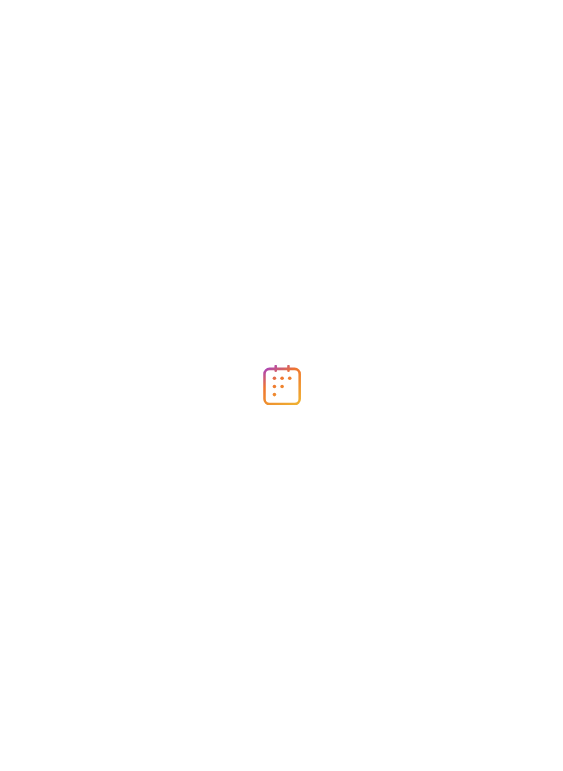 scroll, scrollTop: 0, scrollLeft: 0, axis: both 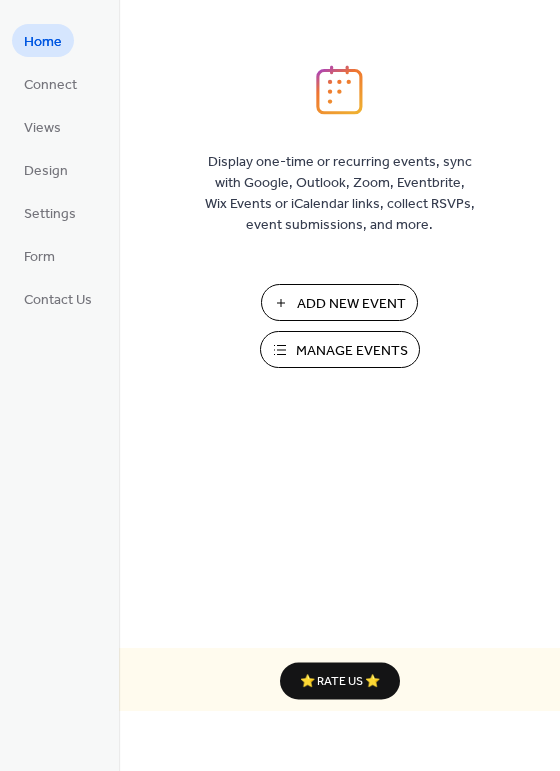 click on "Manage Events" at bounding box center [352, 351] 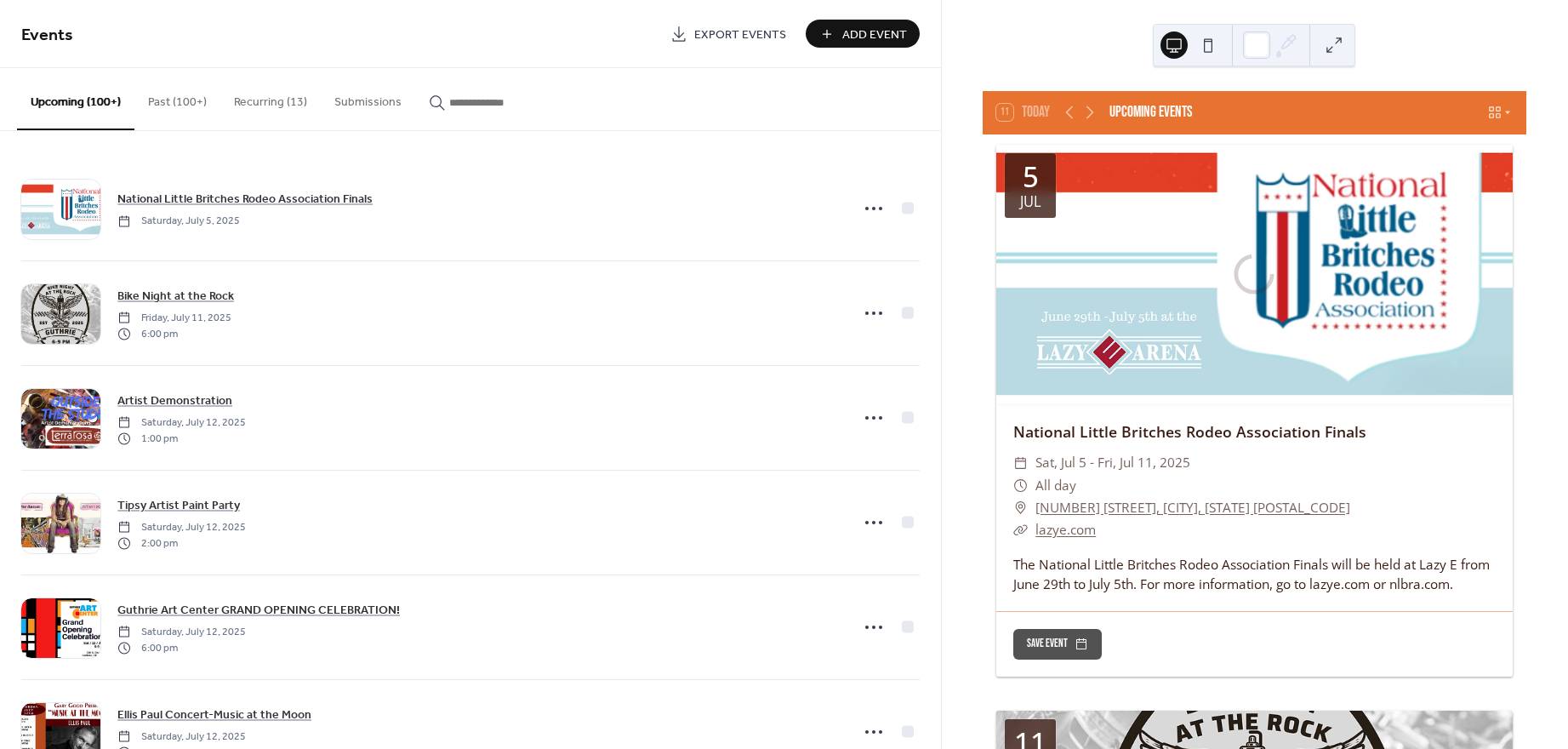 scroll, scrollTop: 0, scrollLeft: 0, axis: both 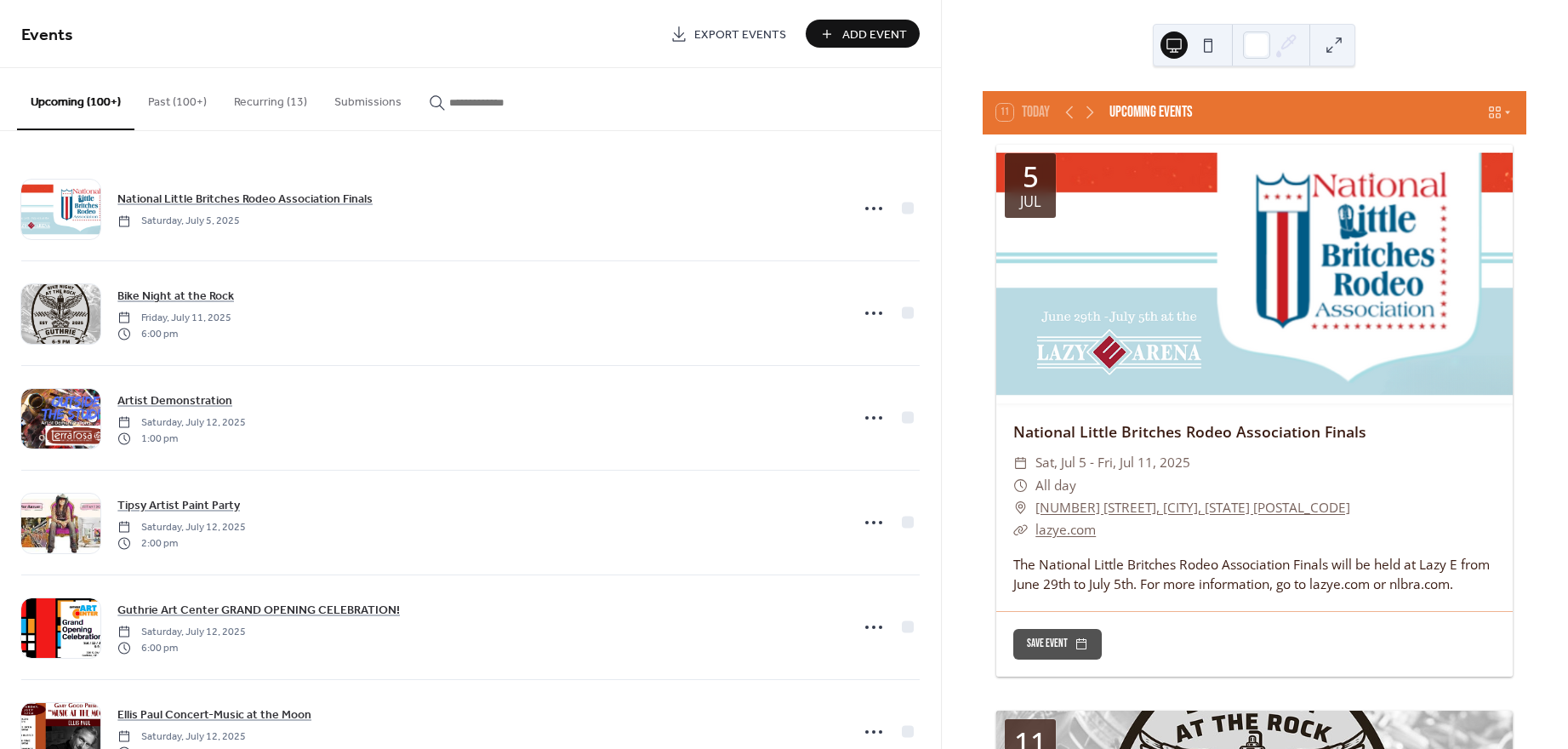 click on "Add Event" at bounding box center [875, 35] 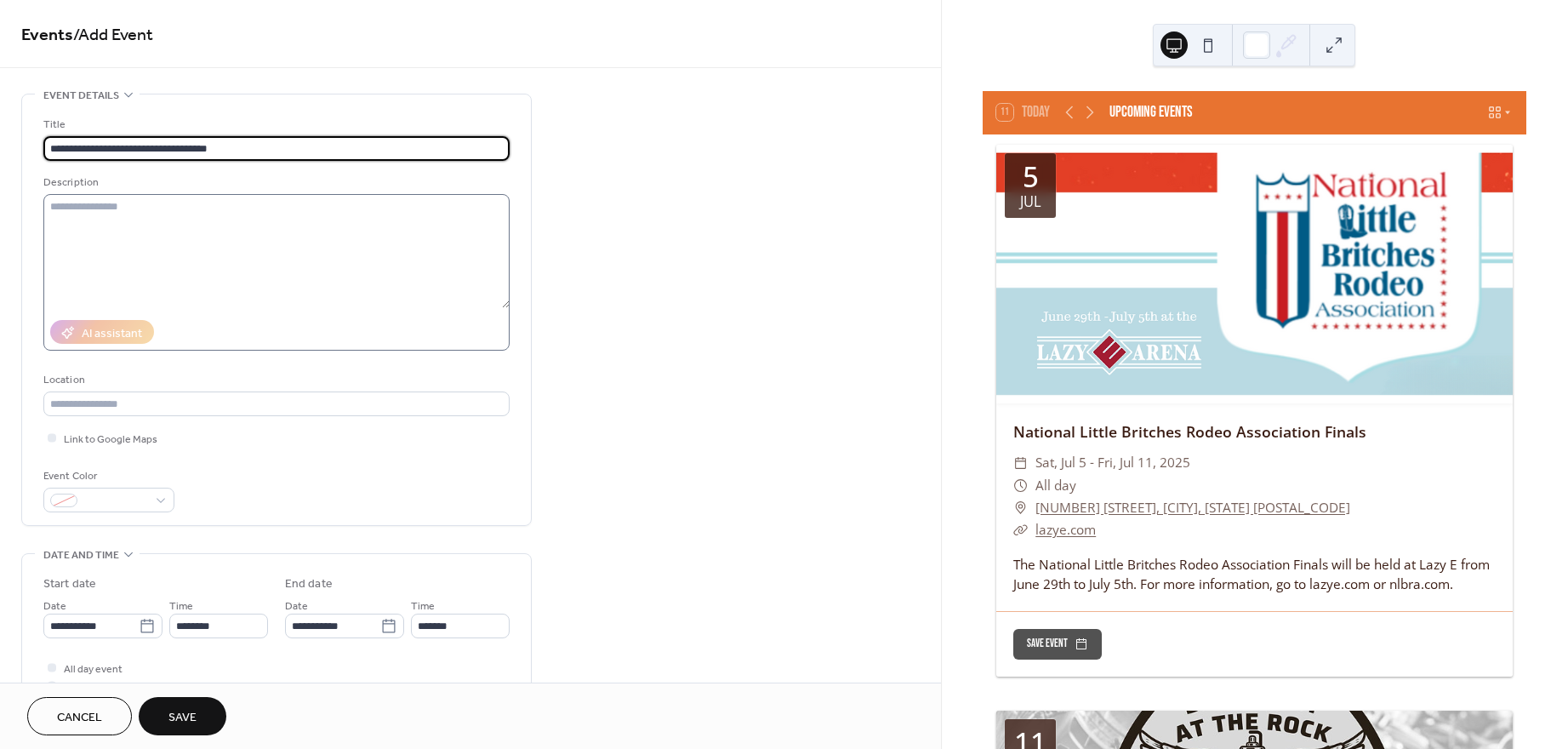 type on "**********" 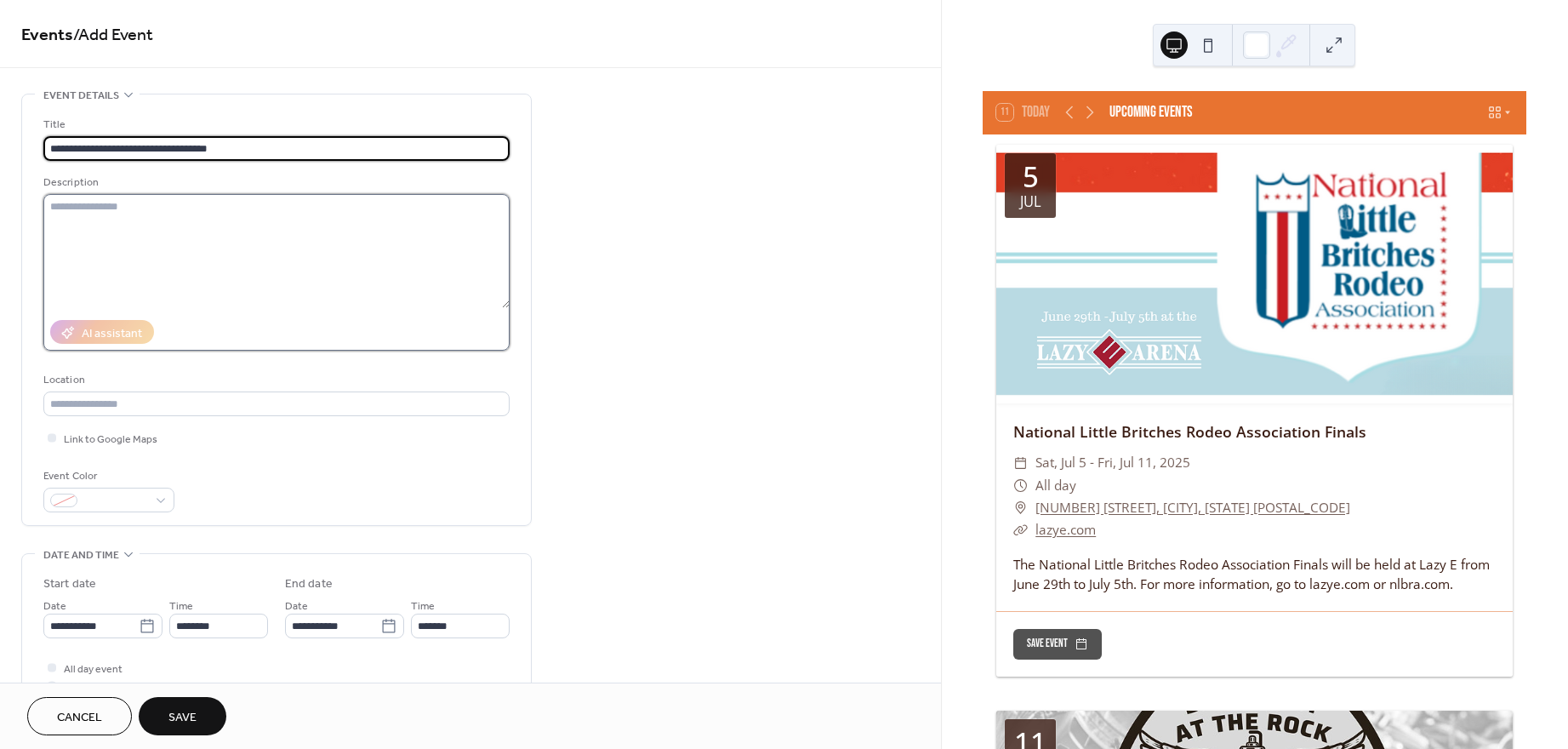 click at bounding box center (277, 251) 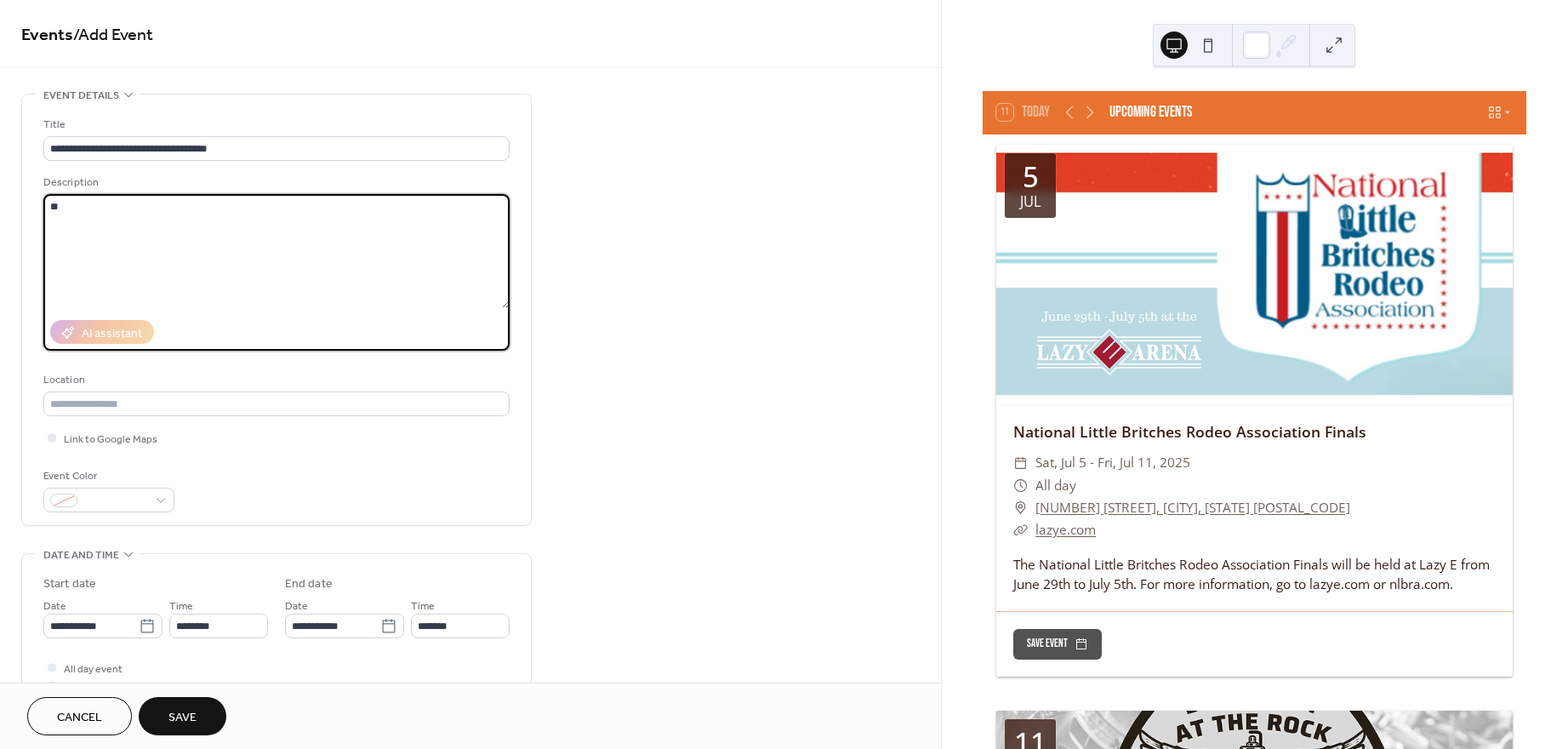 type on "*" 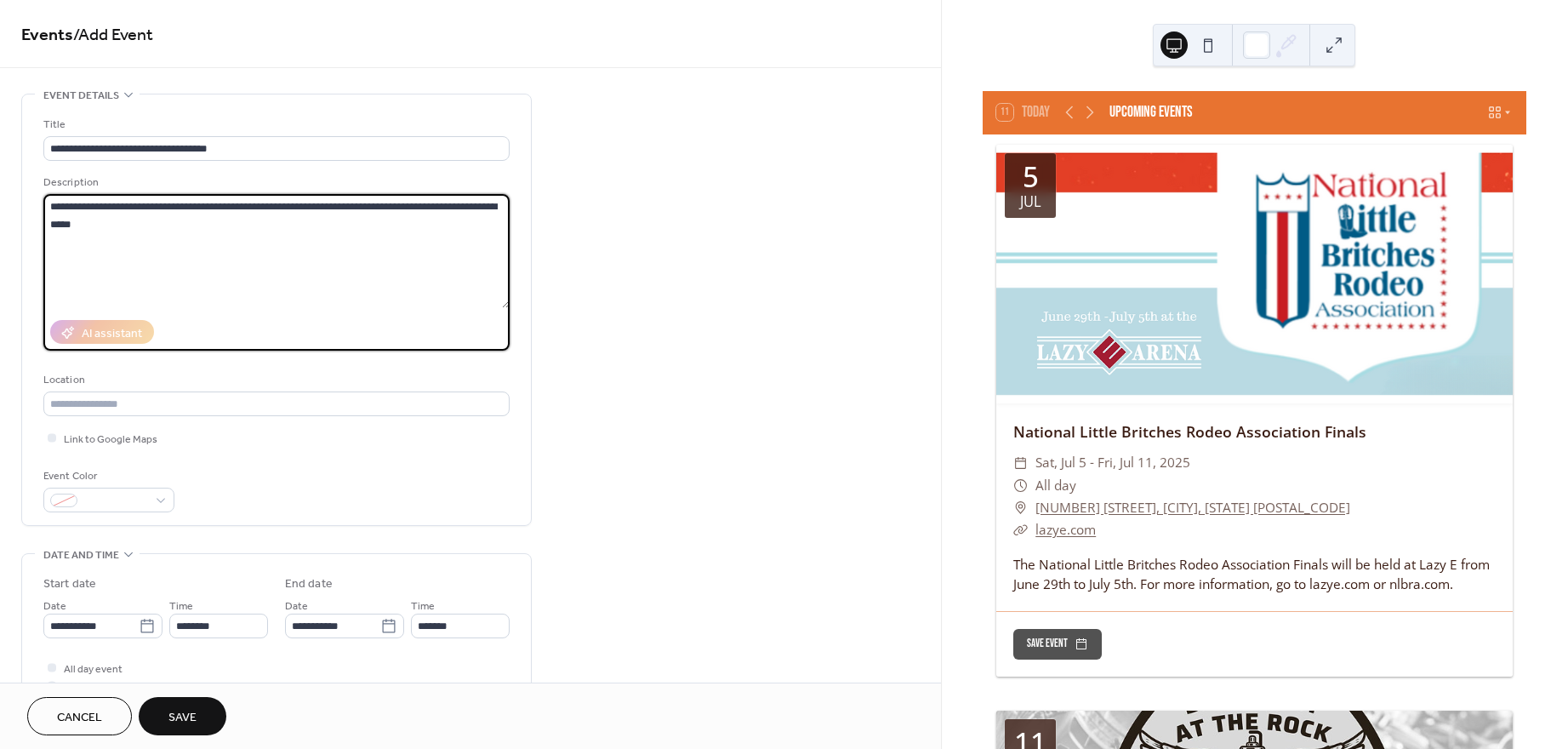 click on "**********" at bounding box center (277, 251) 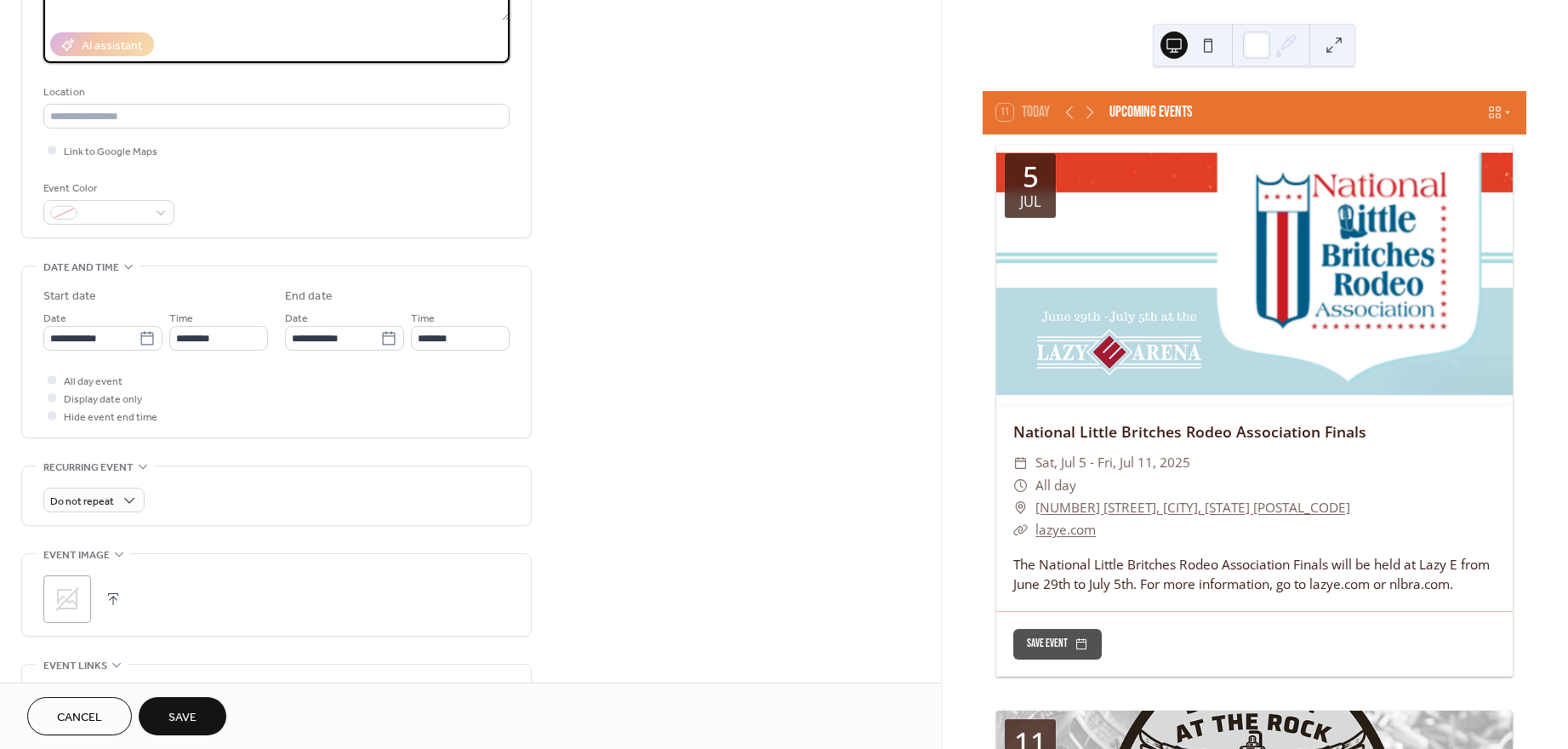 scroll, scrollTop: 289, scrollLeft: 0, axis: vertical 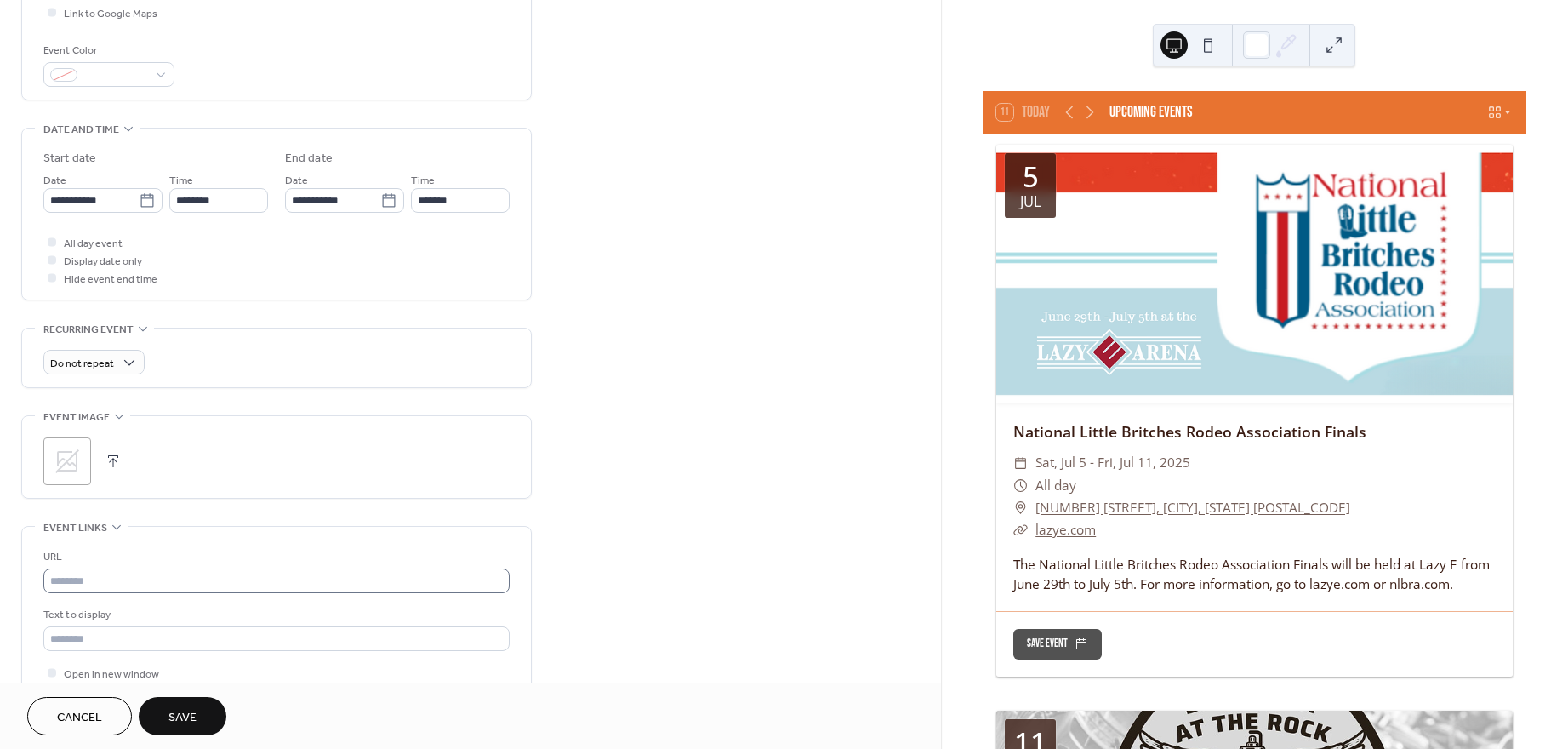 type on "**********" 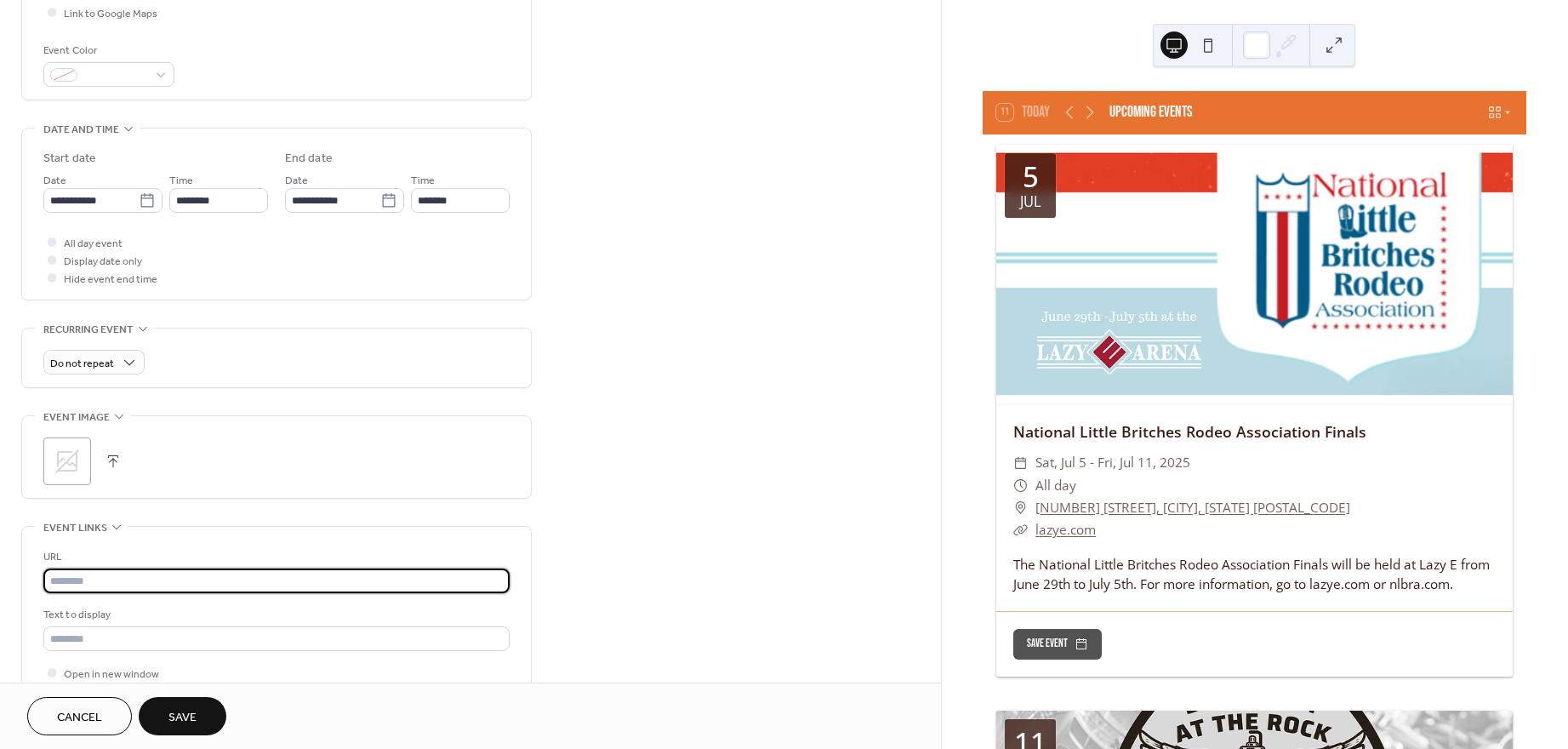 click at bounding box center [277, 580] 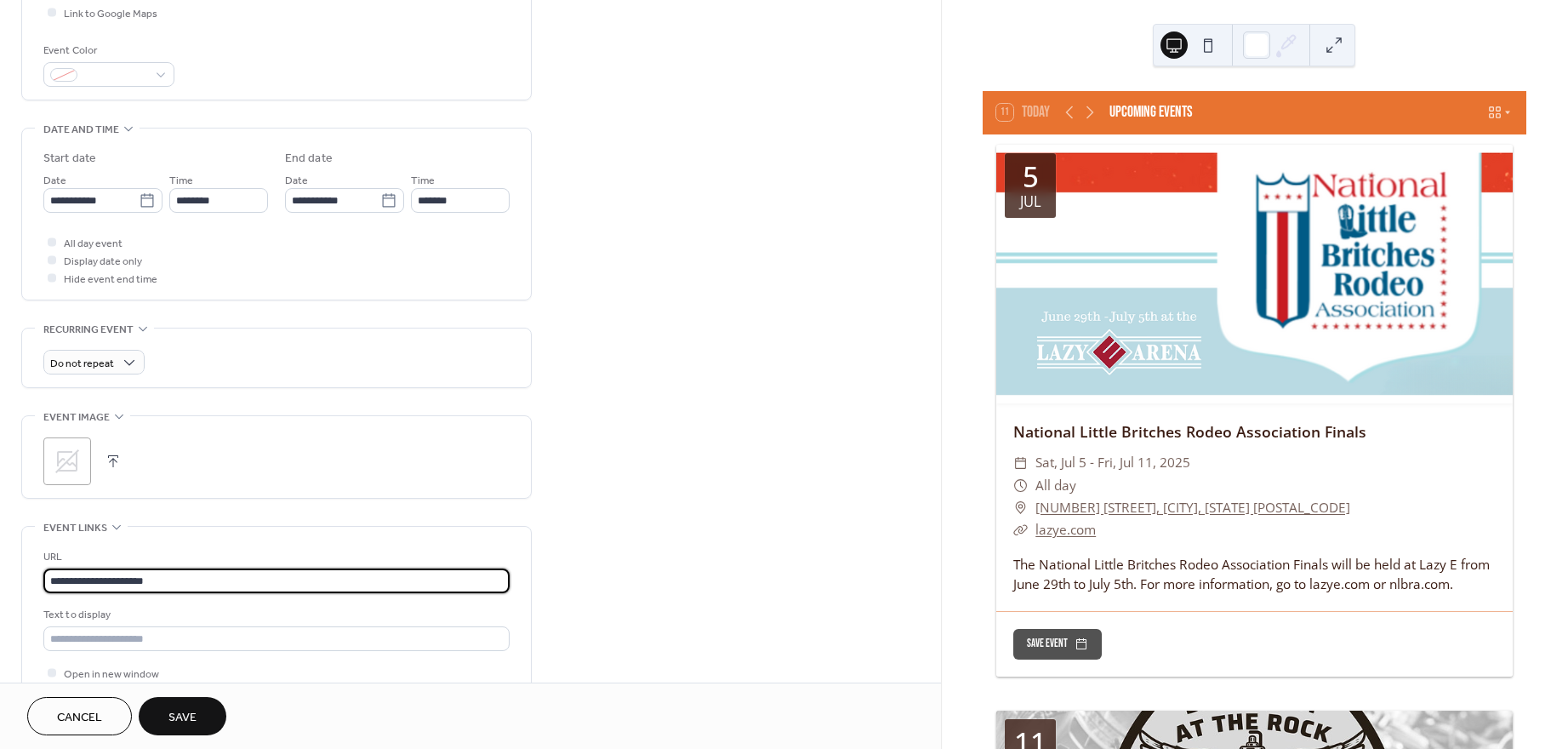 type on "**********" 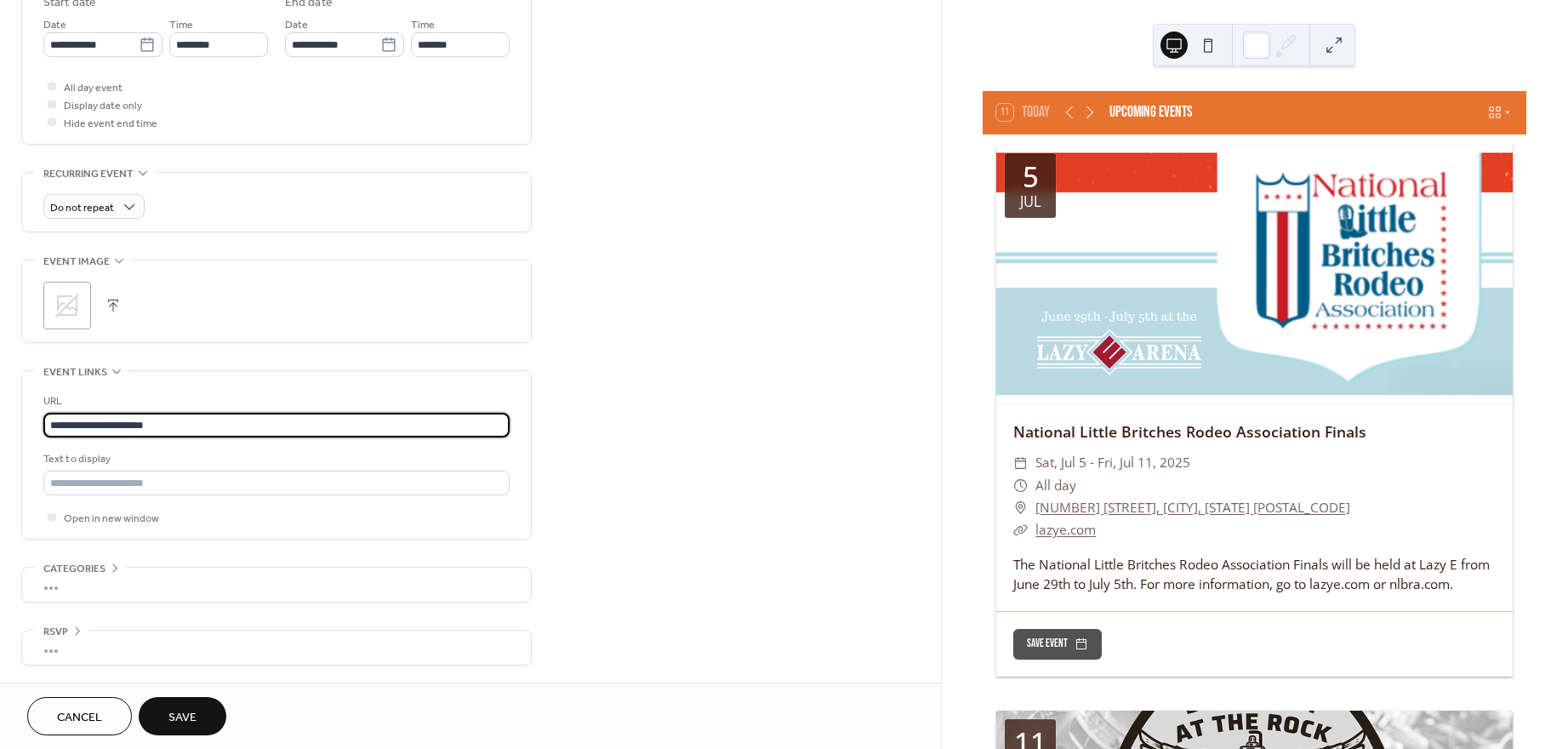 scroll, scrollTop: 500, scrollLeft: 0, axis: vertical 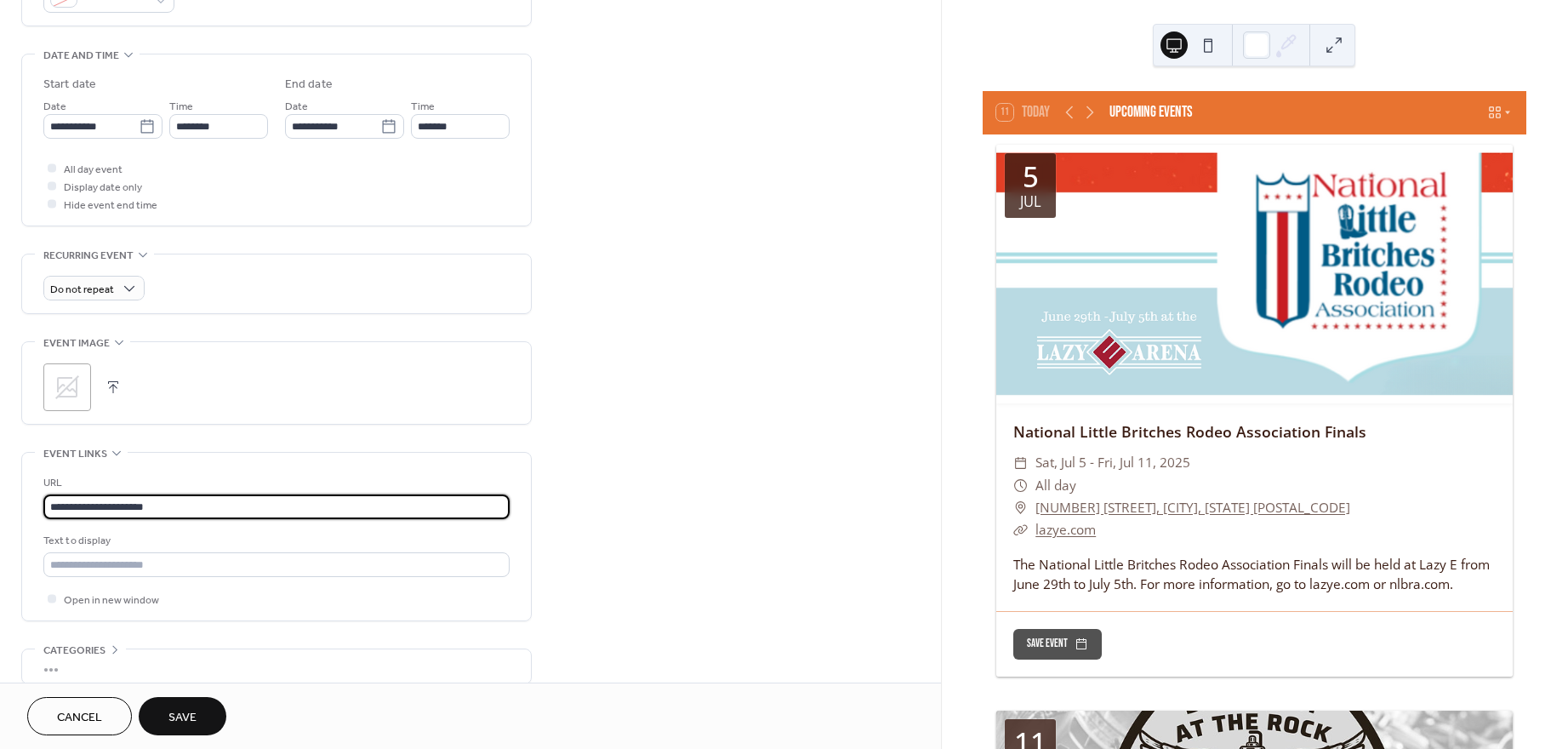 click at bounding box center [113, 387] 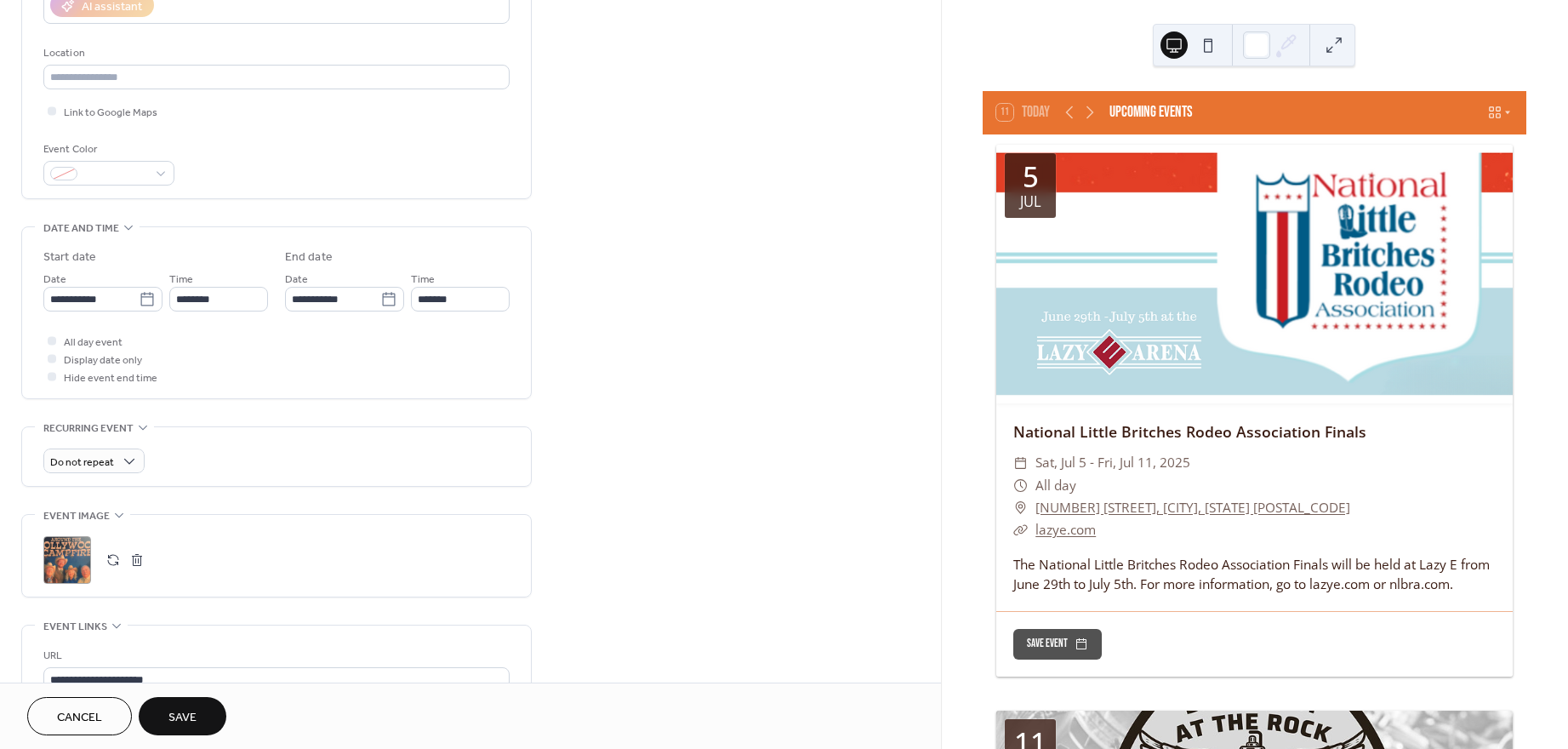scroll, scrollTop: 324, scrollLeft: 0, axis: vertical 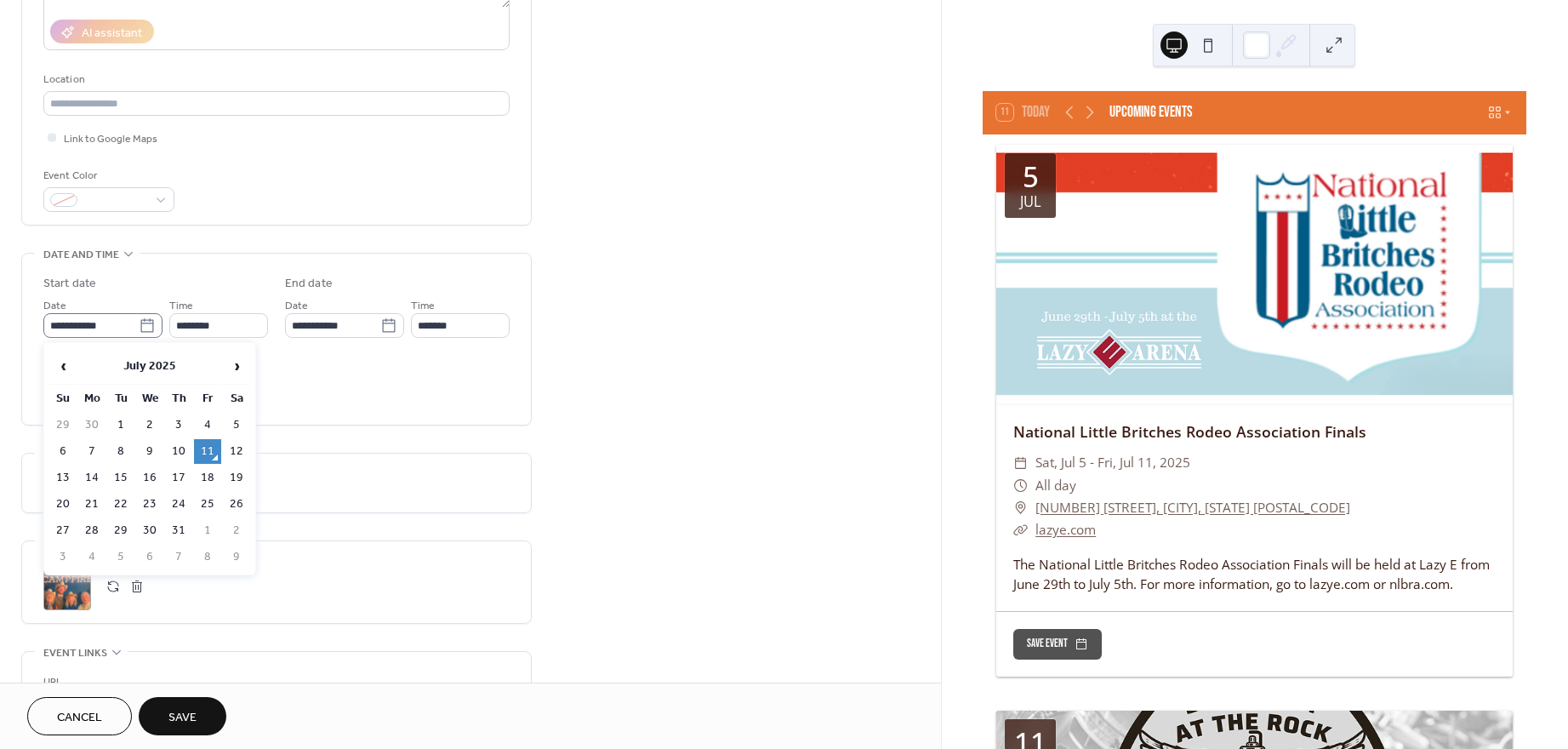 click 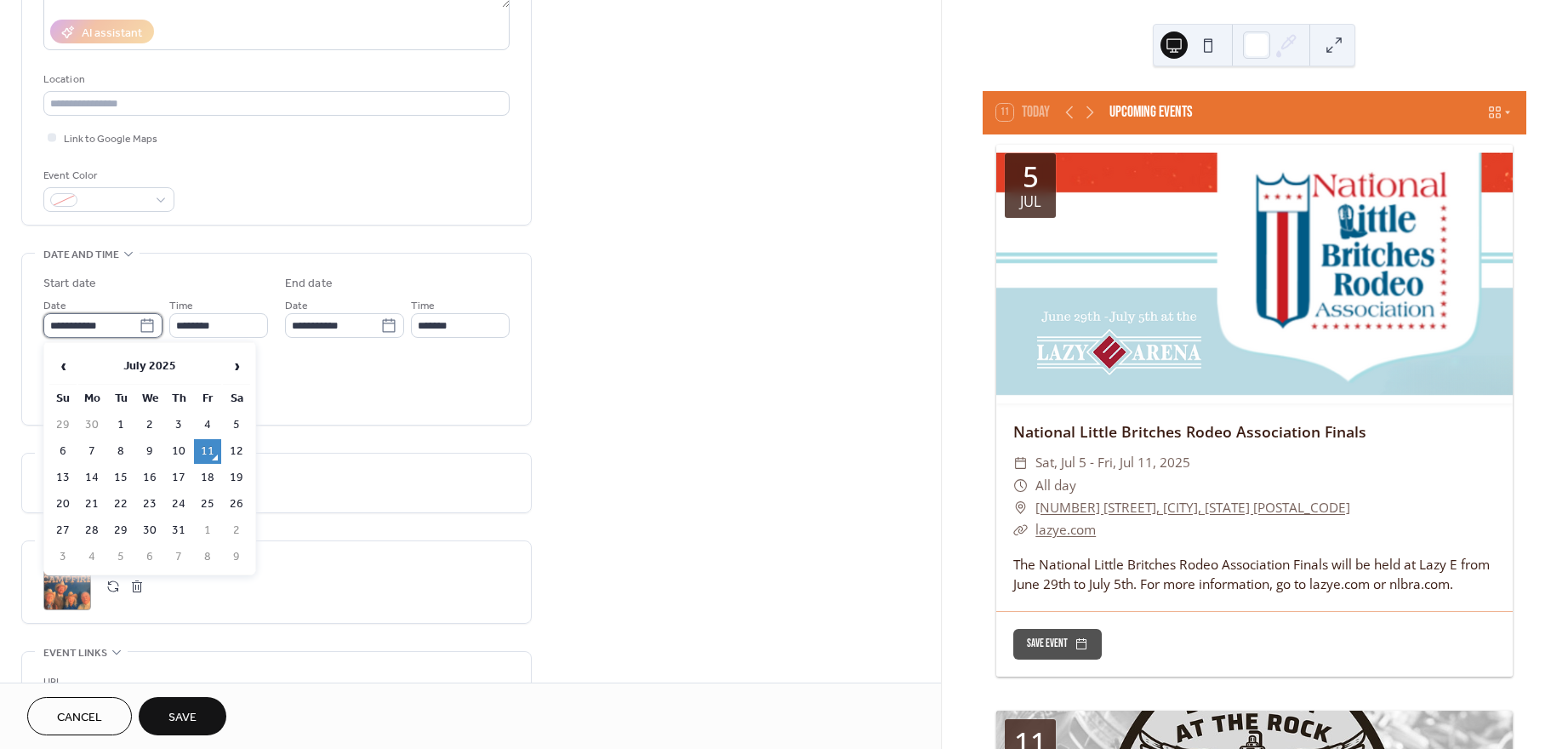 click on "**********" at bounding box center (91, 325) 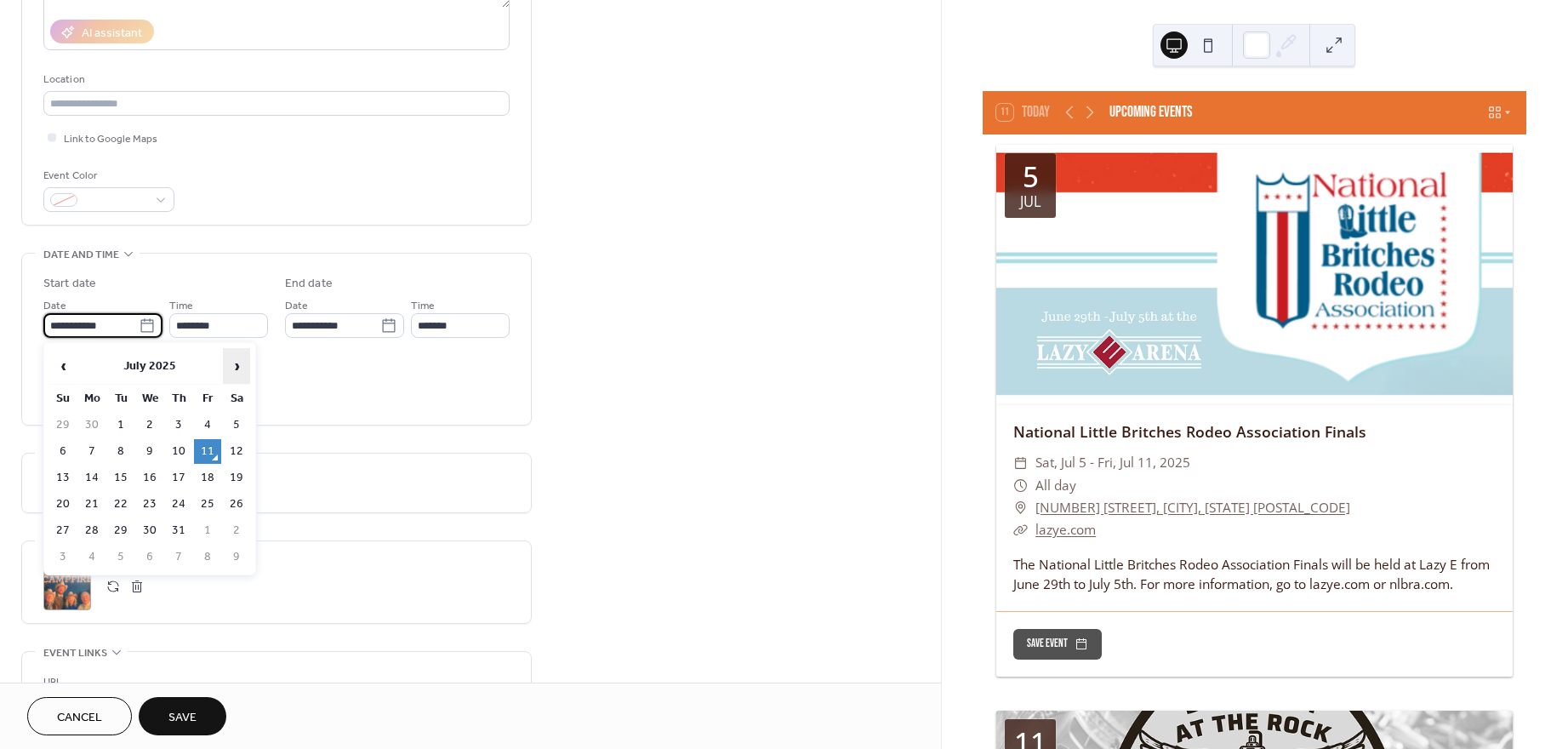 click on "›" at bounding box center (237, 366) 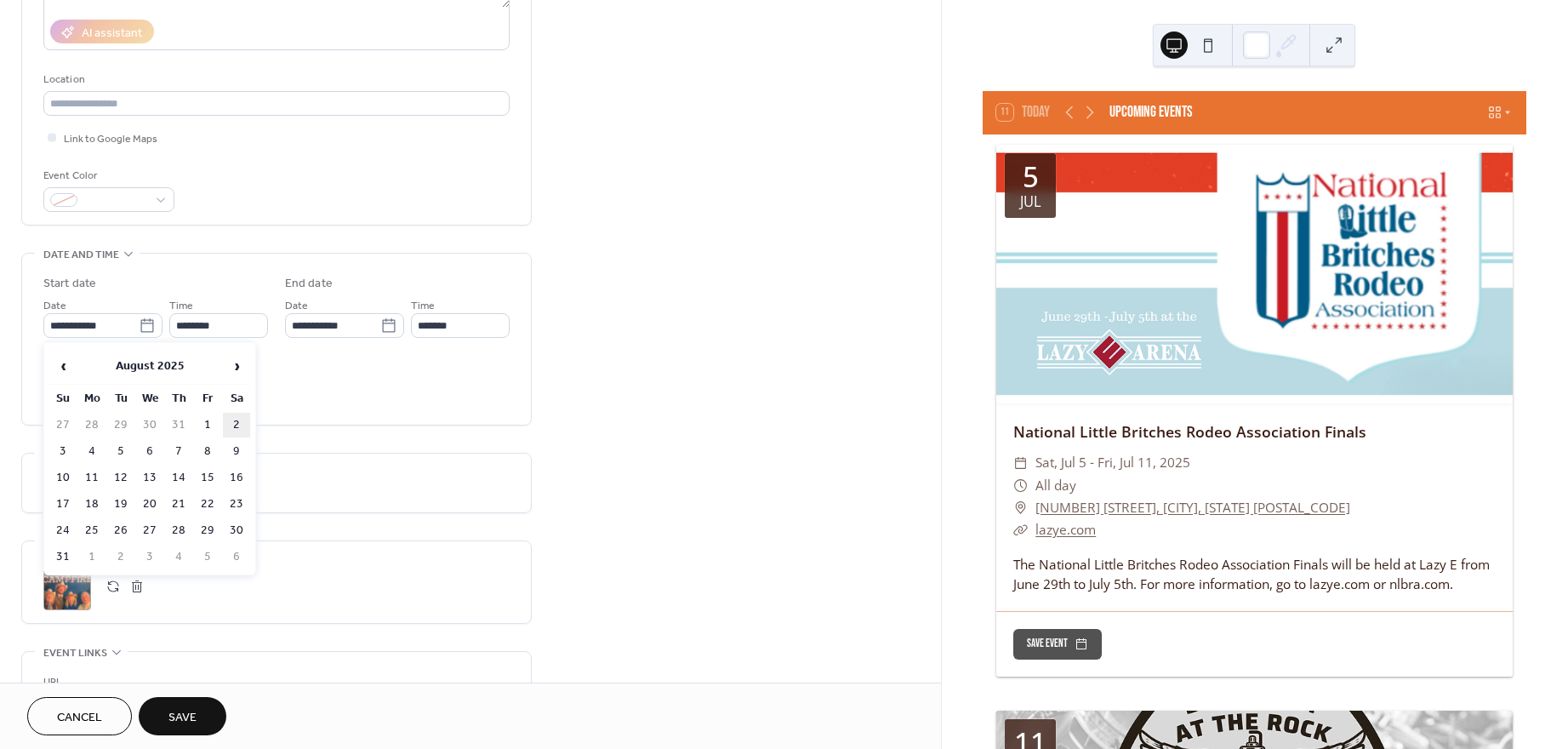click on "2" at bounding box center (237, 425) 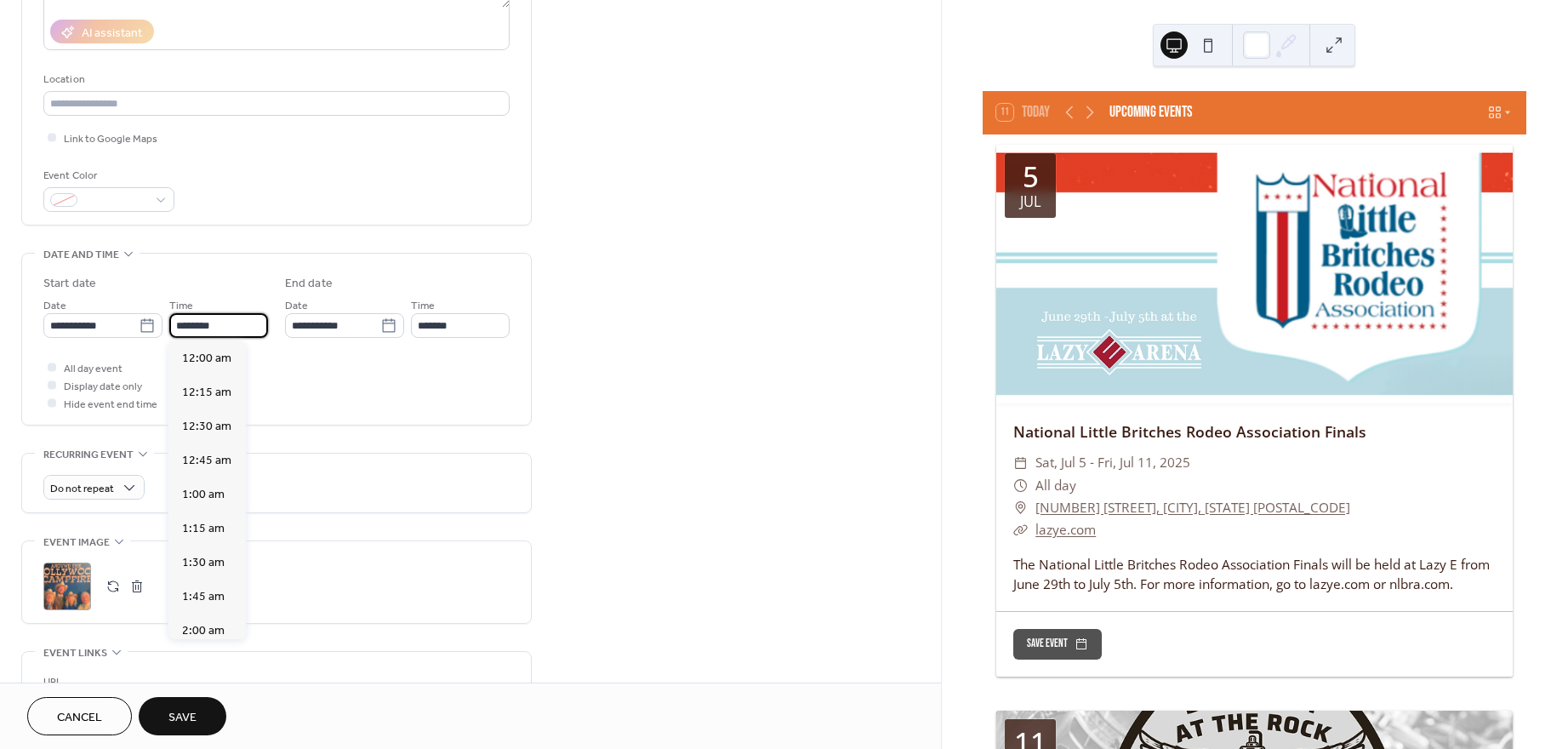 scroll, scrollTop: 1642, scrollLeft: 0, axis: vertical 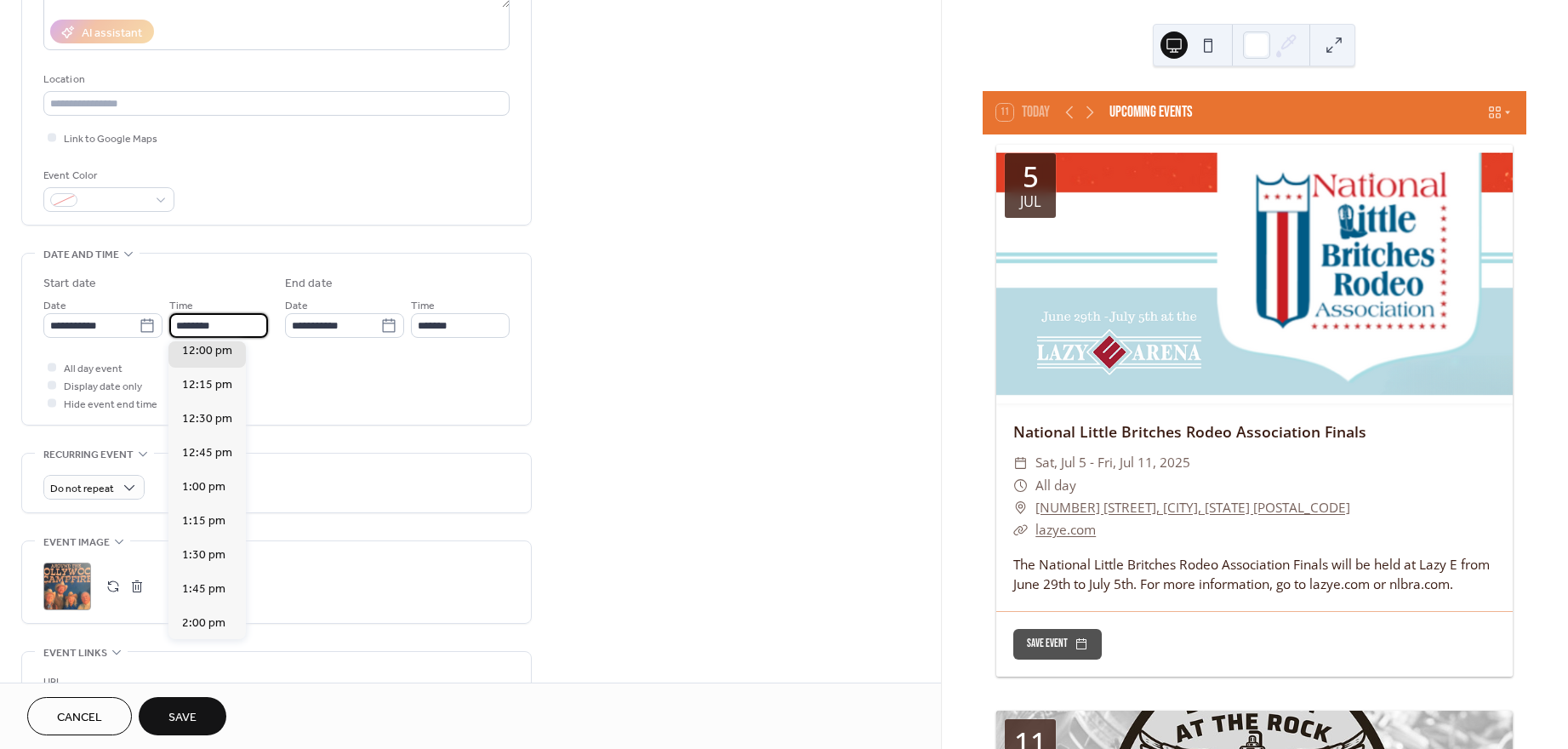 click on "********" at bounding box center [219, 325] 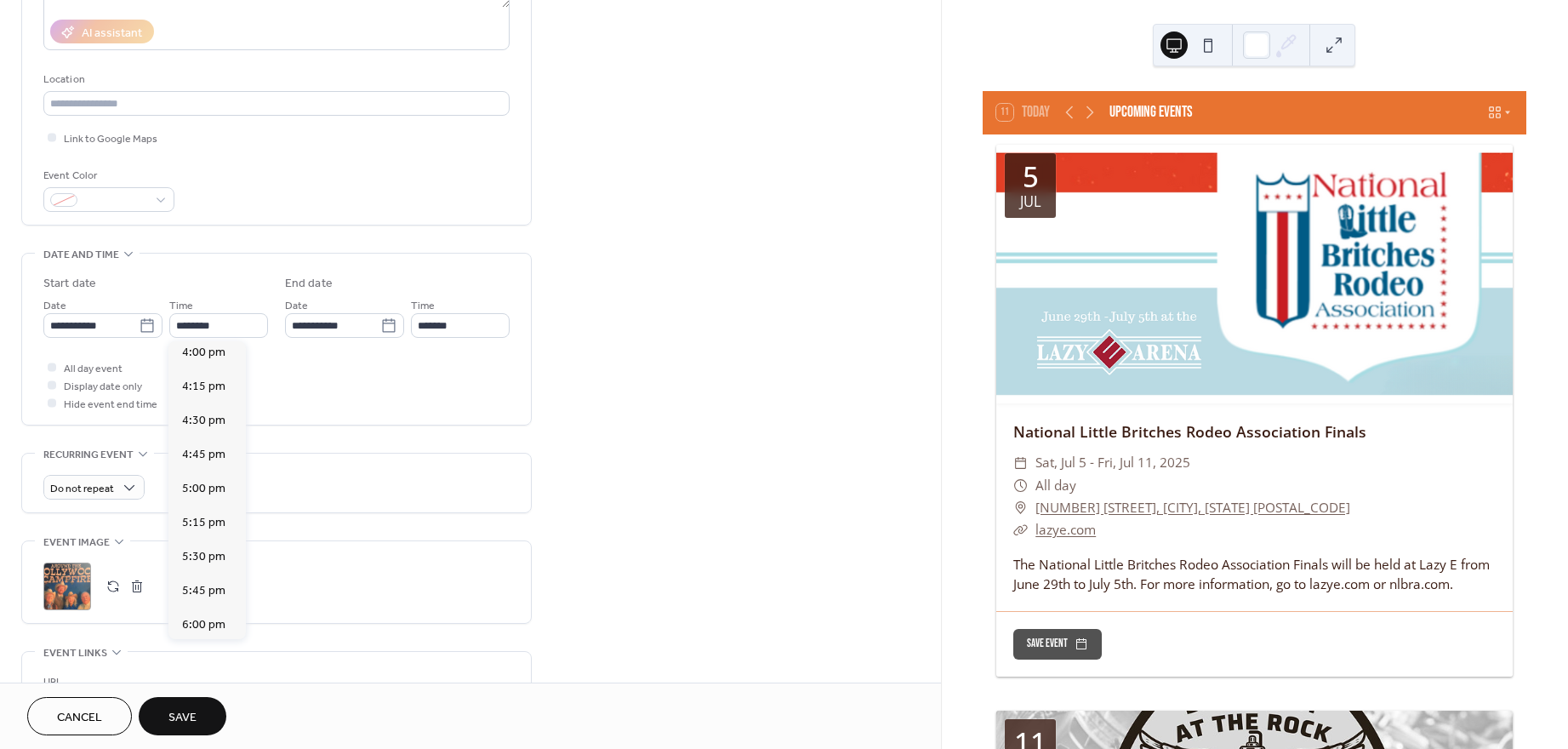 scroll, scrollTop: 2225, scrollLeft: 0, axis: vertical 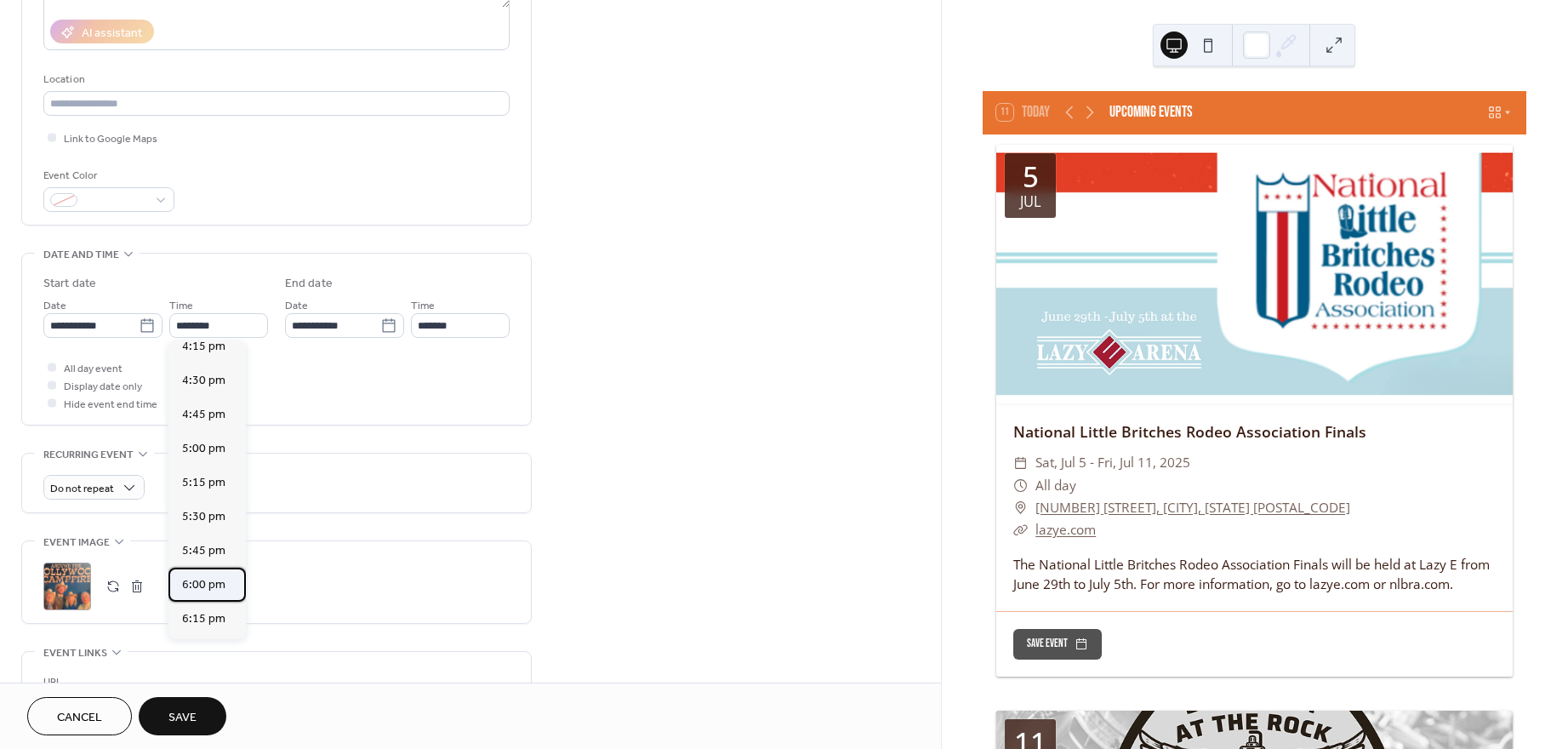 click on "6:00 pm" at bounding box center (203, 585) 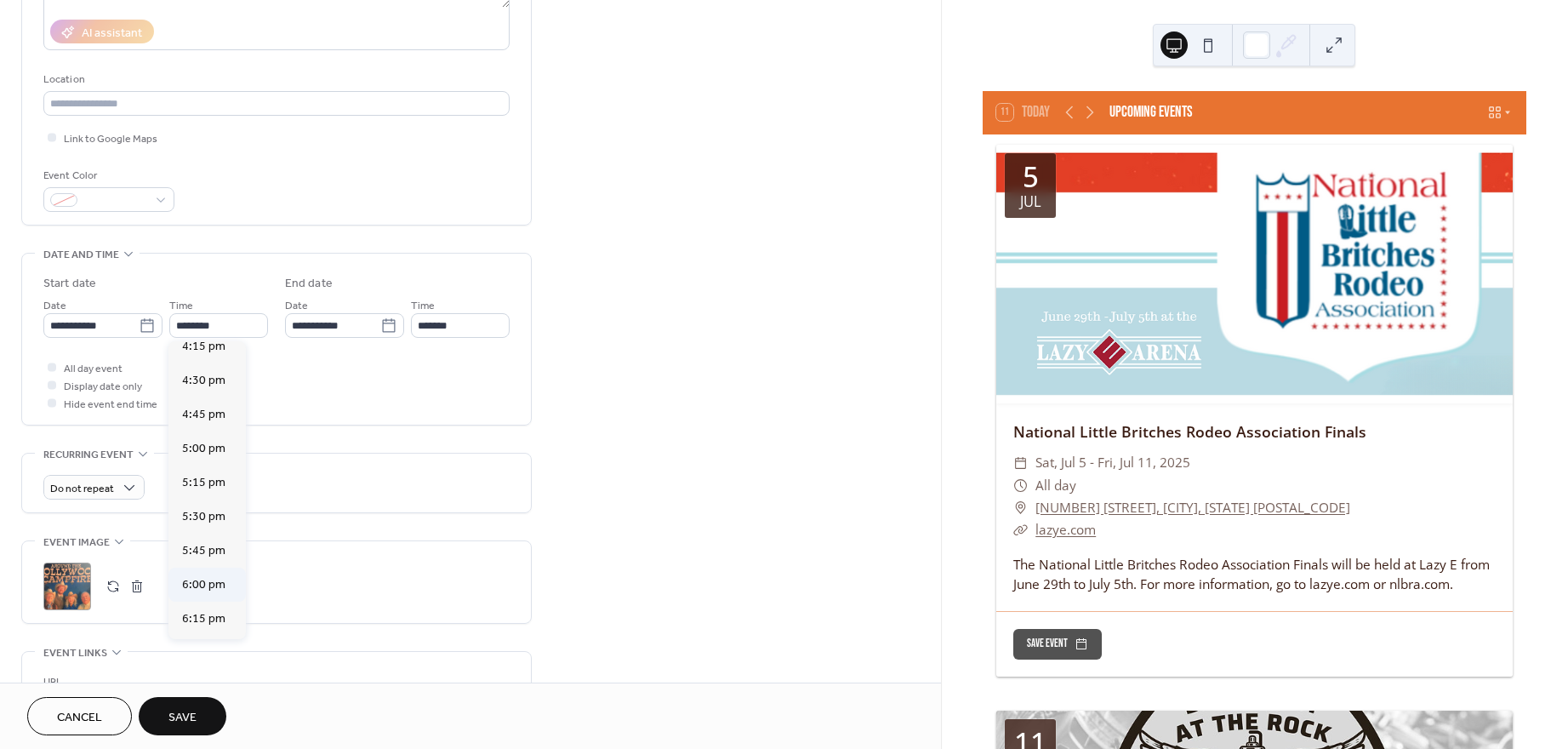 type on "*******" 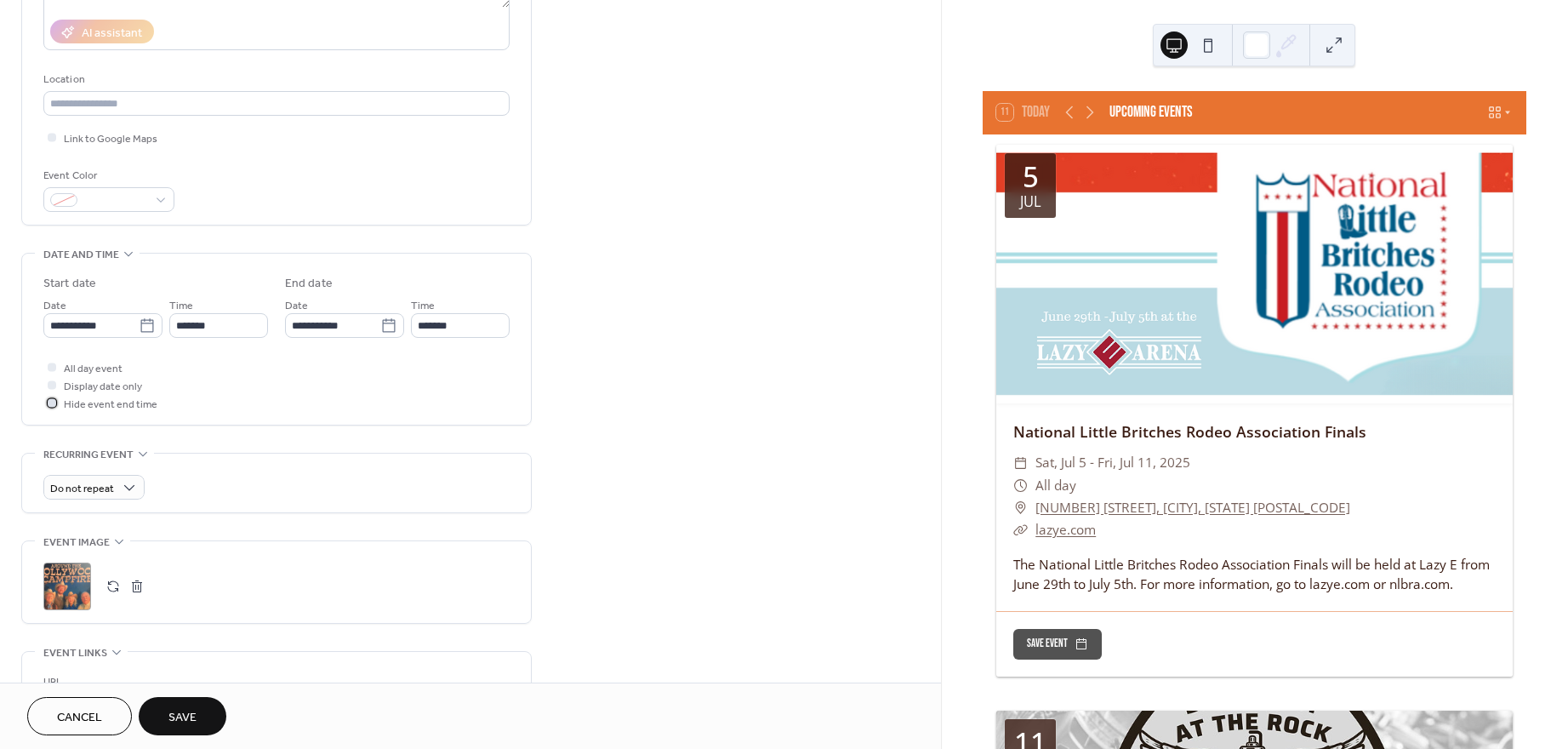 click at bounding box center [52, 403] 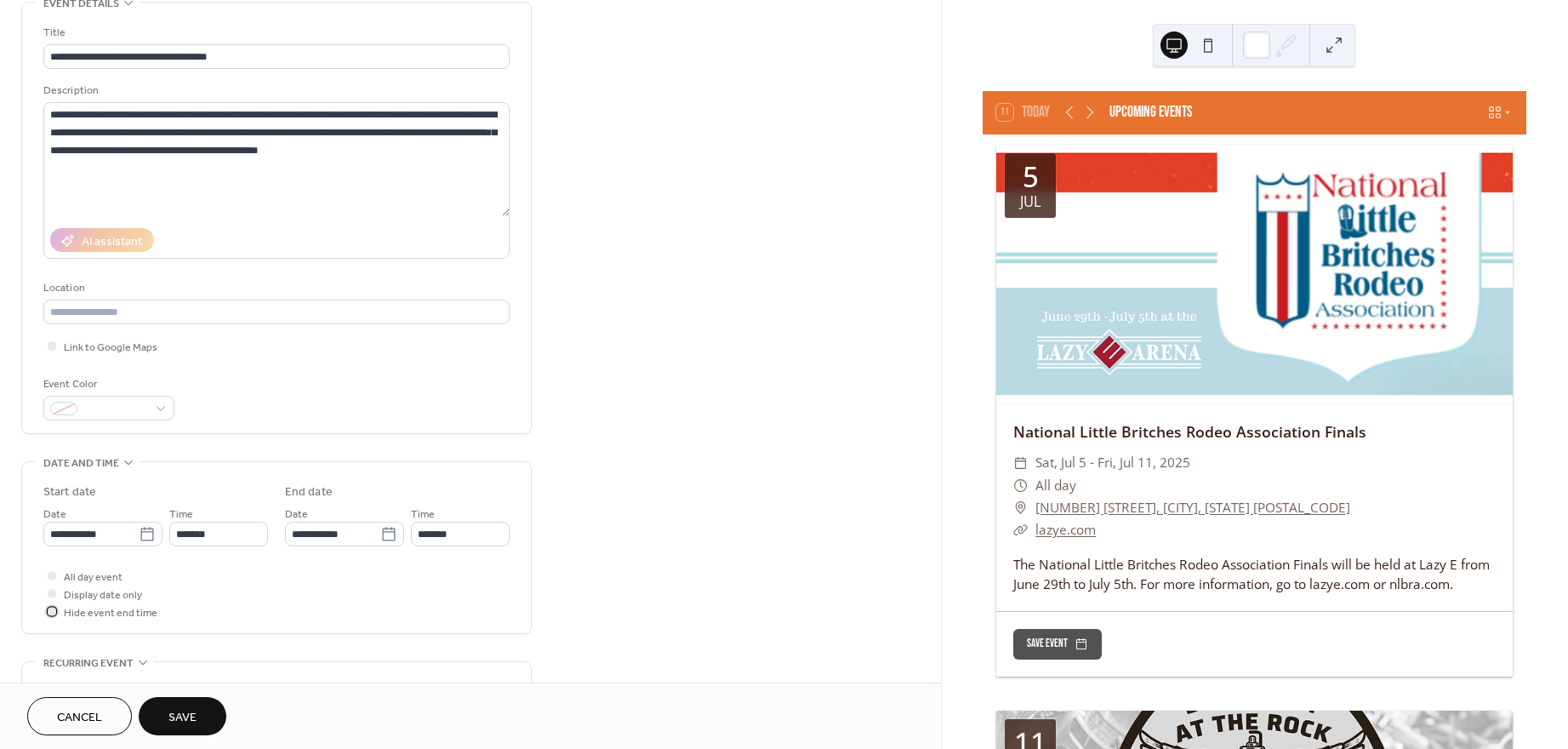 scroll, scrollTop: 69, scrollLeft: 0, axis: vertical 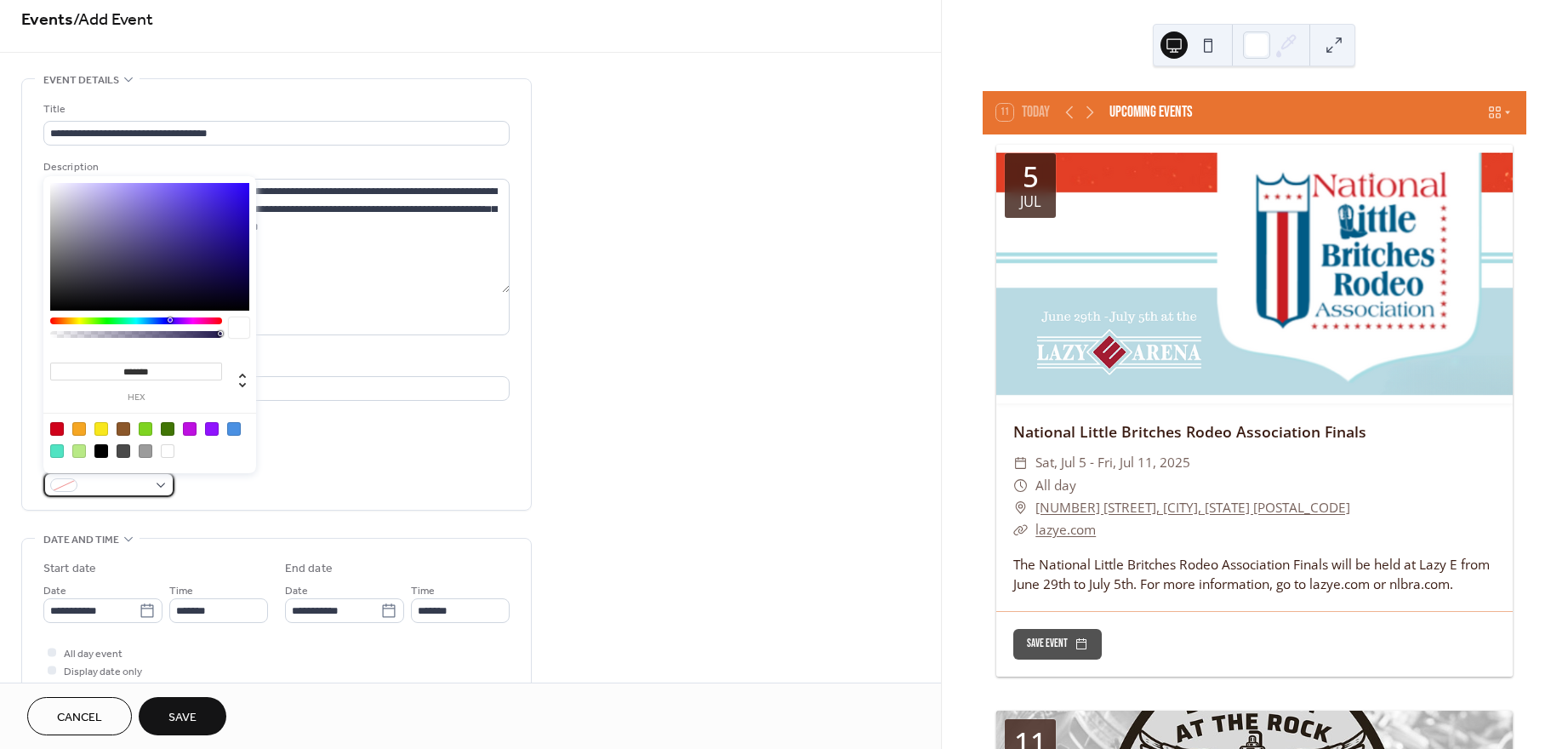 click at bounding box center [109, 484] 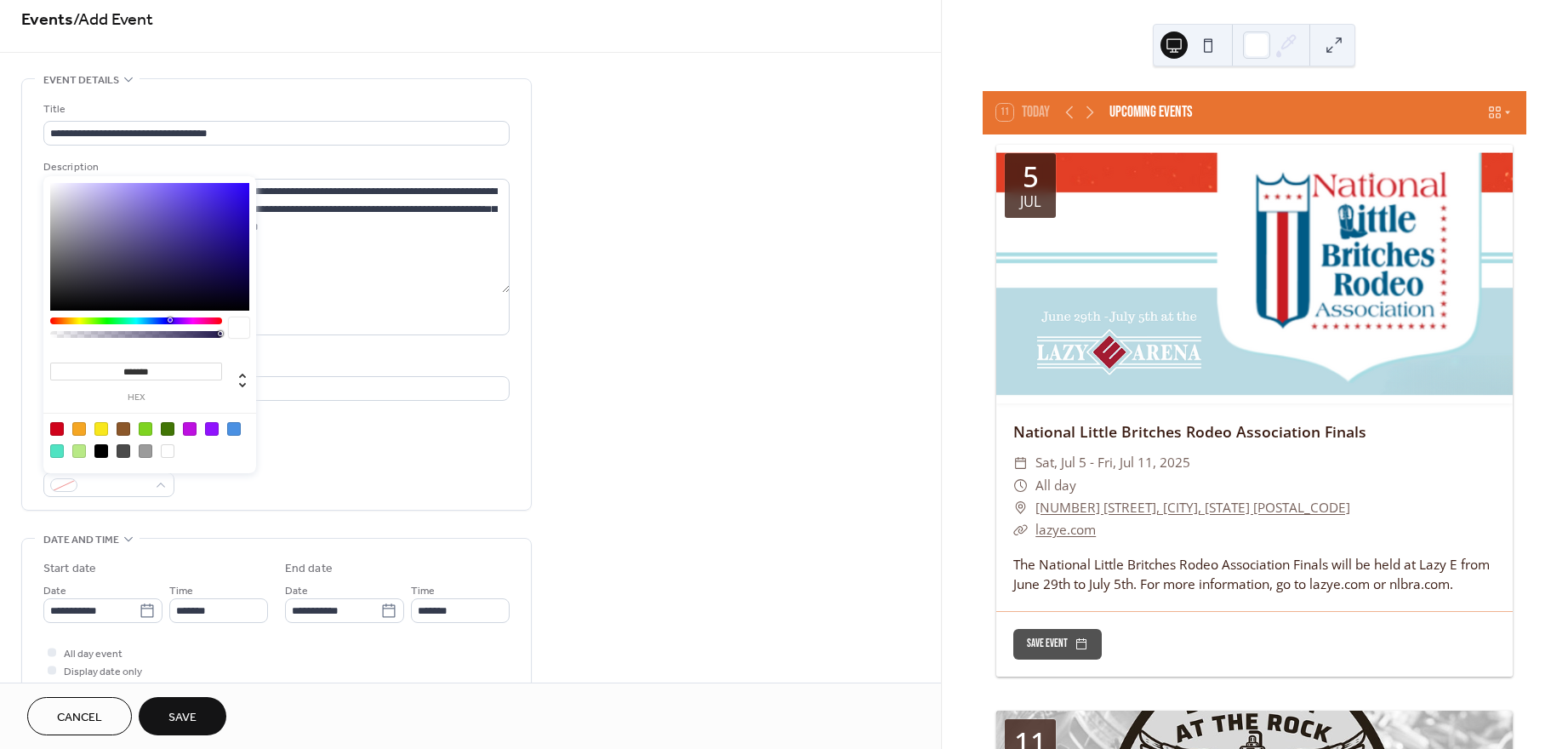 click at bounding box center (79, 429) 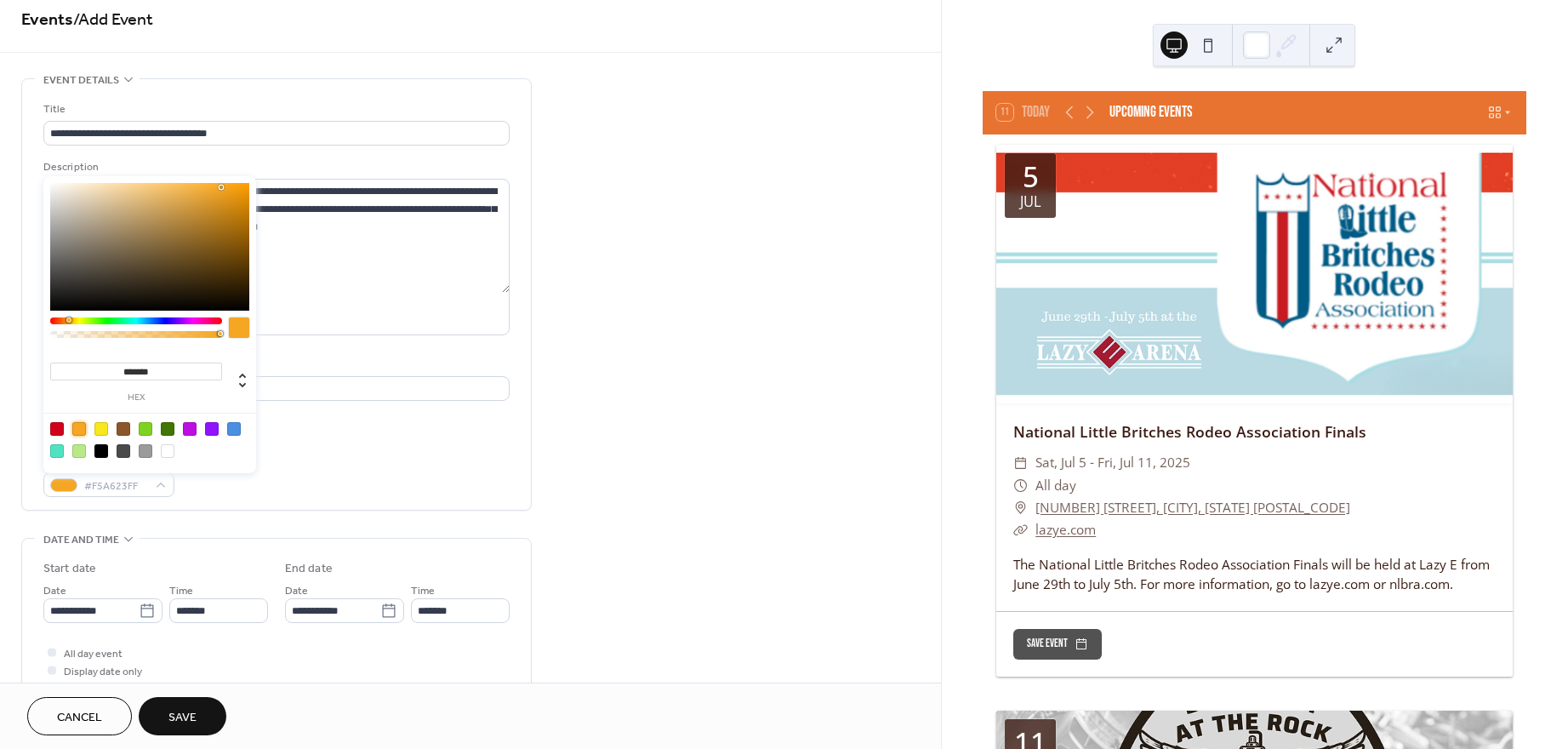 click on "Save" at bounding box center [182, 718] 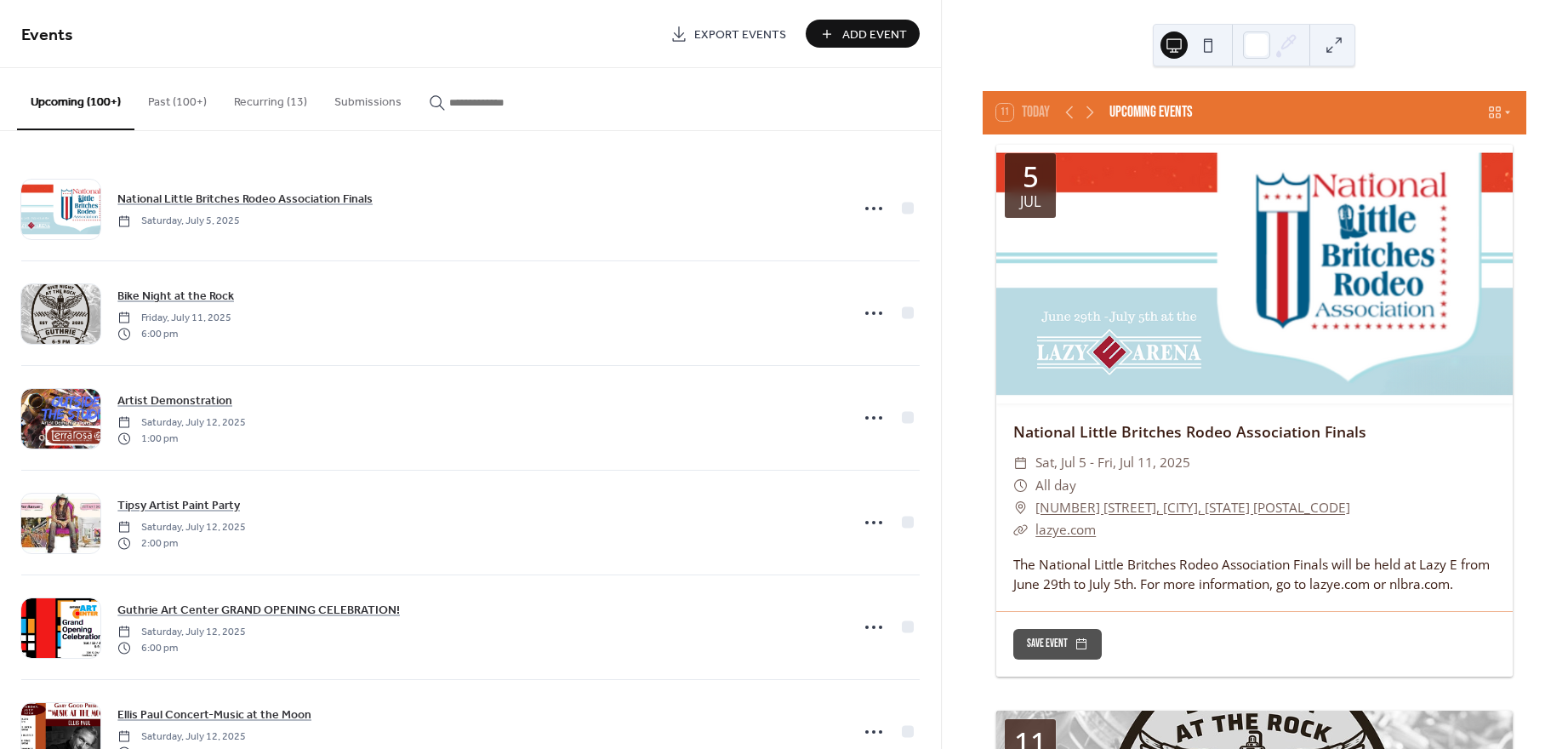 scroll, scrollTop: 0, scrollLeft: 0, axis: both 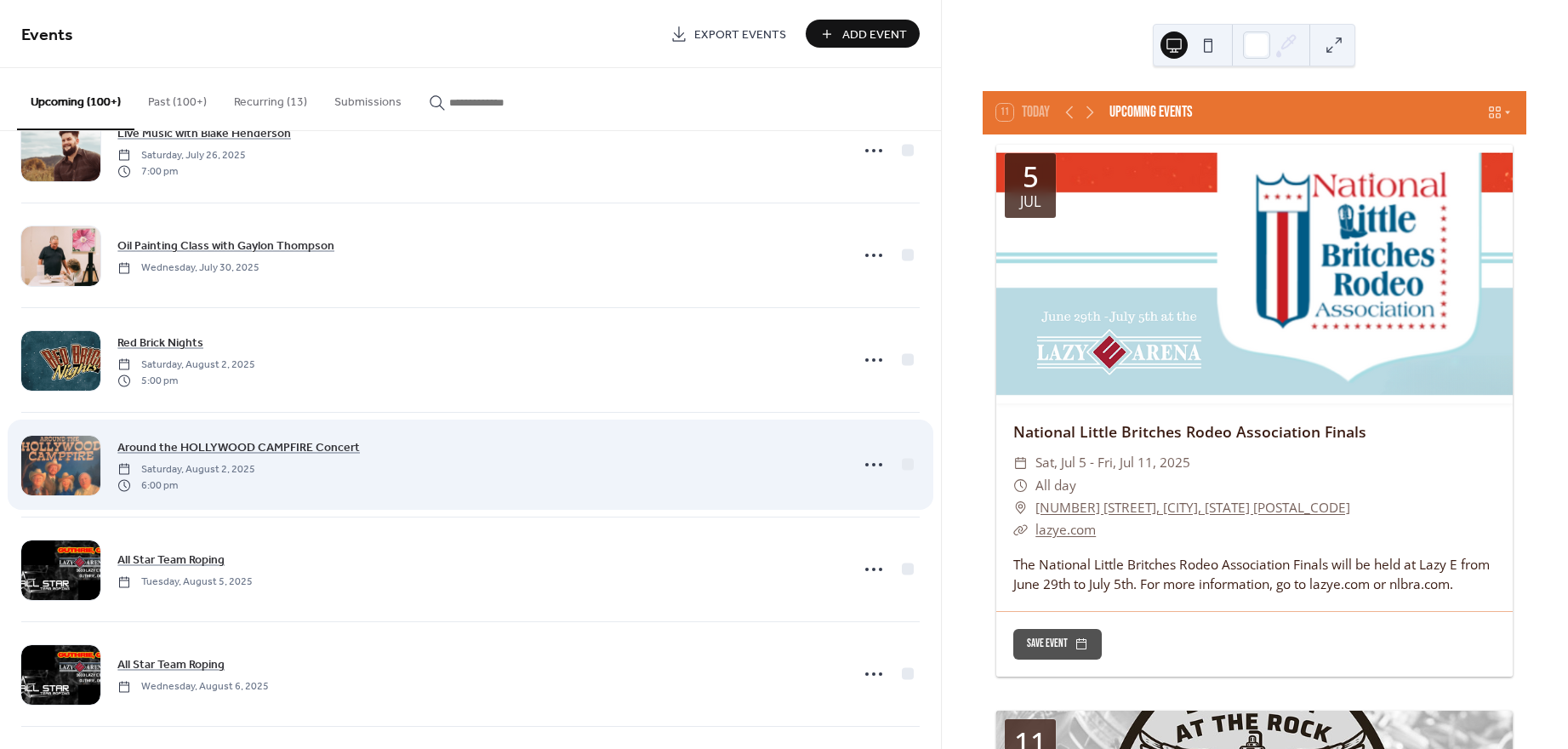 click on "Around the HOLLYWOOD CAMPFIRE Concert Saturday, August 2, 2025 6:00 pm" at bounding box center [478, 465] 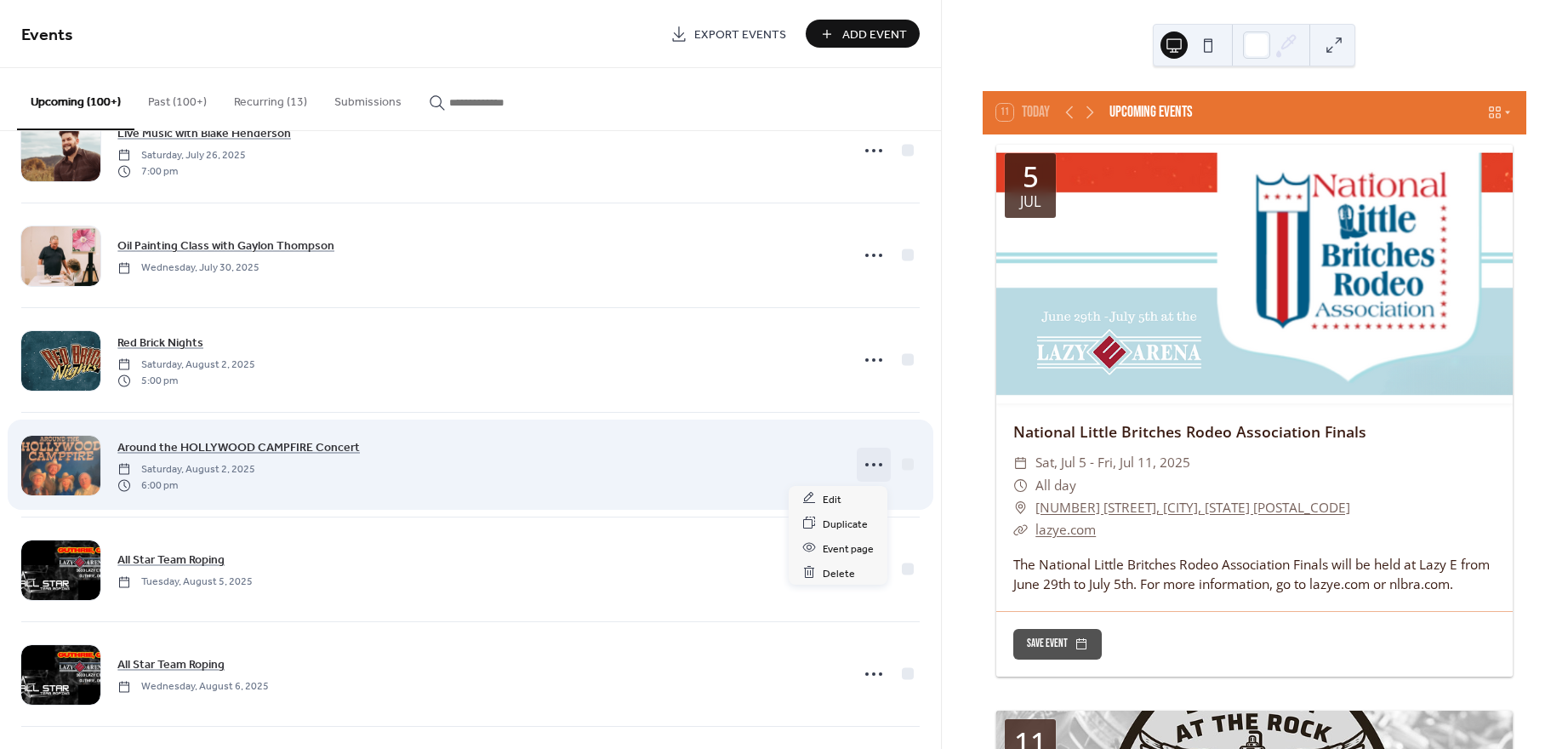 click 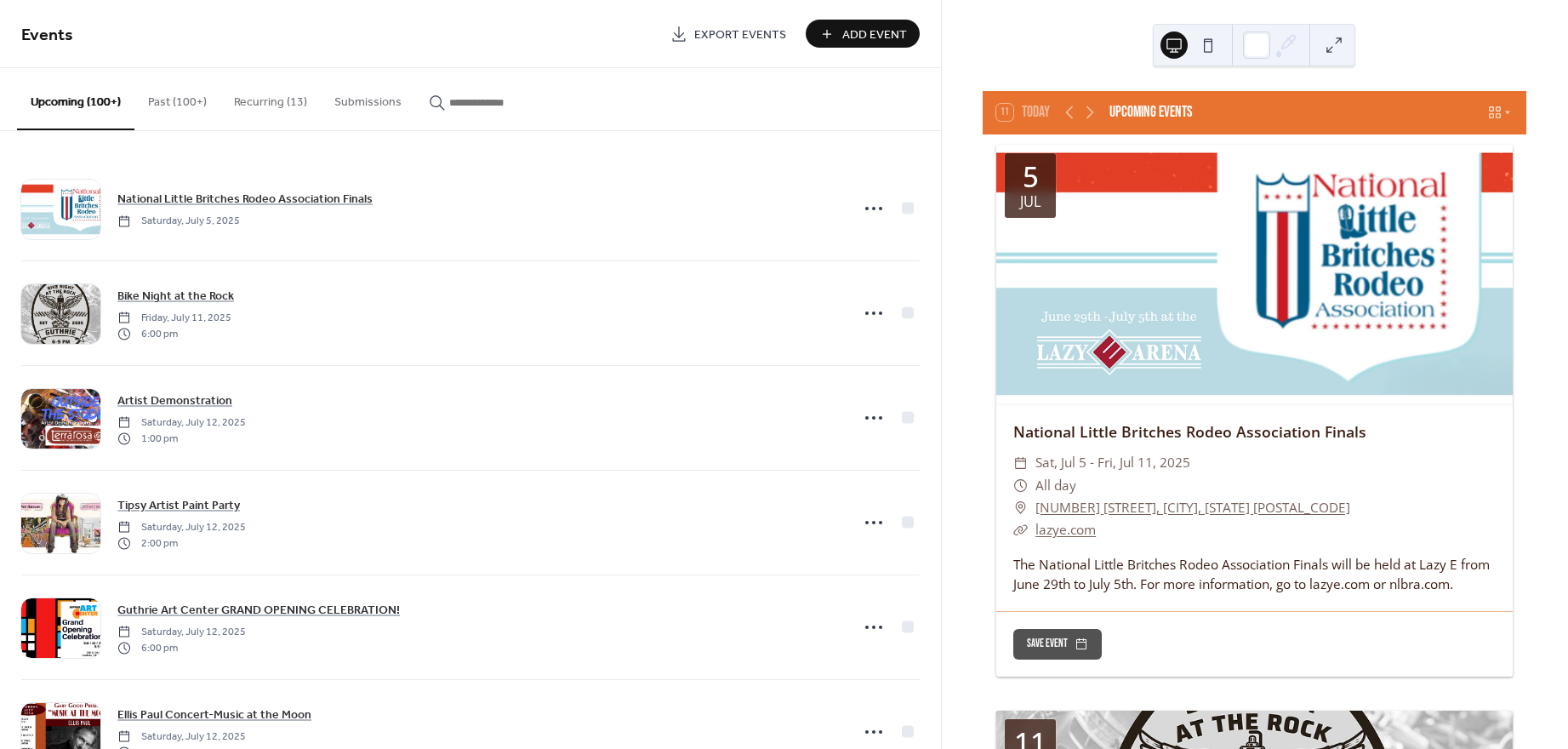 scroll, scrollTop: 0, scrollLeft: 0, axis: both 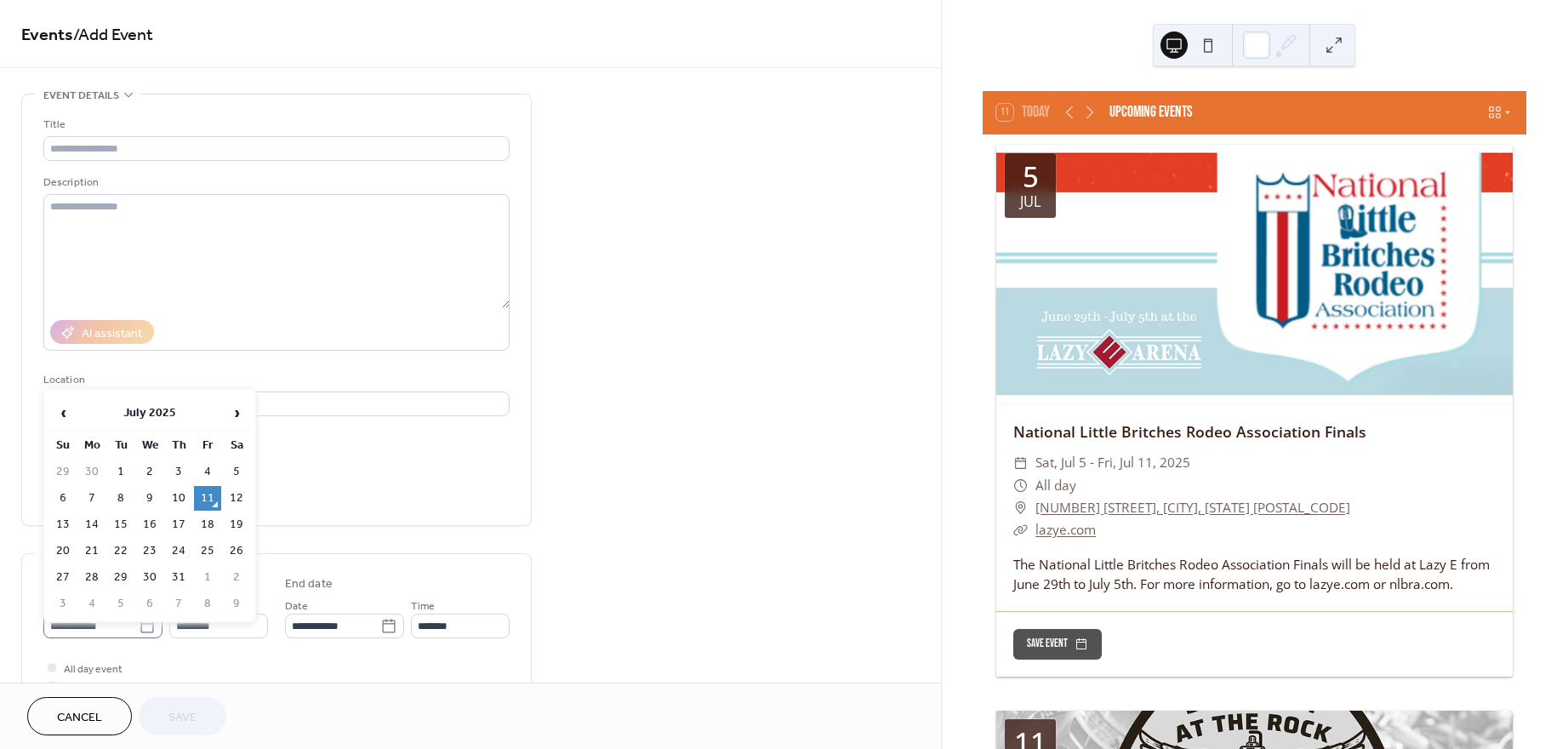 click 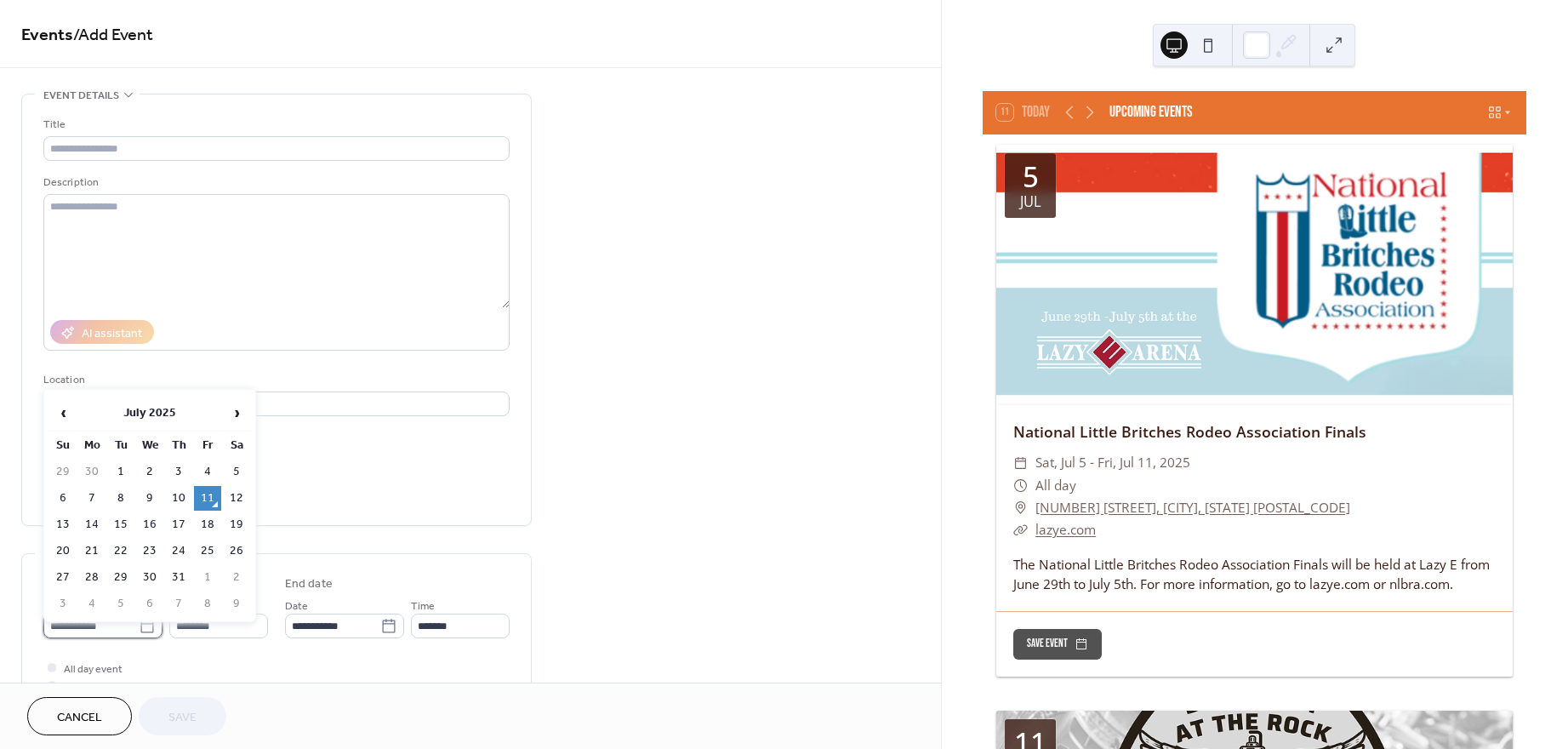 click on "**********" at bounding box center [91, 626] 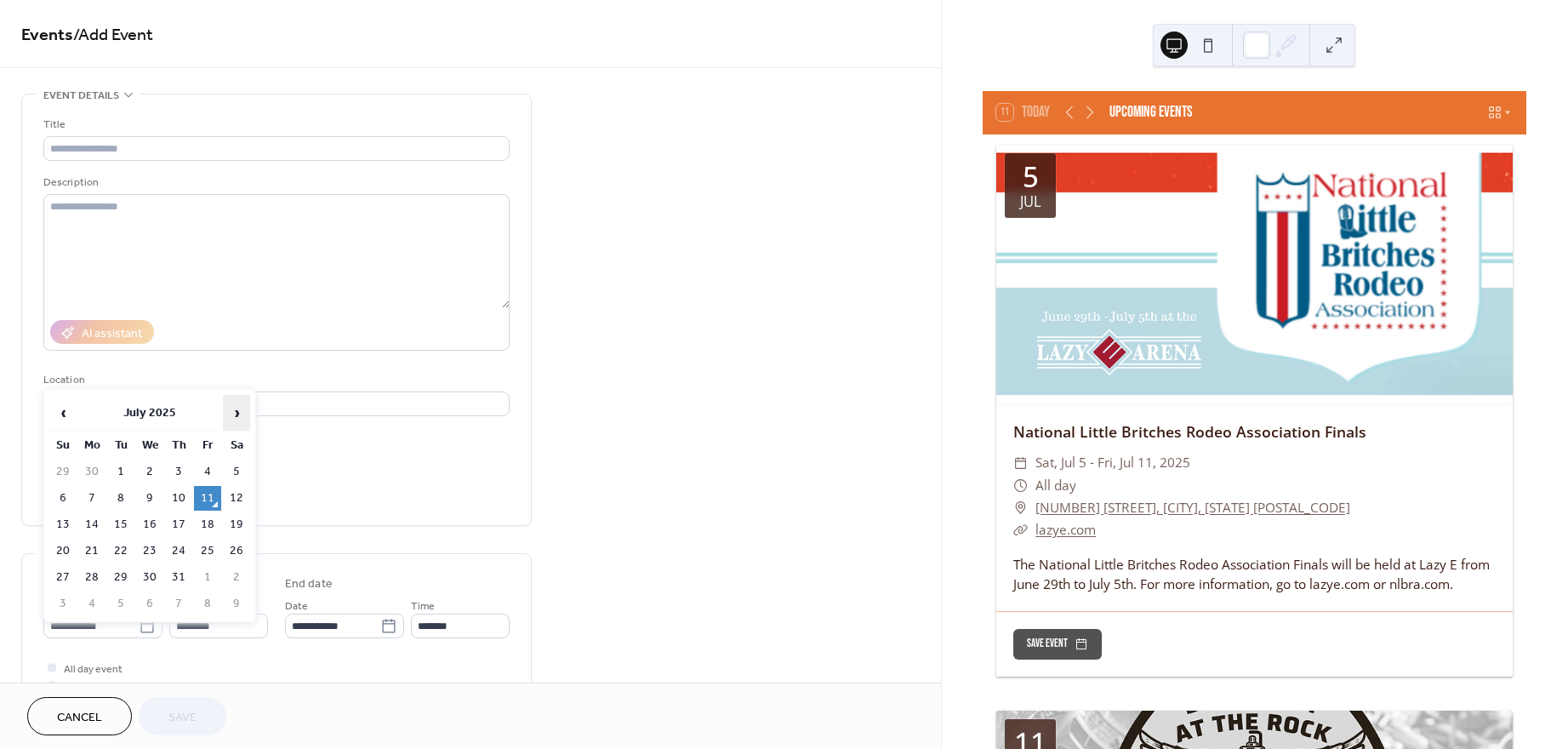 click on "›" at bounding box center [237, 413] 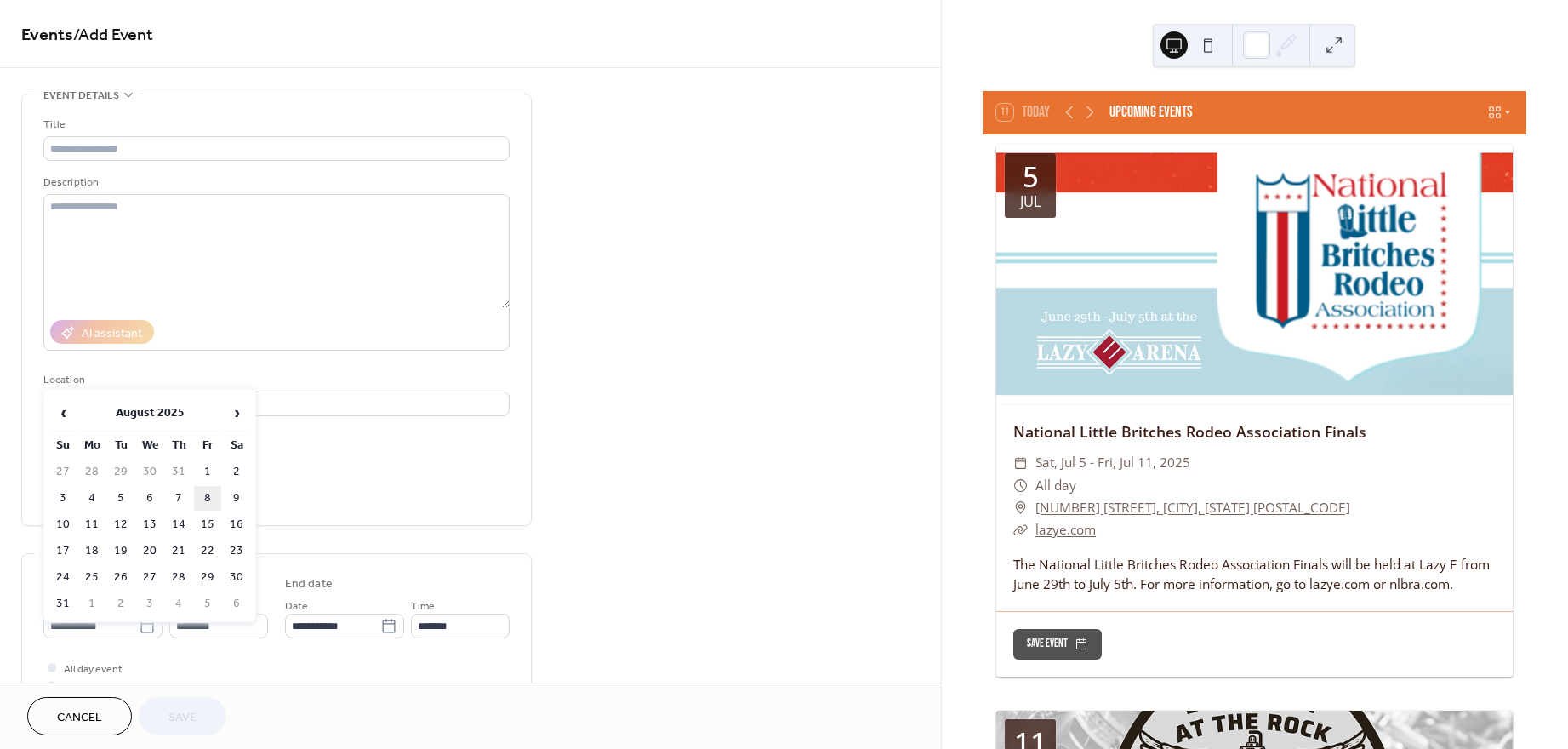 click on "8" at bounding box center [208, 498] 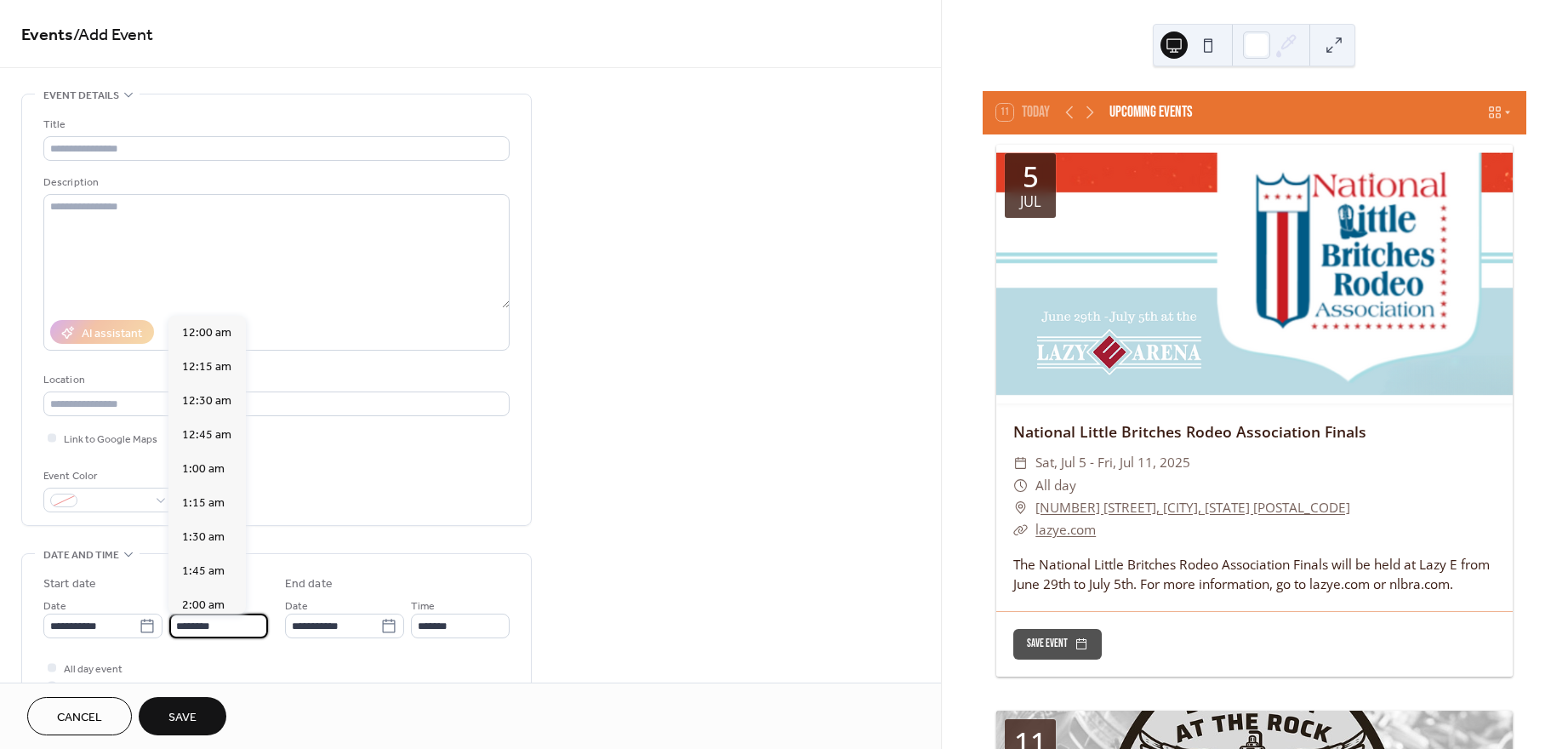 click on "********" at bounding box center [219, 626] 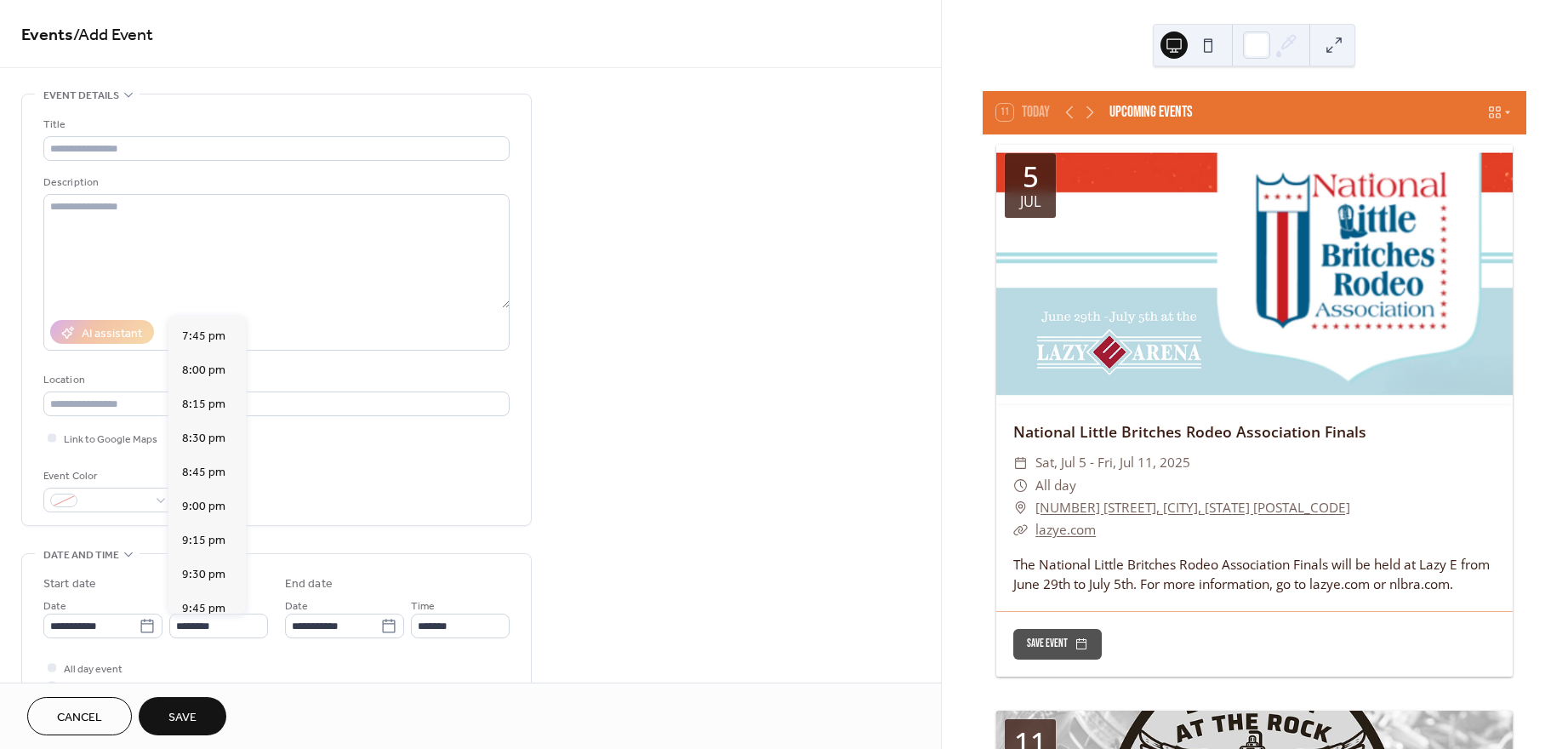 scroll, scrollTop: 2726, scrollLeft: 0, axis: vertical 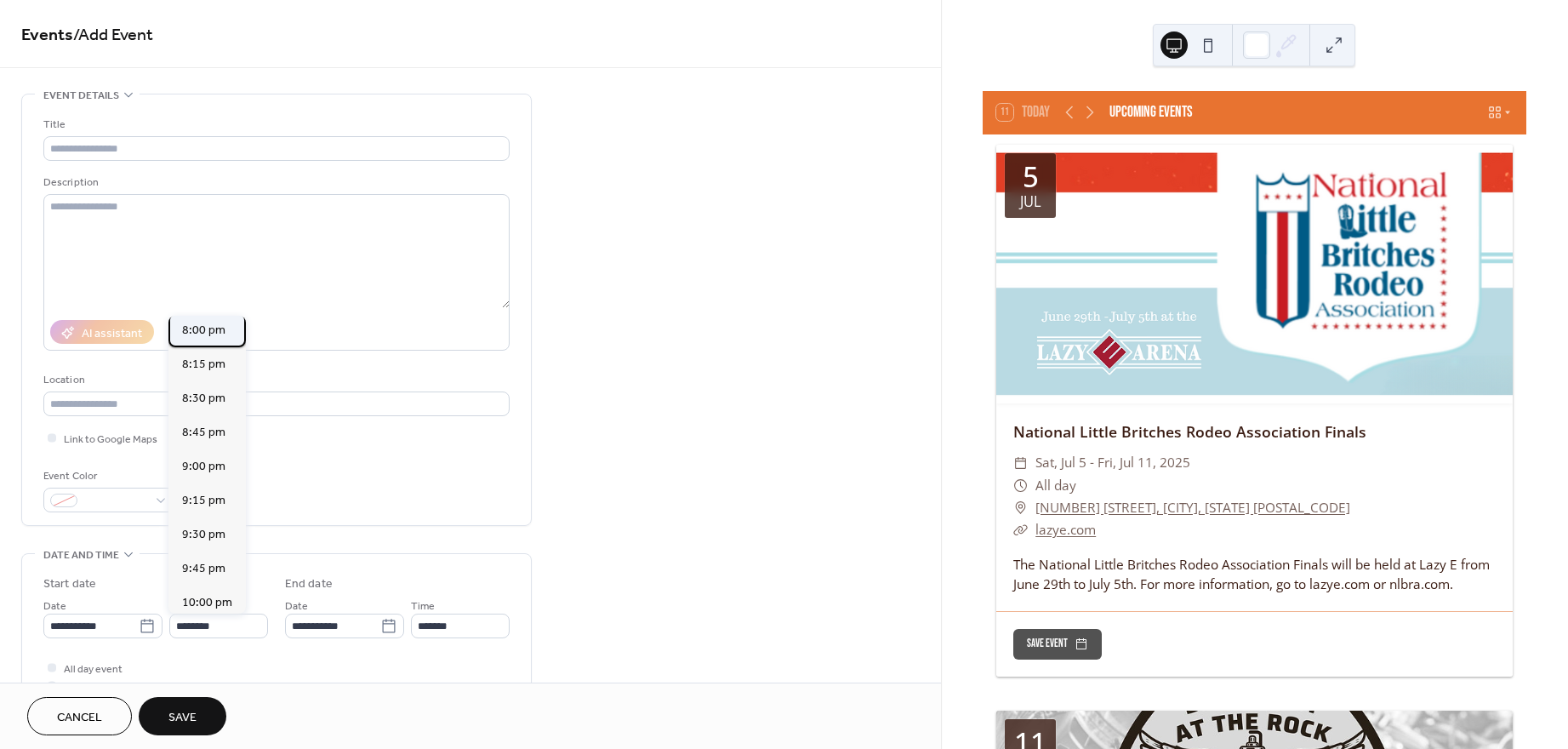 click on "8:00 pm" at bounding box center (203, 330) 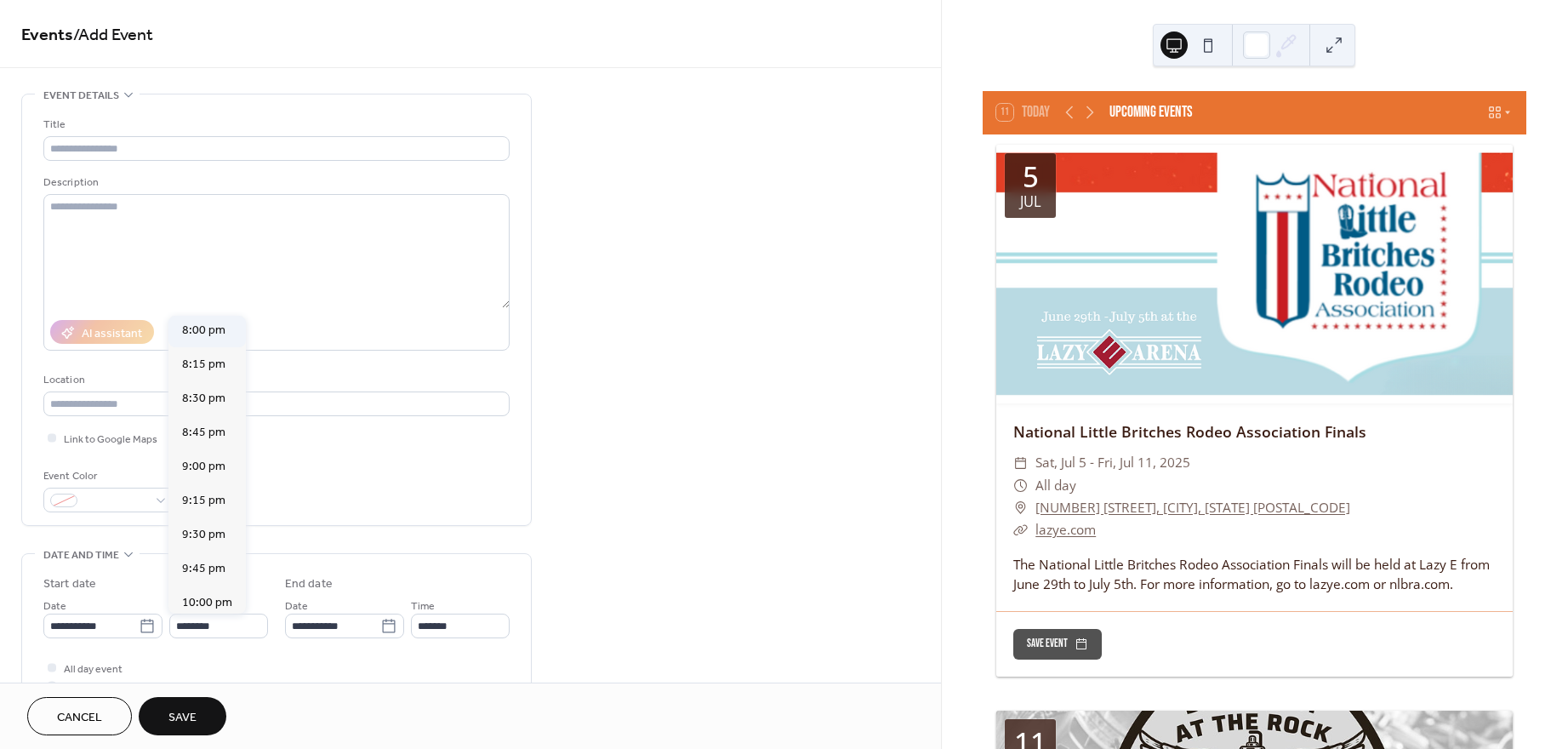 type on "*******" 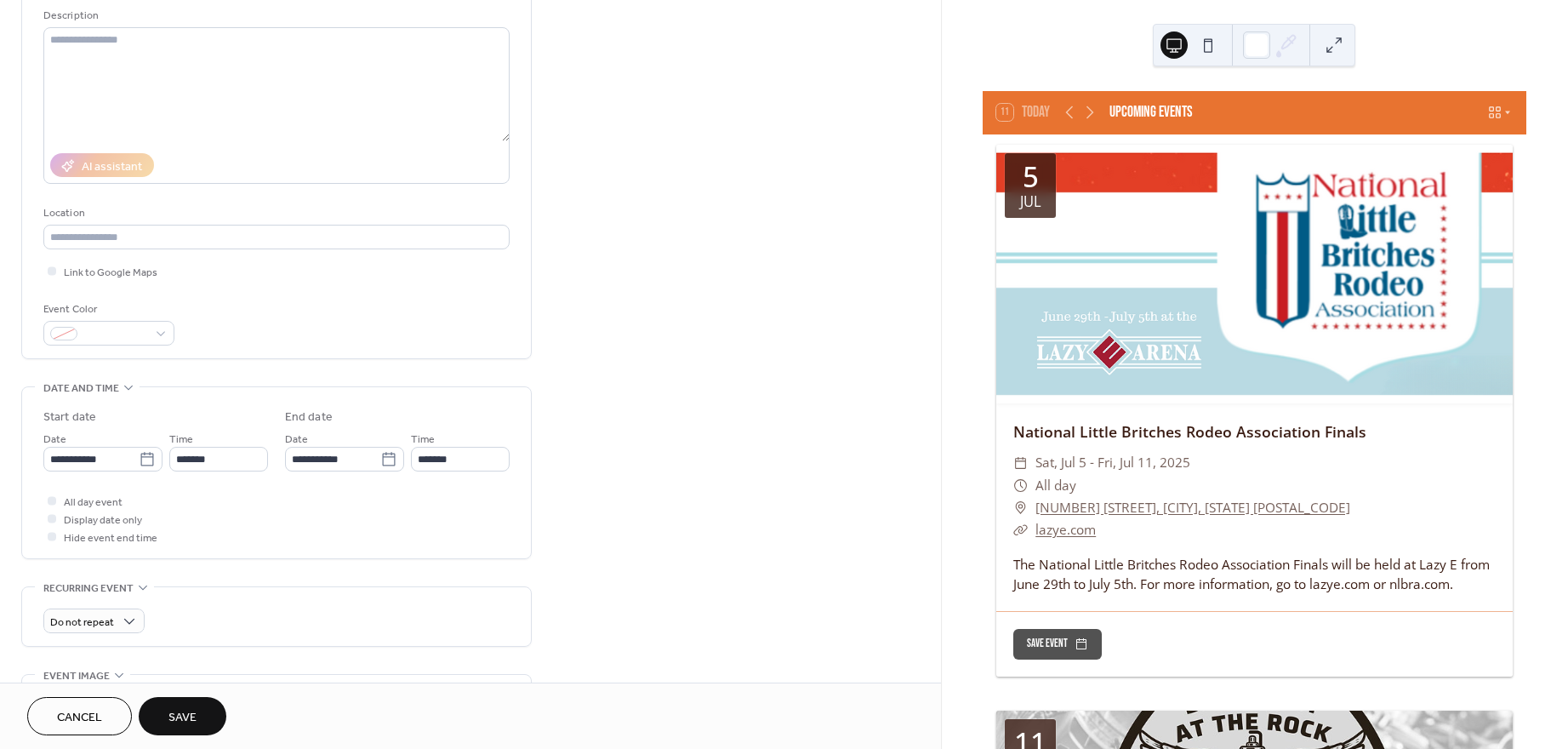 scroll, scrollTop: 173, scrollLeft: 0, axis: vertical 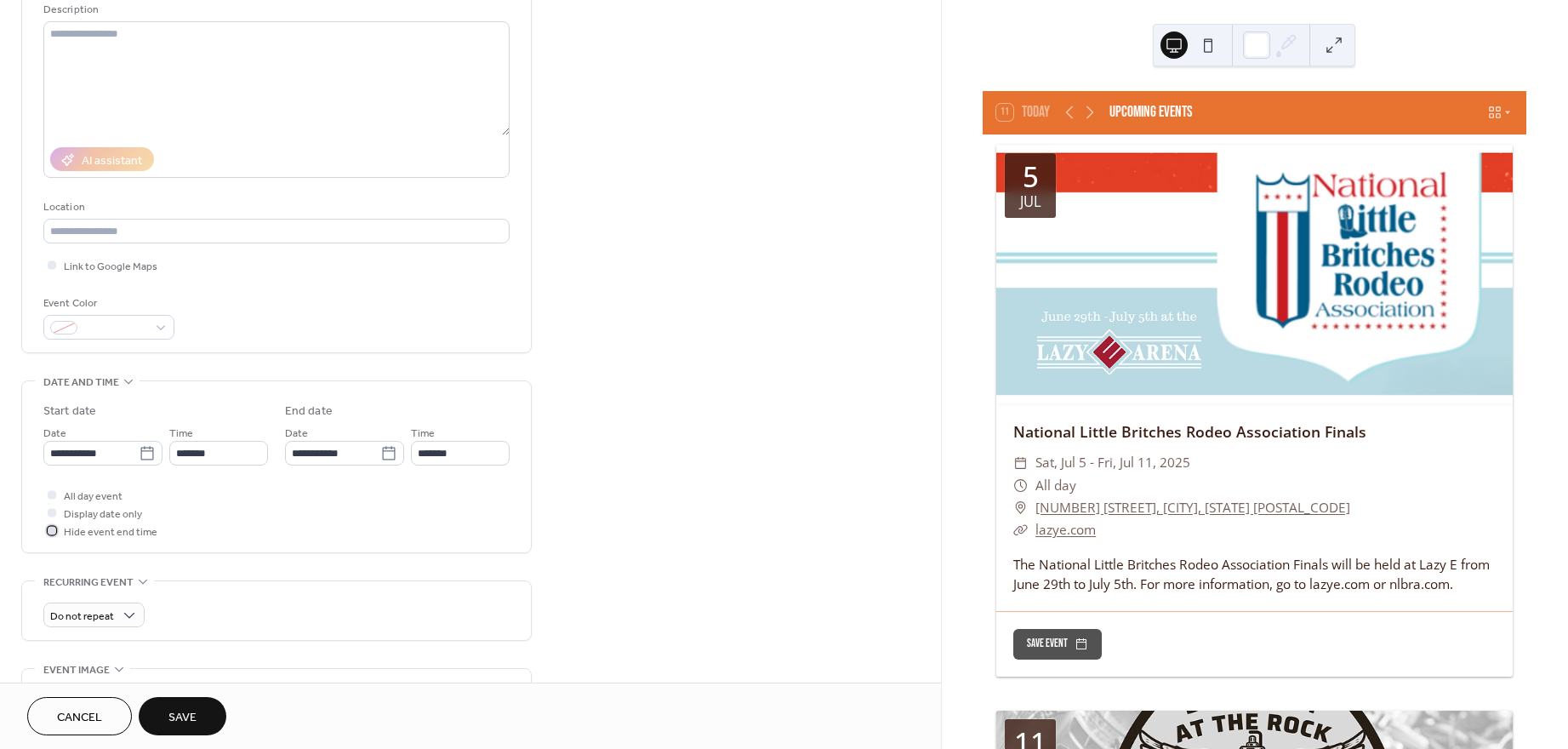 click at bounding box center [52, 530] 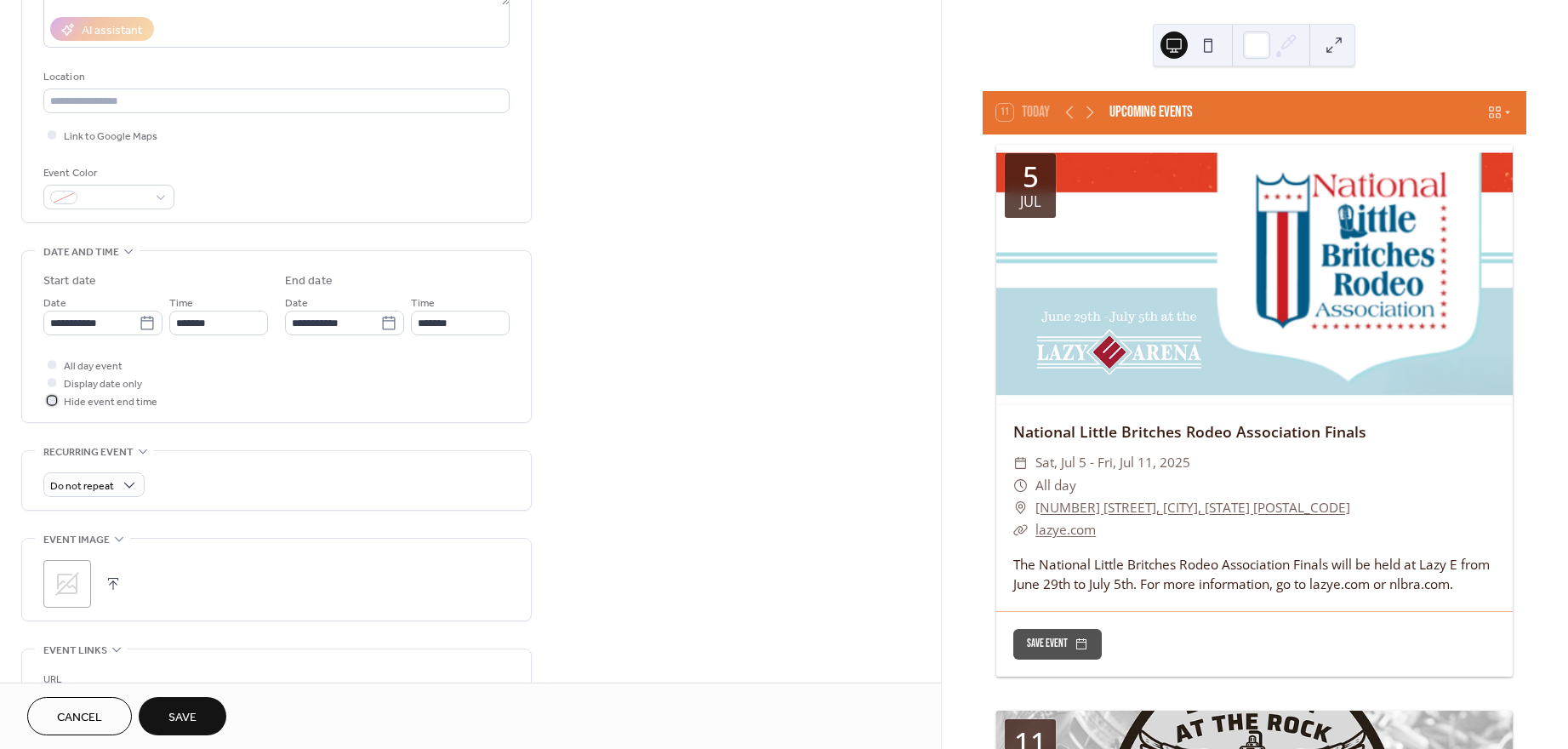 scroll, scrollTop: 305, scrollLeft: 0, axis: vertical 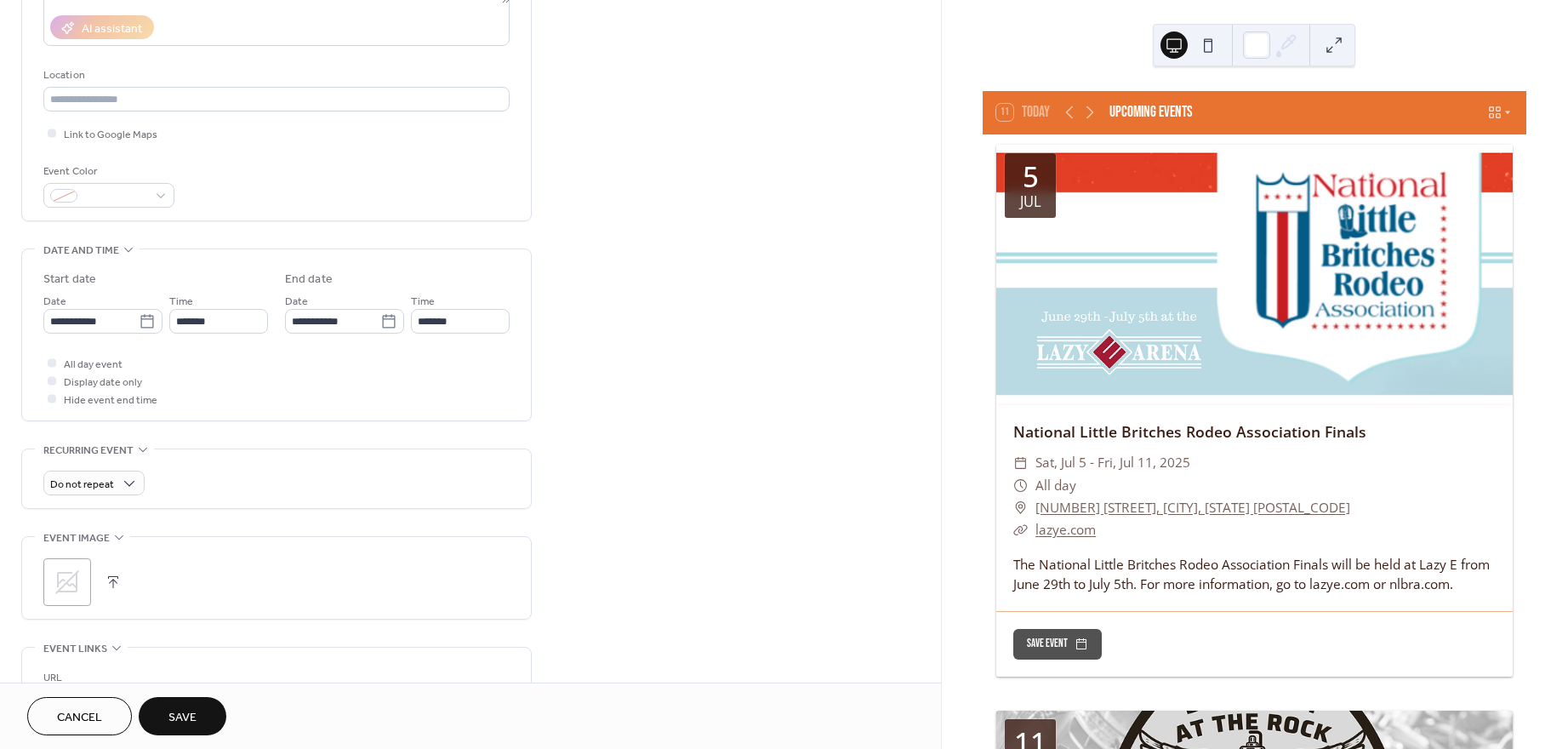 click at bounding box center [113, 582] 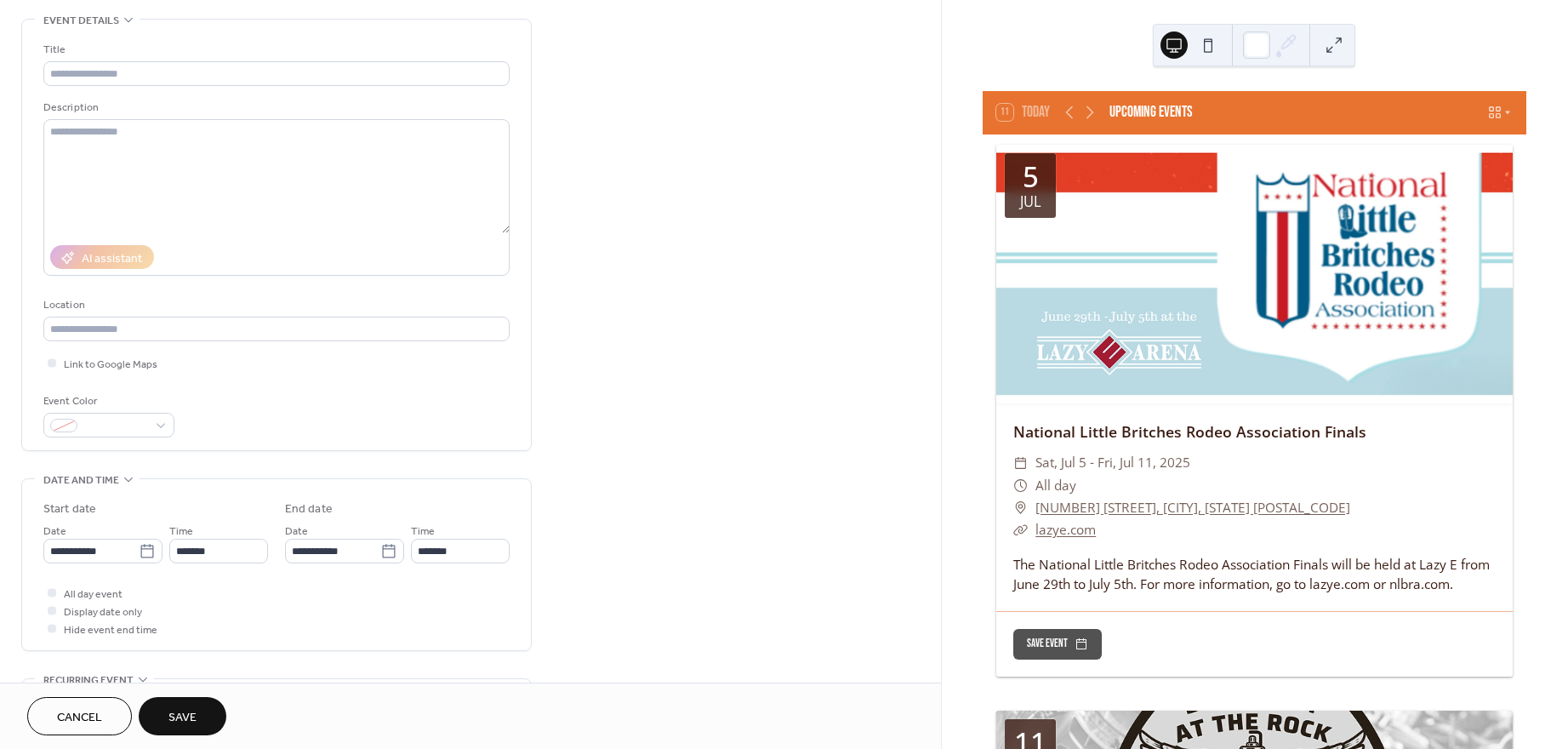 scroll, scrollTop: 74, scrollLeft: 0, axis: vertical 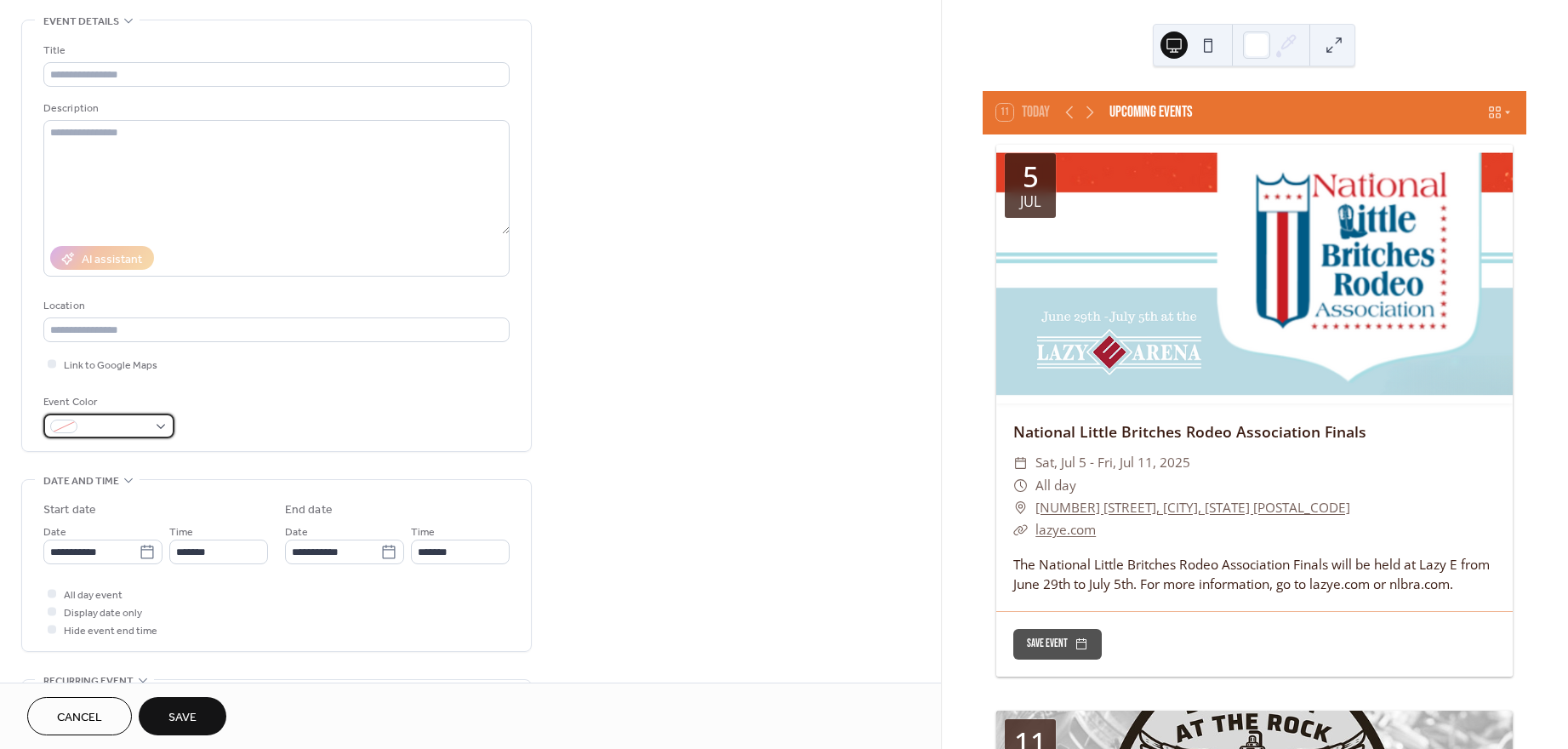 click at bounding box center (109, 426) 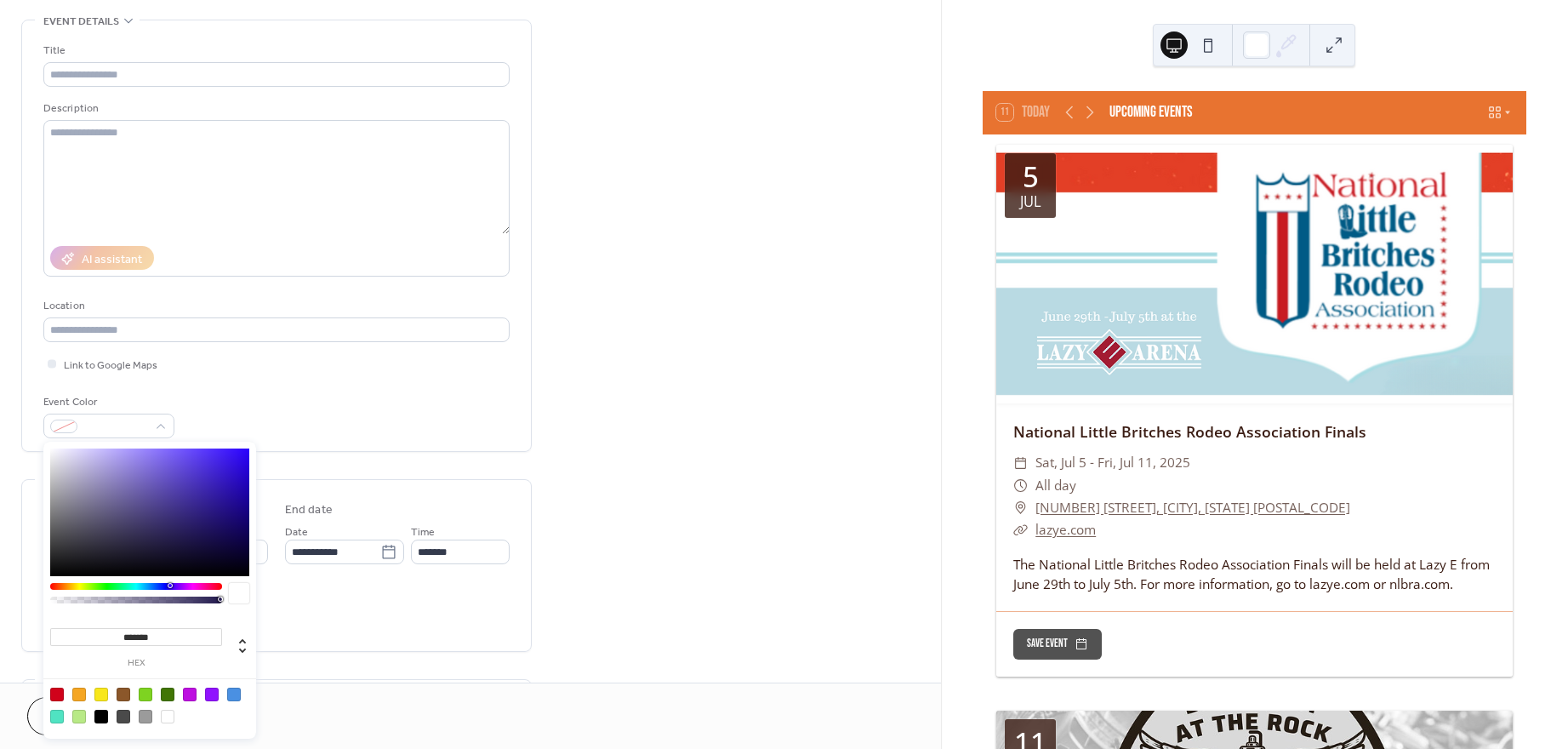click at bounding box center [123, 695] 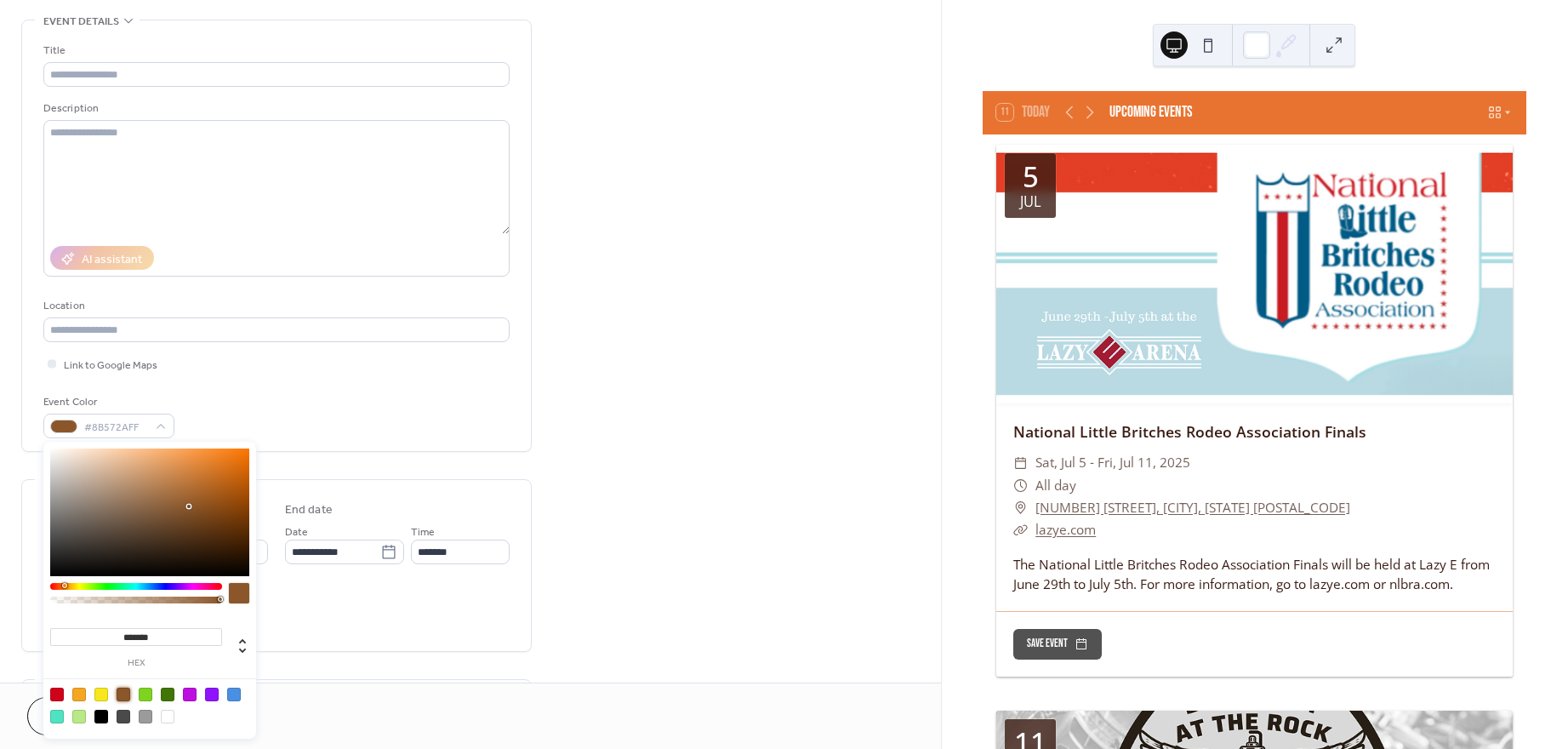 type on "*******" 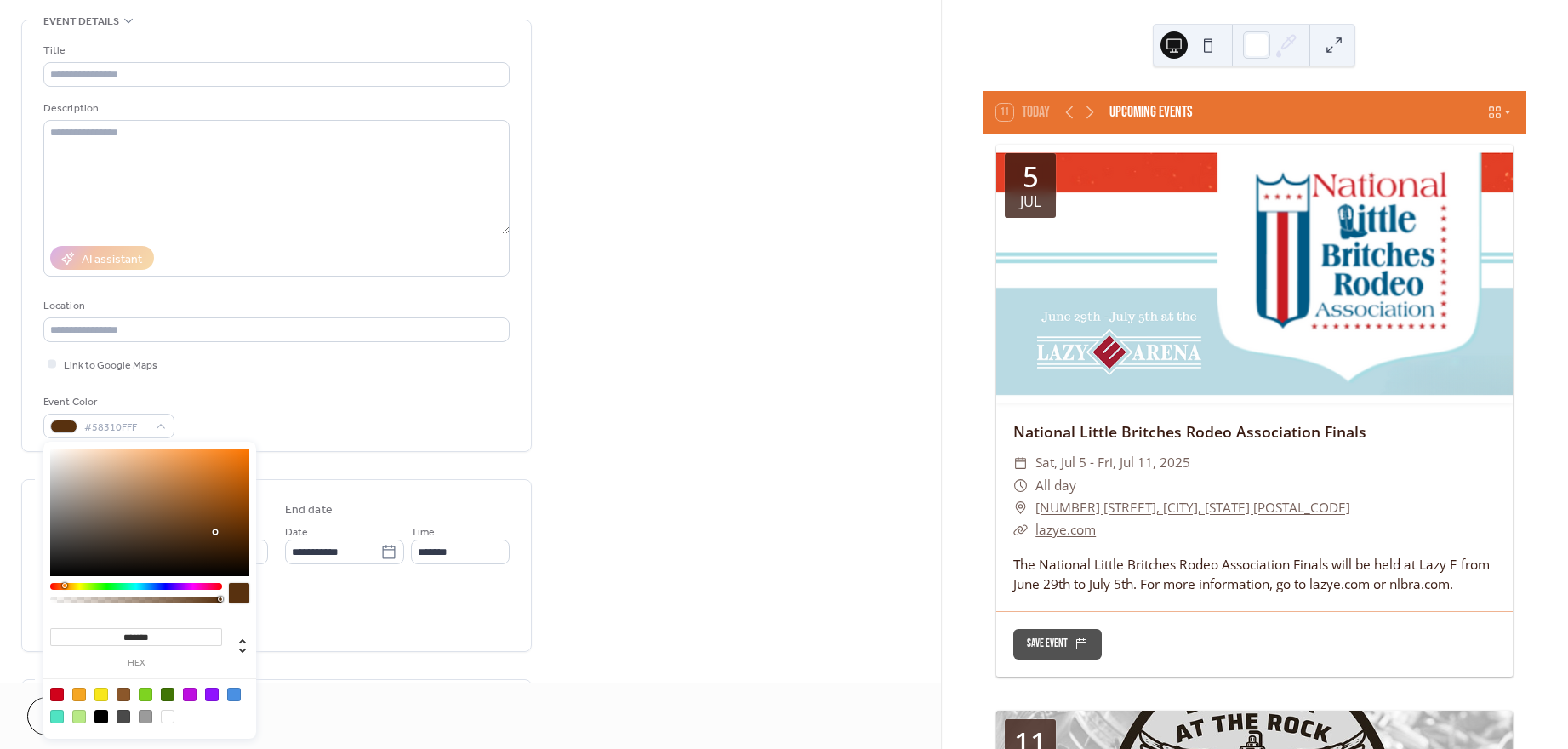 click at bounding box center [150, 512] 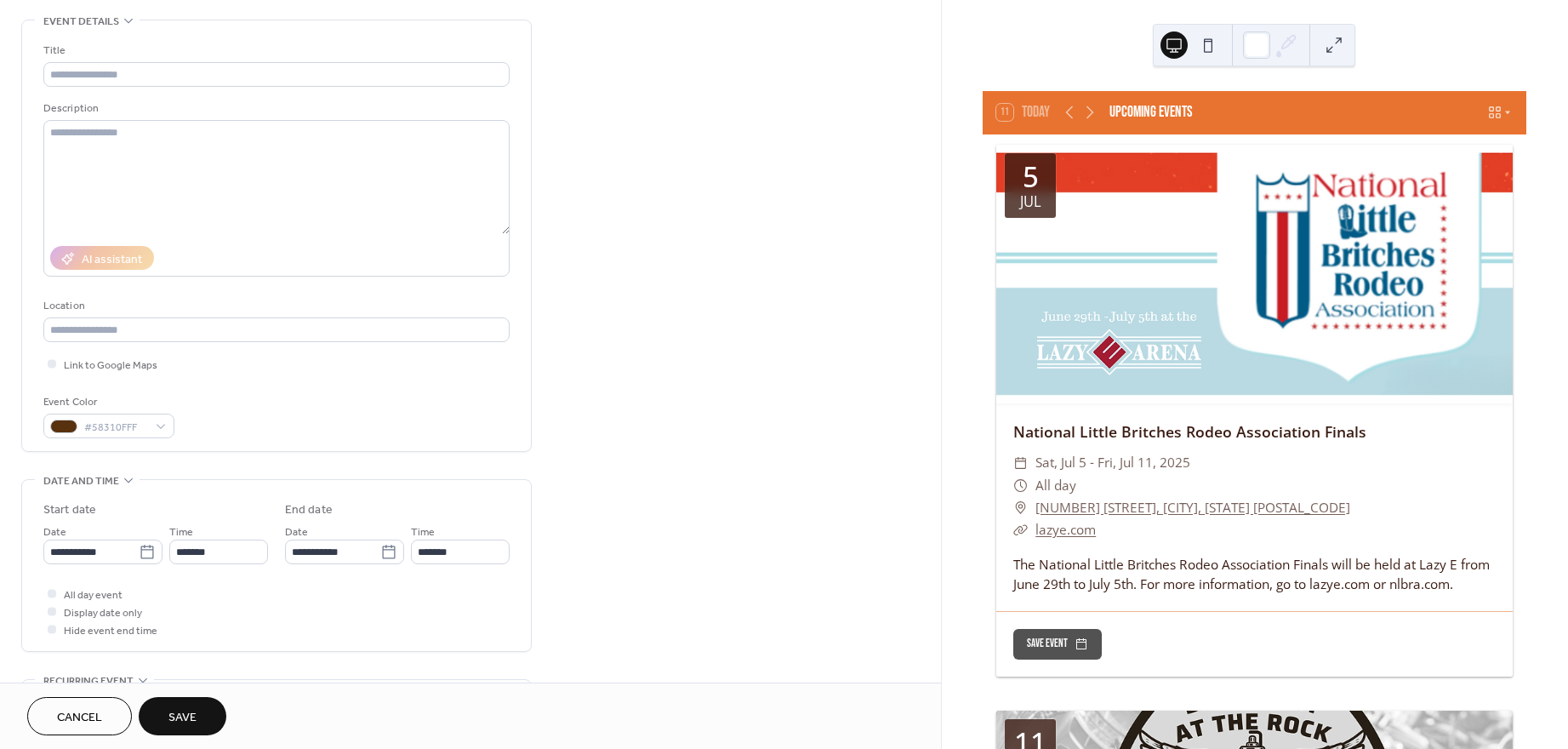 click on "**********" at bounding box center [470, 604] 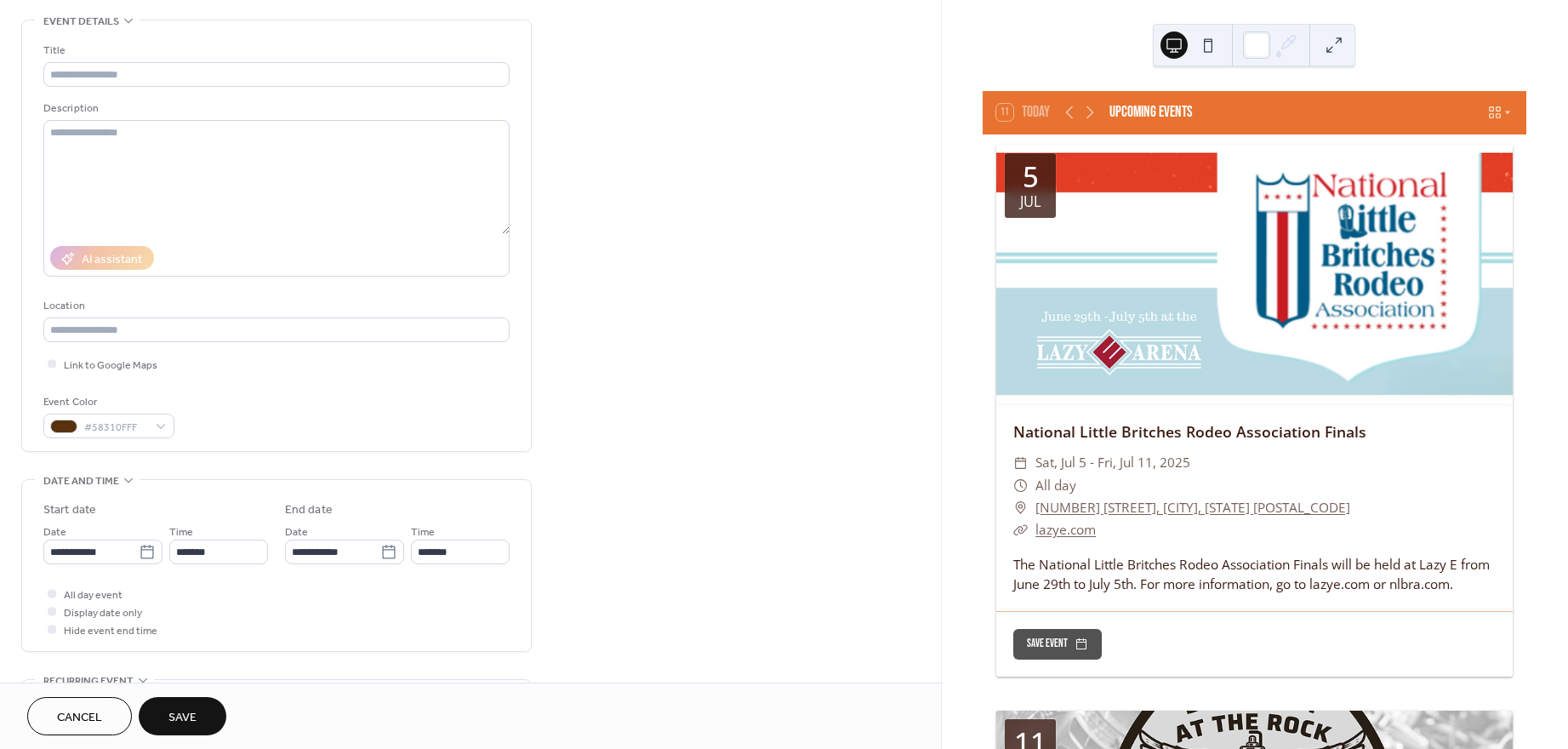 scroll, scrollTop: 0, scrollLeft: 0, axis: both 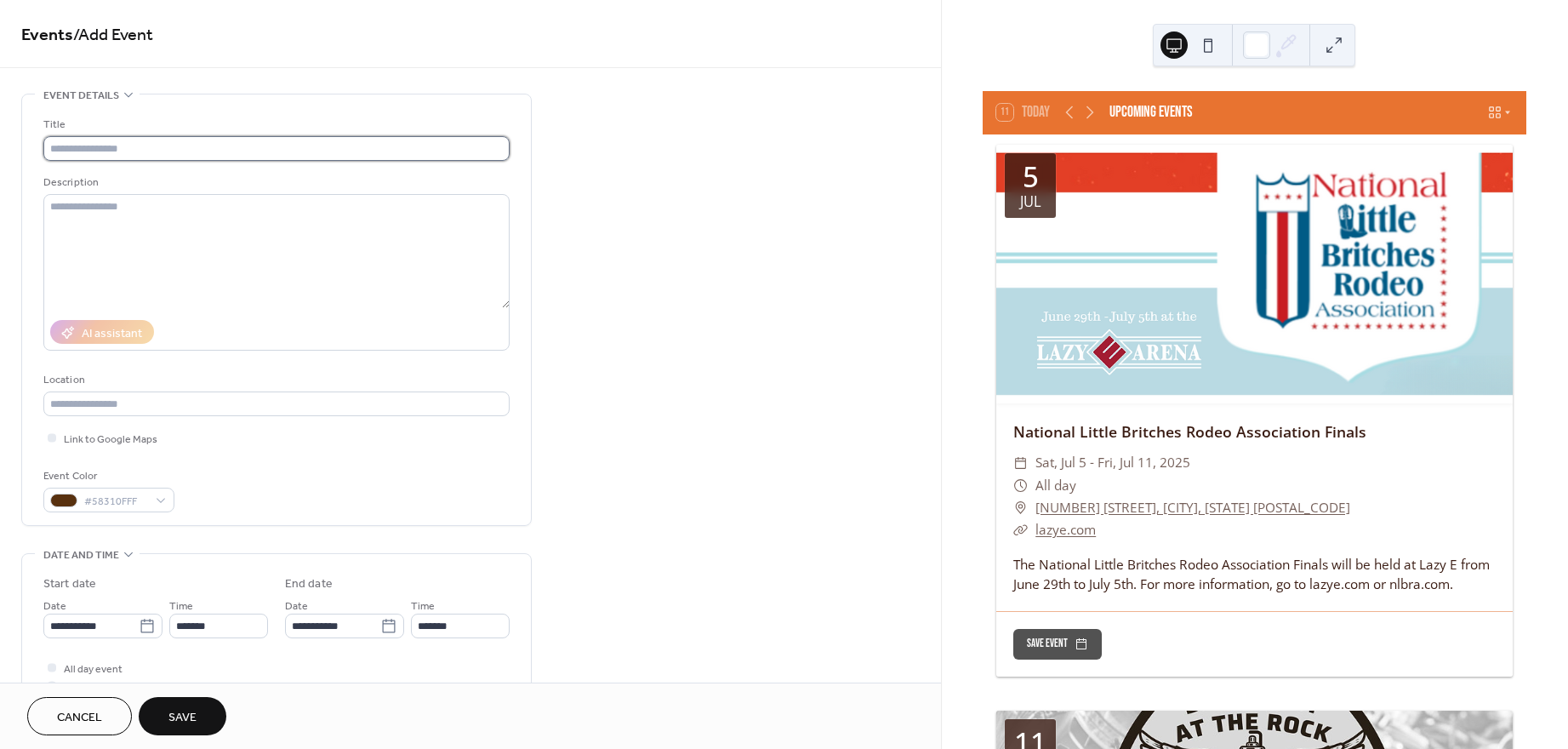 click at bounding box center (277, 148) 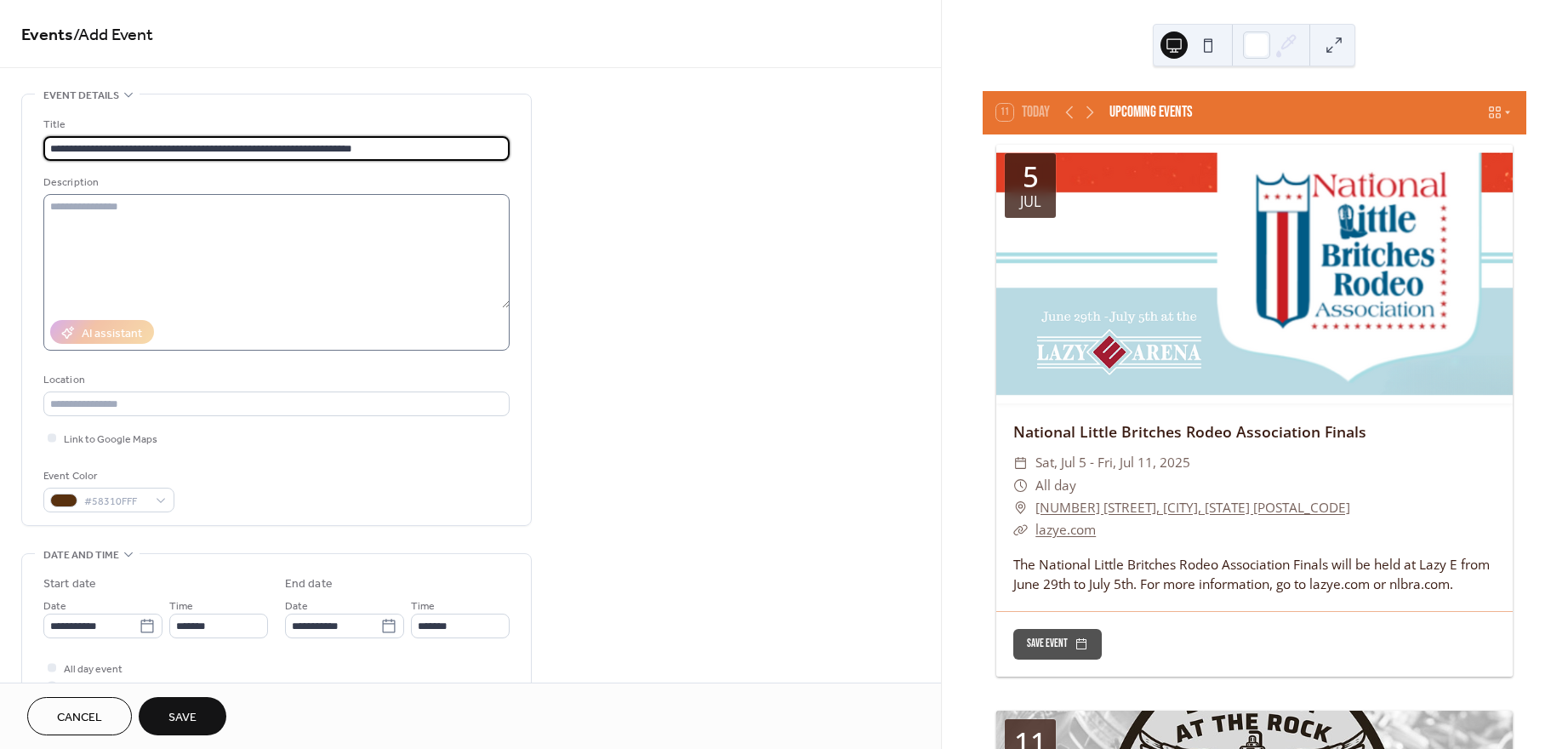 type on "**********" 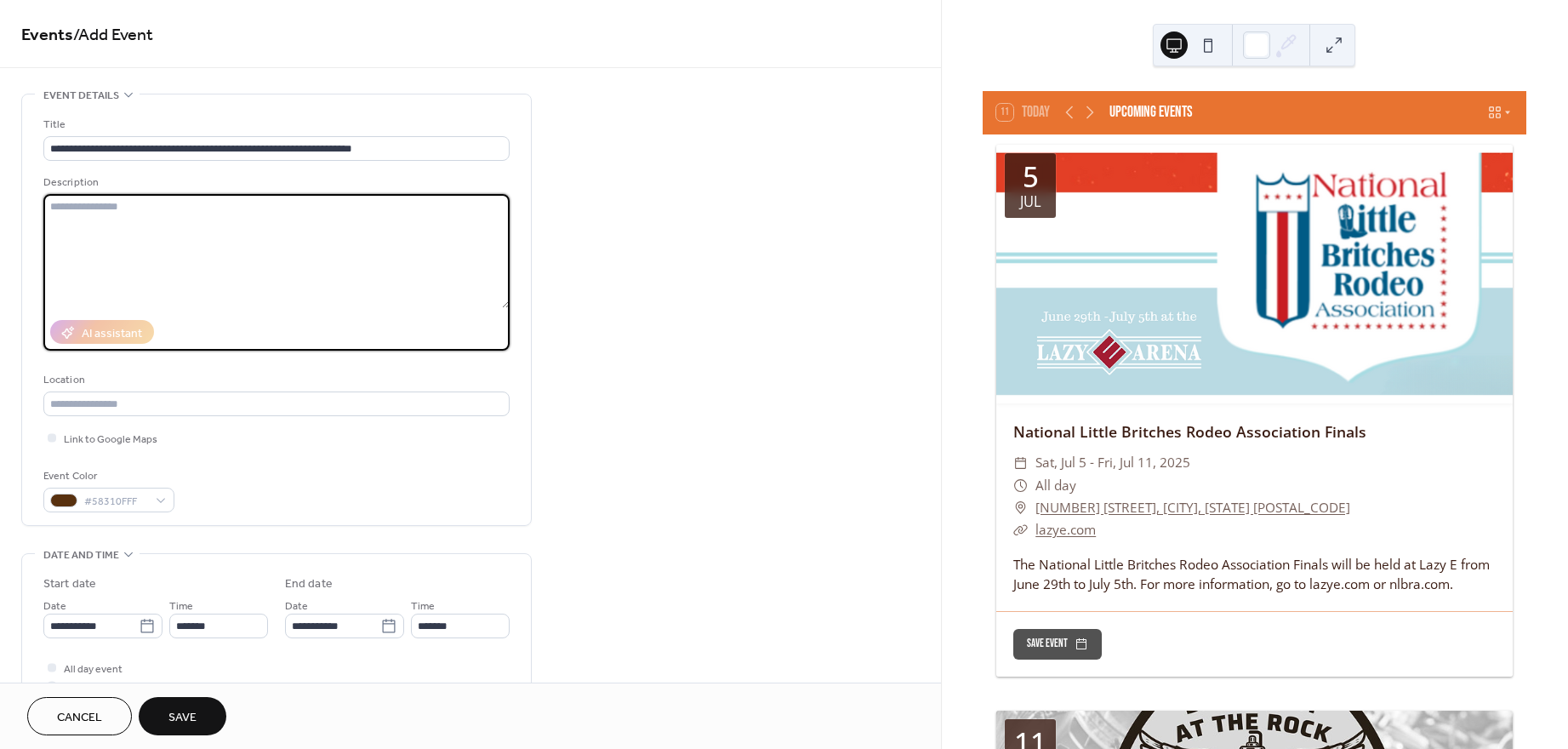 click at bounding box center (277, 251) 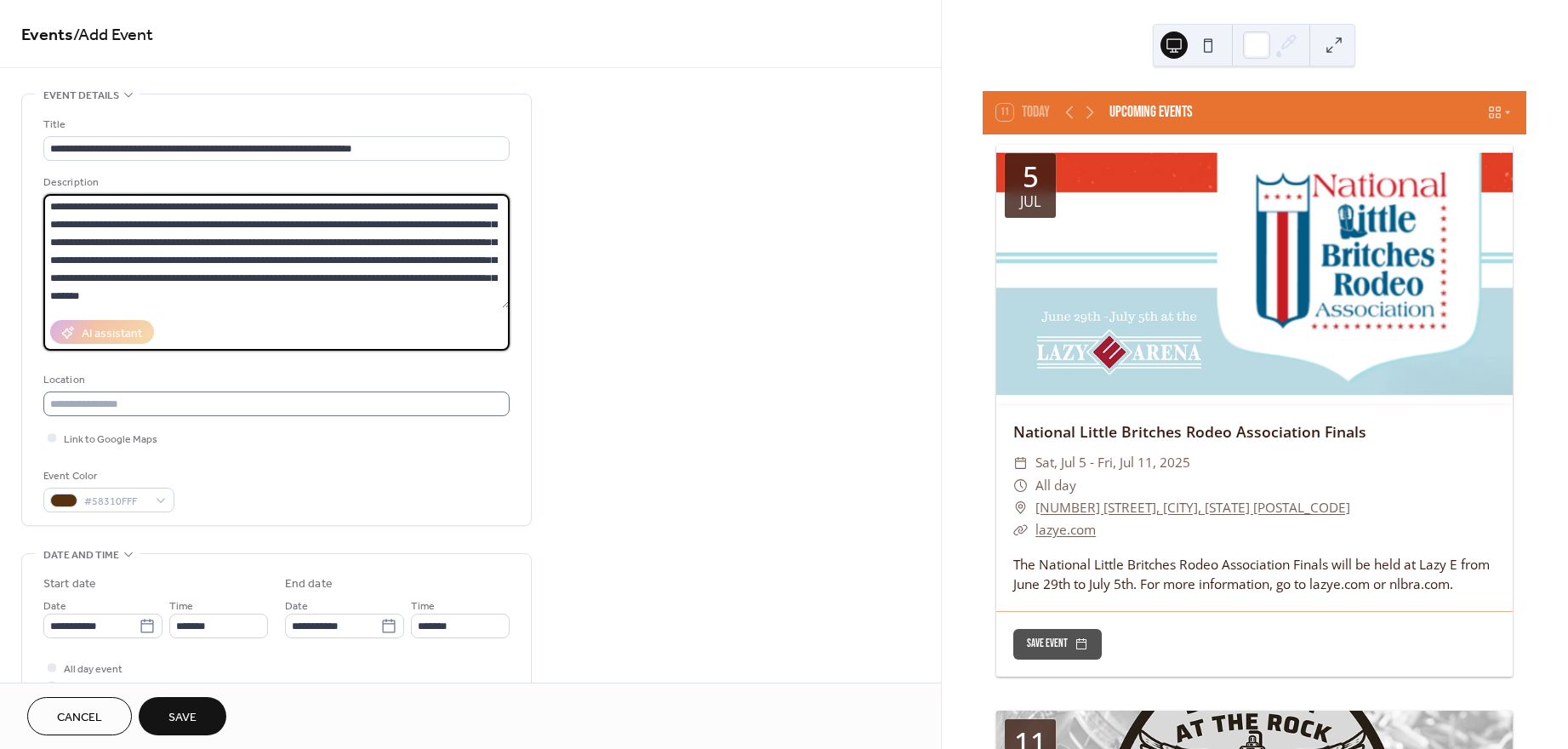 type on "**********" 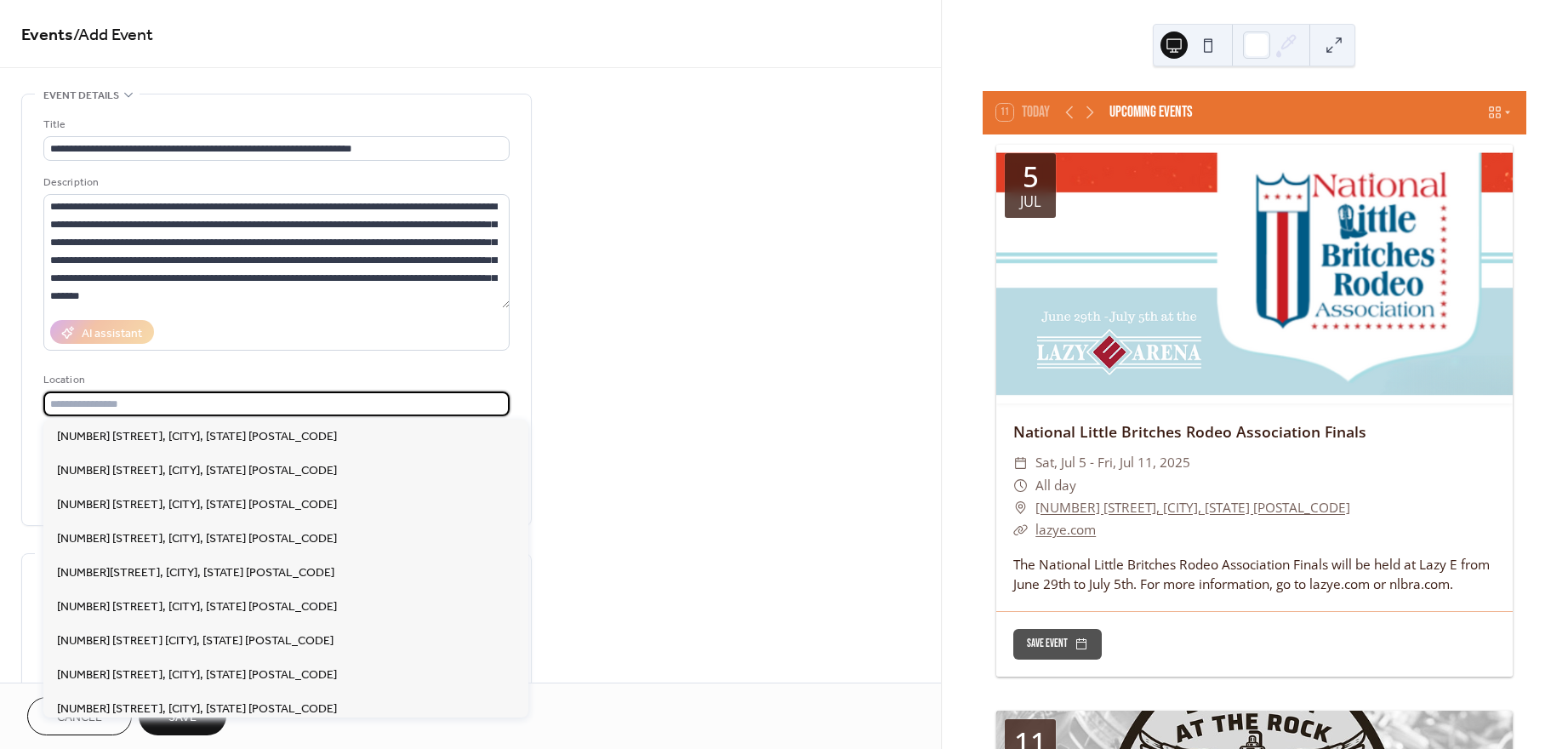click at bounding box center [277, 403] 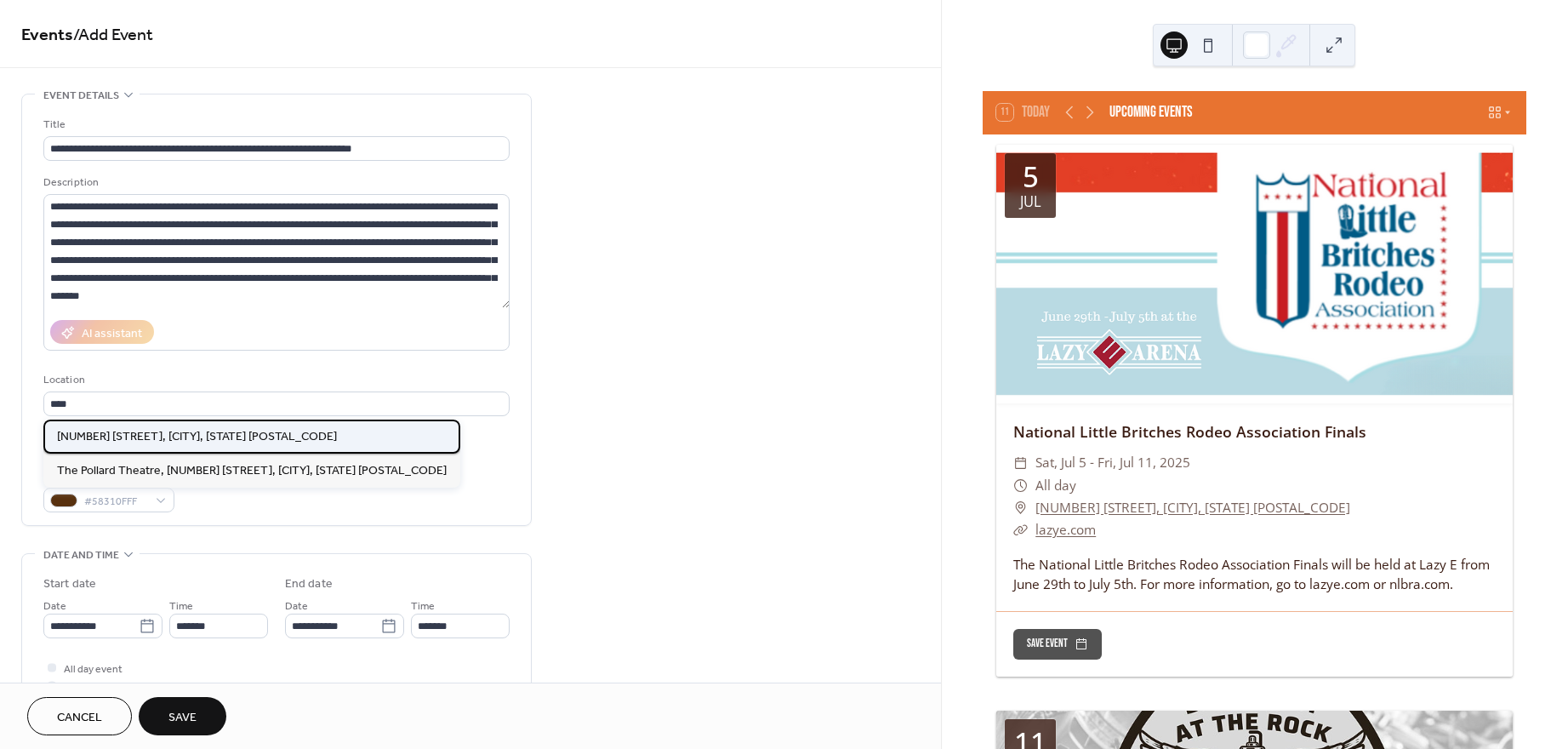 click on "120 W Harrison Ave, Guthrie, OK 73044" at bounding box center [197, 437] 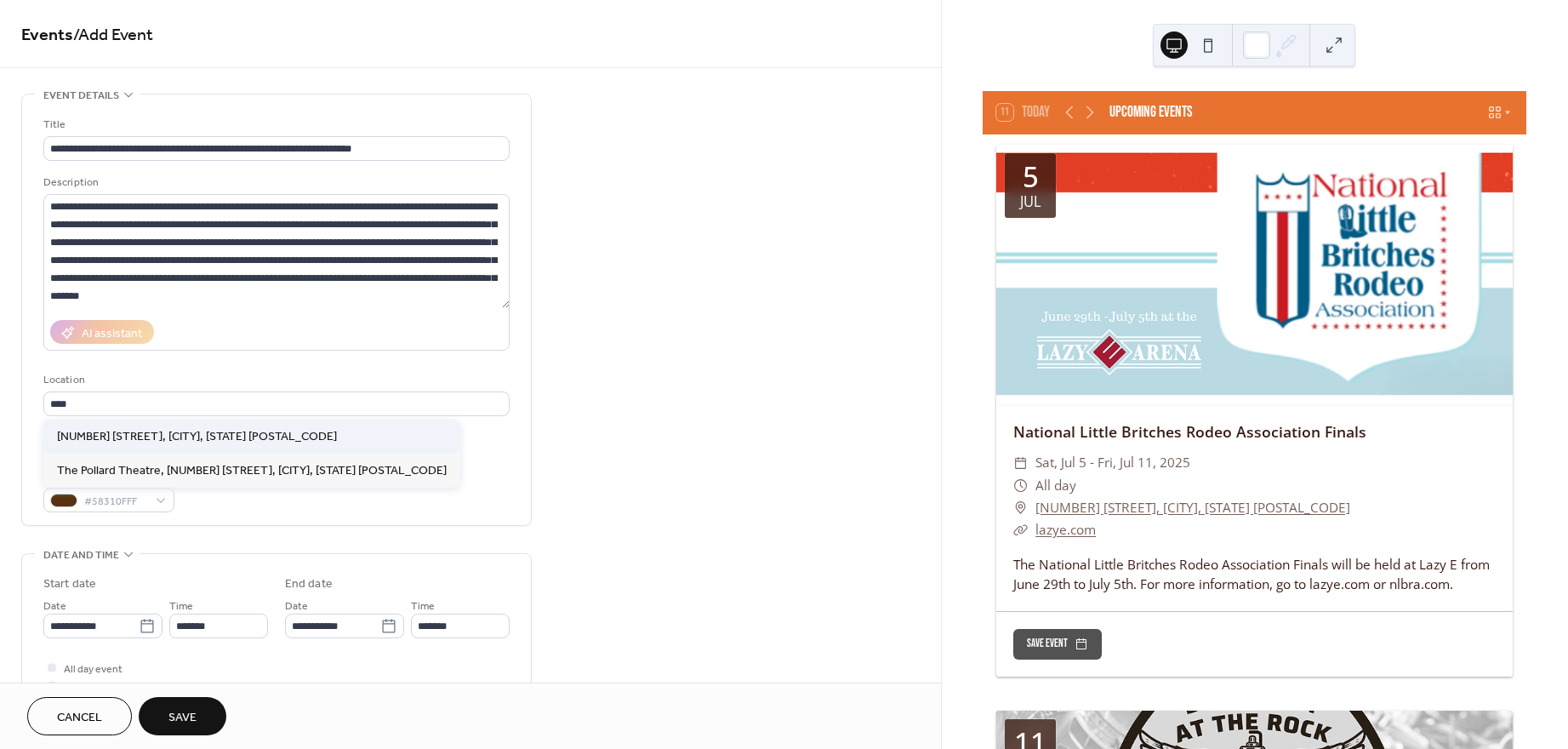 type on "**********" 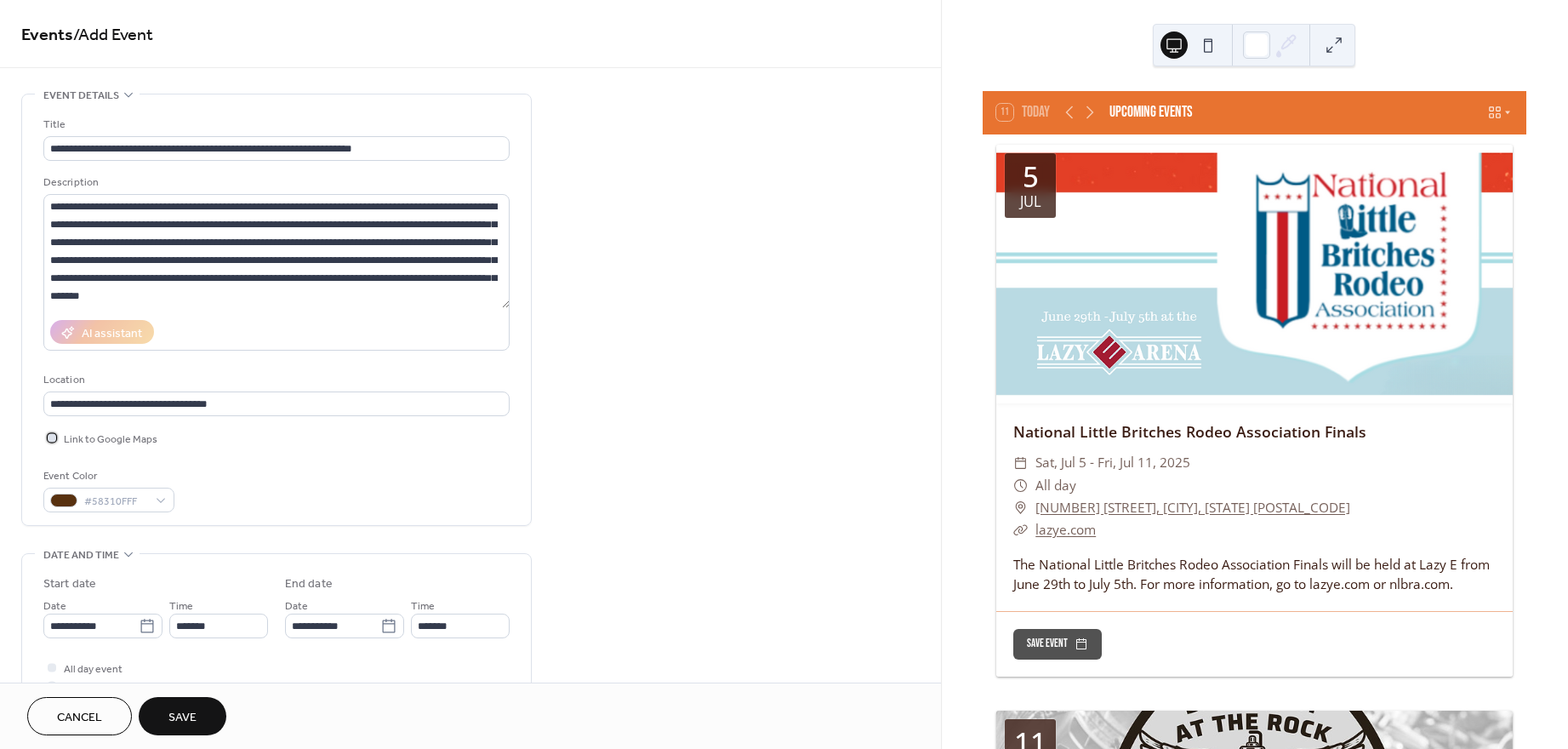 click at bounding box center (52, 437) 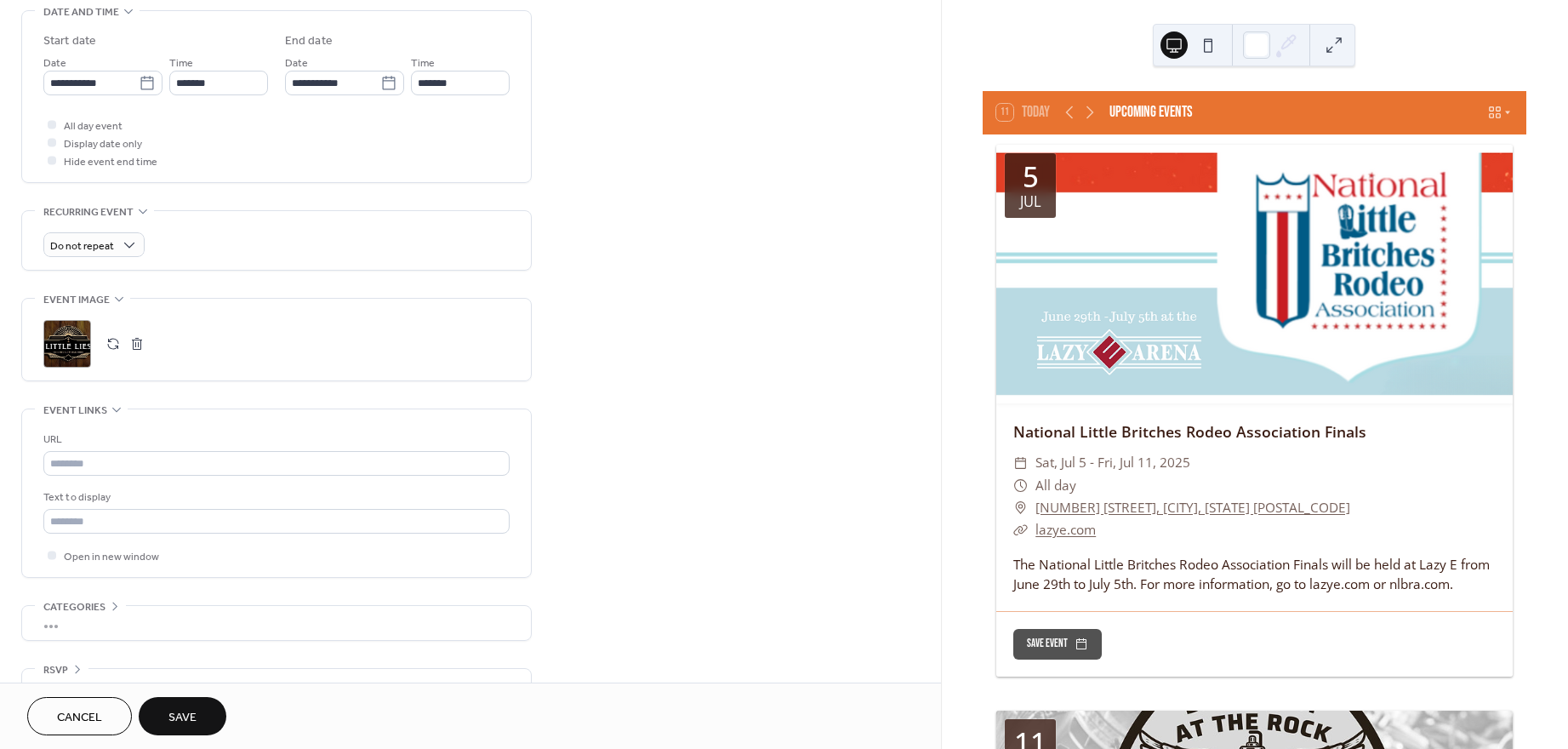 scroll, scrollTop: 582, scrollLeft: 0, axis: vertical 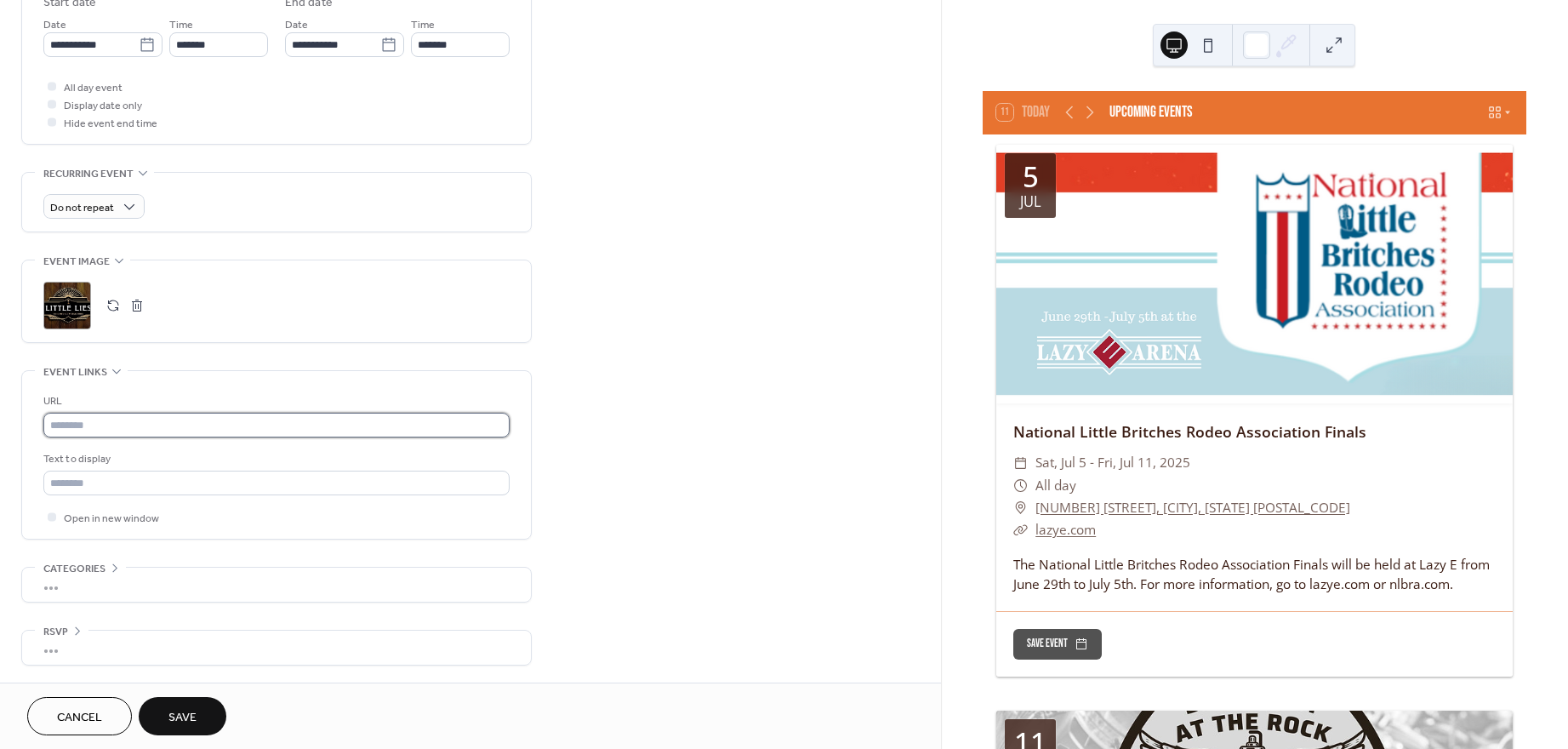 click at bounding box center (277, 425) 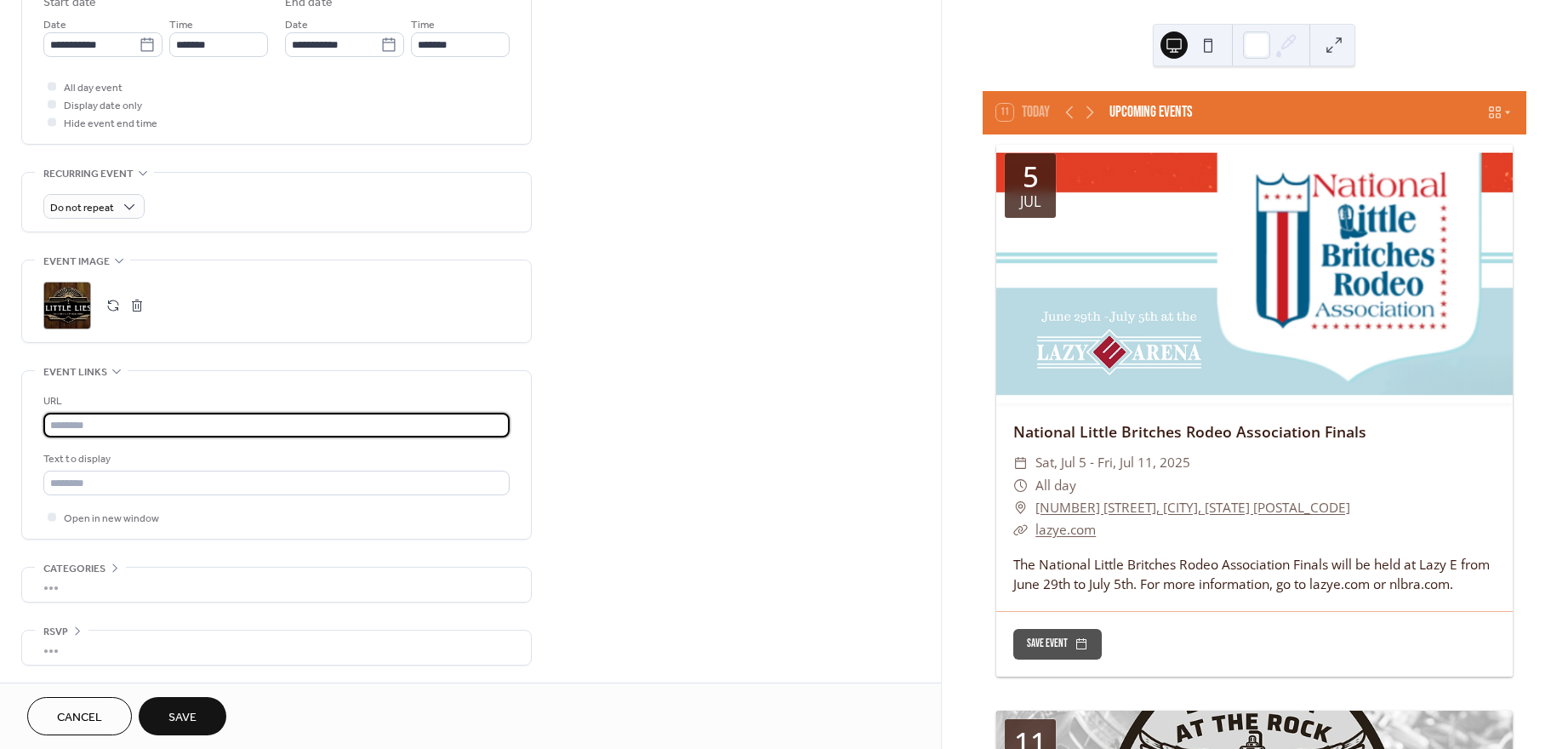 type on "**********" 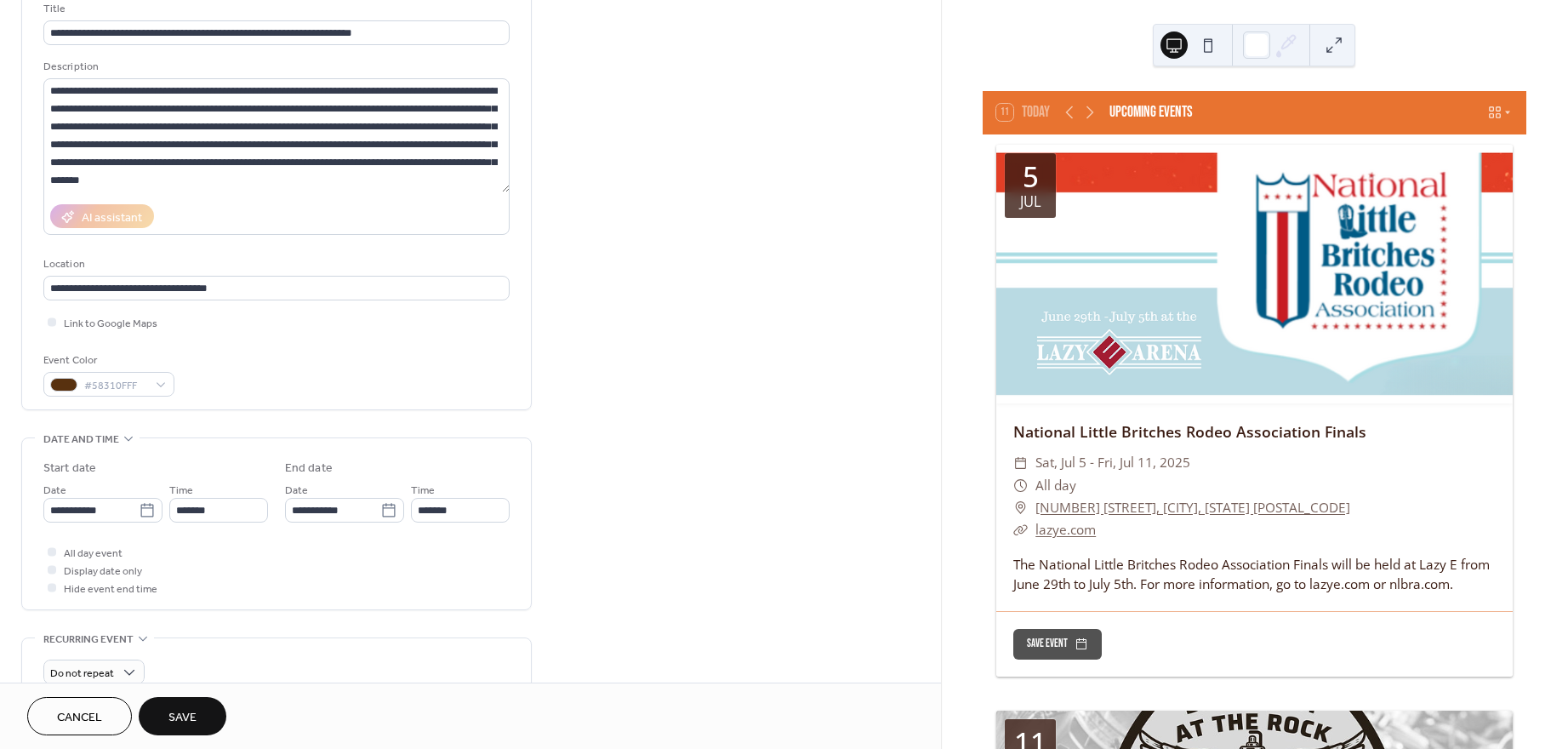 scroll, scrollTop: 109, scrollLeft: 0, axis: vertical 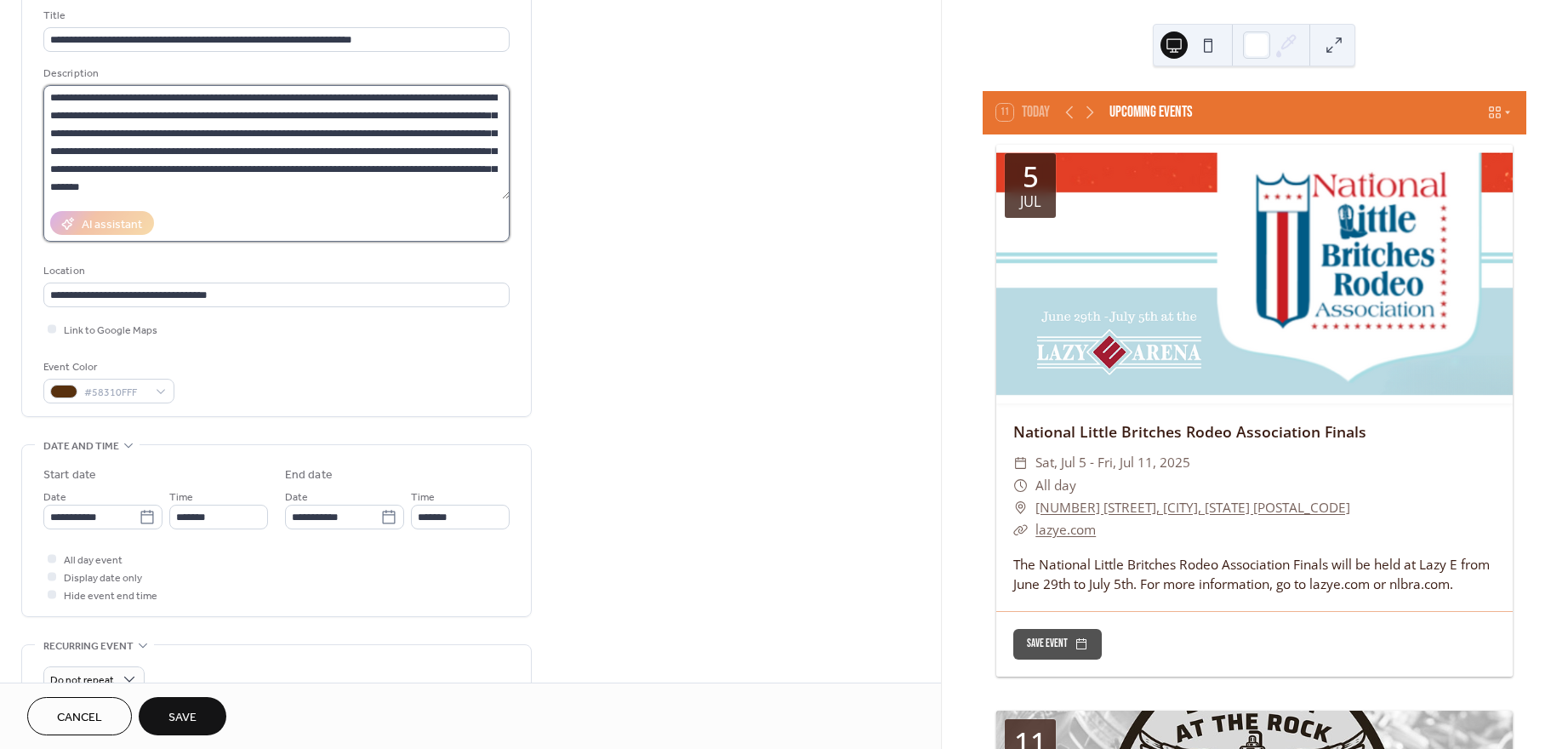 click on "**********" at bounding box center (277, 142) 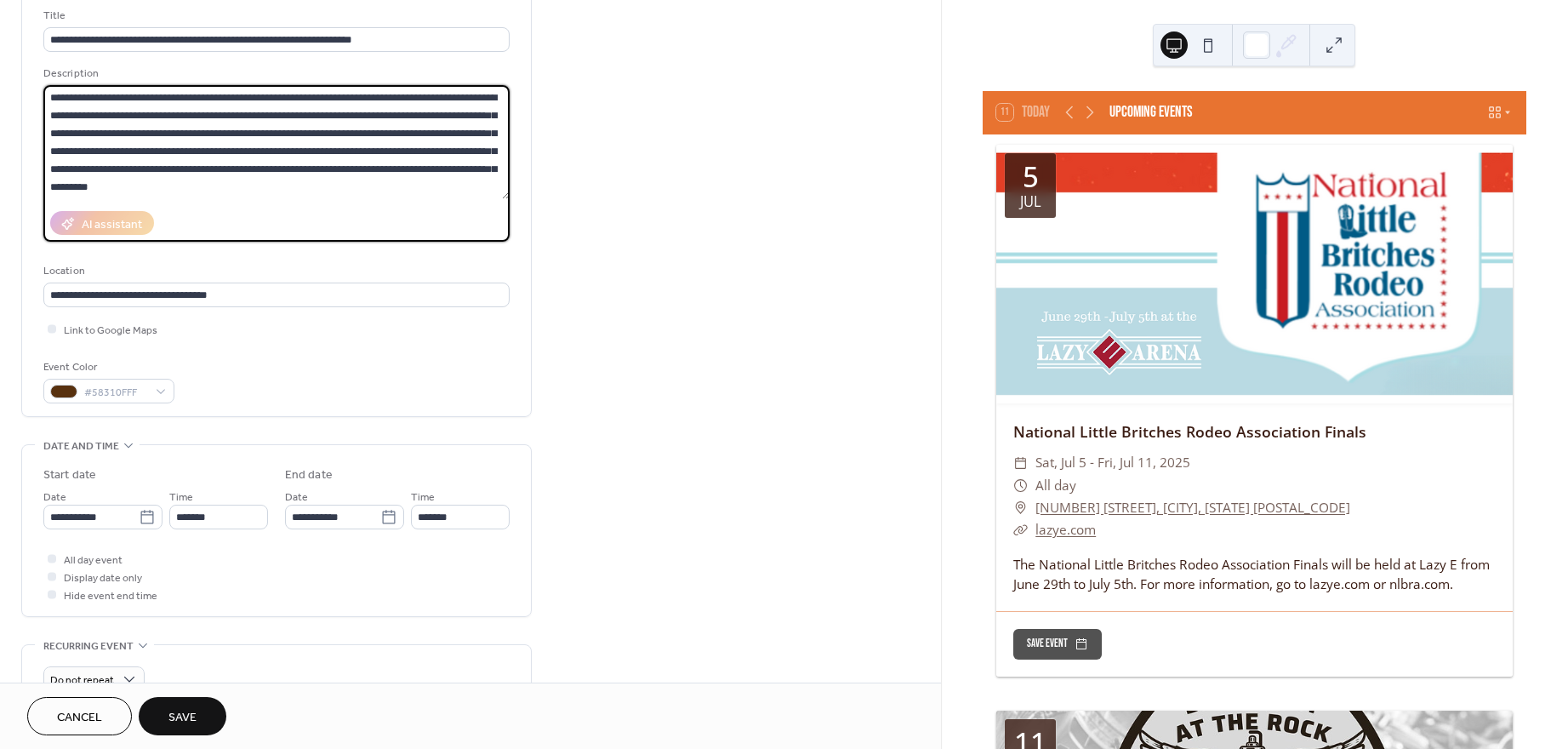 scroll, scrollTop: 33, scrollLeft: 0, axis: vertical 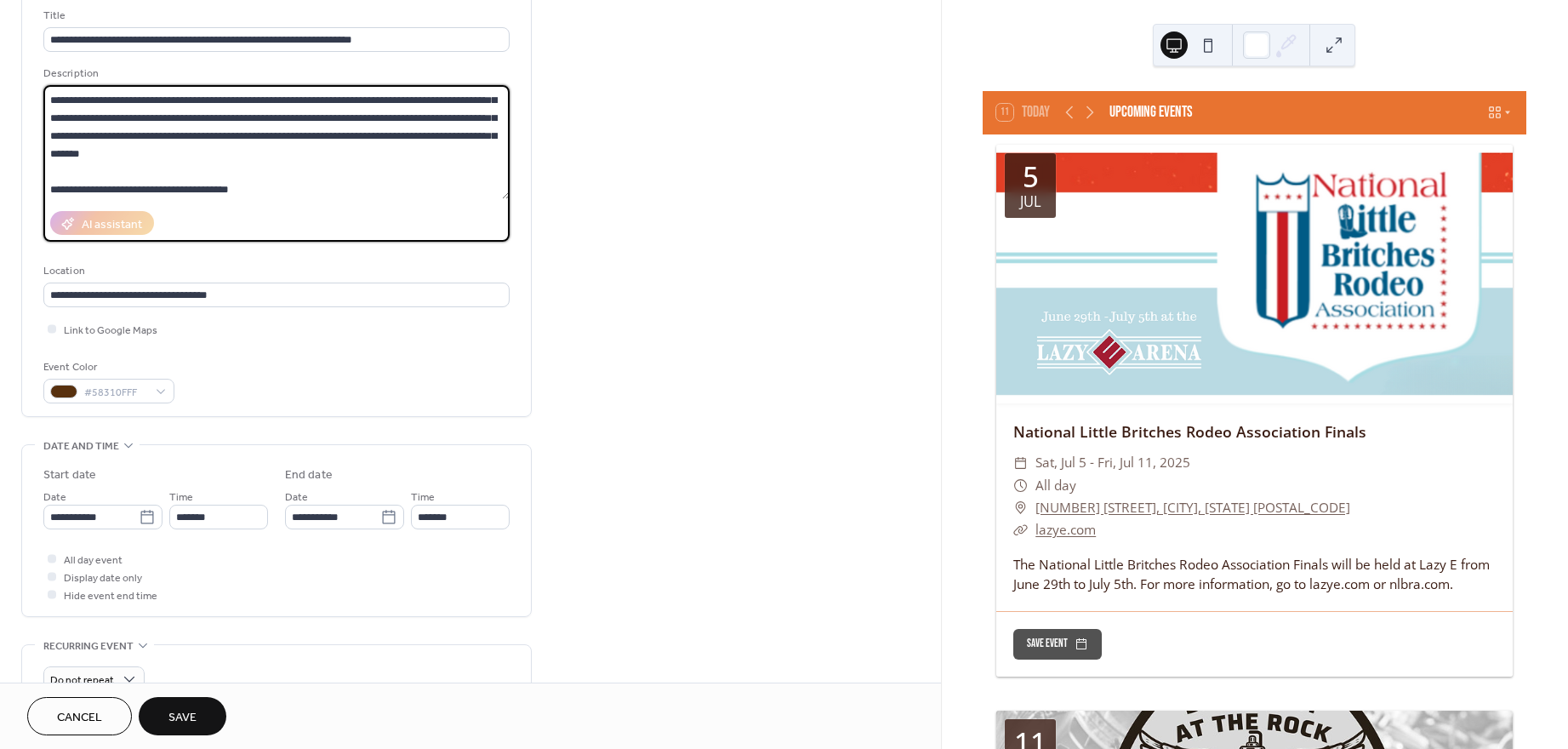 type on "**********" 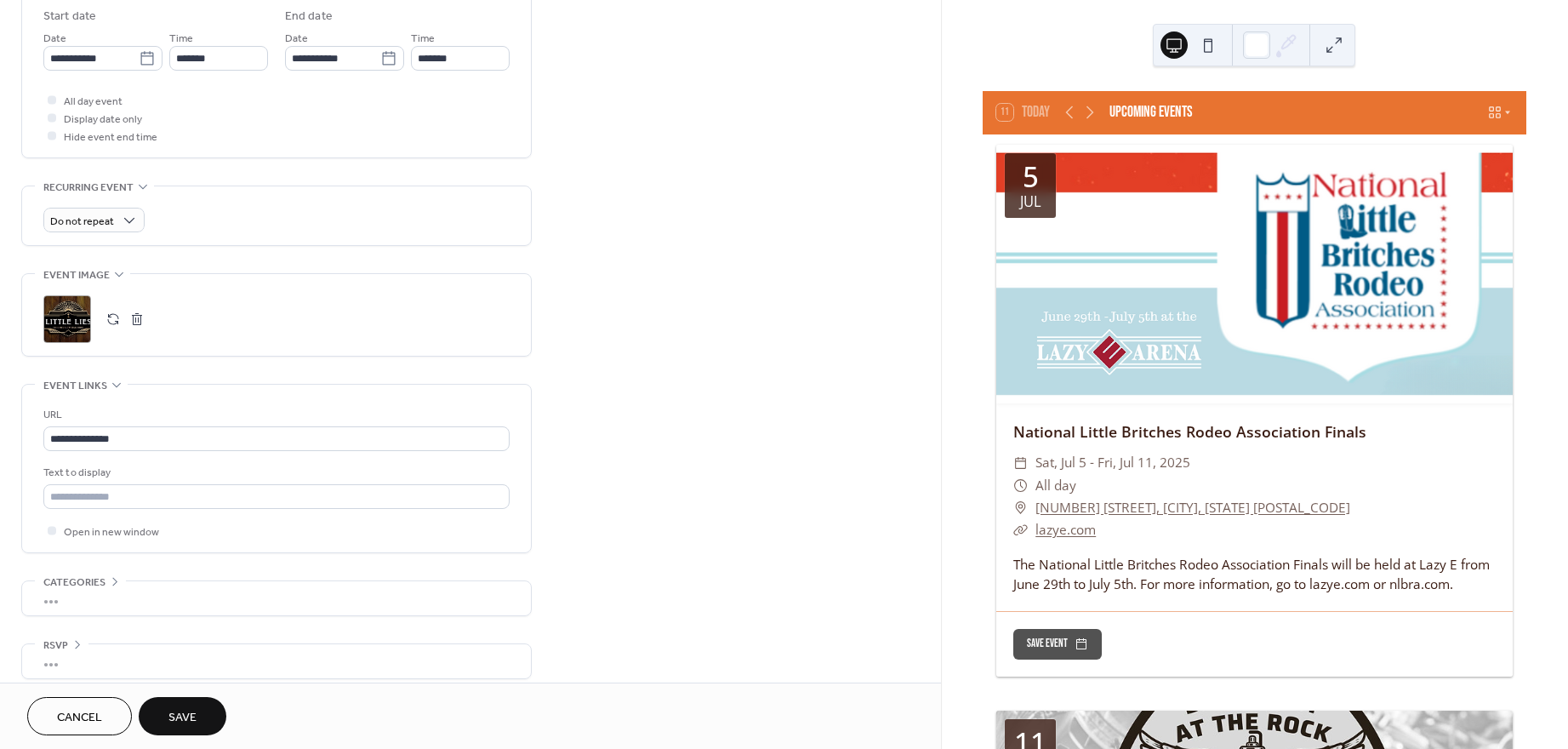 scroll, scrollTop: 582, scrollLeft: 0, axis: vertical 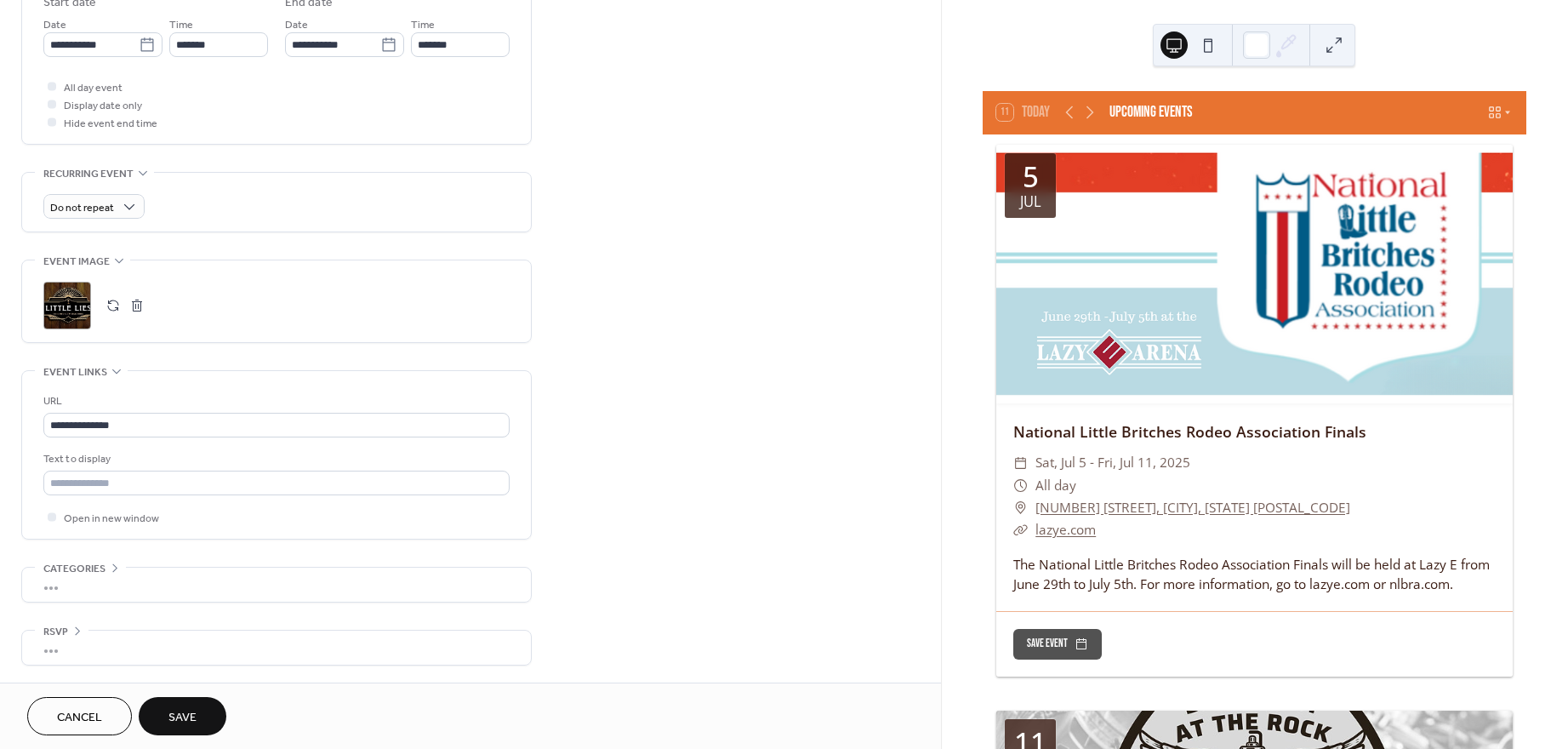click on "Save" at bounding box center [182, 718] 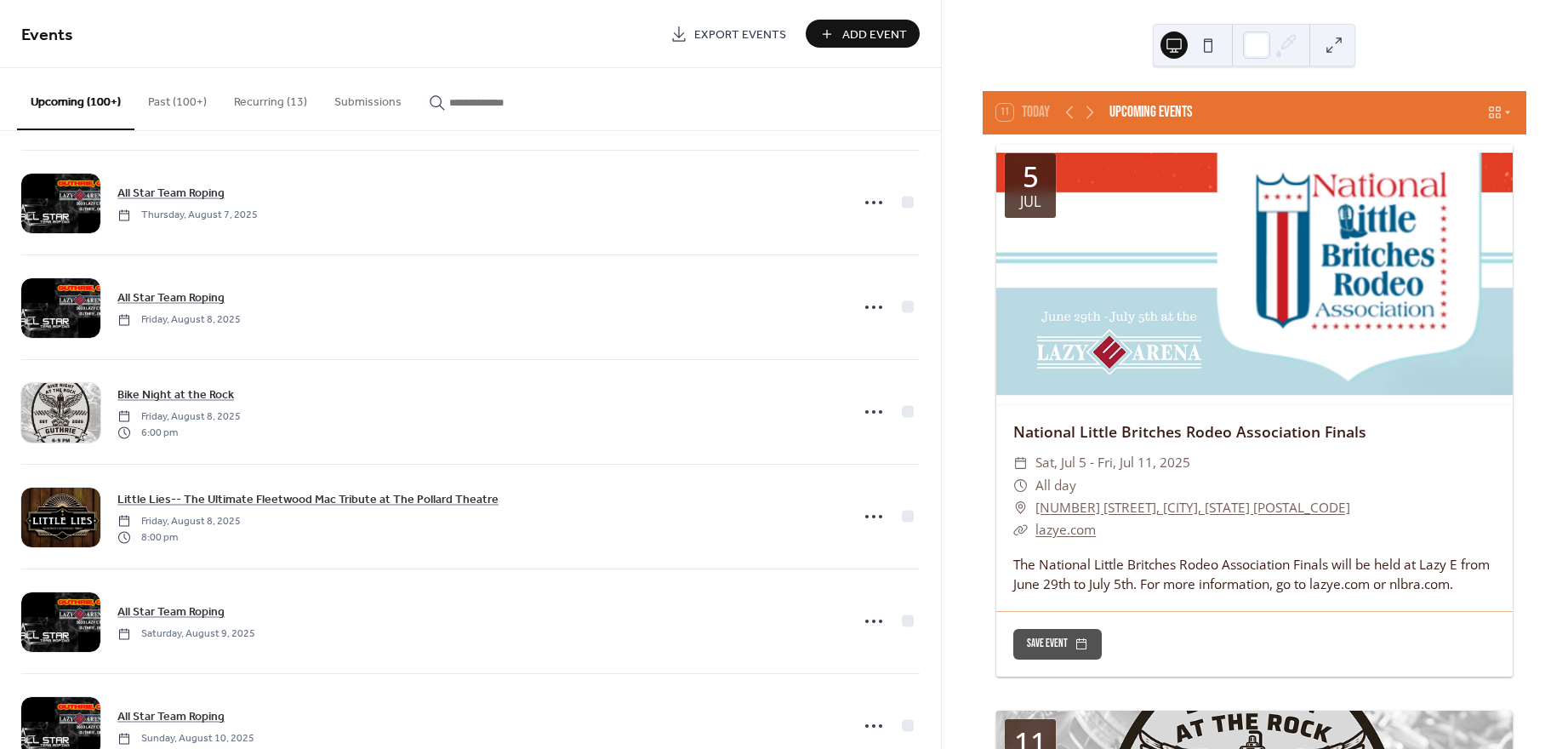 scroll, scrollTop: 3686, scrollLeft: 0, axis: vertical 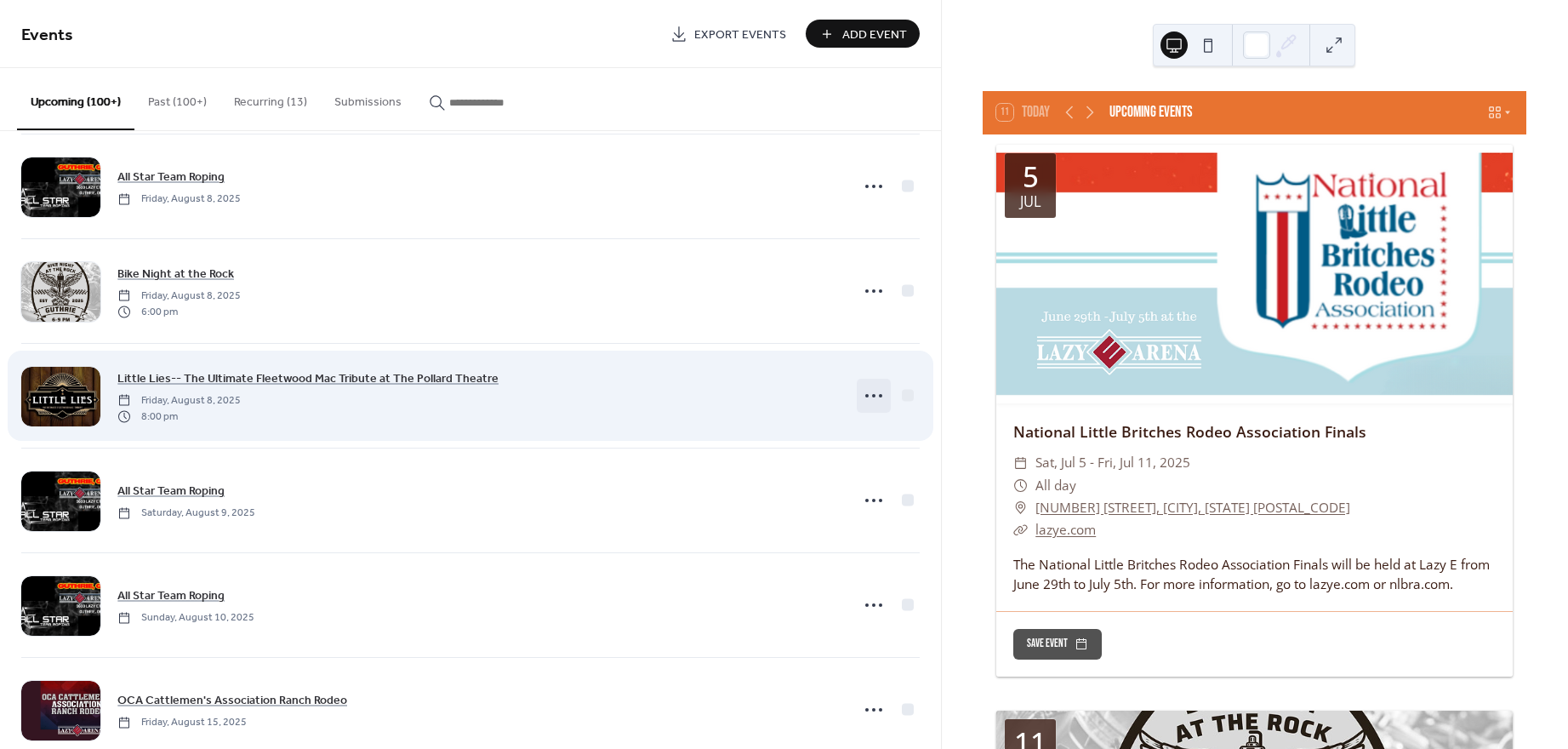 click 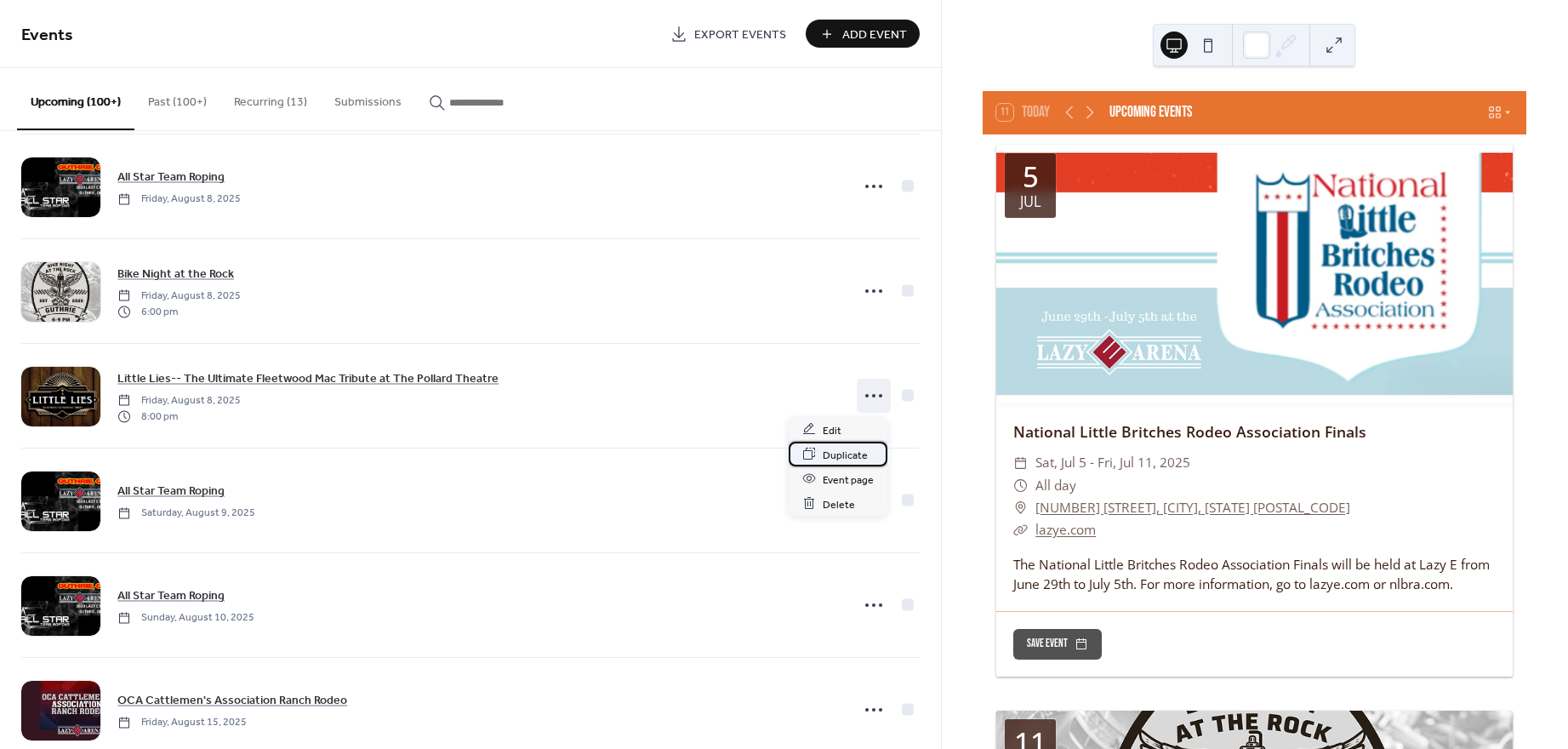 click on "Duplicate" at bounding box center (845, 455) 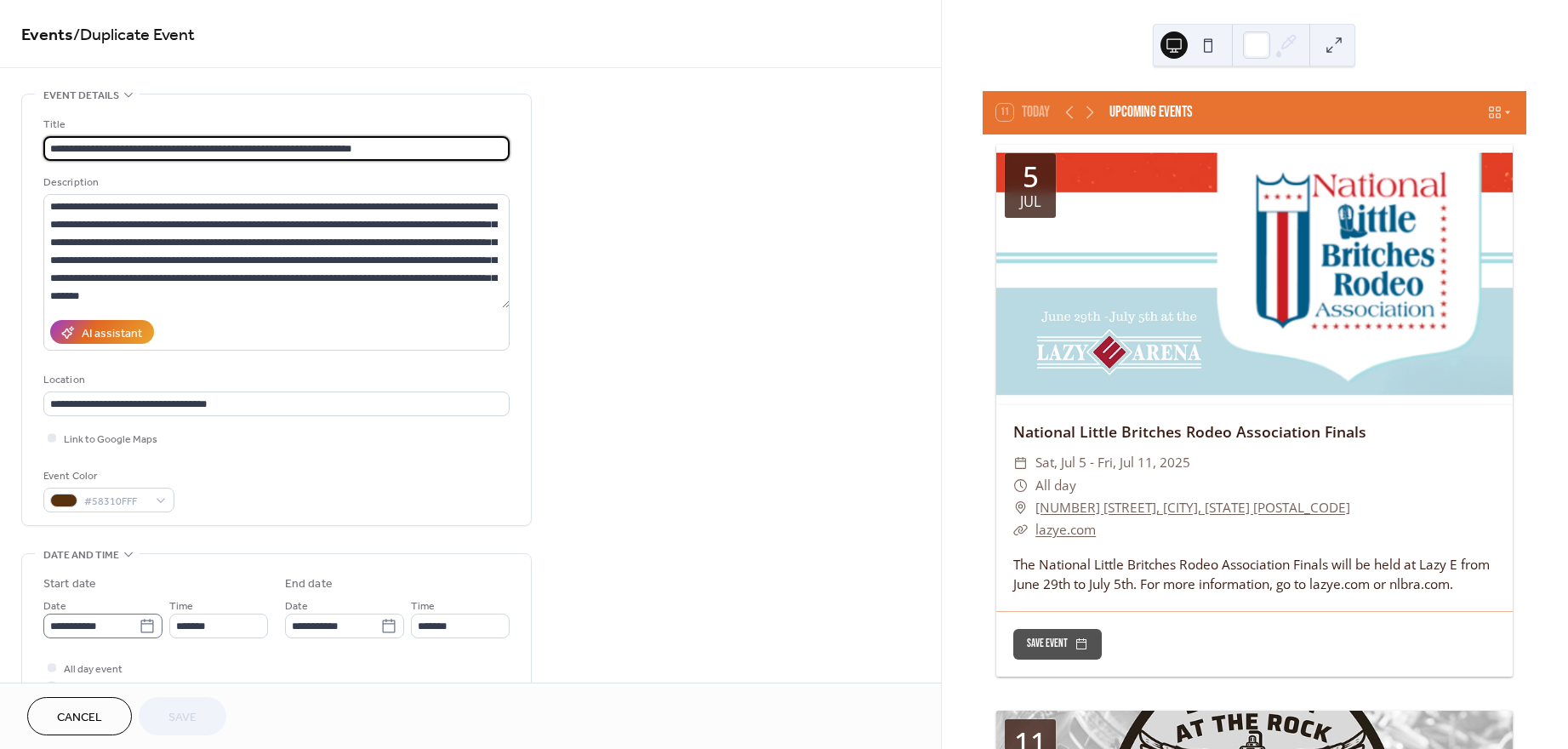 click 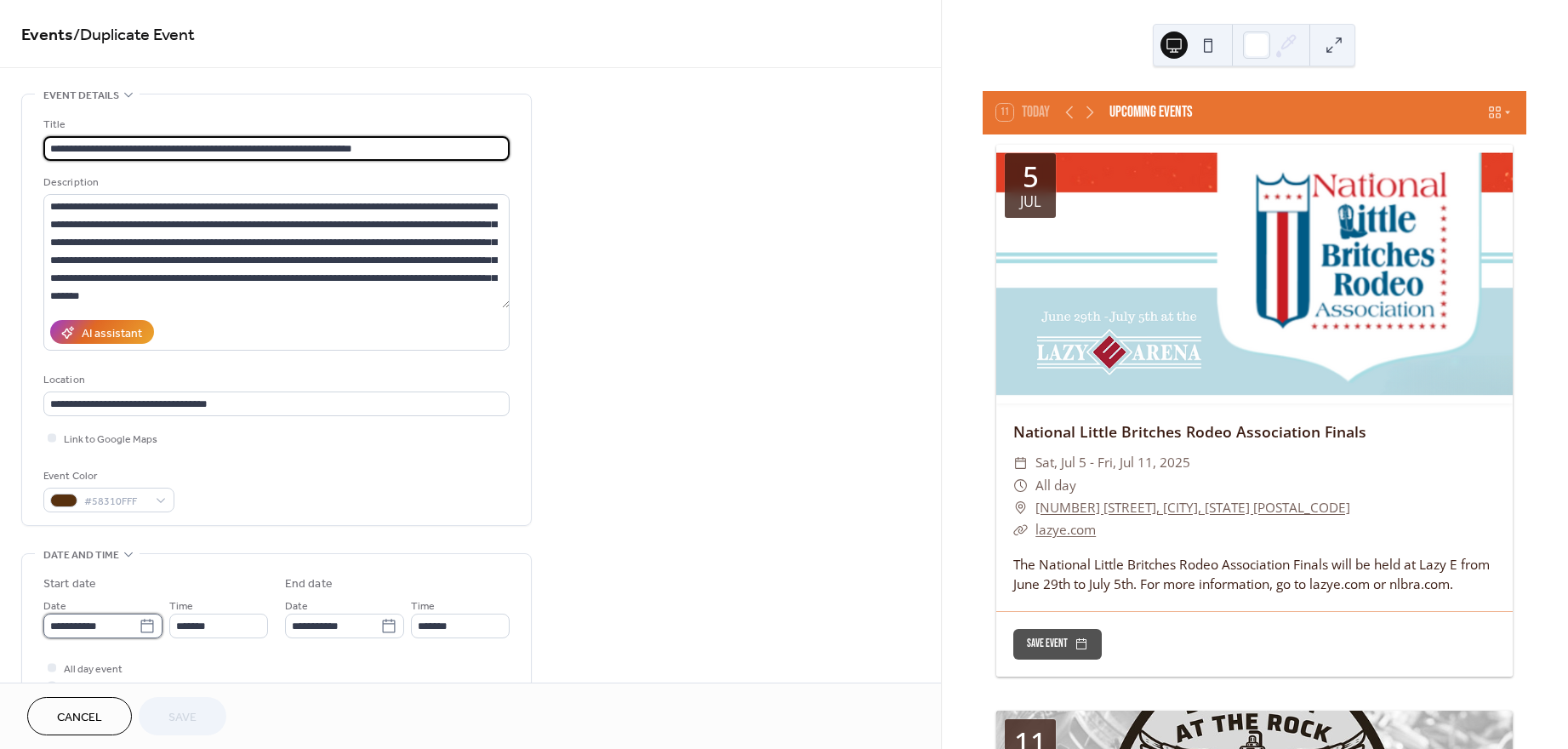 click on "**********" at bounding box center [91, 626] 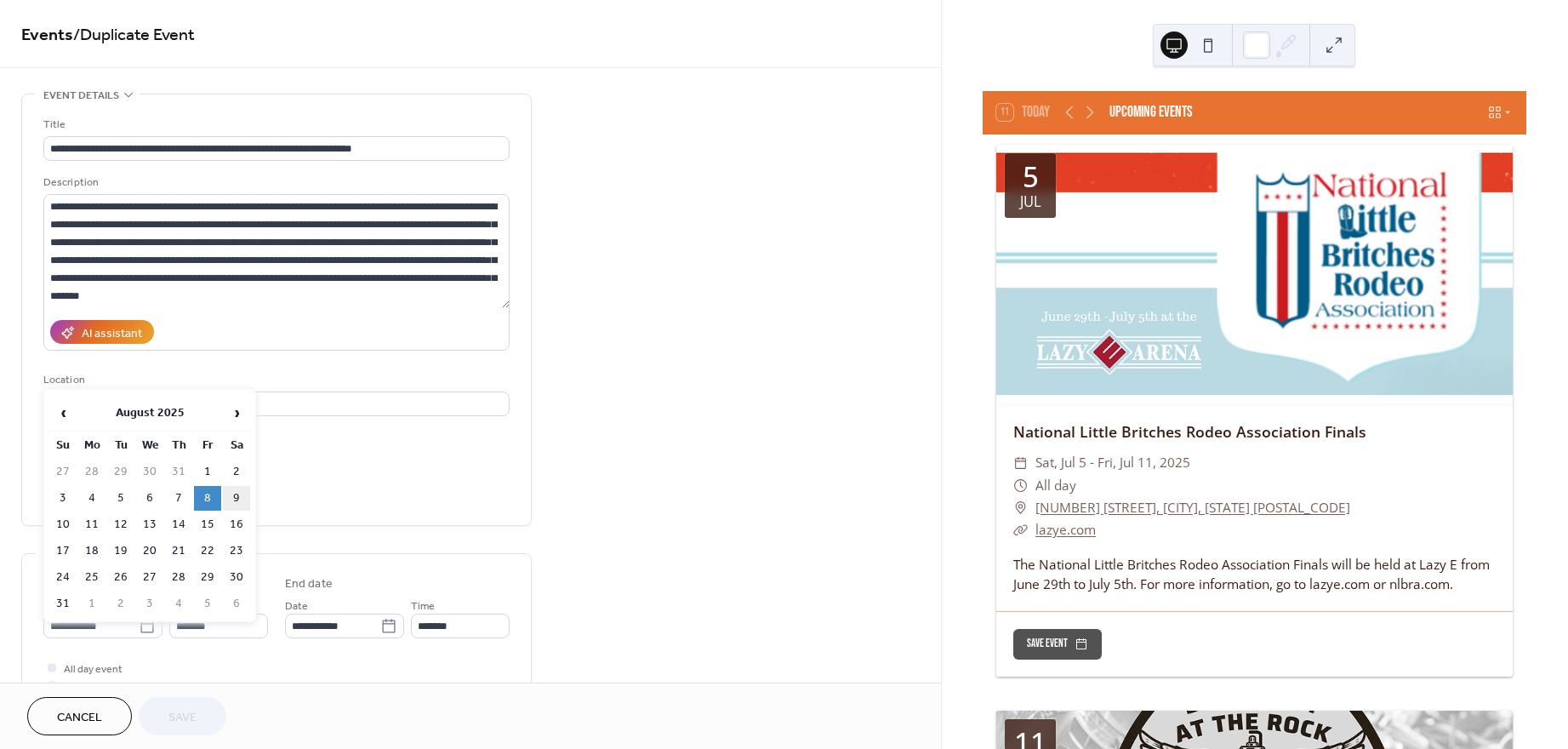 click on "9" at bounding box center [237, 498] 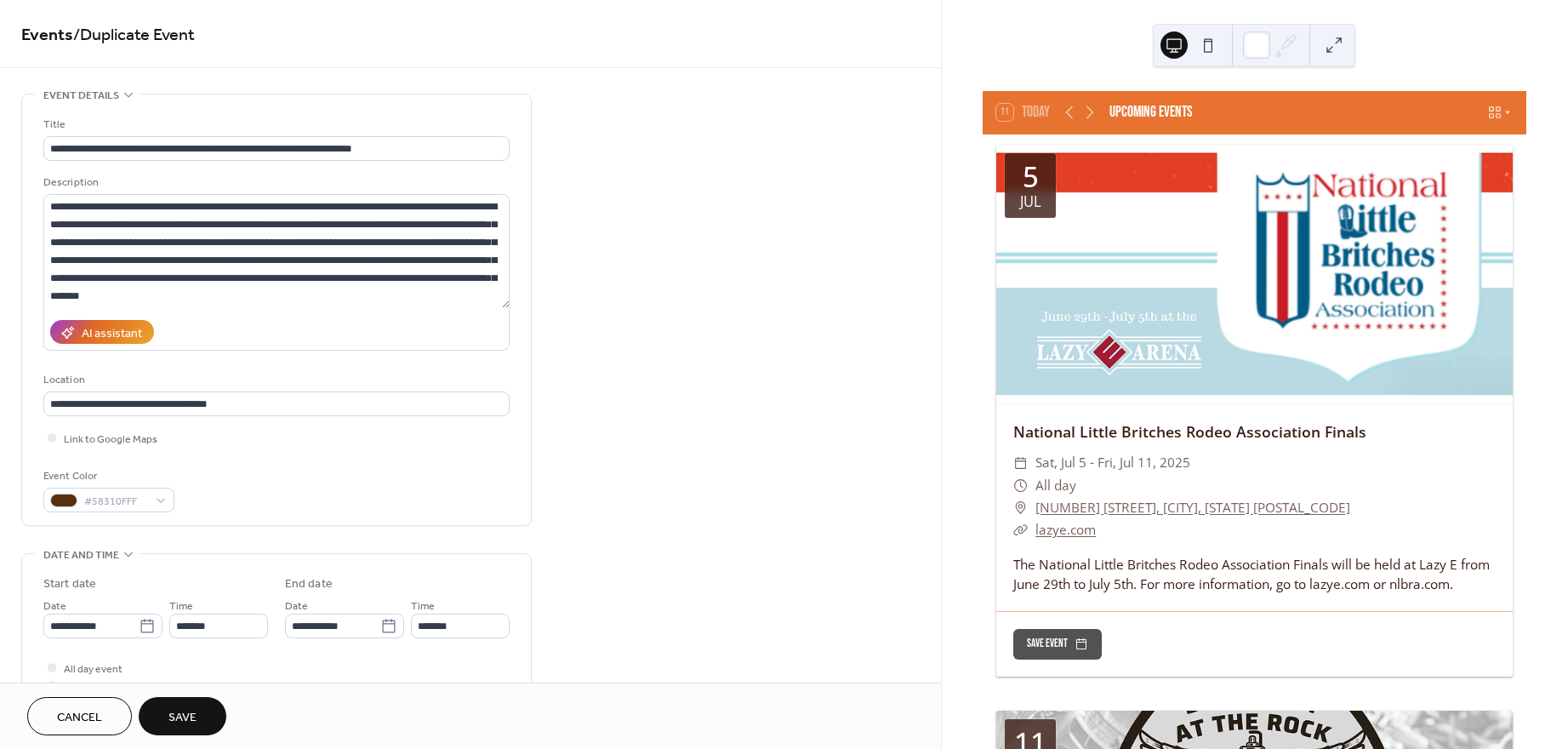 click on "Save" at bounding box center (182, 718) 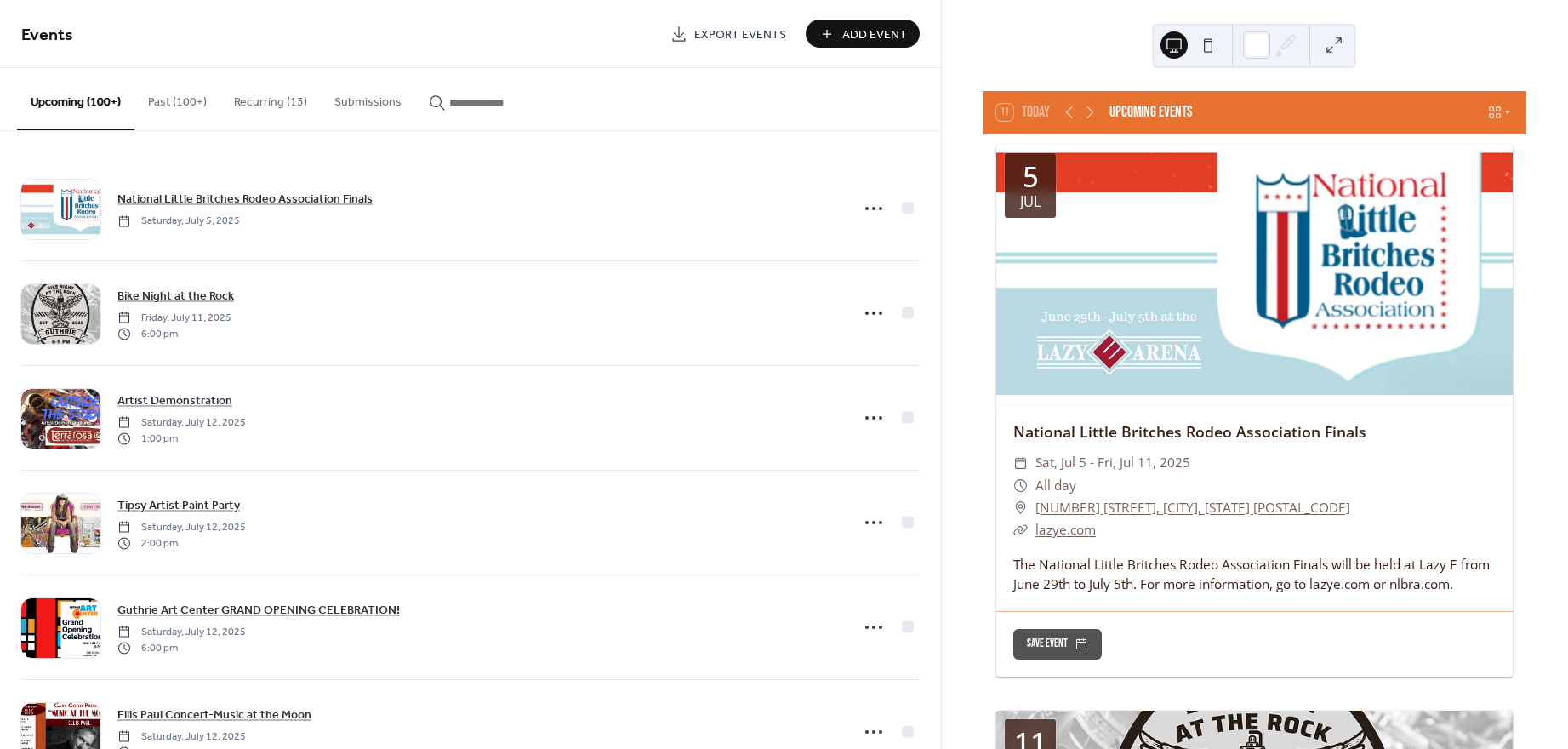scroll, scrollTop: 0, scrollLeft: 0, axis: both 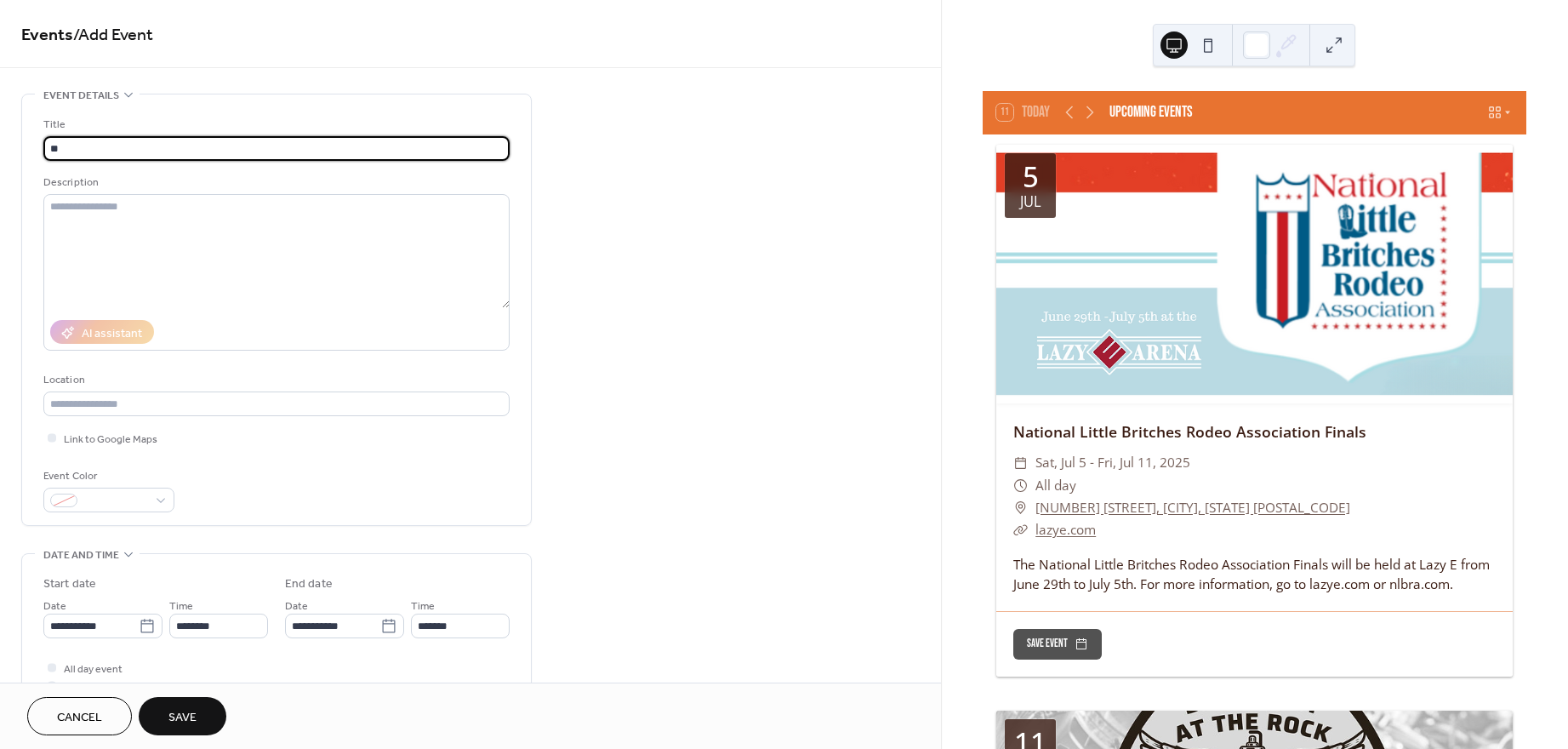 type on "*" 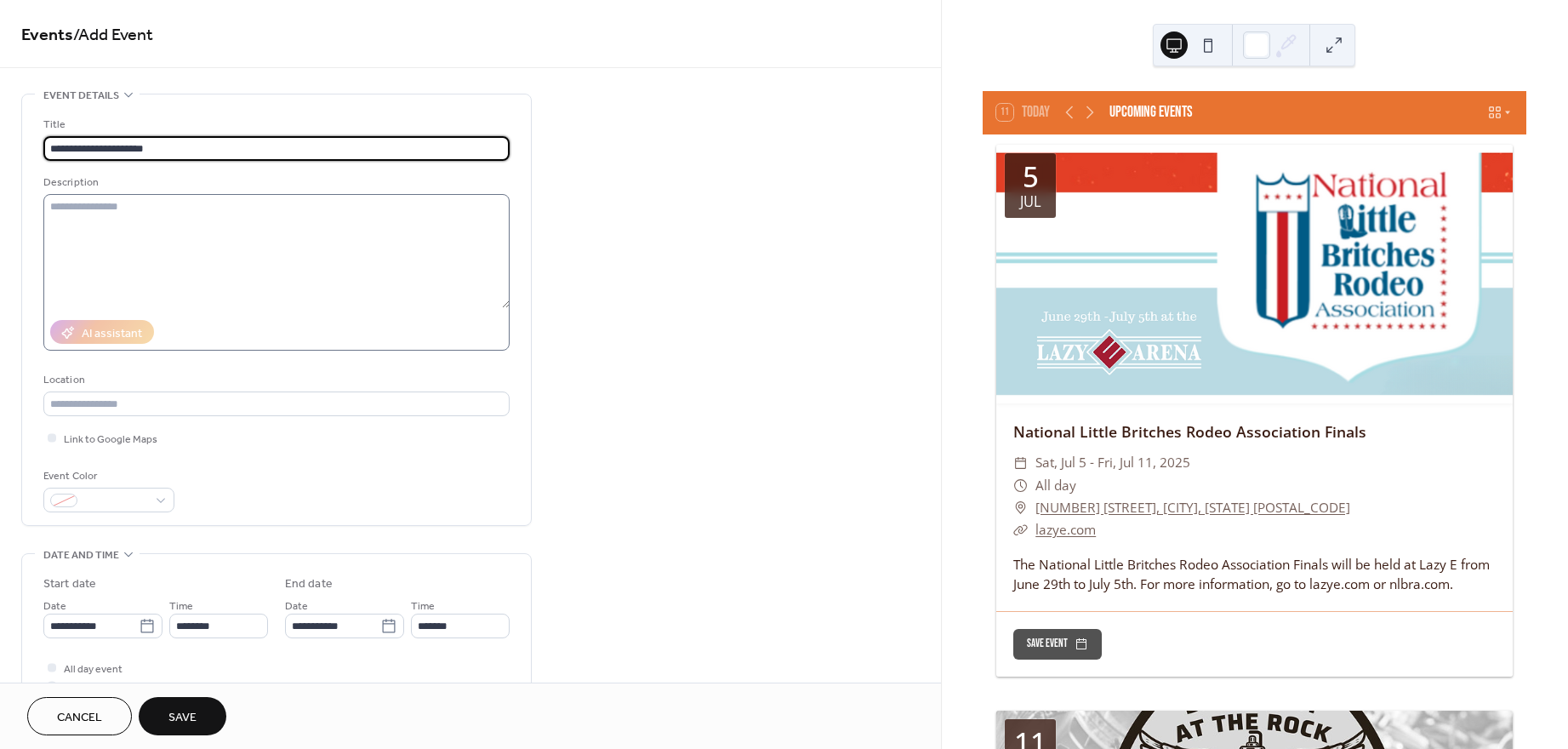 type on "**********" 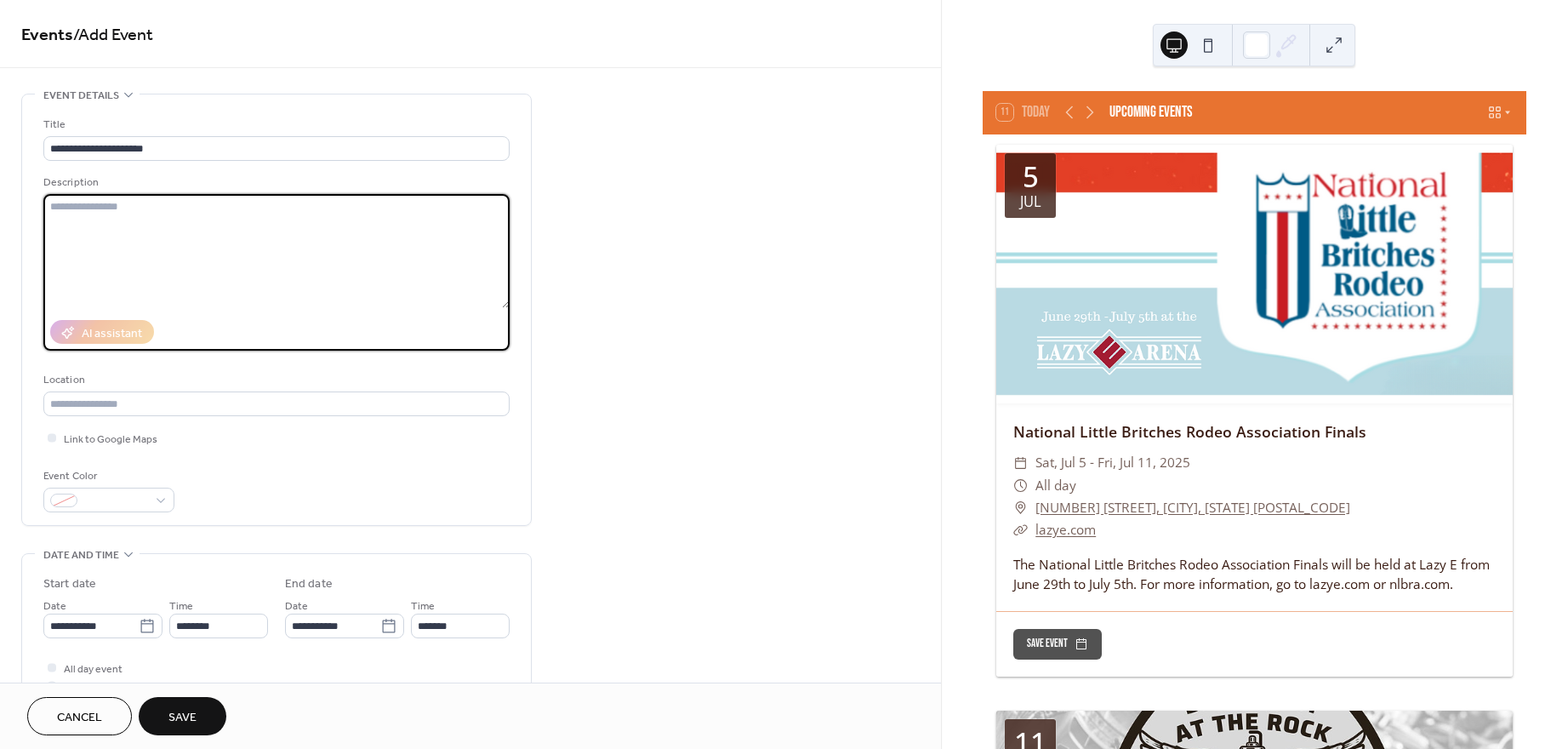 click at bounding box center [277, 251] 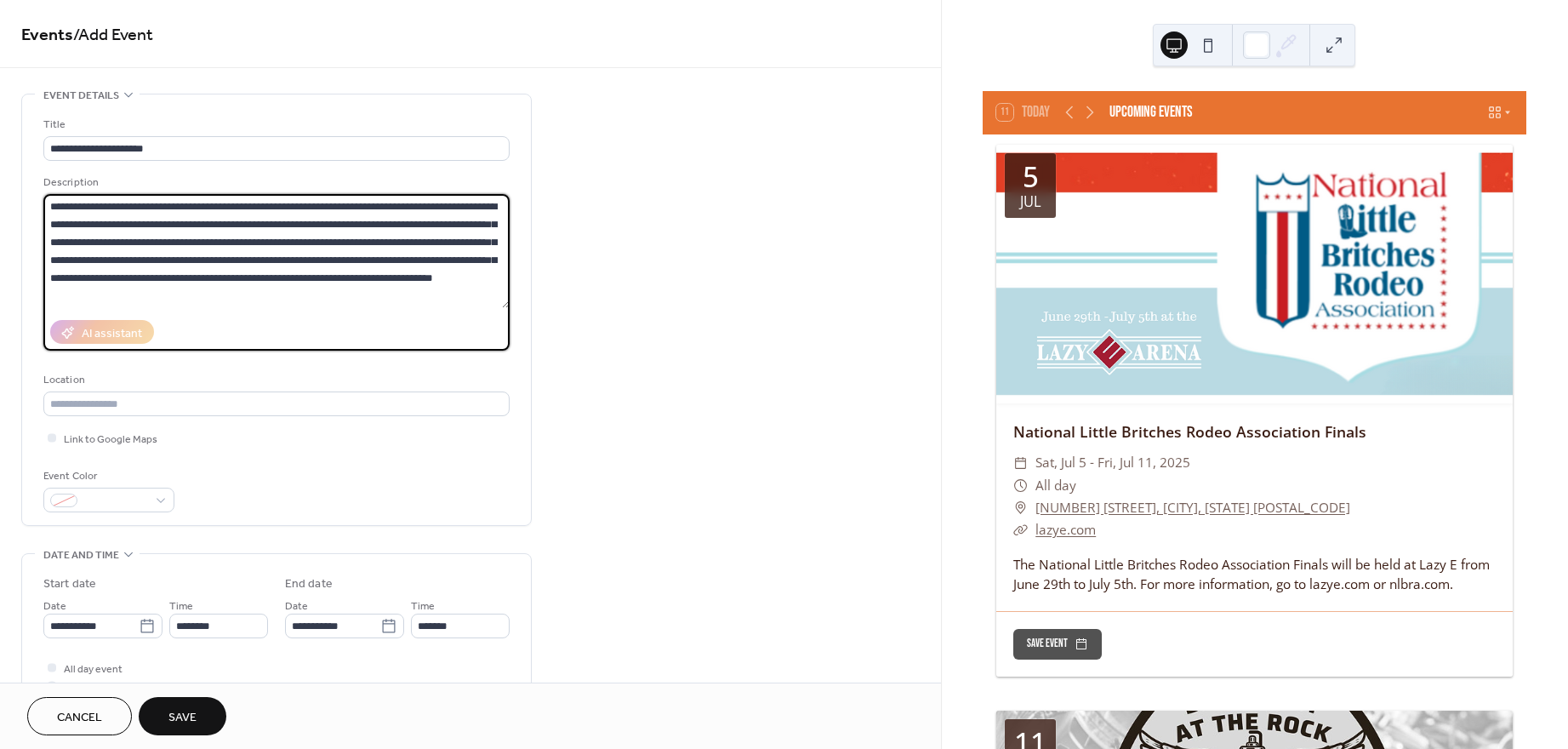 click on "**********" at bounding box center (277, 251) 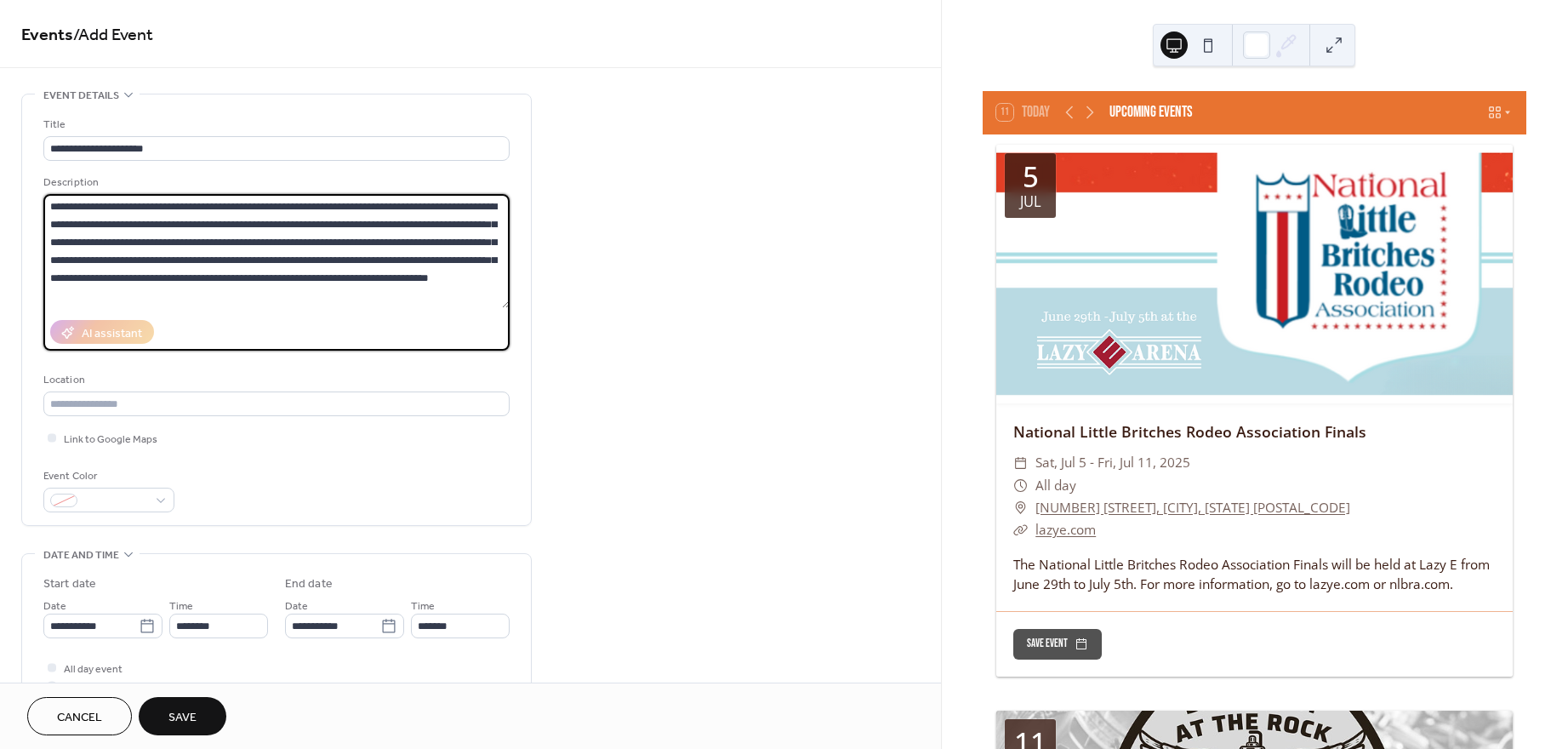 click on "**********" at bounding box center (277, 251) 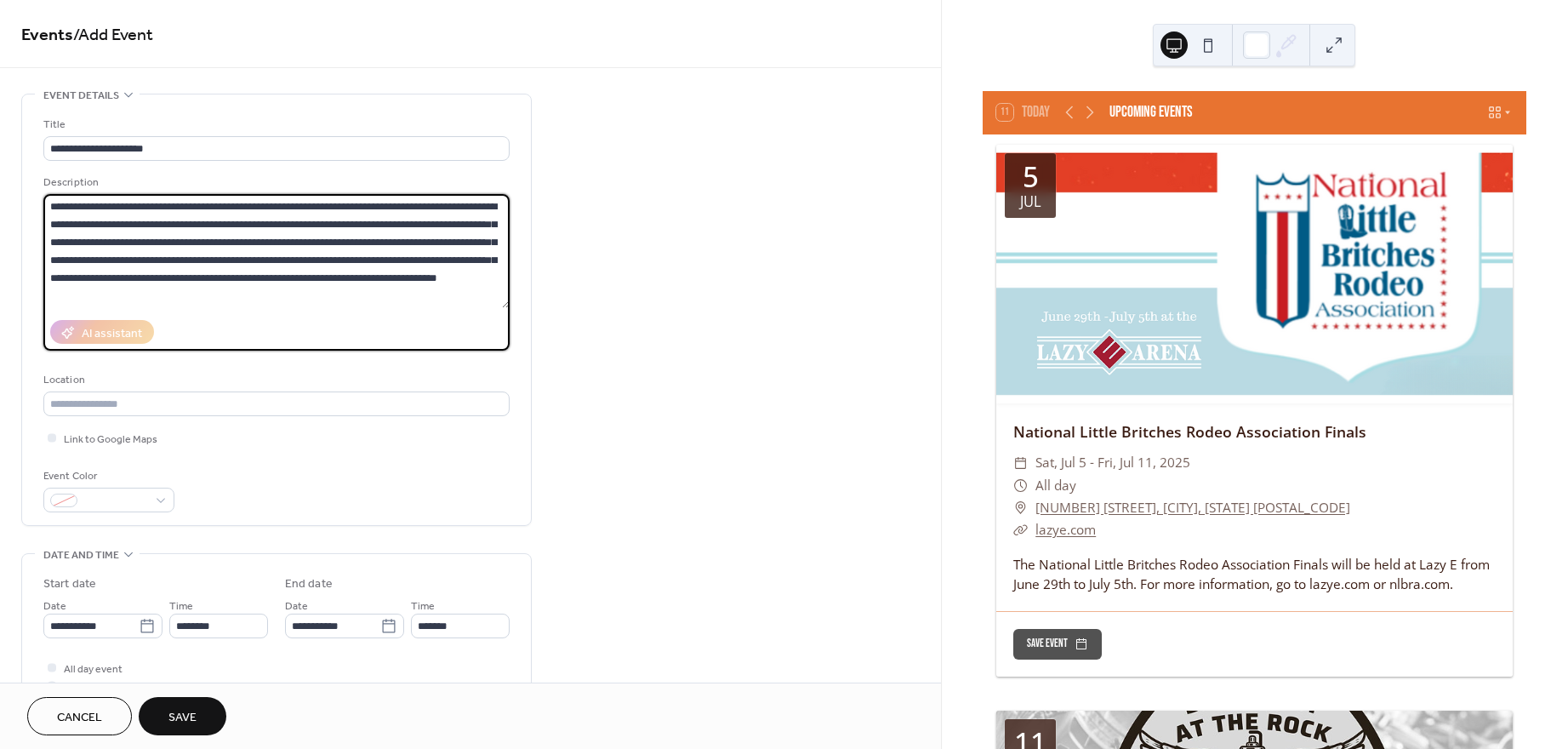 scroll, scrollTop: 33, scrollLeft: 0, axis: vertical 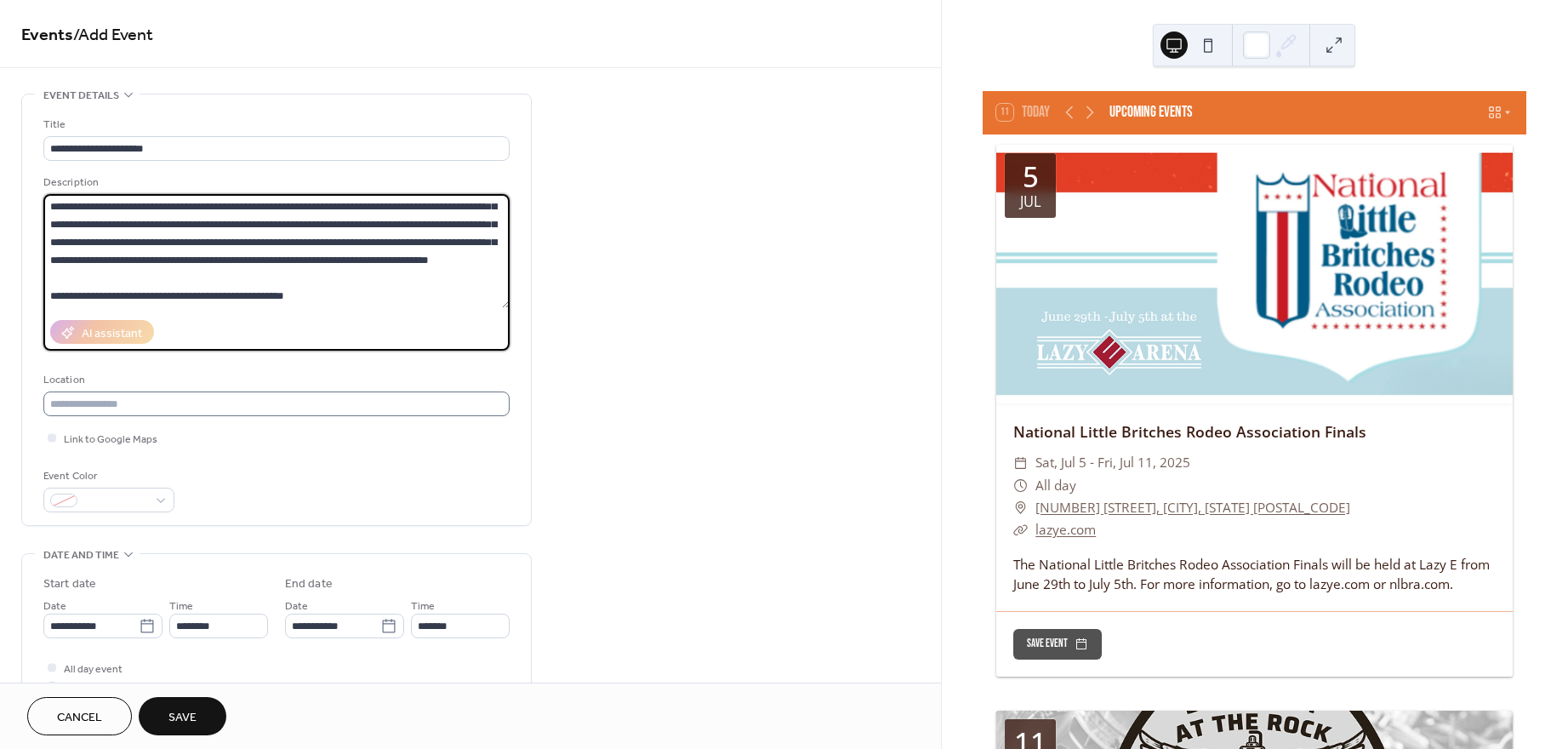 type on "**********" 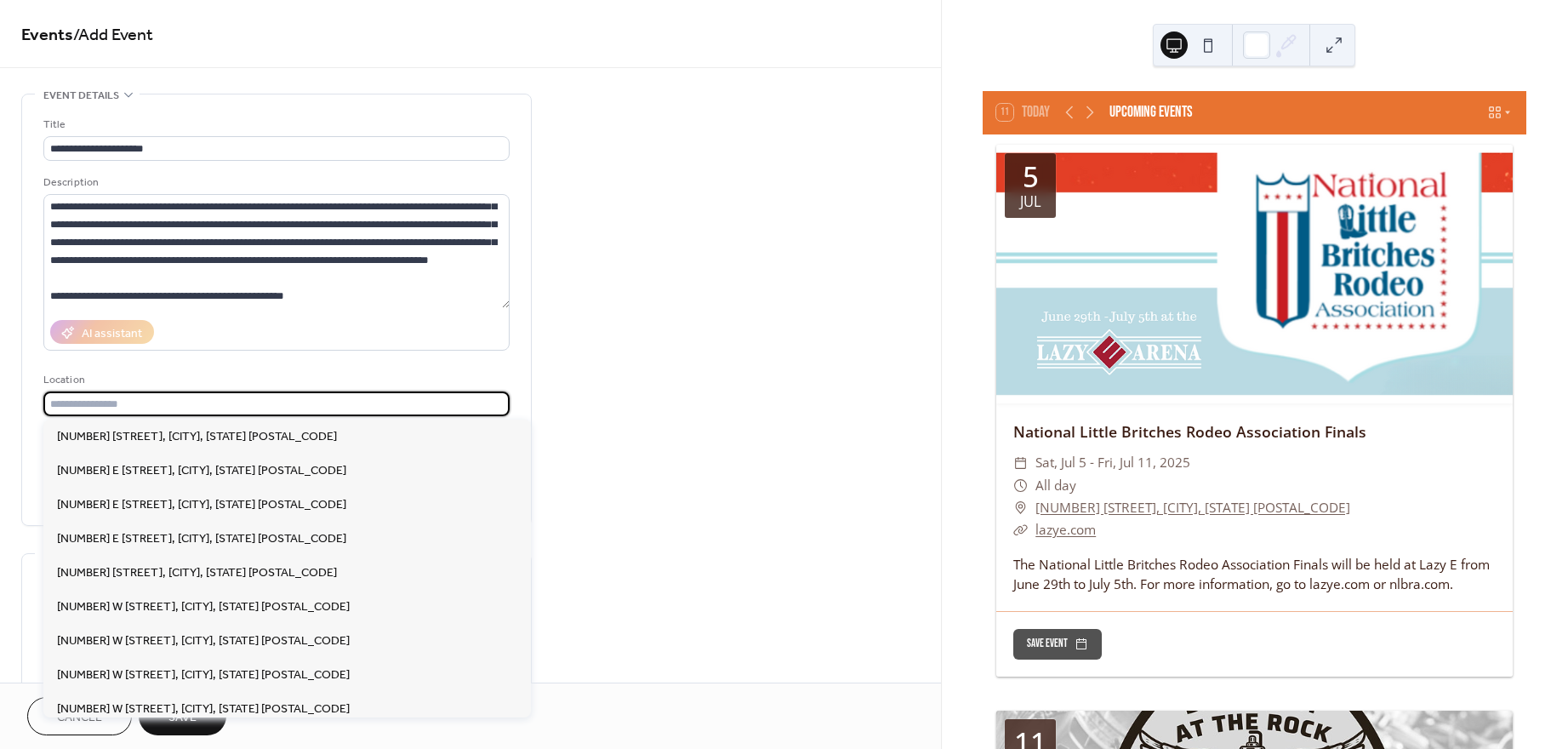 click at bounding box center [277, 403] 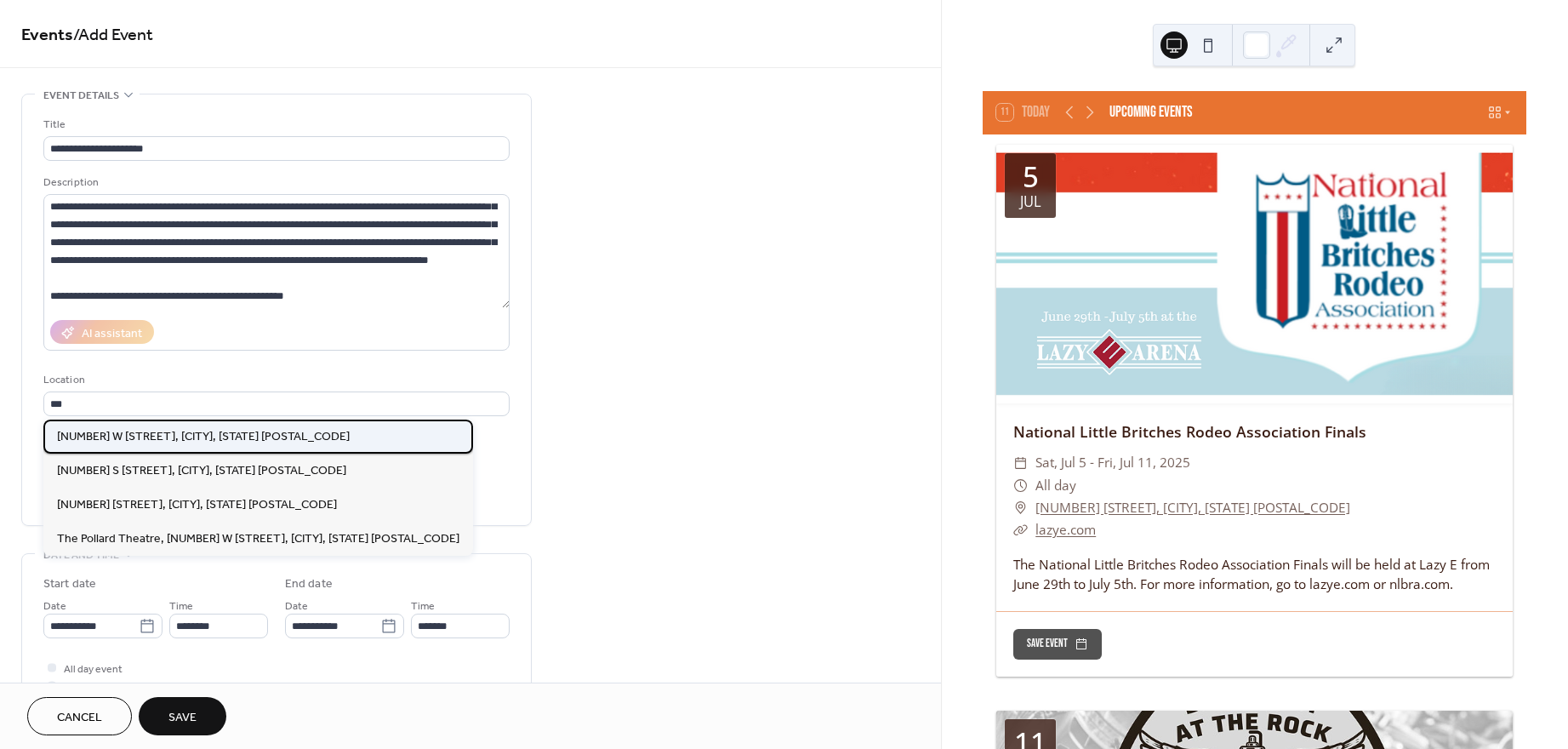 click on "120 W Harrison Ave, Guthrie, OK 73044" at bounding box center (203, 437) 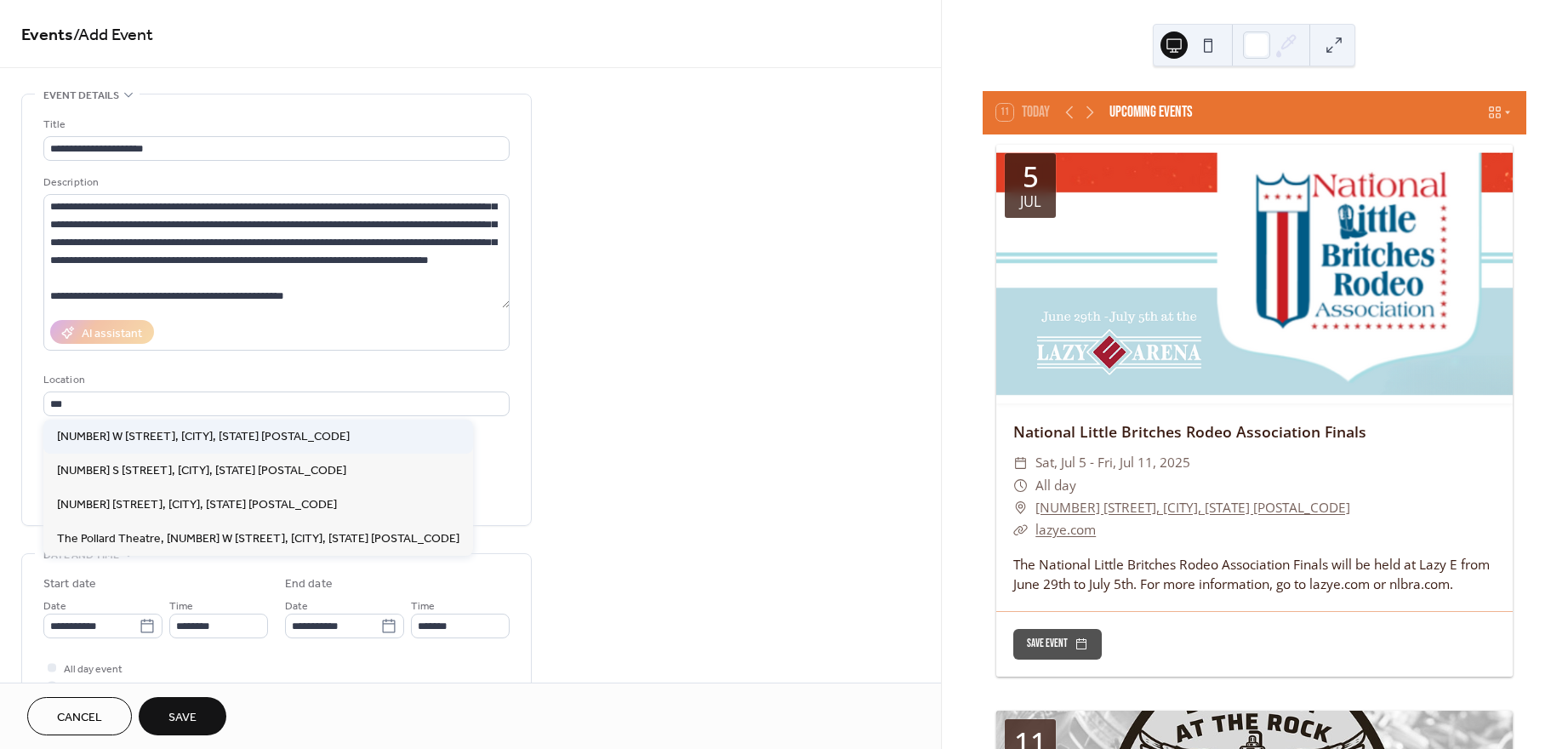 type on "**********" 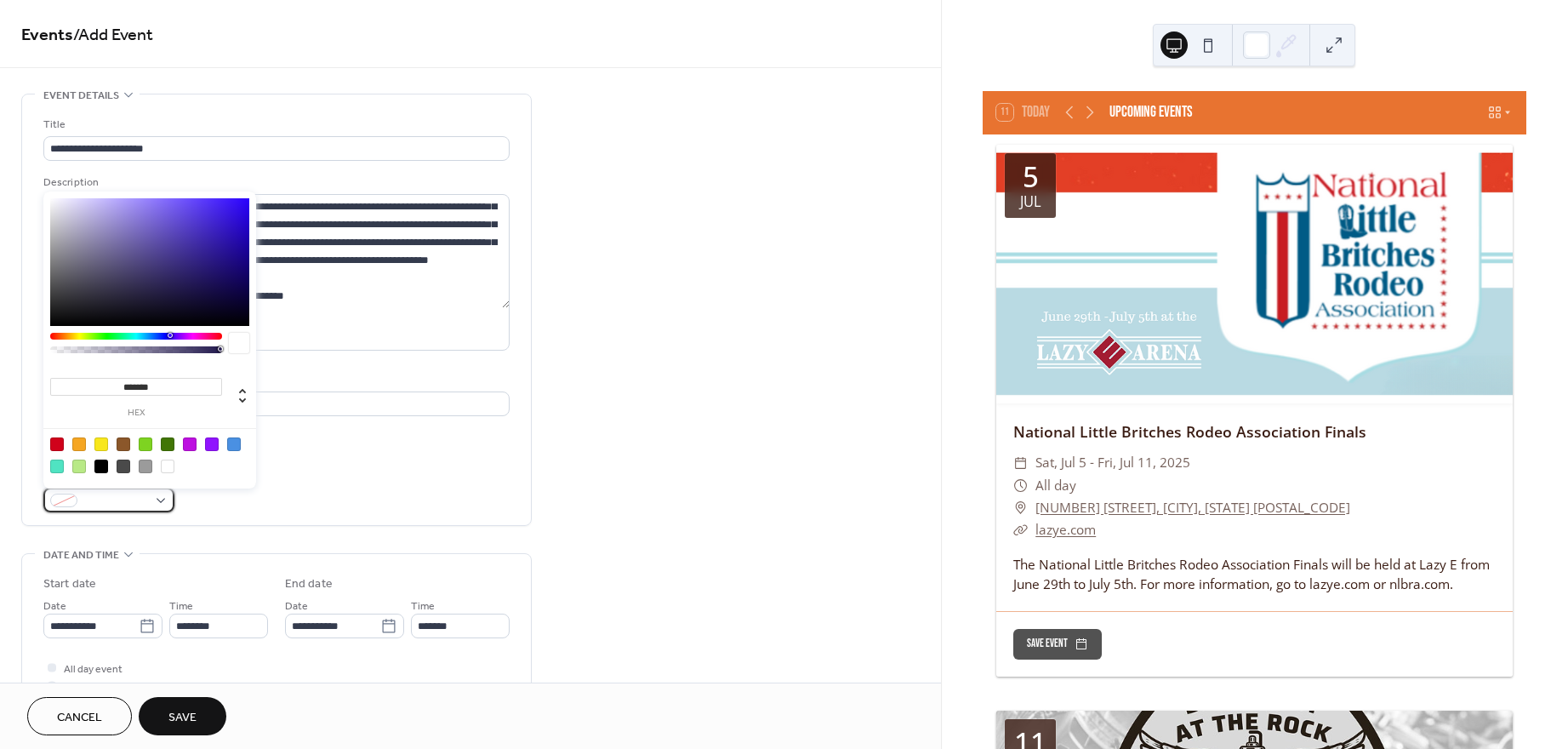 click at bounding box center (109, 500) 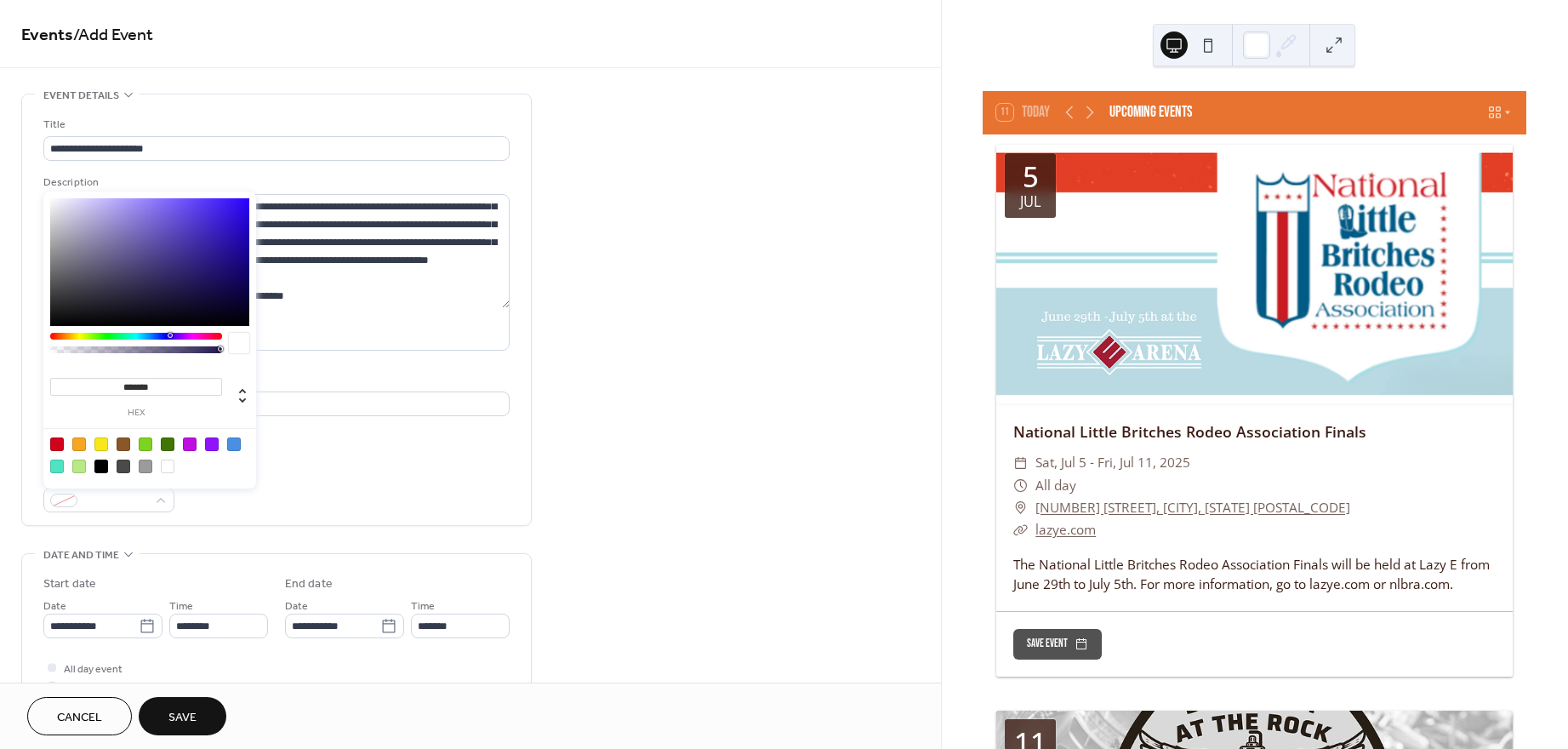 click at bounding box center [57, 444] 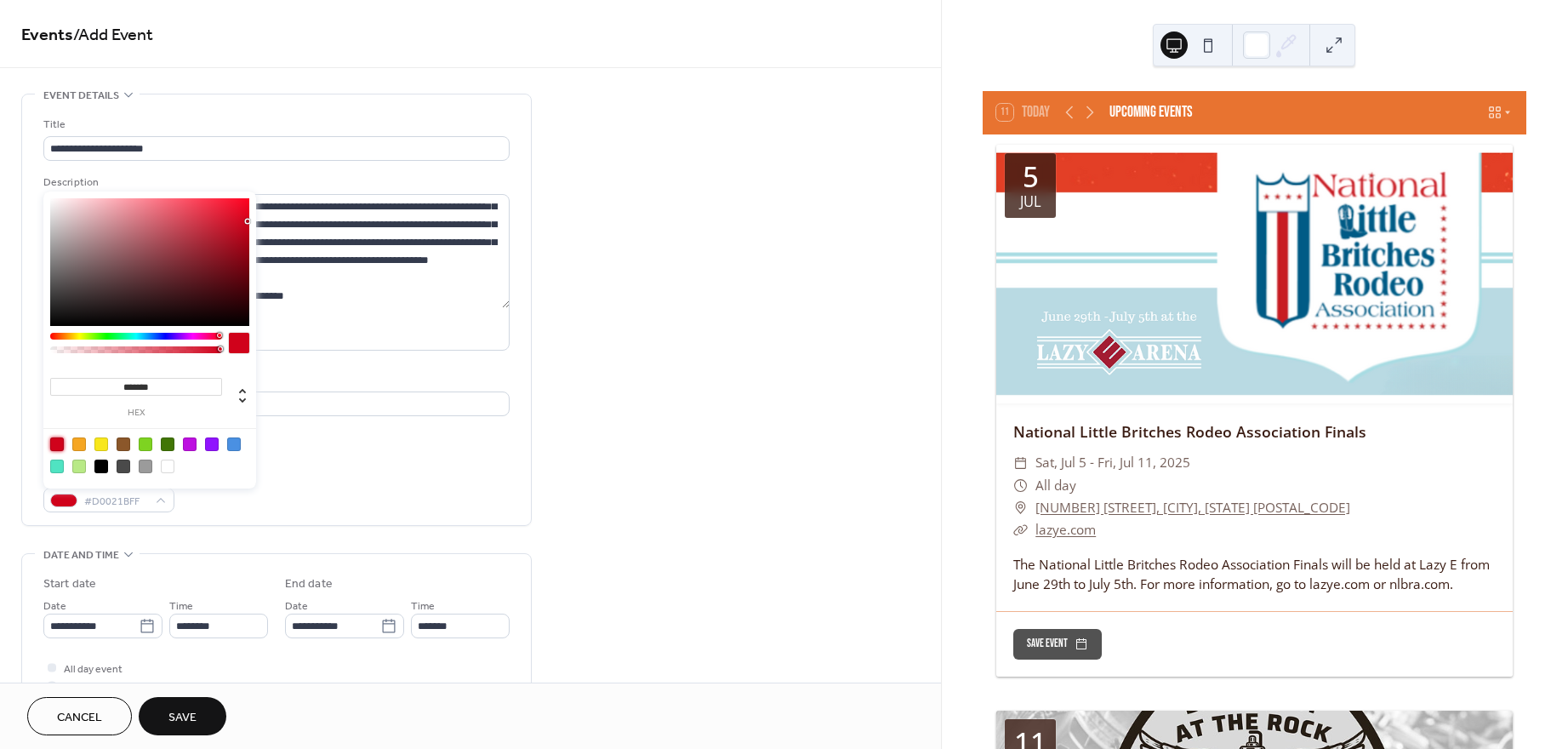 click on "**********" at bounding box center (470, 678) 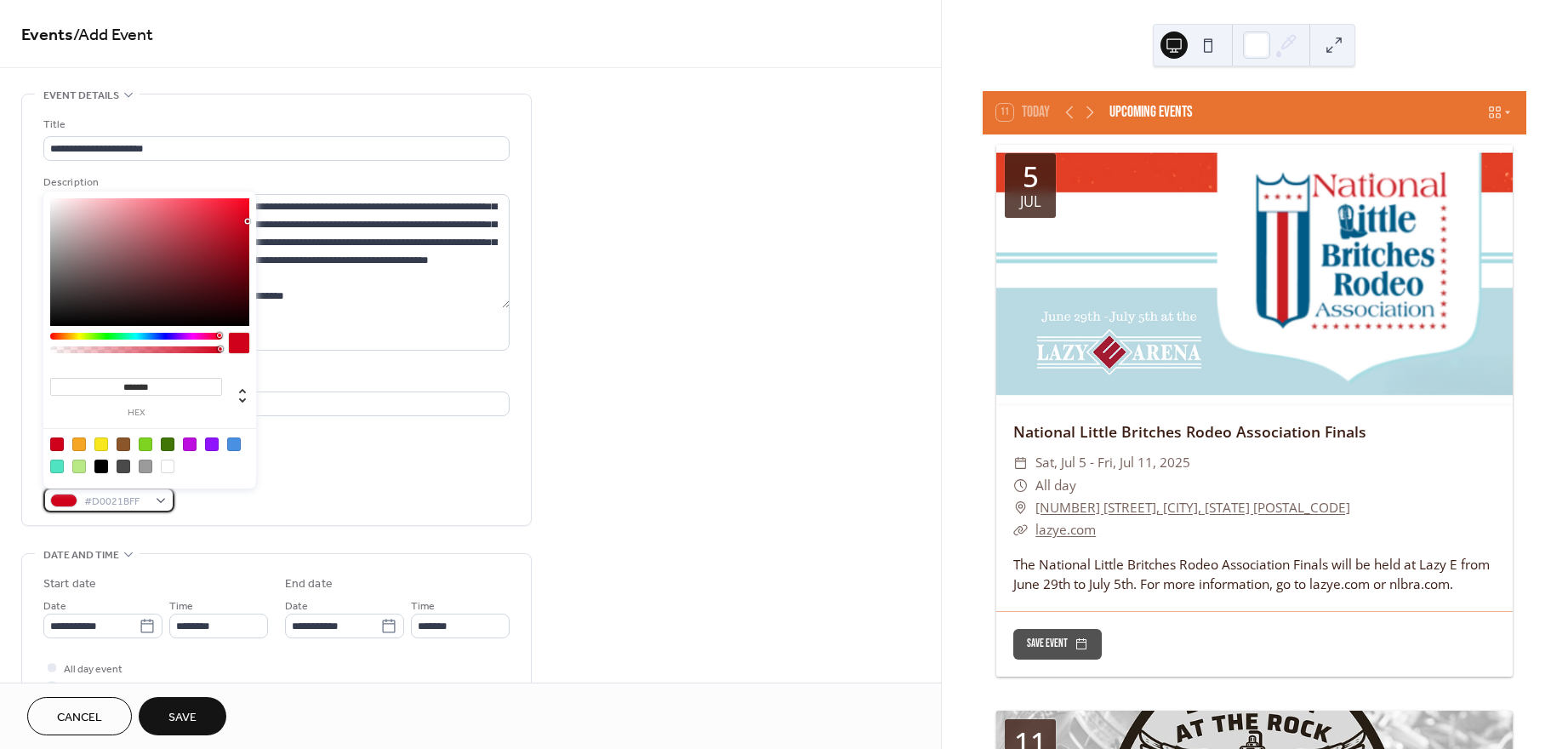 click on "#D0021BFF" at bounding box center (109, 500) 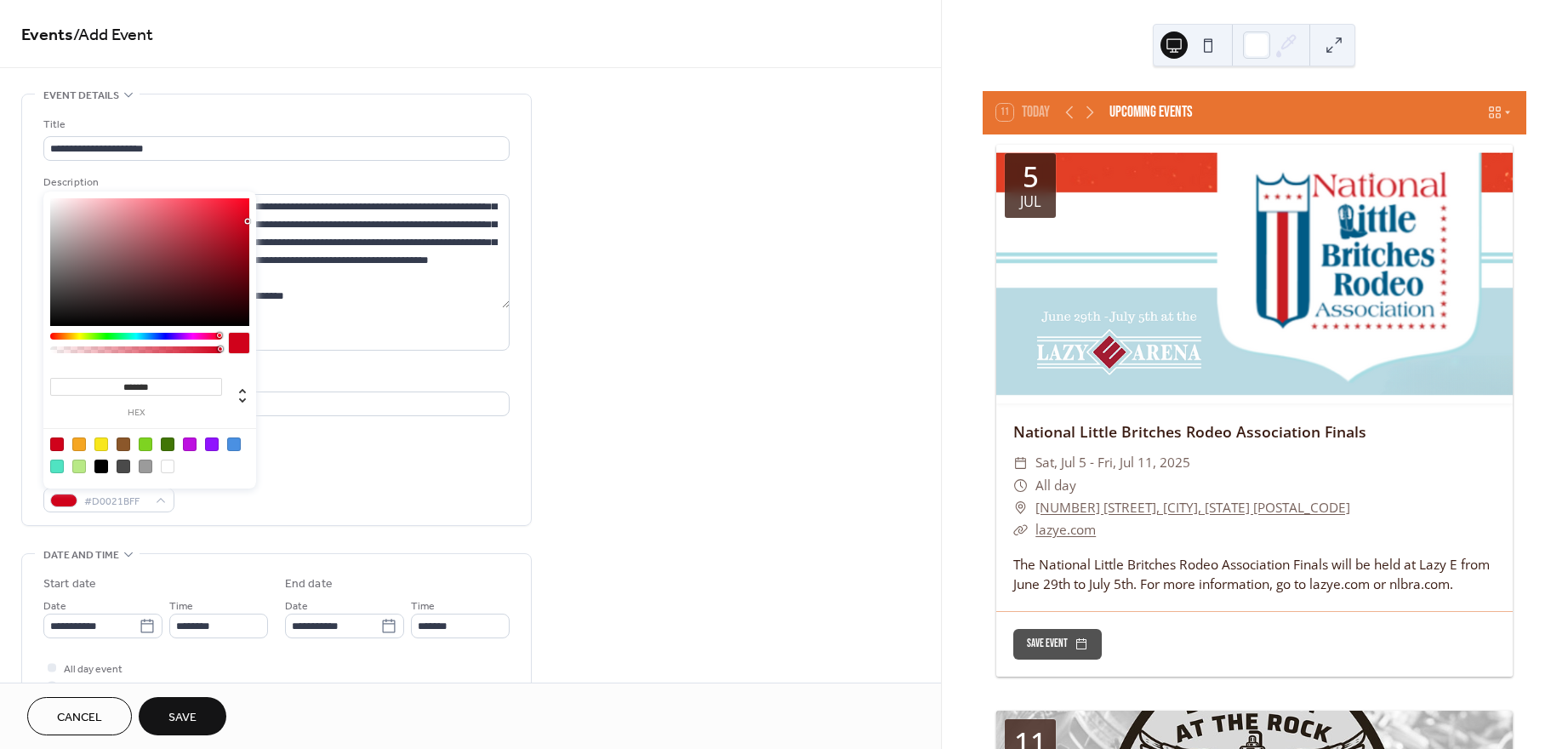 type on "*******" 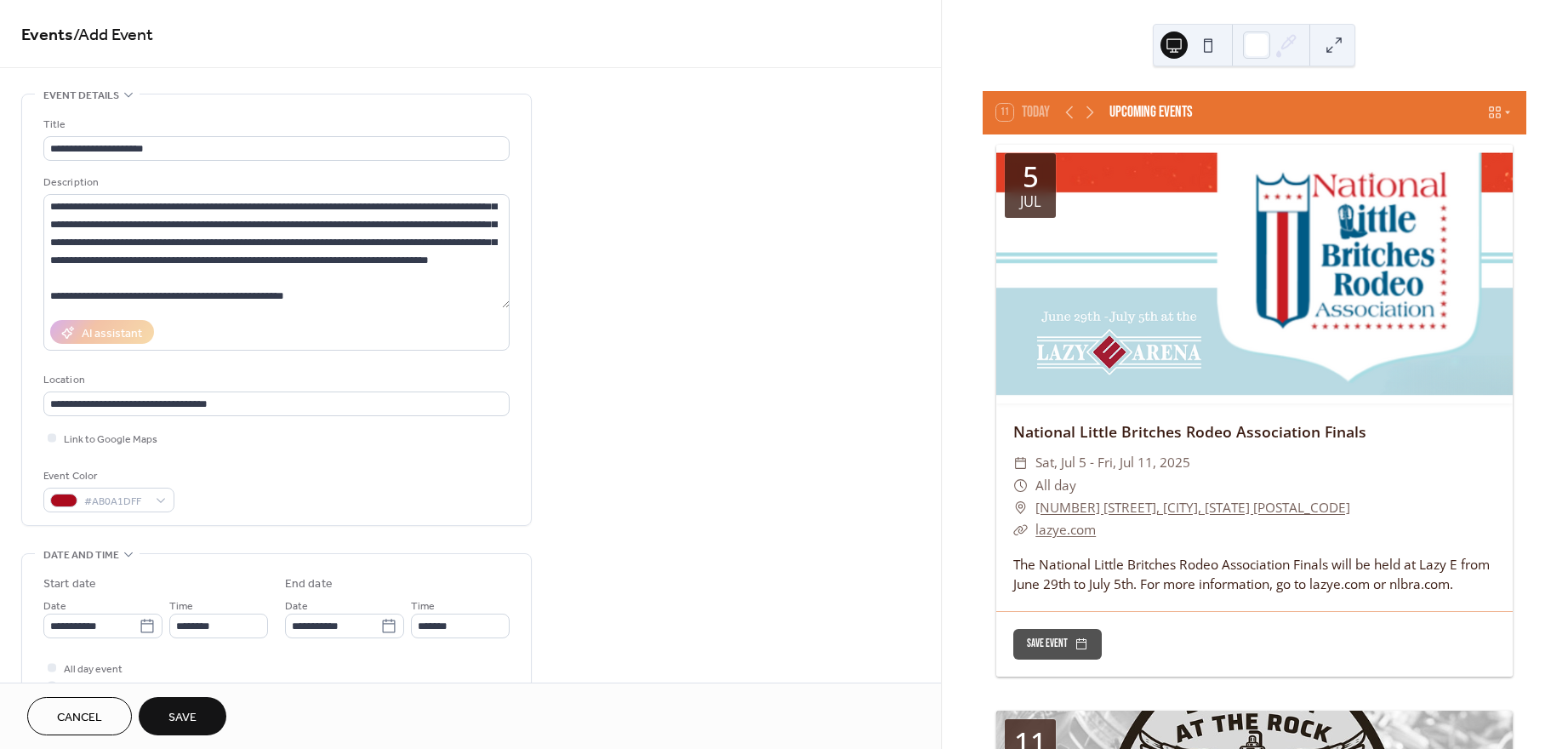 click on "**********" at bounding box center [470, 678] 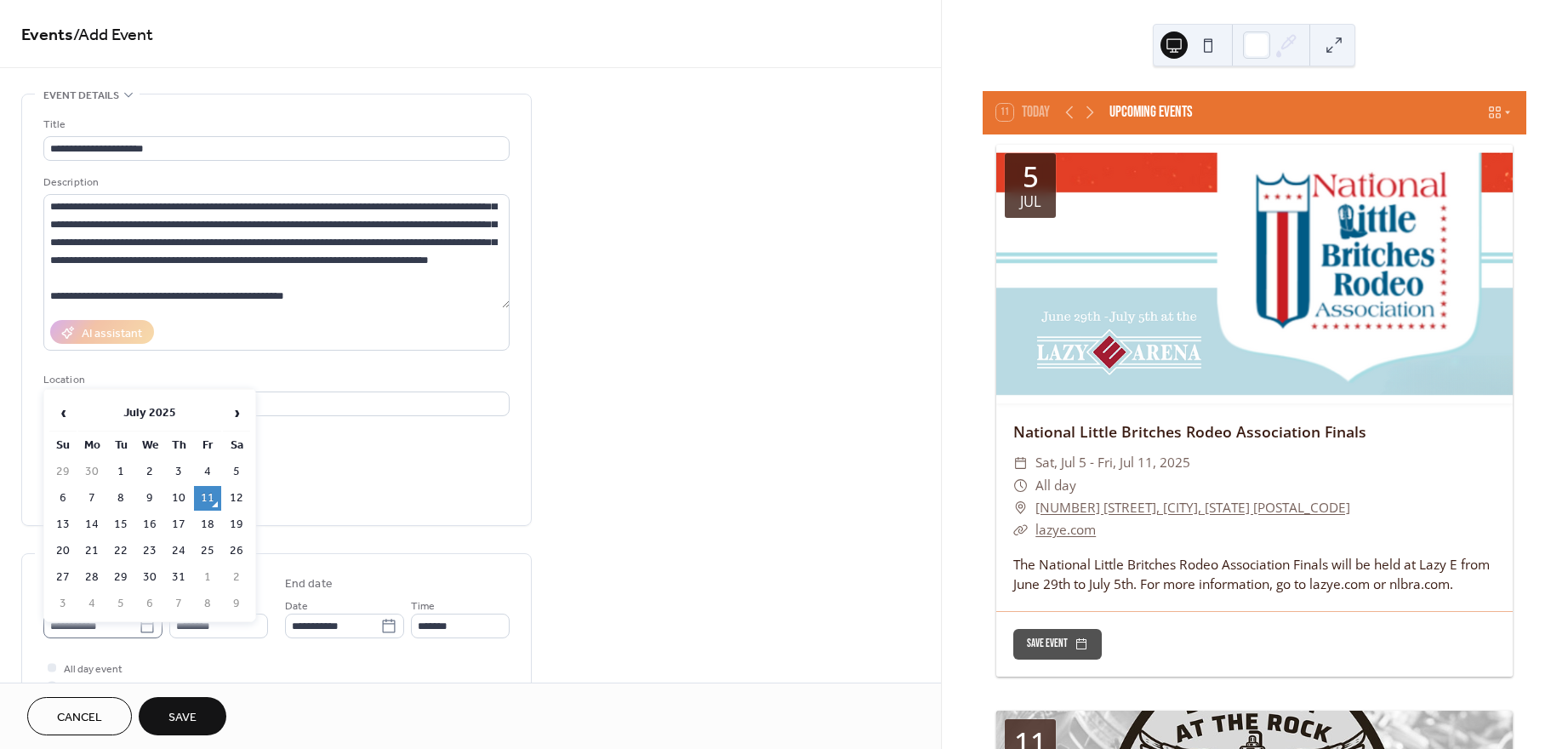 click 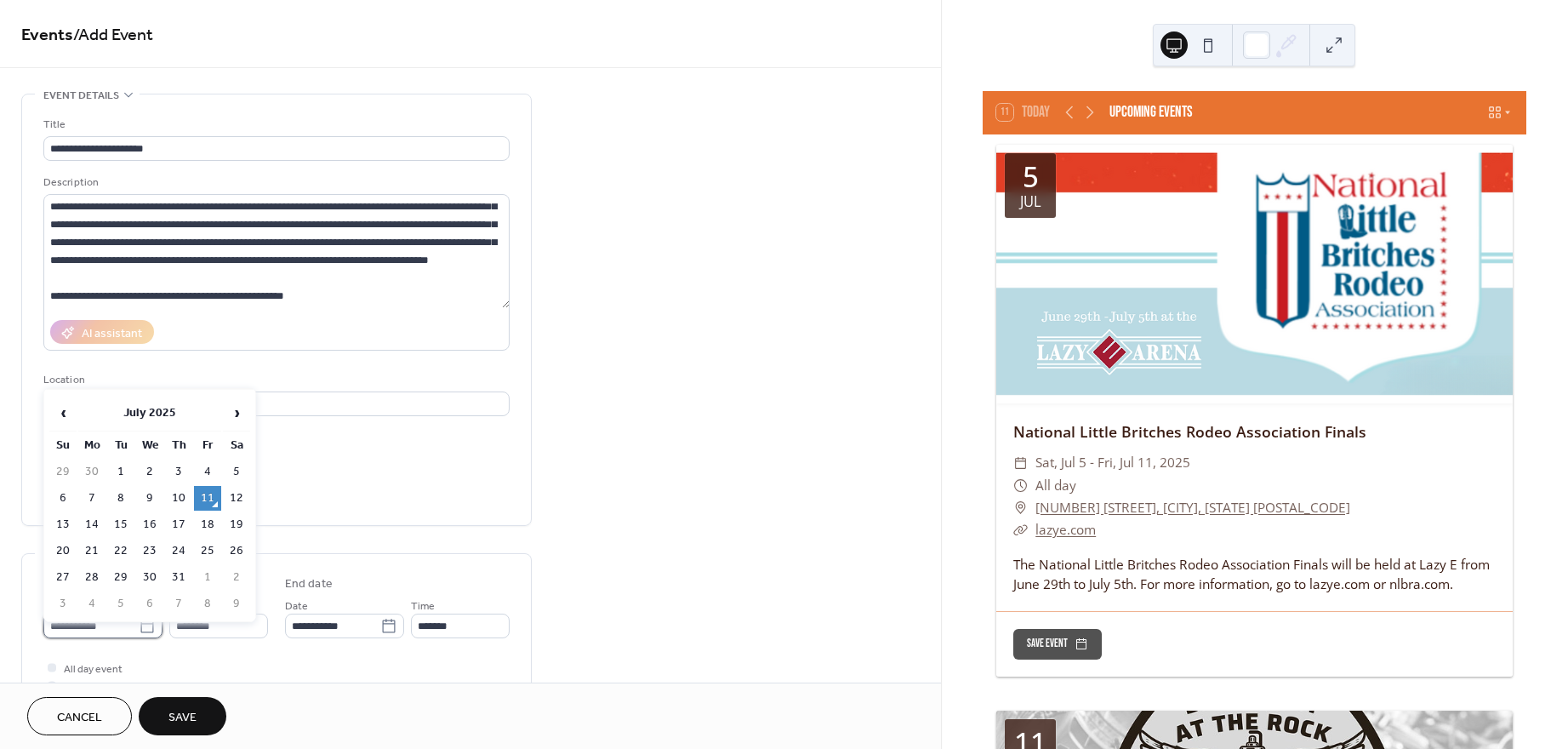 click on "**********" at bounding box center (91, 626) 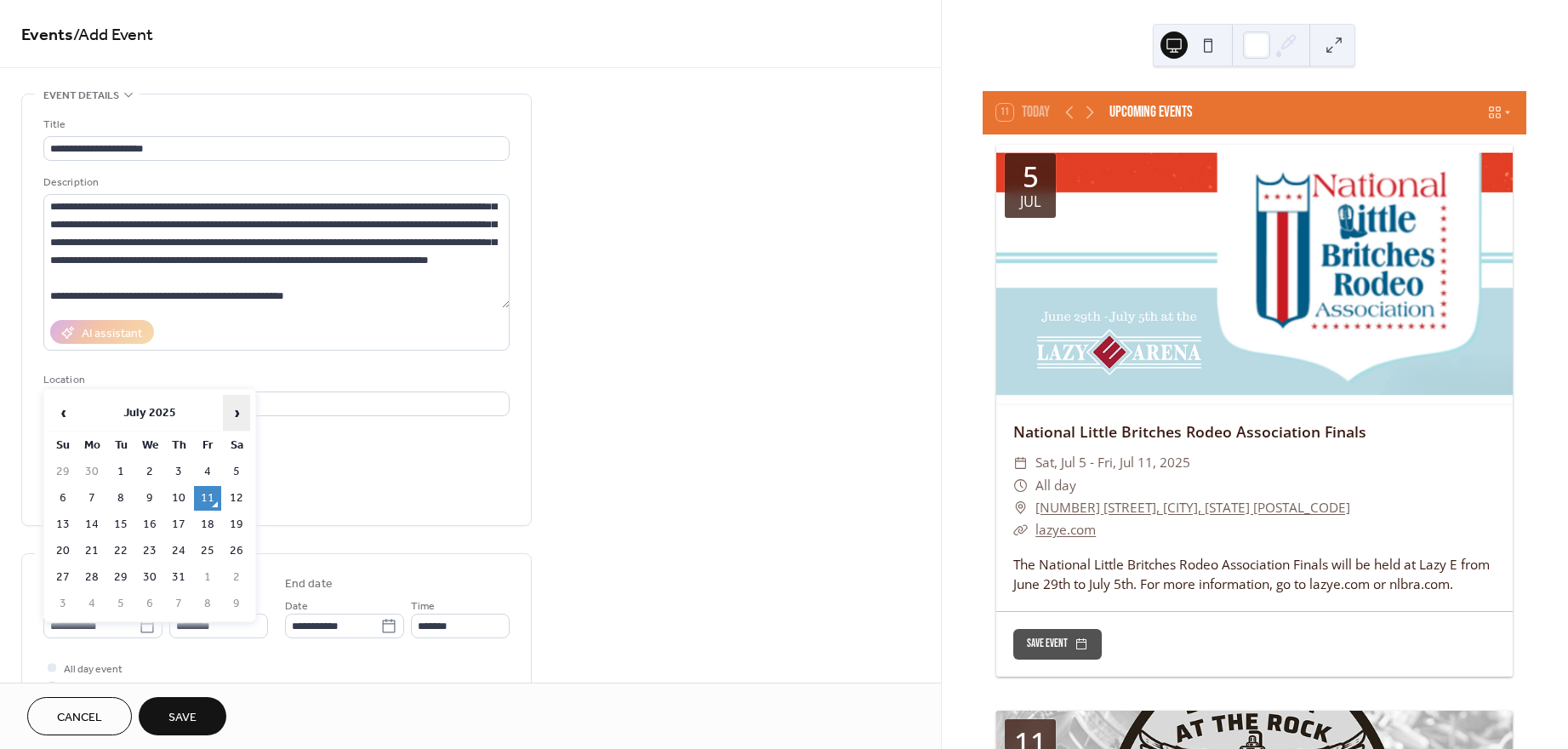 click on "›" at bounding box center (237, 413) 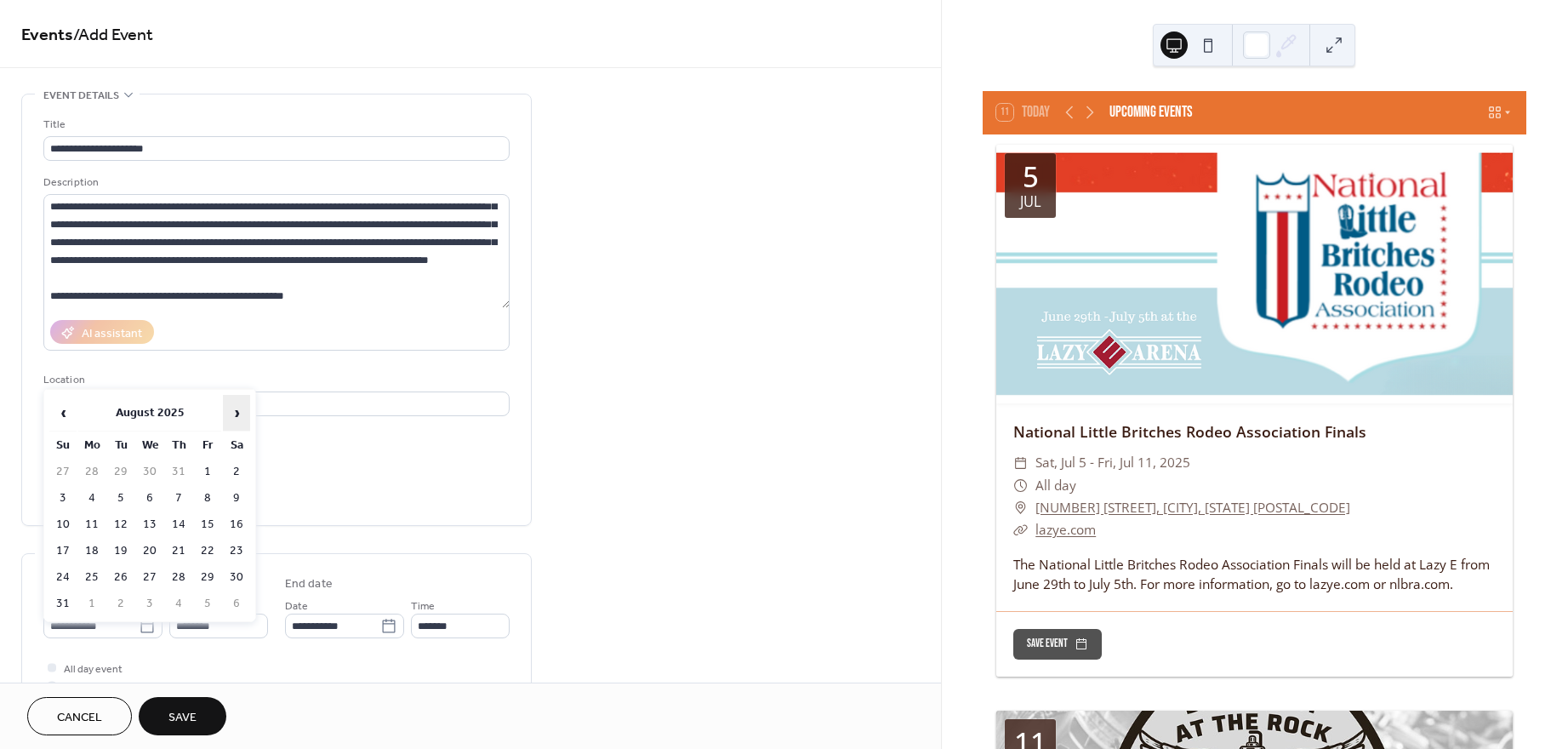 click on "›" at bounding box center [237, 413] 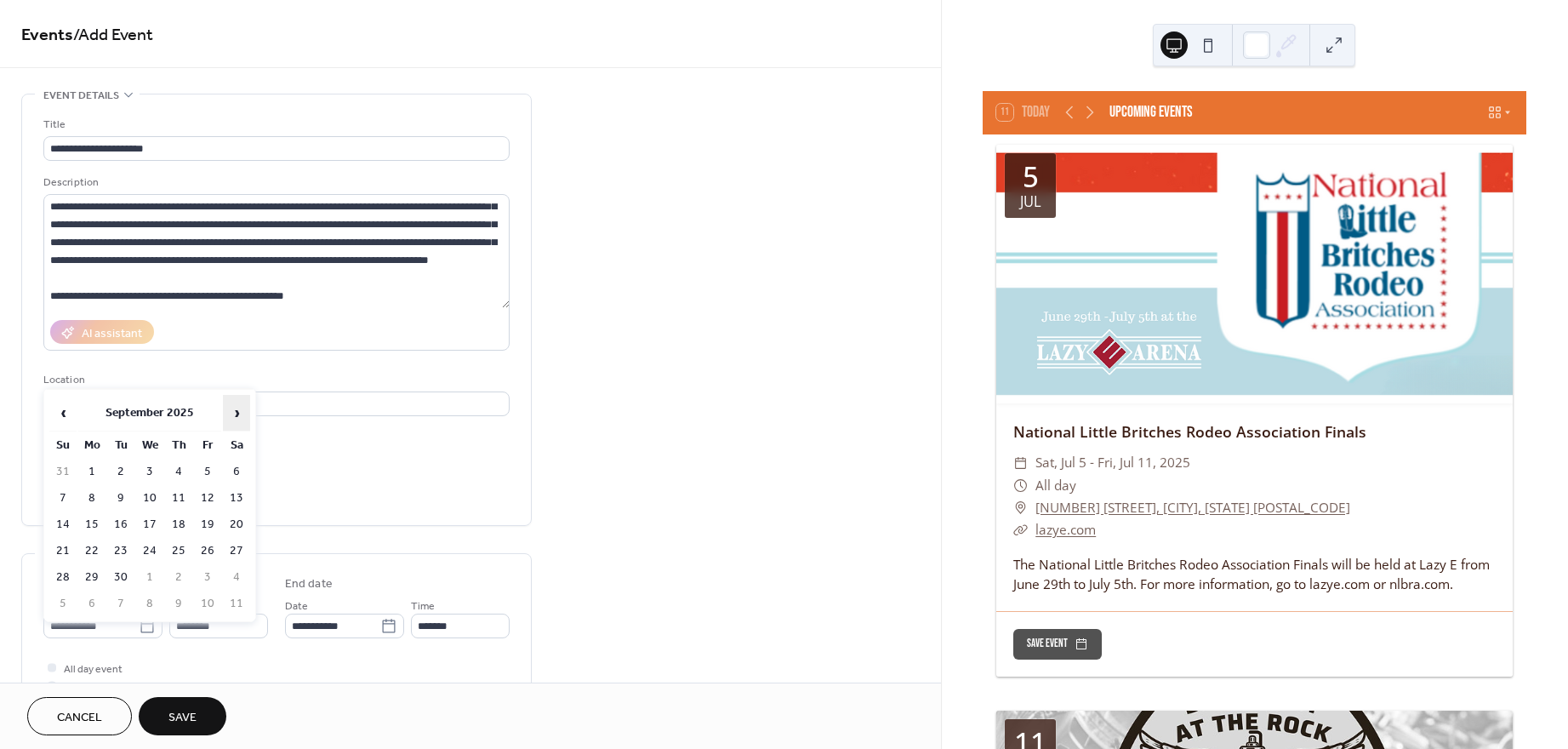 click on "›" at bounding box center [237, 413] 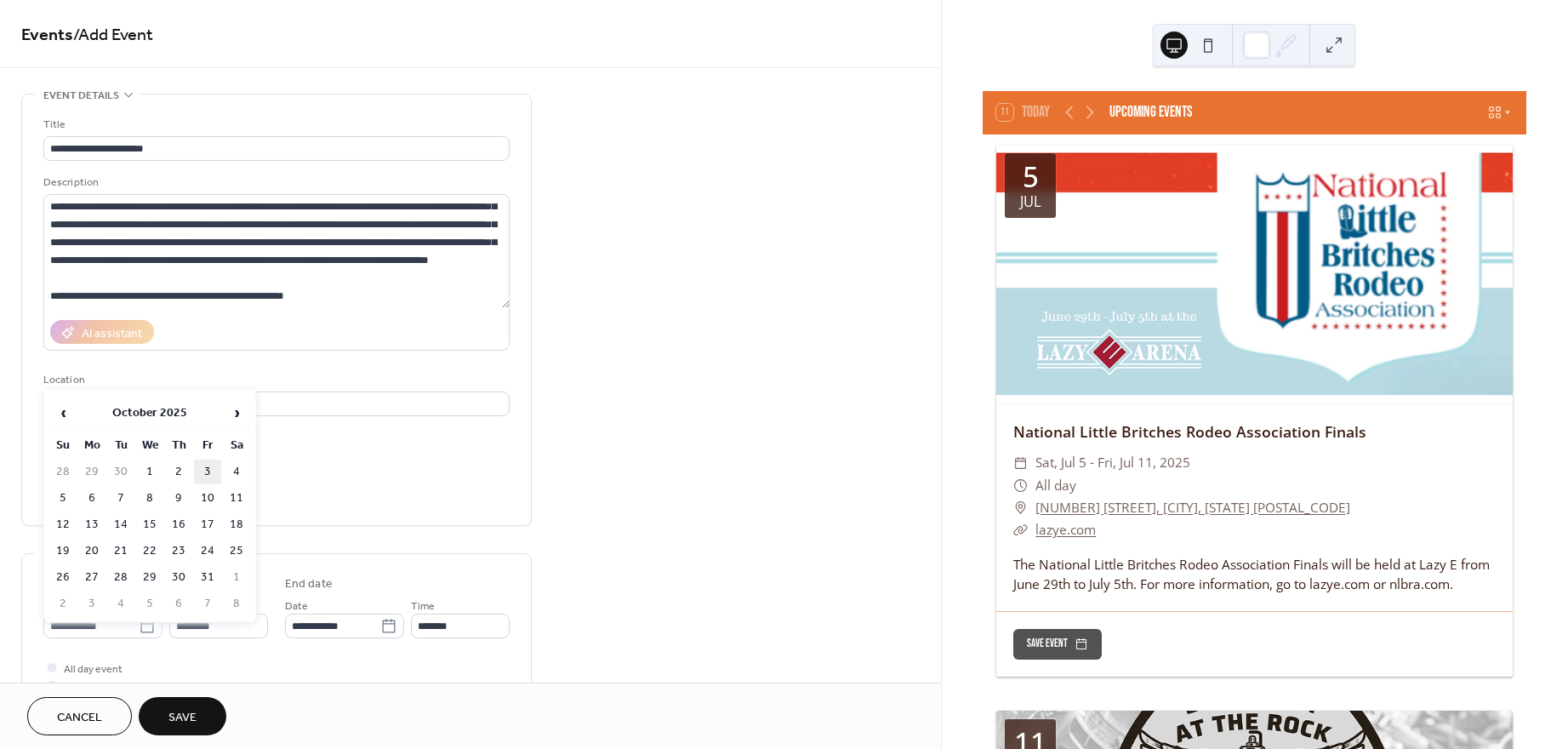 click on "3" at bounding box center (208, 472) 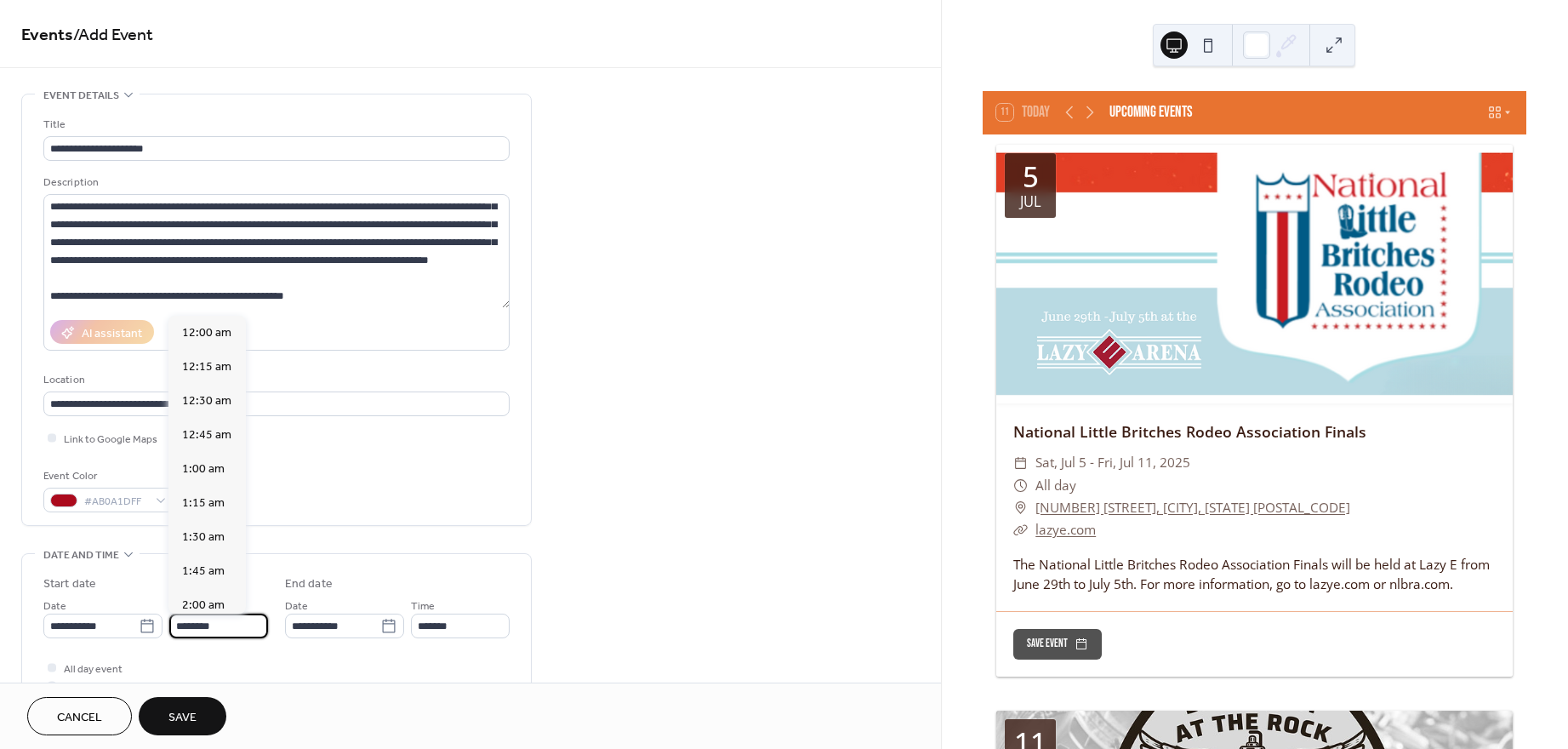 scroll, scrollTop: 1642, scrollLeft: 0, axis: vertical 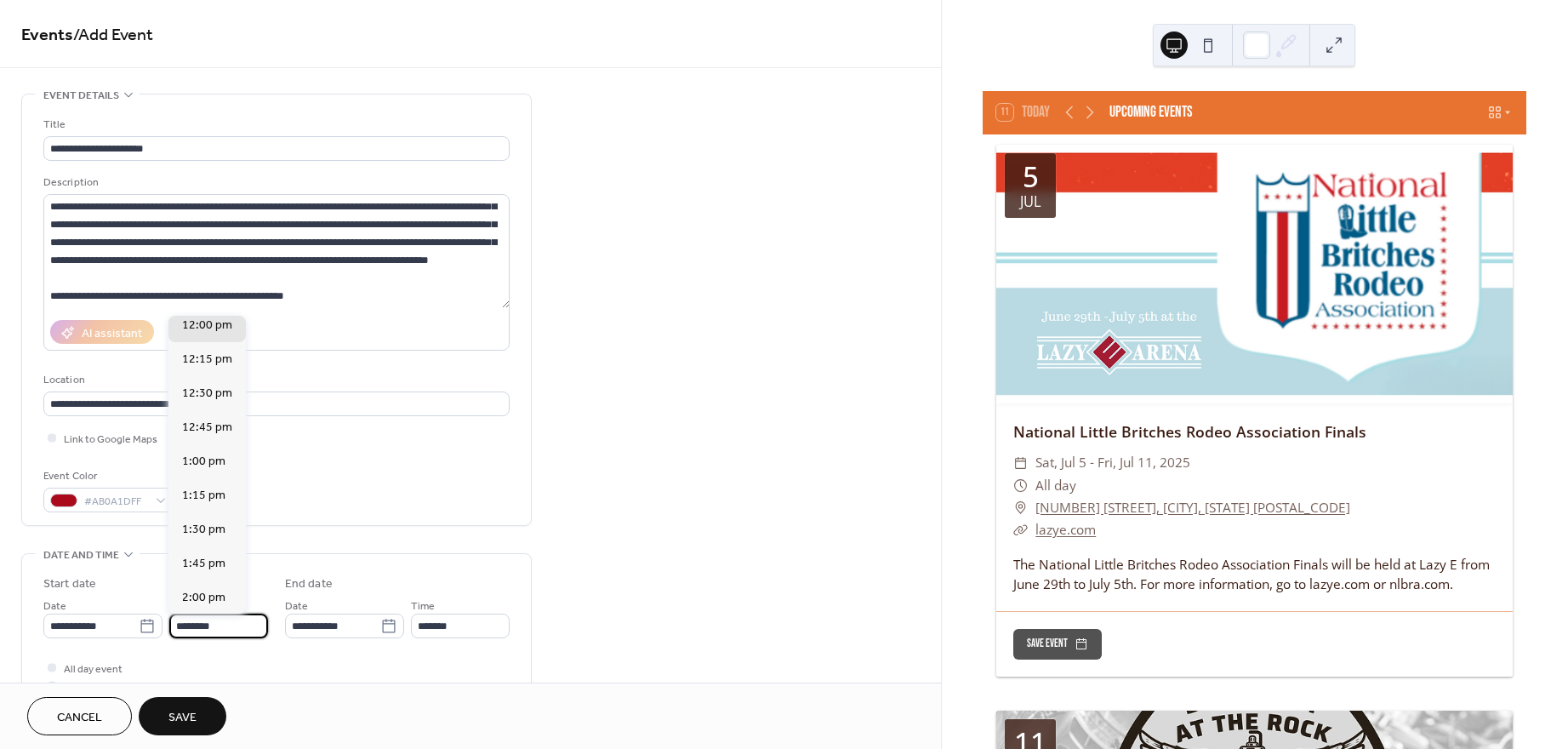 click on "********" at bounding box center (219, 626) 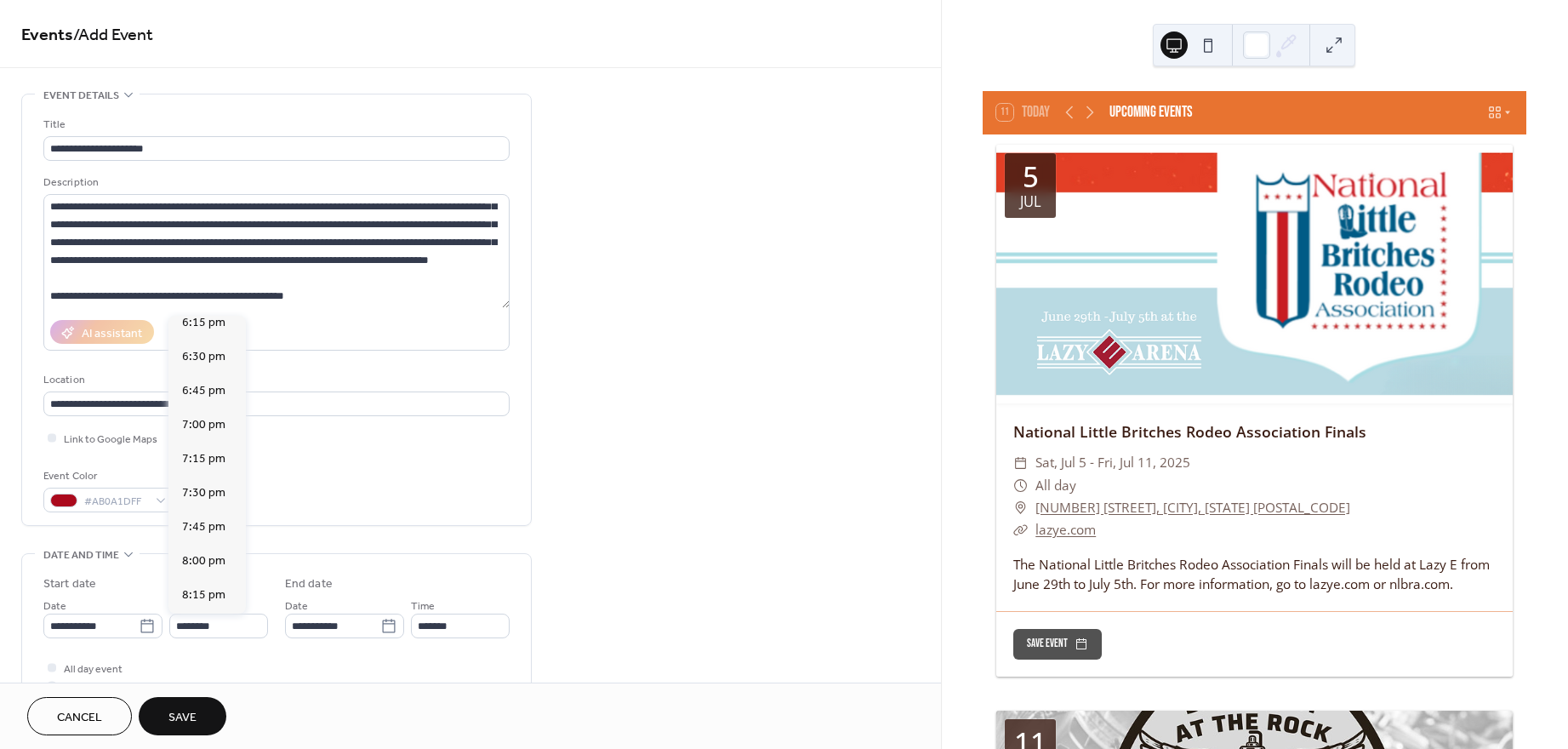 scroll, scrollTop: 2555, scrollLeft: 0, axis: vertical 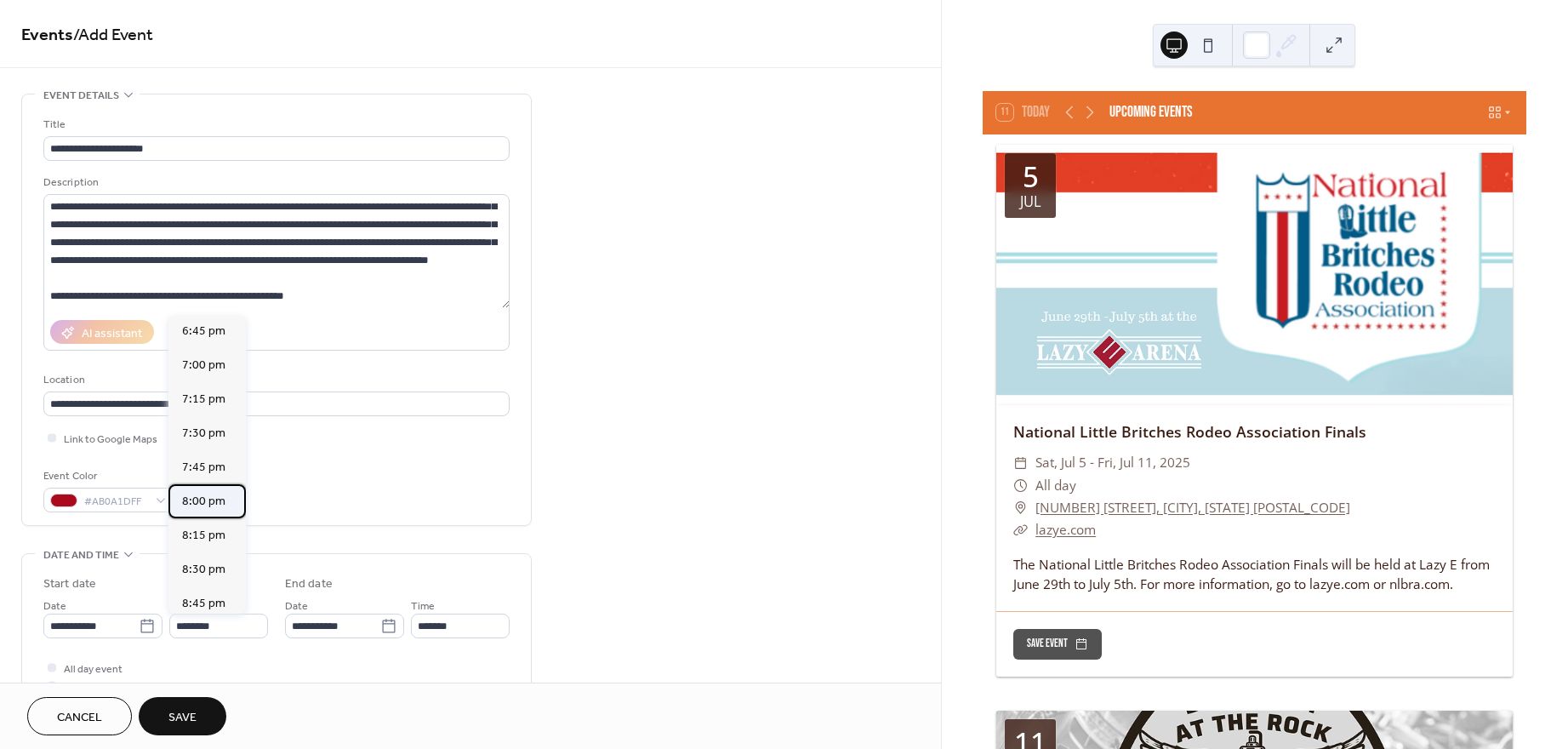 click on "8:00 pm" at bounding box center [203, 501] 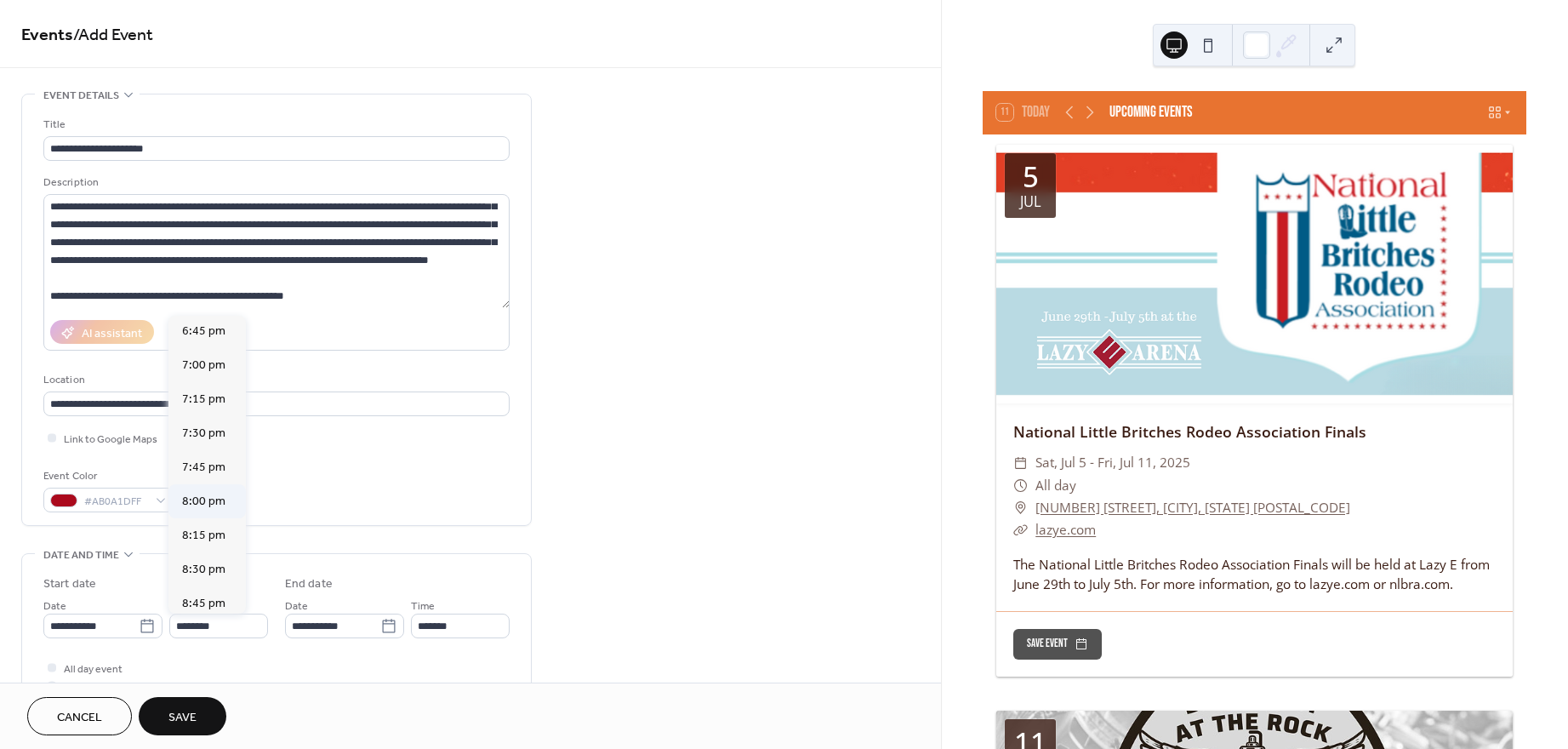 type on "*******" 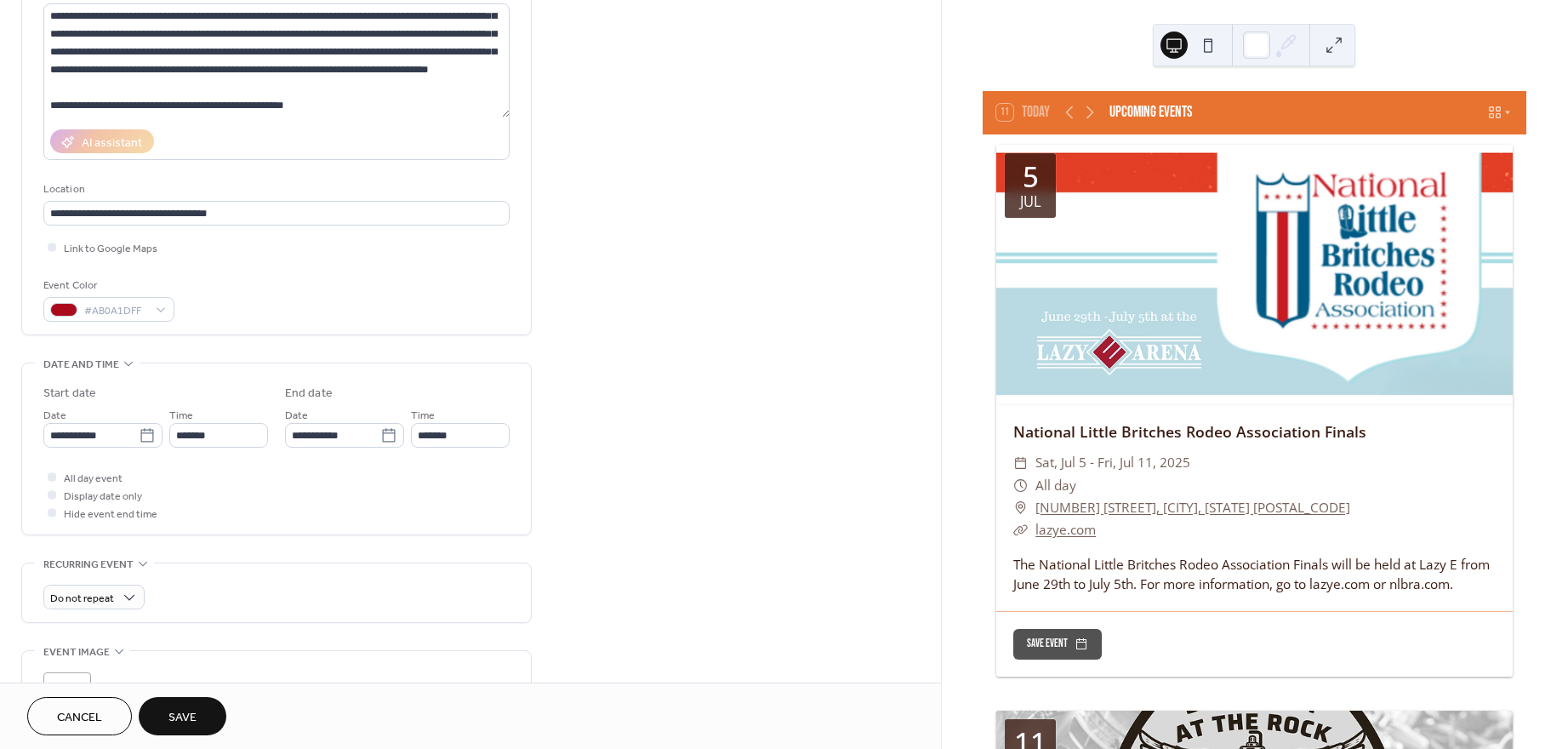 scroll, scrollTop: 192, scrollLeft: 0, axis: vertical 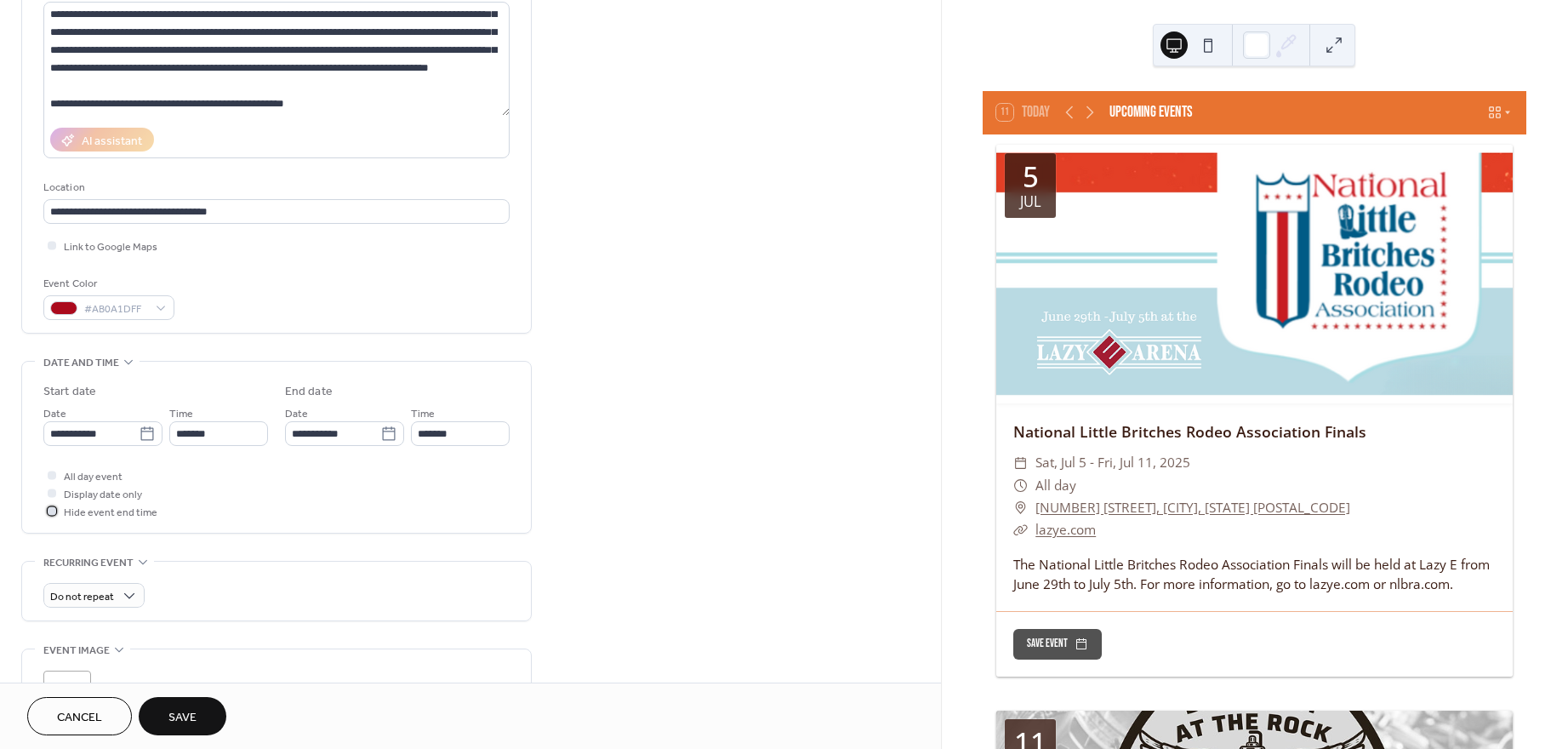 click at bounding box center [52, 511] 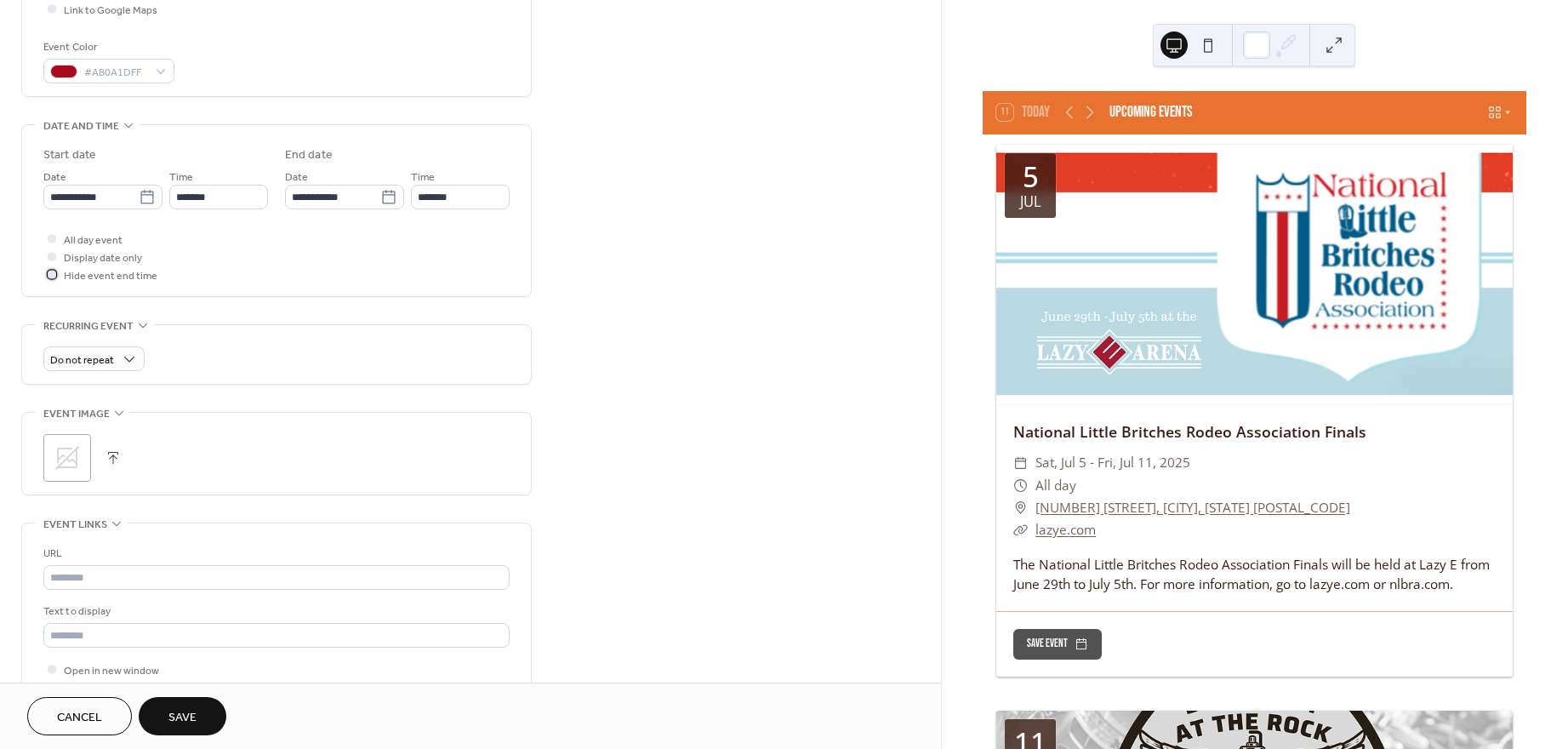 scroll, scrollTop: 443, scrollLeft: 0, axis: vertical 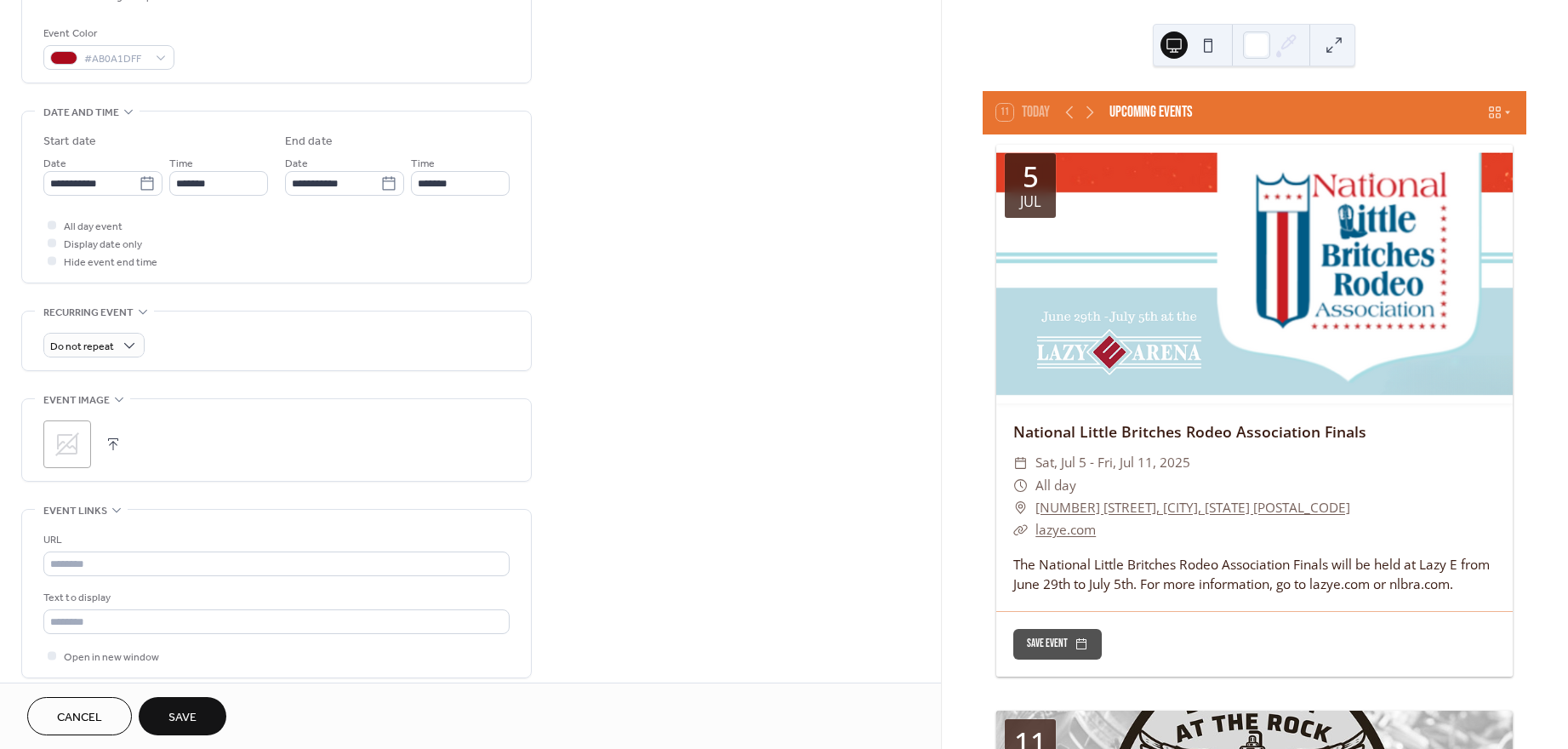 click at bounding box center [113, 444] 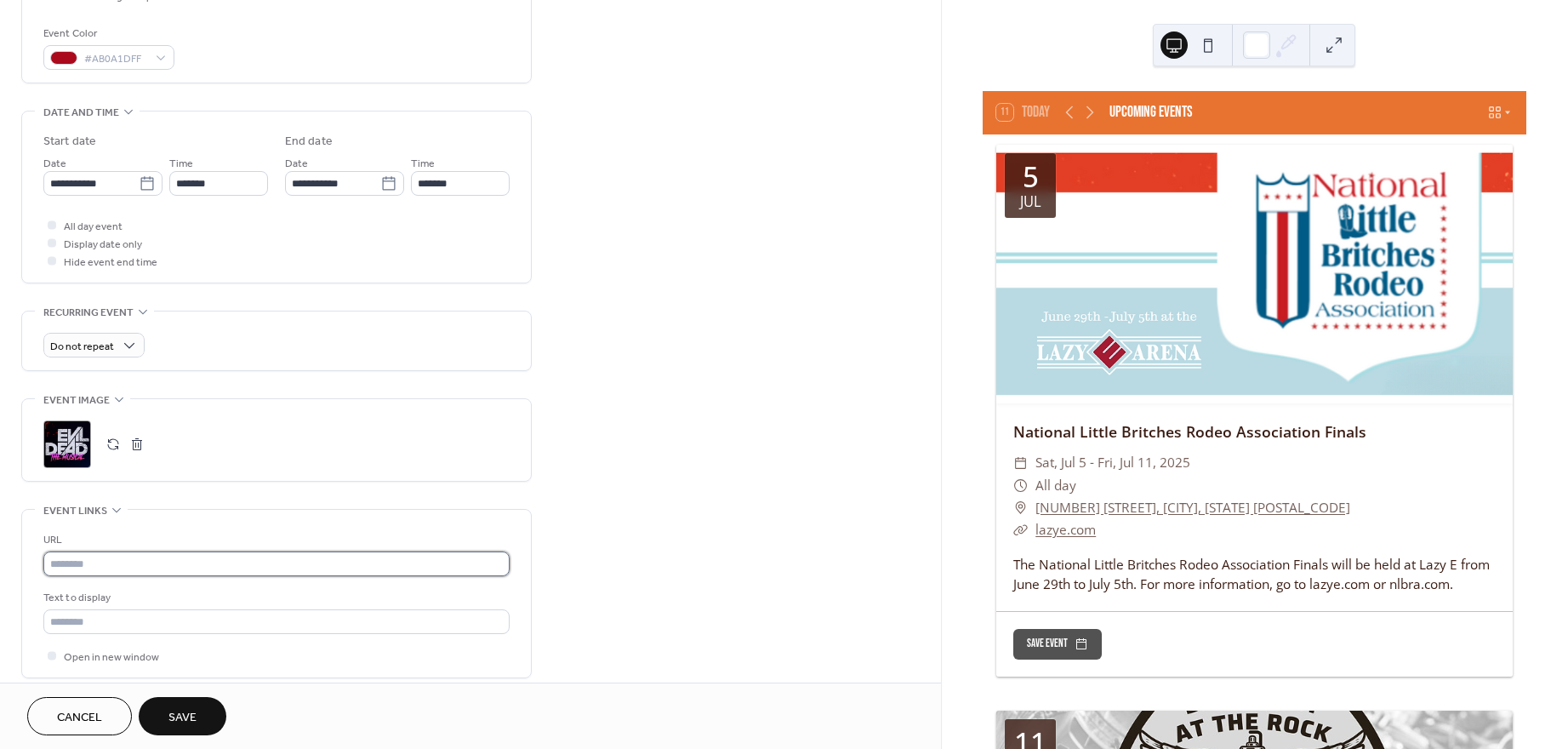 click at bounding box center [277, 563] 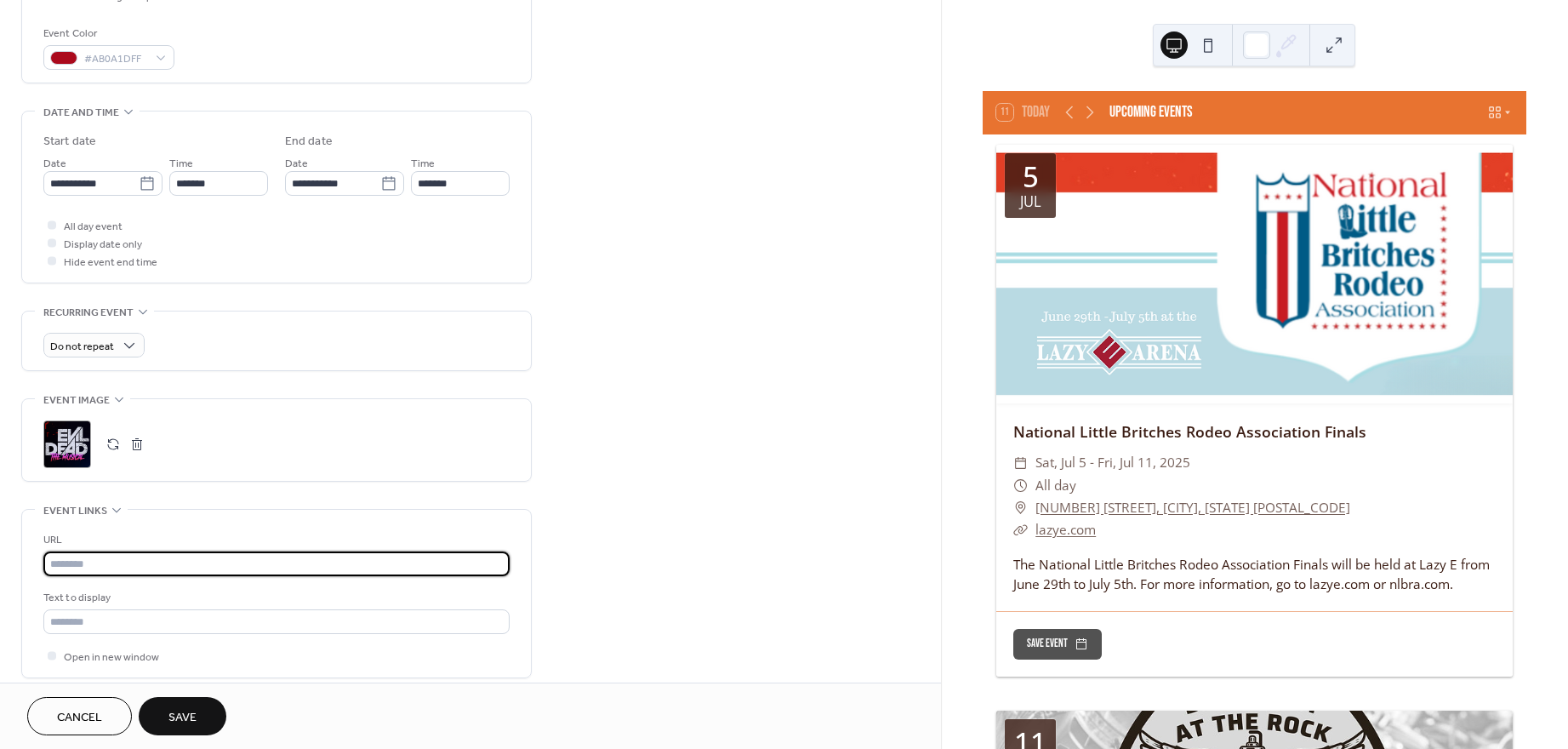 type on "**********" 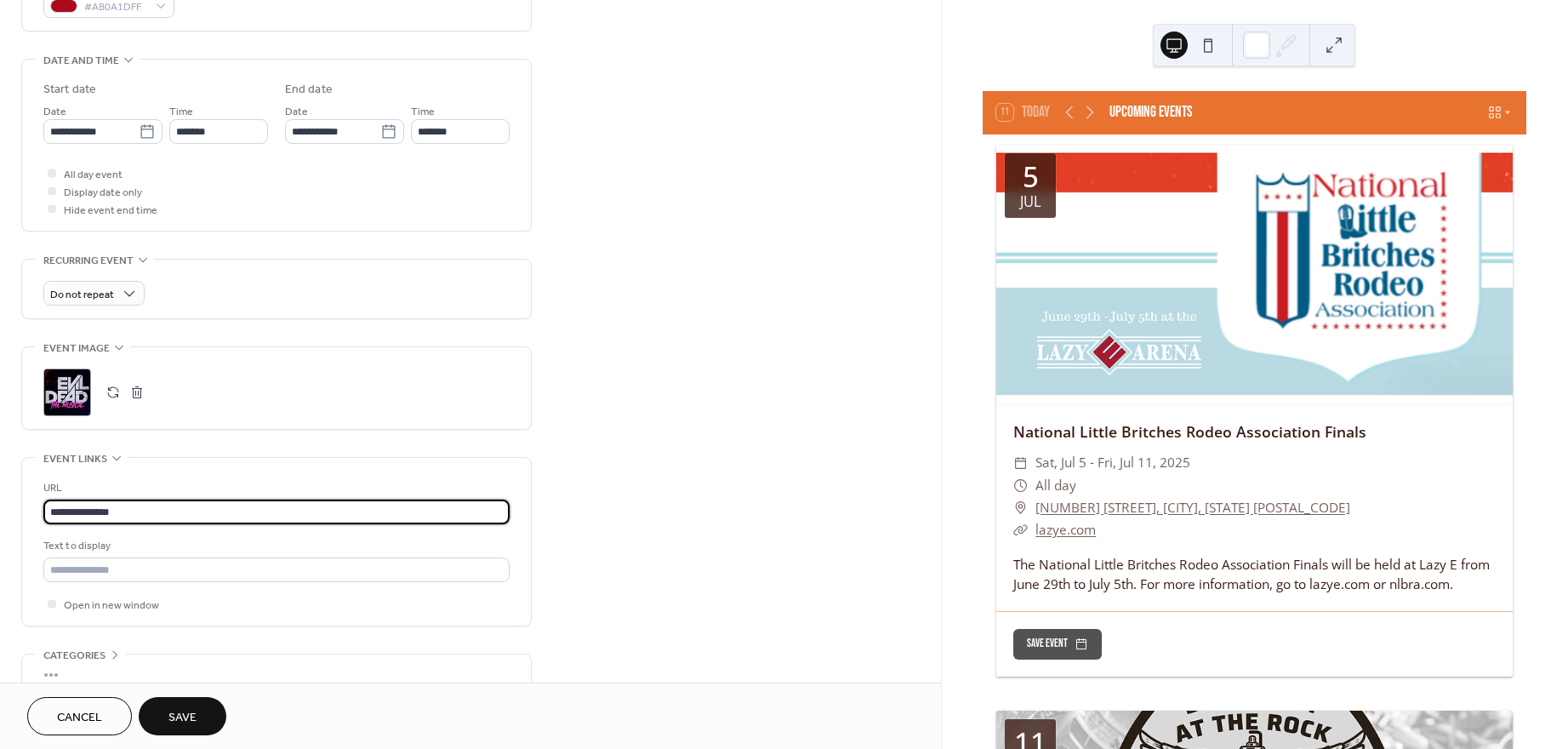 scroll, scrollTop: 582, scrollLeft: 0, axis: vertical 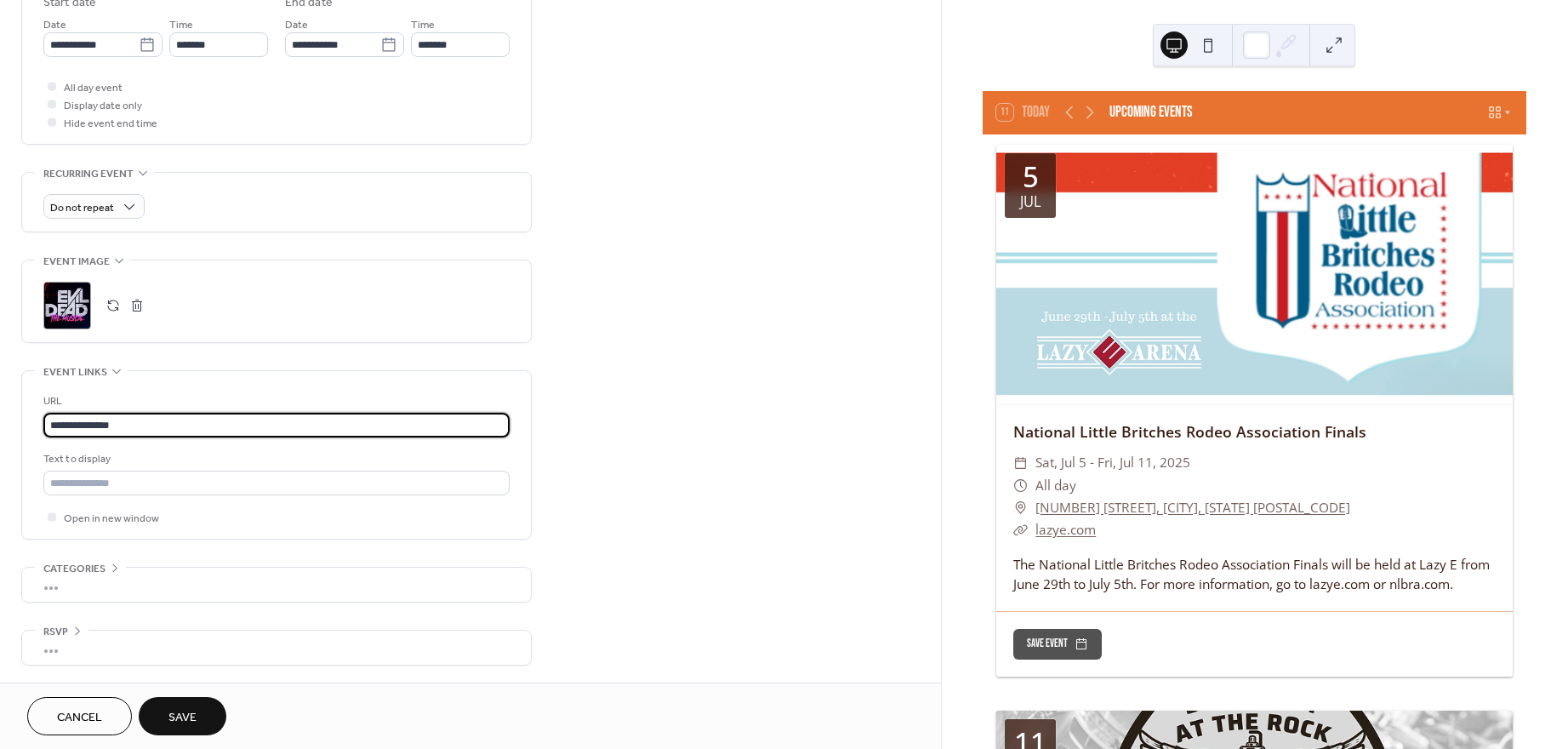 click on "Save" at bounding box center (182, 718) 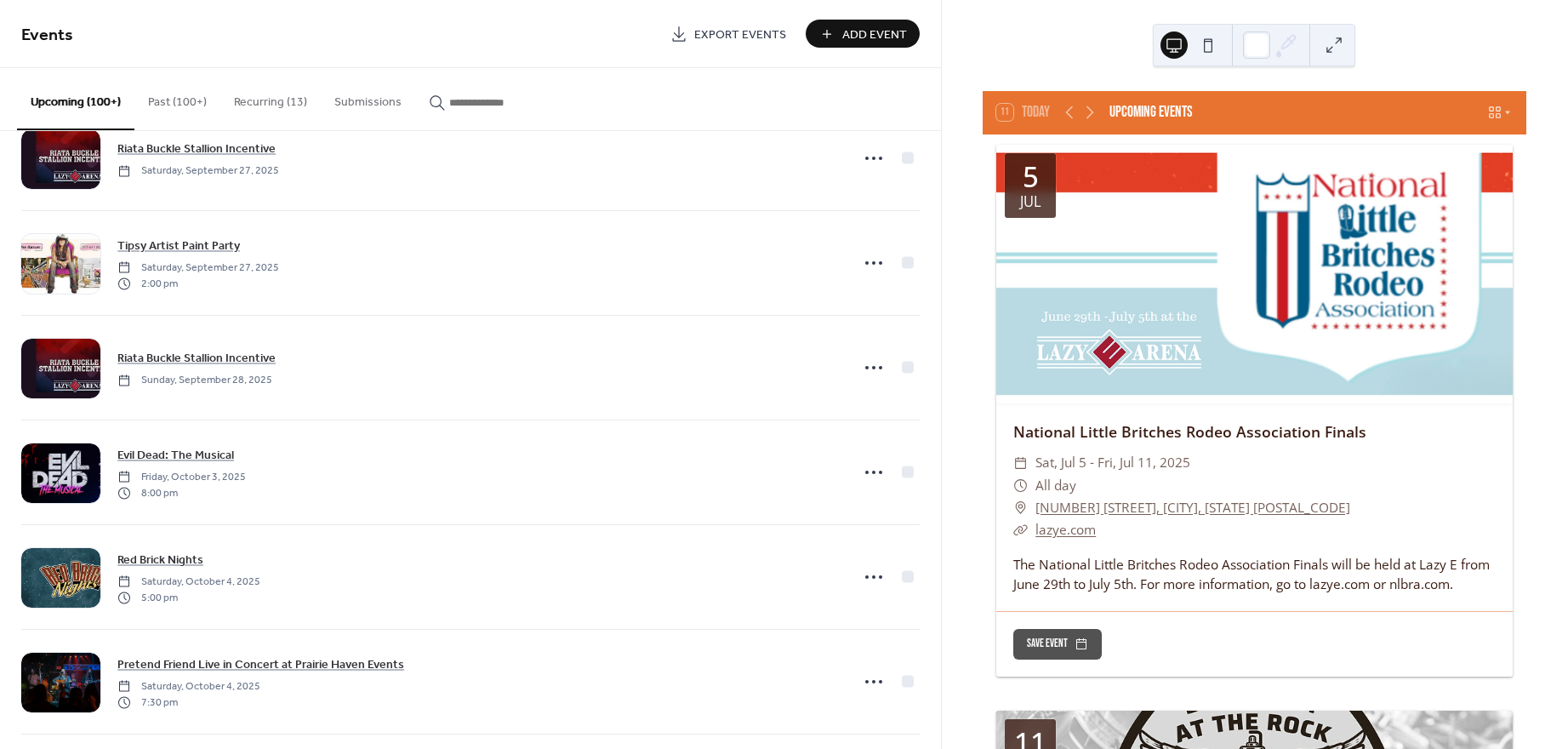 scroll, scrollTop: 6785, scrollLeft: 0, axis: vertical 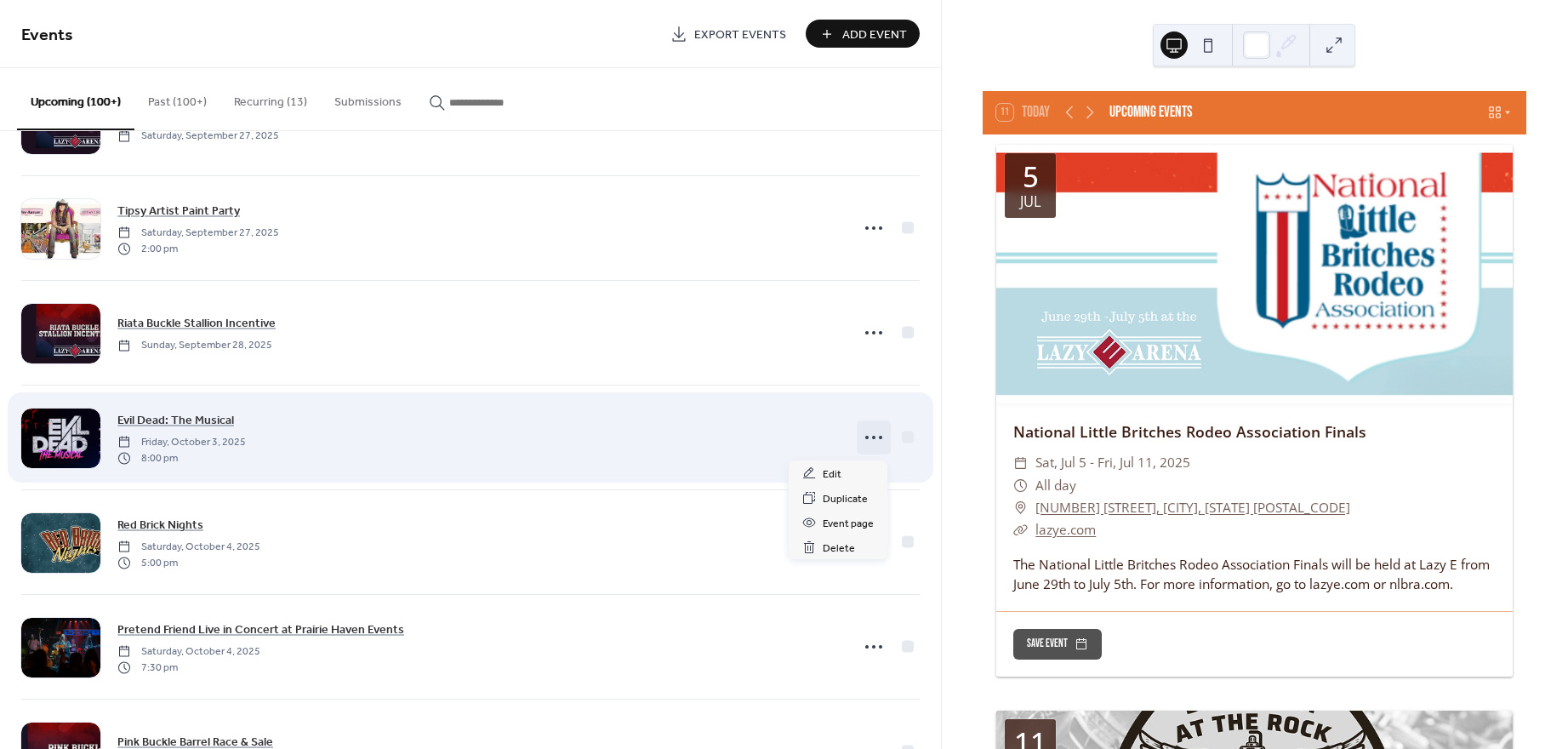click 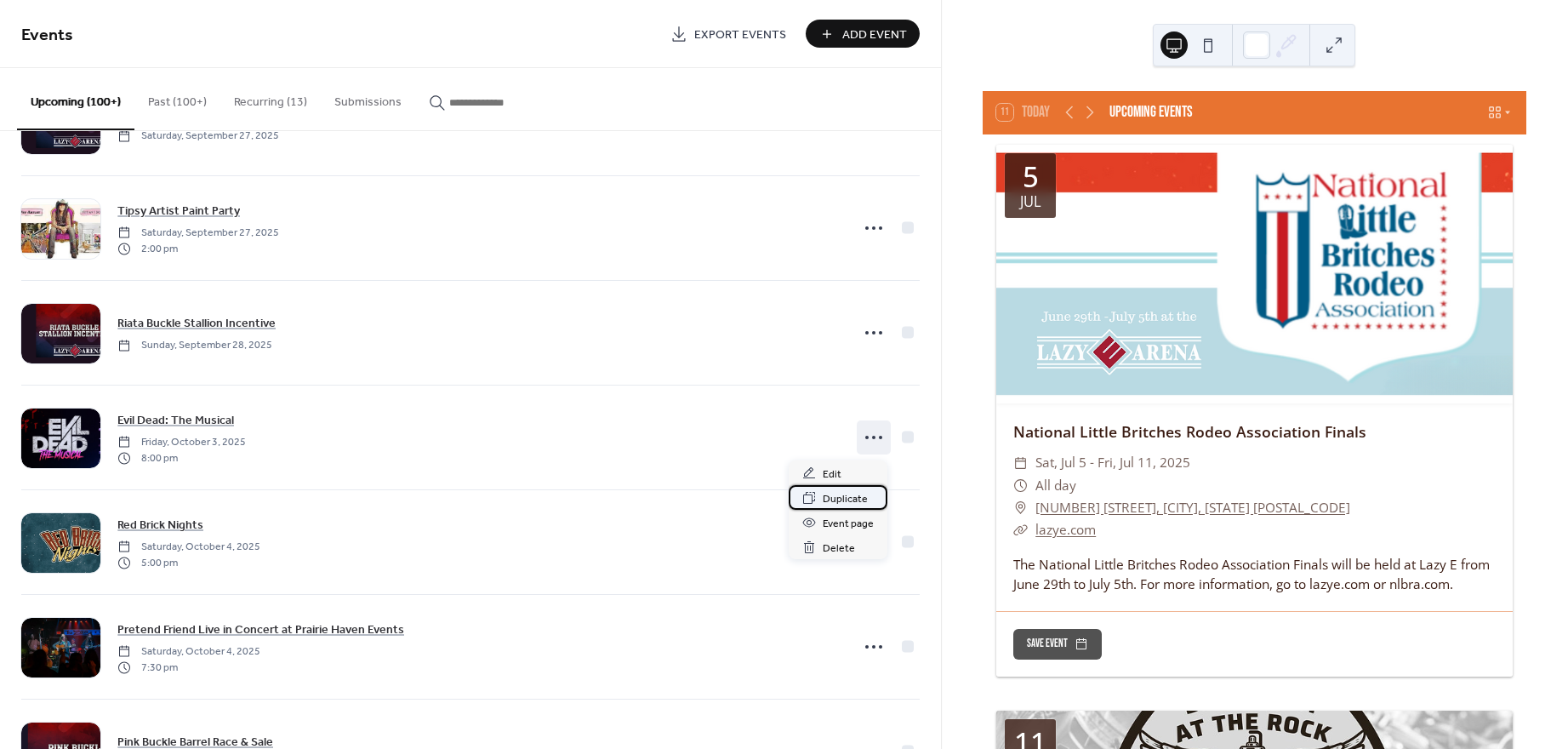 click on "Duplicate" at bounding box center (845, 499) 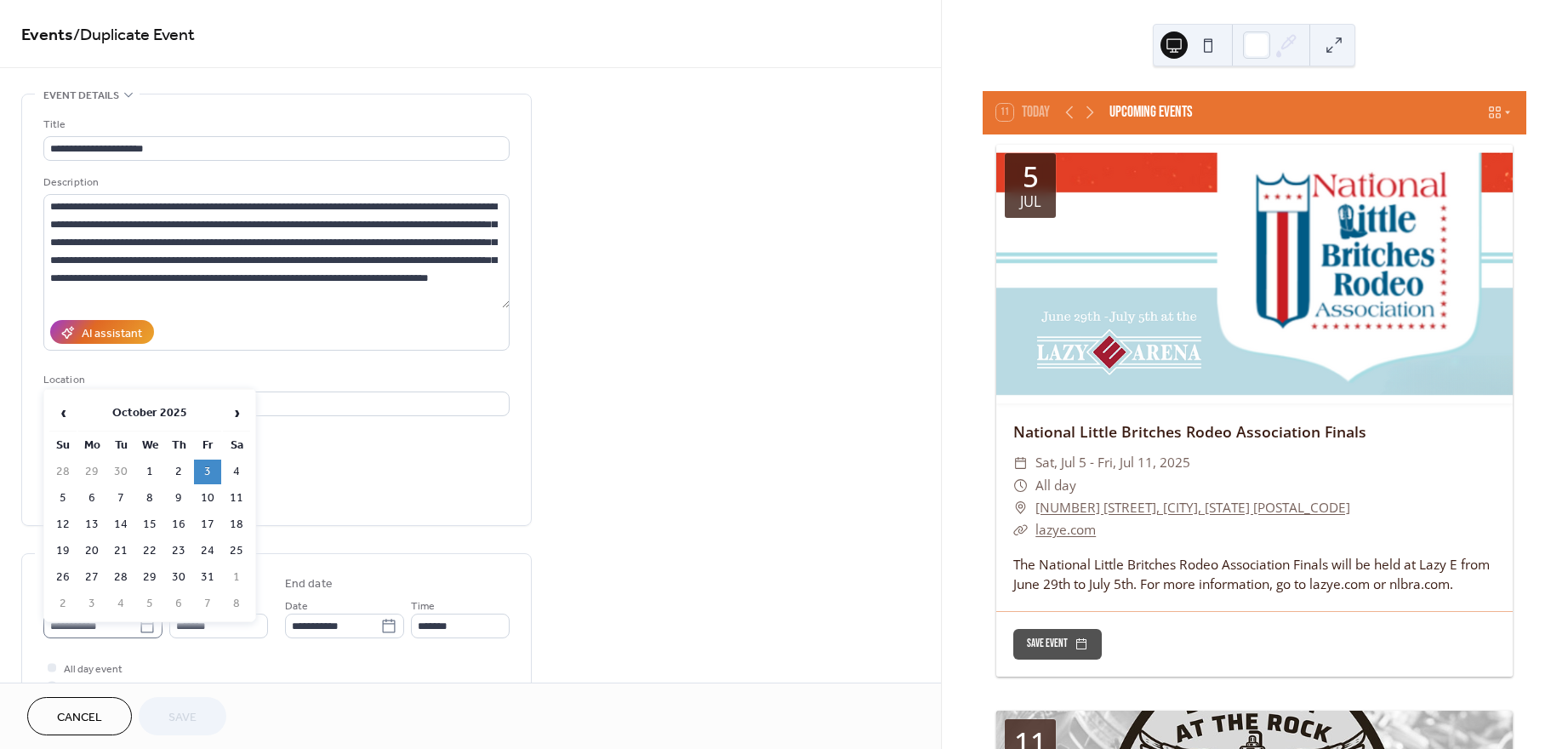 click 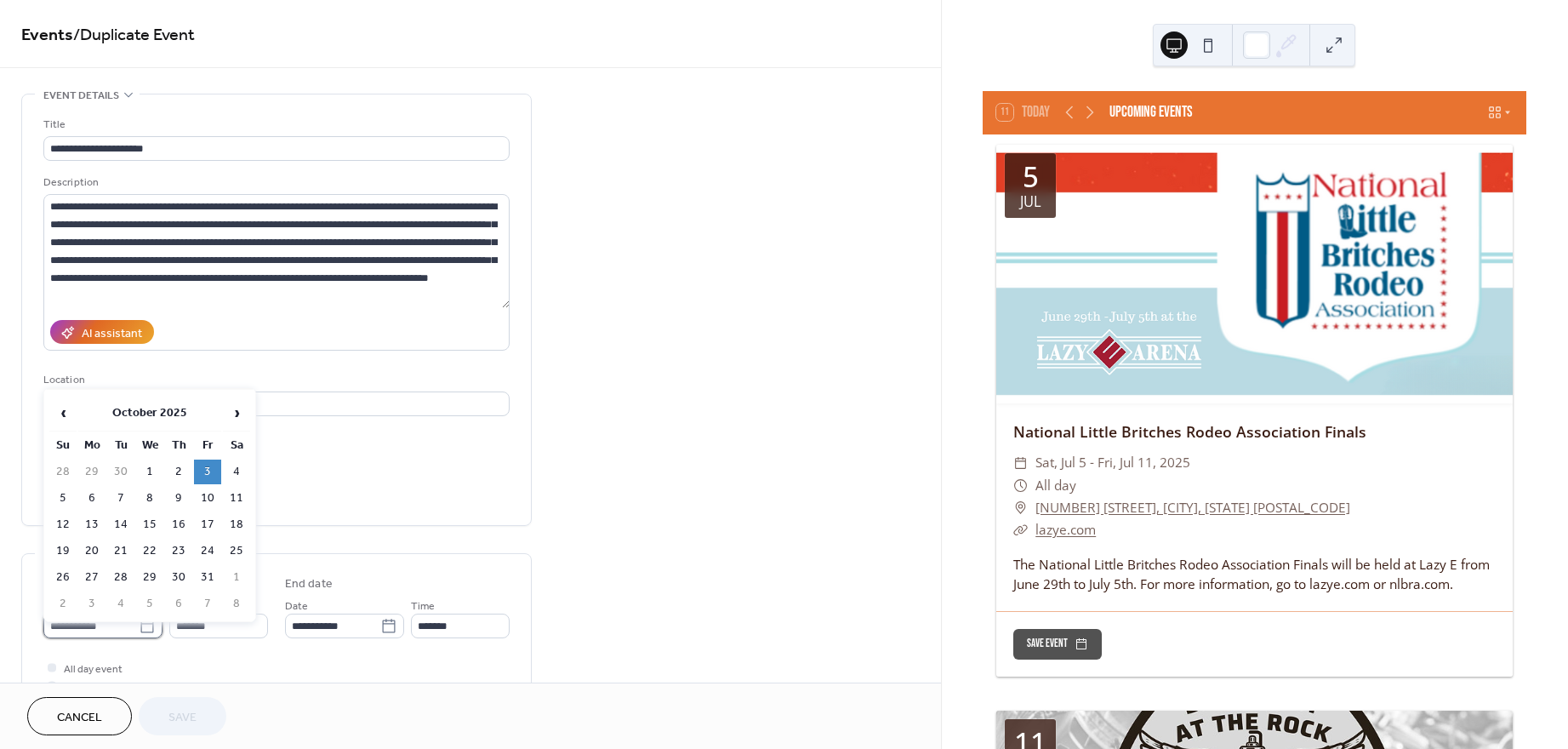 click on "**********" at bounding box center (91, 626) 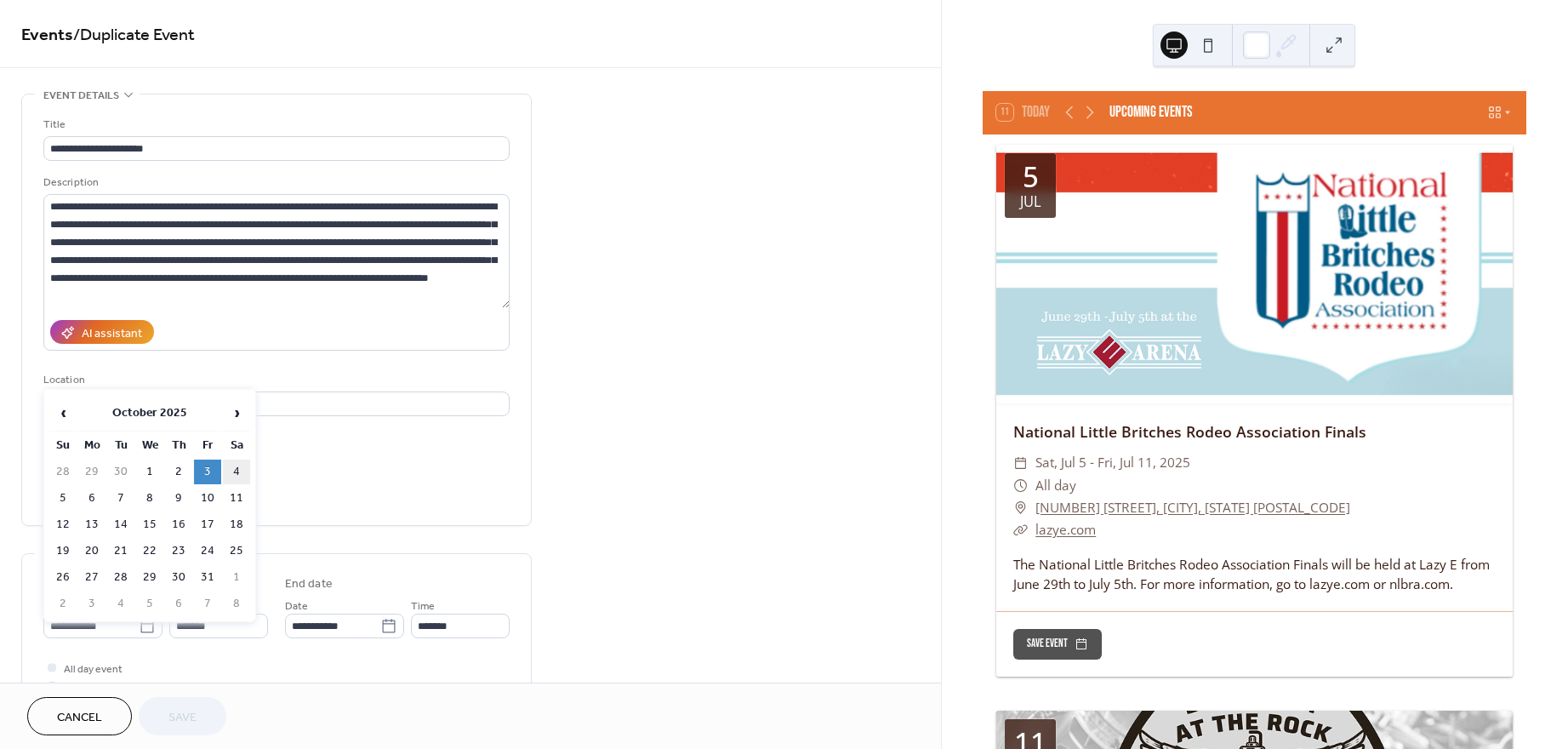 click on "4" at bounding box center (237, 472) 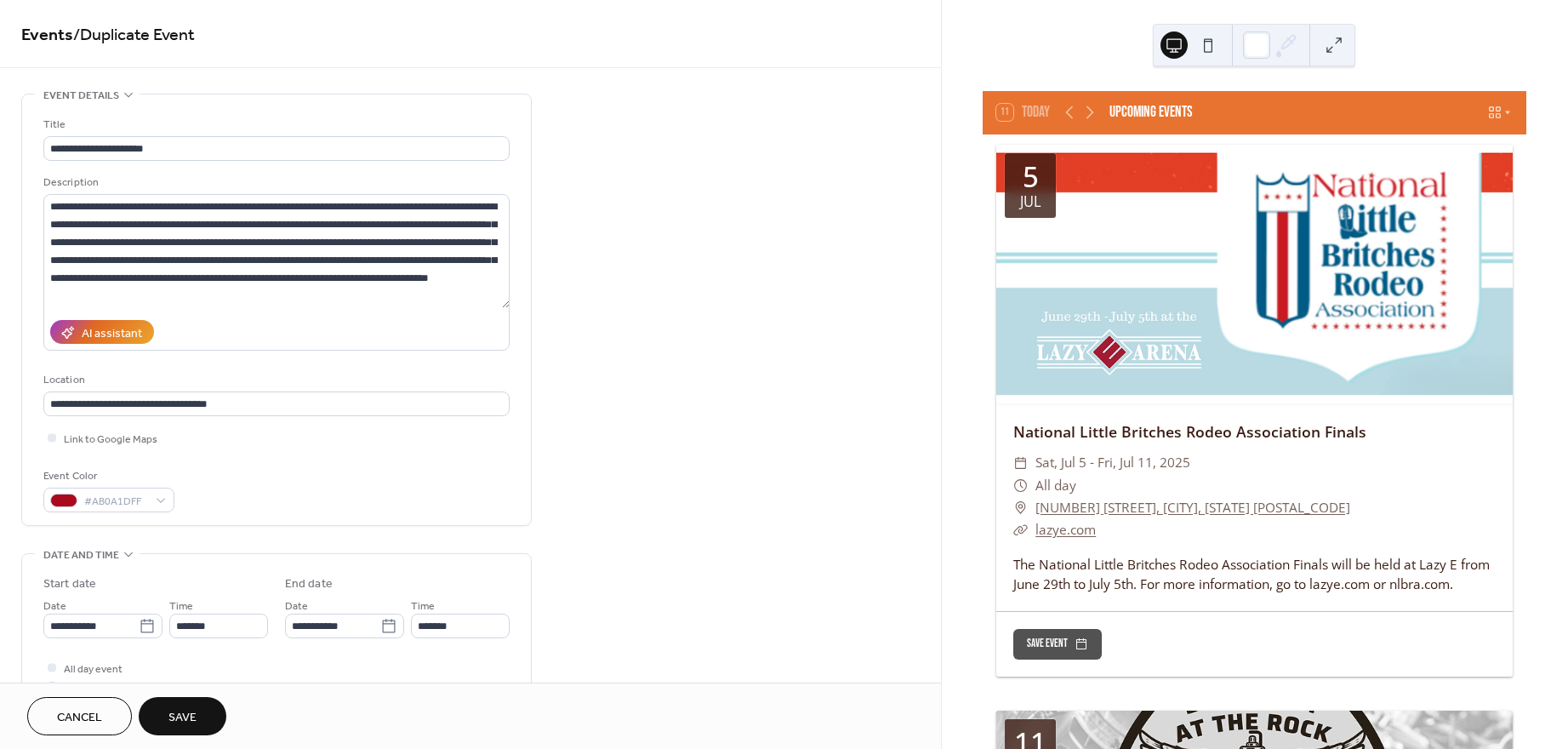 click on "Save" at bounding box center [182, 718] 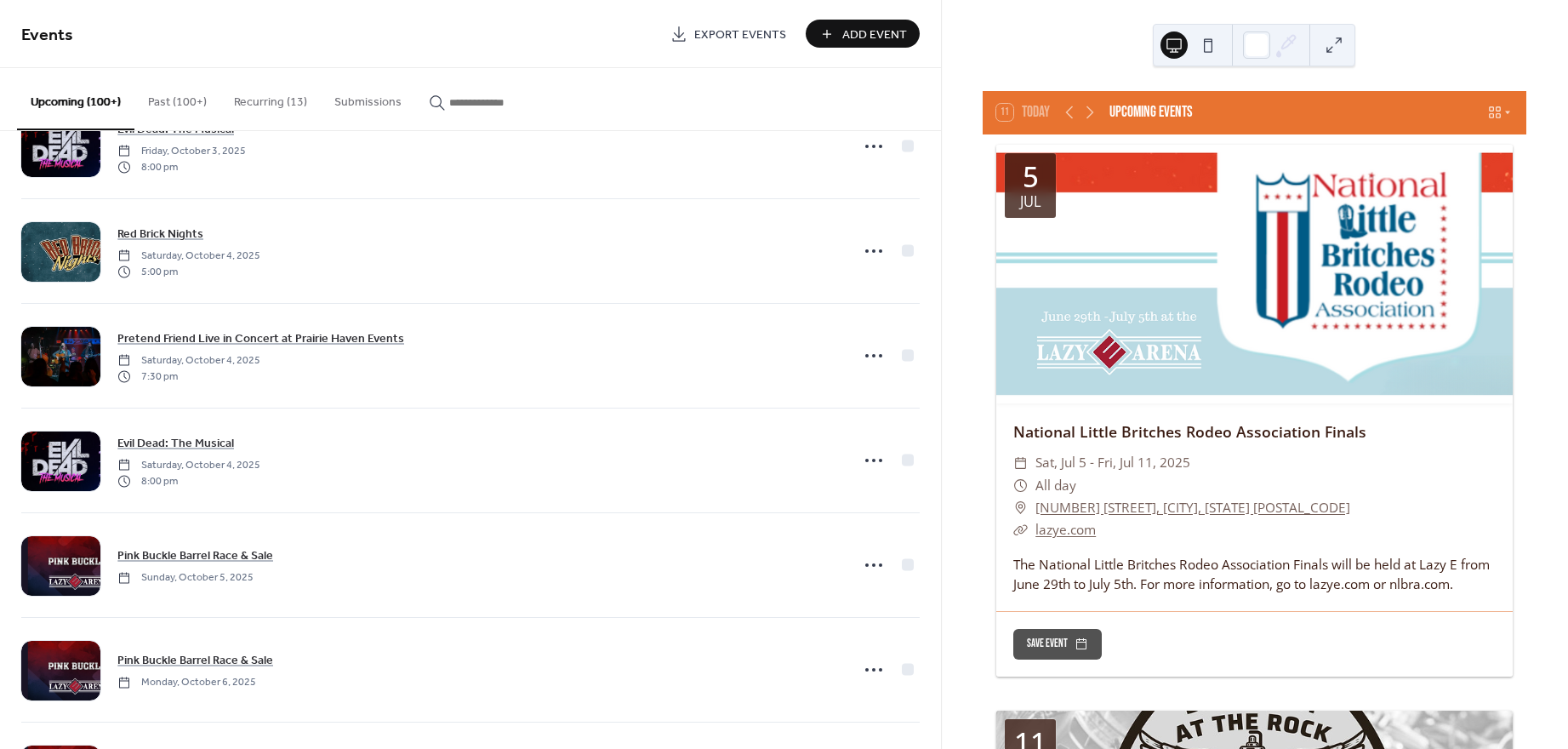 scroll, scrollTop: 6989, scrollLeft: 0, axis: vertical 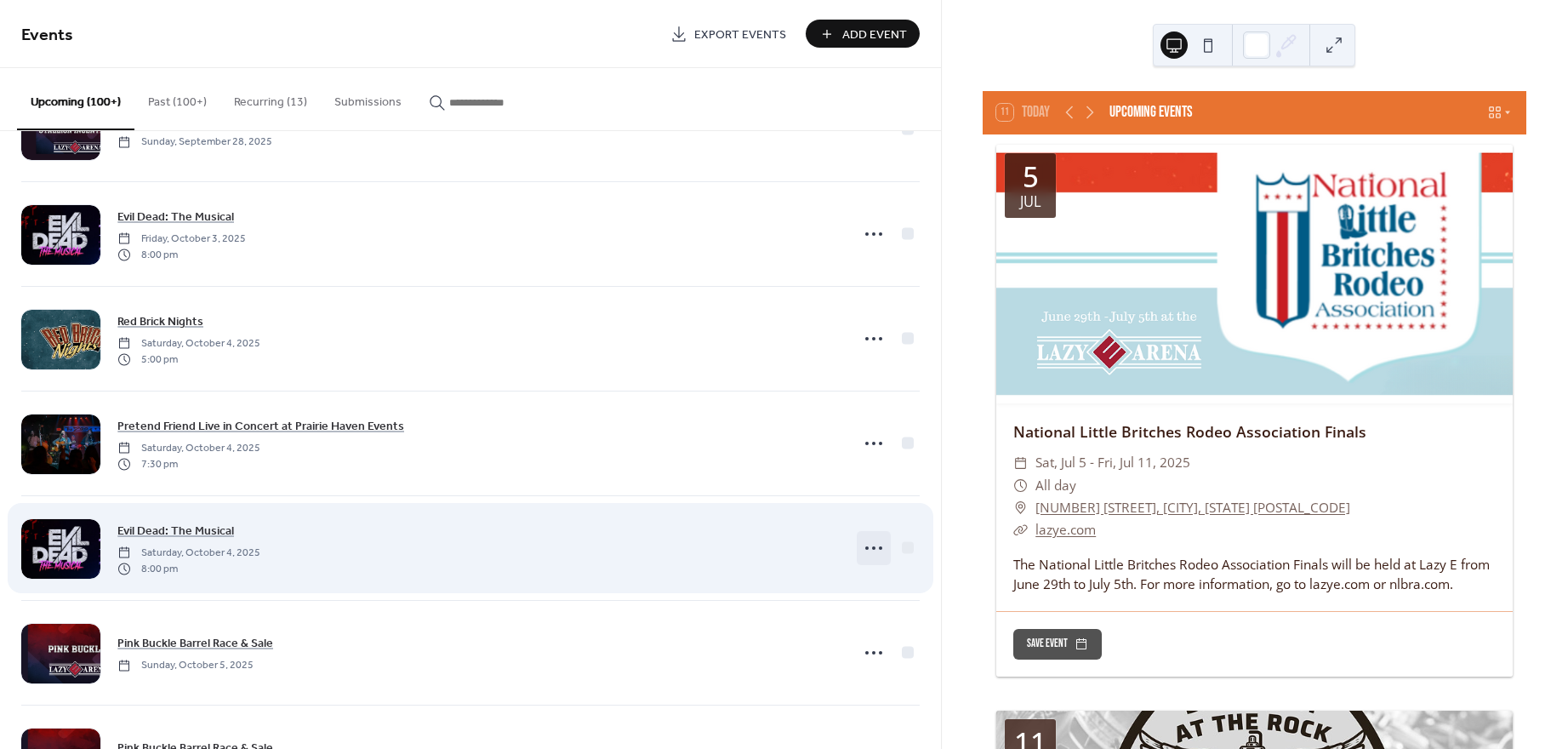 click 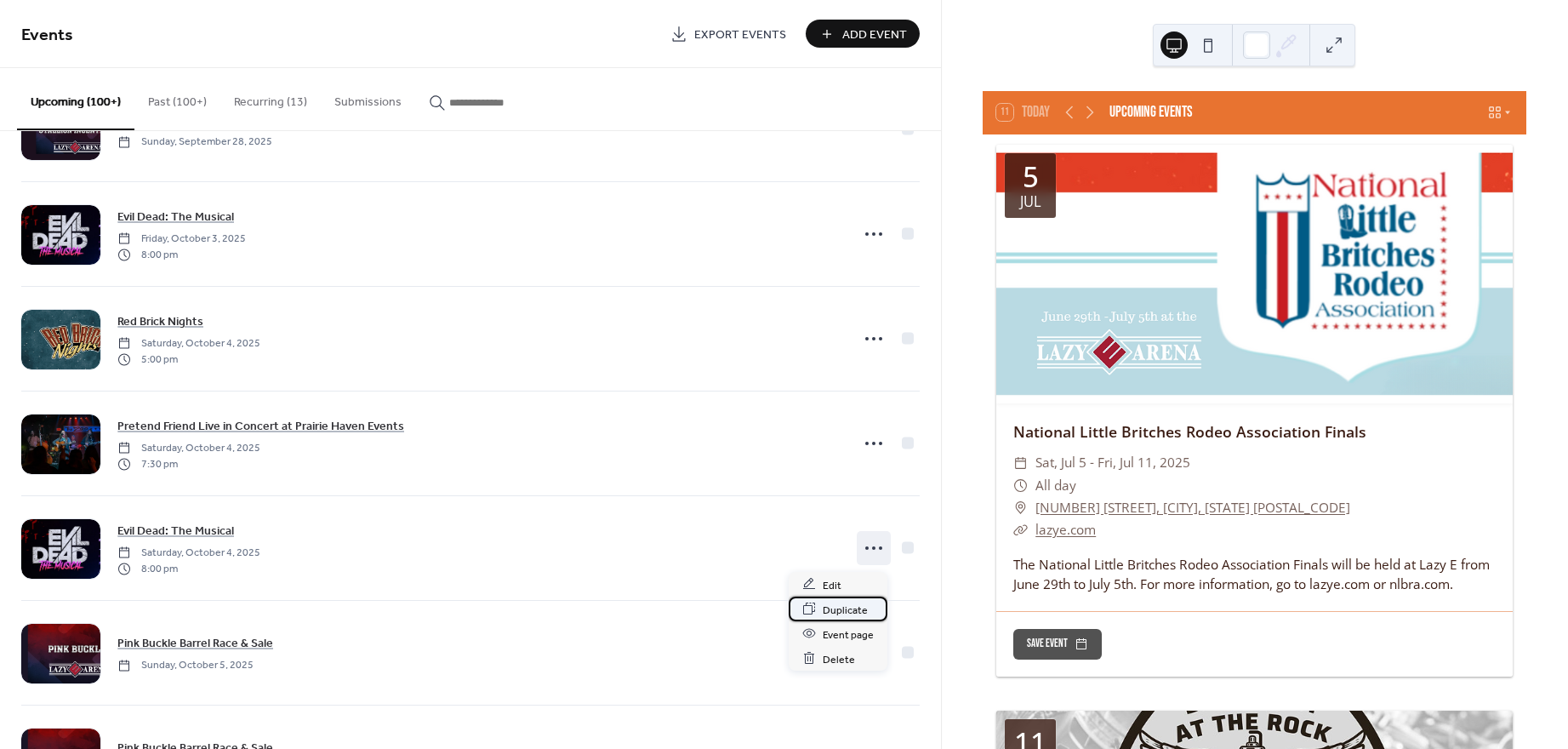 click on "Duplicate" at bounding box center (845, 609) 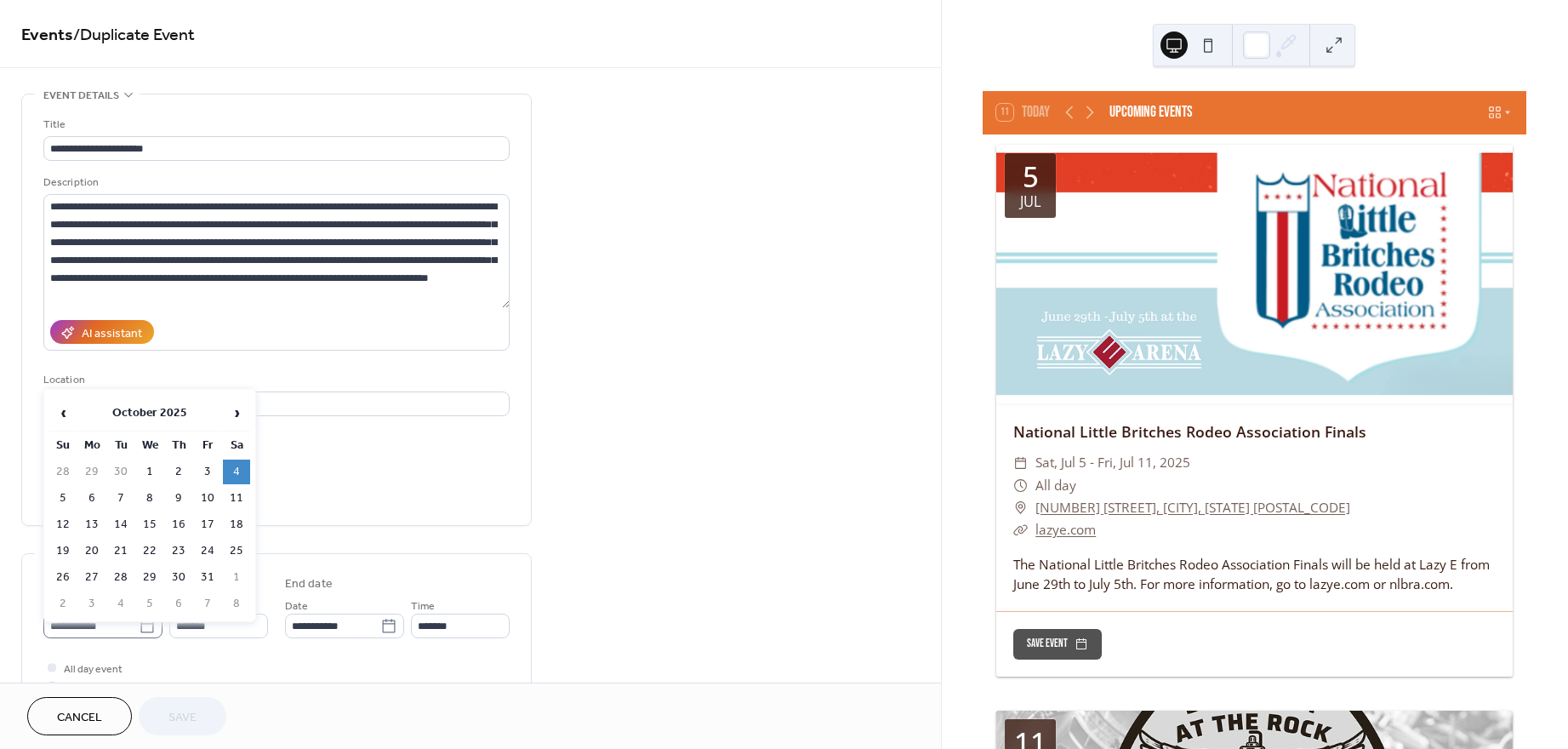 click 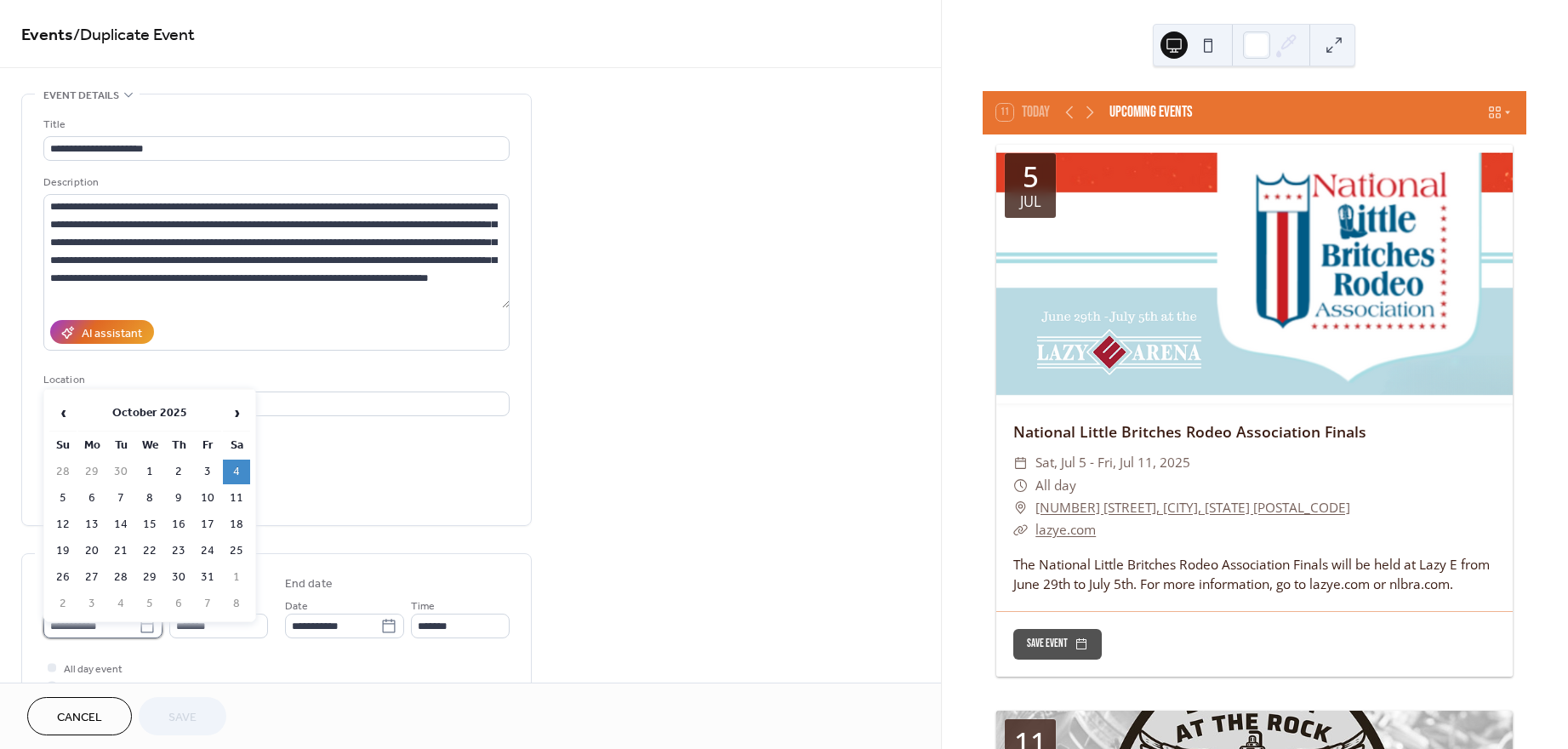 click on "**********" at bounding box center [91, 626] 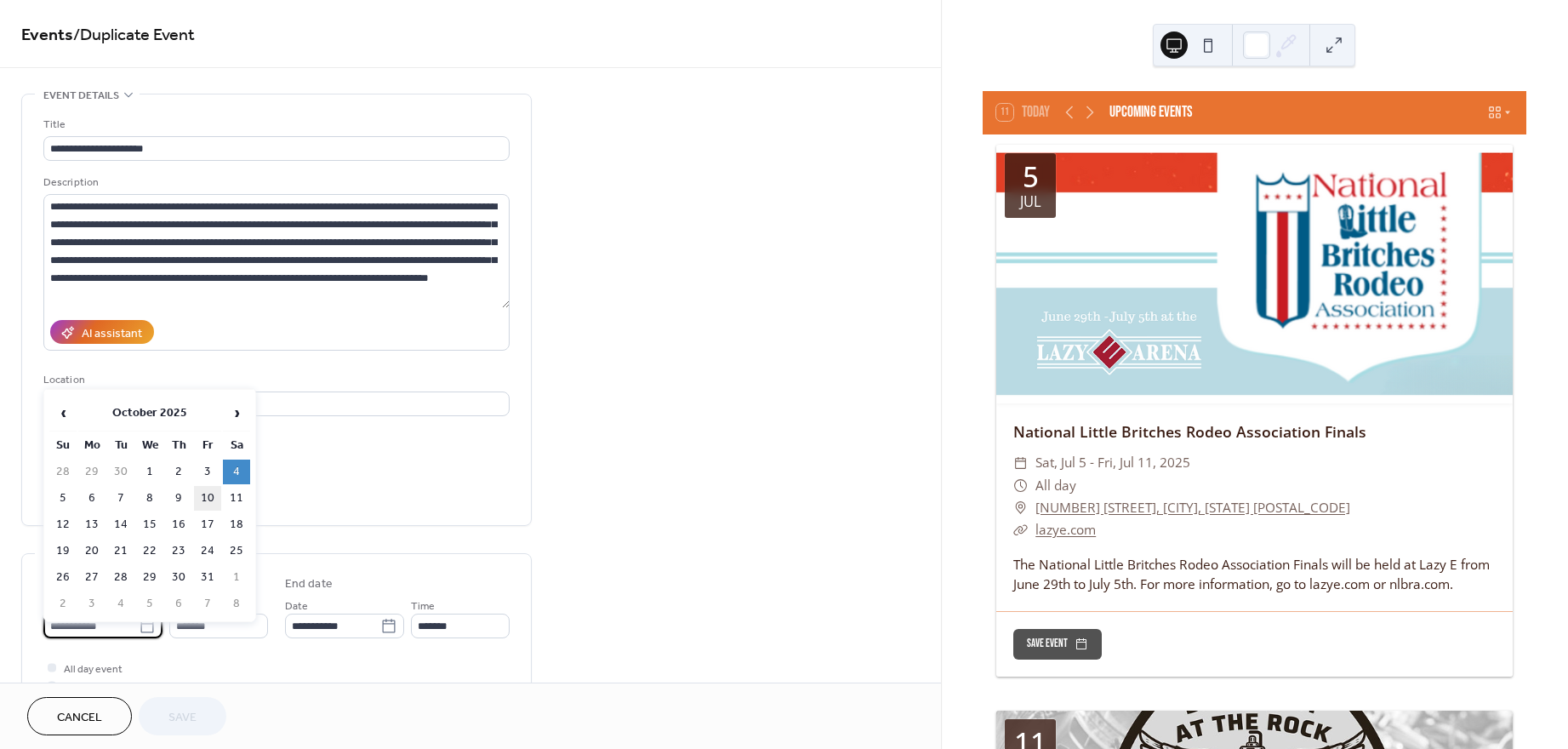 click on "10" at bounding box center (208, 498) 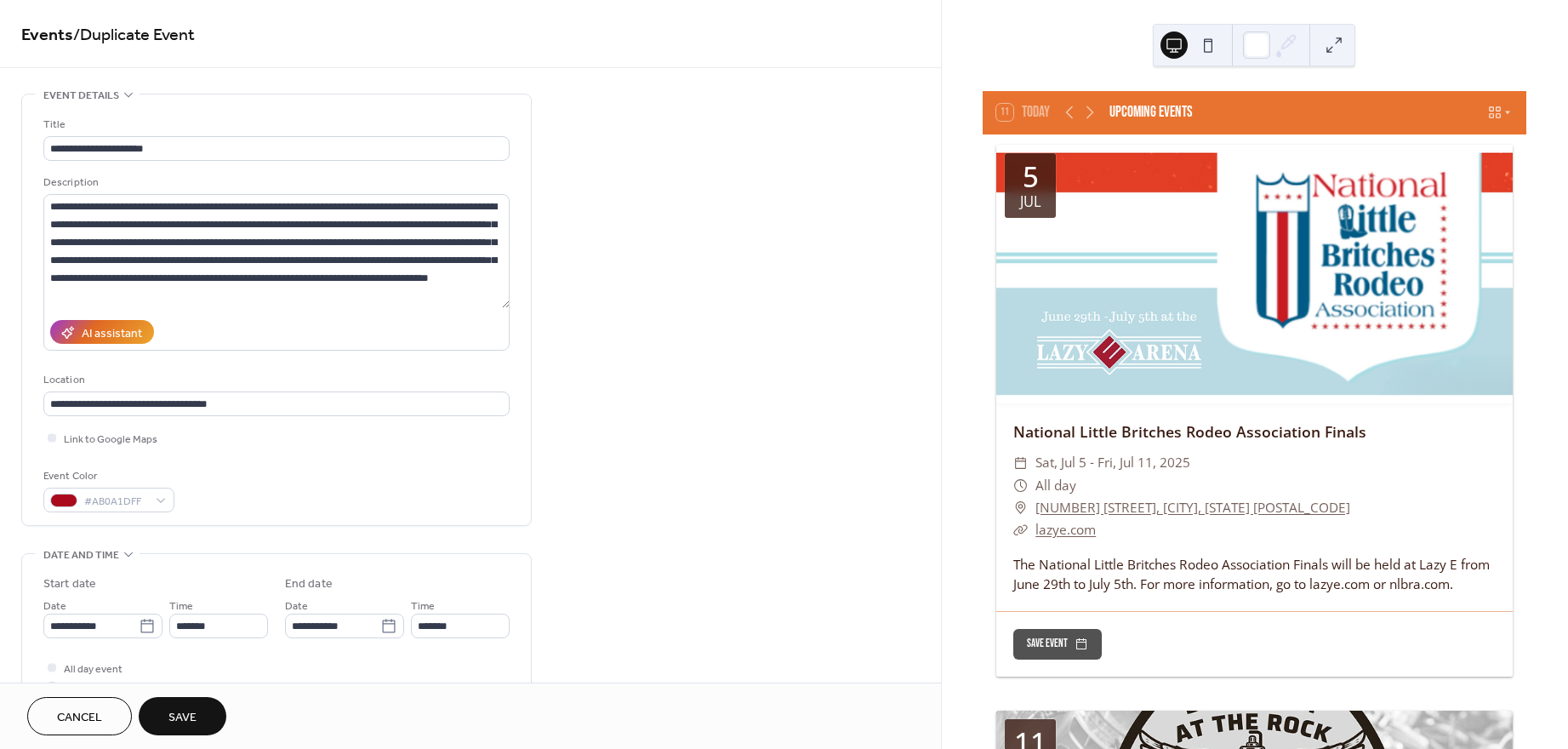 click on "Save" at bounding box center (182, 718) 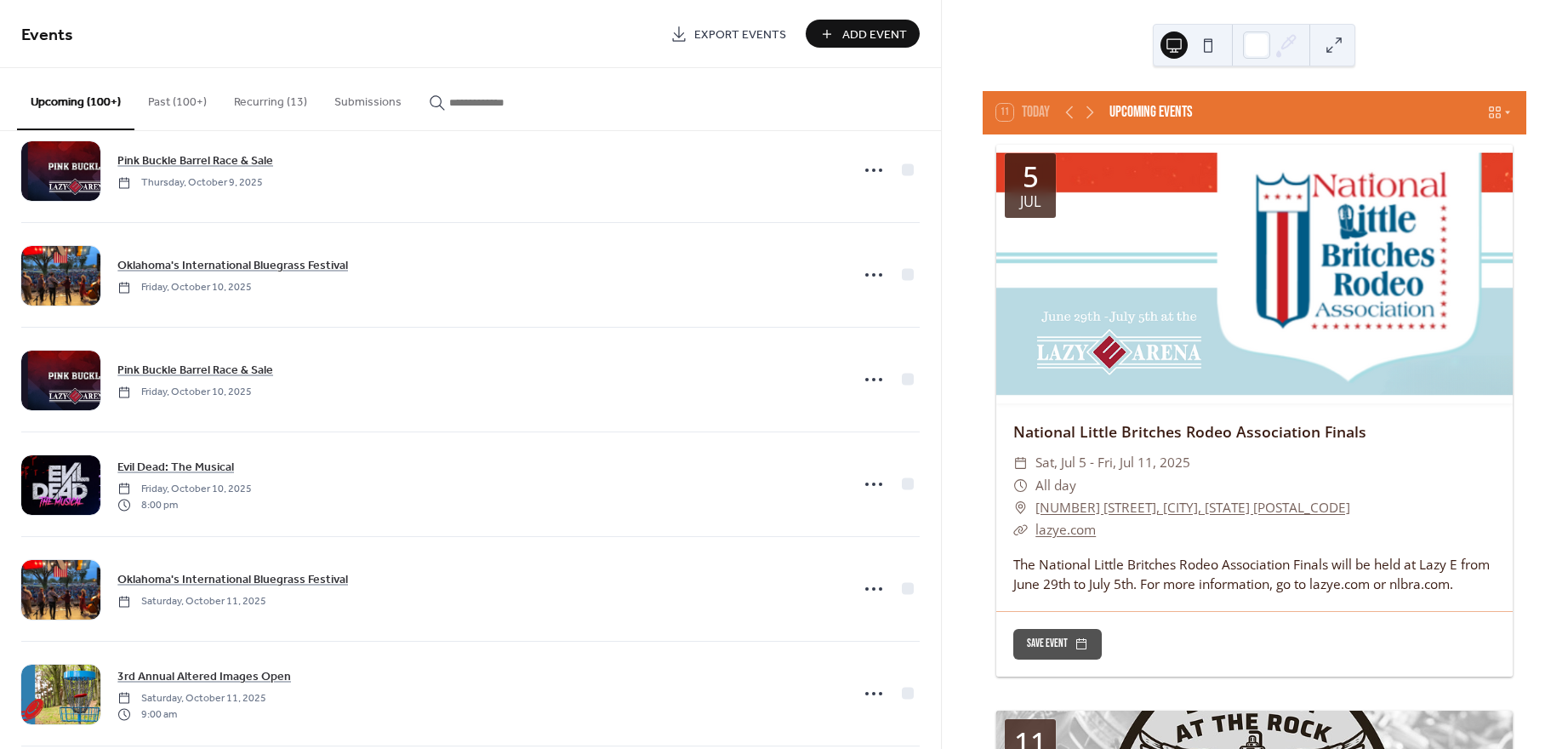 scroll, scrollTop: 8013, scrollLeft: 0, axis: vertical 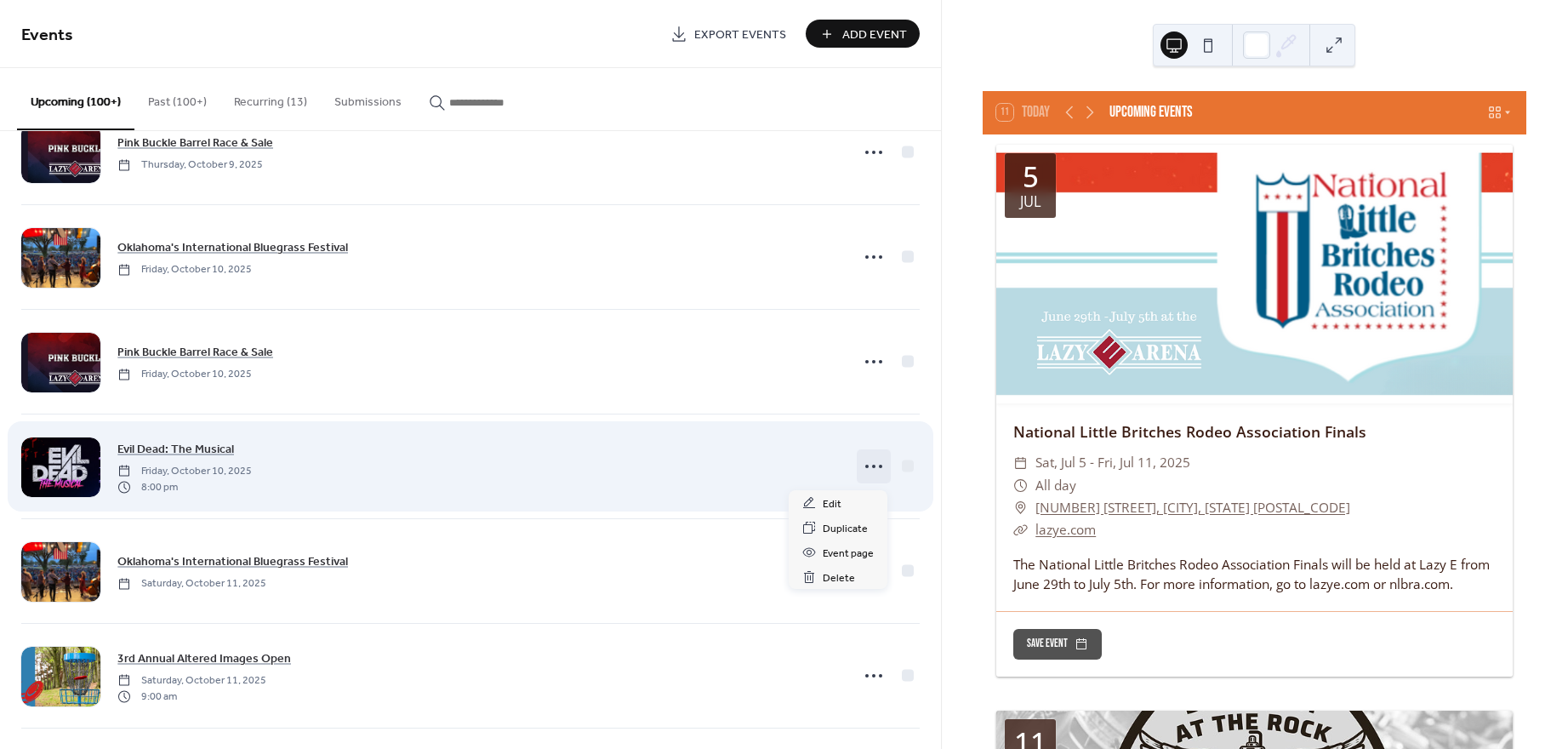 click 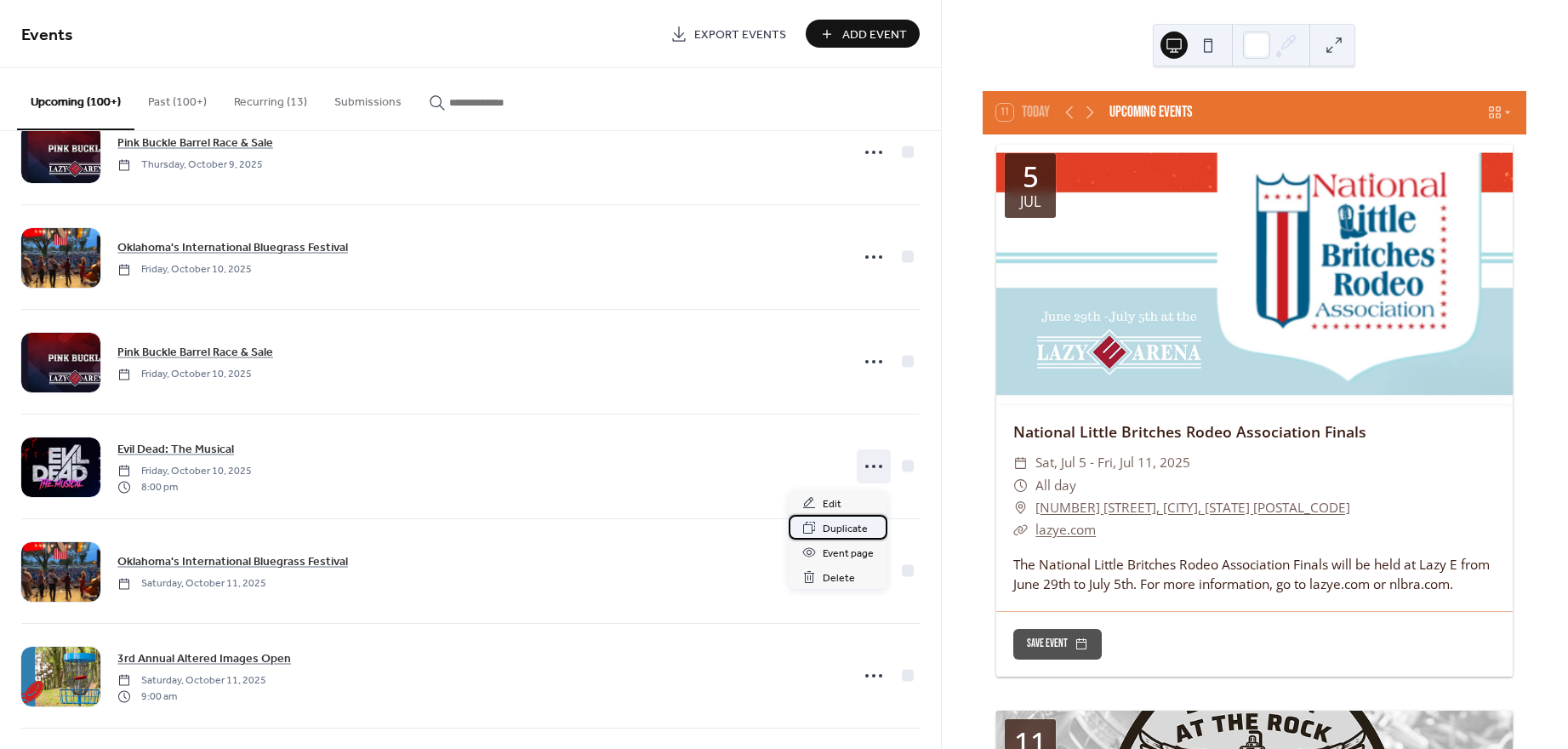 click on "Duplicate" at bounding box center (845, 529) 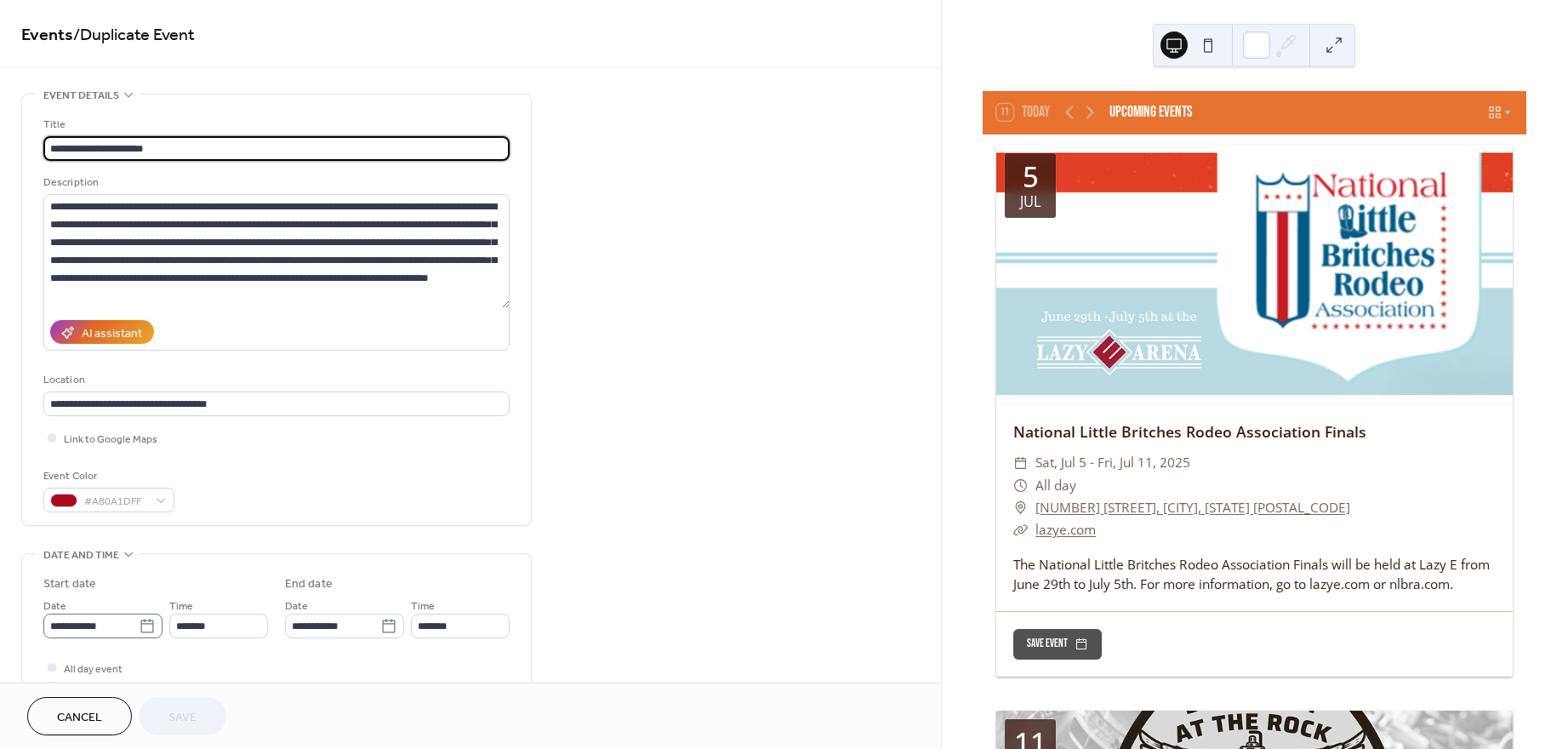 click 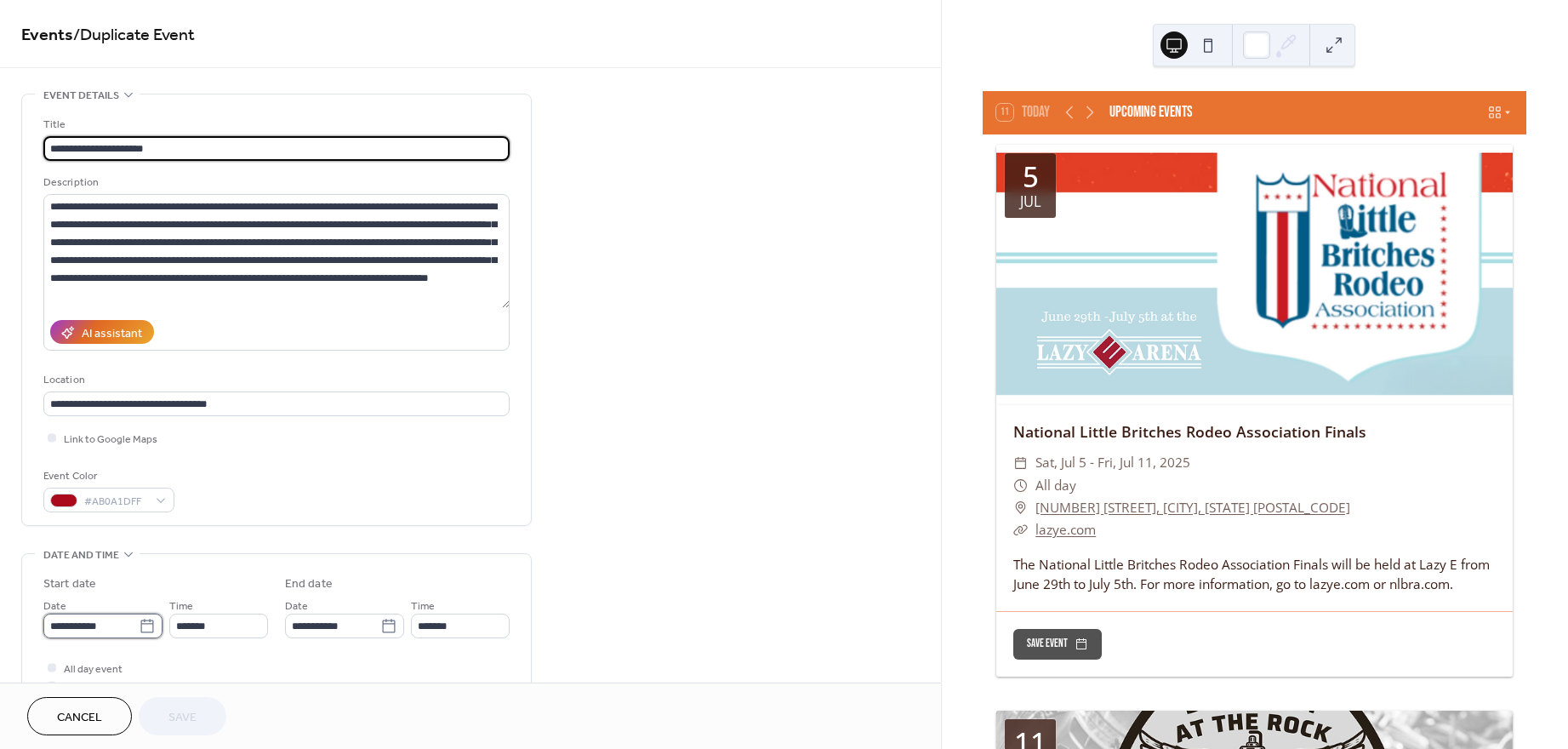 click on "**********" at bounding box center (91, 626) 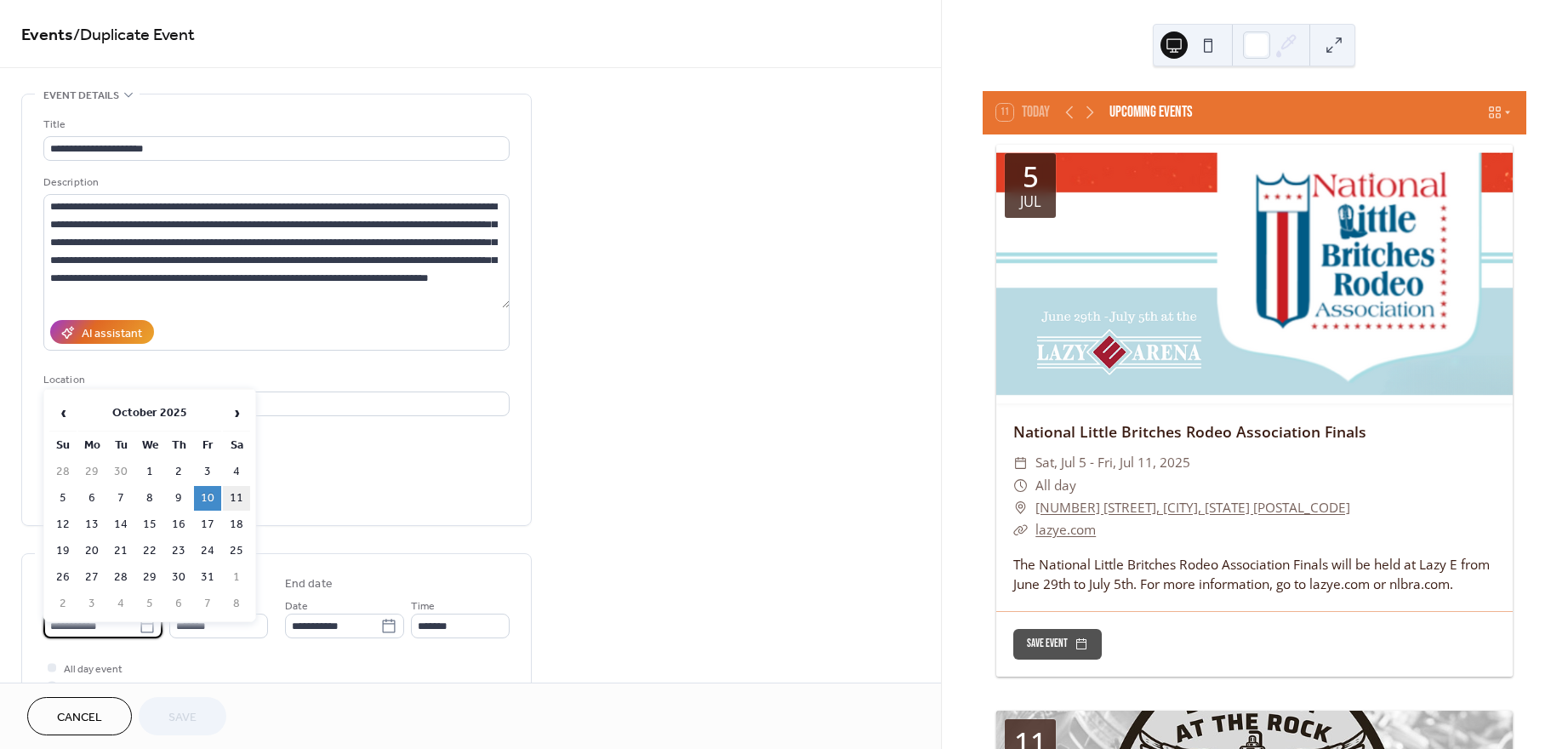 click on "11" at bounding box center [237, 498] 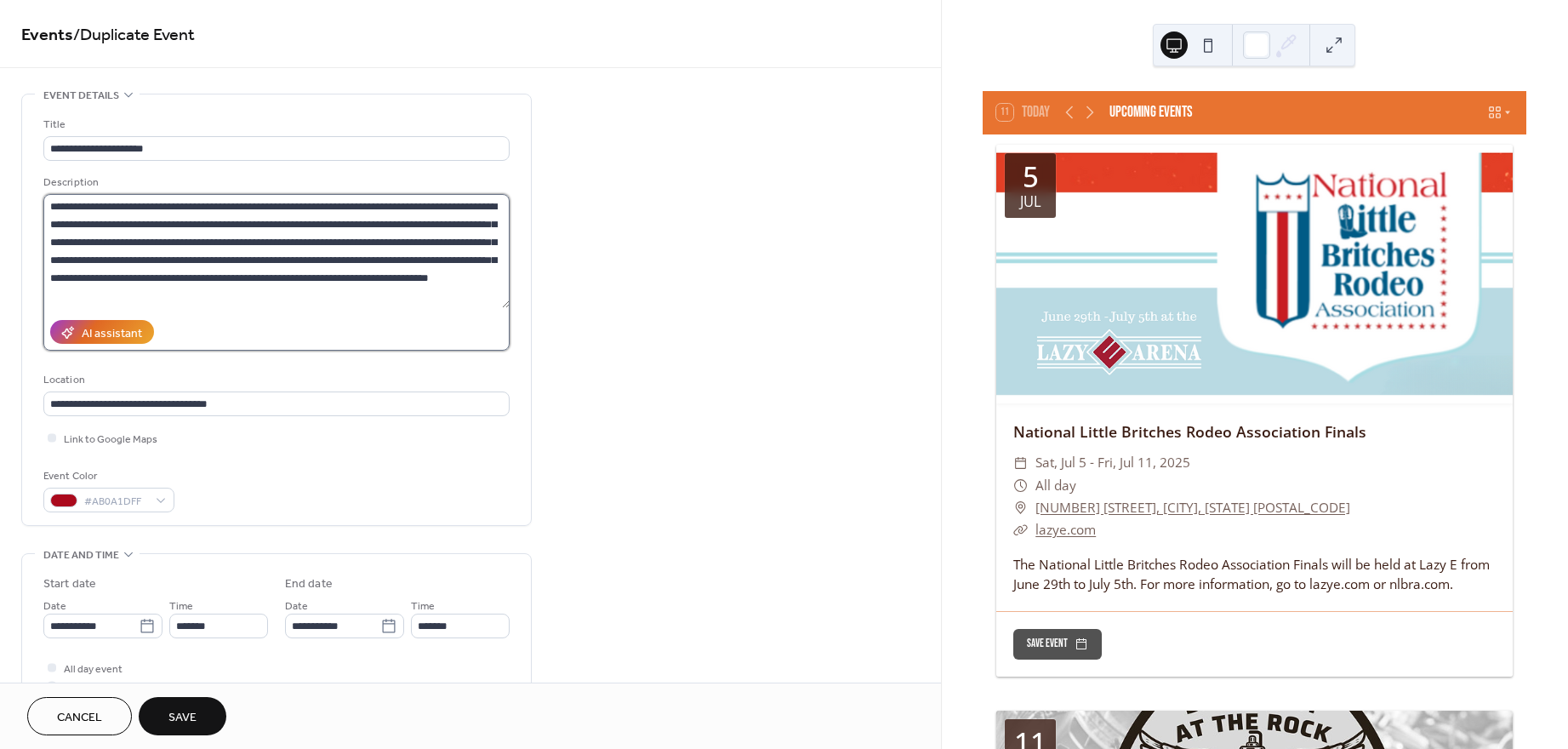 click on "**********" at bounding box center [277, 251] 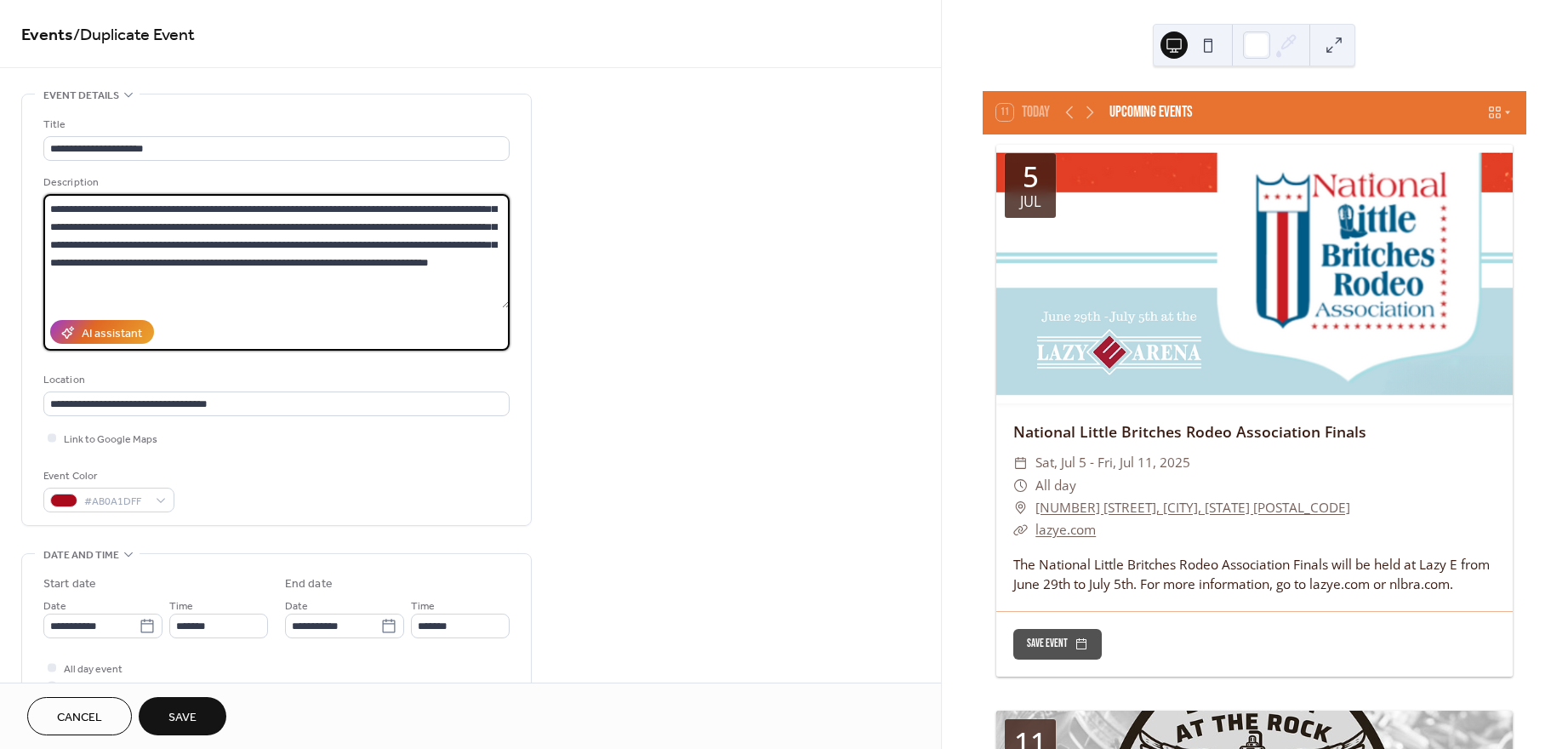 scroll, scrollTop: 33, scrollLeft: 0, axis: vertical 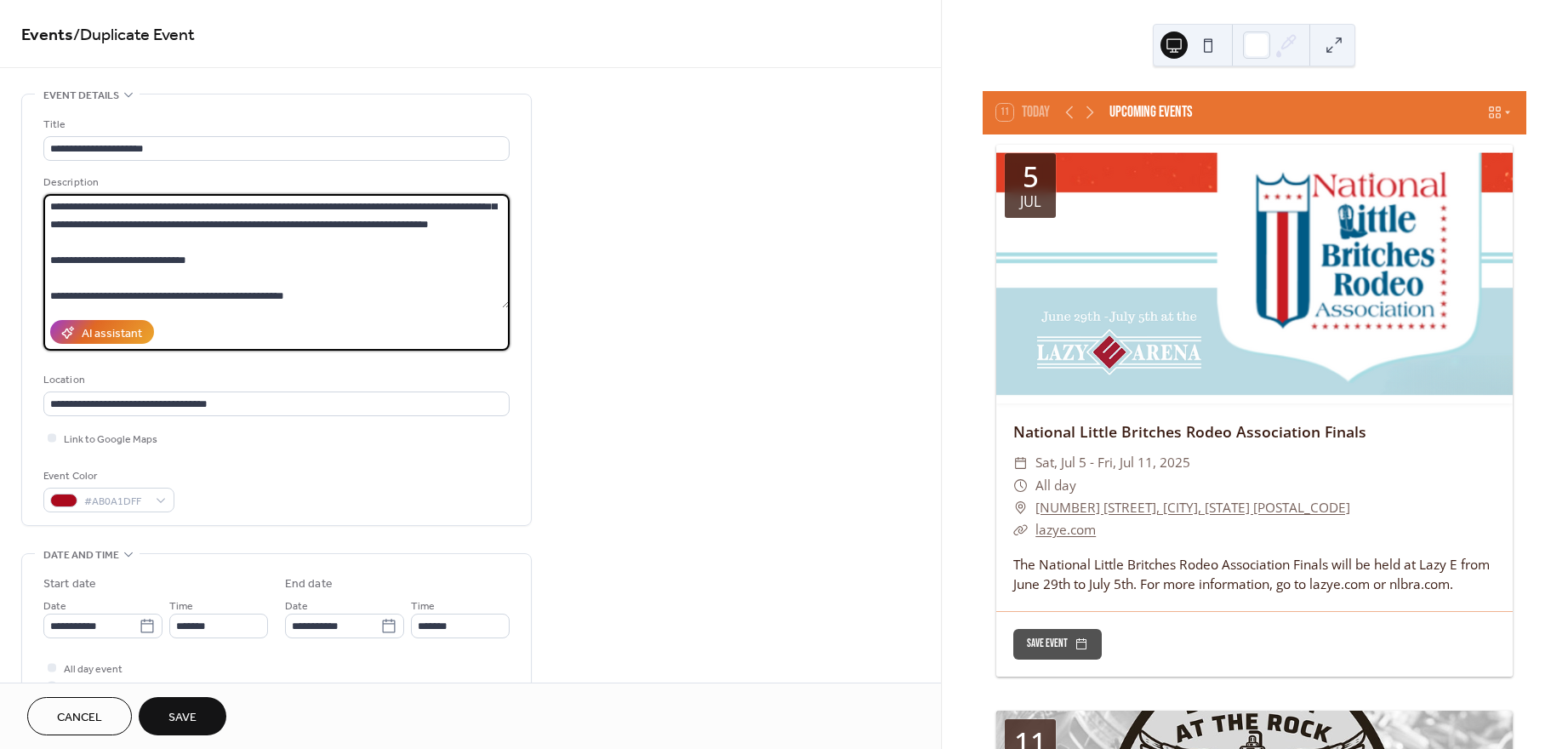 type on "**********" 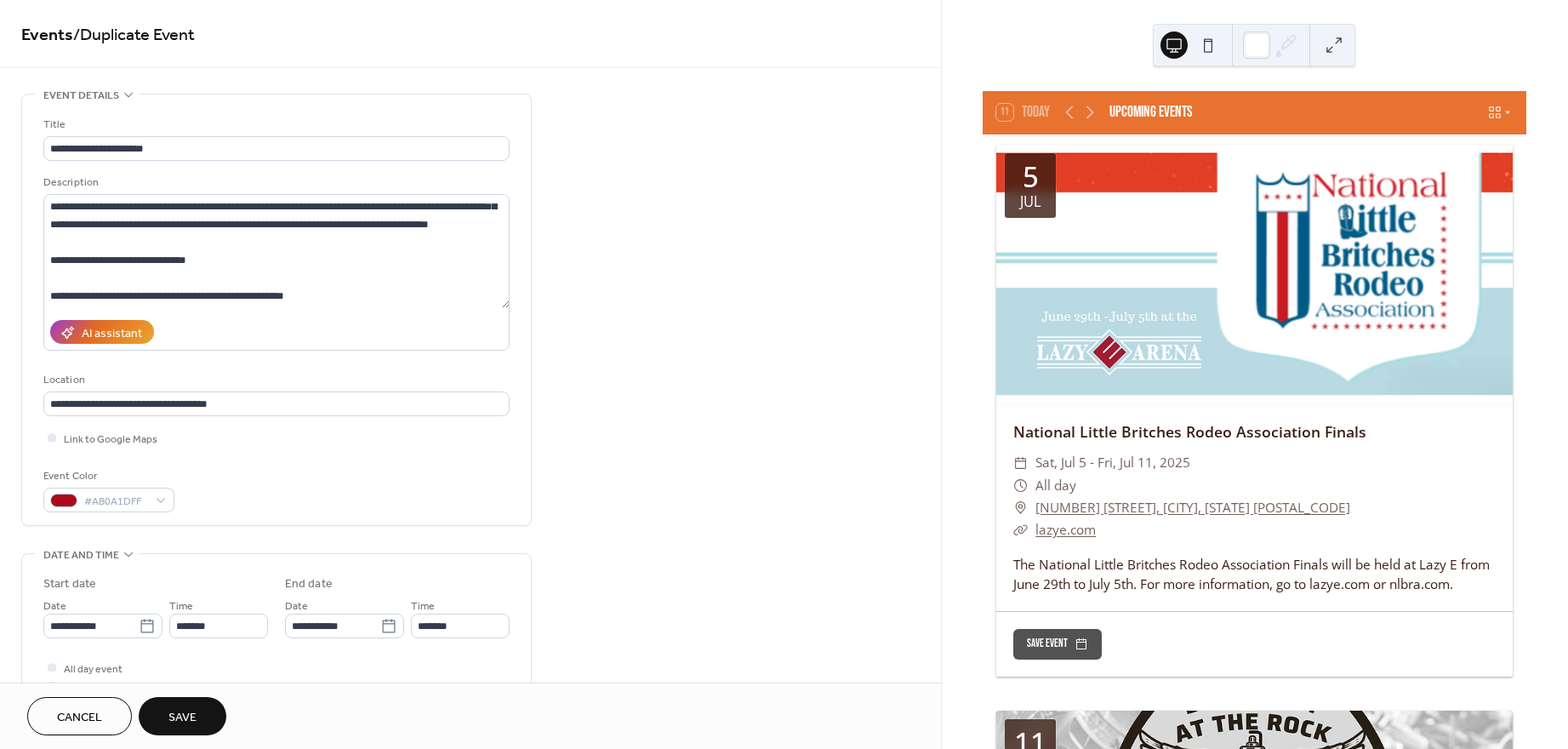 click on "Save" at bounding box center [182, 718] 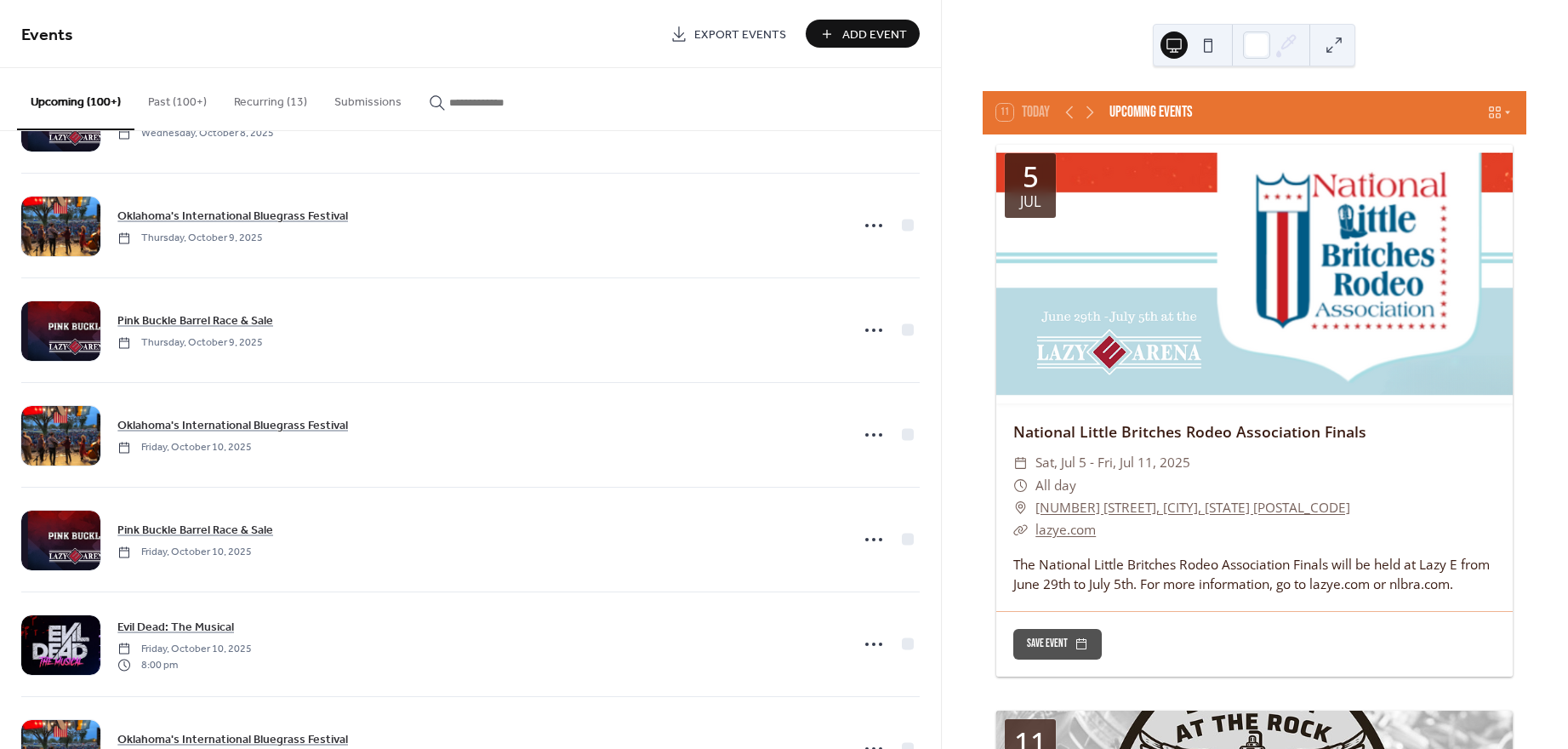 scroll, scrollTop: 7871, scrollLeft: 0, axis: vertical 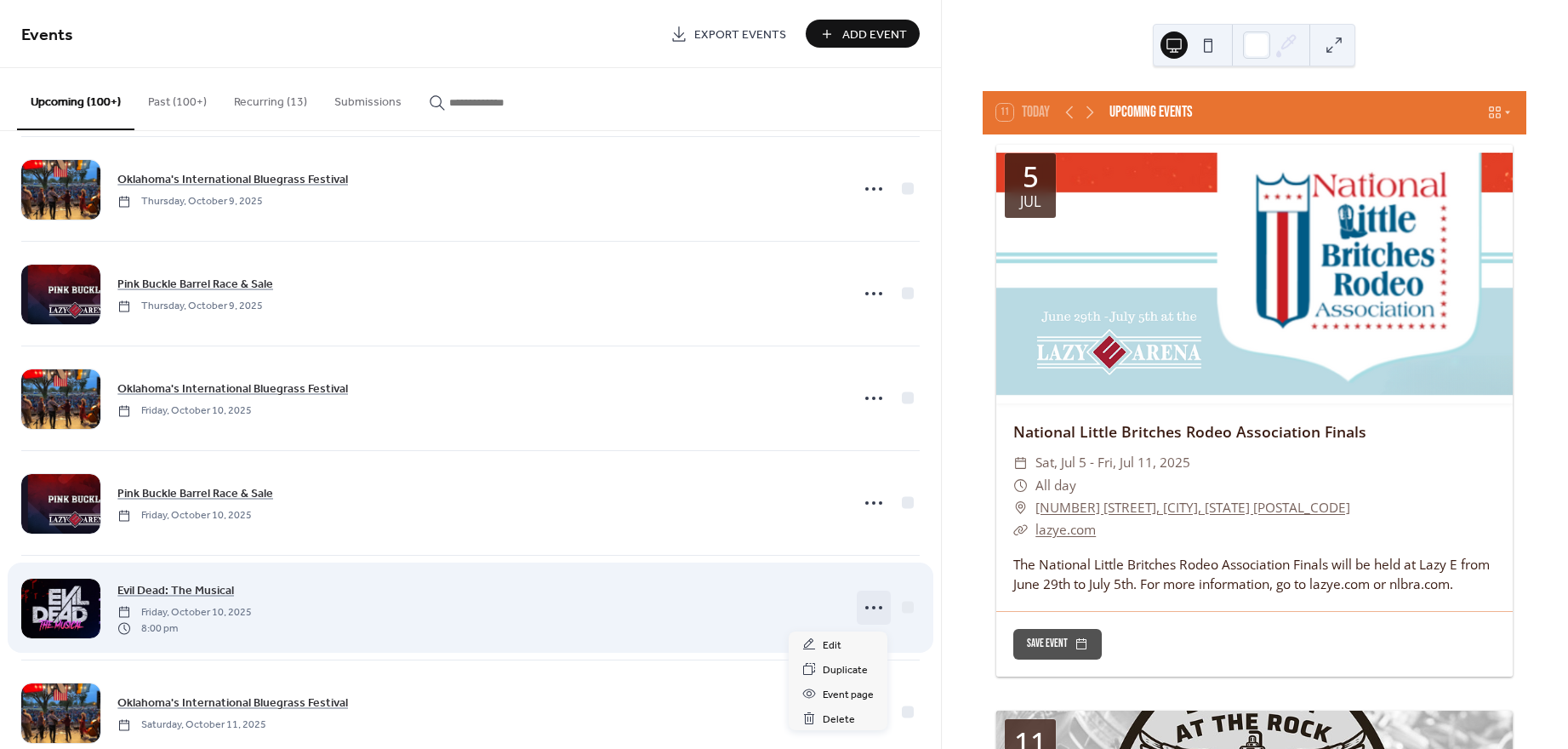 click 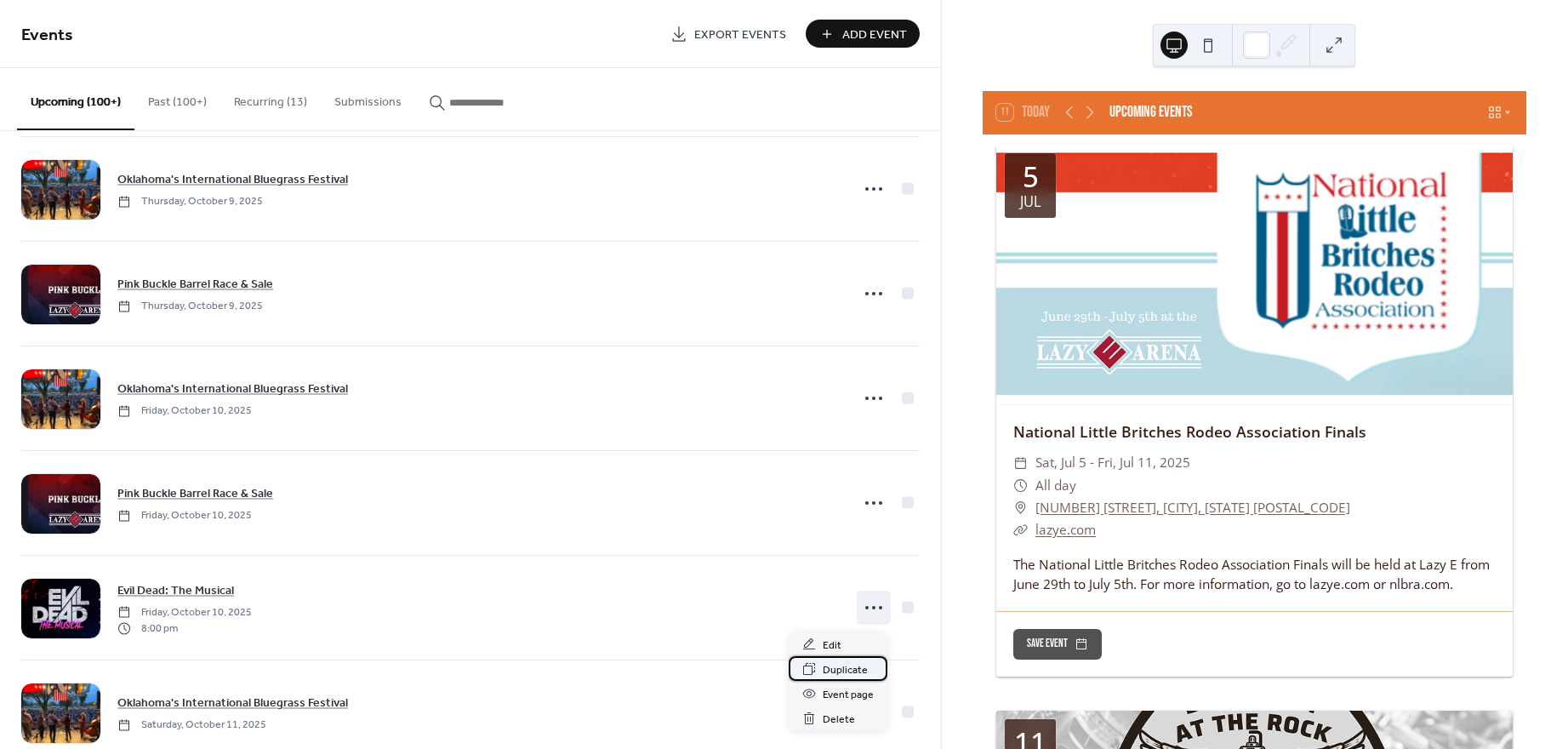 click on "Duplicate" at bounding box center [845, 670] 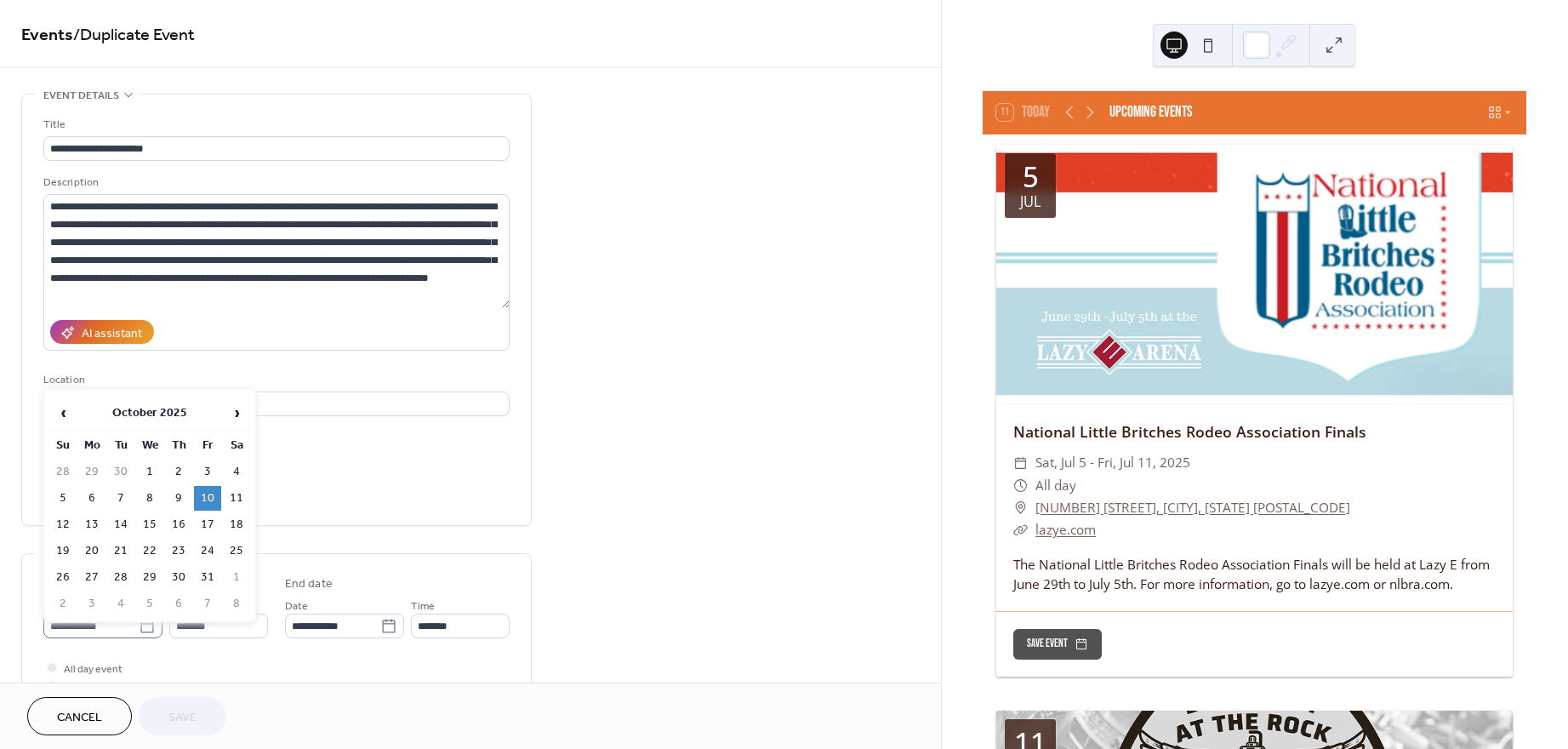 click 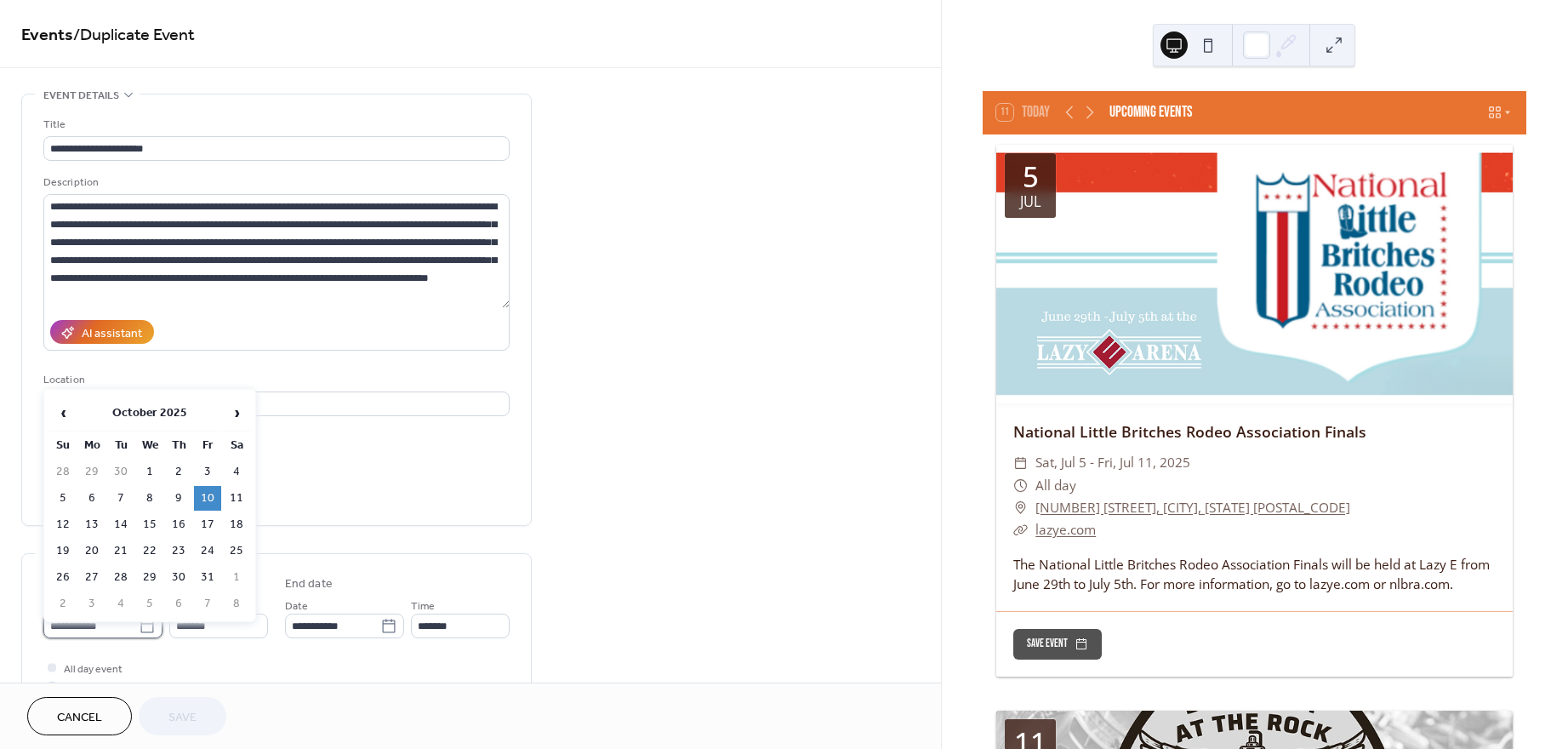 click on "**********" at bounding box center (91, 626) 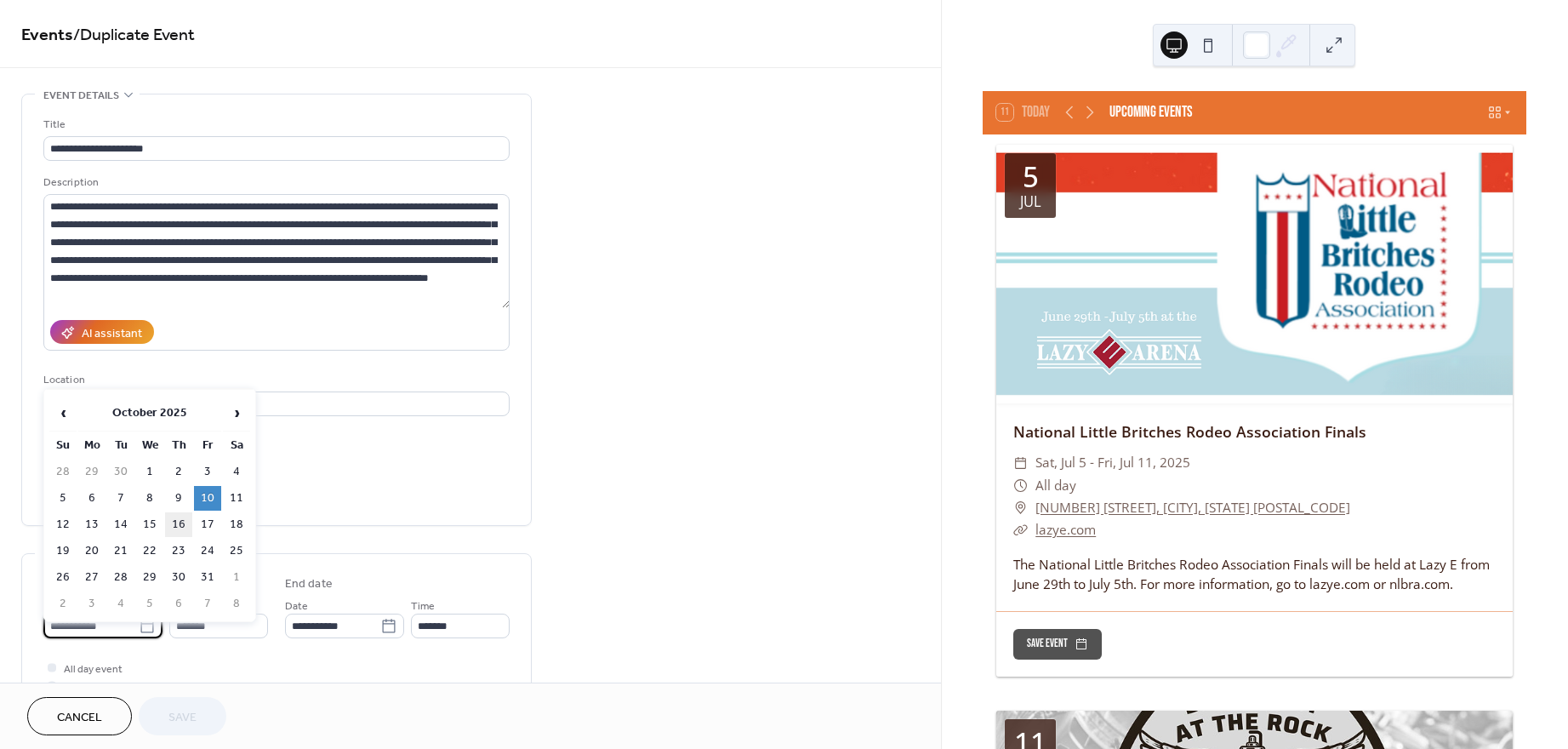 click on "16" at bounding box center (179, 524) 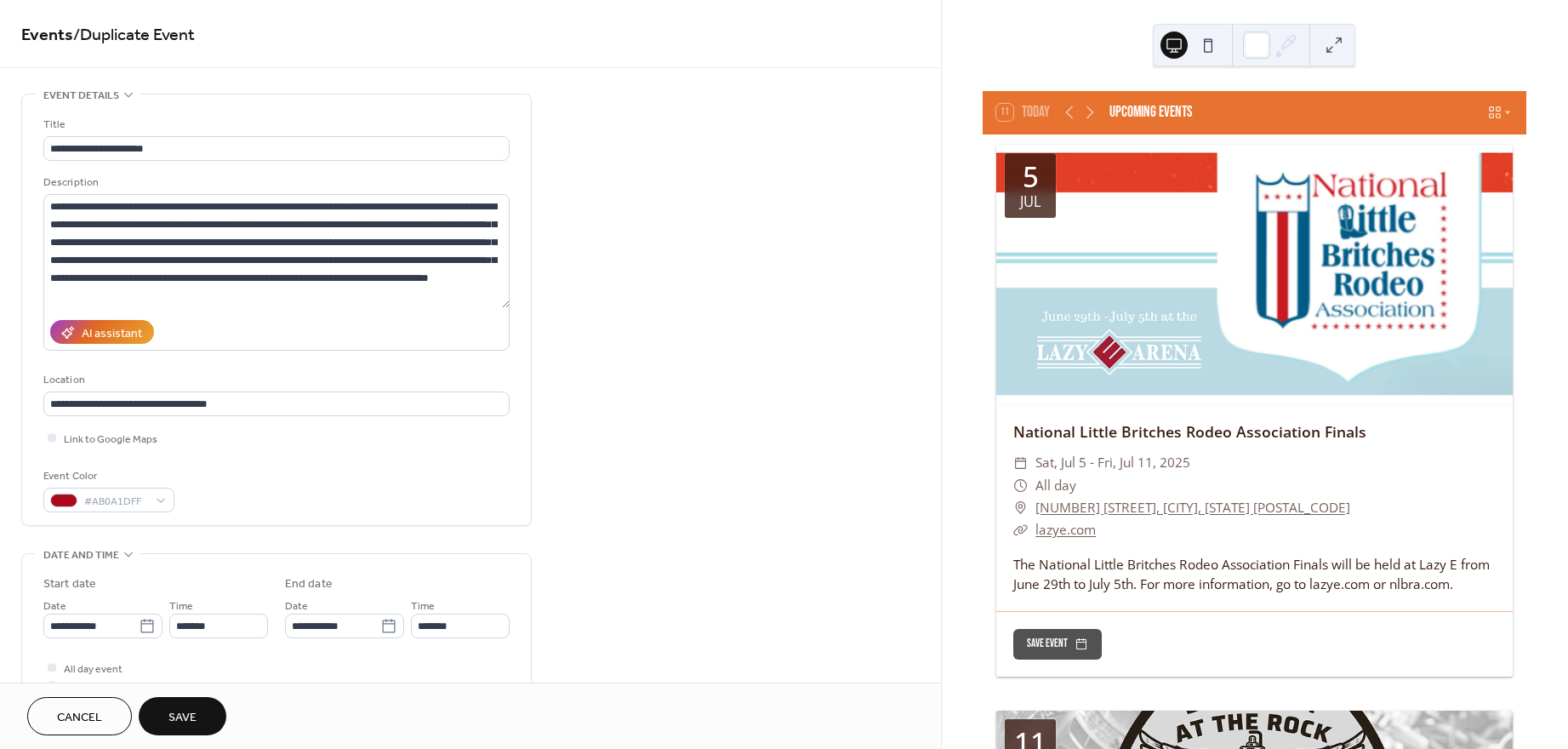 click on "Save" at bounding box center (182, 716) 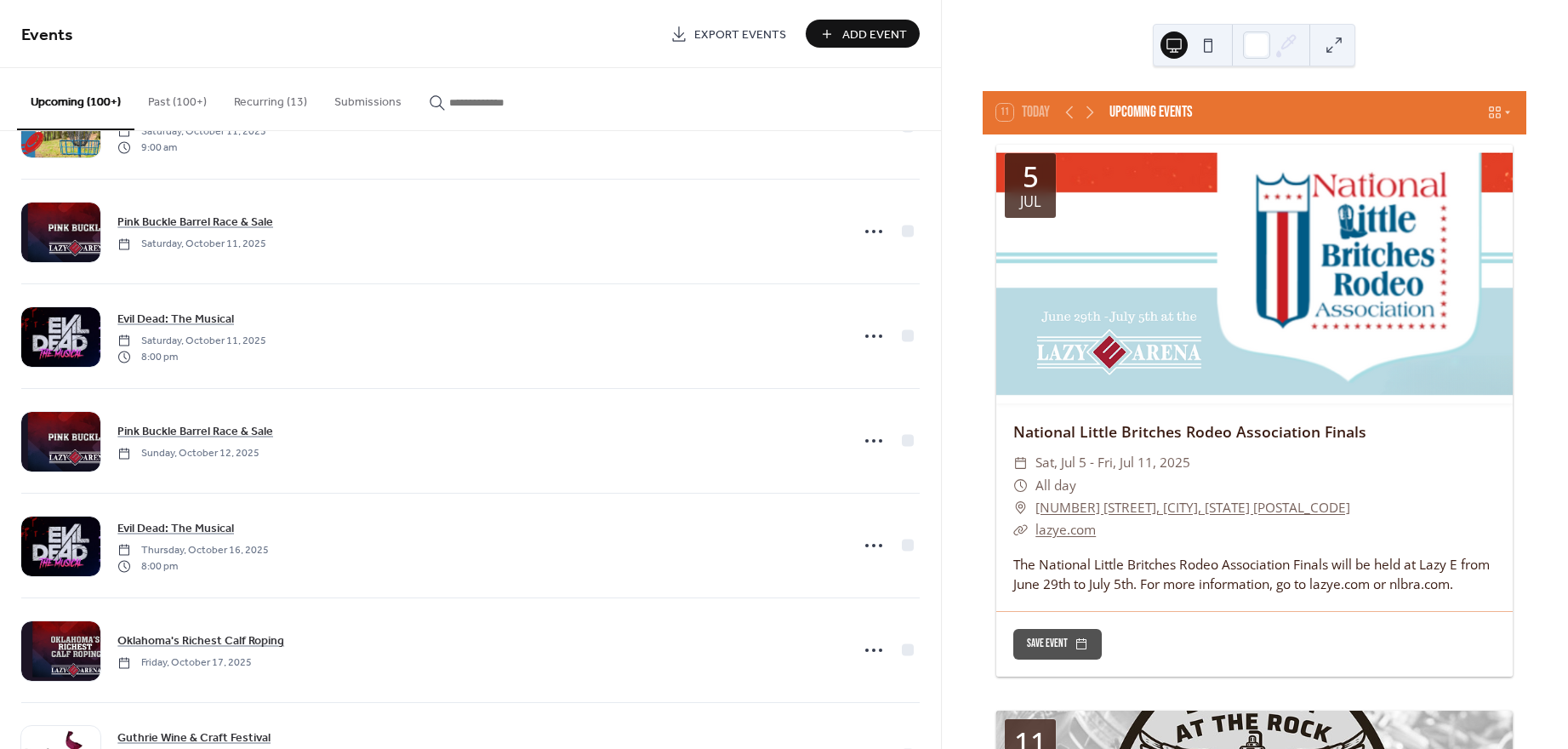 scroll, scrollTop: 8580, scrollLeft: 0, axis: vertical 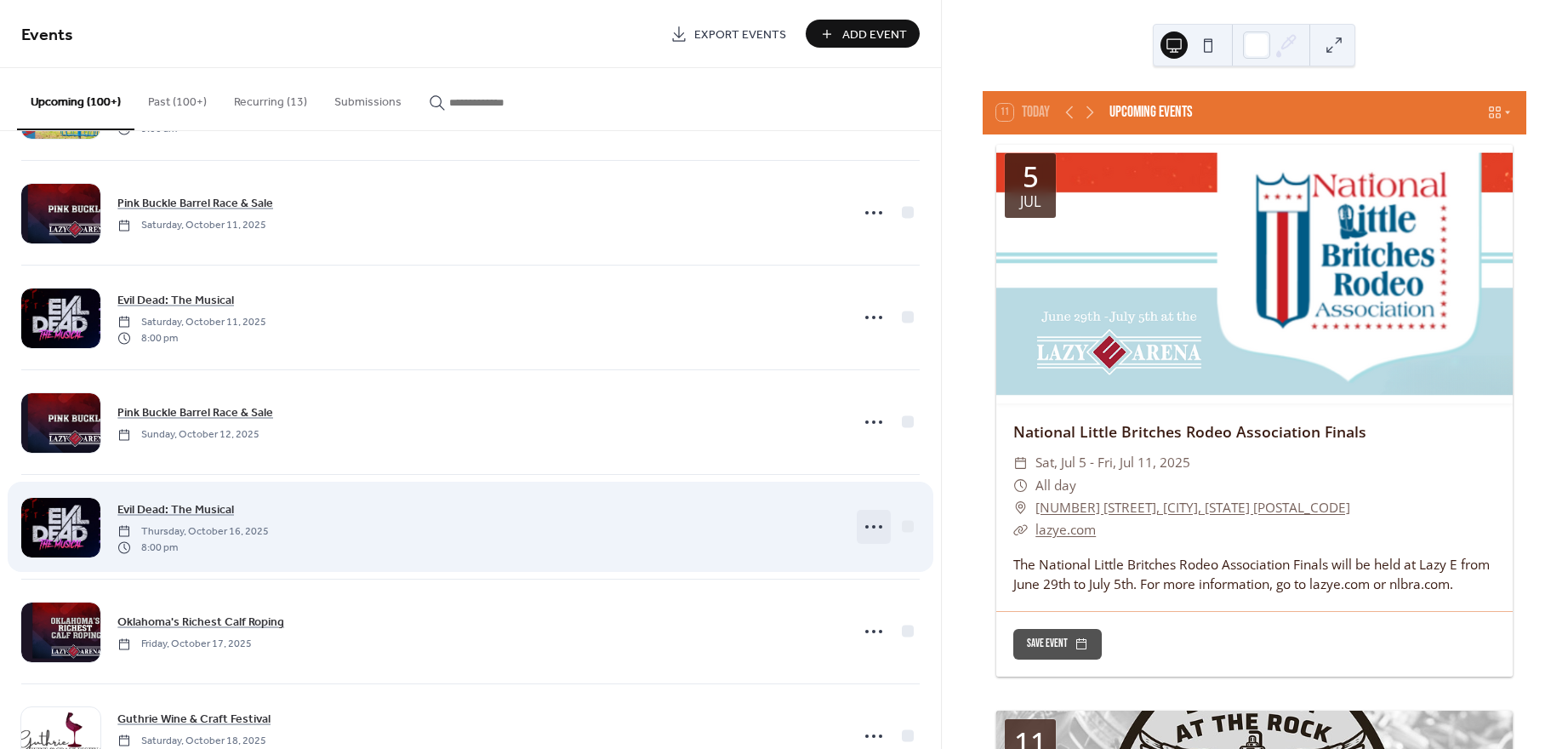 click 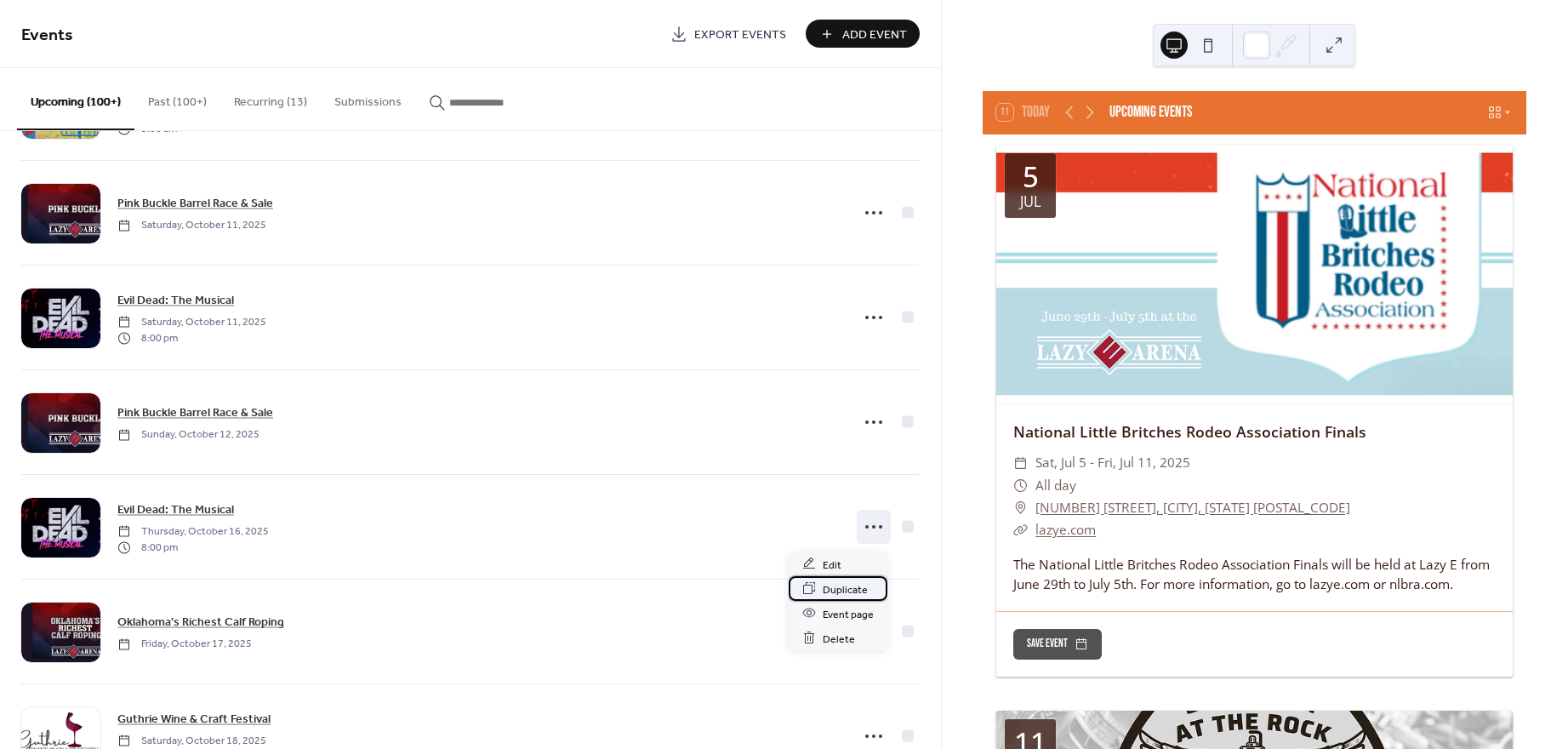 click on "Duplicate" at bounding box center (845, 589) 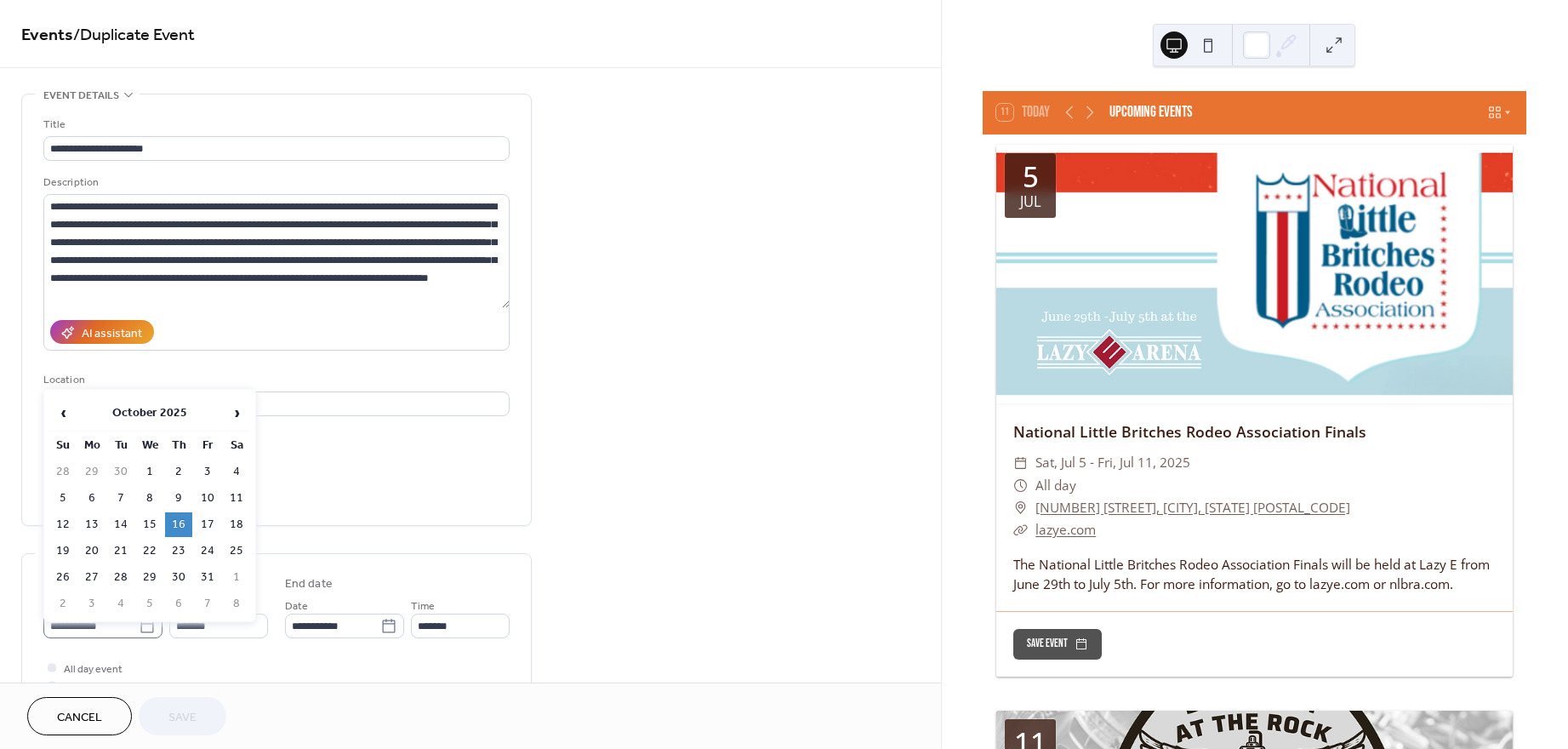 click 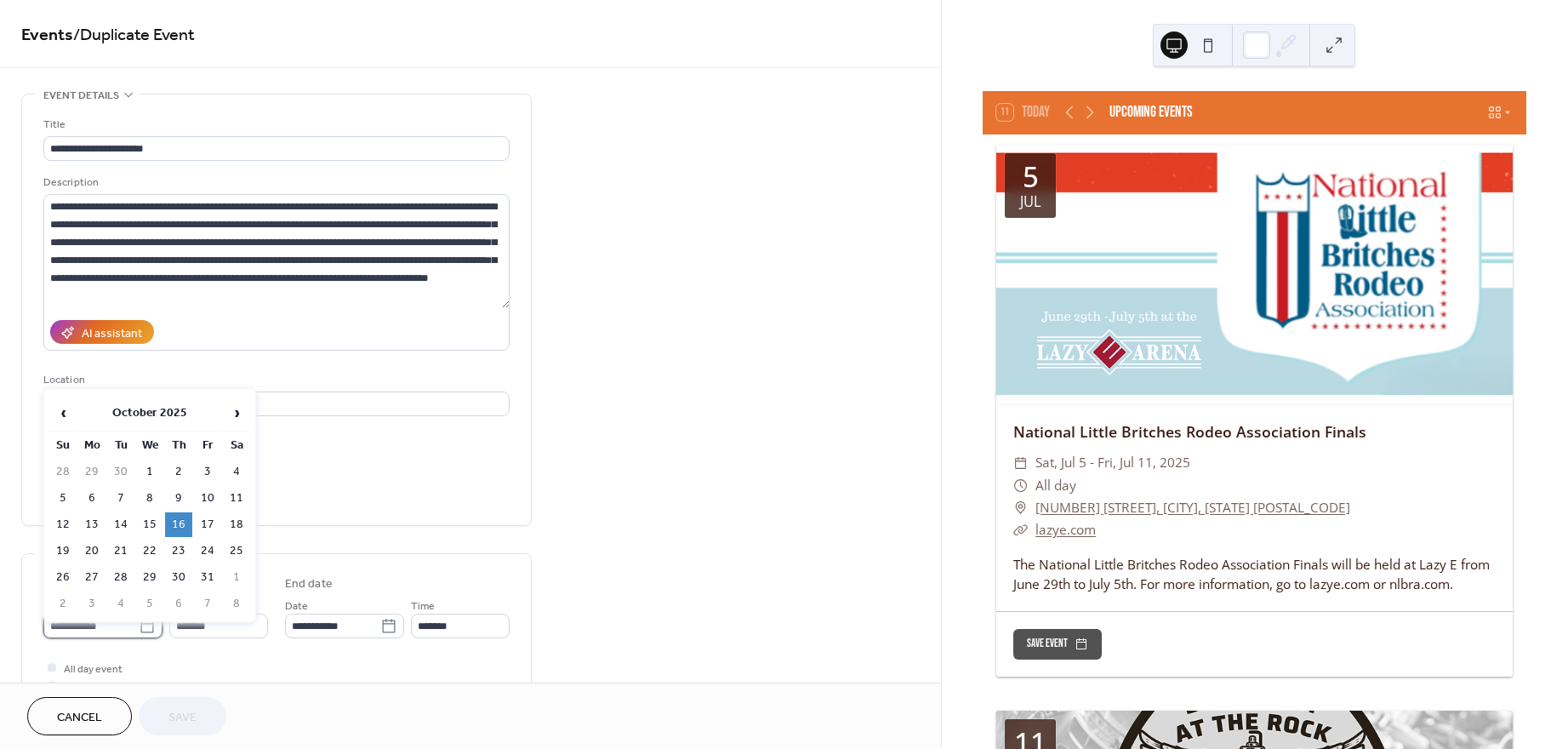 click on "**********" at bounding box center (91, 626) 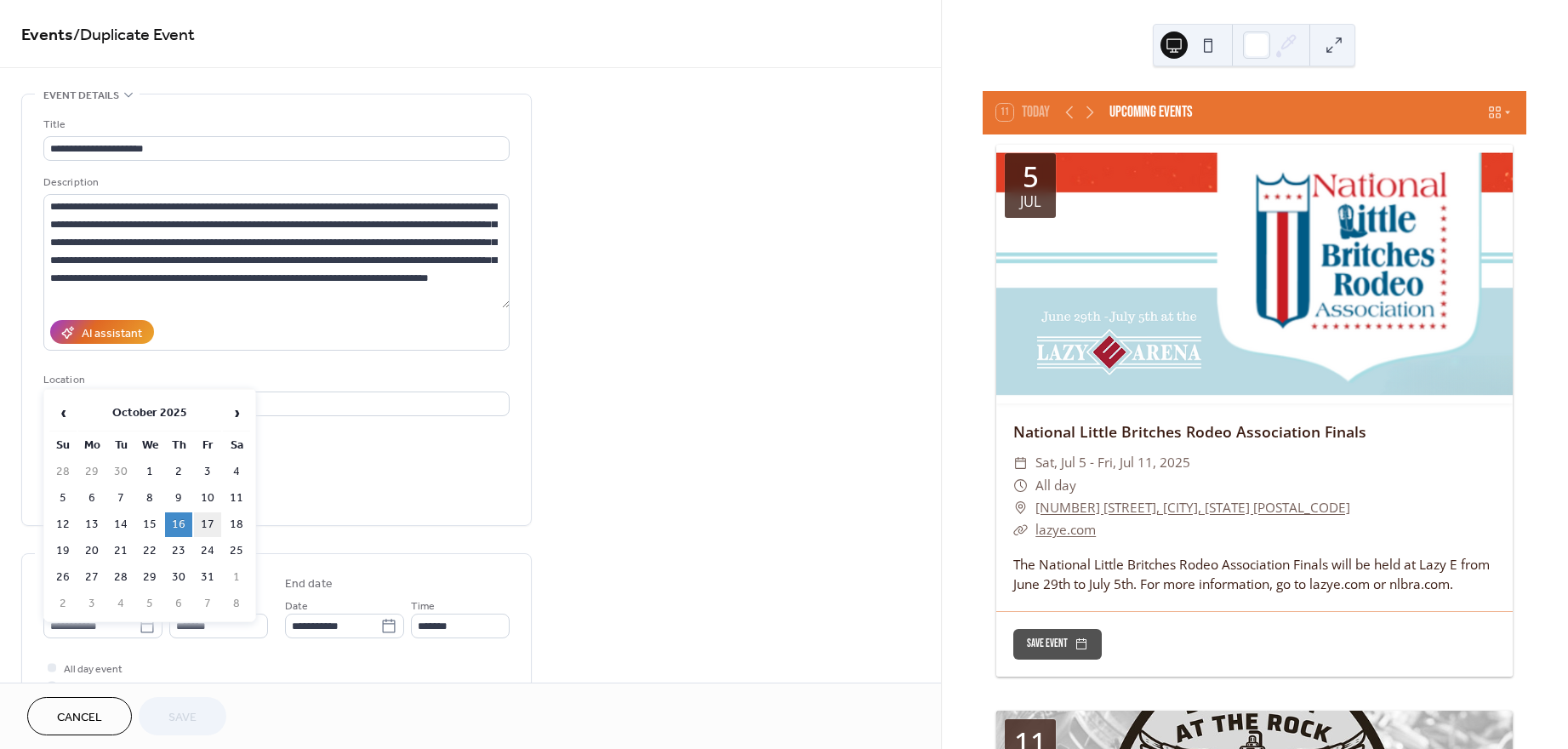 click on "17" at bounding box center (208, 524) 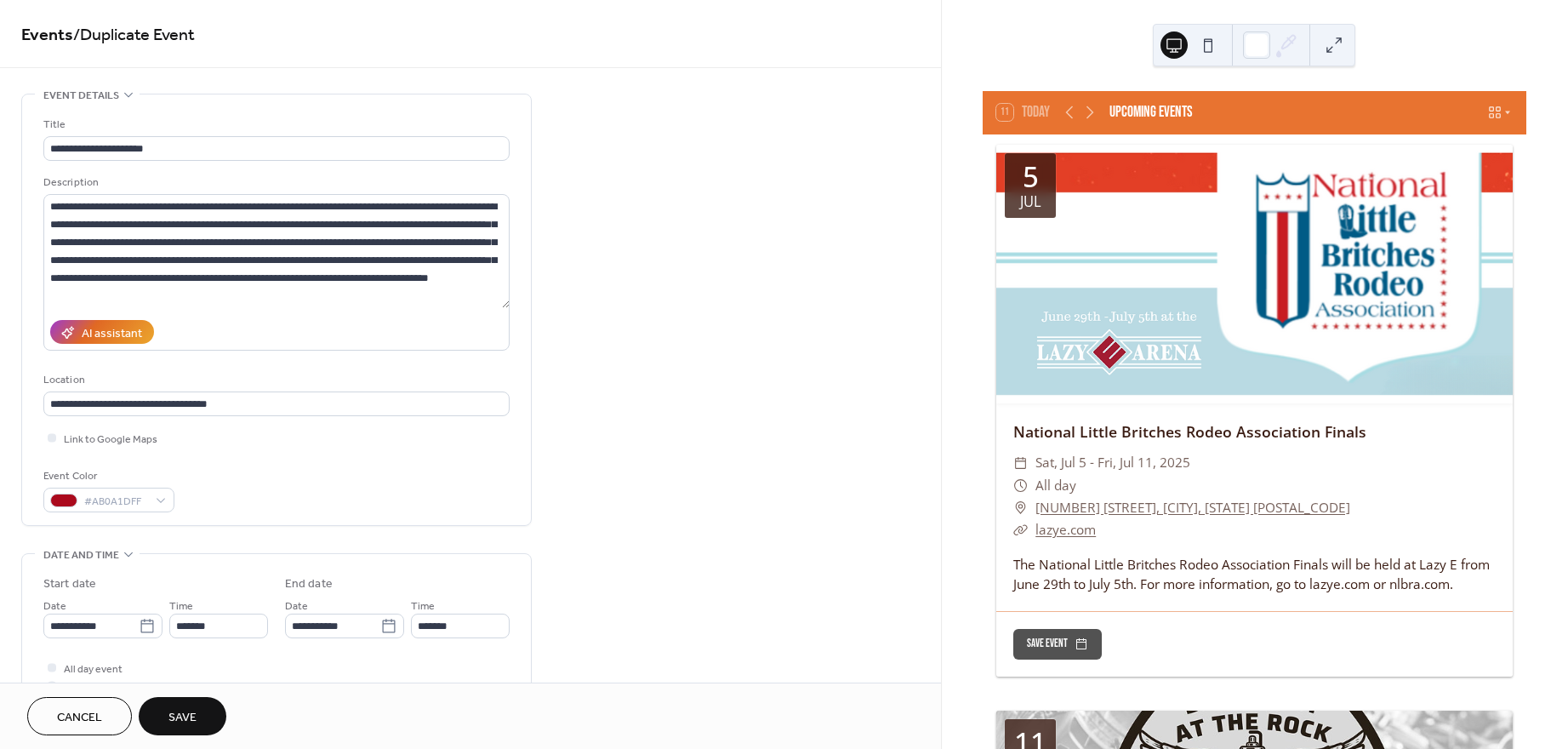 click on "Save" at bounding box center (182, 716) 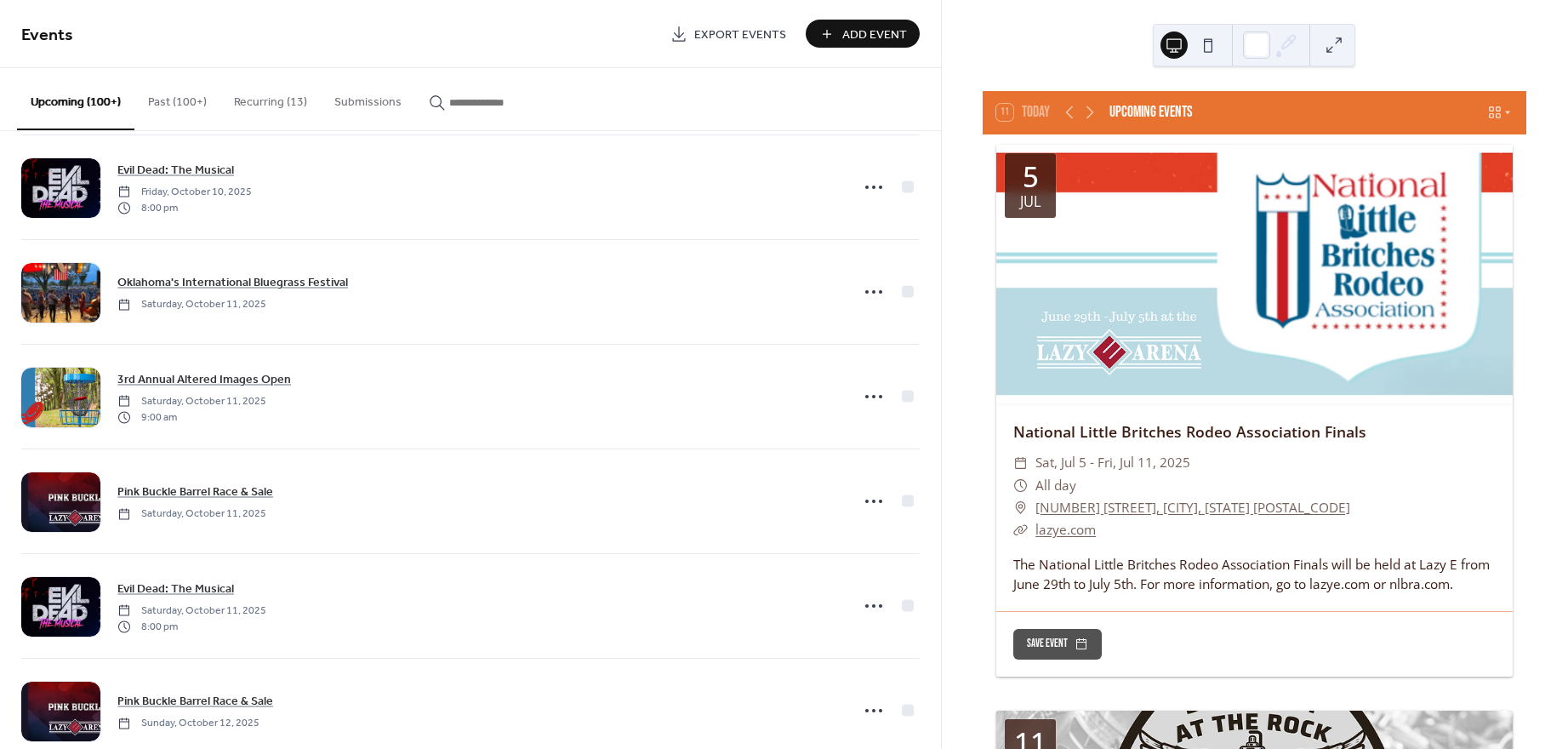 scroll, scrollTop: 8311, scrollLeft: 0, axis: vertical 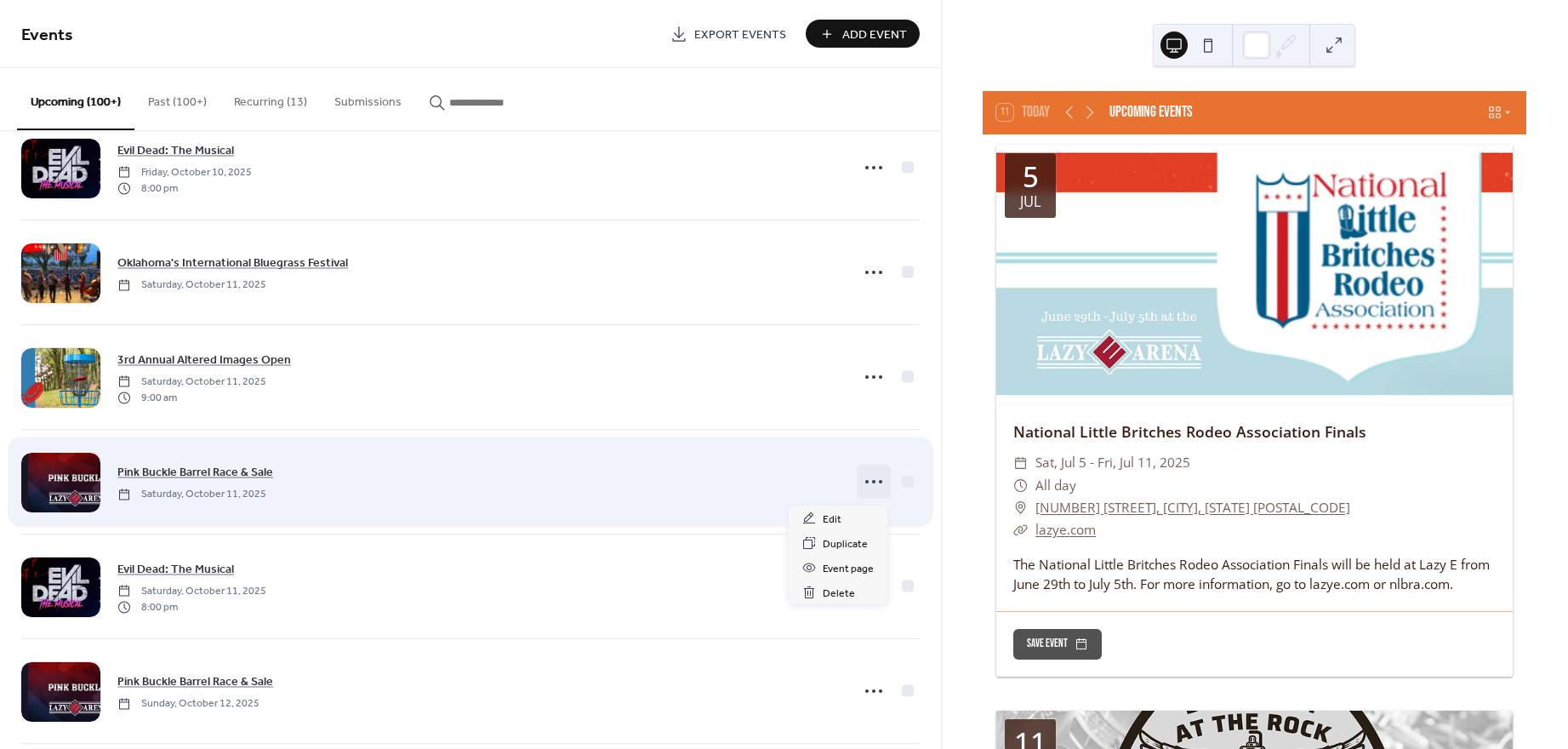click 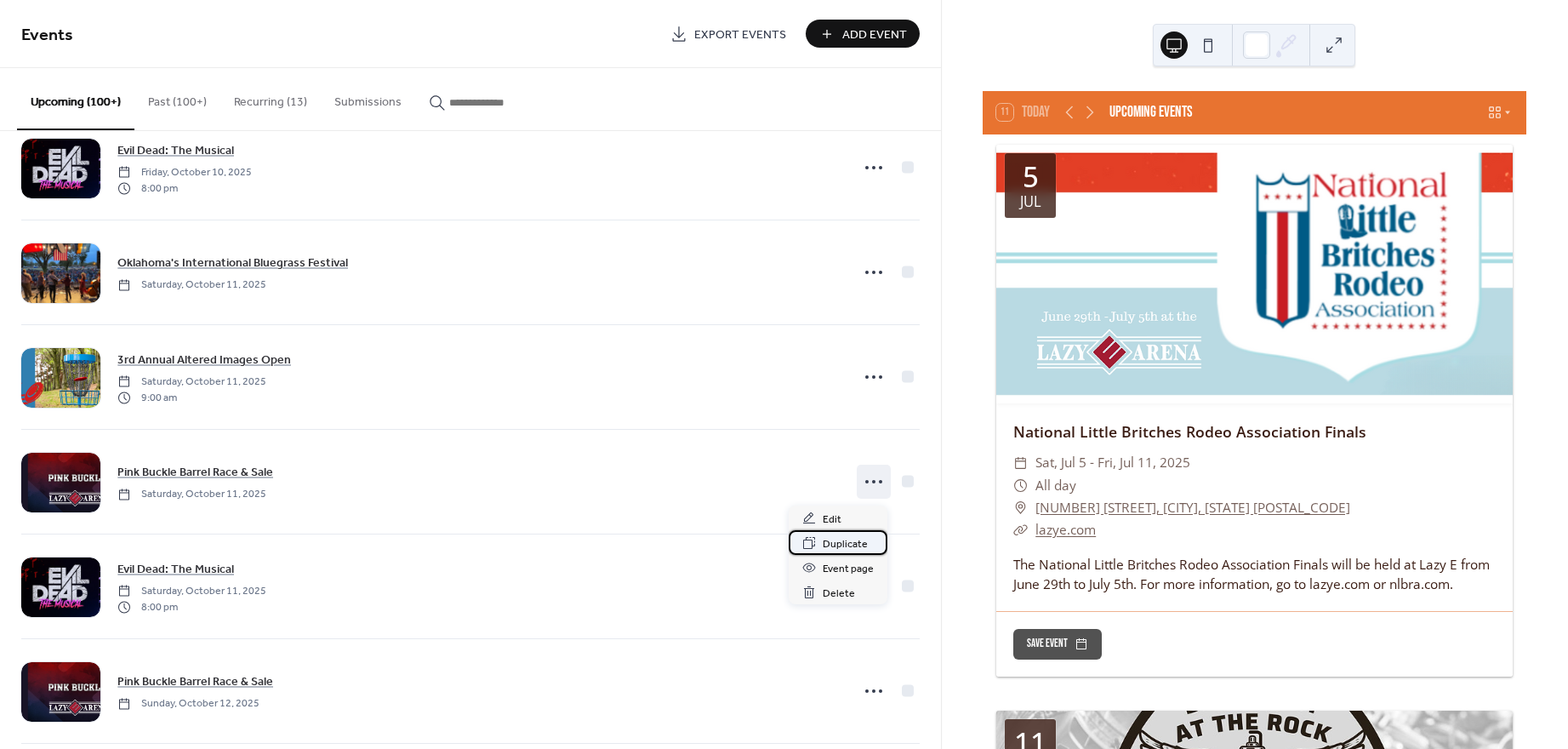 click on "Duplicate" at bounding box center (845, 544) 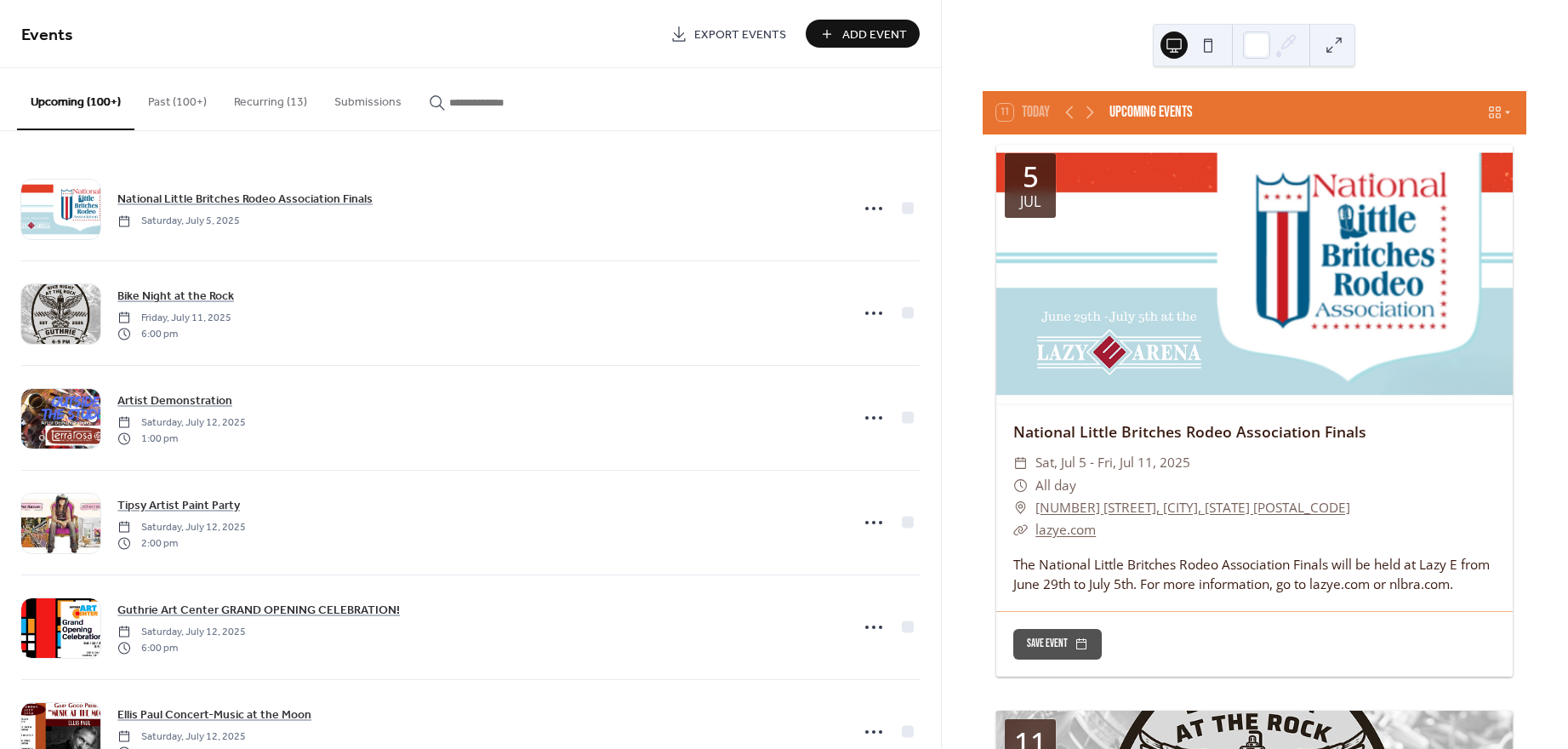 scroll, scrollTop: 0, scrollLeft: 0, axis: both 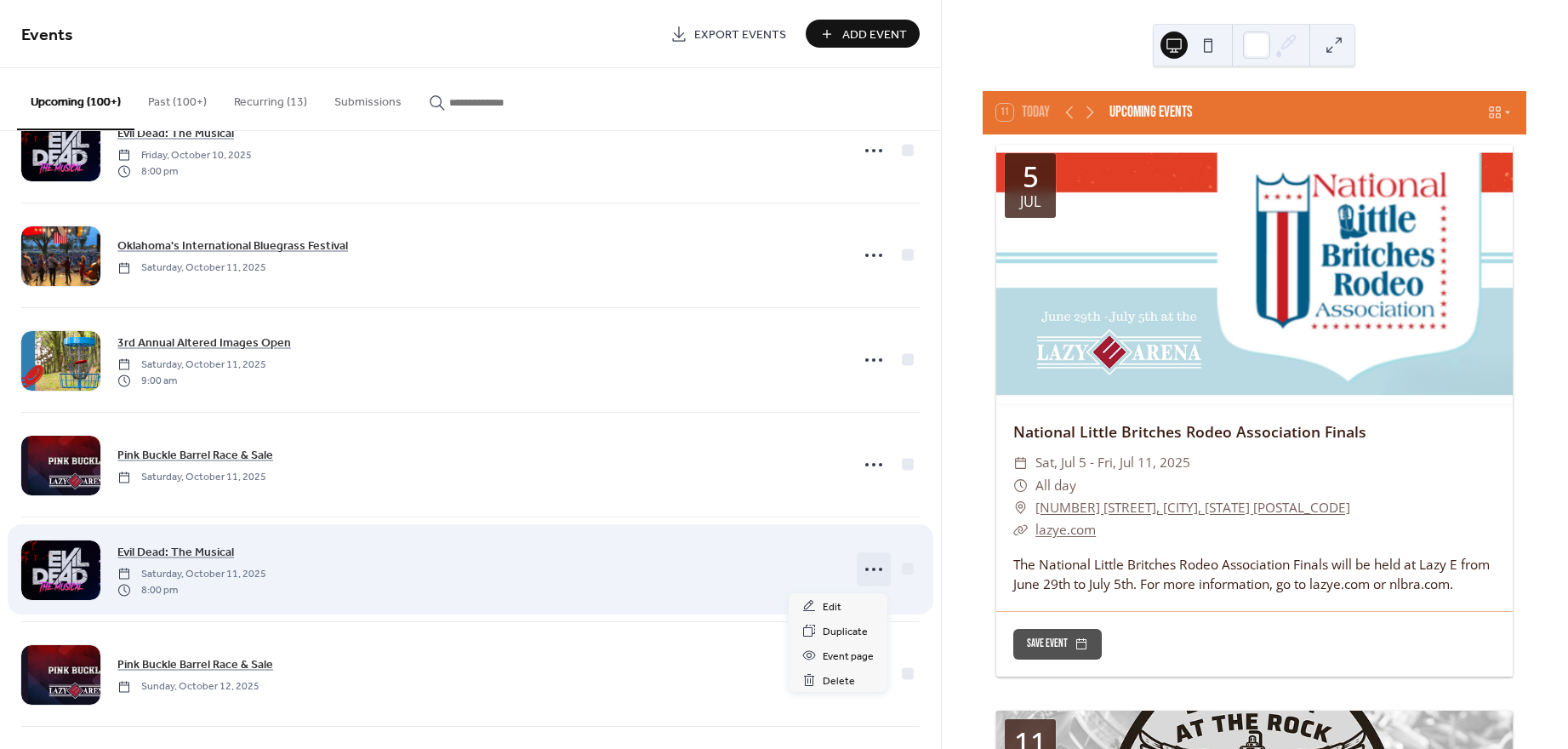 click 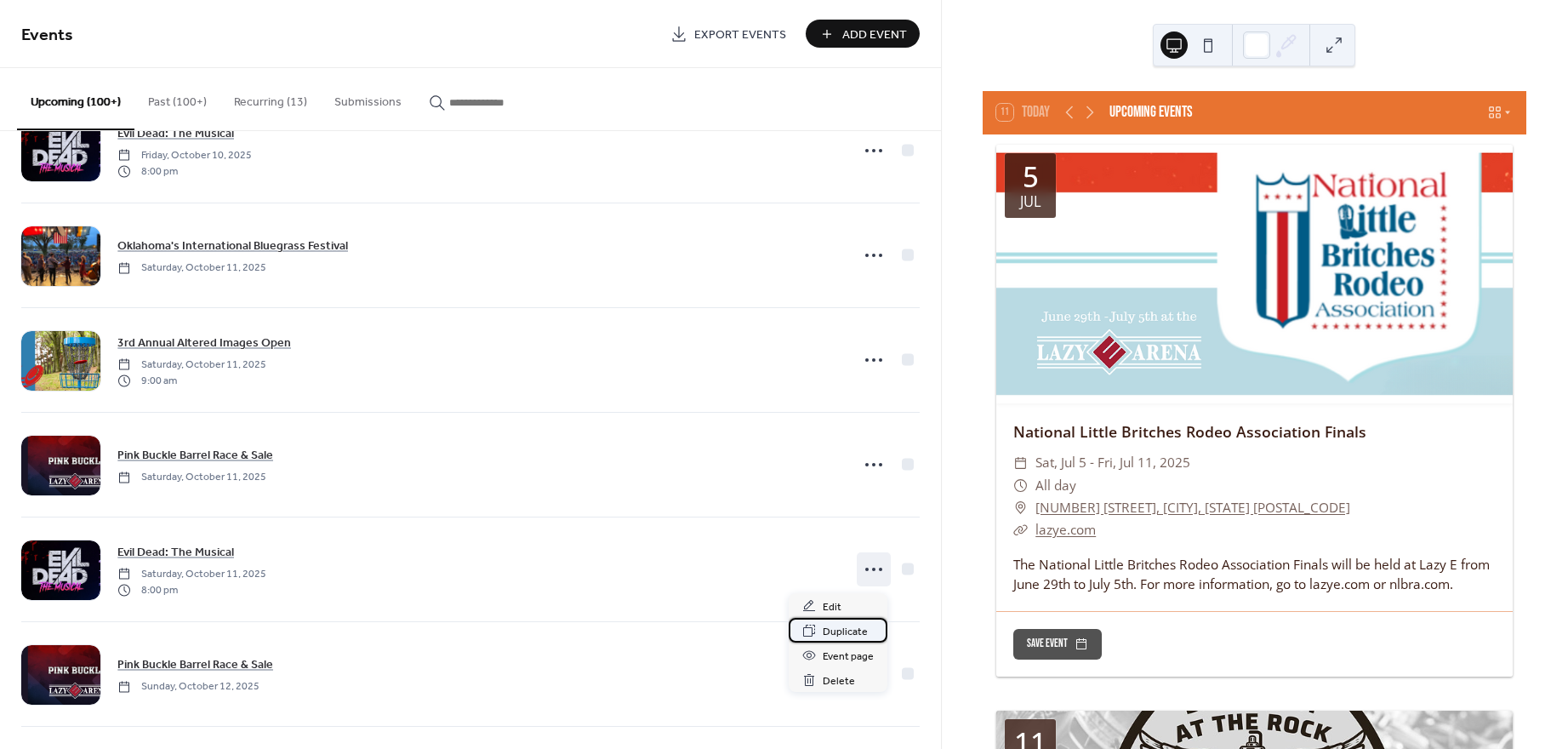 click on "Duplicate" at bounding box center (845, 632) 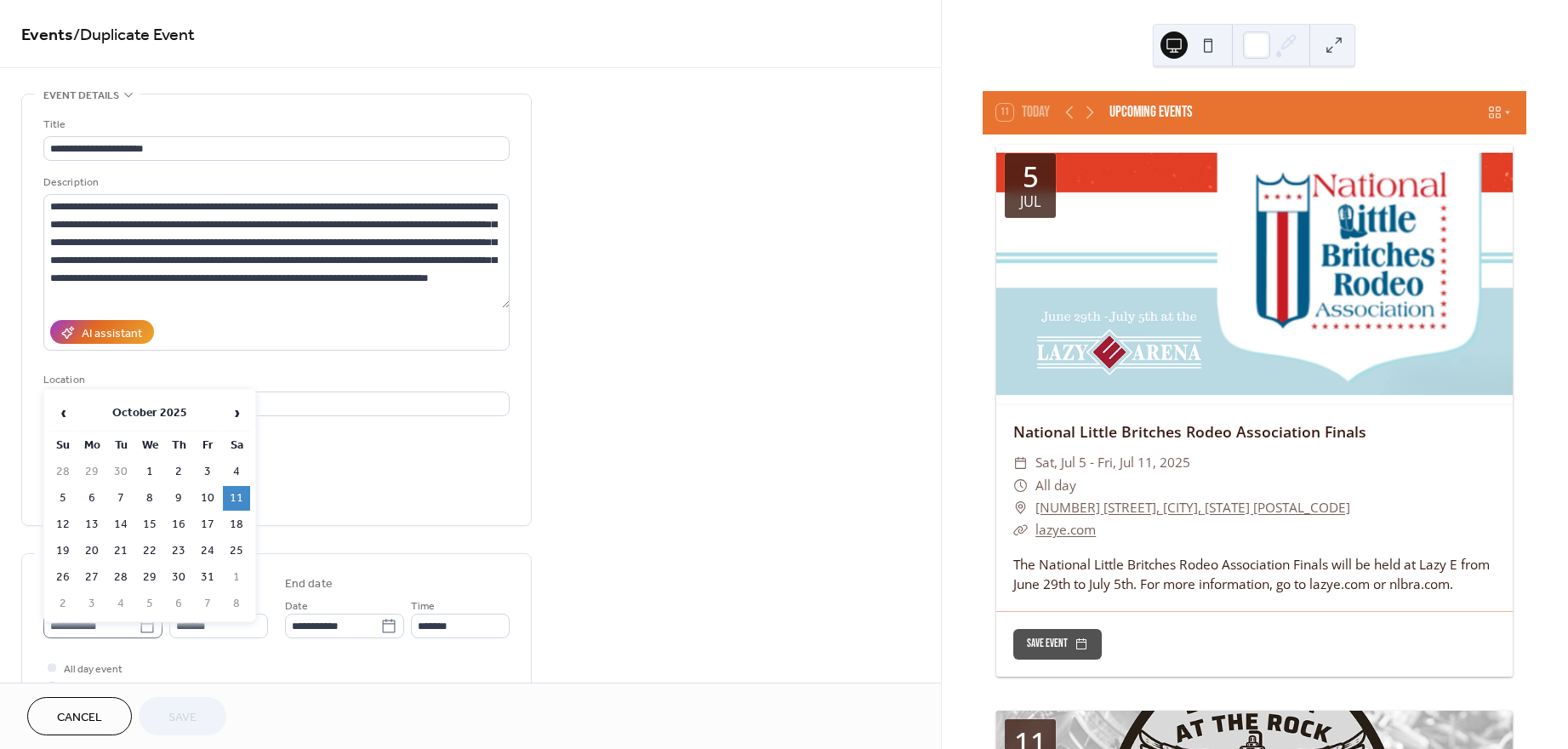 click 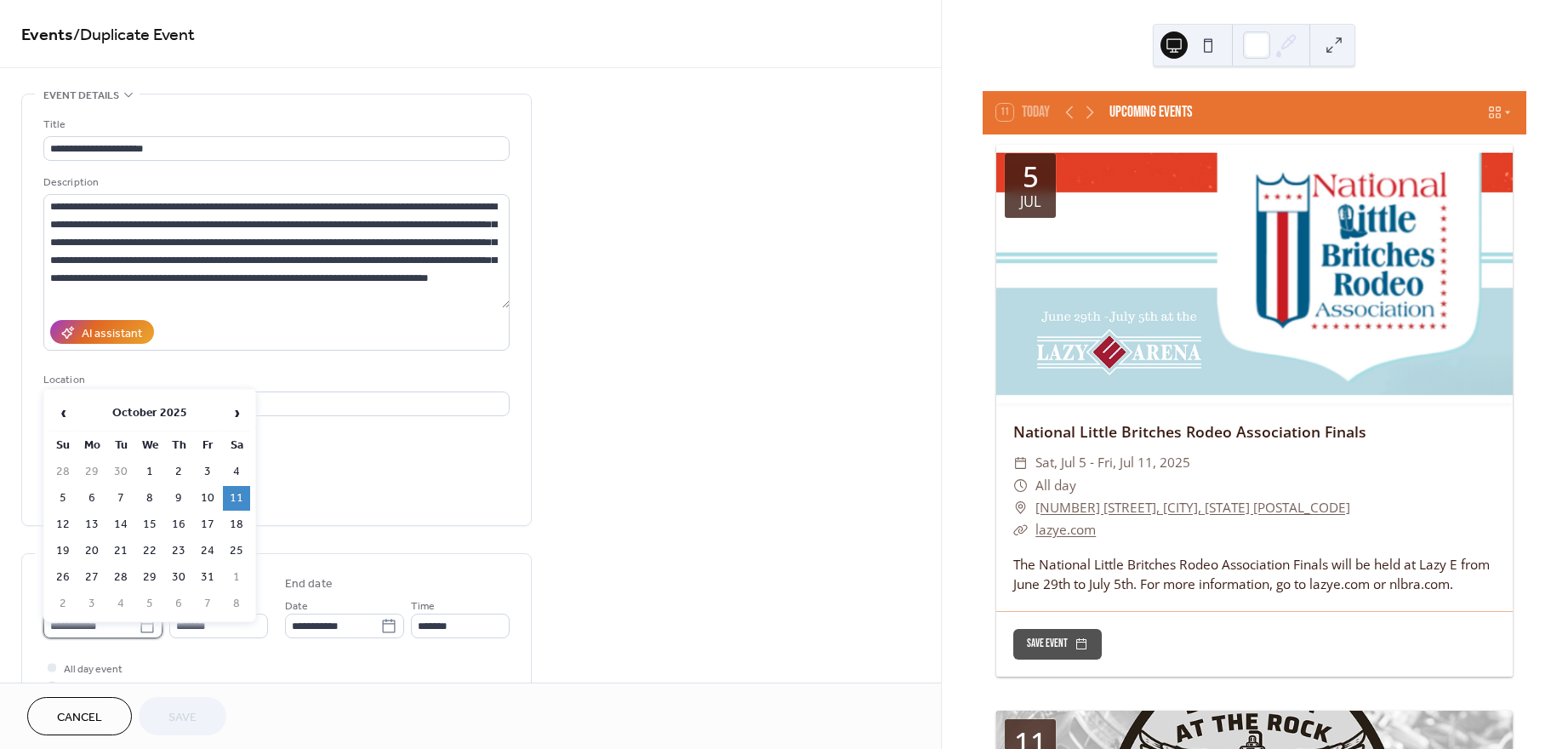 click on "**********" at bounding box center [91, 626] 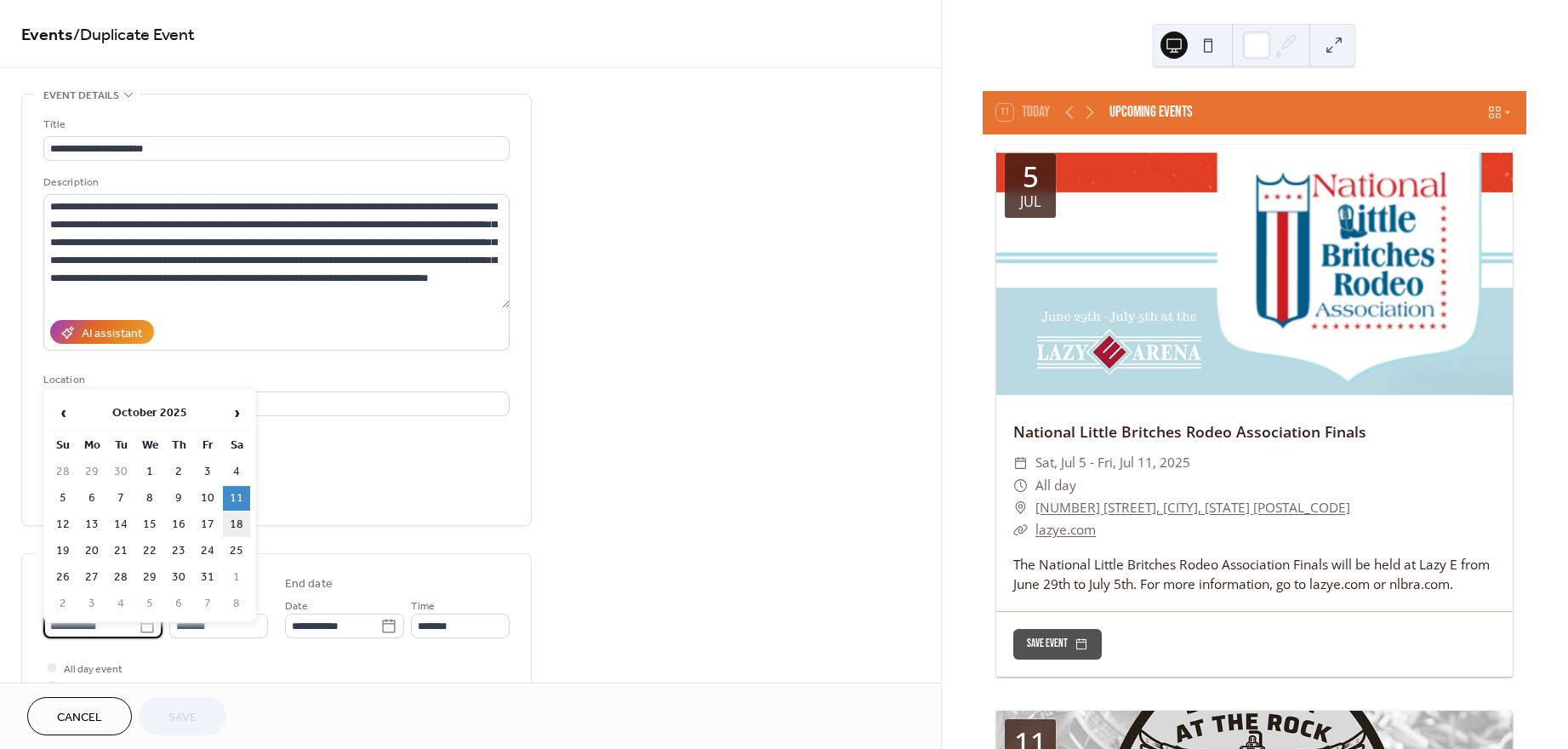 click on "18" at bounding box center [237, 524] 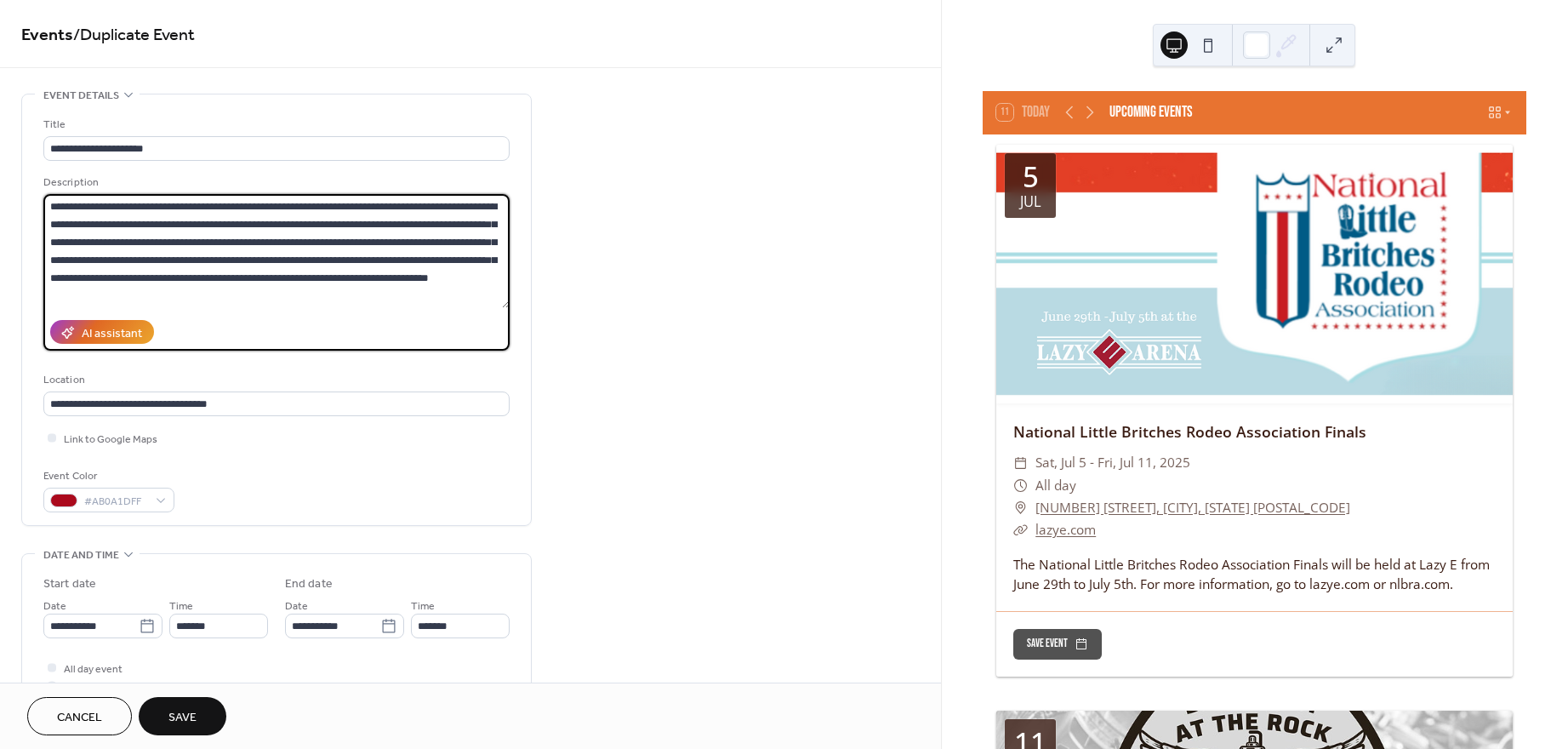 drag, startPoint x: 505, startPoint y: 230, endPoint x: 502, endPoint y: 253, distance: 23.194827 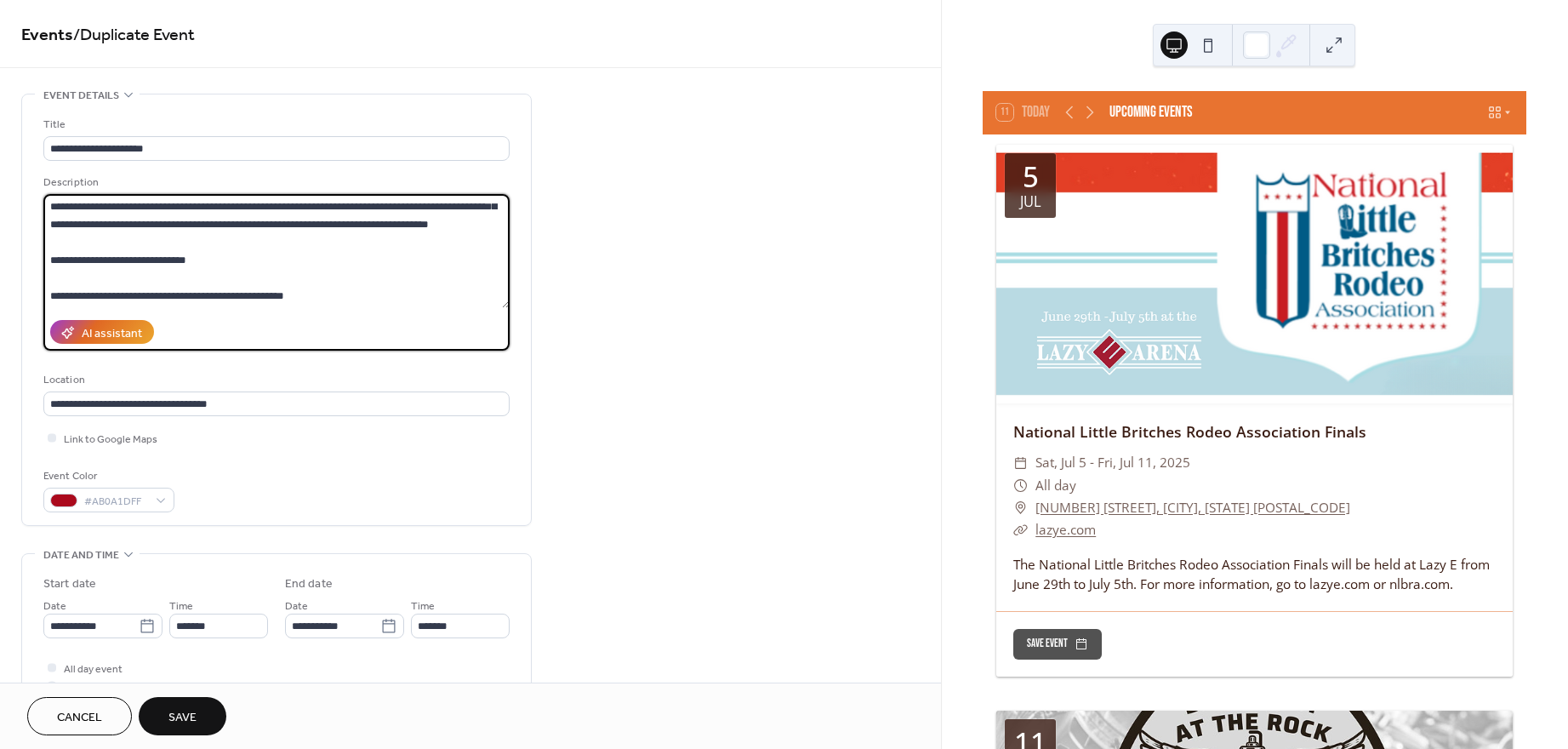 scroll, scrollTop: 66, scrollLeft: 0, axis: vertical 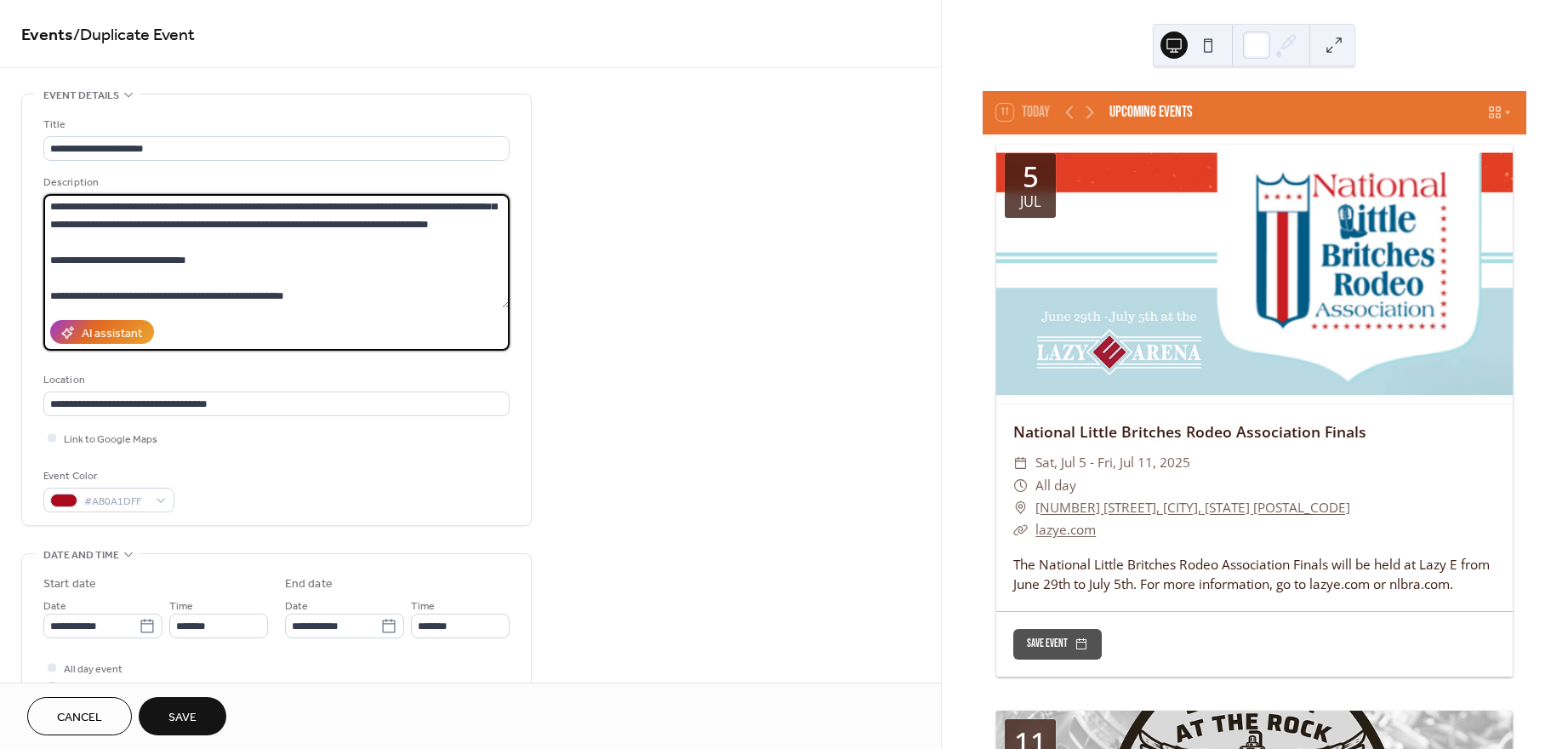 click on "**********" at bounding box center (277, 251) 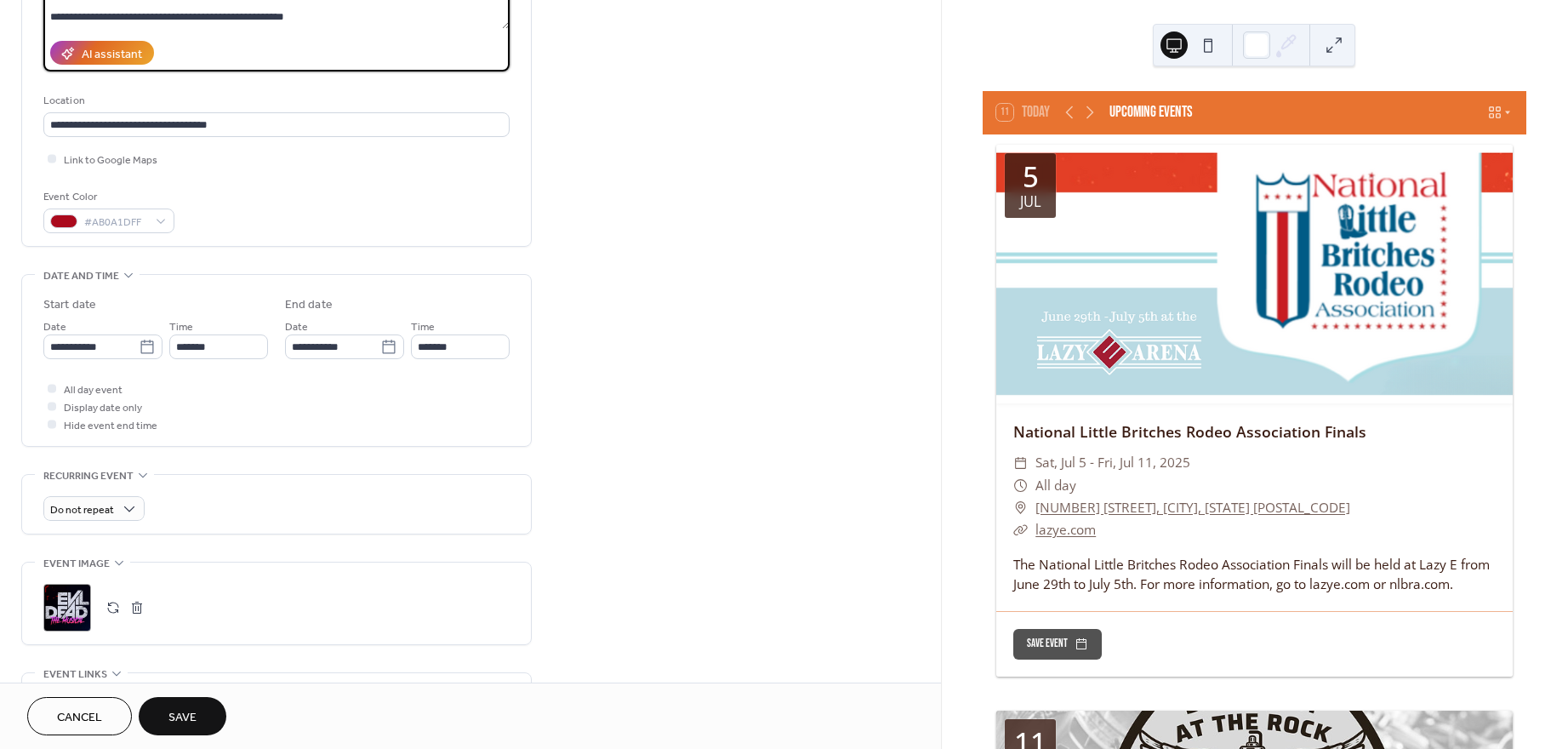 scroll, scrollTop: 303, scrollLeft: 0, axis: vertical 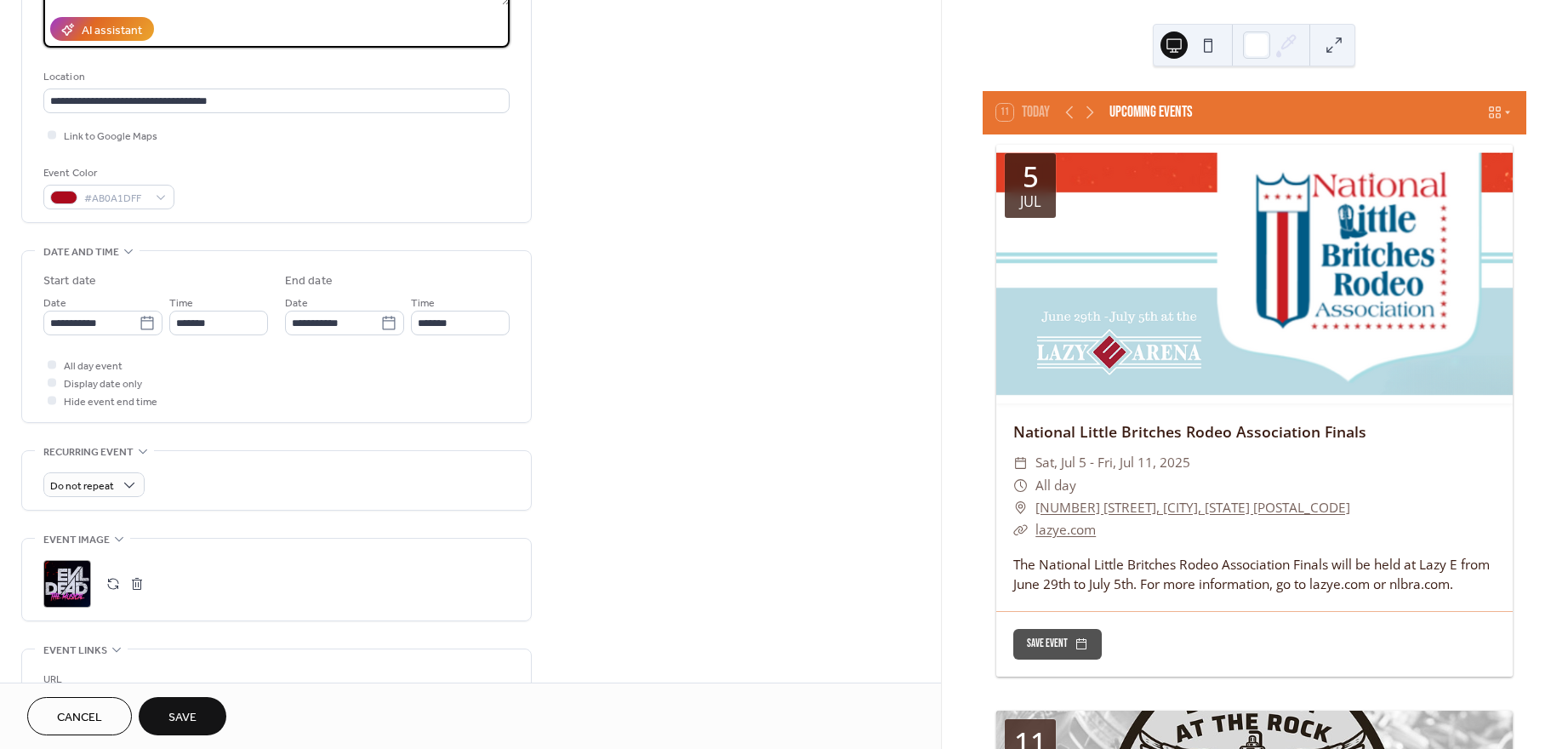 type on "**********" 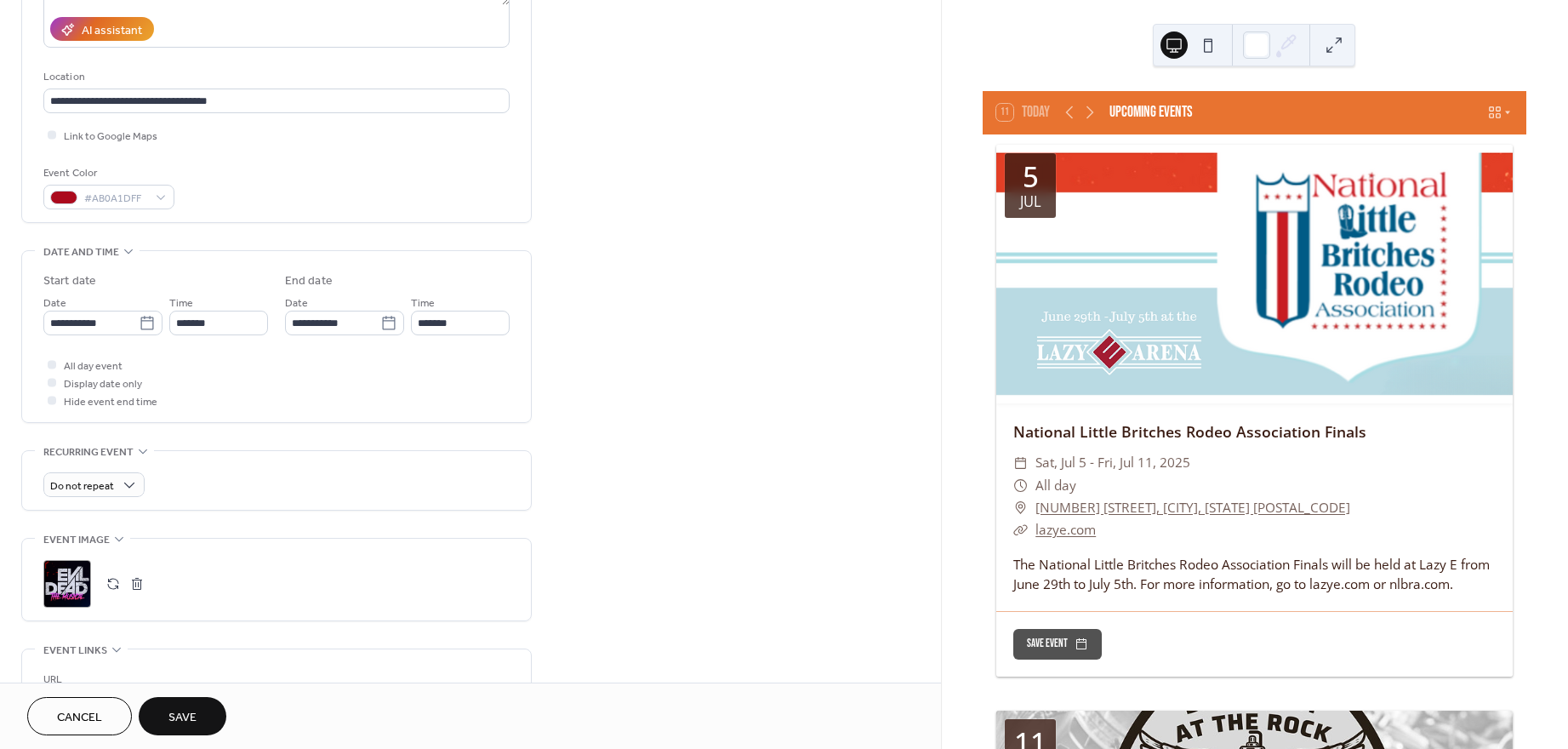 click at bounding box center (52, 382) 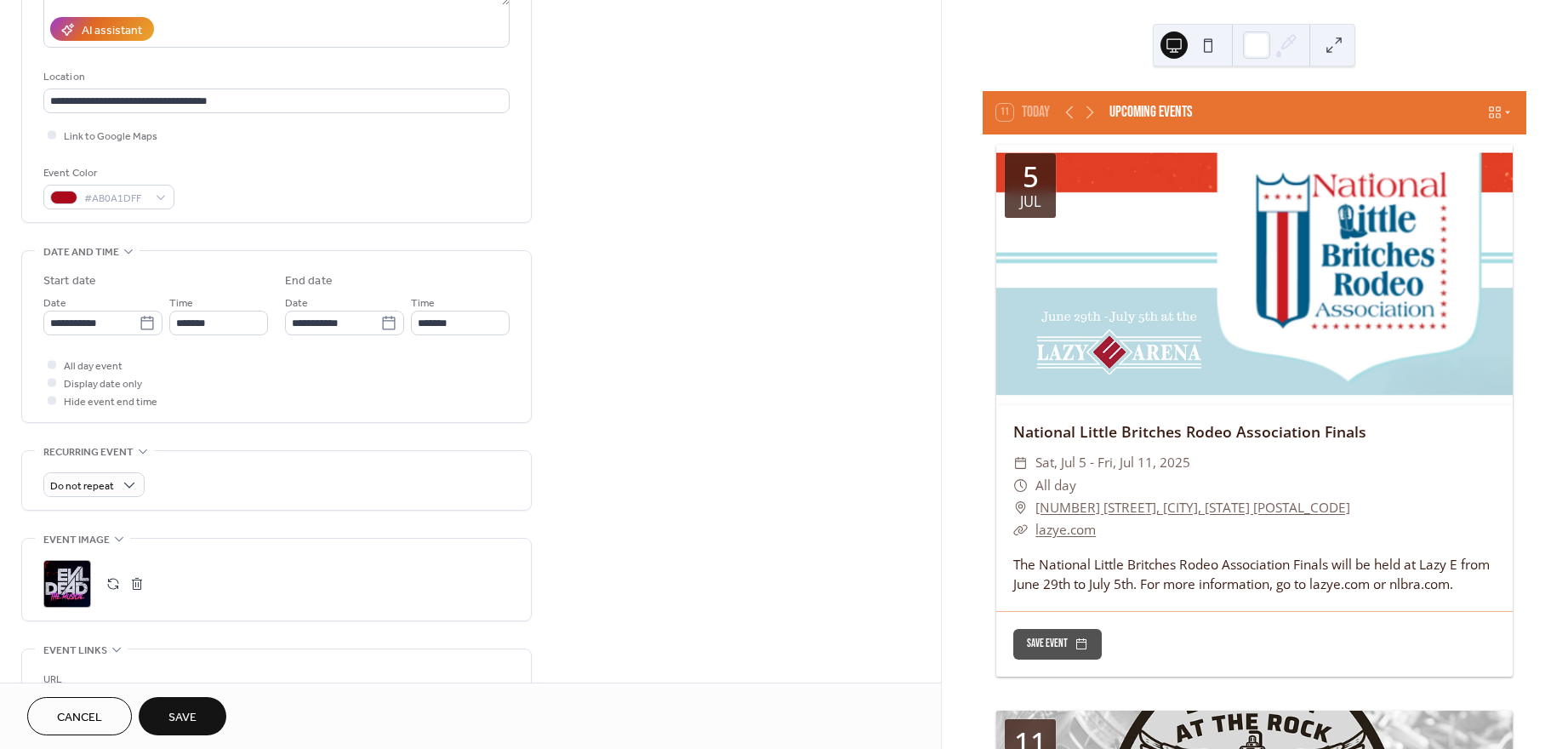 click at bounding box center [52, 364] 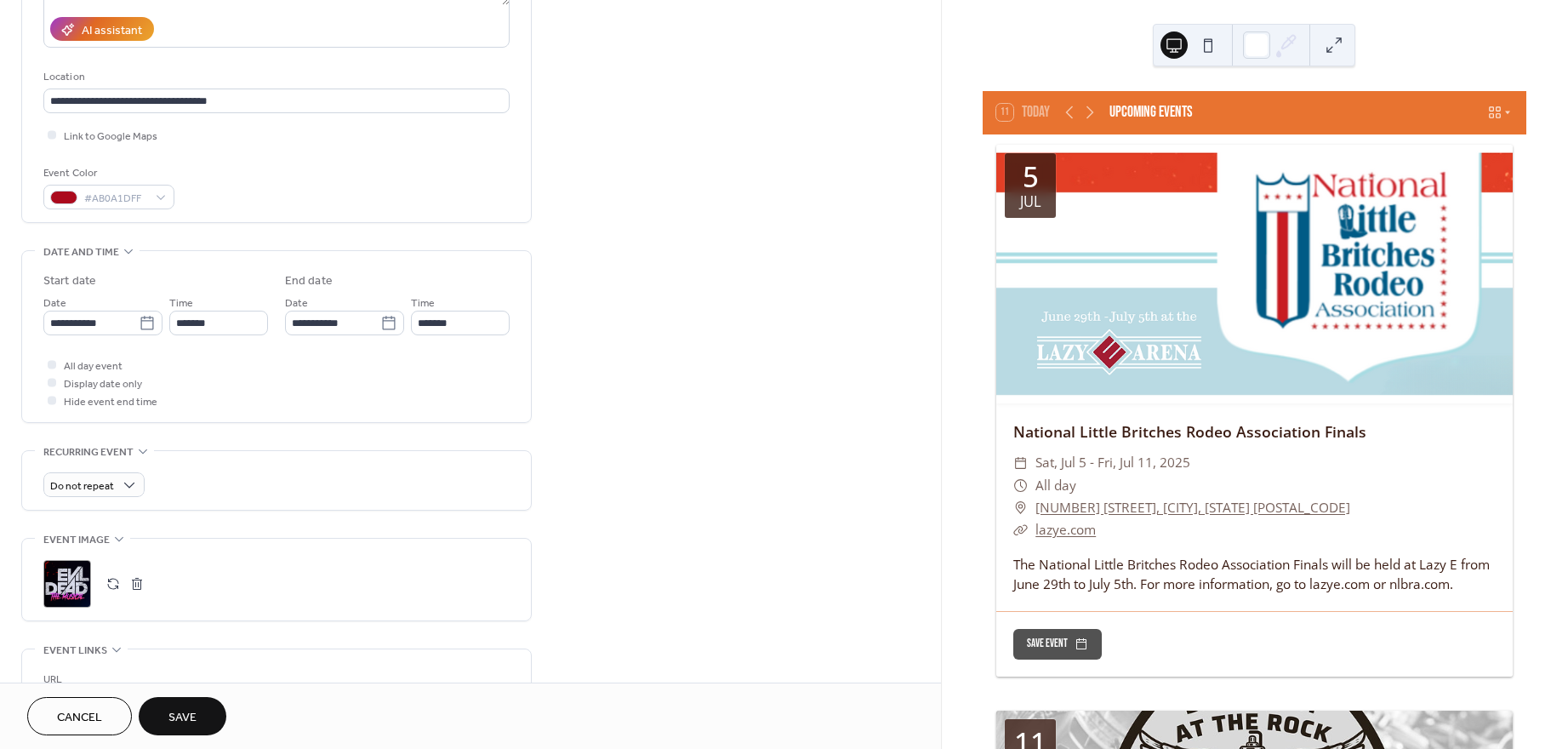 click at bounding box center [52, 382] 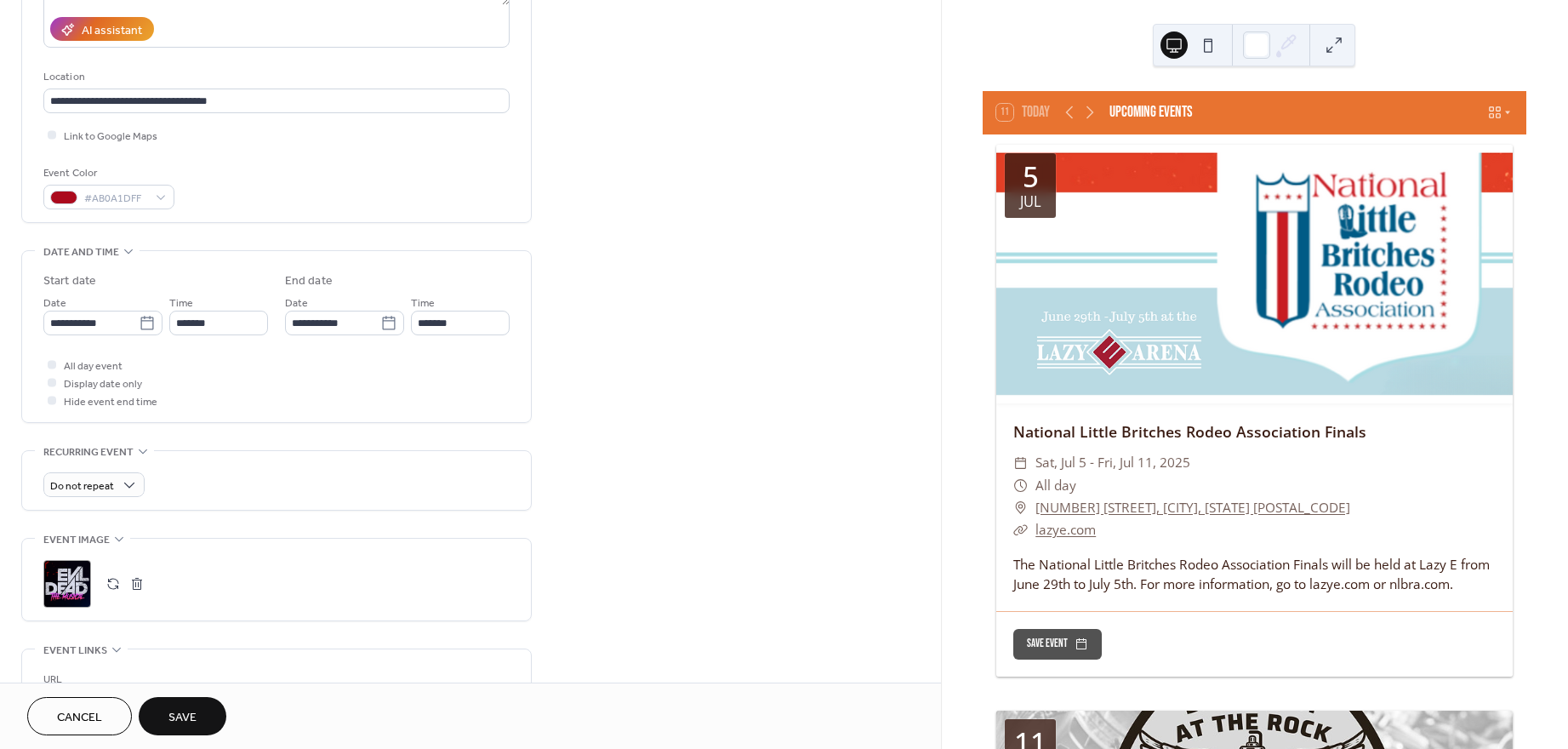 click on "Save" at bounding box center [182, 718] 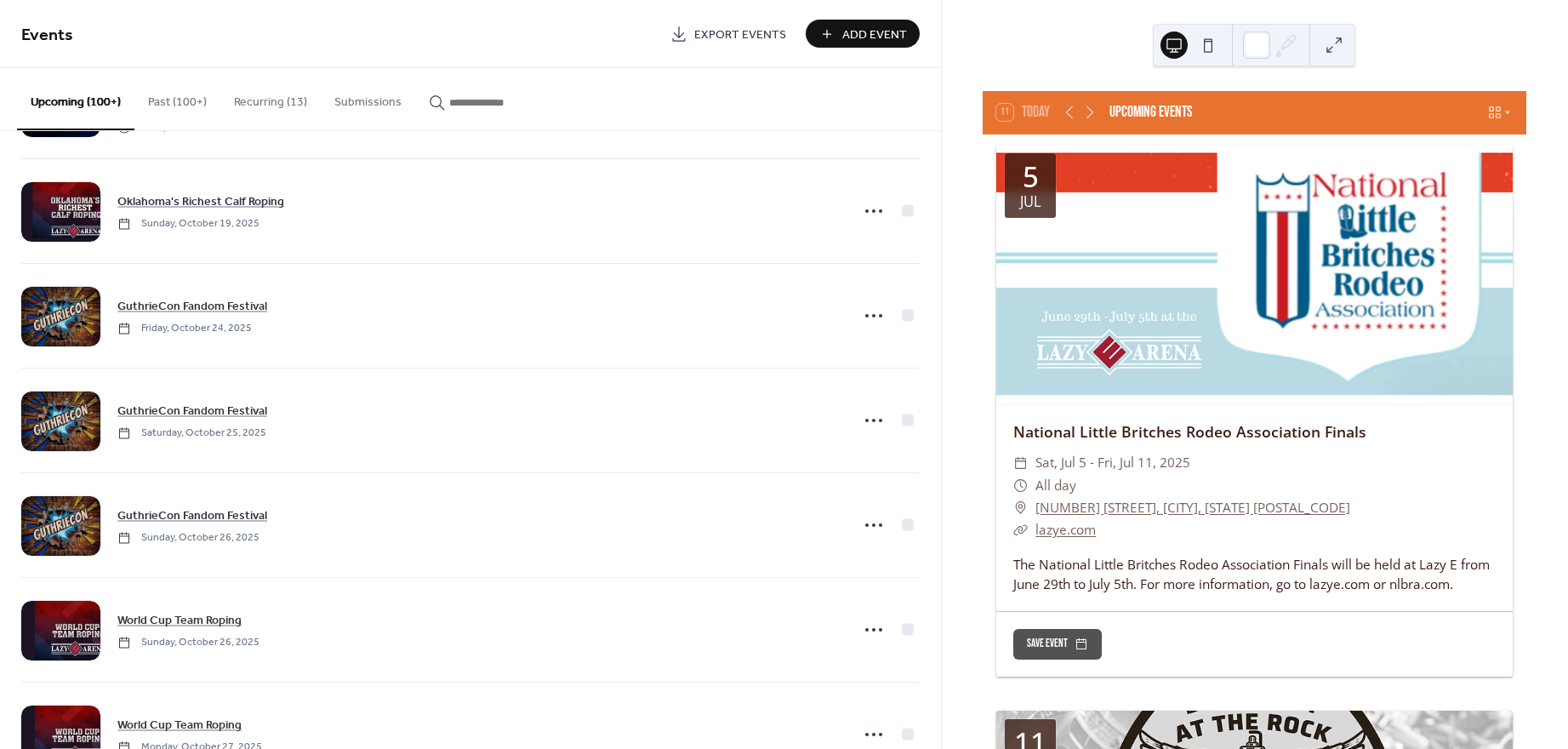scroll, scrollTop: 9377, scrollLeft: 0, axis: vertical 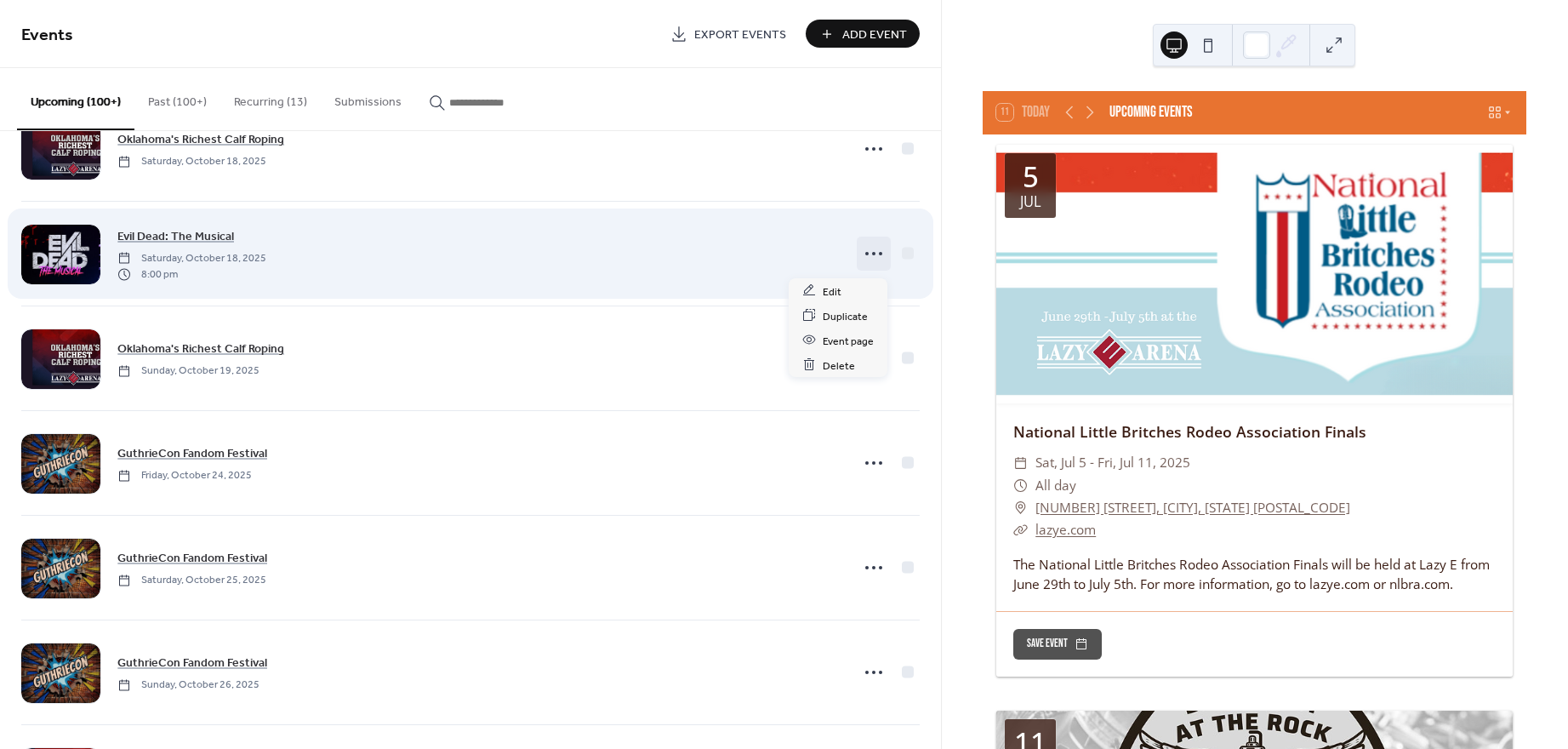 click 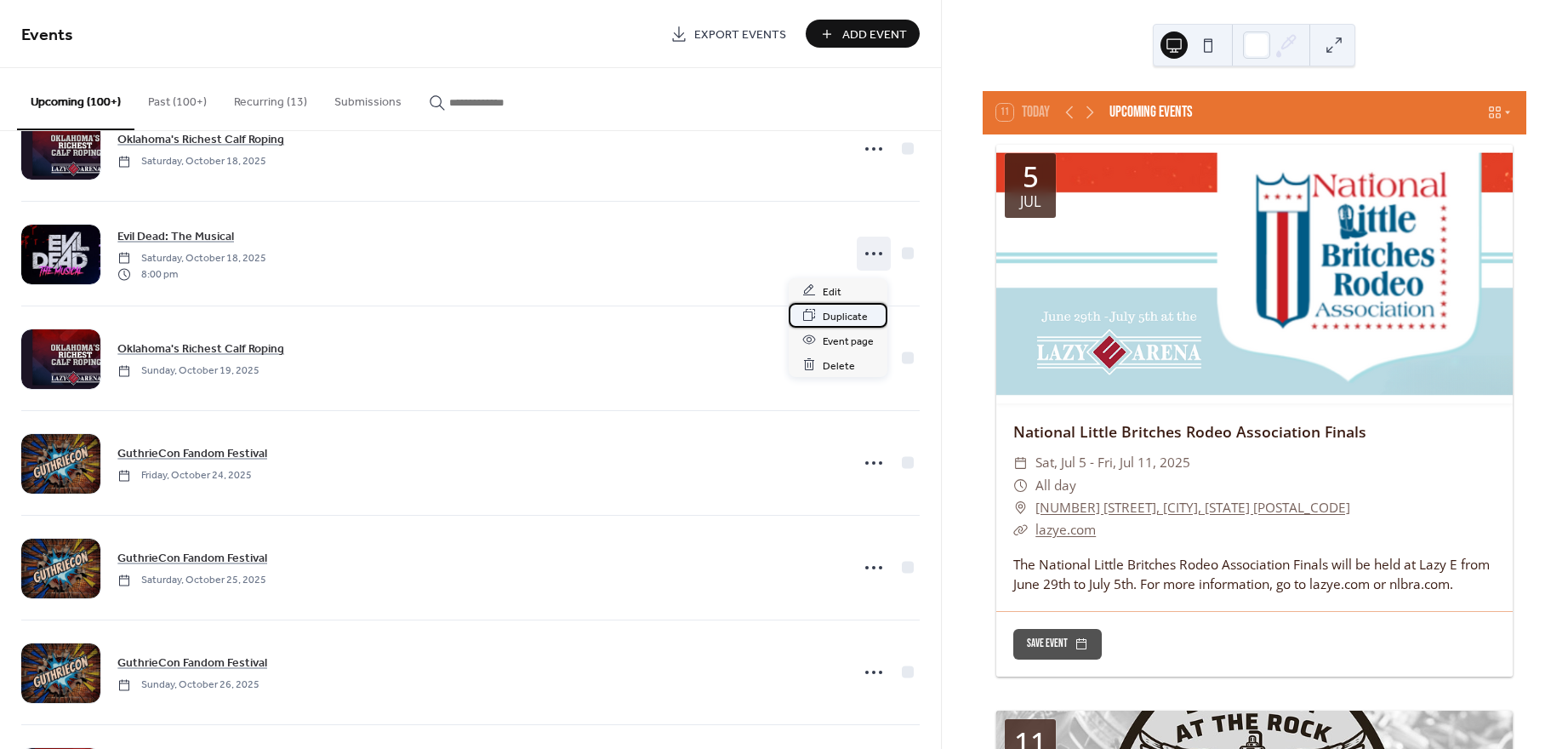 click on "Duplicate" at bounding box center (845, 316) 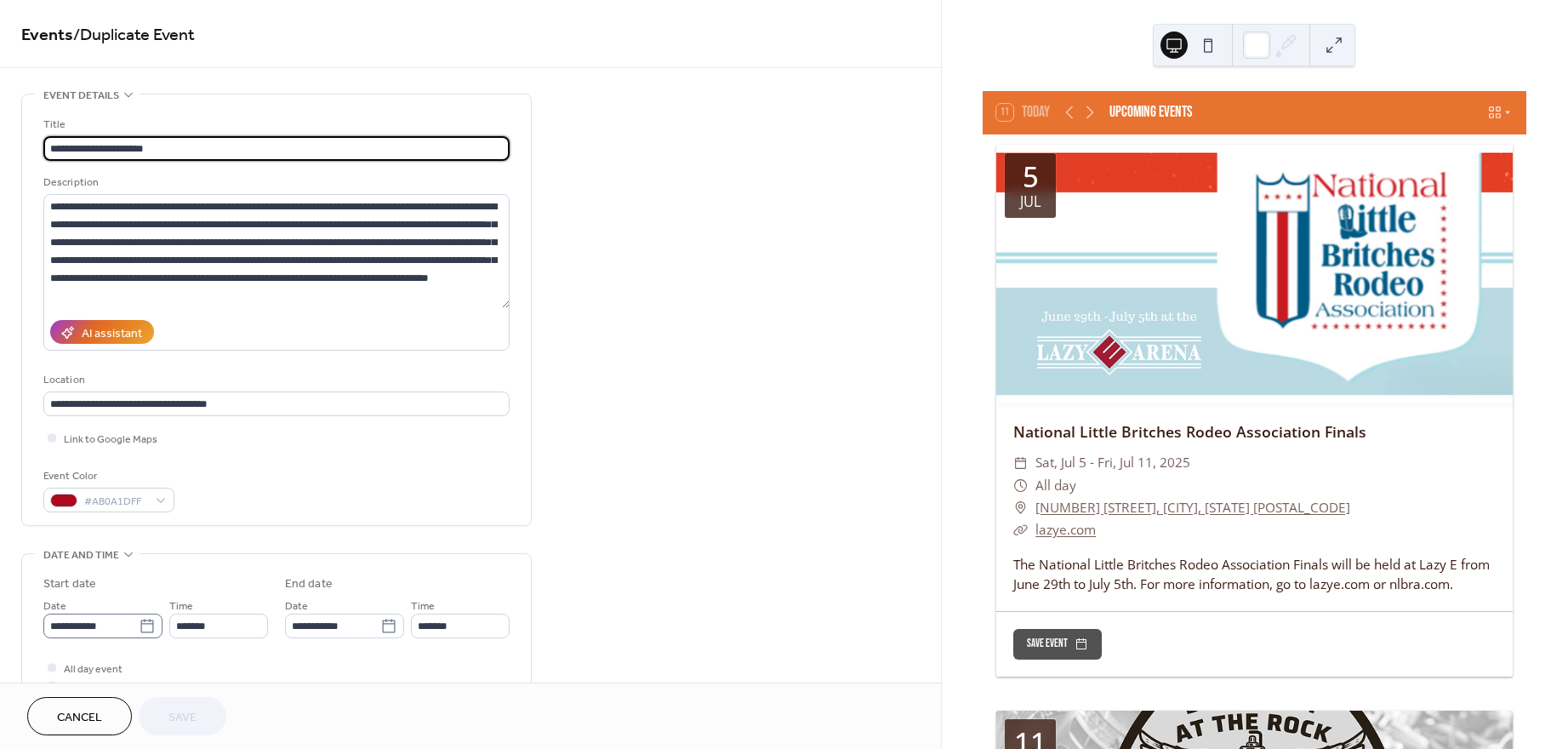 click 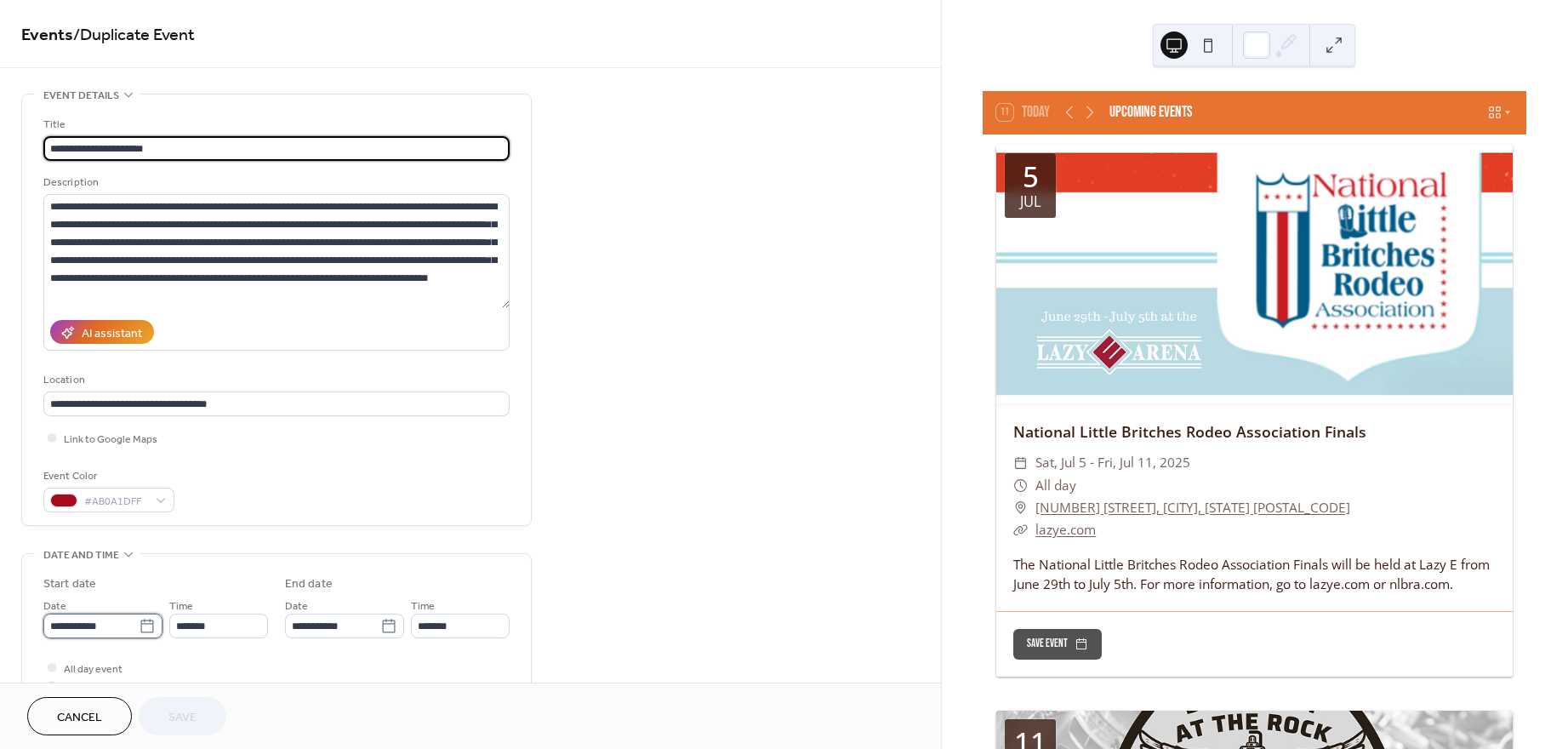 click on "**********" at bounding box center (91, 626) 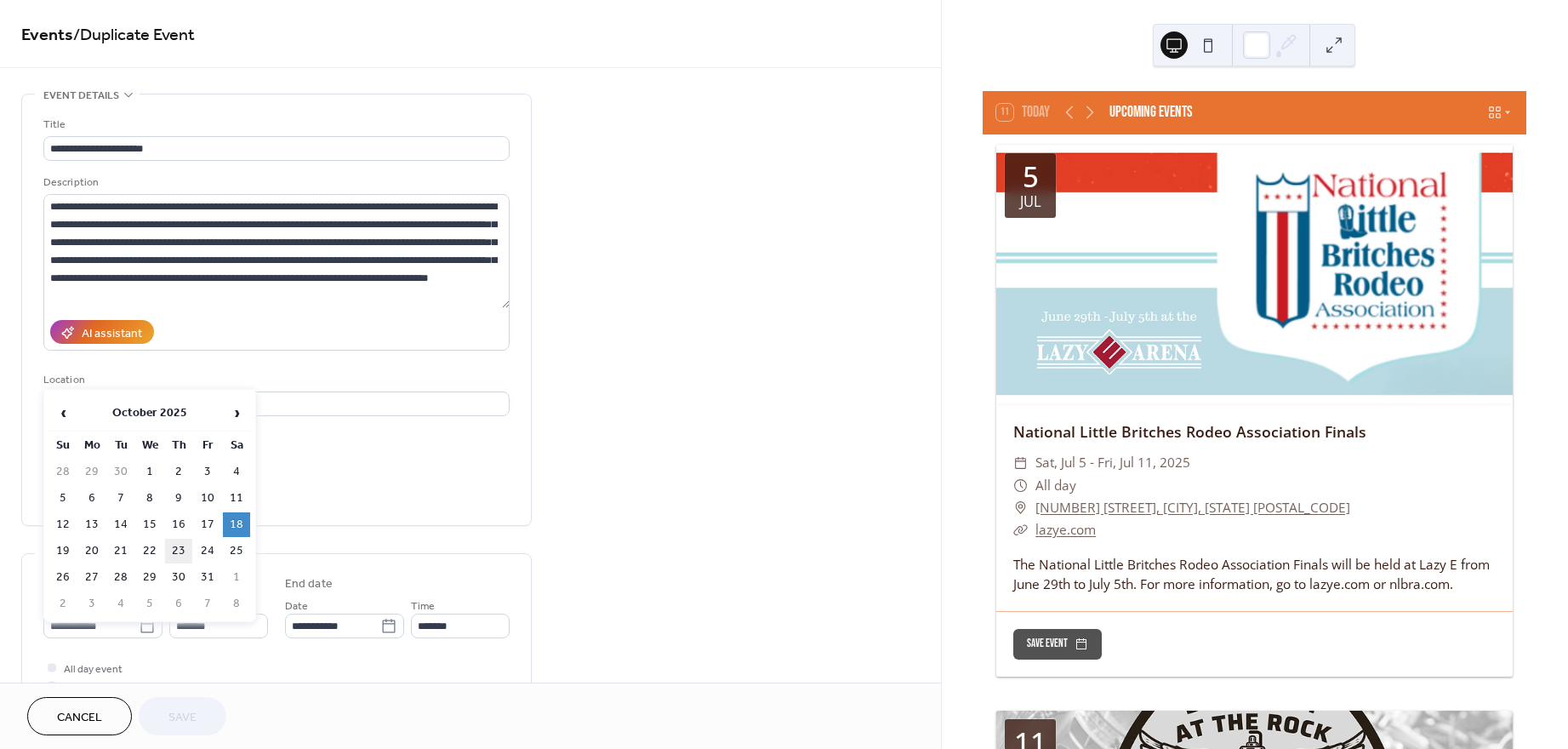 click on "23" at bounding box center [179, 551] 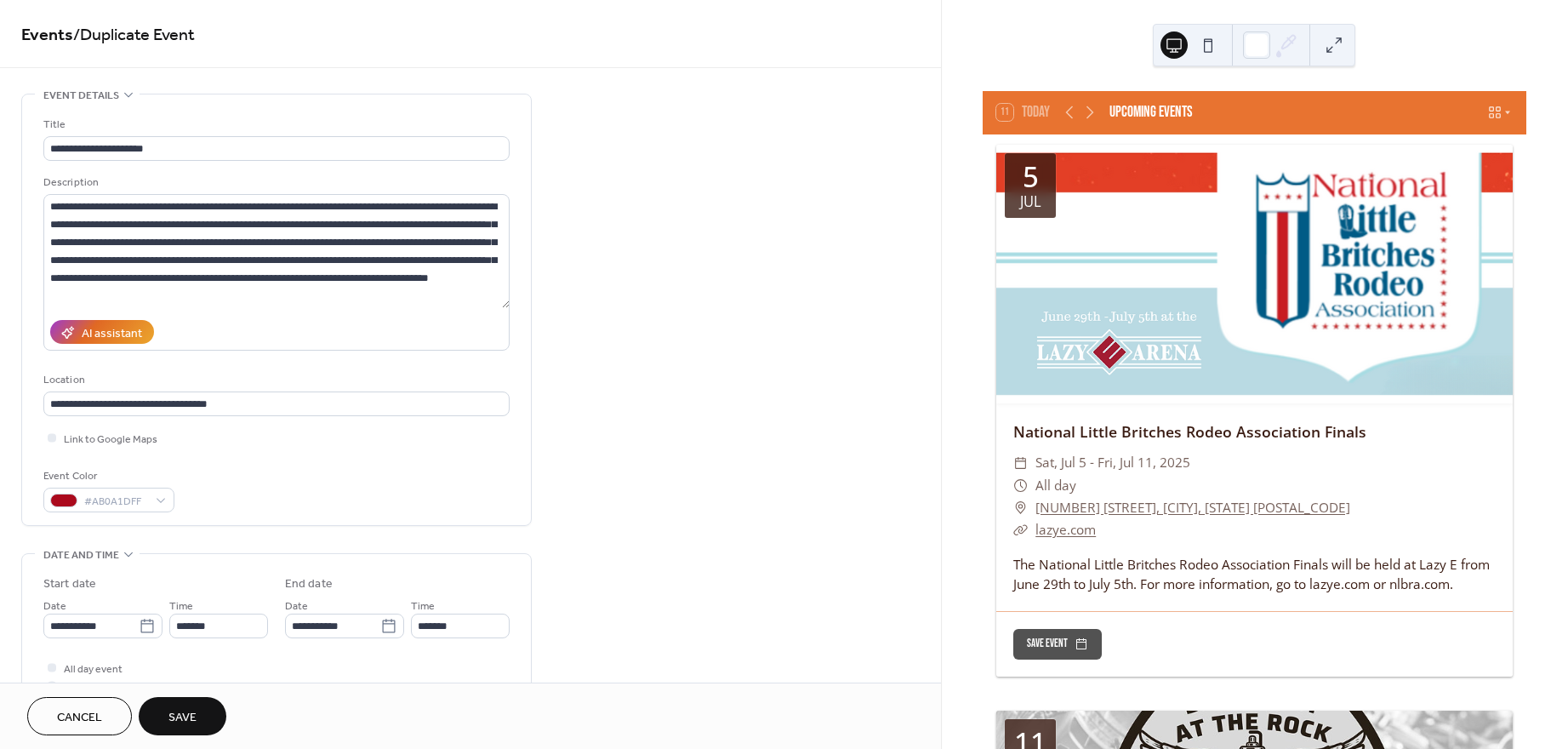 click on "Save" at bounding box center [182, 716] 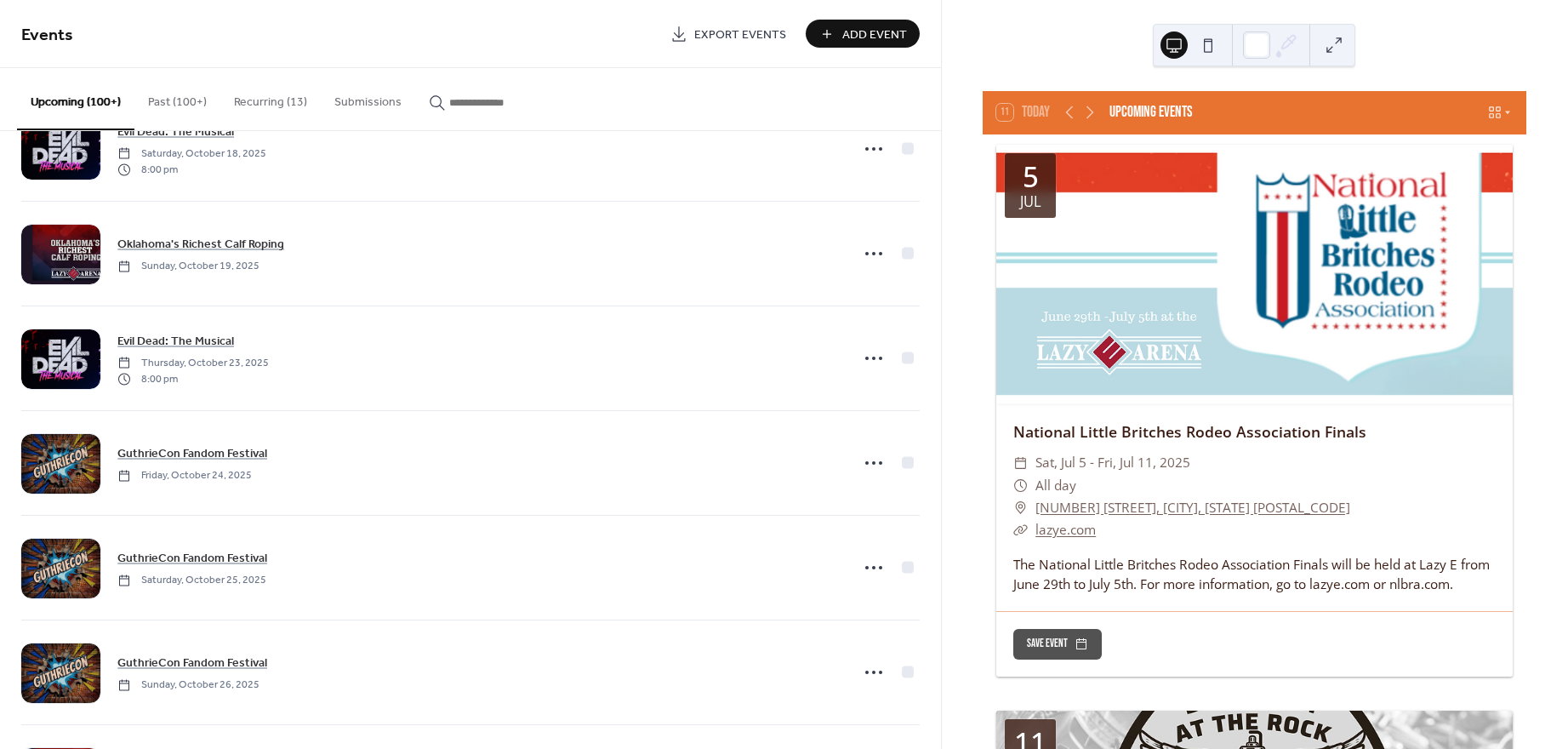 scroll, scrollTop: 9371, scrollLeft: 0, axis: vertical 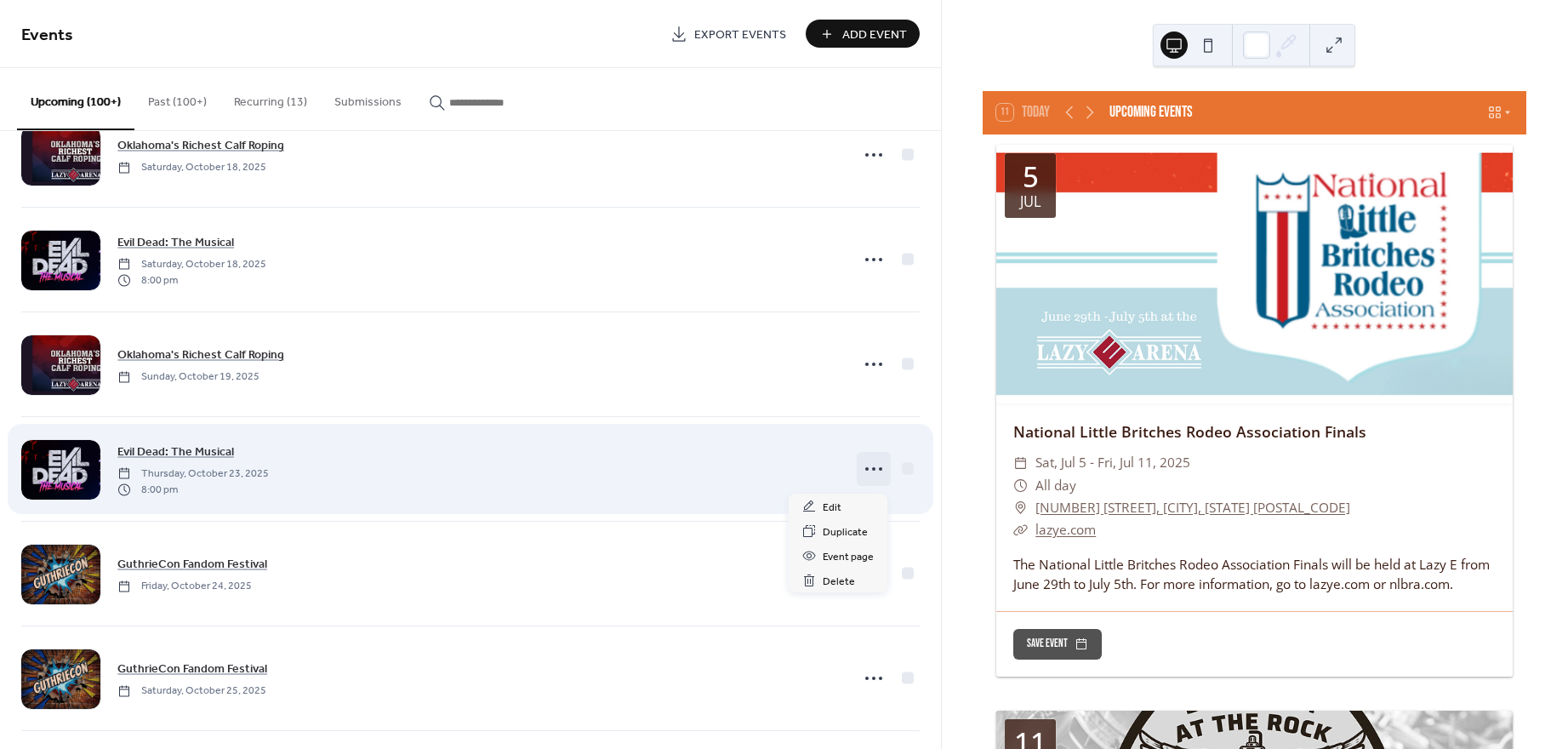 click 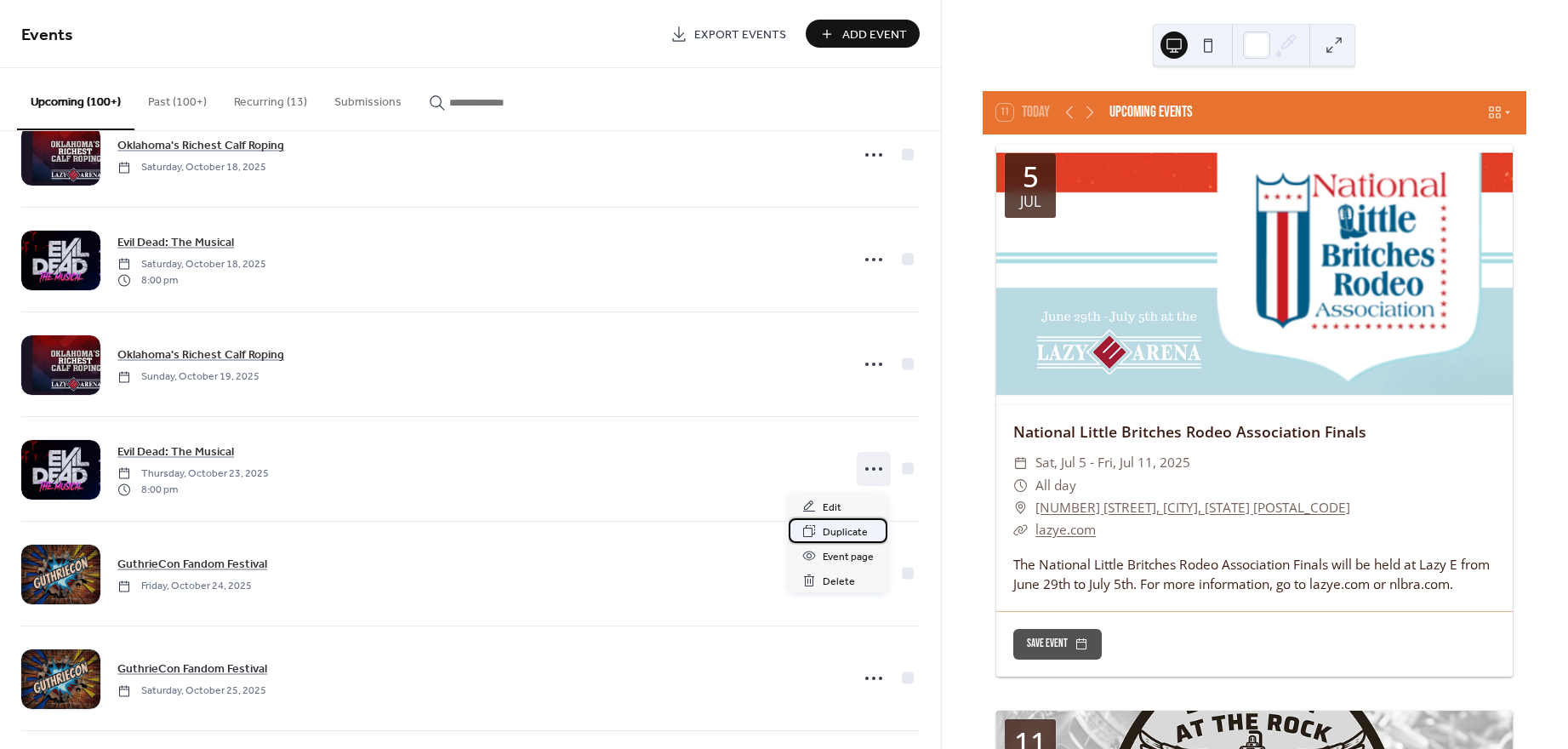 click on "Duplicate" at bounding box center (845, 532) 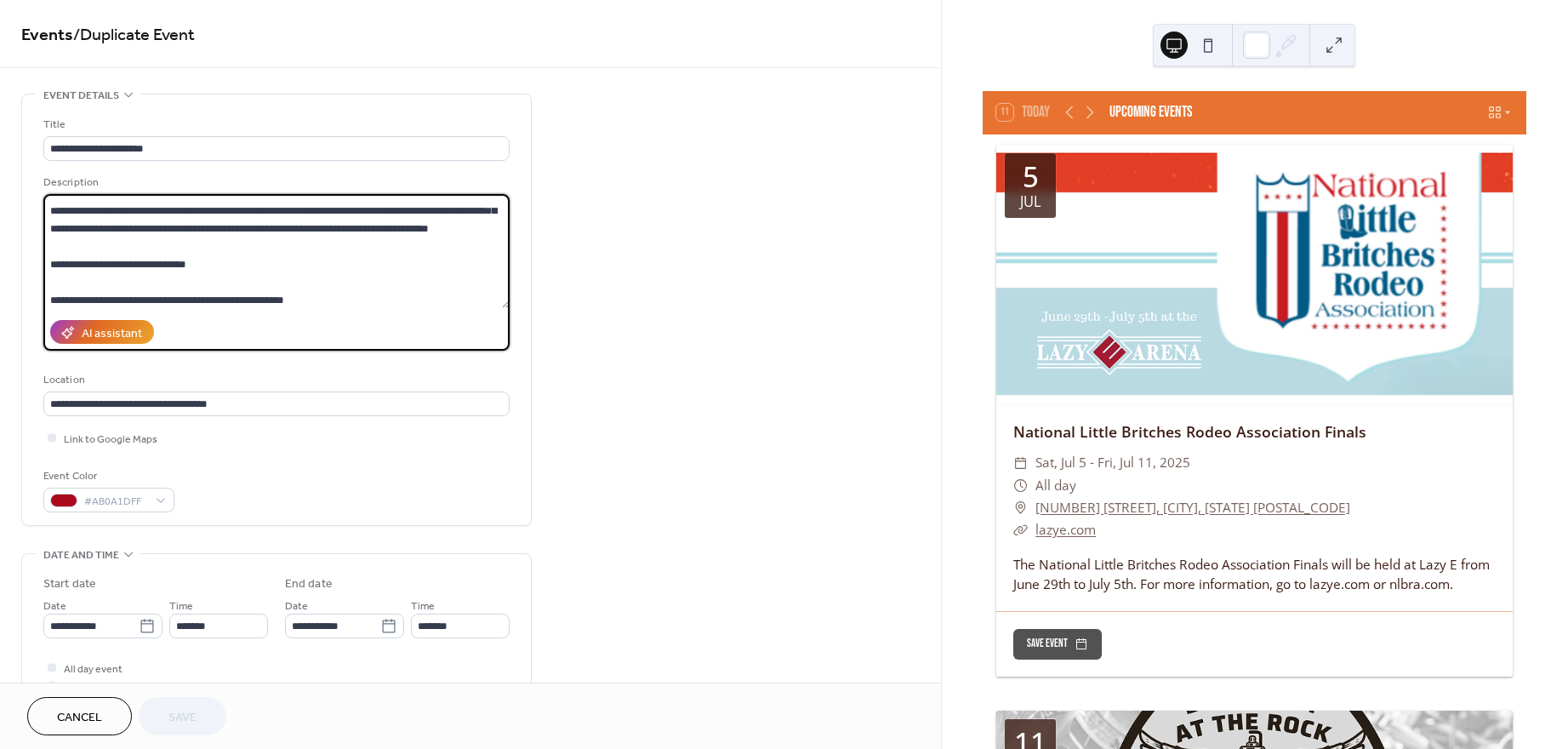 scroll, scrollTop: 44, scrollLeft: 0, axis: vertical 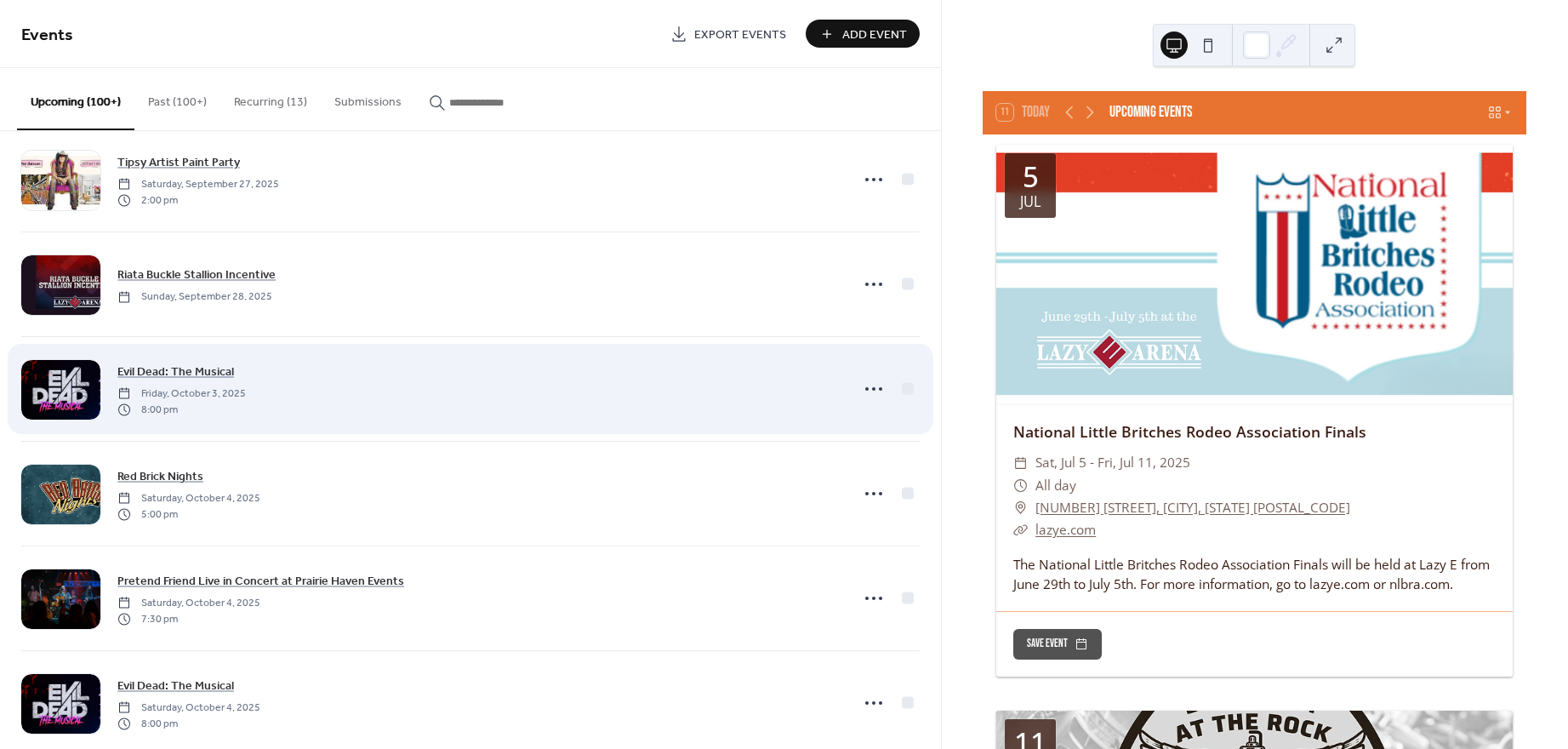 click on "Evil Dead: The Musical Friday, October 3, 2025 8:00 pm" at bounding box center [478, 389] 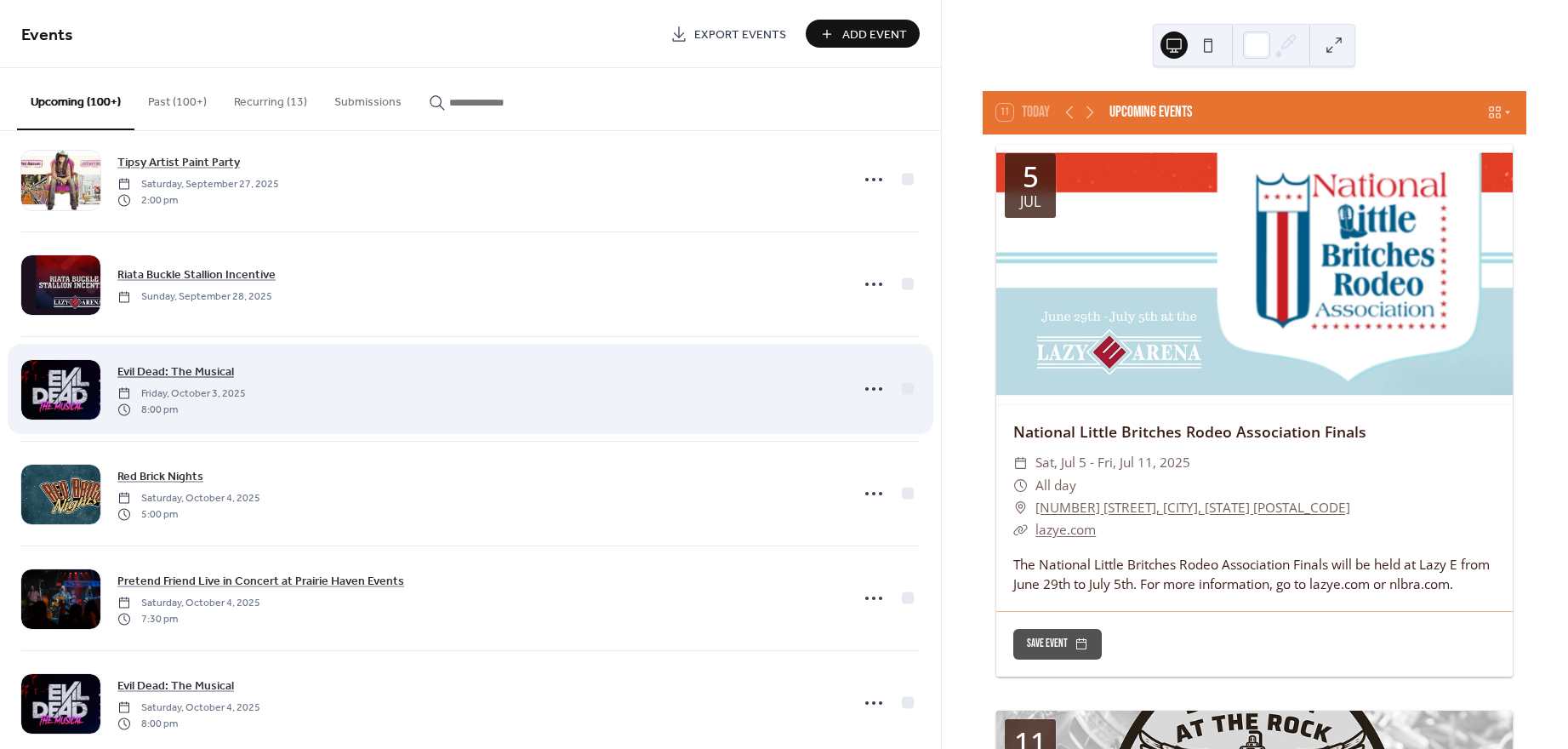 click on "Evil Dead: The Musical" at bounding box center (175, 372) 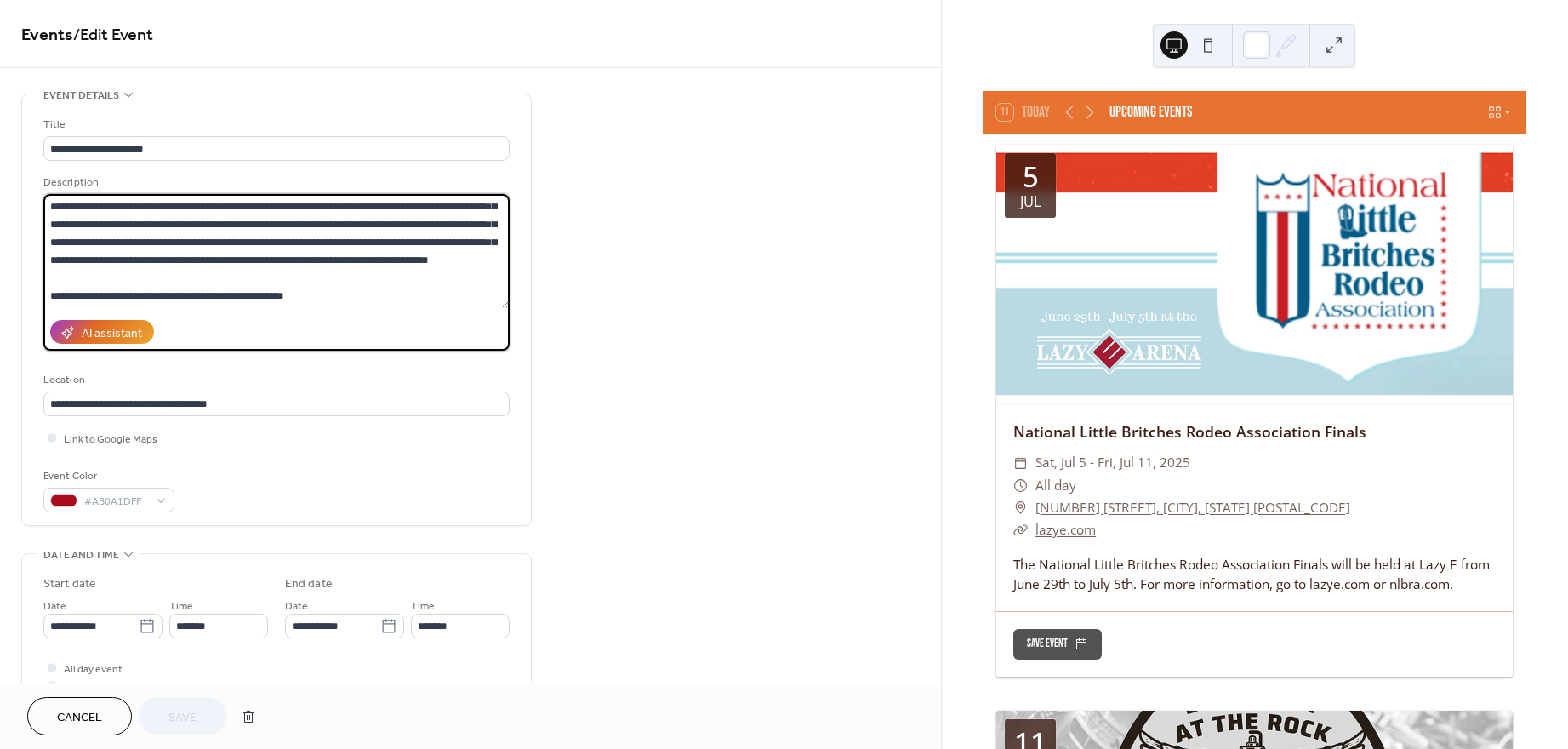 scroll, scrollTop: 35, scrollLeft: 0, axis: vertical 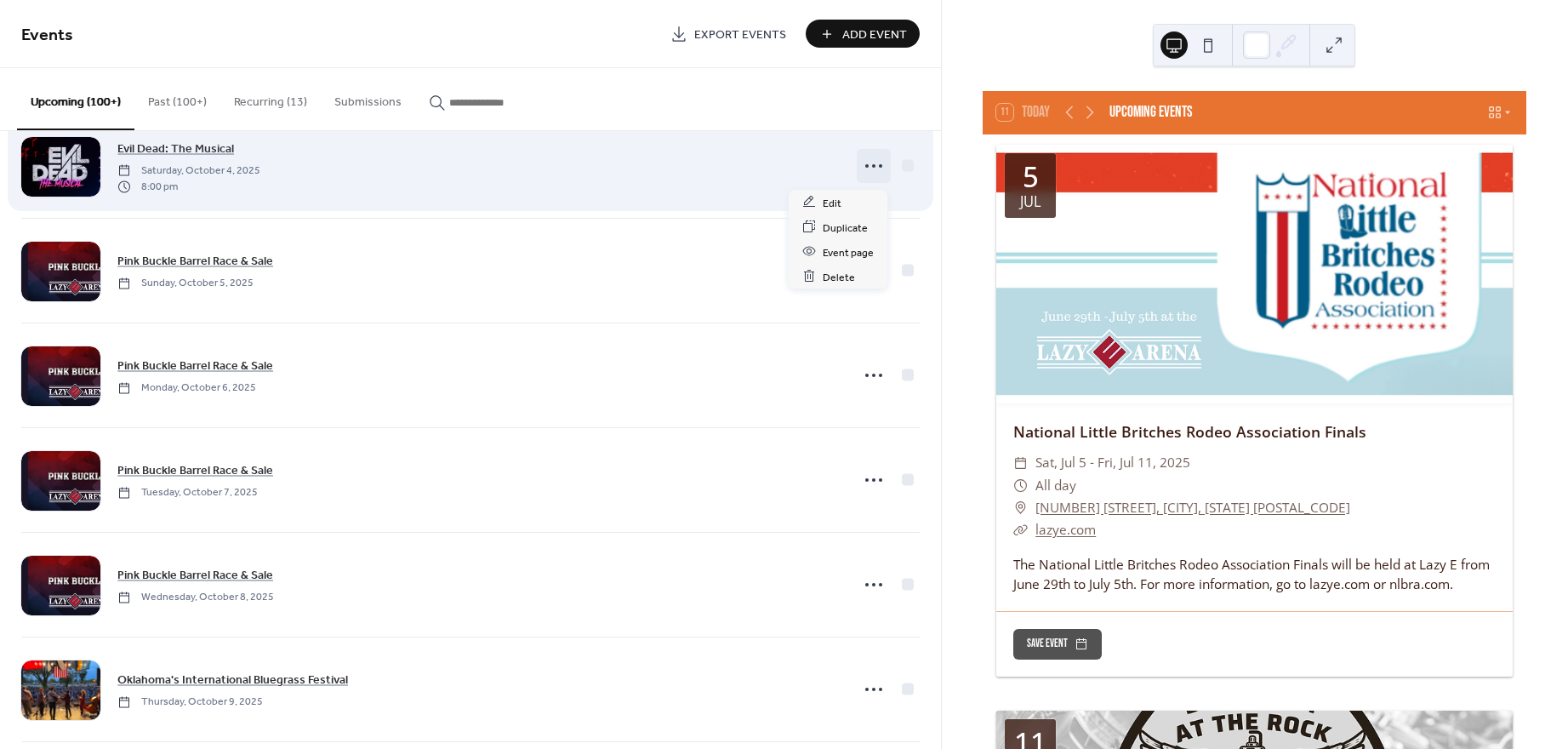 click 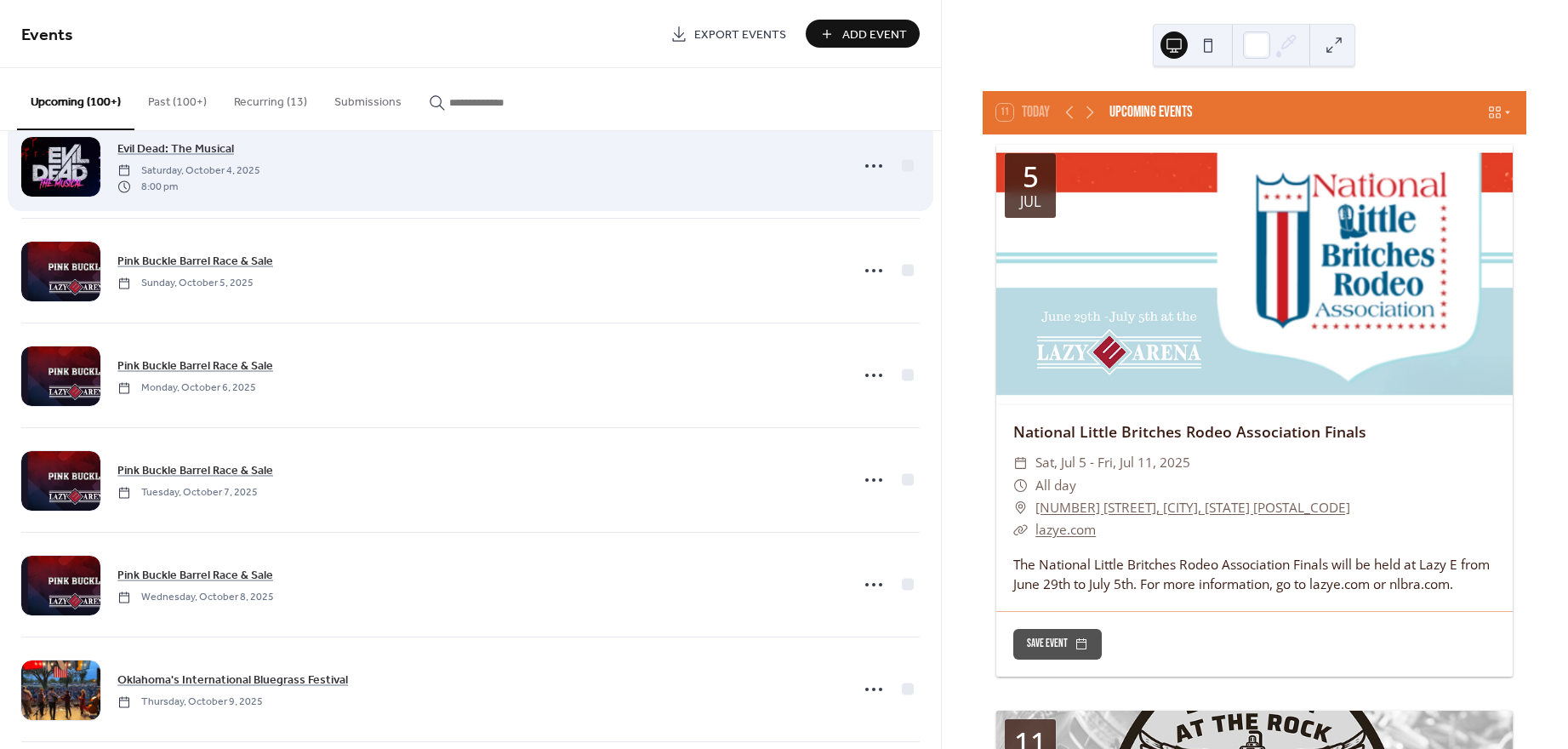 click on "Evil Dead: The Musical Saturday, October 4, 2025 8:00 pm" at bounding box center (478, 166) 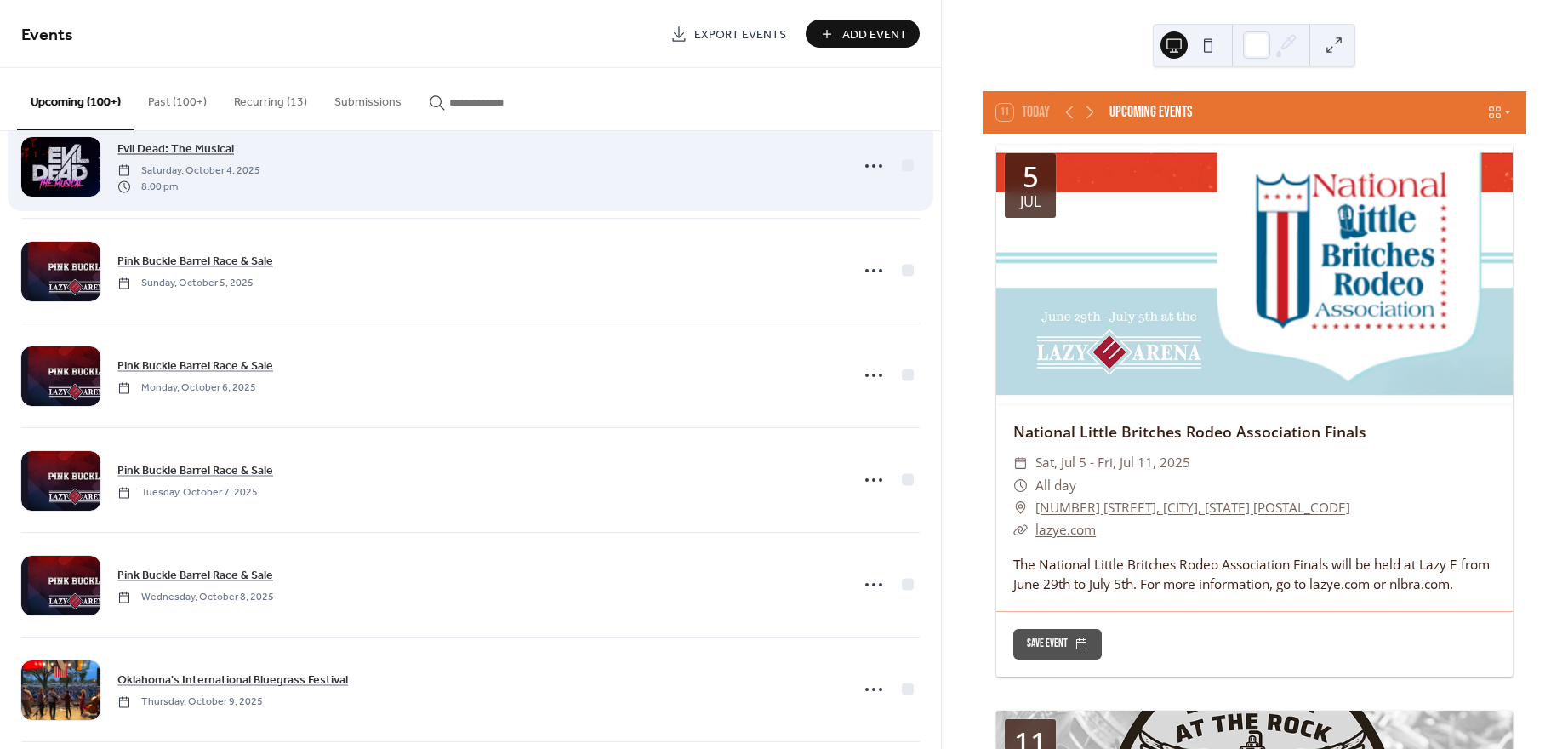 click on "Evil Dead: The Musical" at bounding box center [175, 149] 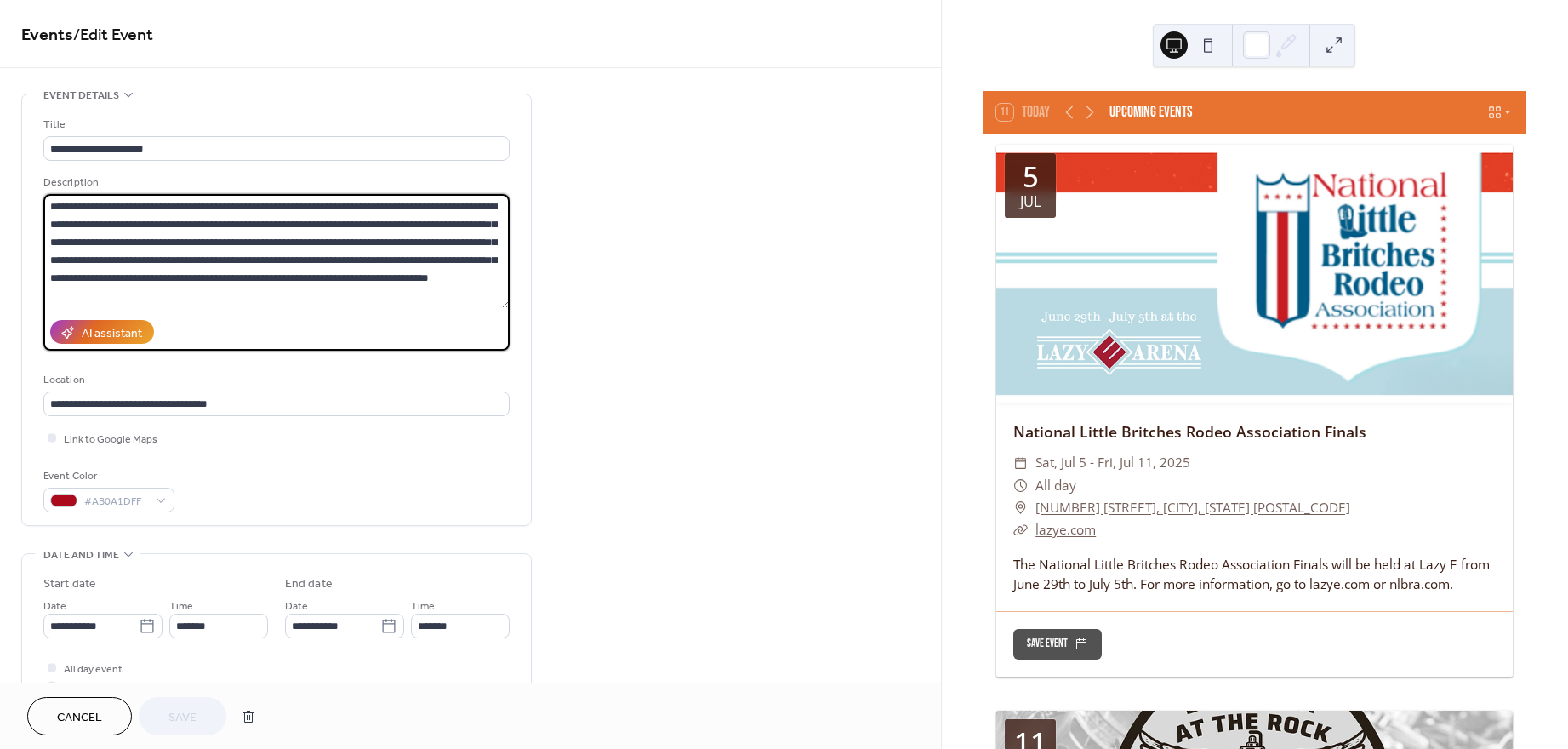scroll, scrollTop: 35, scrollLeft: 0, axis: vertical 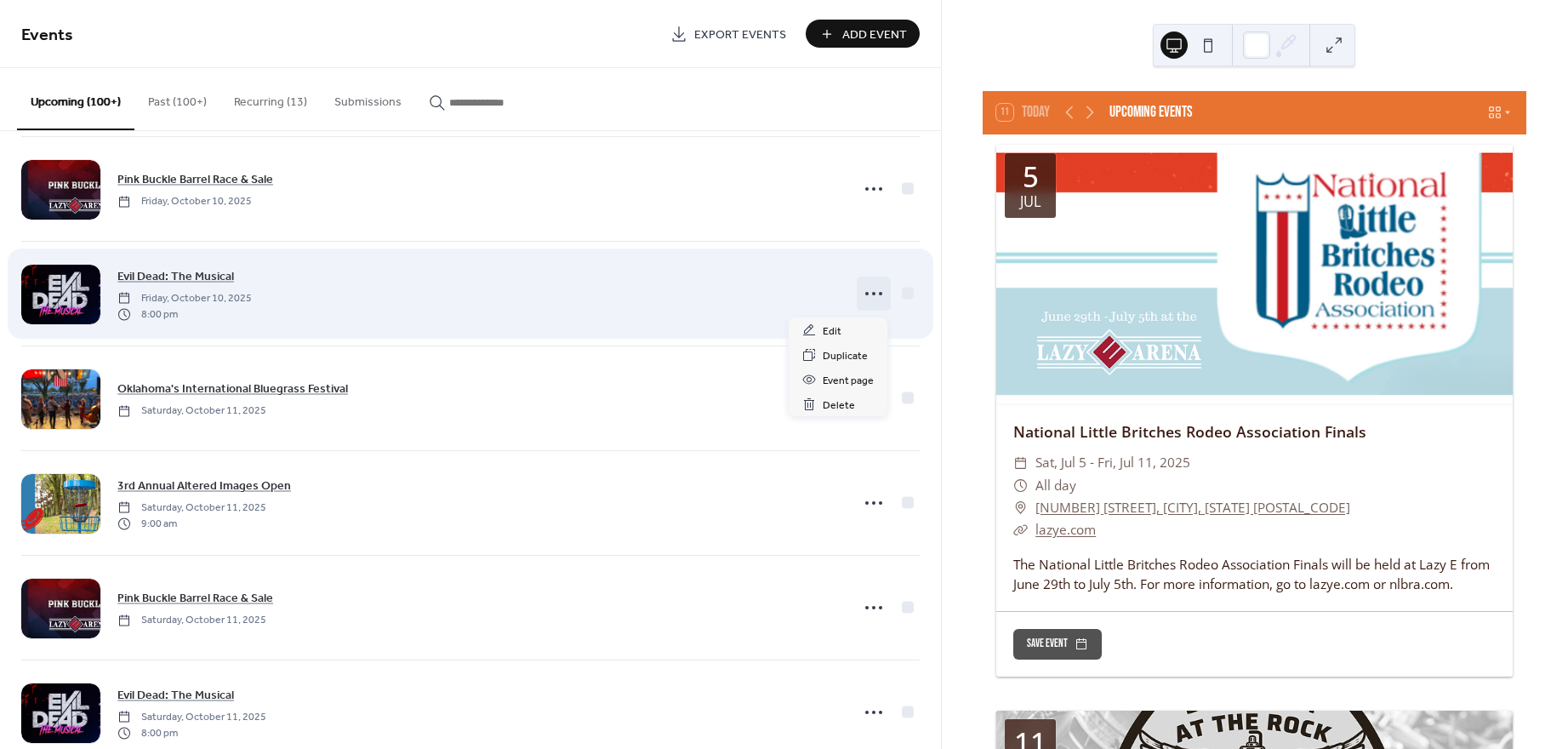 click 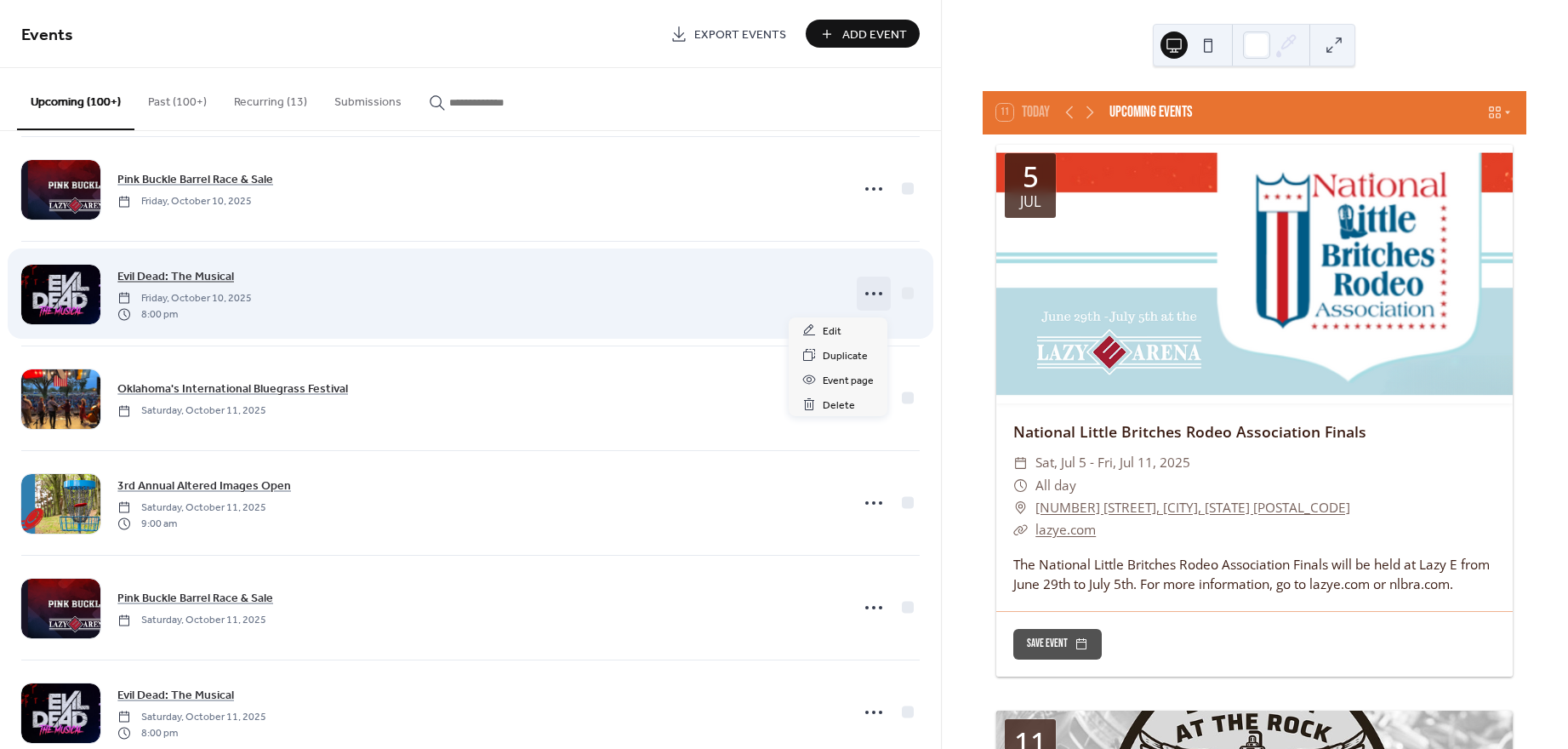click on "Evil Dead: The Musical" at bounding box center (175, 277) 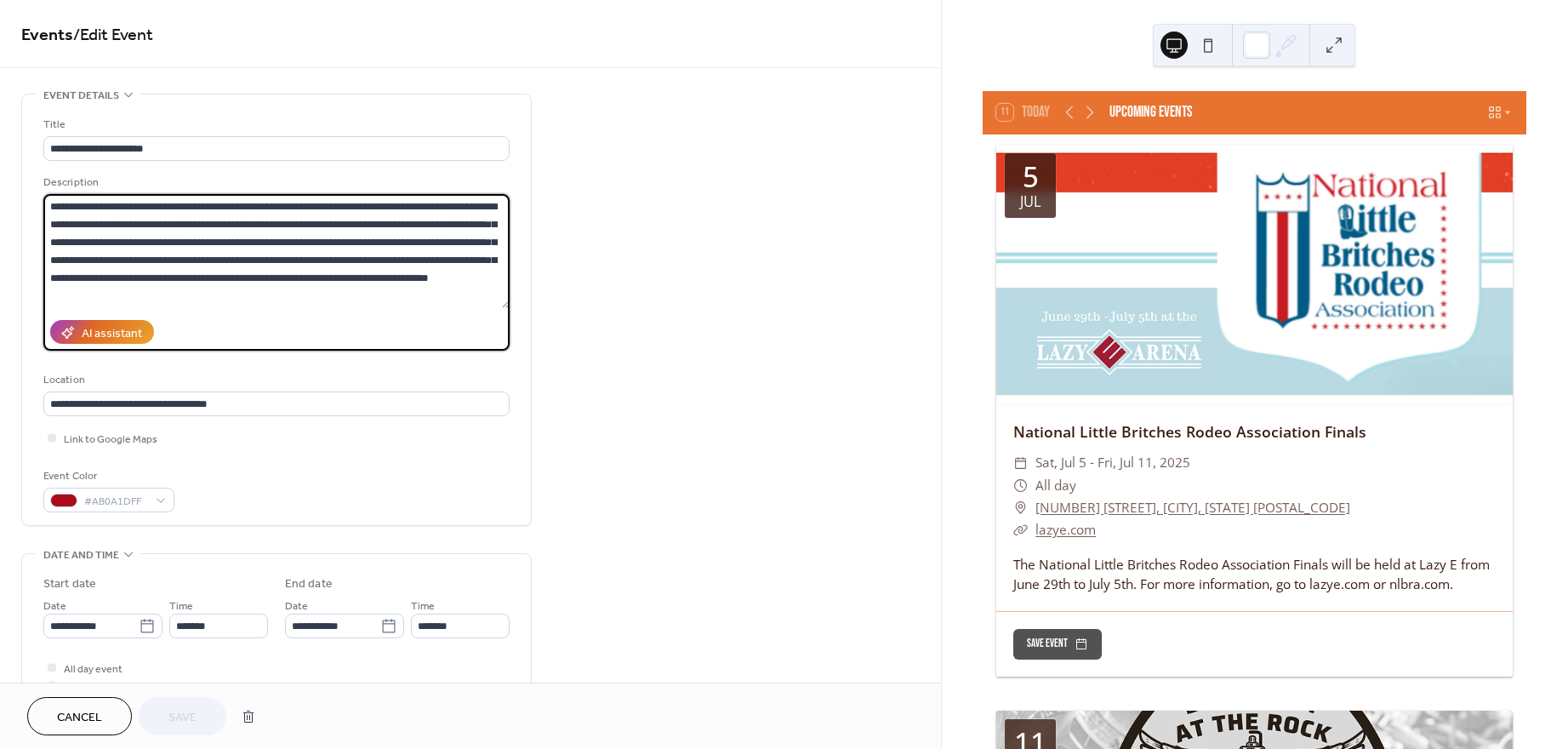 scroll, scrollTop: 35, scrollLeft: 0, axis: vertical 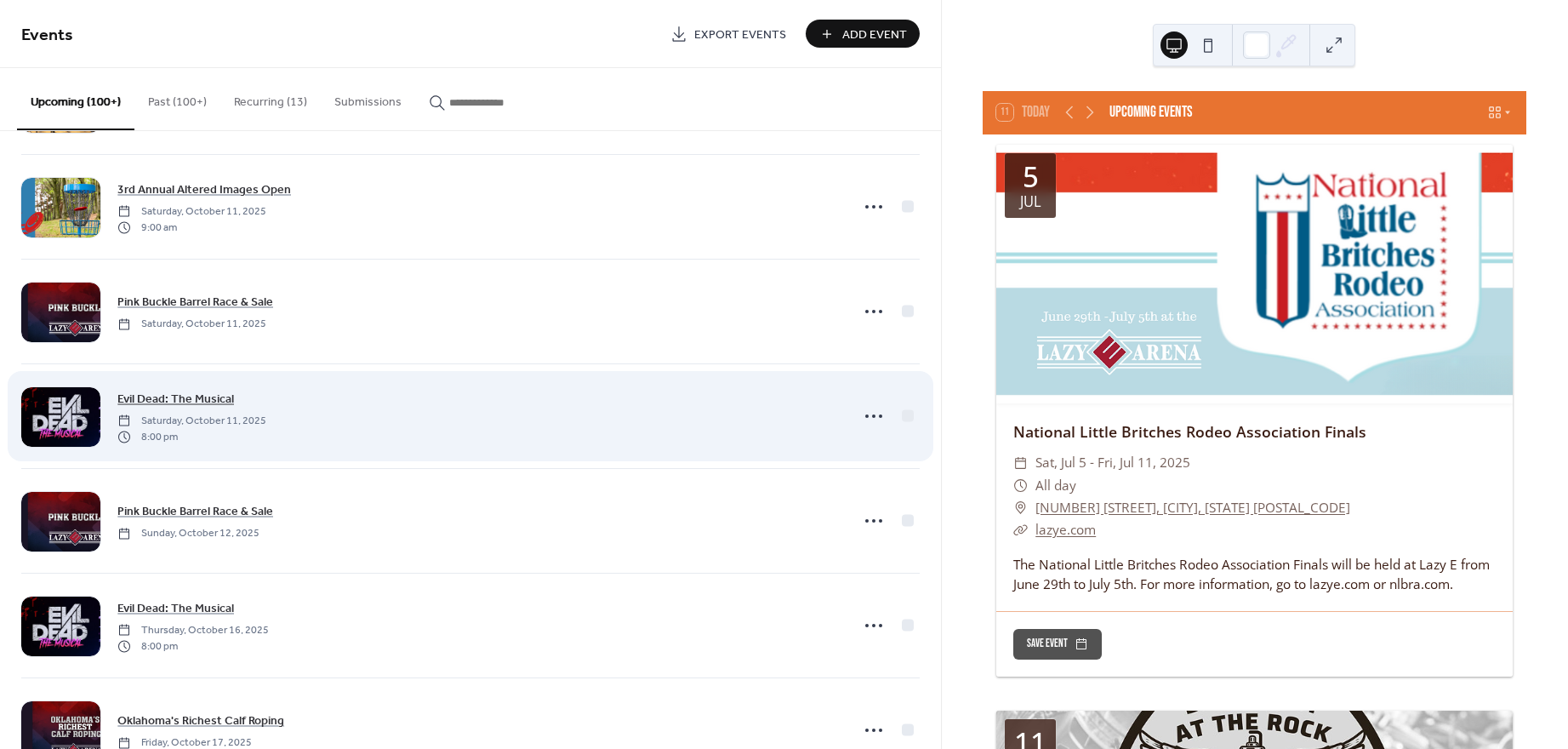 click on "Evil Dead: The Musical" at bounding box center (175, 399) 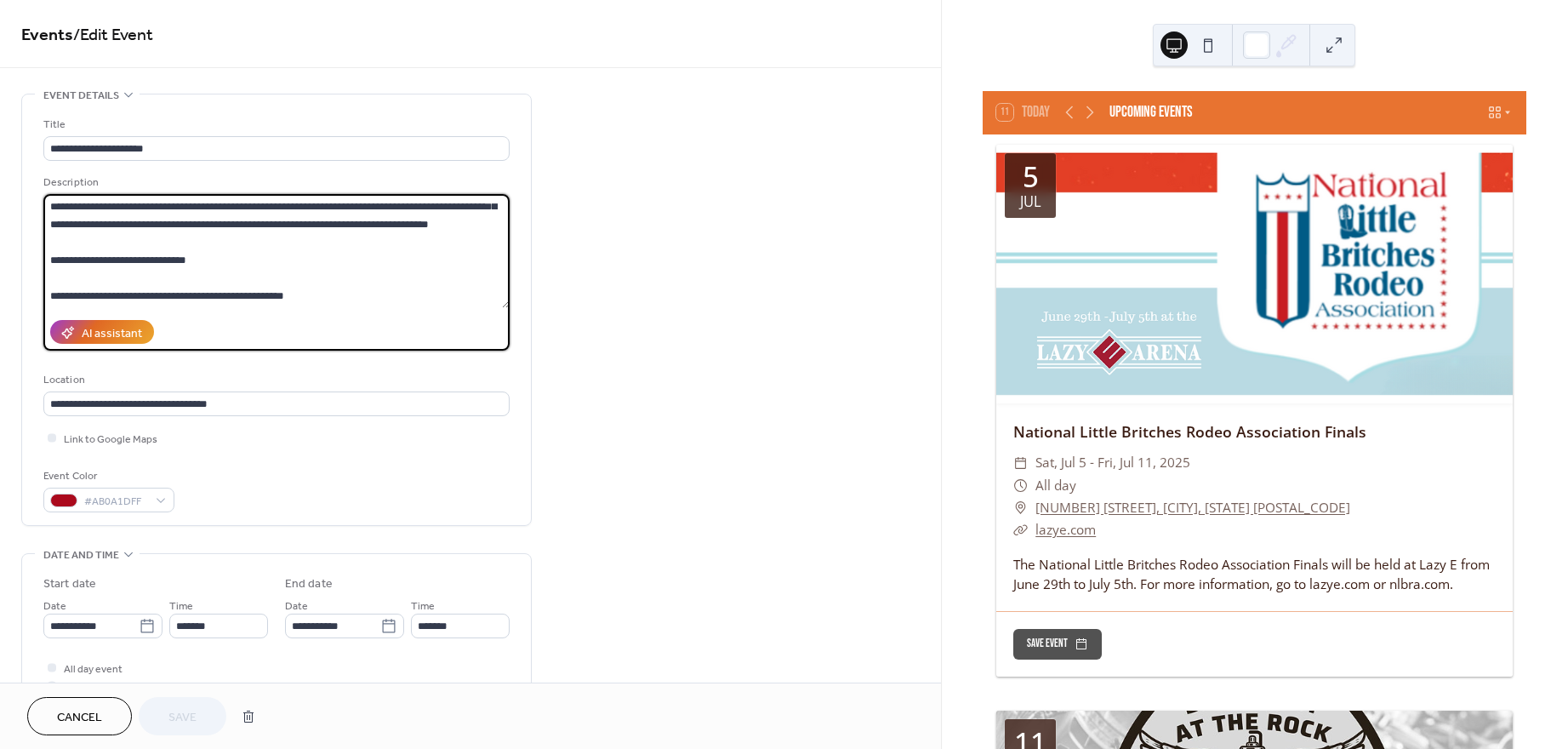 scroll, scrollTop: 71, scrollLeft: 0, axis: vertical 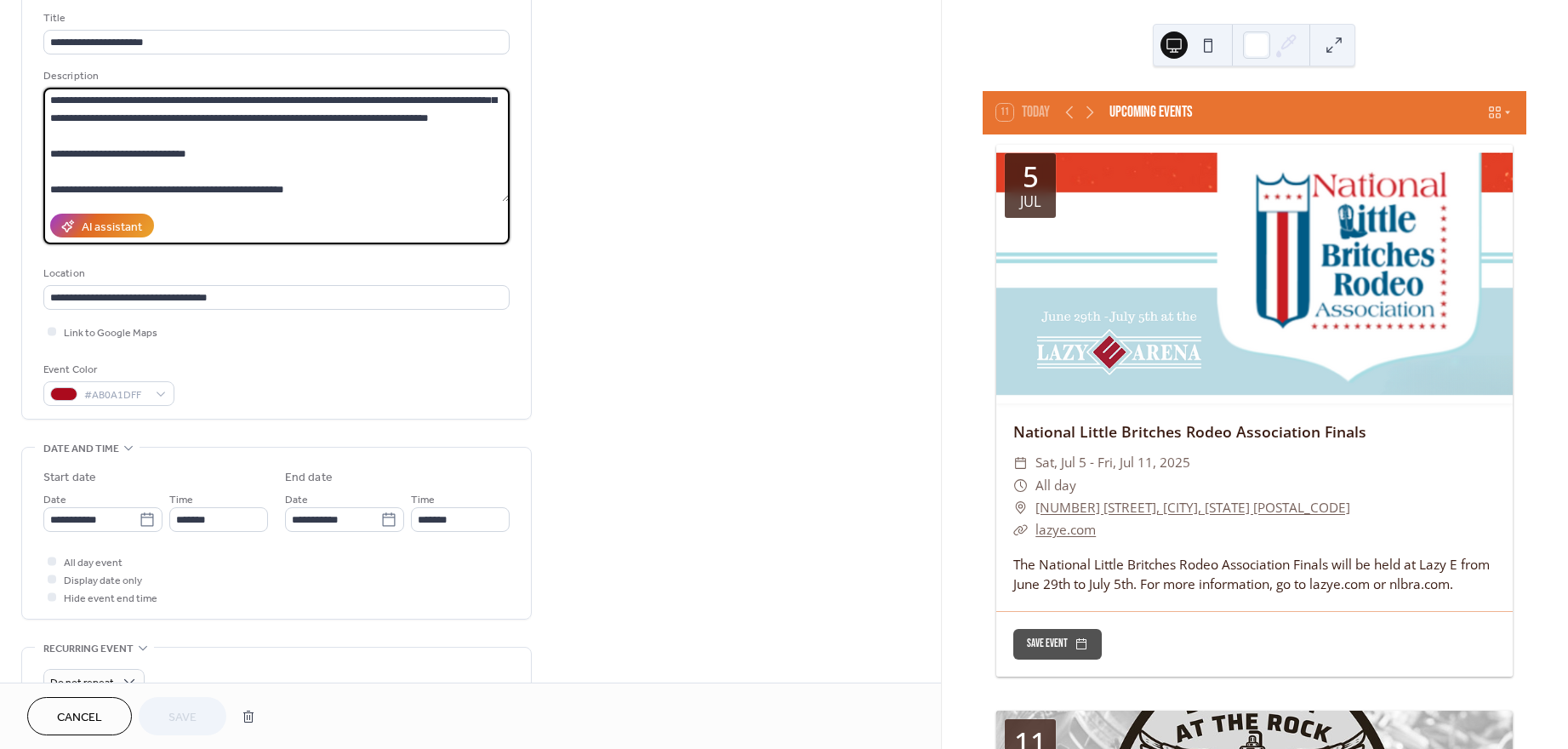 click at bounding box center (52, 579) 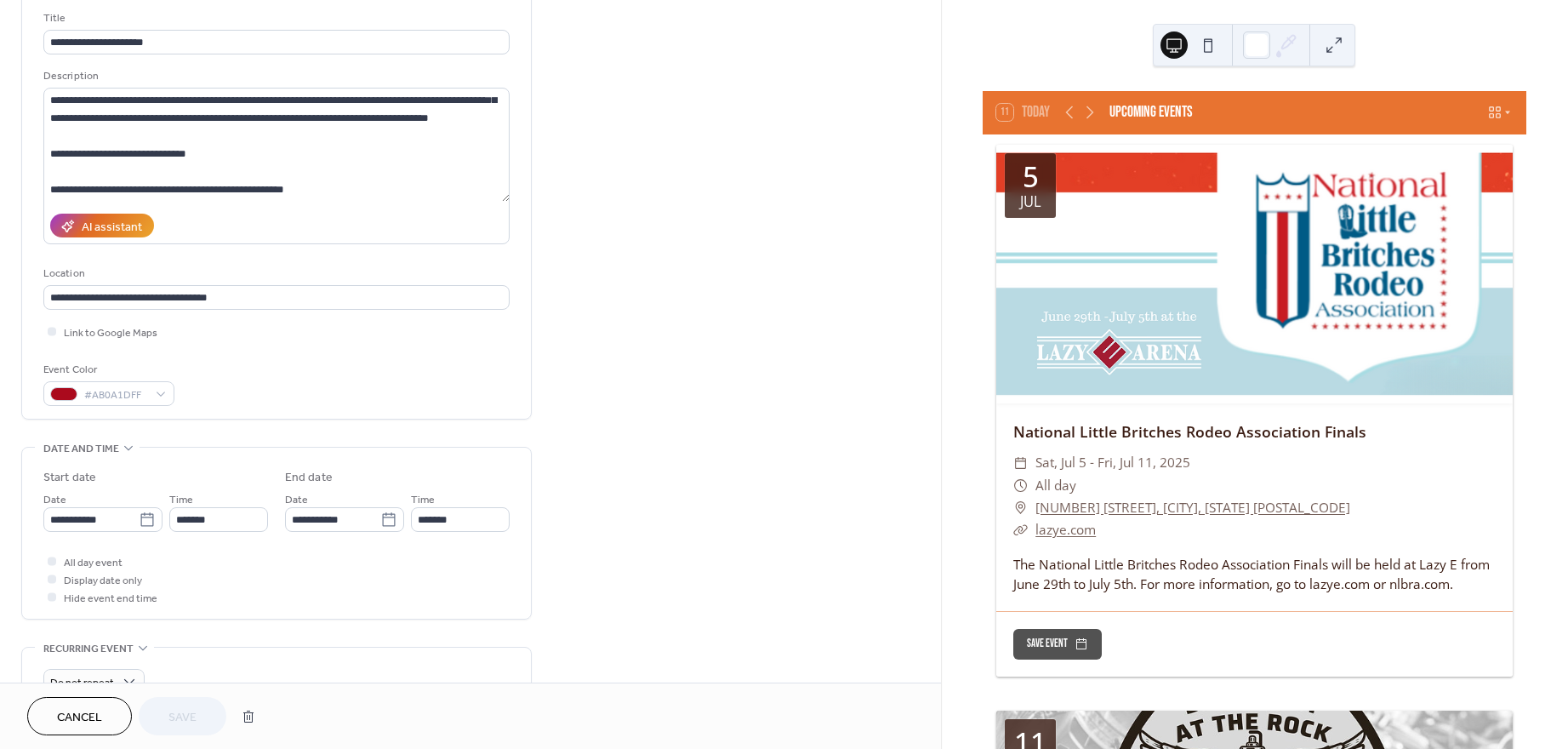click at bounding box center (52, 579) 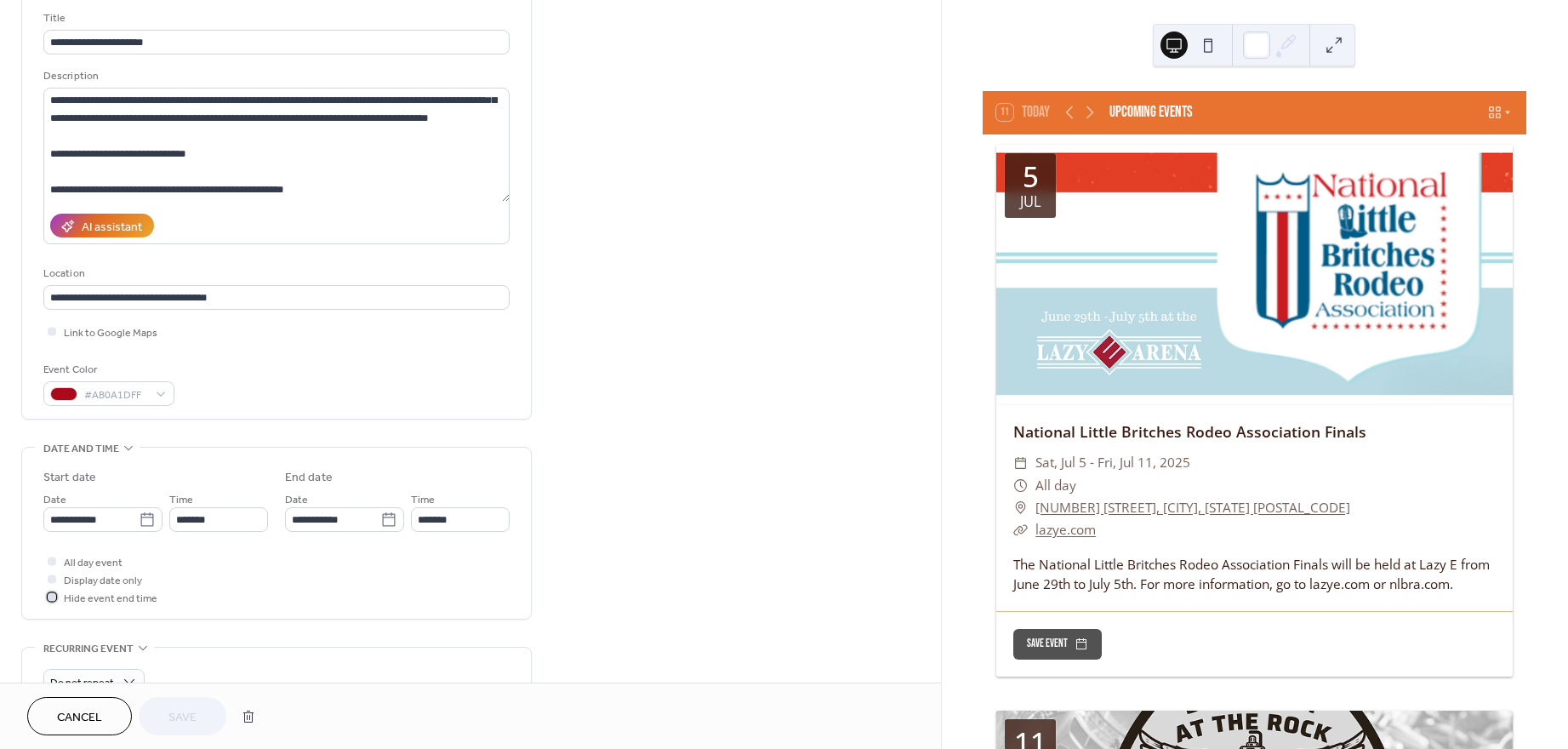 click at bounding box center [52, 597] 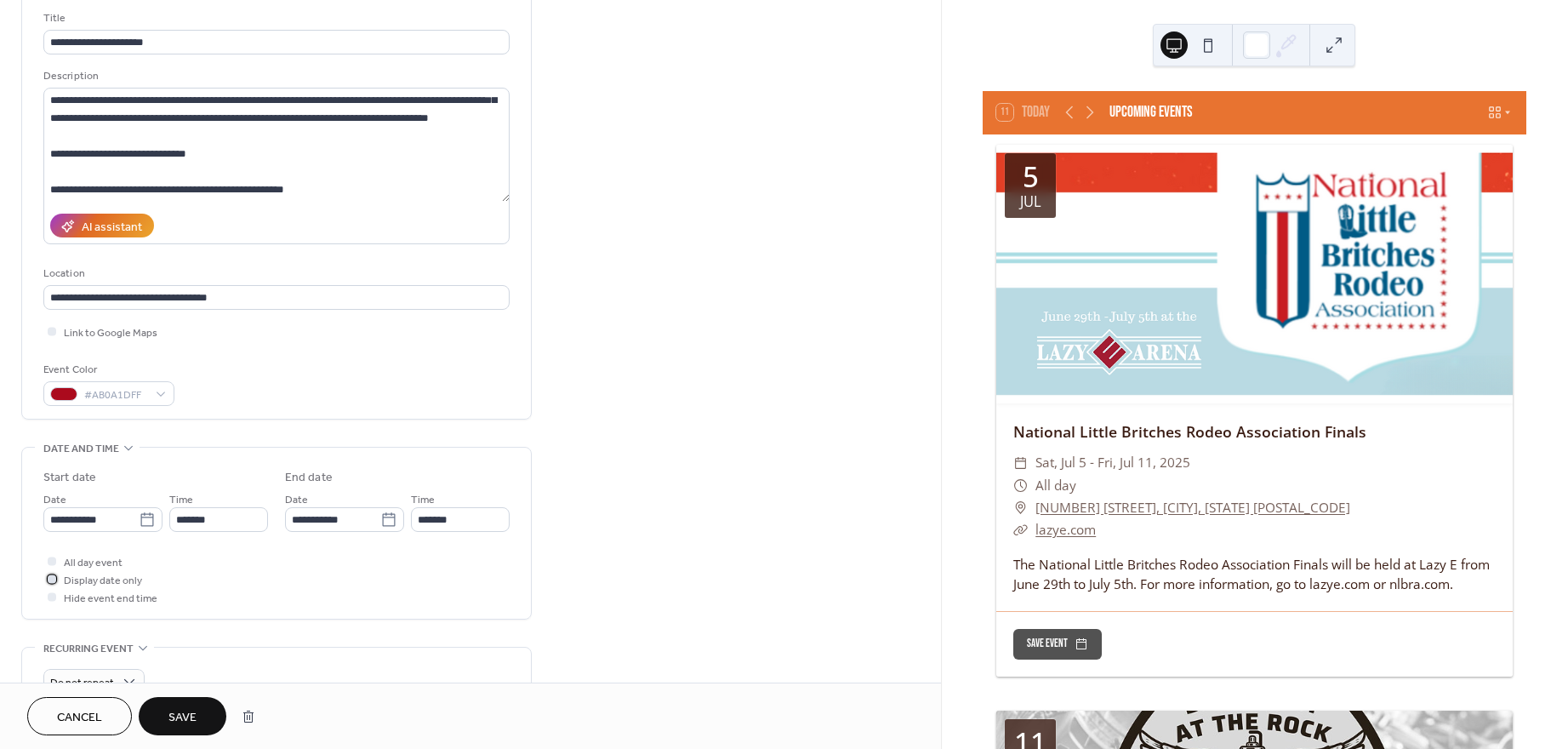 click at bounding box center [52, 579] 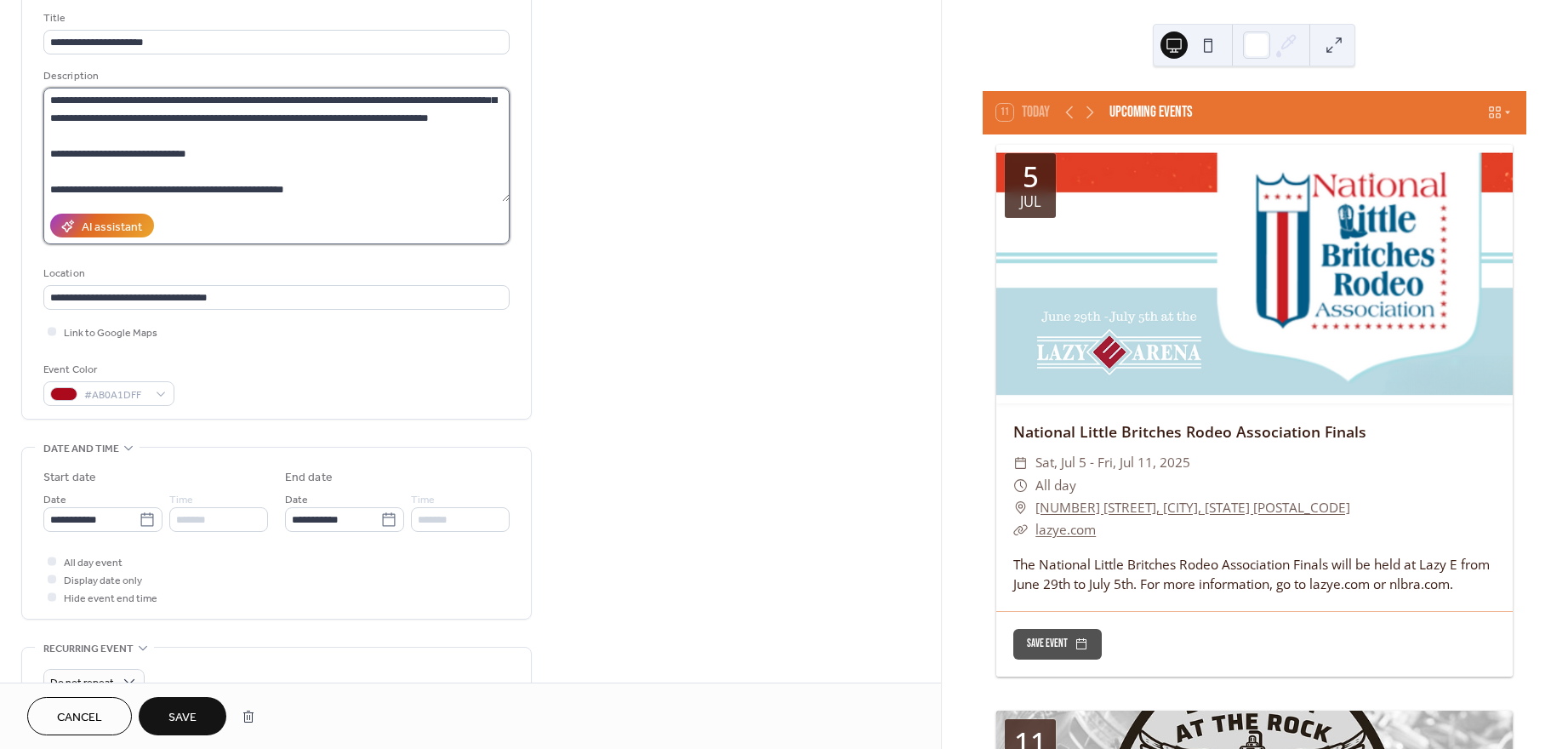 click on "**********" at bounding box center [277, 145] 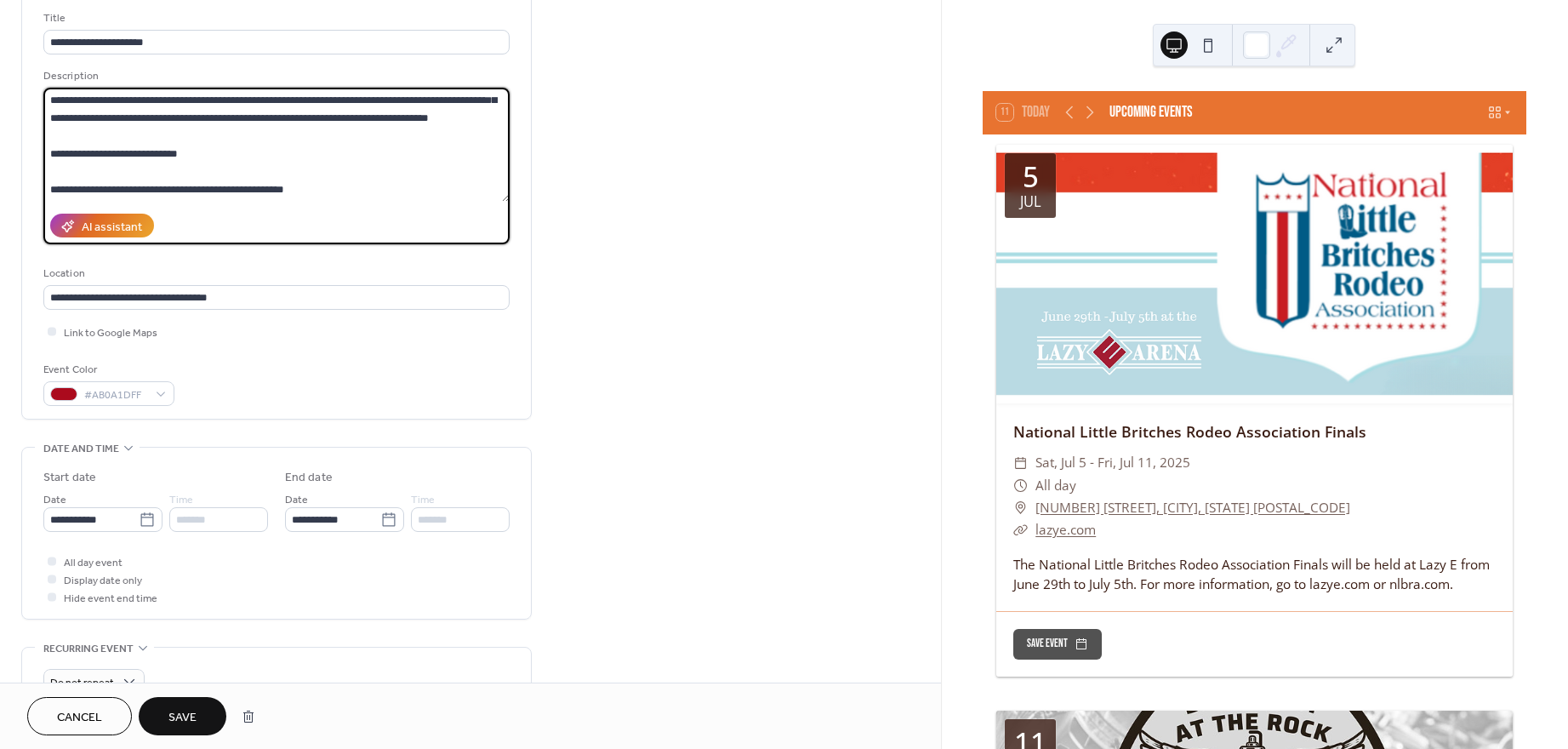 click on "**********" at bounding box center (277, 145) 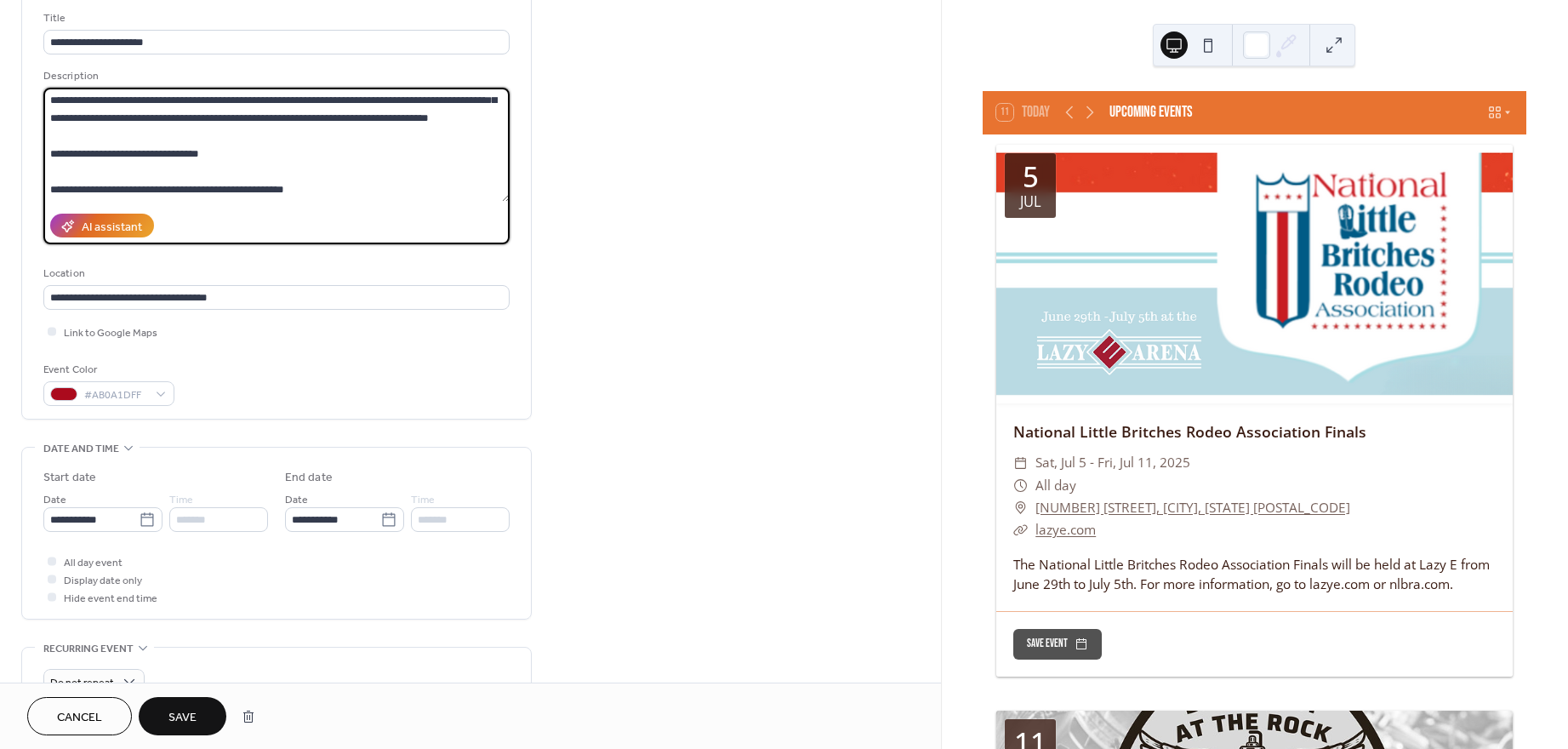 type on "**********" 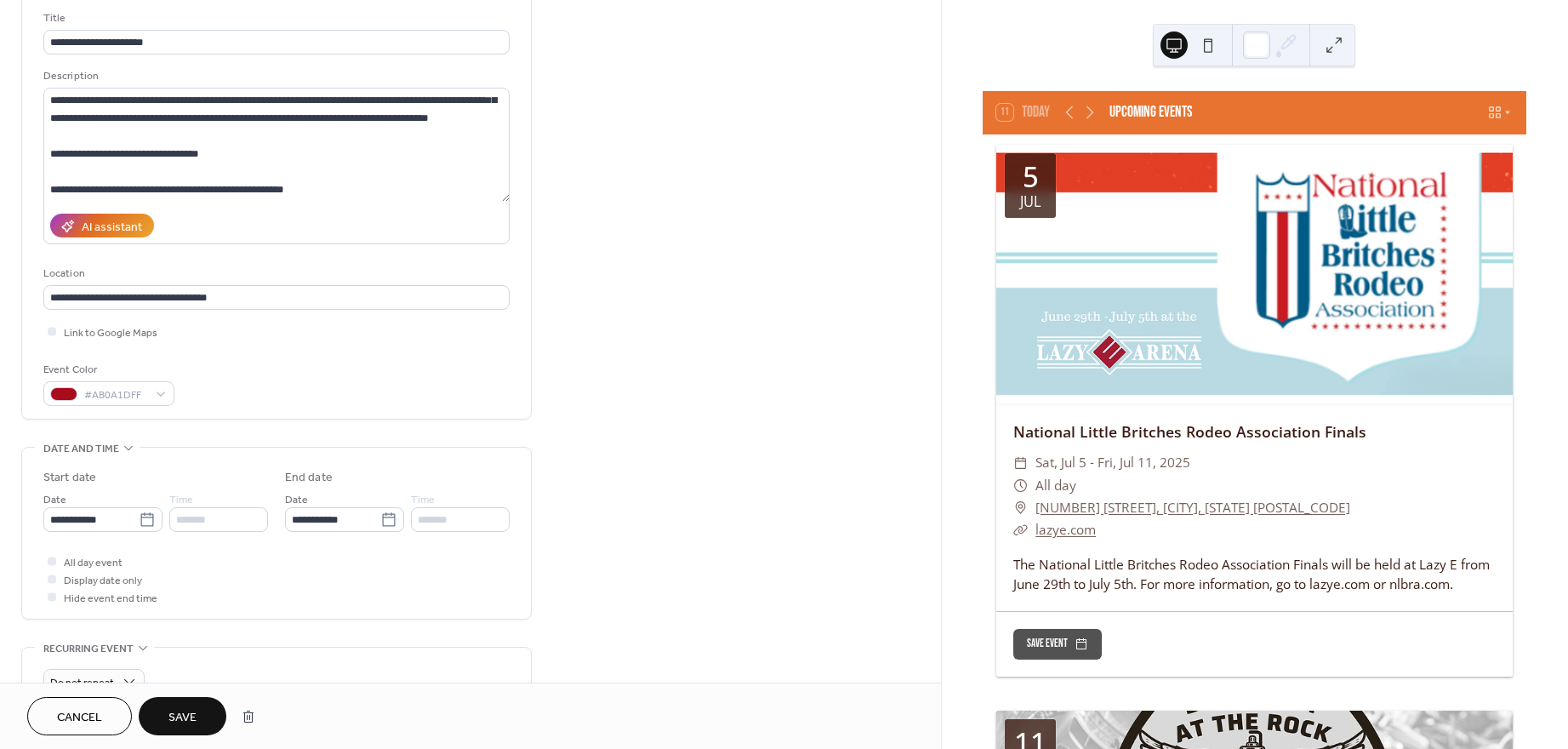 click on "Save" at bounding box center [182, 718] 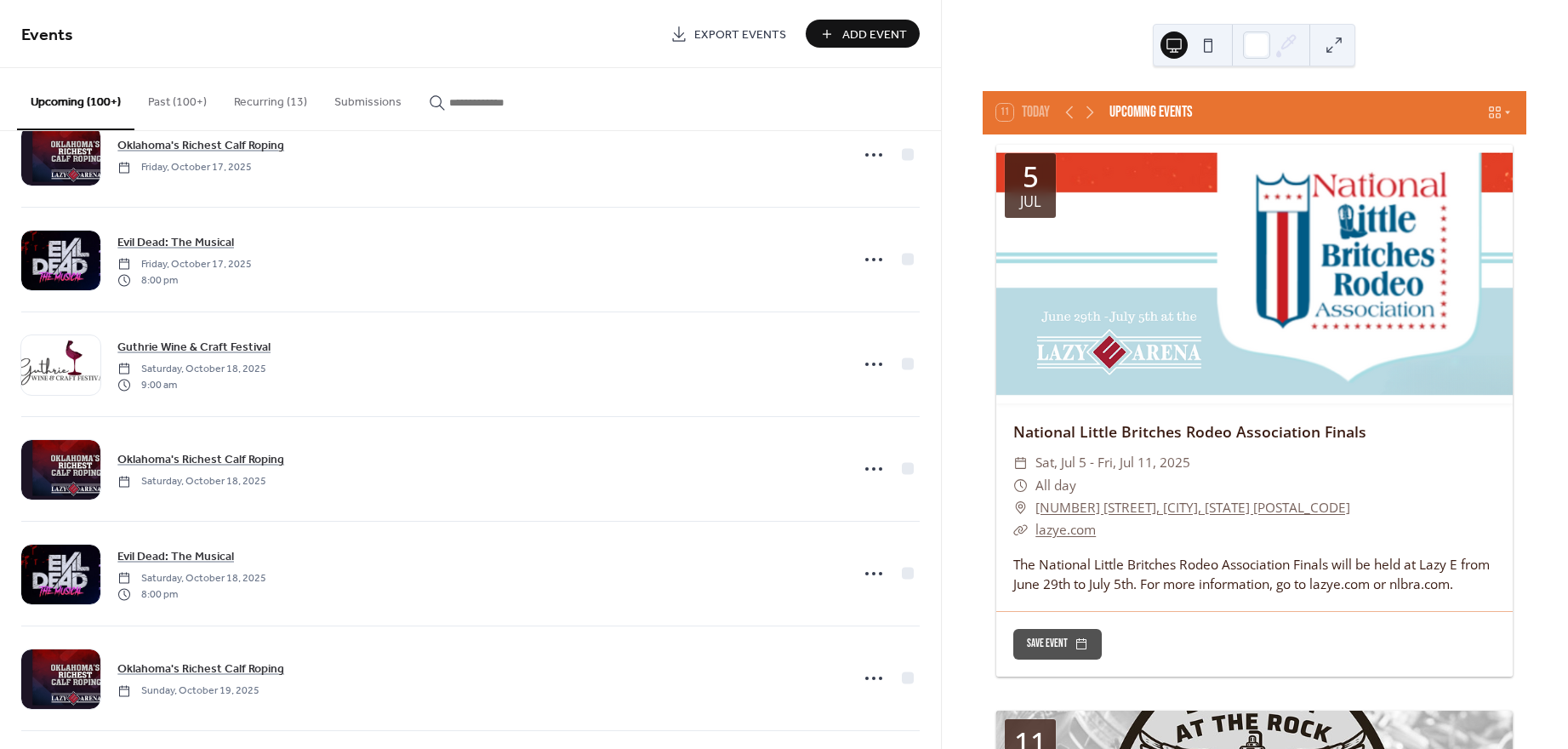 scroll, scrollTop: 9093, scrollLeft: 0, axis: vertical 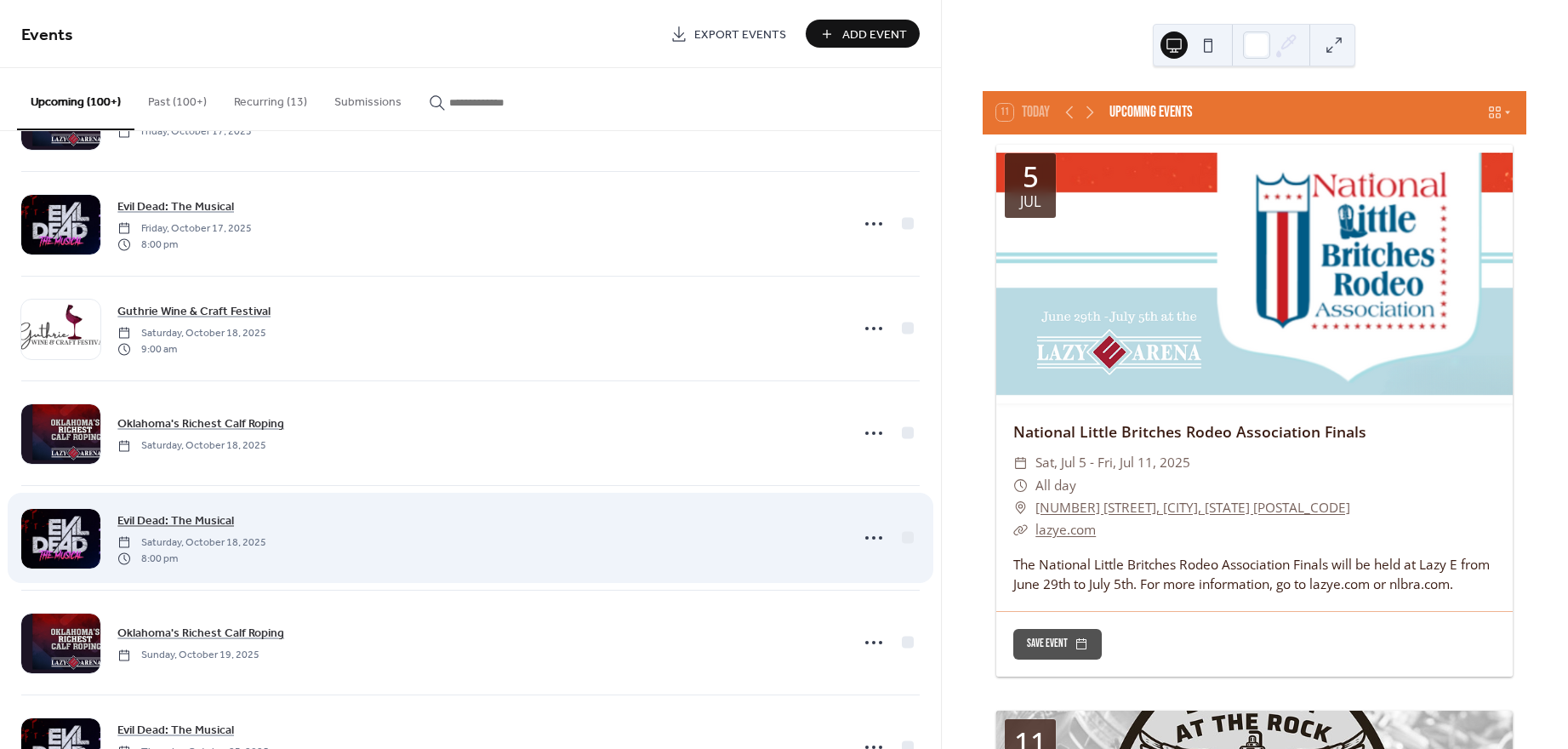 click on "Evil Dead: The Musical" at bounding box center (175, 521) 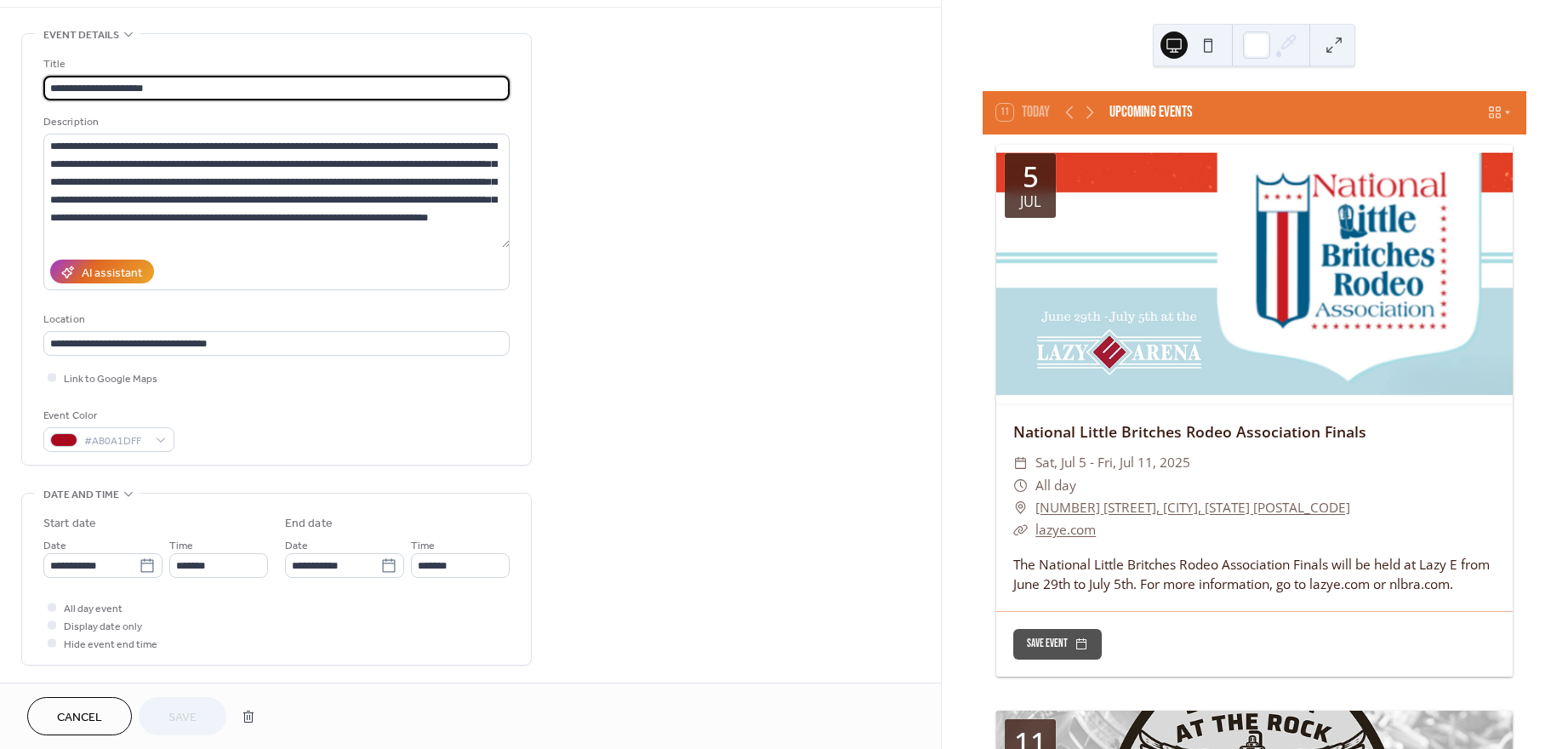 scroll, scrollTop: 62, scrollLeft: 0, axis: vertical 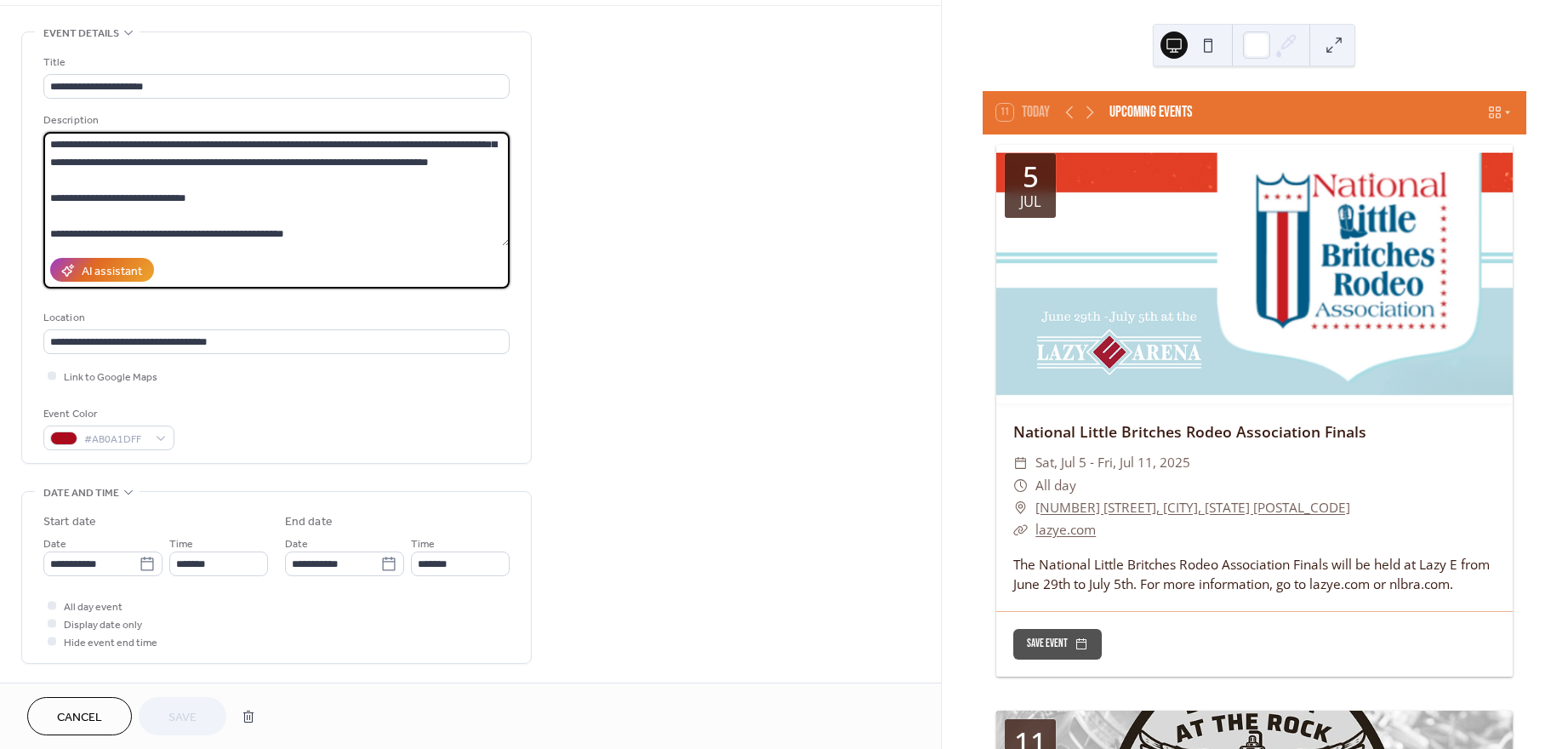 click on "**********" at bounding box center (277, 189) 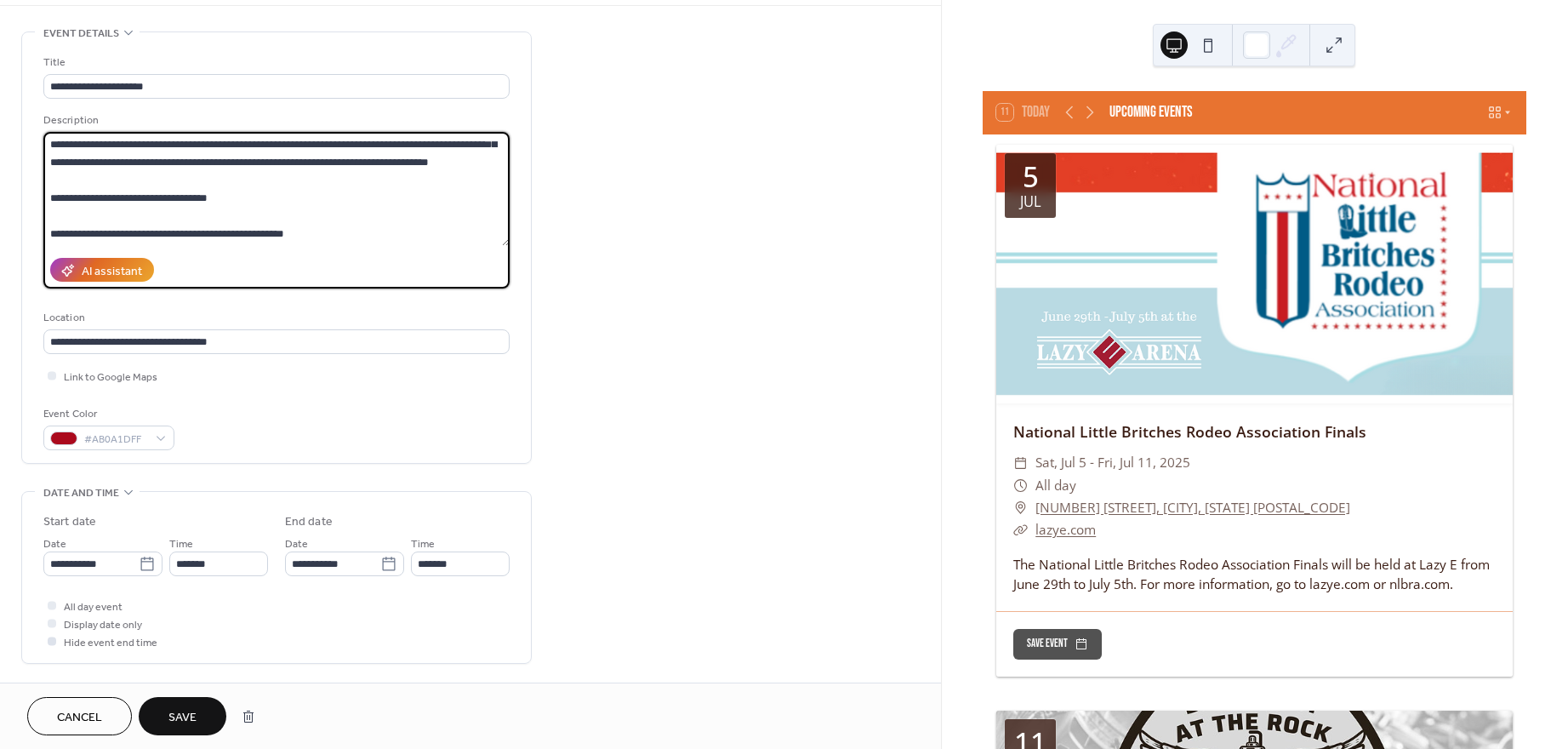 type on "**********" 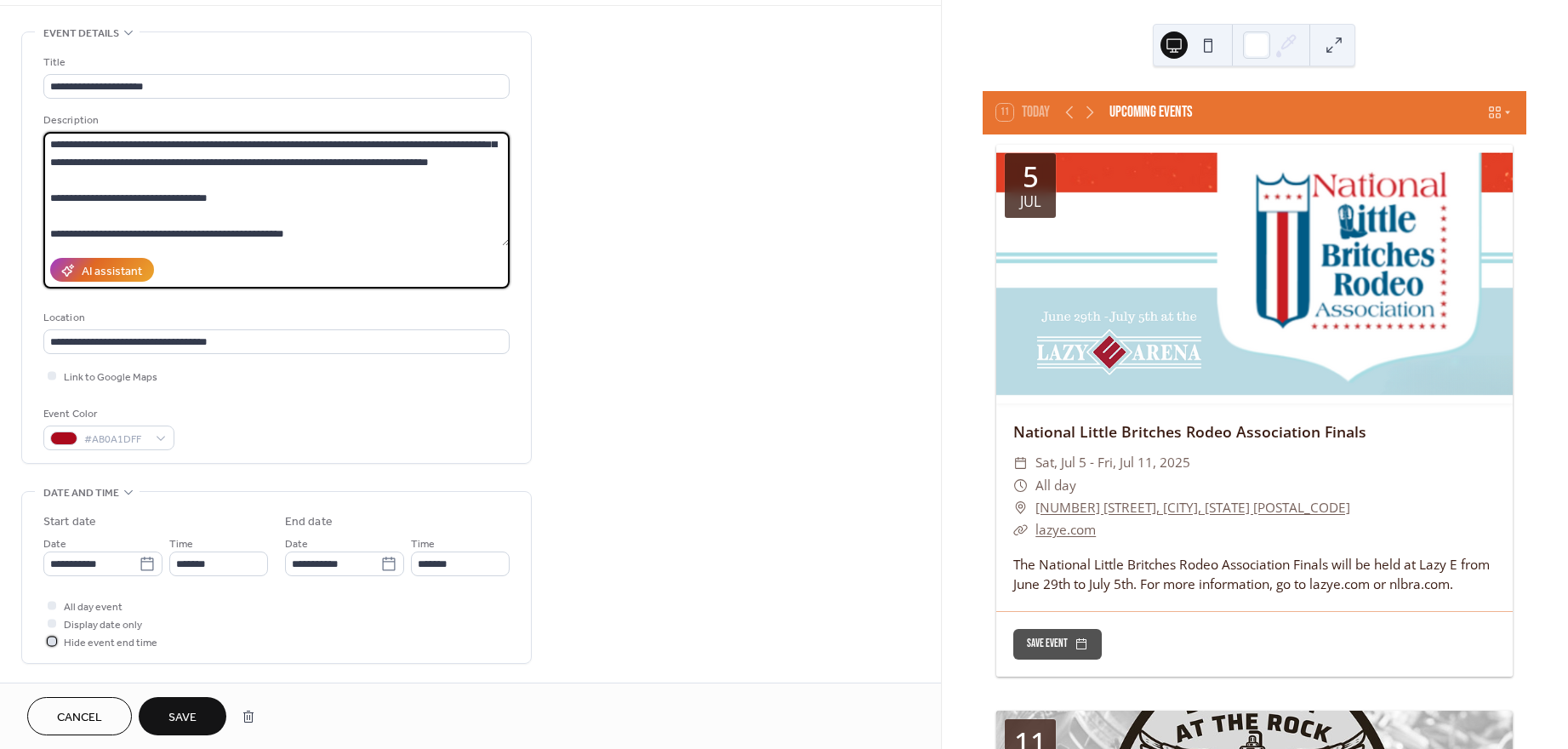 click 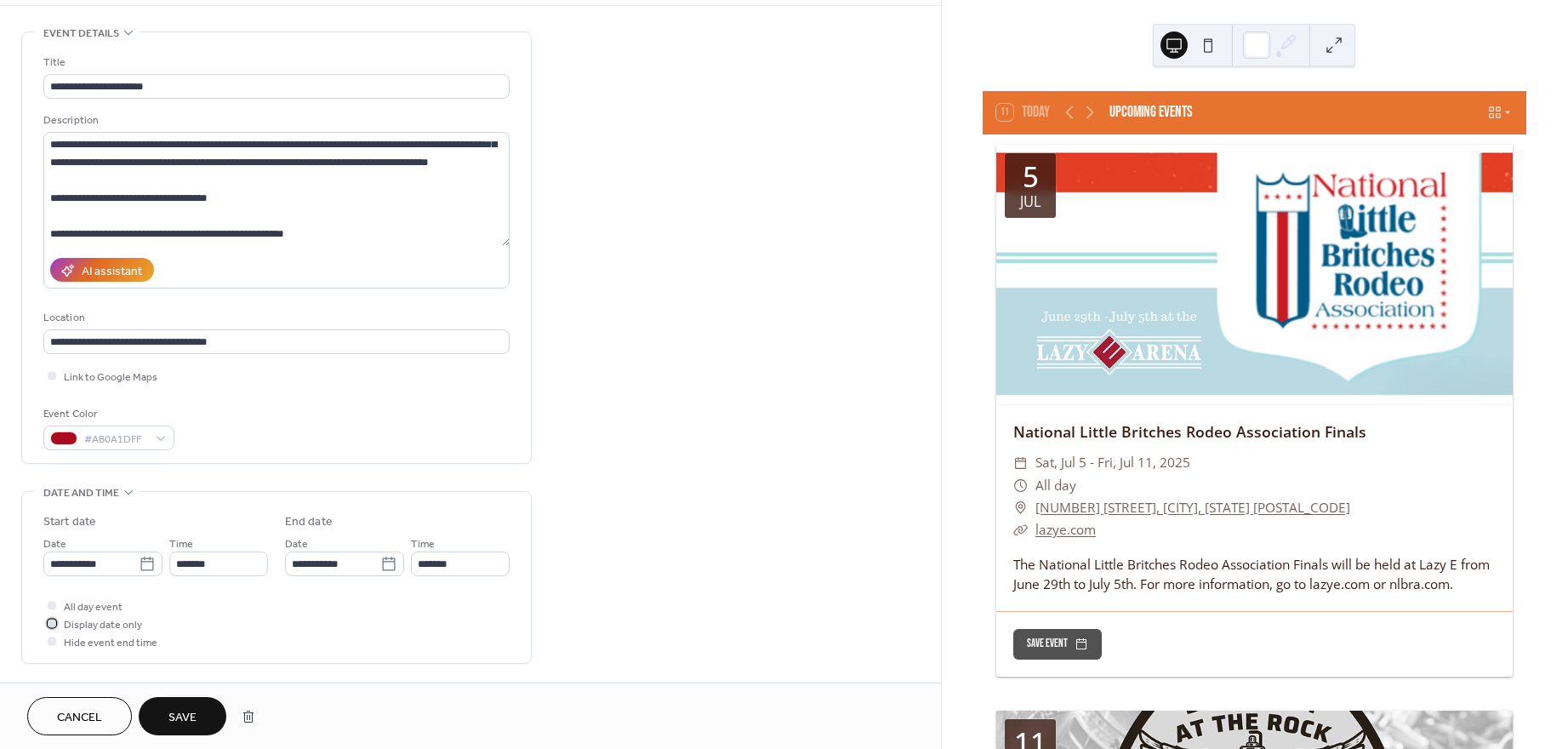 click at bounding box center [52, 623] 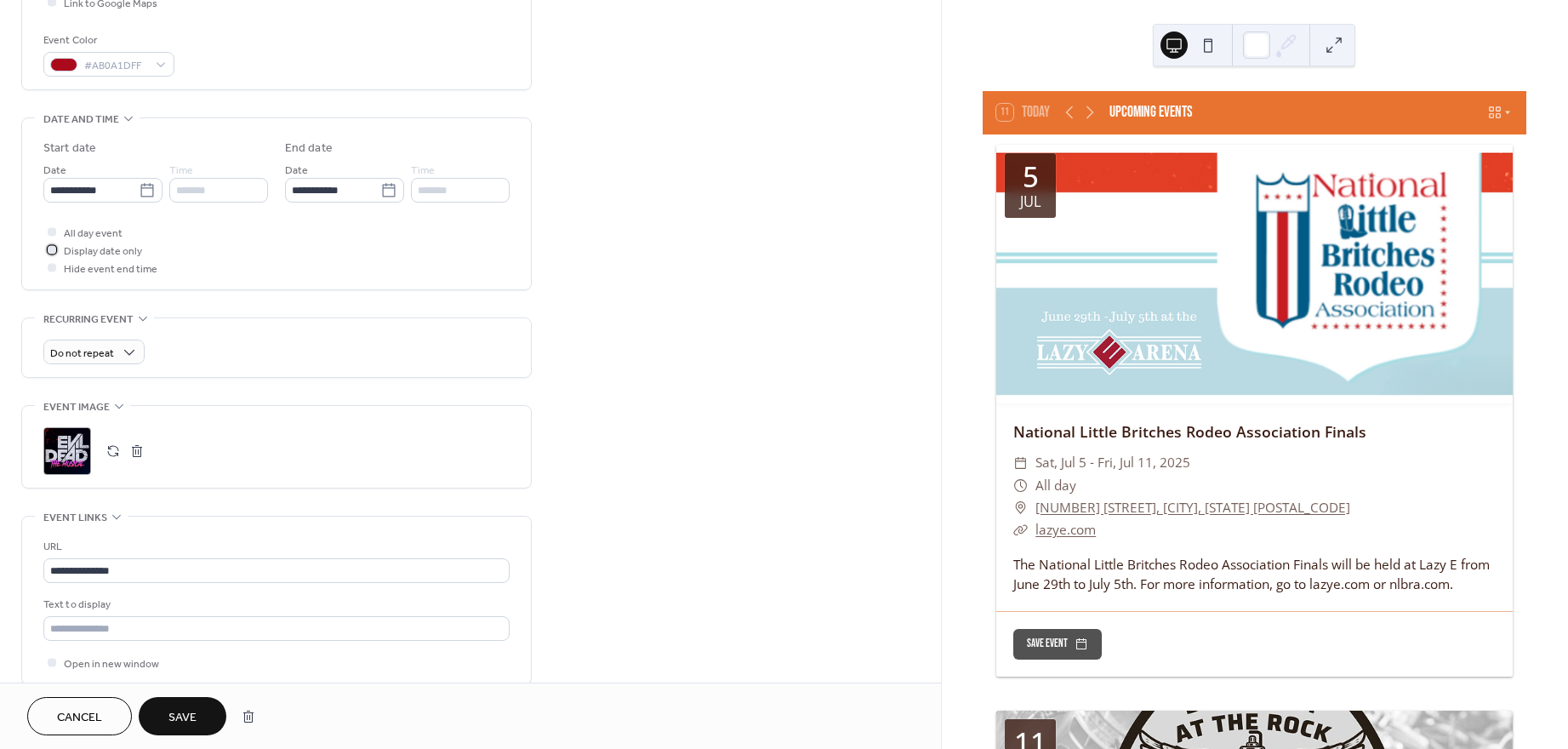 scroll, scrollTop: 470, scrollLeft: 0, axis: vertical 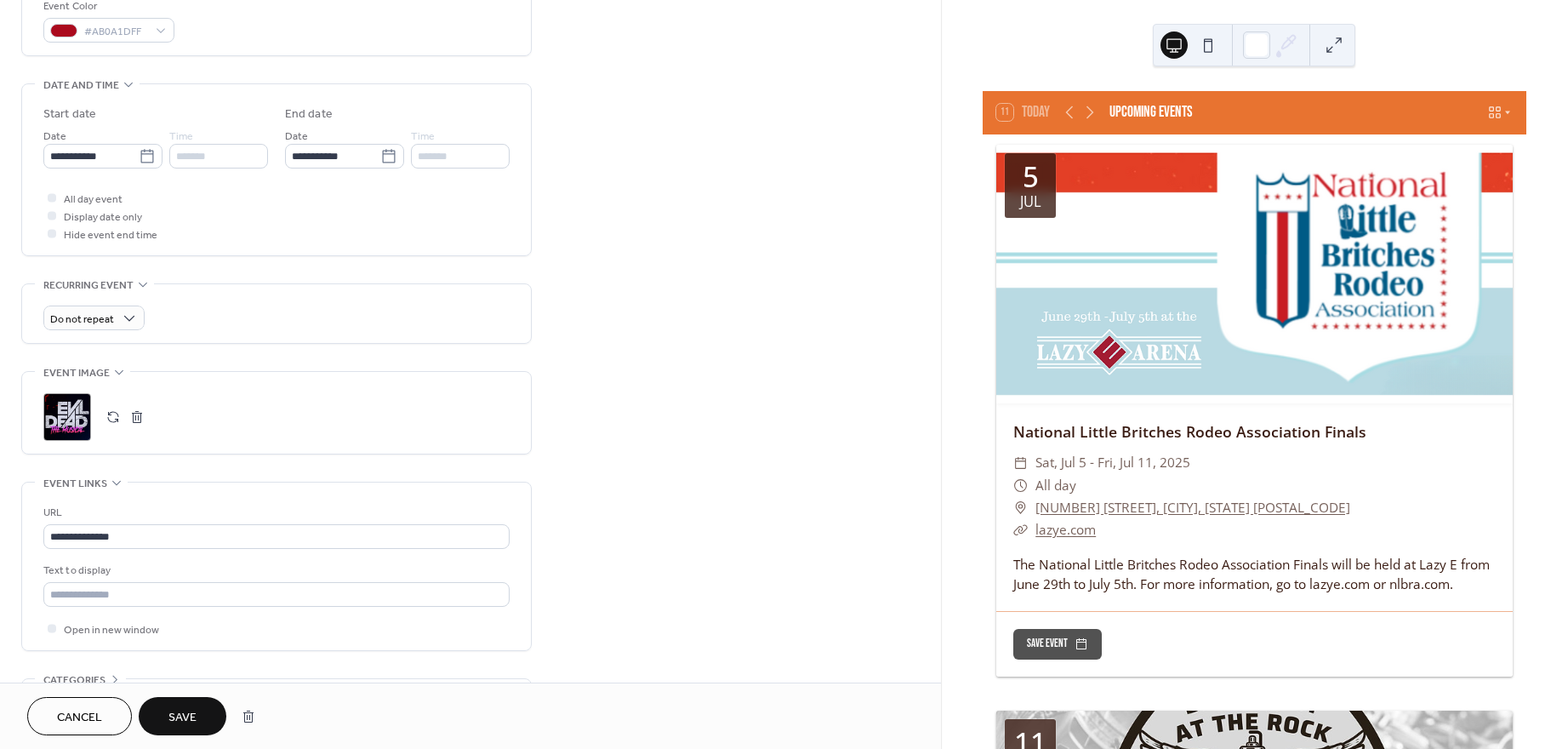 click on "Save" at bounding box center [182, 718] 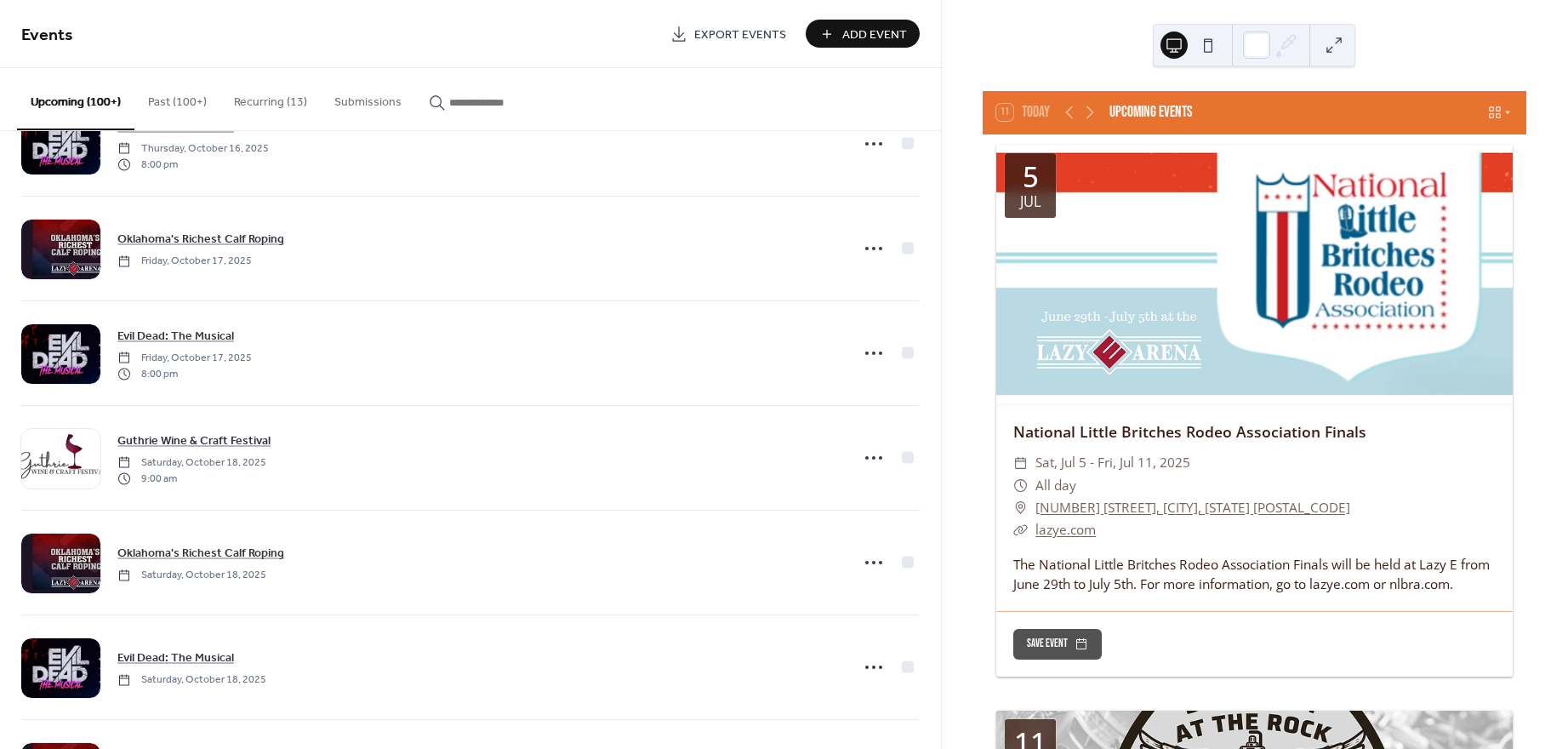 scroll, scrollTop: 8982, scrollLeft: 0, axis: vertical 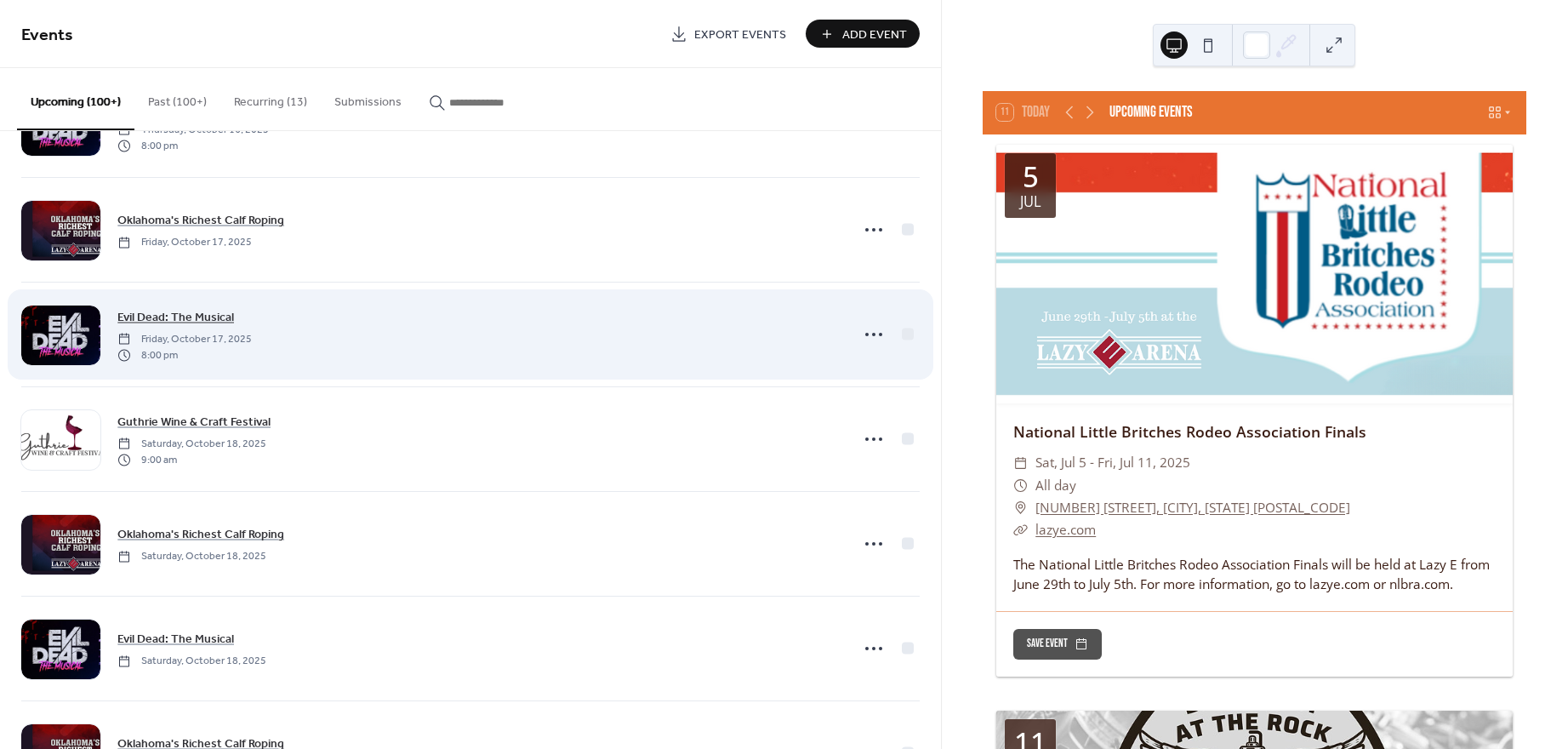 click on "Evil Dead: The Musical" at bounding box center (175, 317) 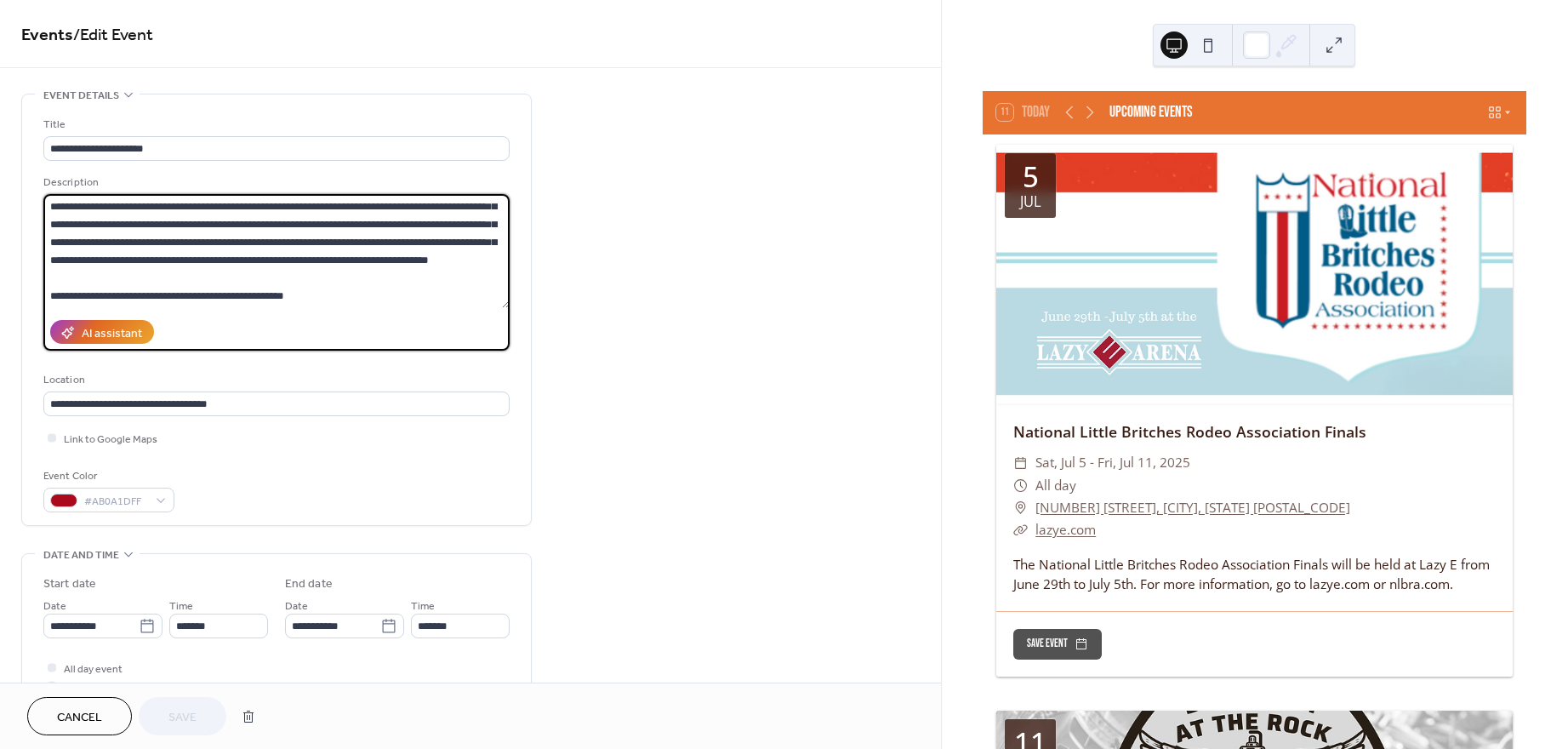 scroll, scrollTop: 0, scrollLeft: 0, axis: both 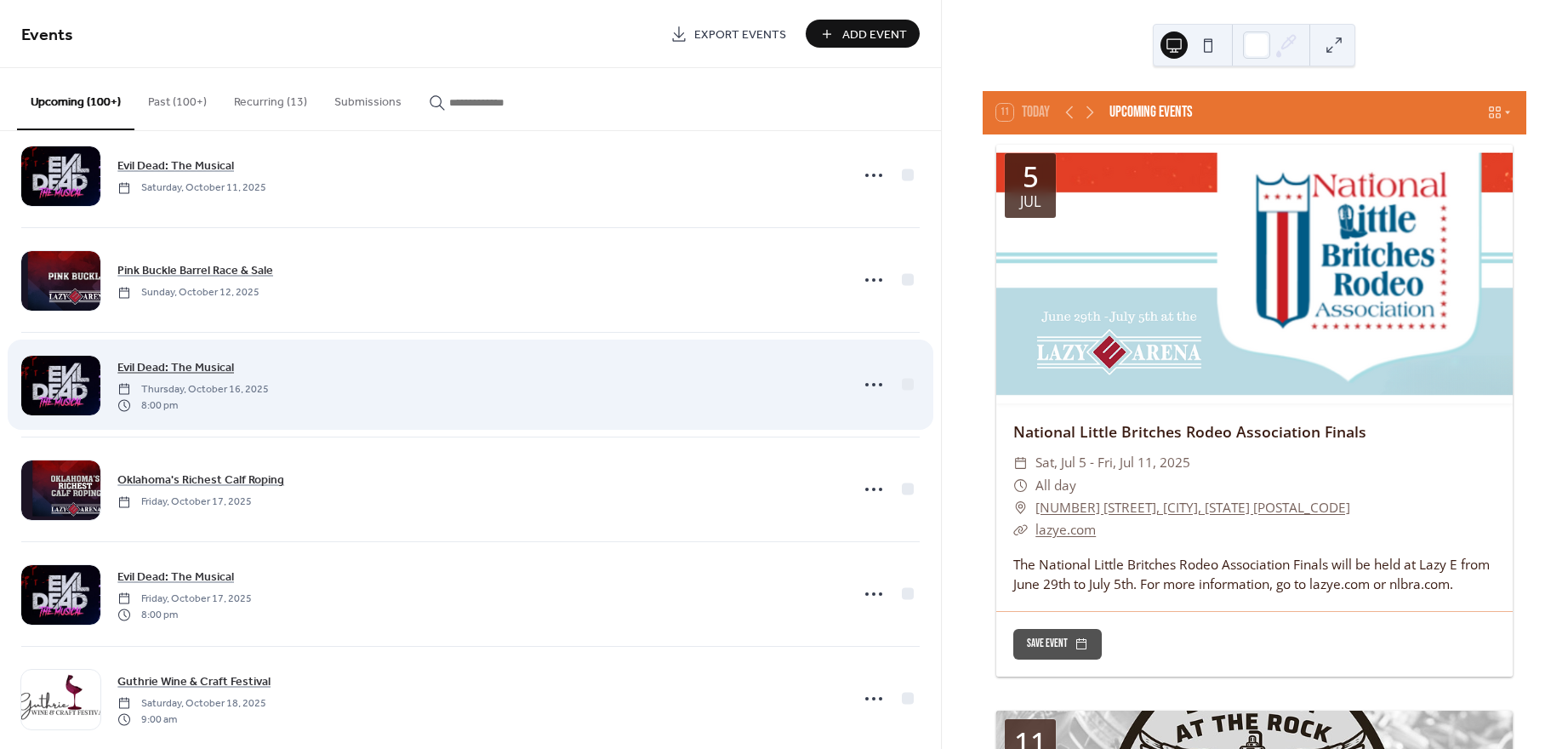 click on "Evil Dead: The Musical" at bounding box center [175, 368] 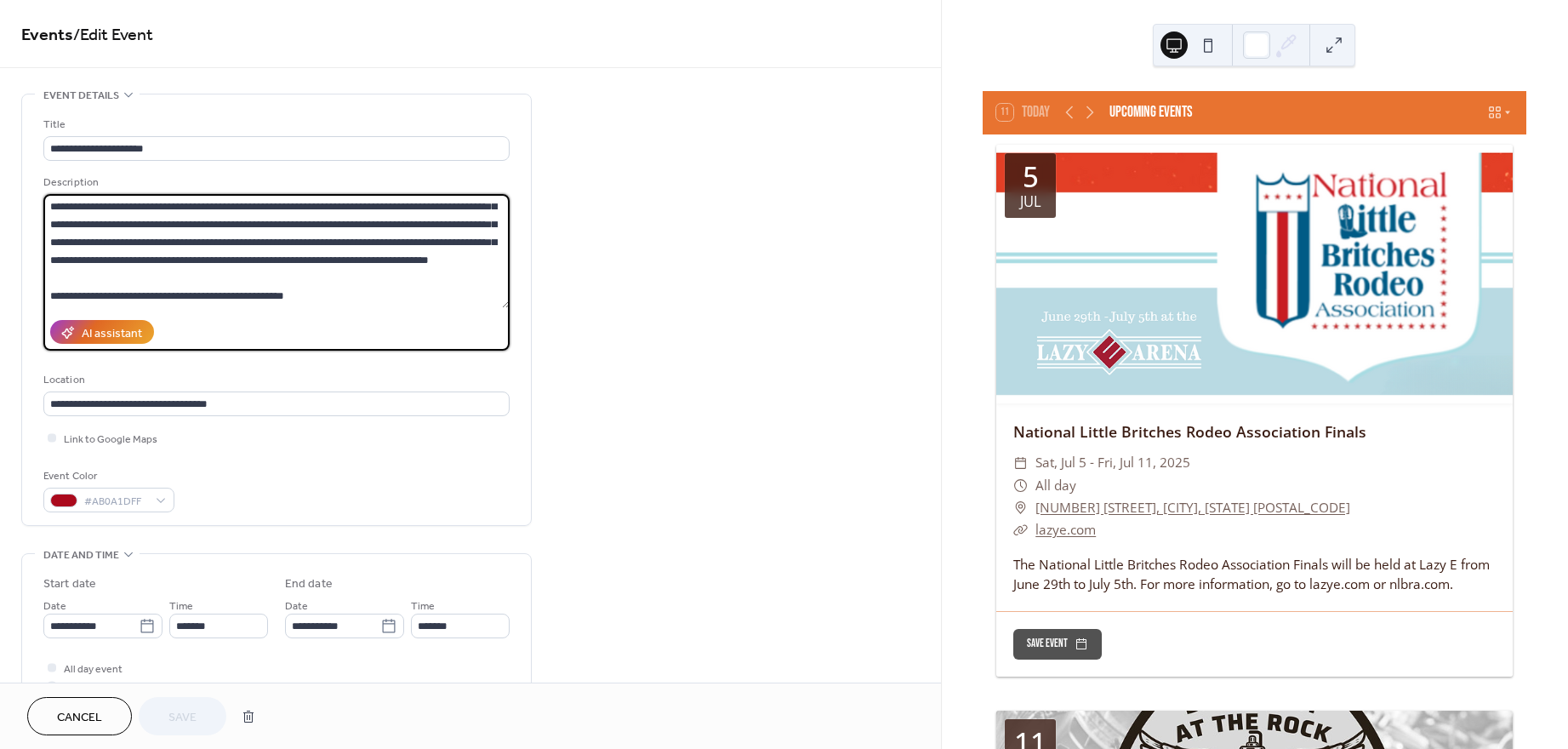 scroll, scrollTop: 0, scrollLeft: 0, axis: both 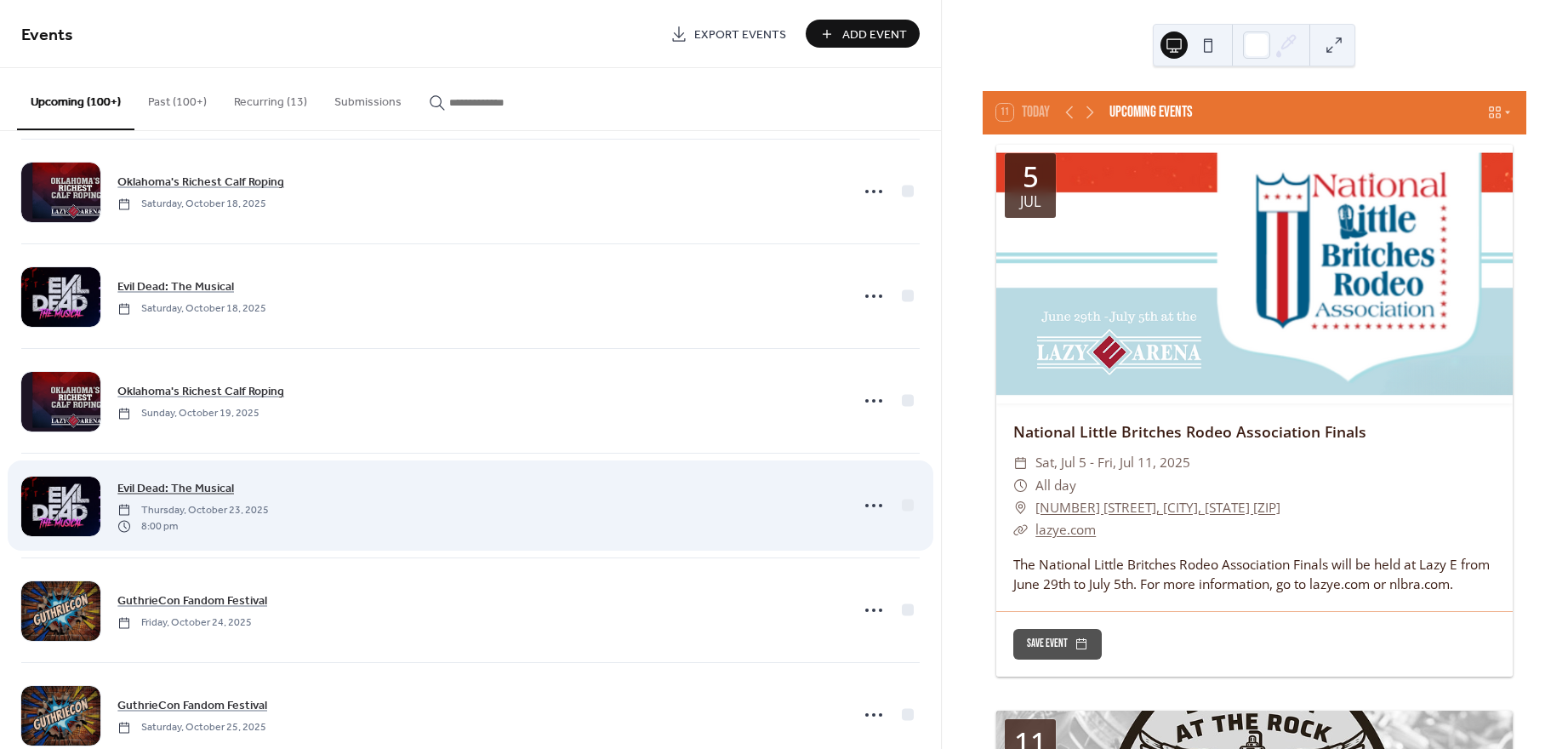click on "Evil Dead: The Musical" at bounding box center [175, 489] 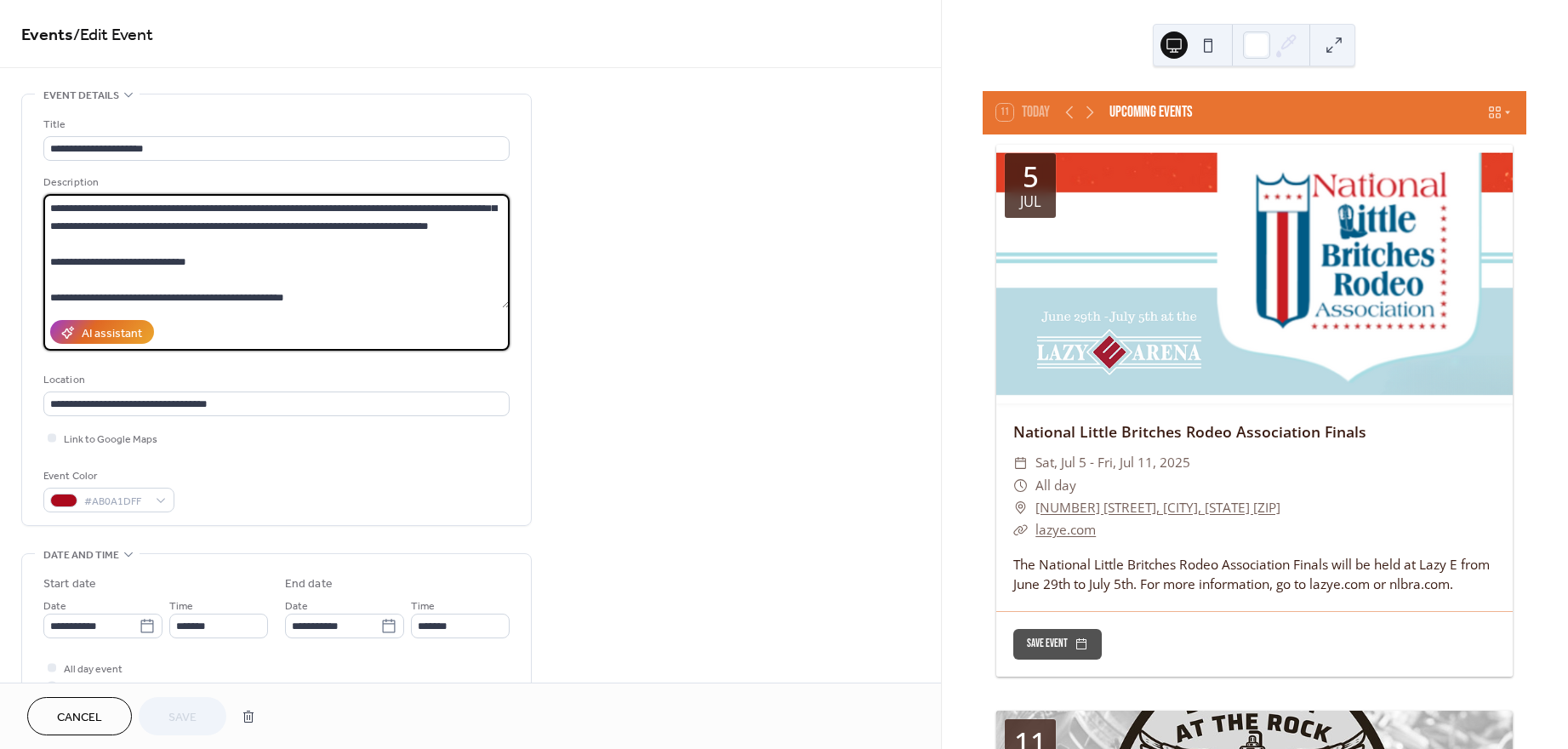 scroll, scrollTop: 53, scrollLeft: 0, axis: vertical 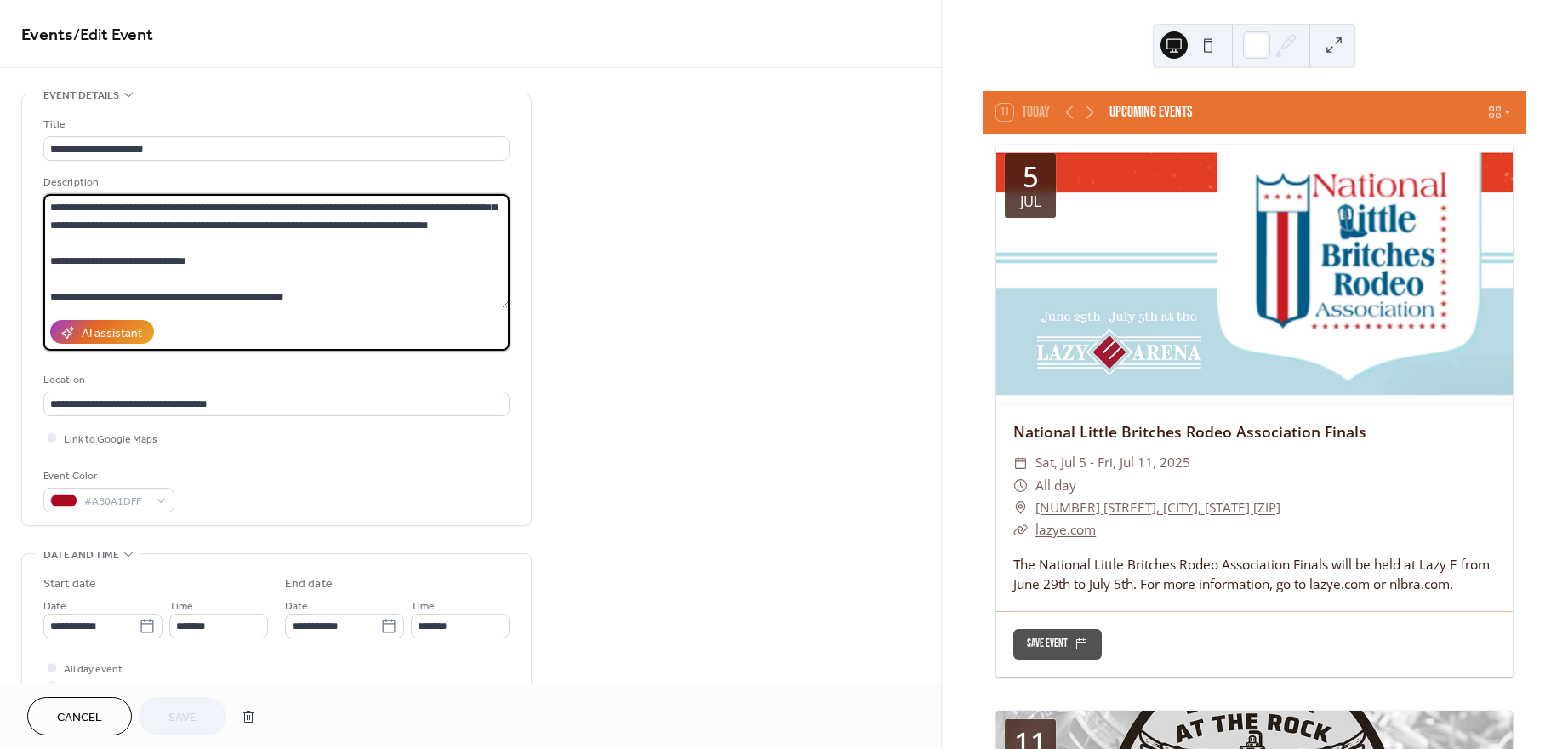 click on "**********" at bounding box center (277, 251) 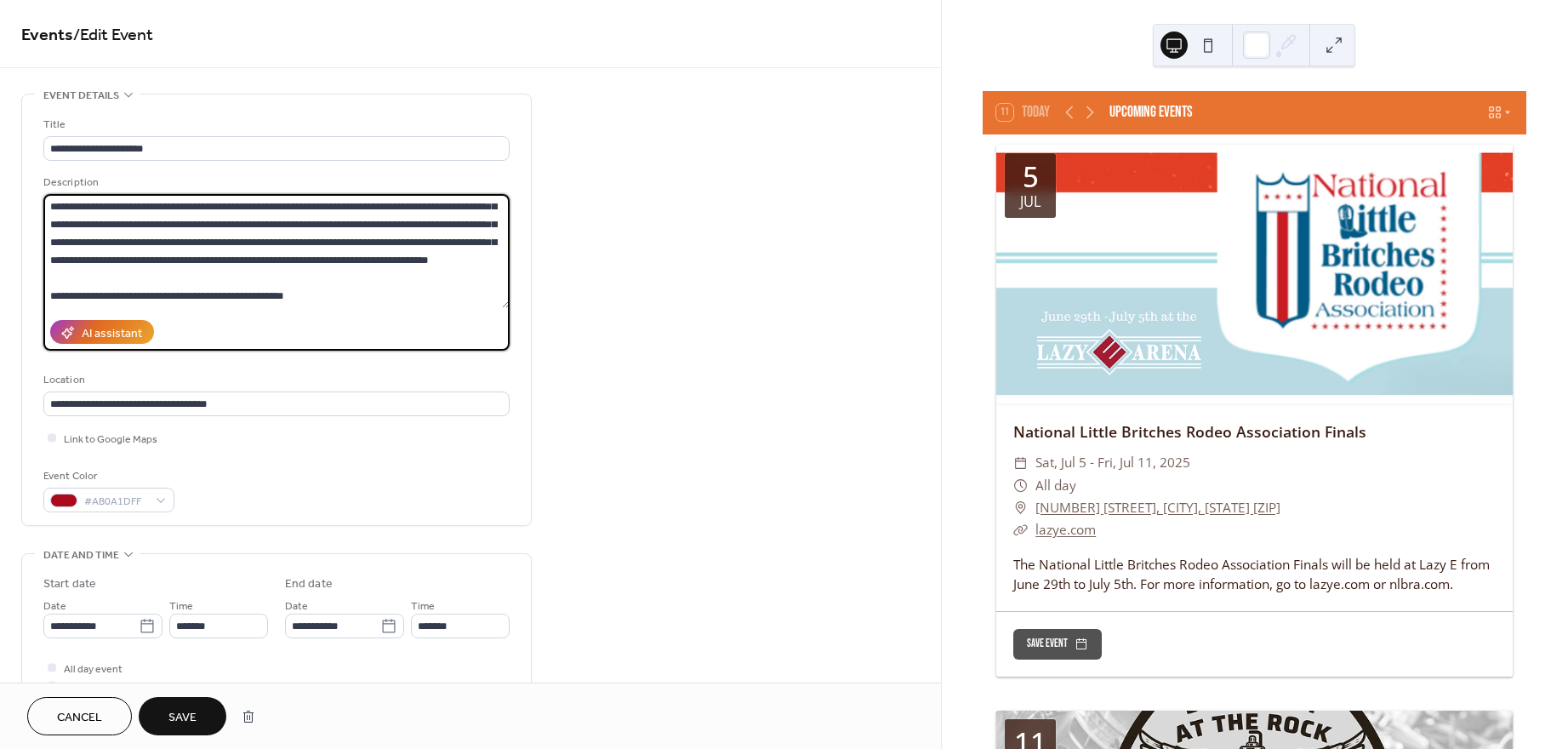 scroll, scrollTop: 35, scrollLeft: 0, axis: vertical 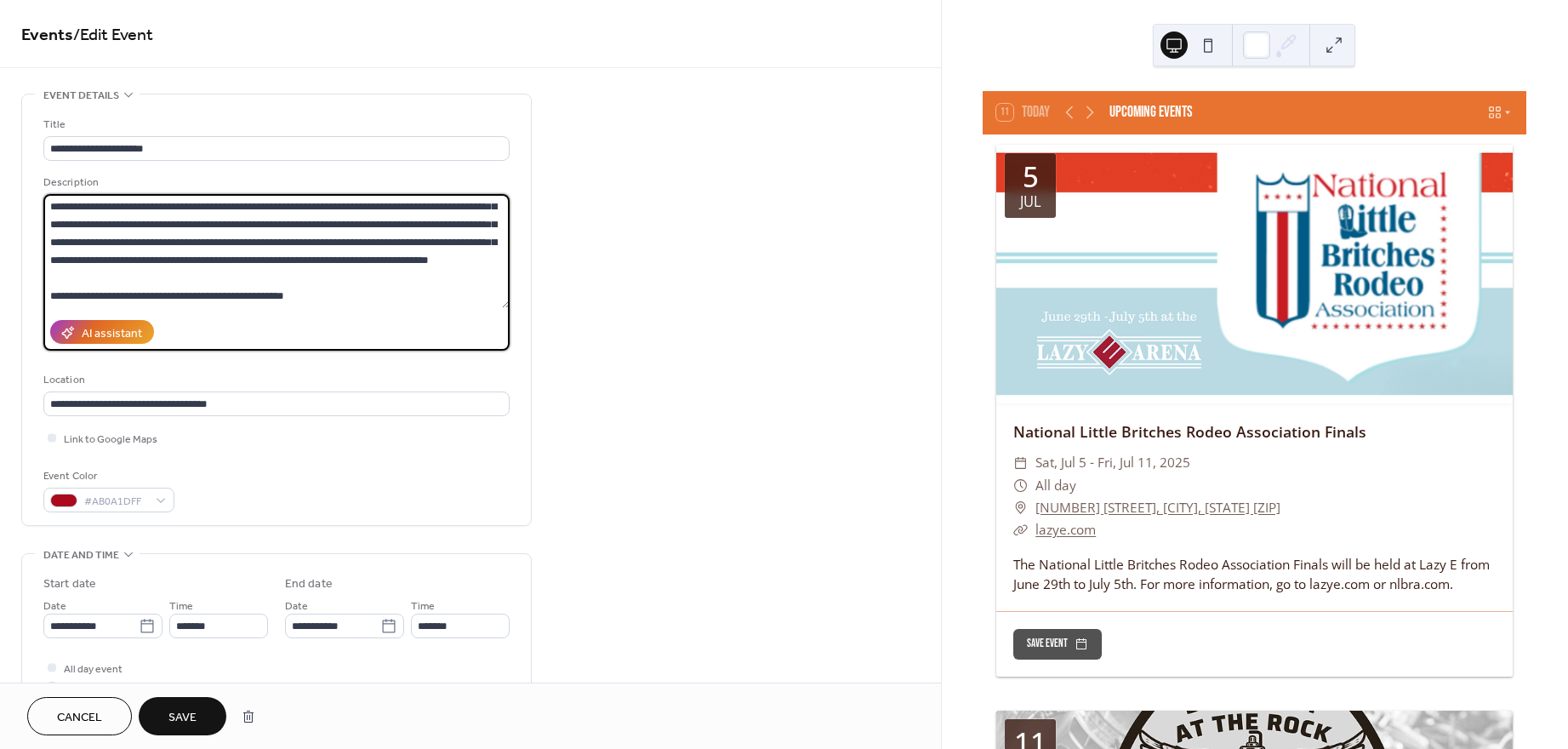 type on "**********" 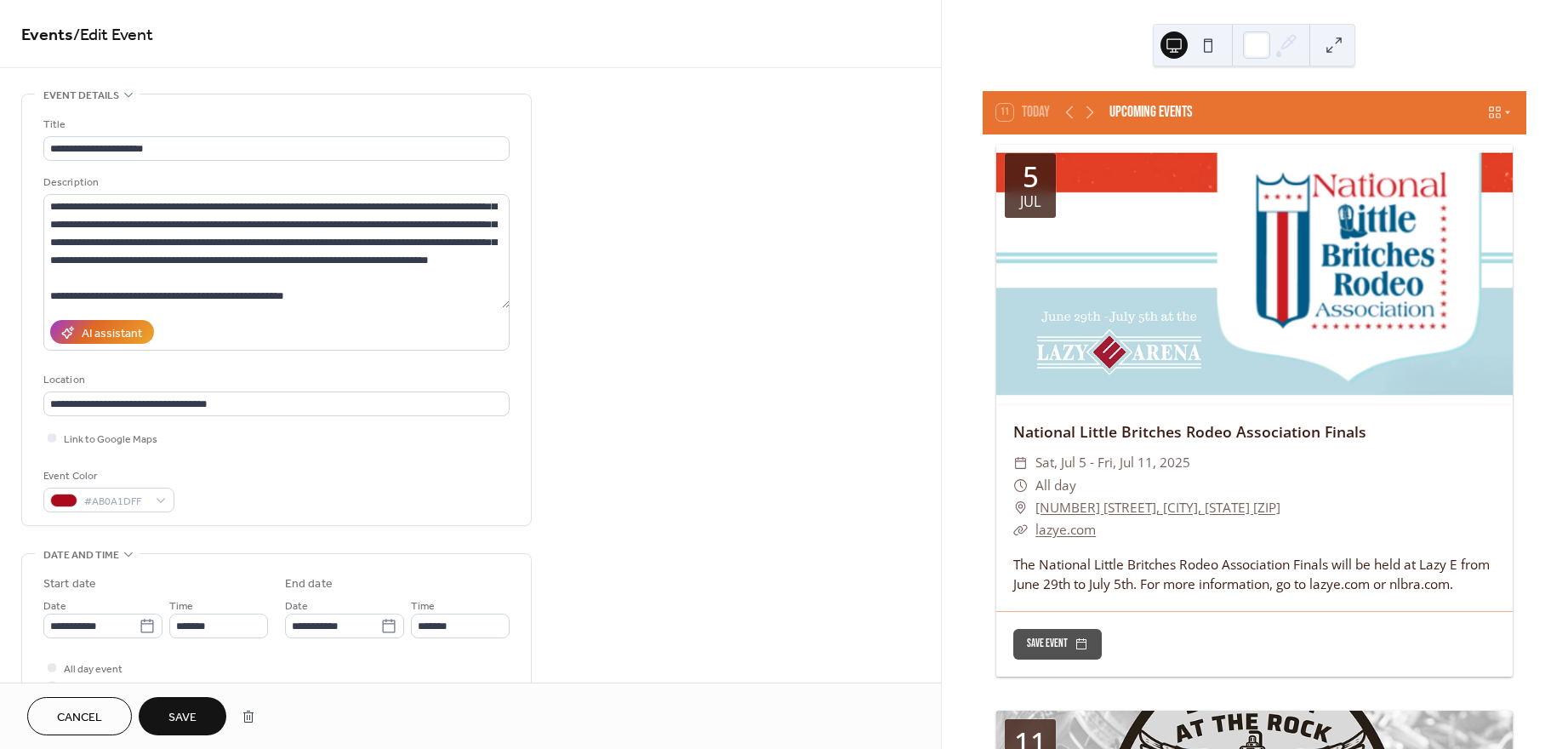 click on "Save" at bounding box center (182, 716) 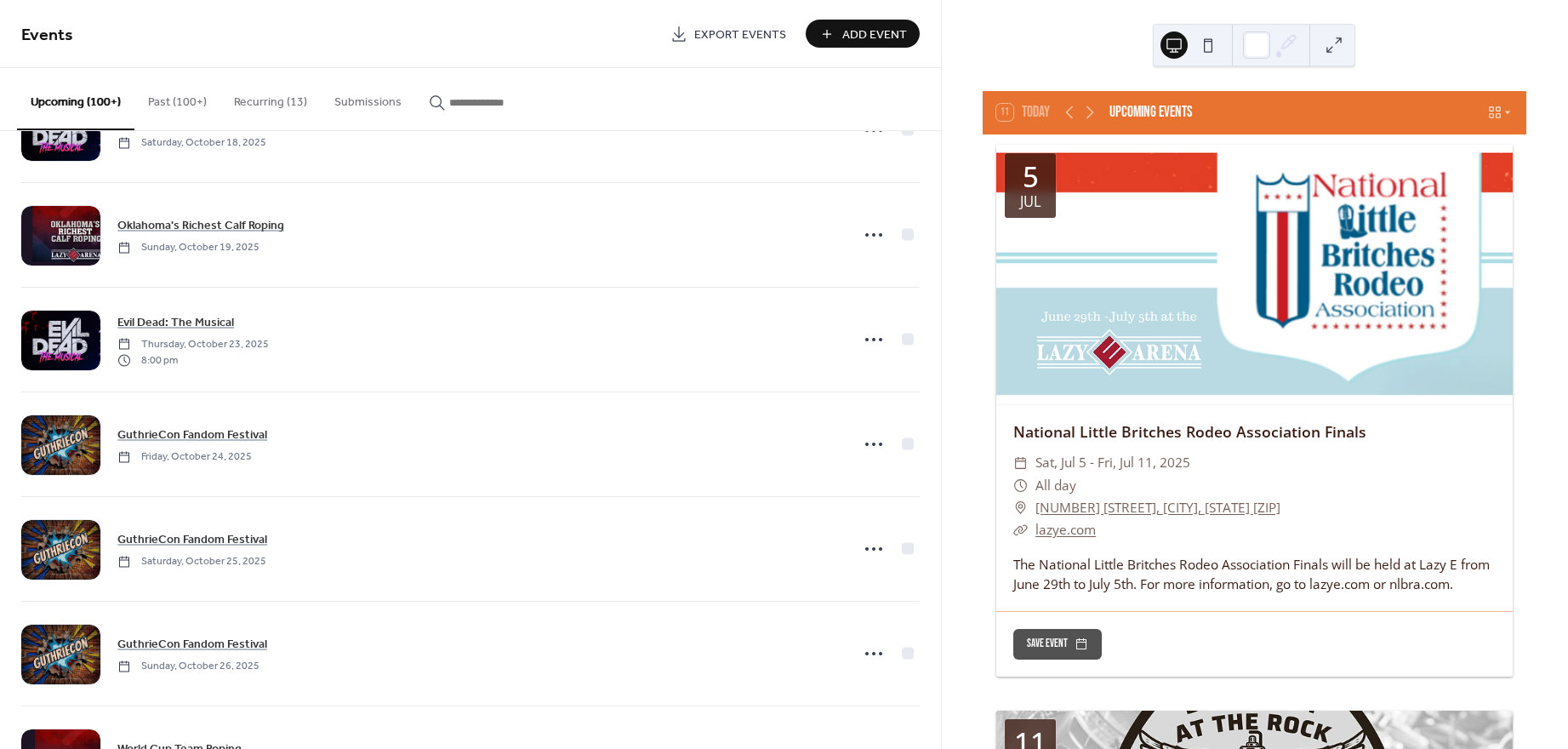 scroll, scrollTop: 9463, scrollLeft: 0, axis: vertical 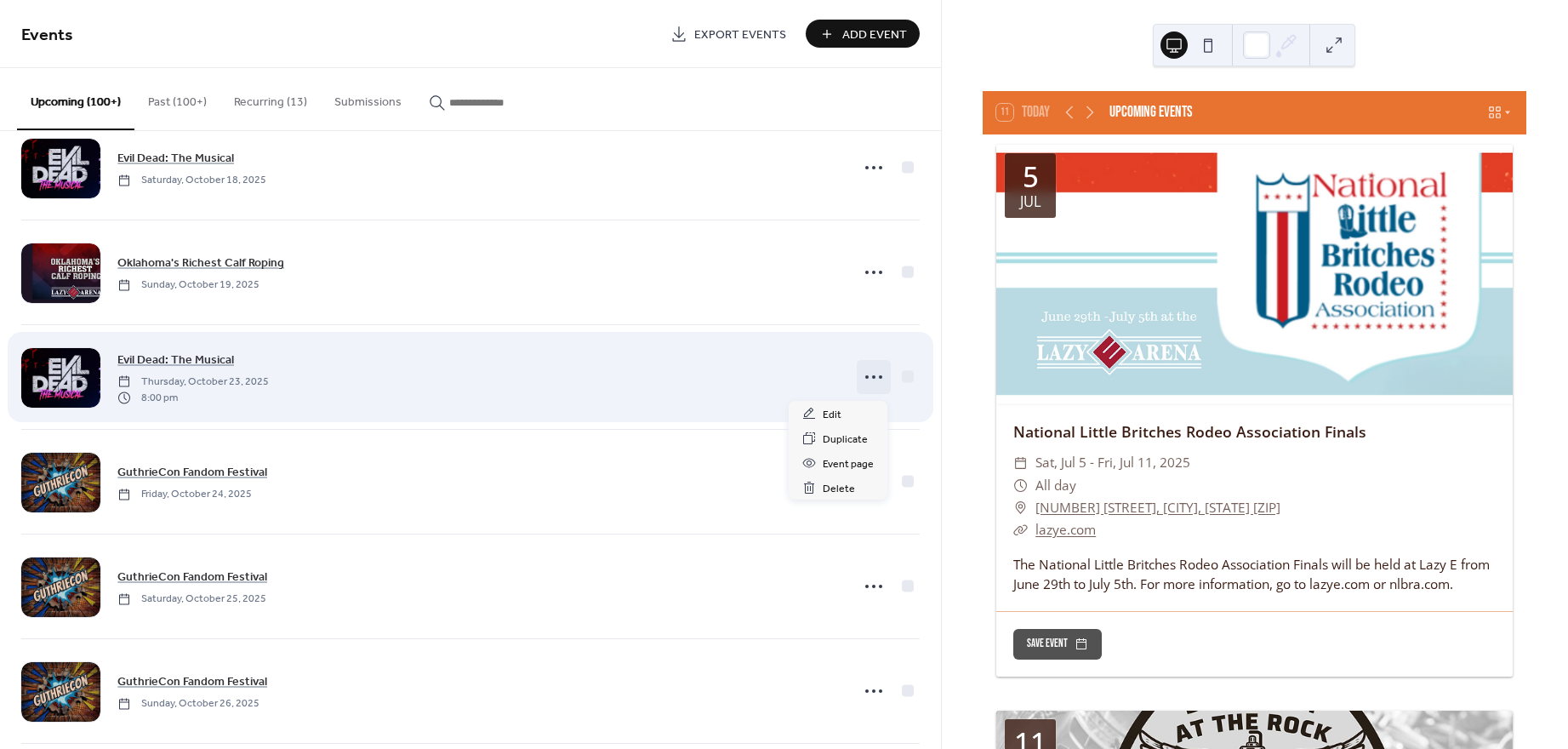 click 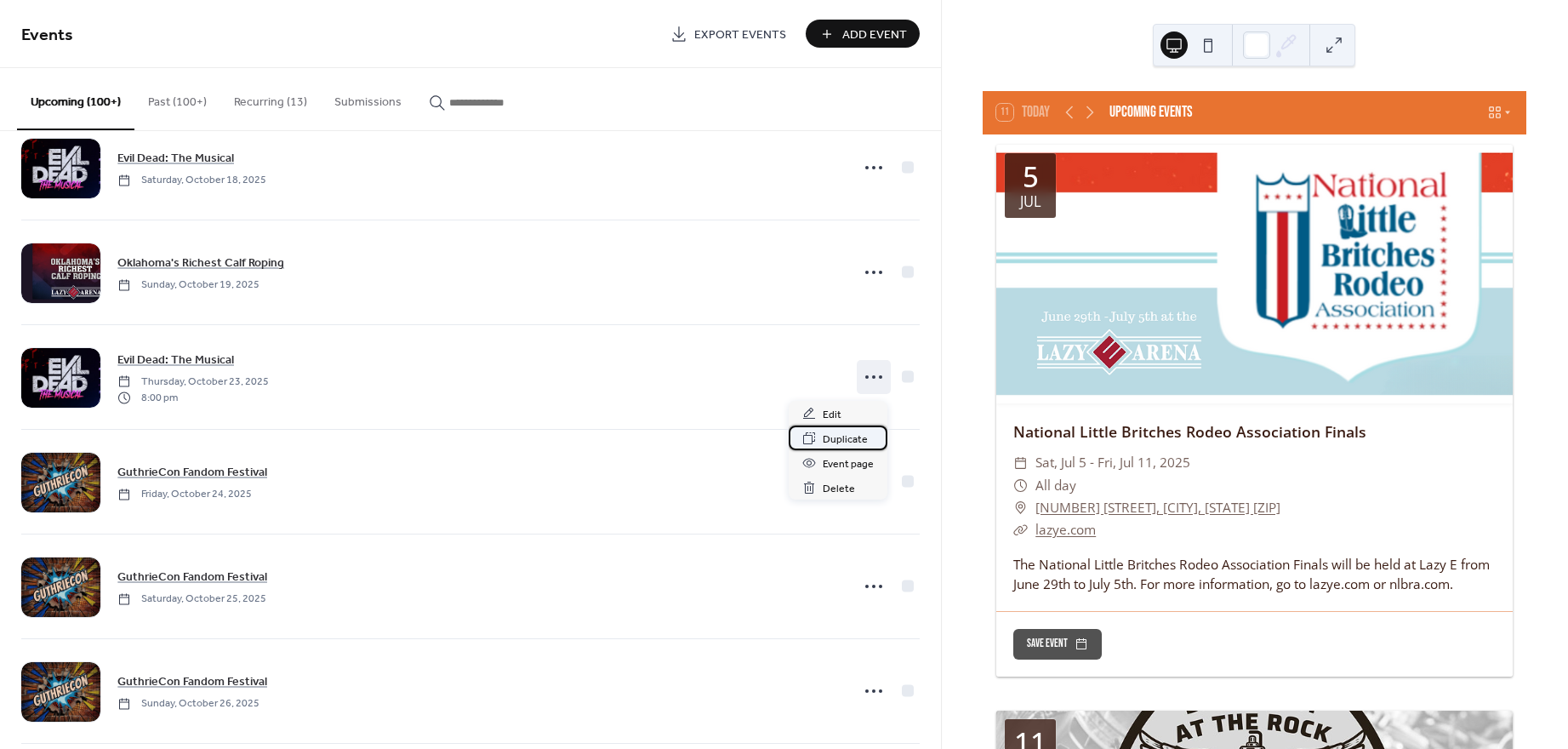 click on "Duplicate" at bounding box center (845, 439) 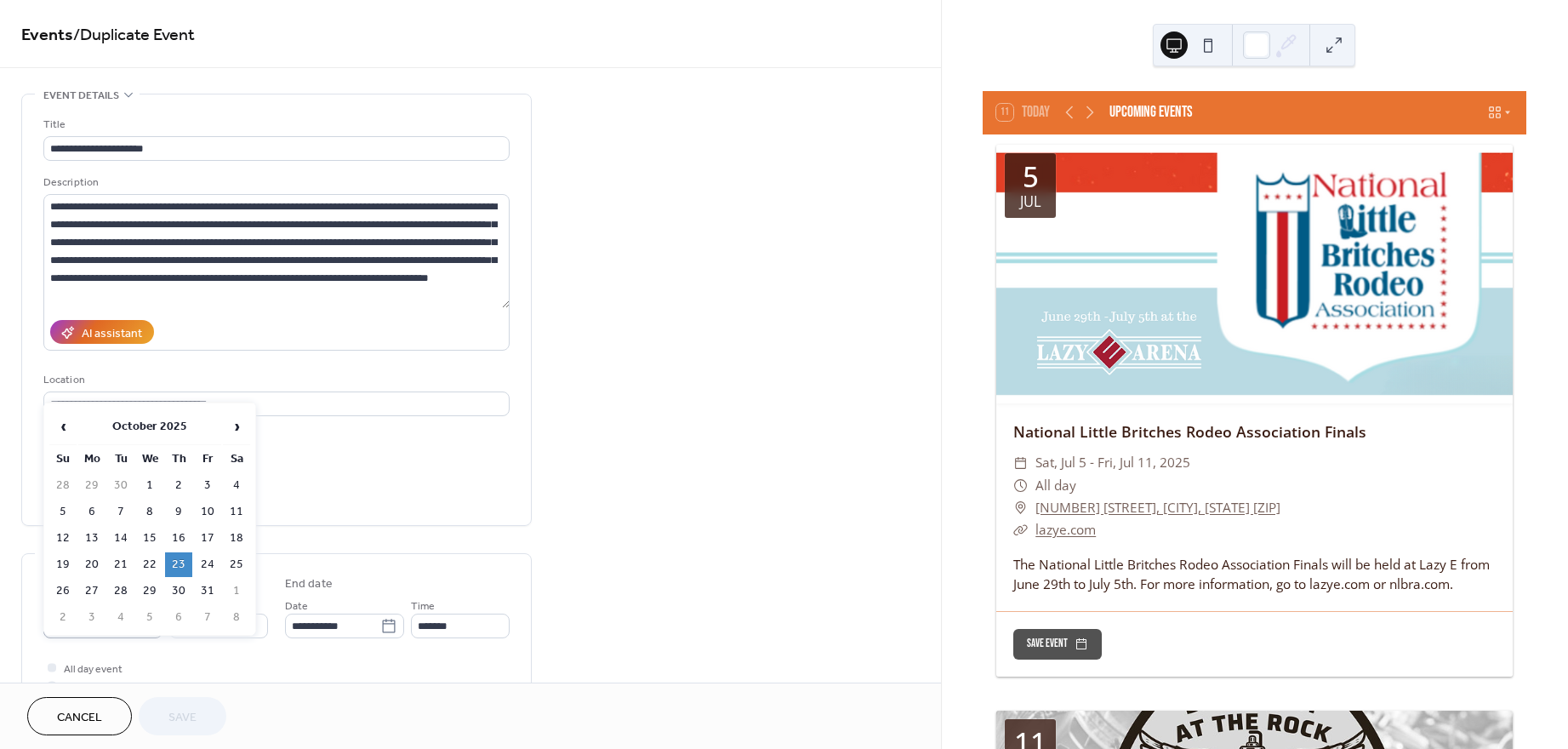 click 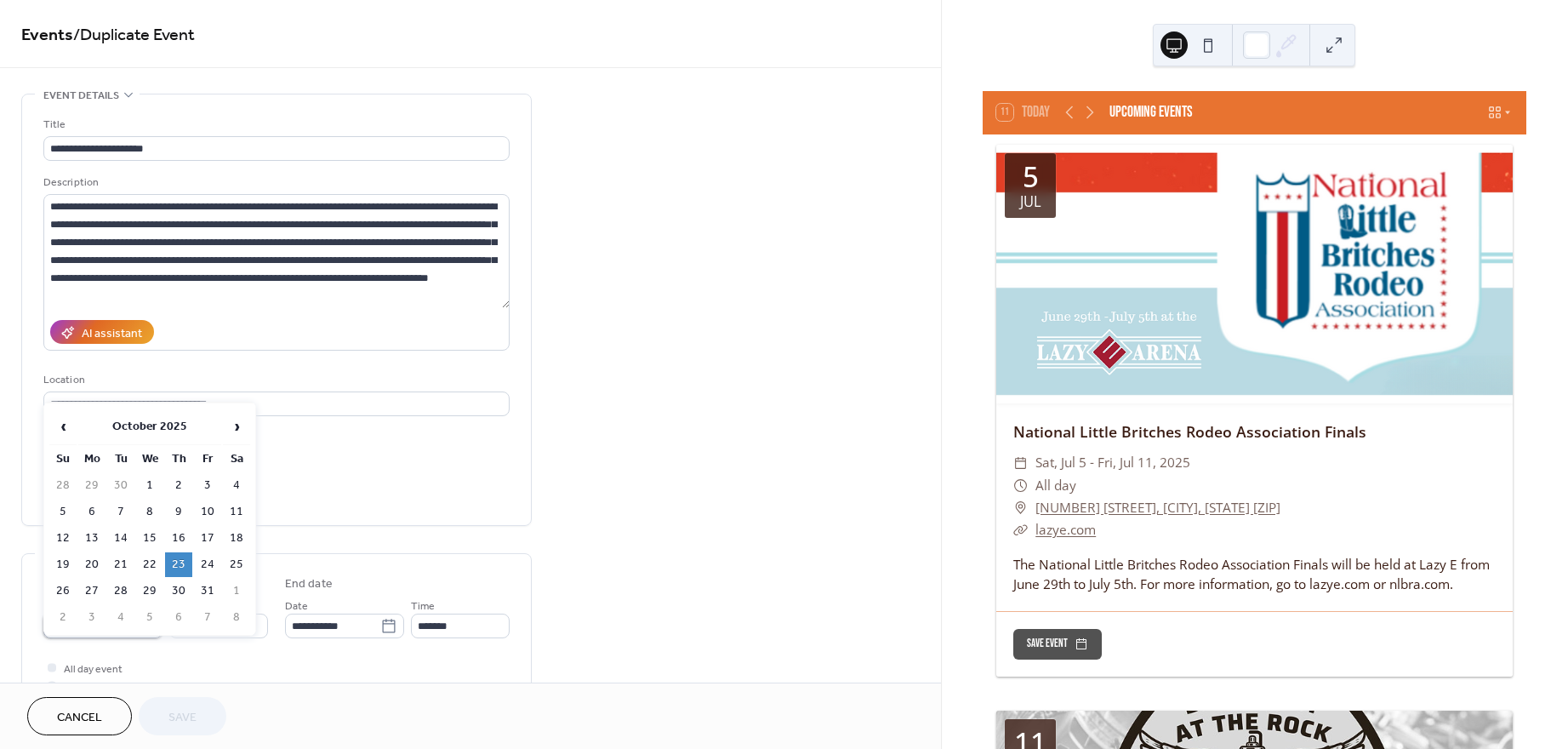 click on "**********" at bounding box center (91, 626) 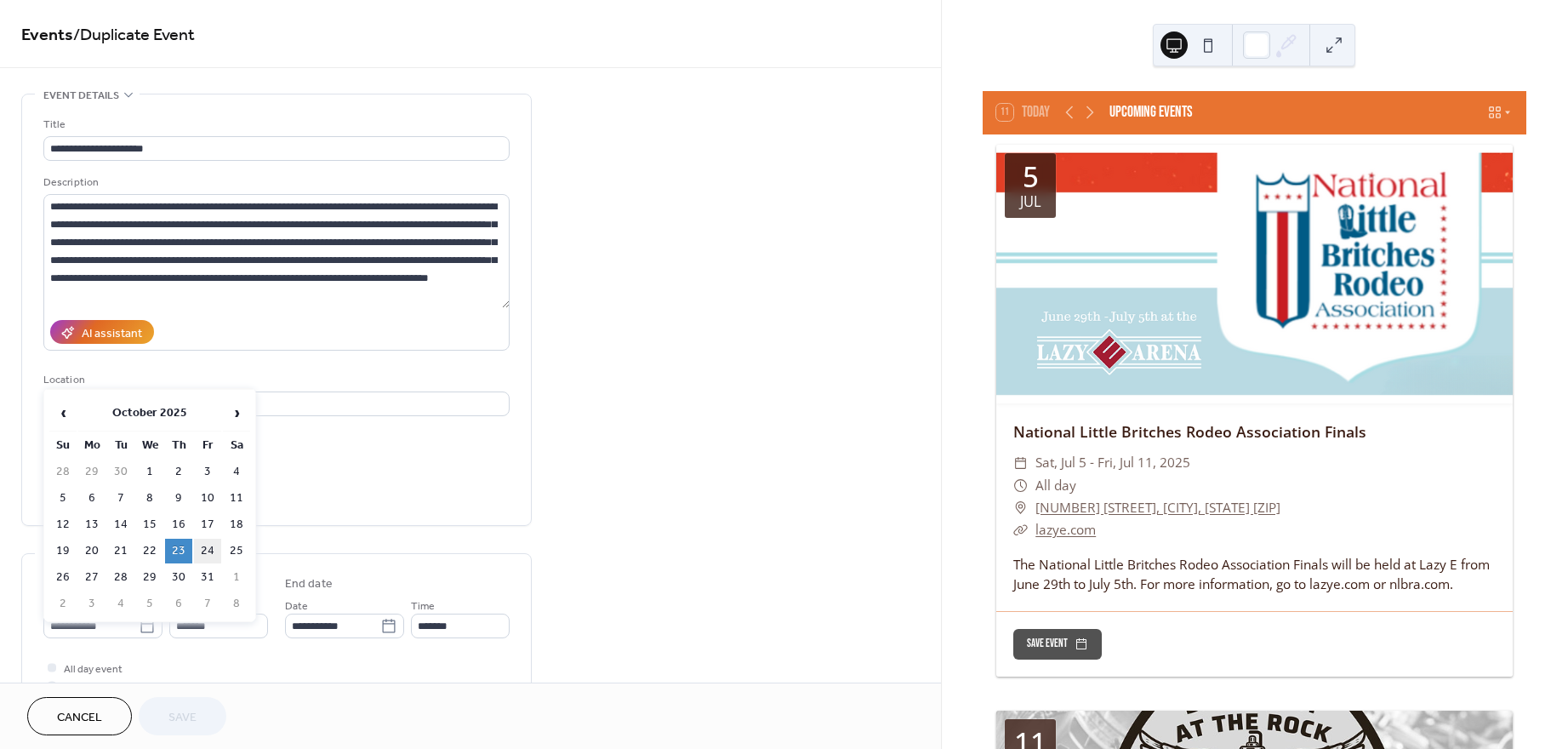 click on "24" at bounding box center [208, 551] 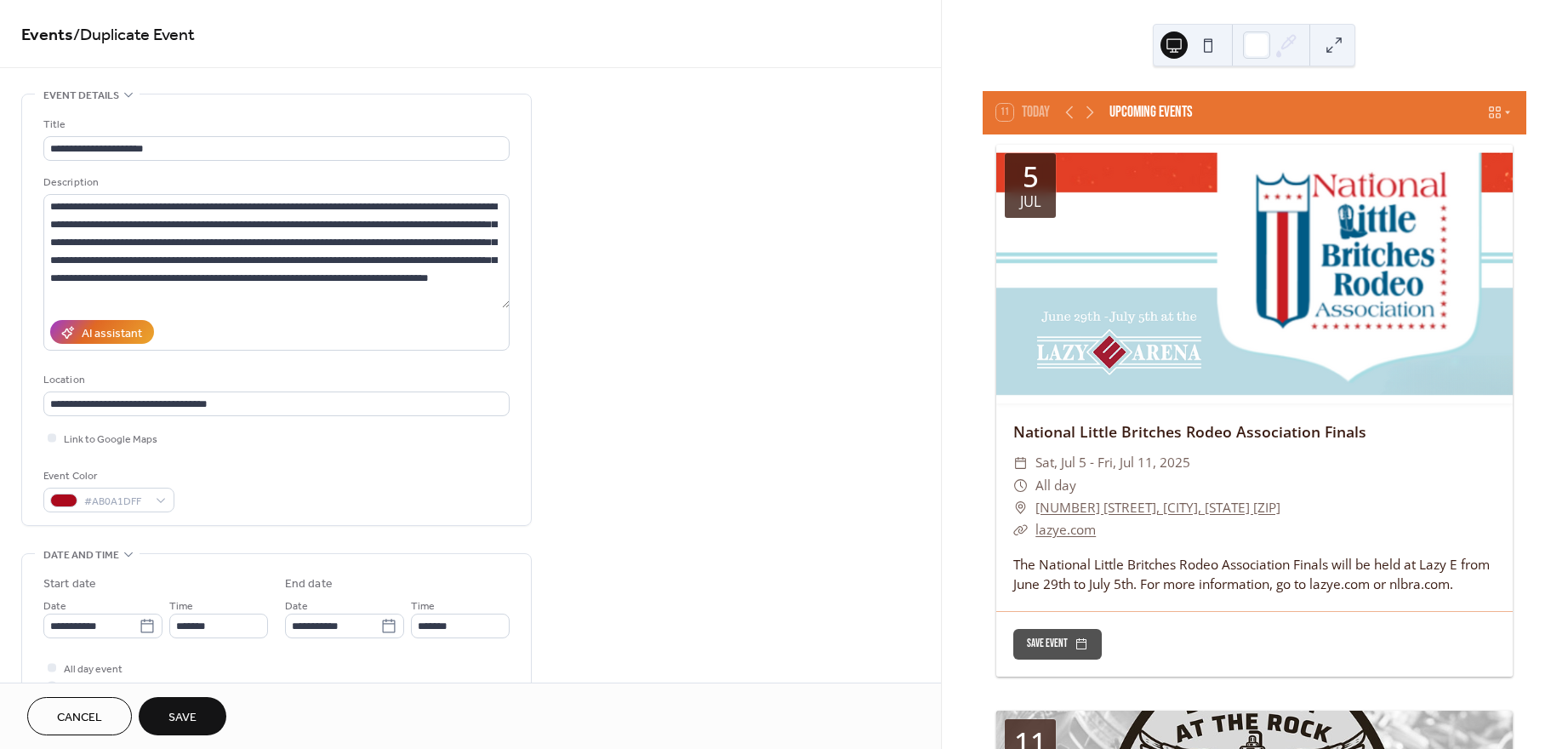 click on "Save" at bounding box center [182, 718] 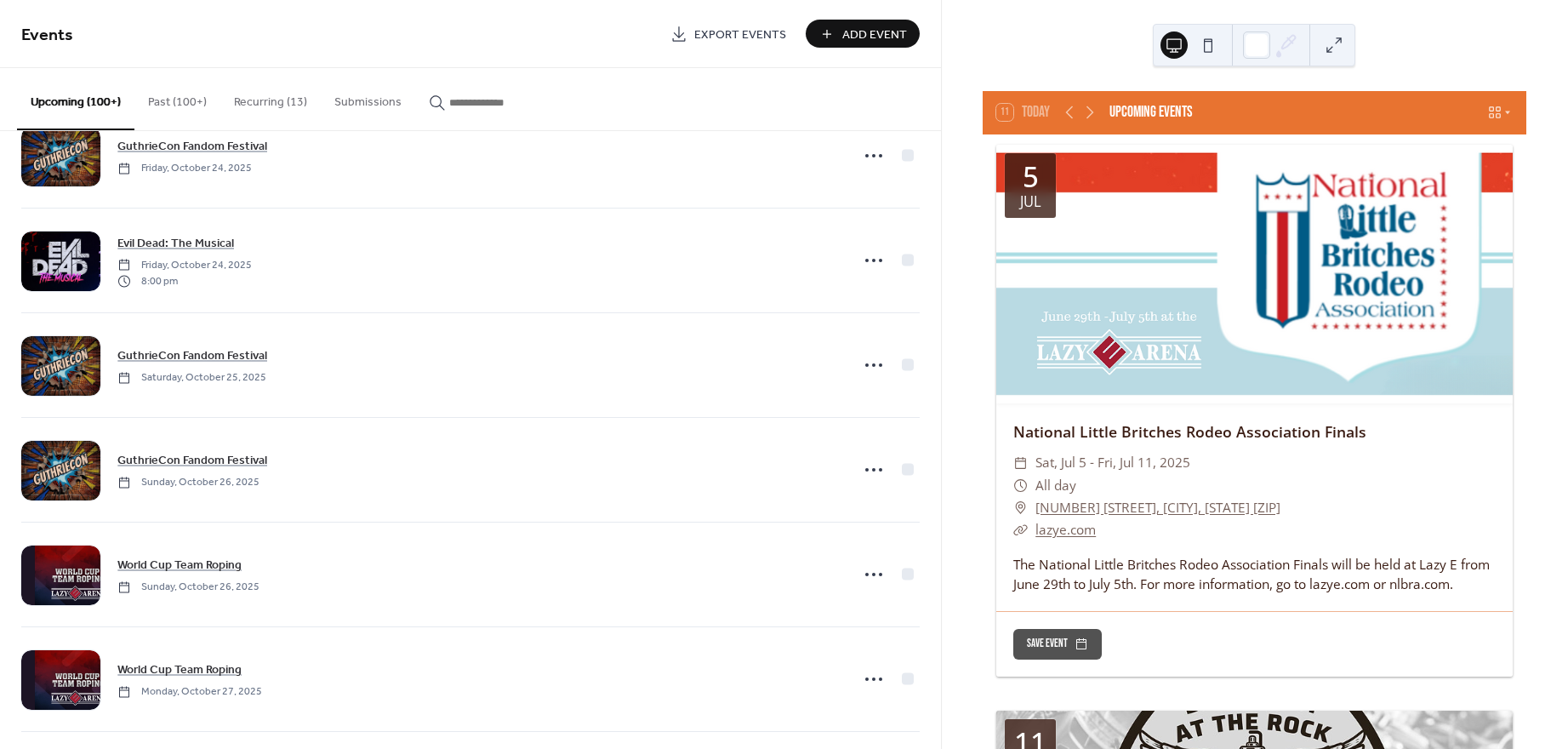 scroll, scrollTop: 9752, scrollLeft: 0, axis: vertical 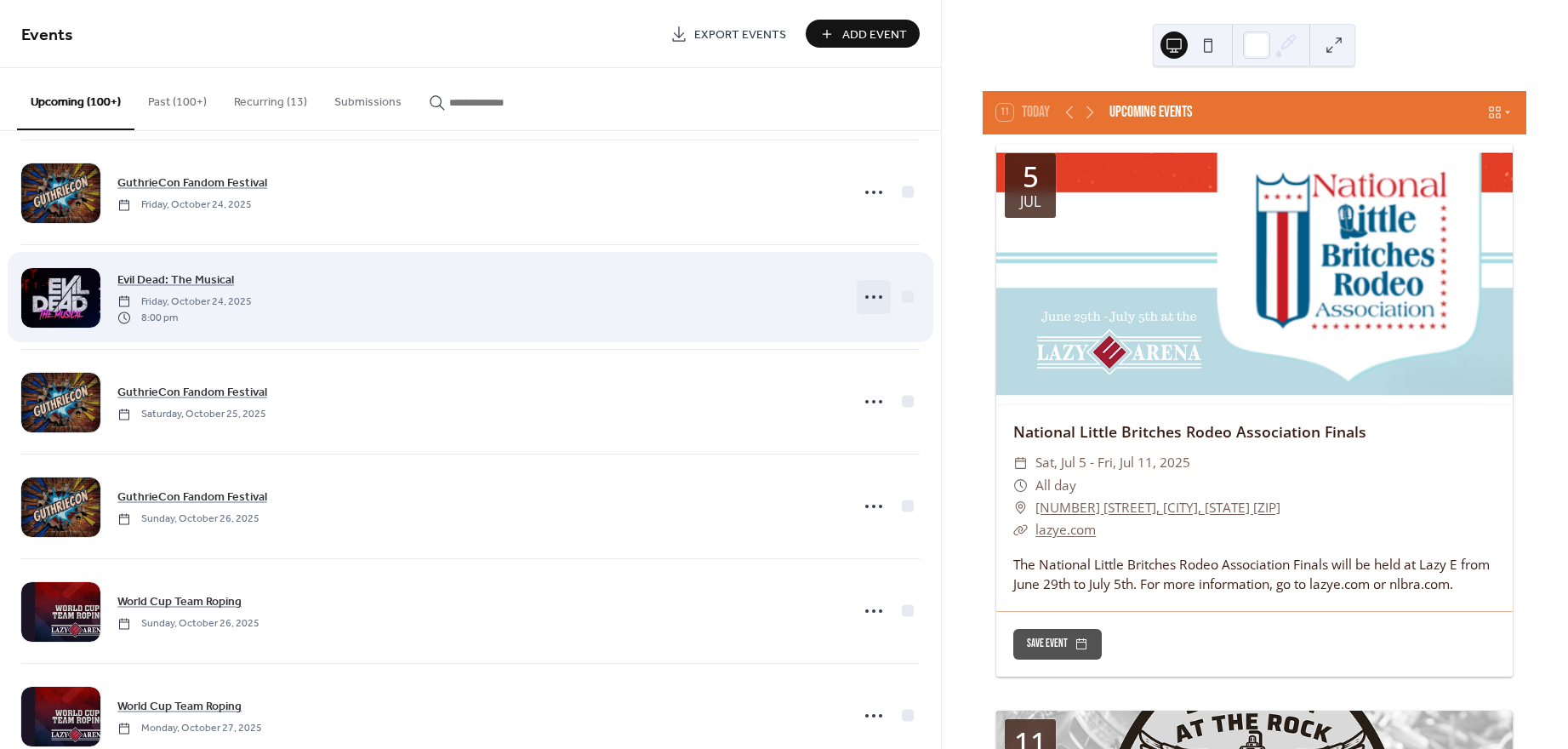click 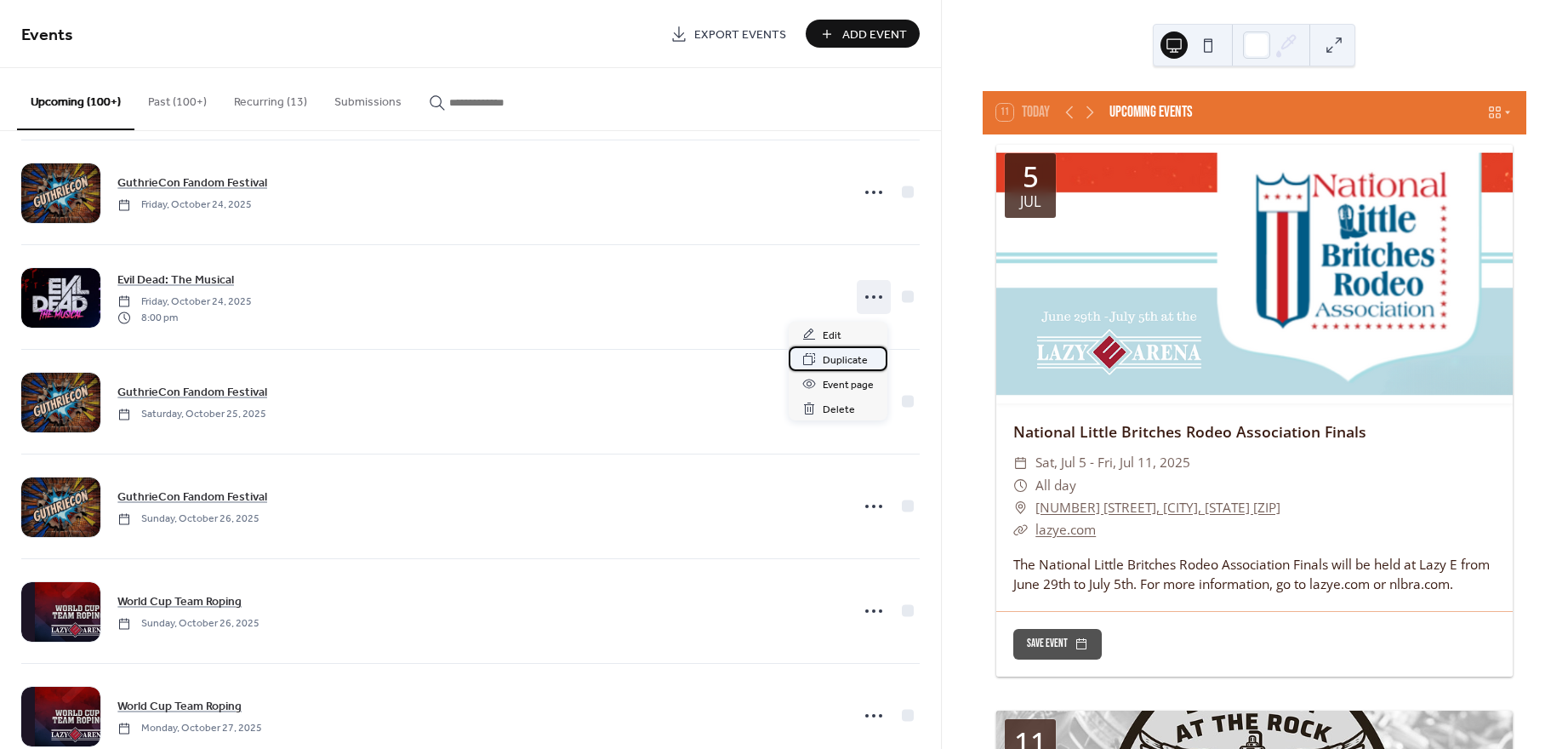 click on "Duplicate" at bounding box center [845, 360] 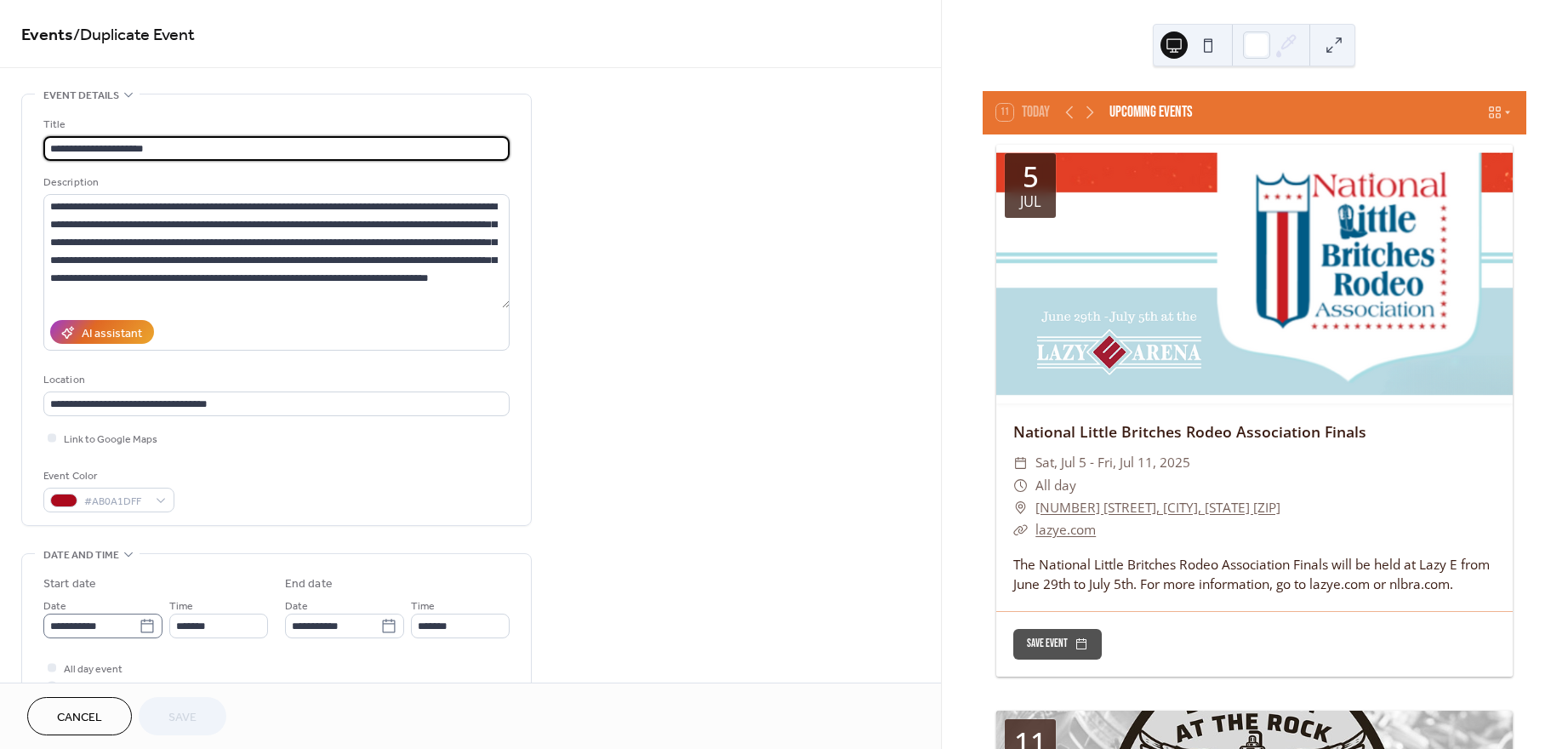 click 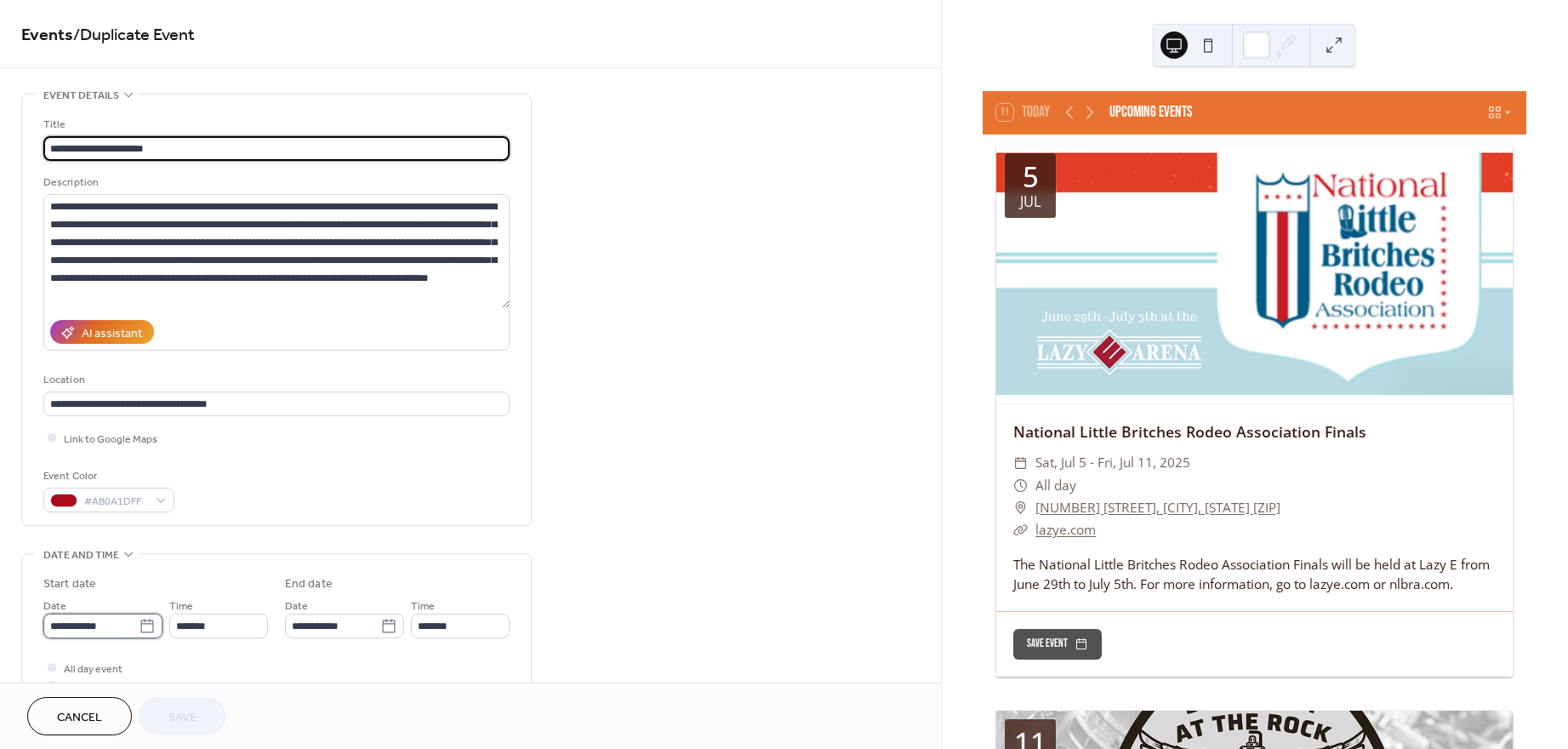 click on "**********" at bounding box center [91, 626] 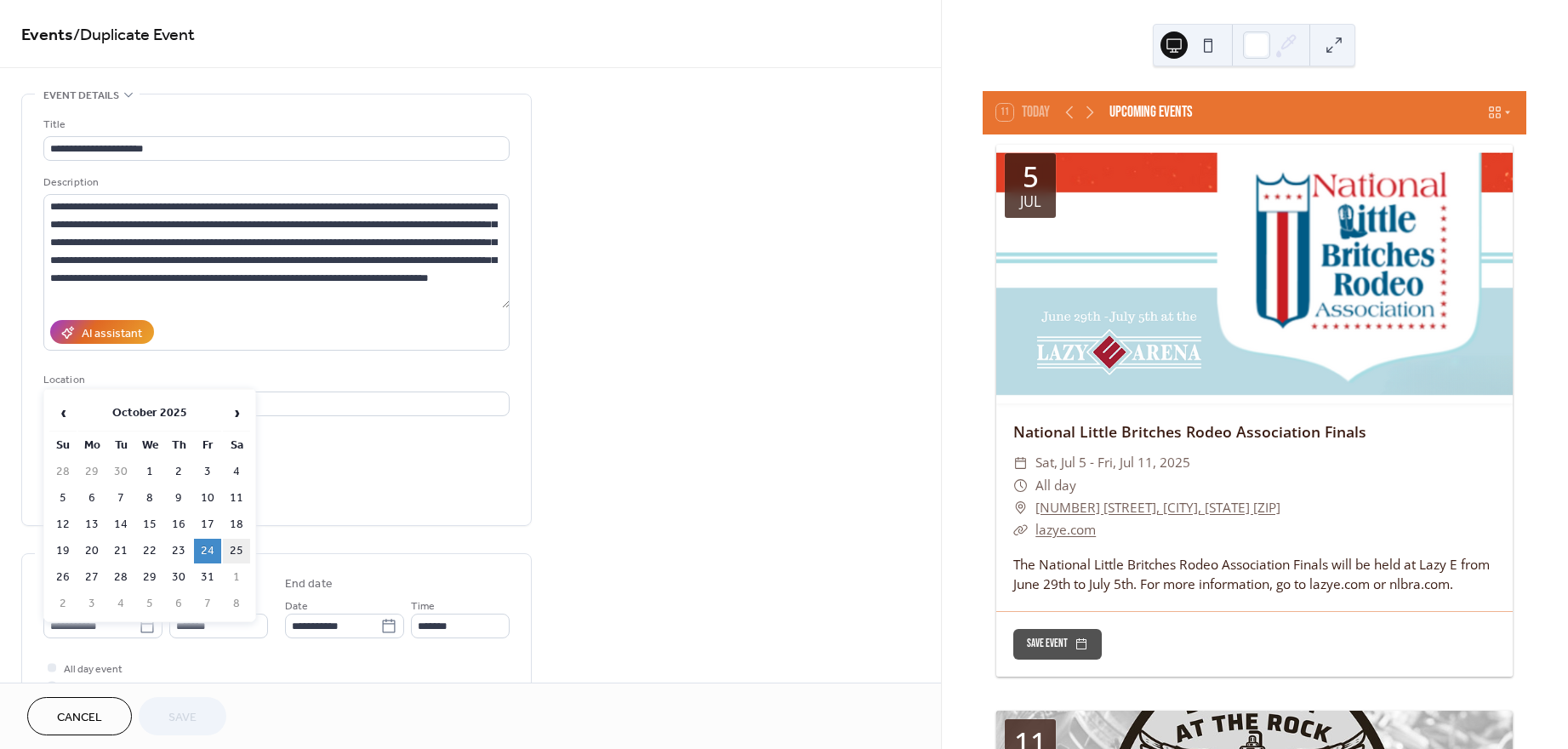 click on "25" at bounding box center (237, 551) 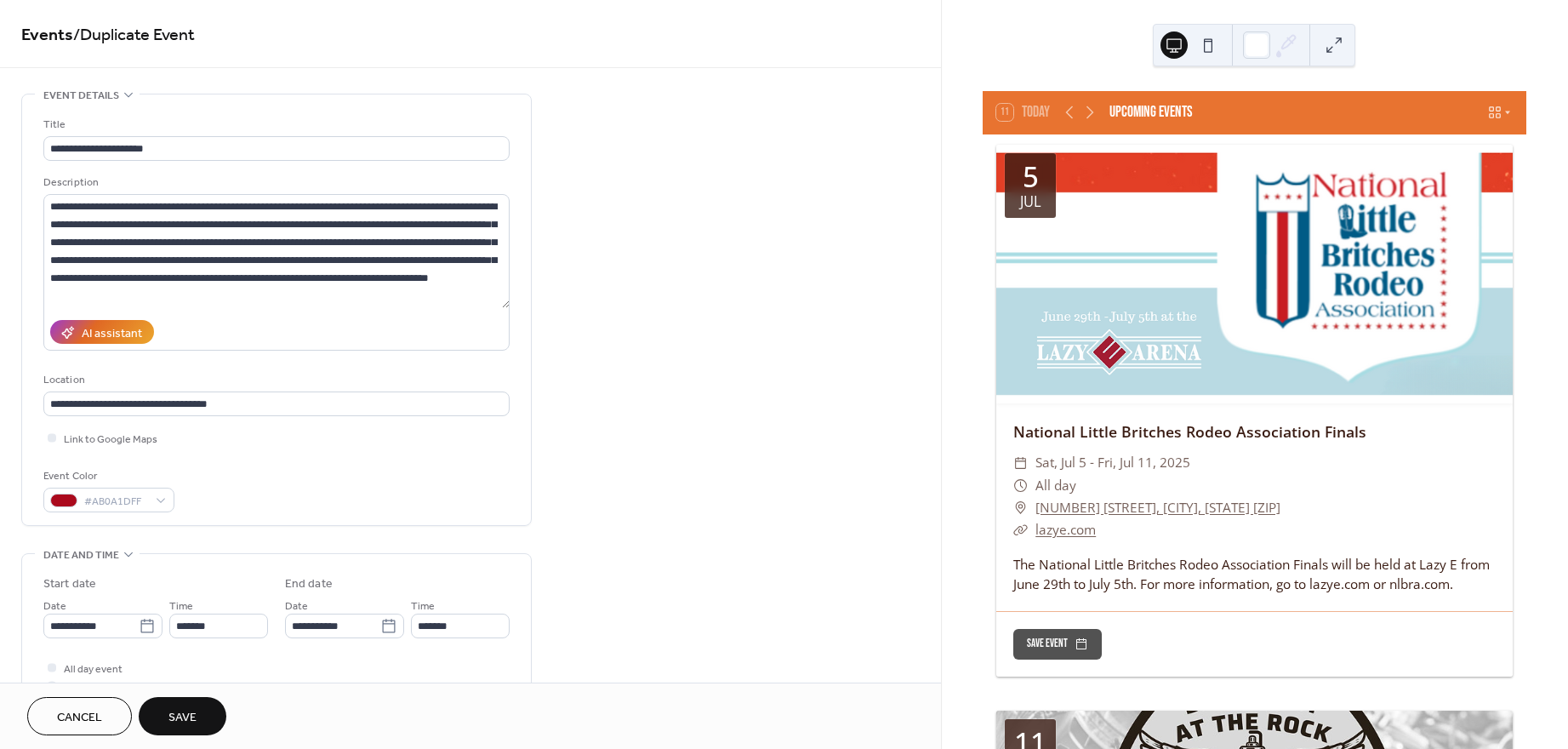click on "Save" at bounding box center [182, 716] 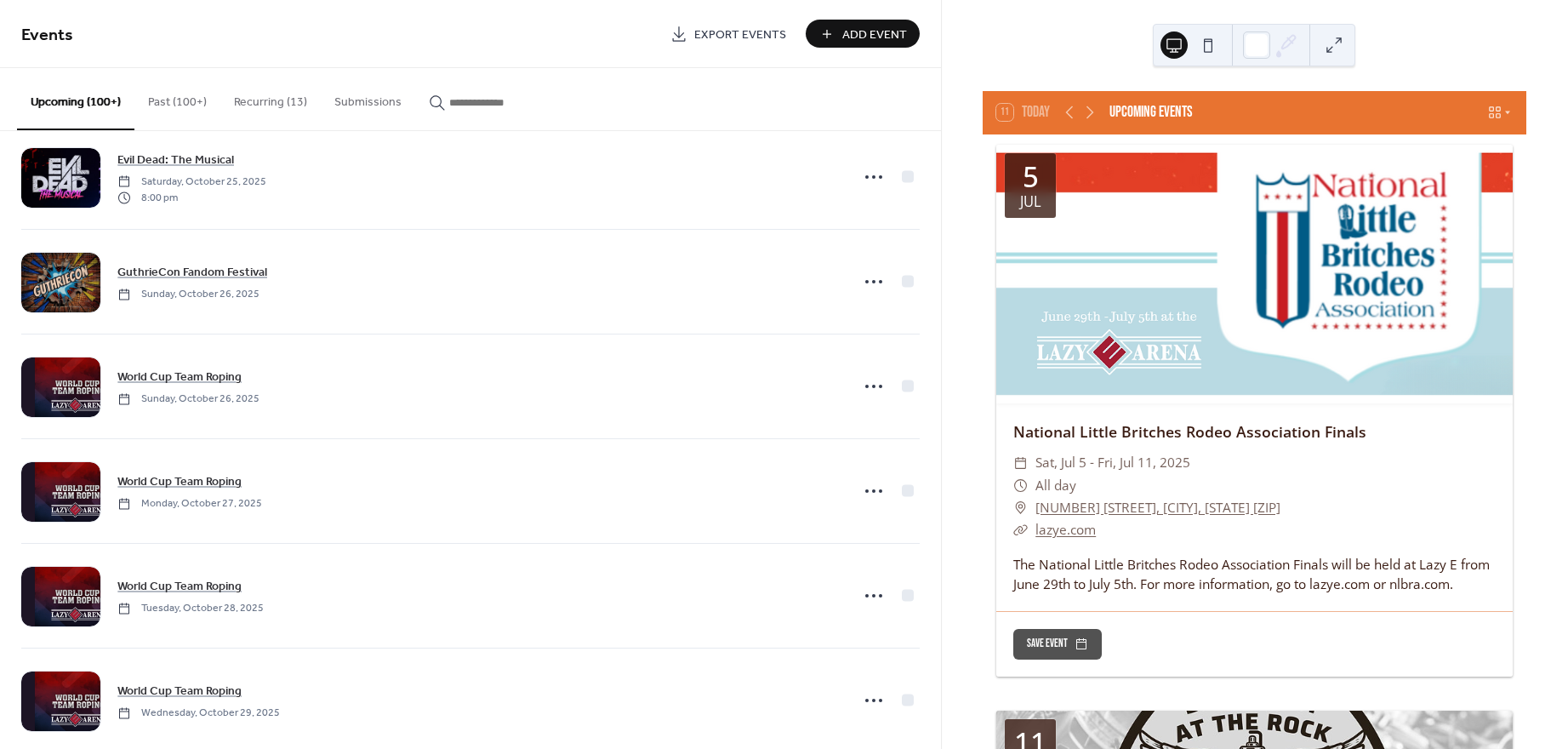scroll, scrollTop: 10062, scrollLeft: 0, axis: vertical 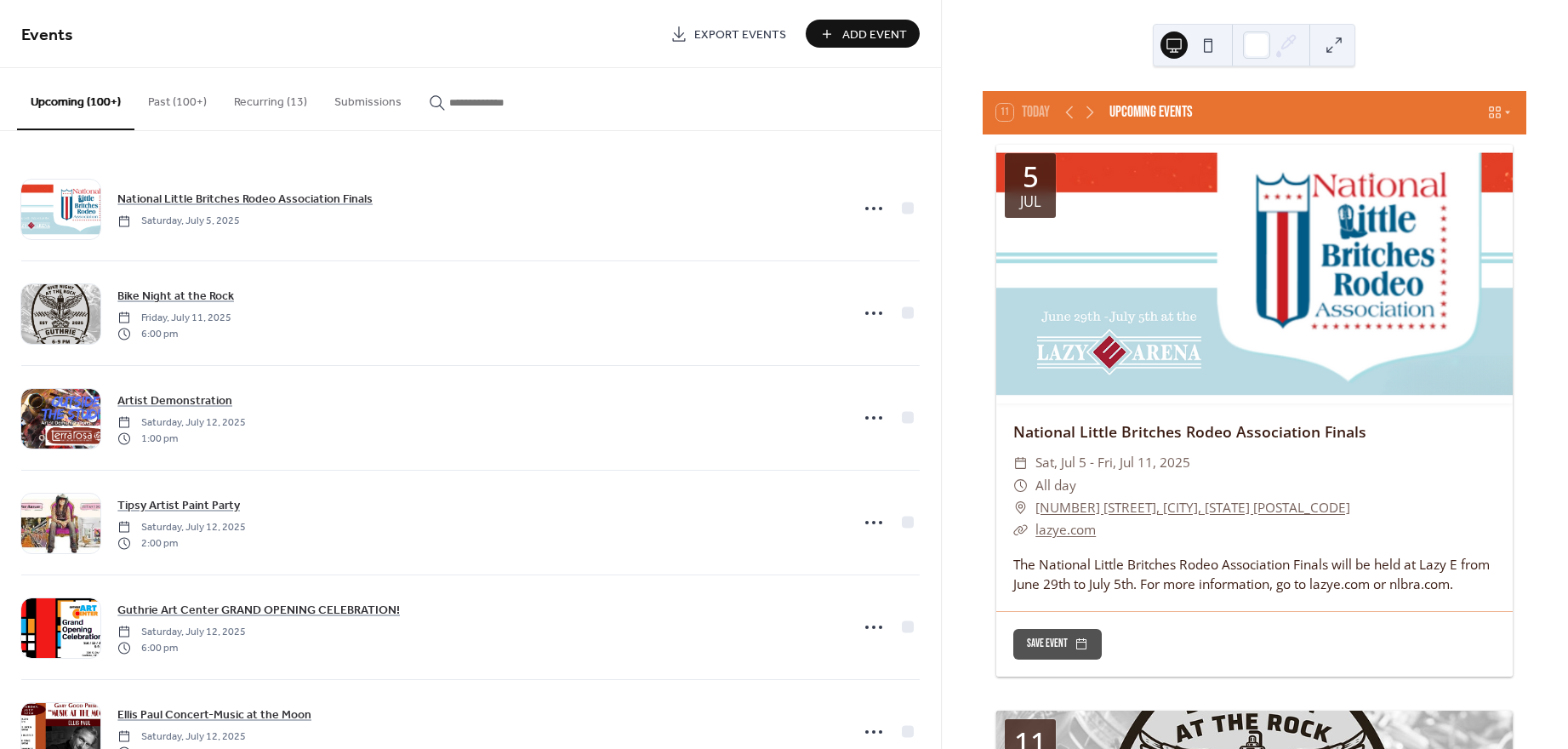 click on "Add Event" at bounding box center [875, 35] 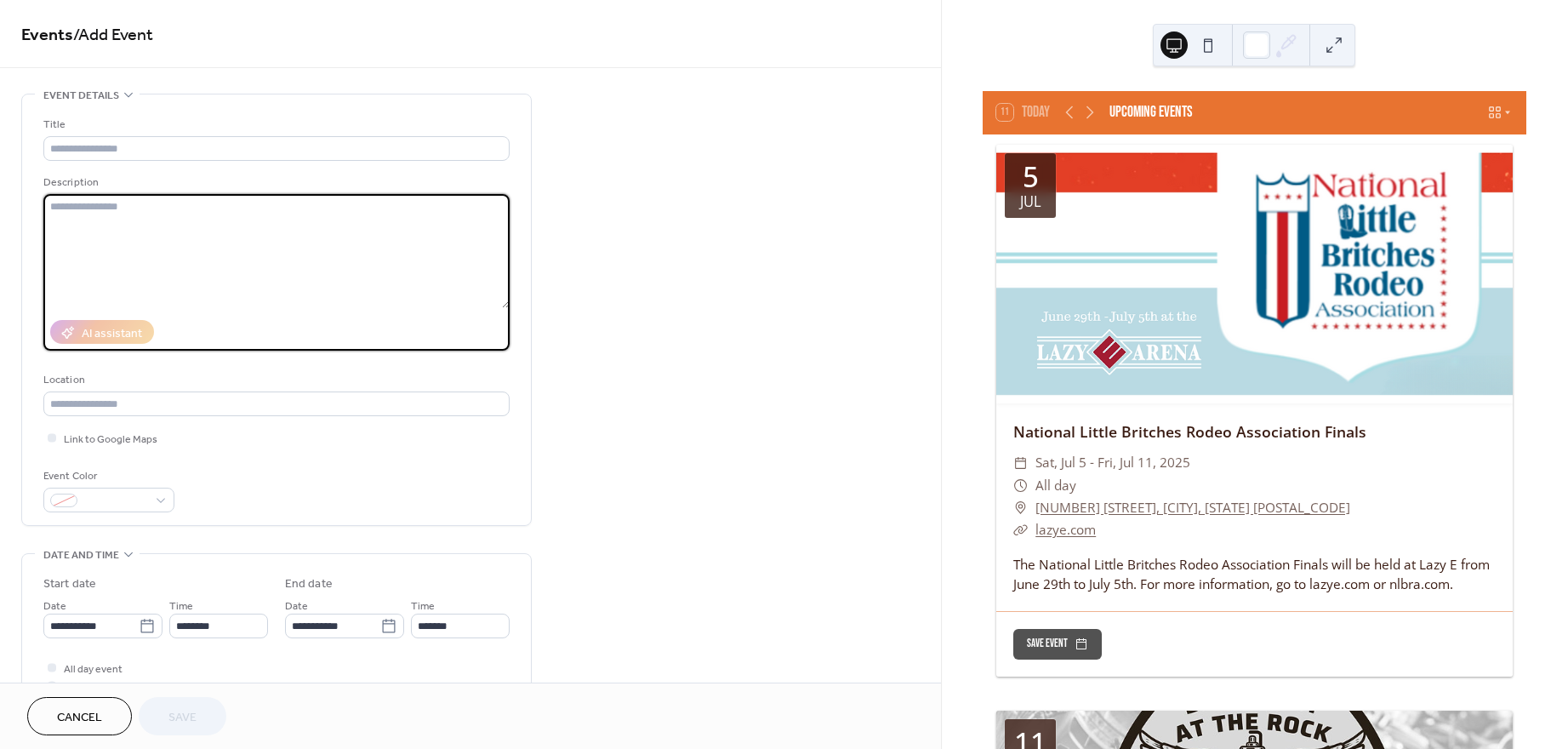 click at bounding box center [277, 251] 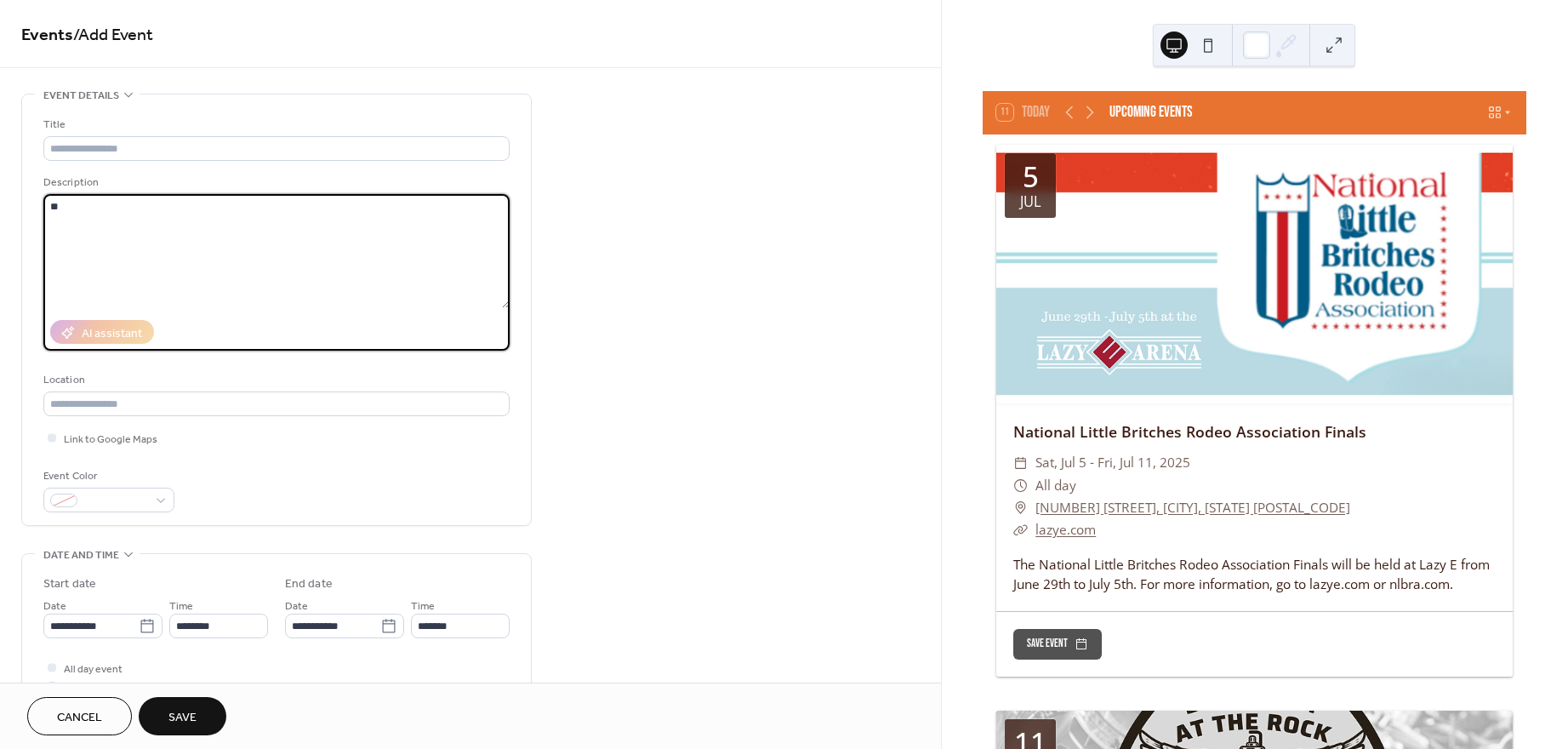 type on "*" 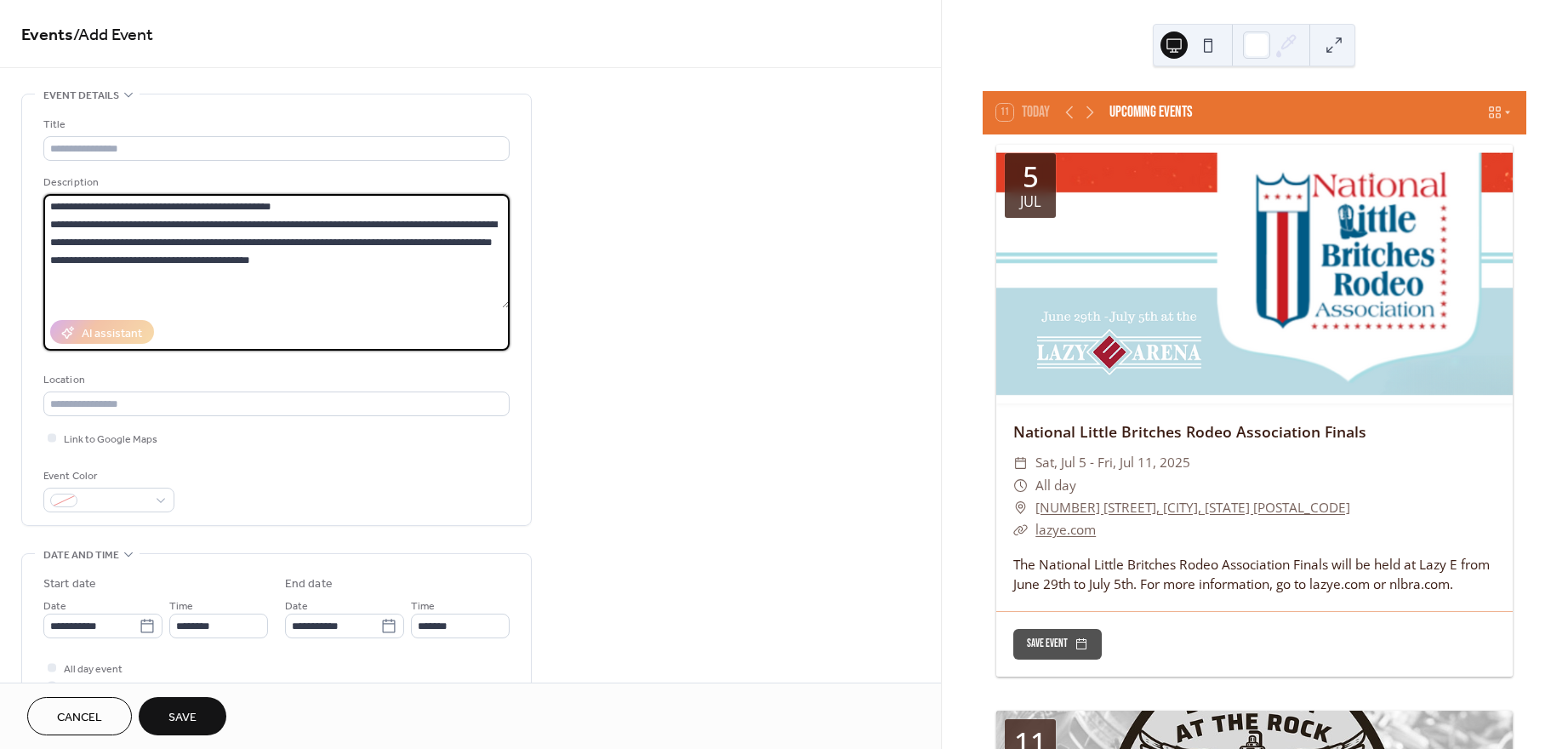 click on "**********" at bounding box center [277, 251] 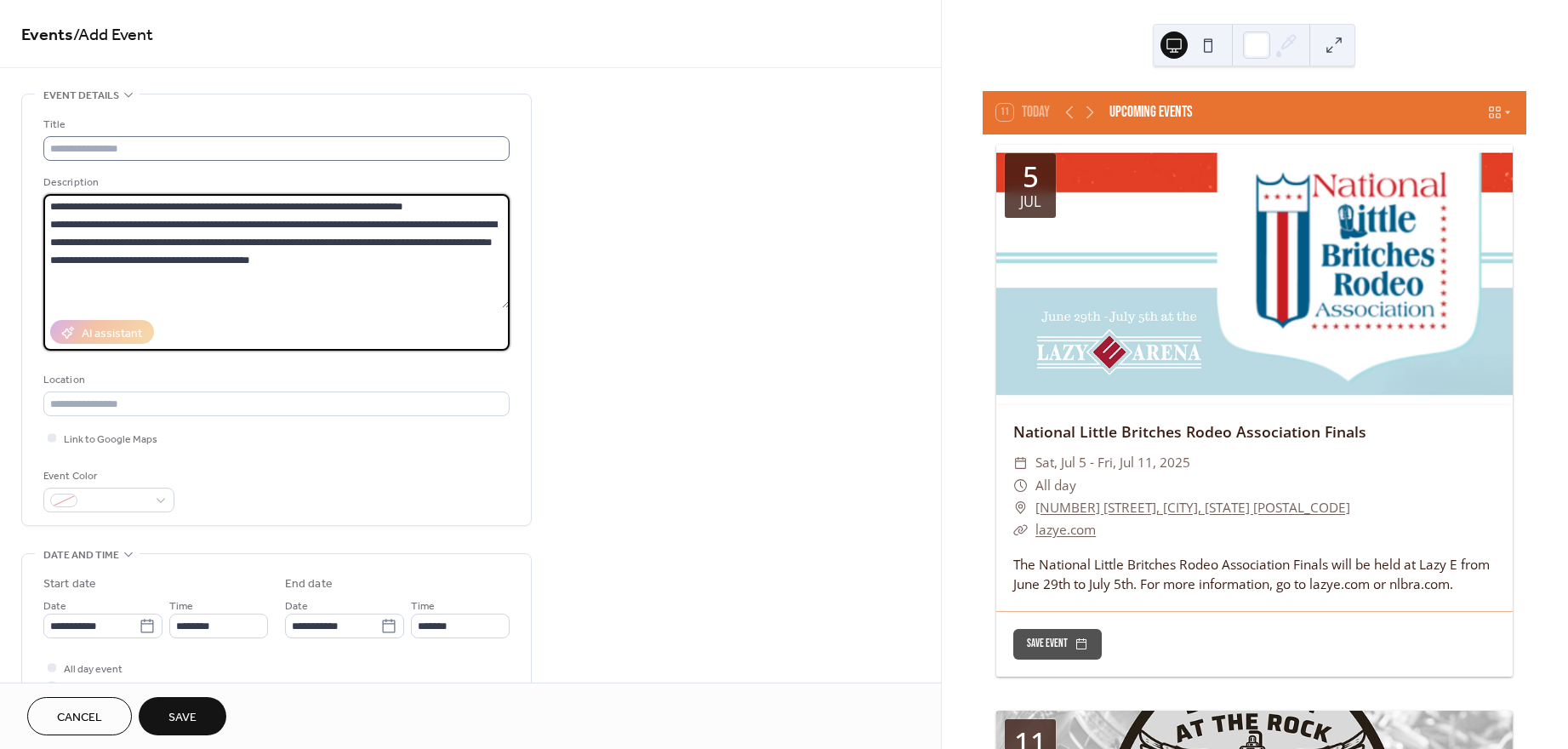 type on "**********" 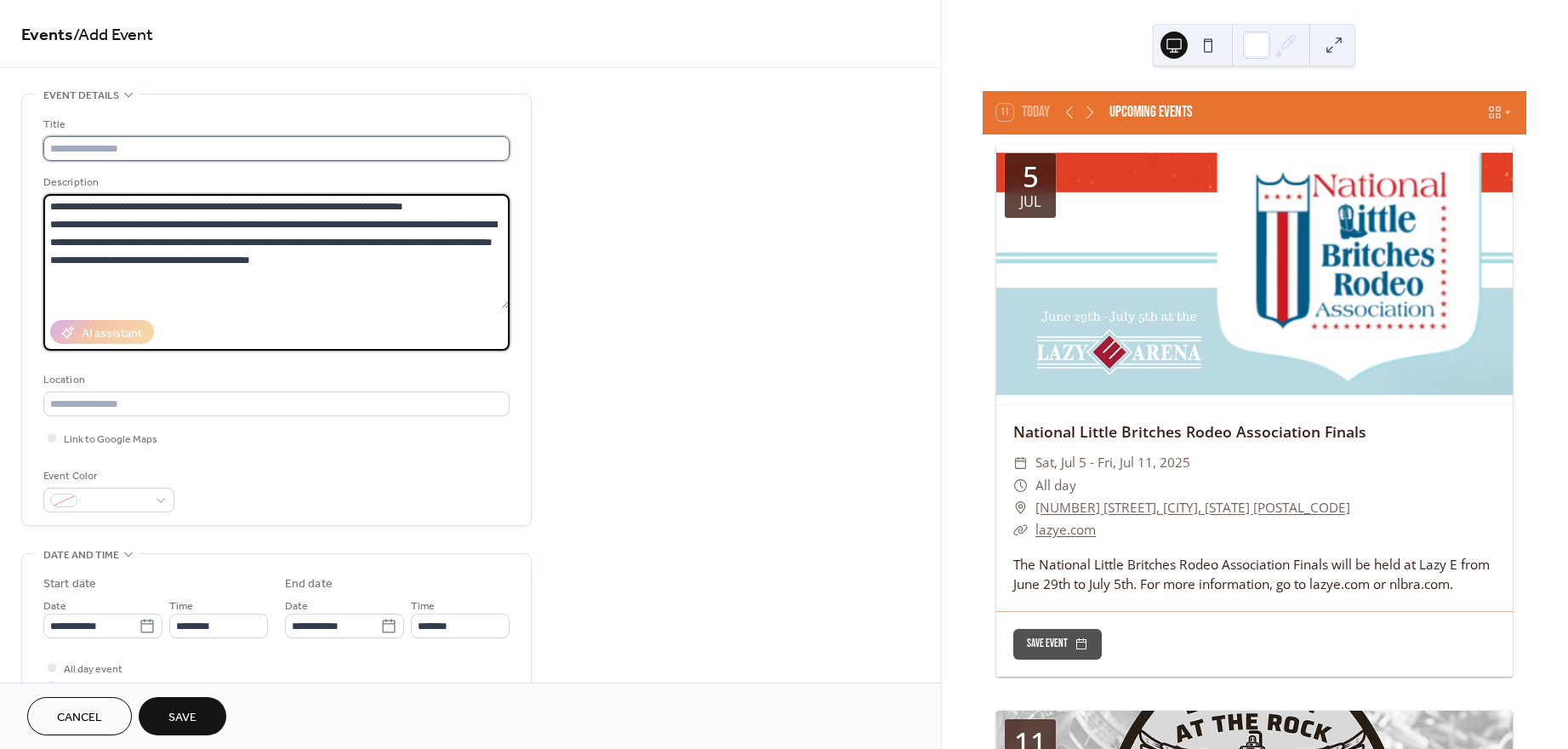 click at bounding box center (277, 148) 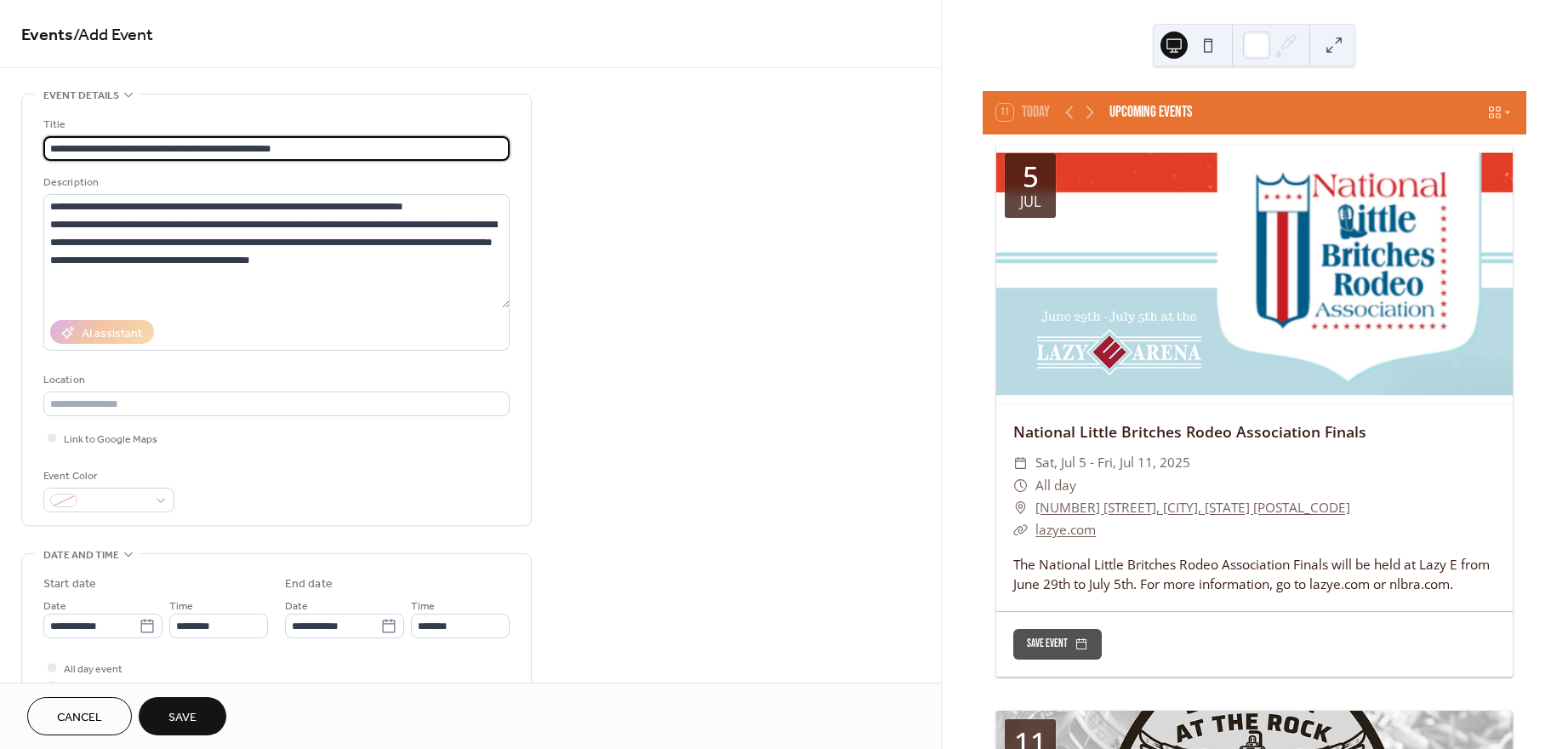 click on "**********" at bounding box center [277, 148] 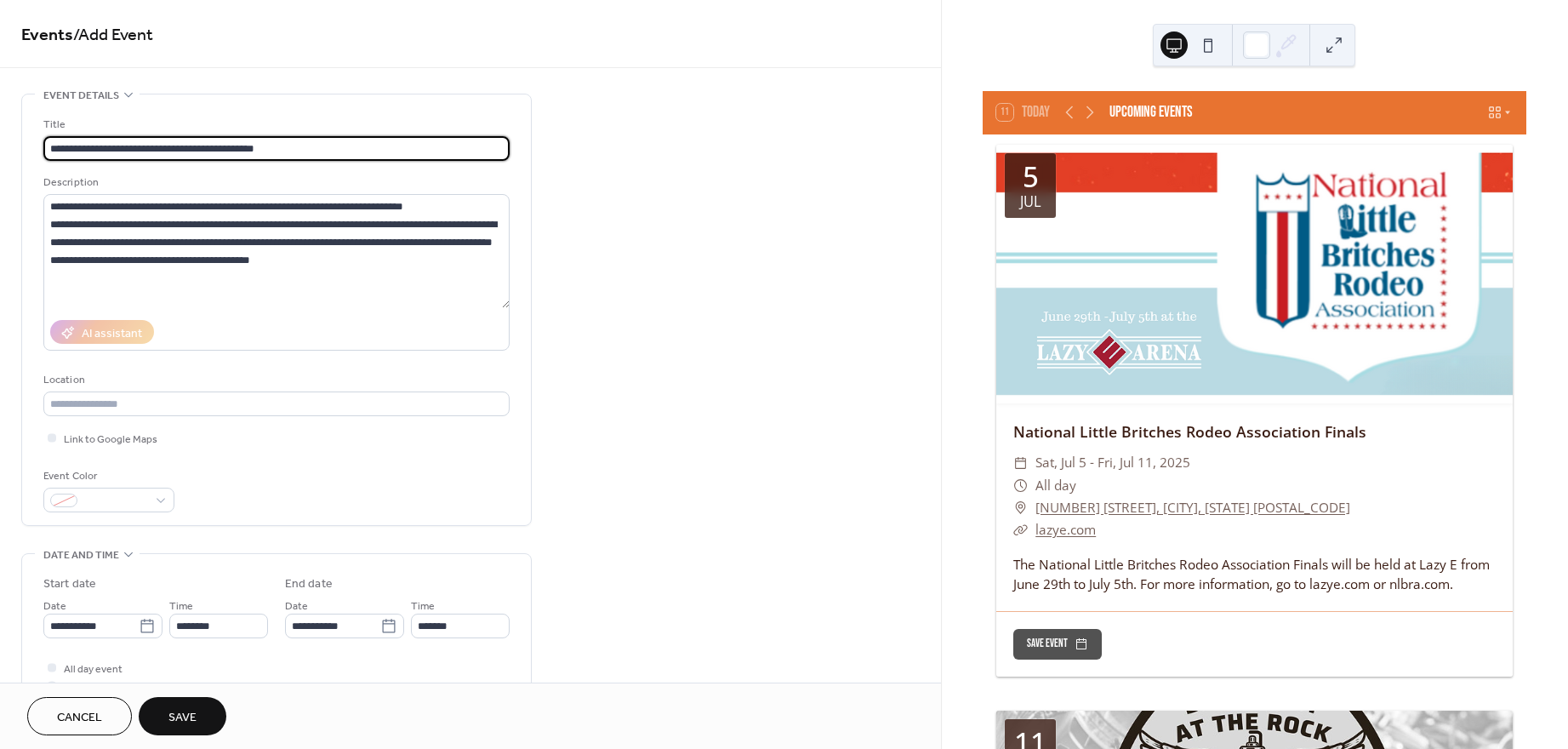 type on "**********" 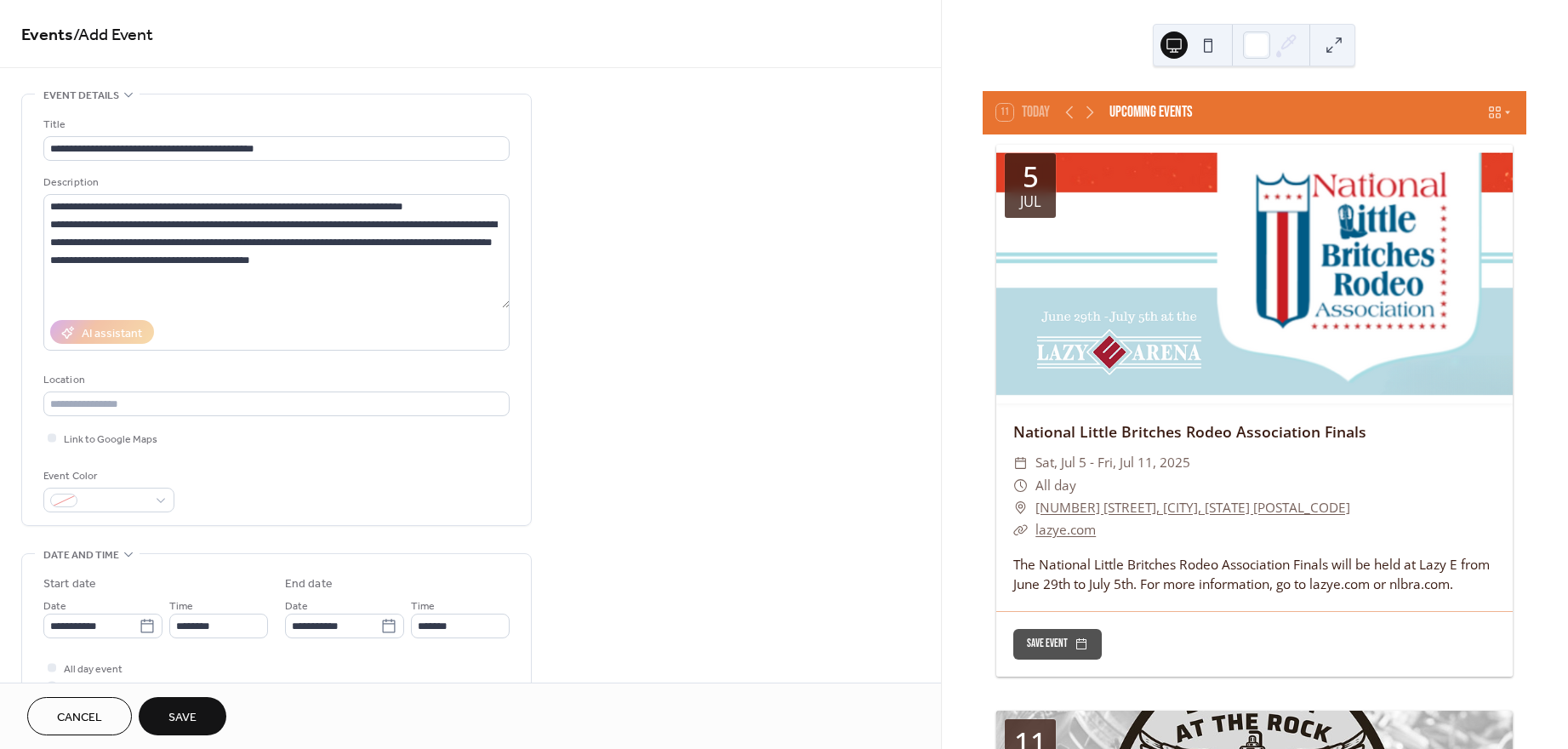 click on "**********" at bounding box center [470, 678] 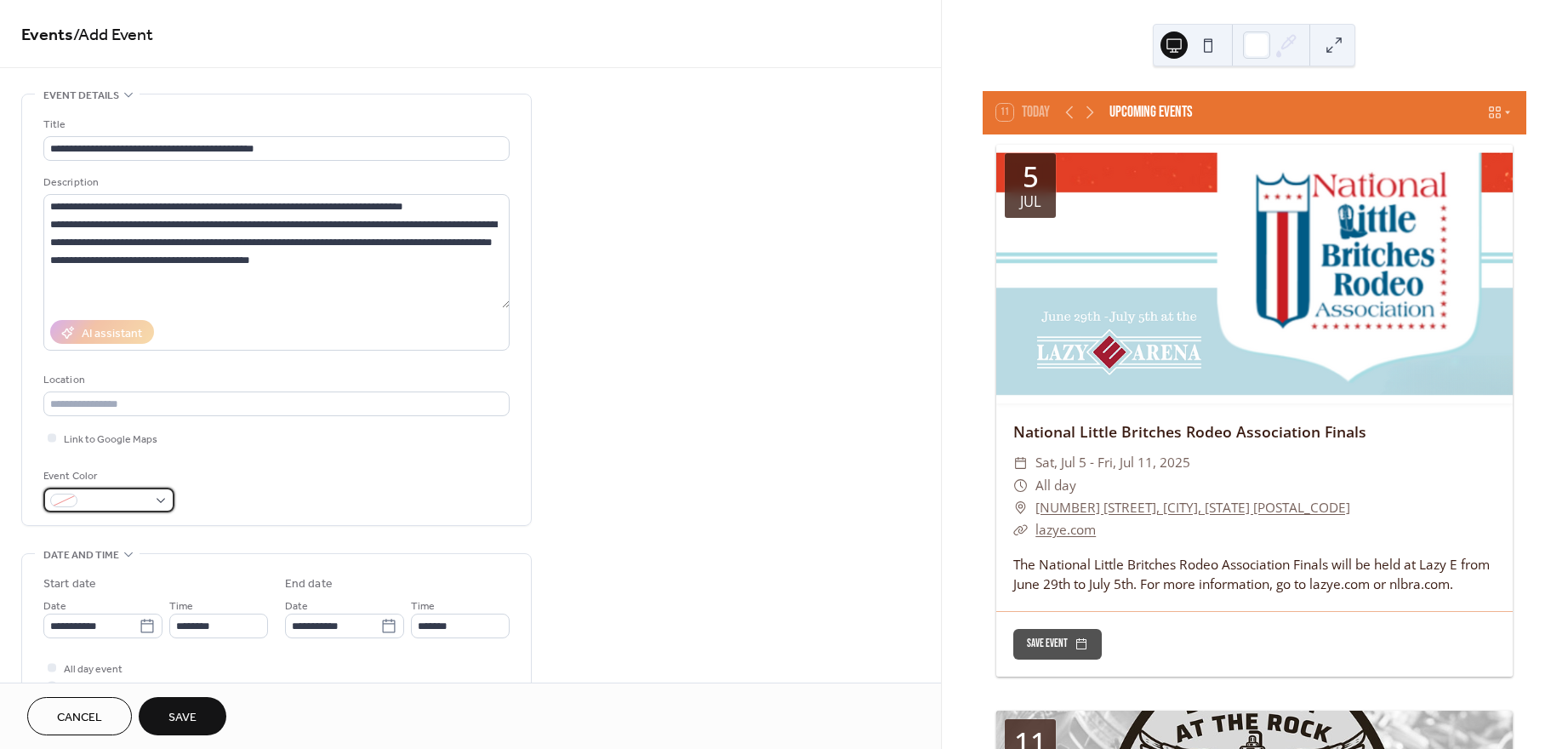click at bounding box center (109, 500) 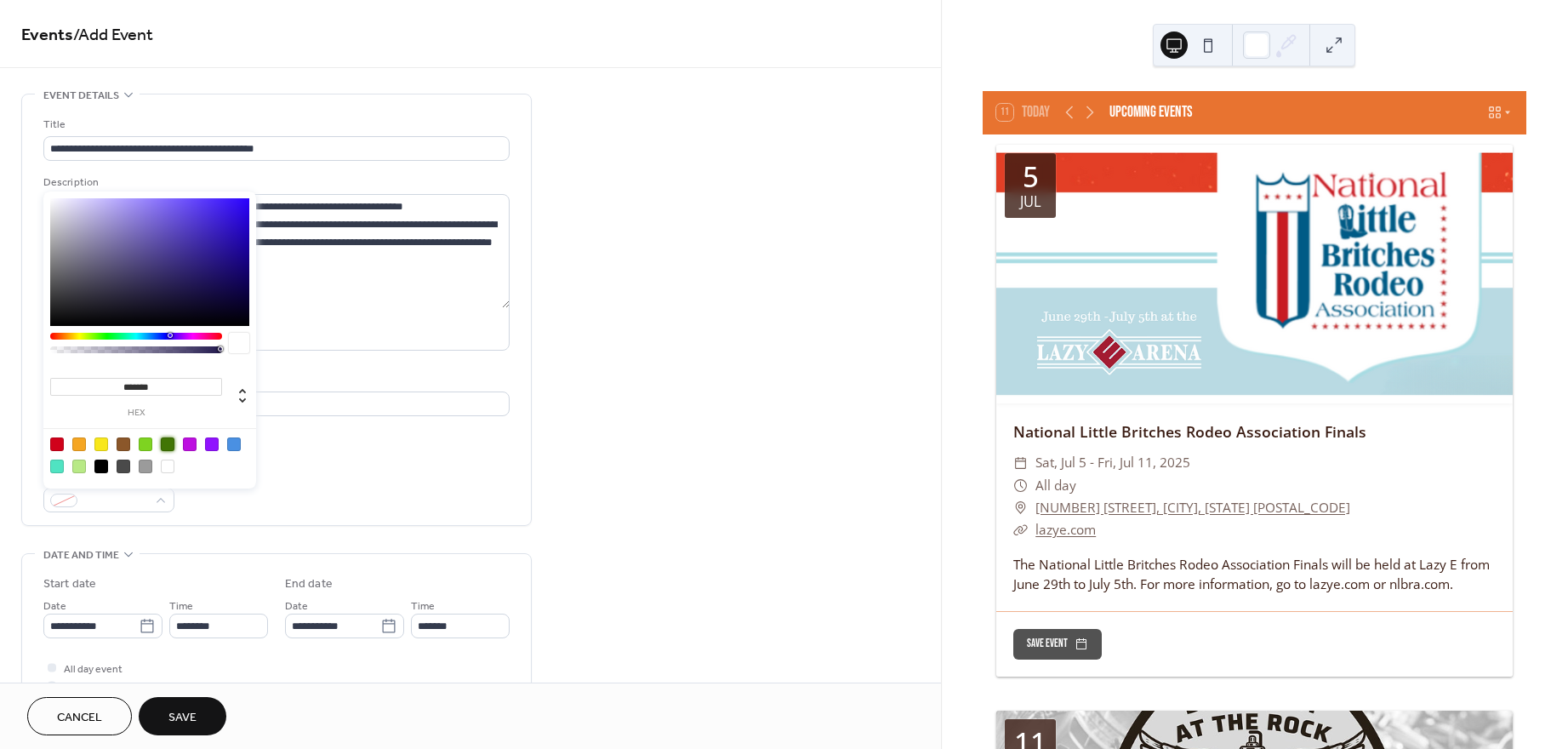 click at bounding box center [168, 444] 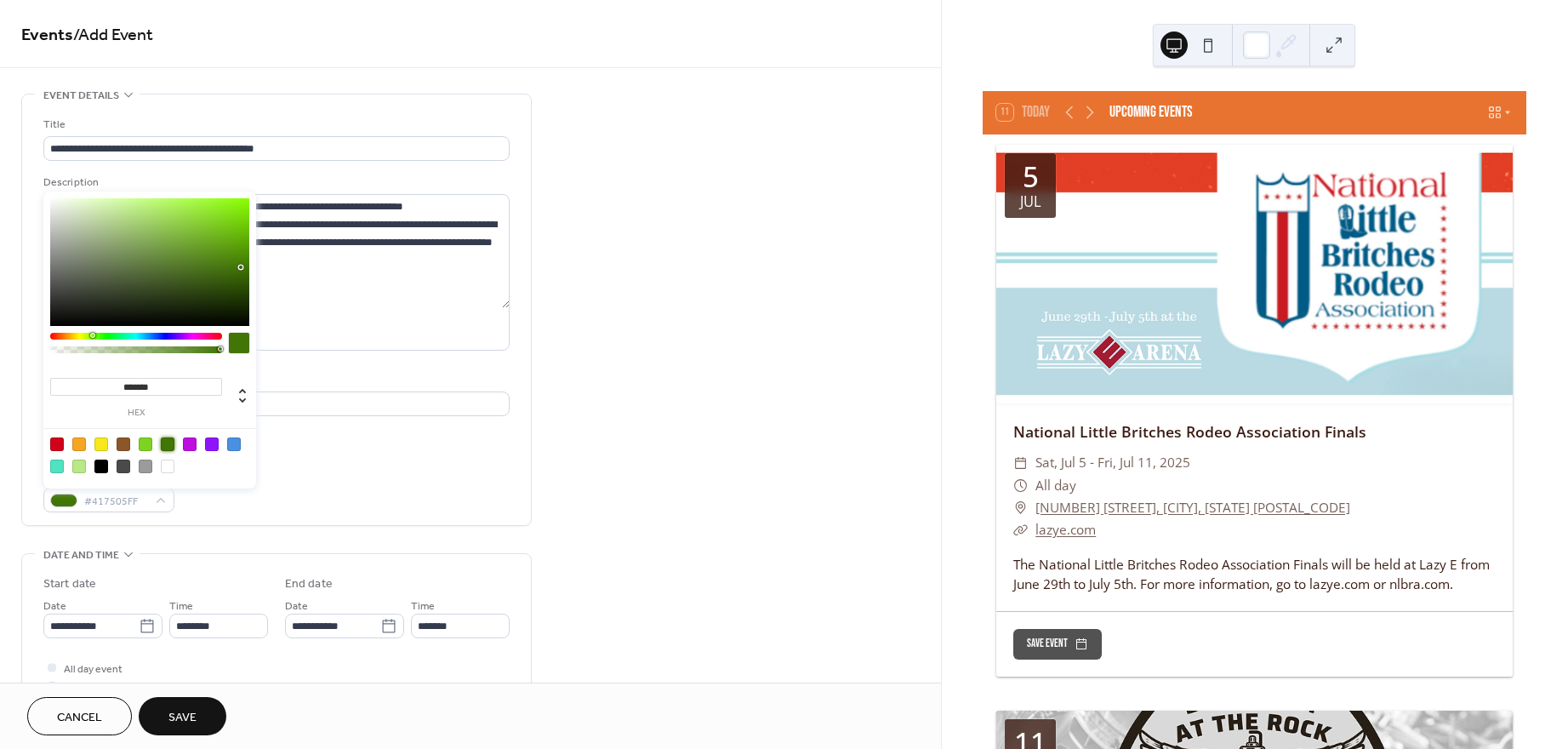 click on "**********" at bounding box center [470, 678] 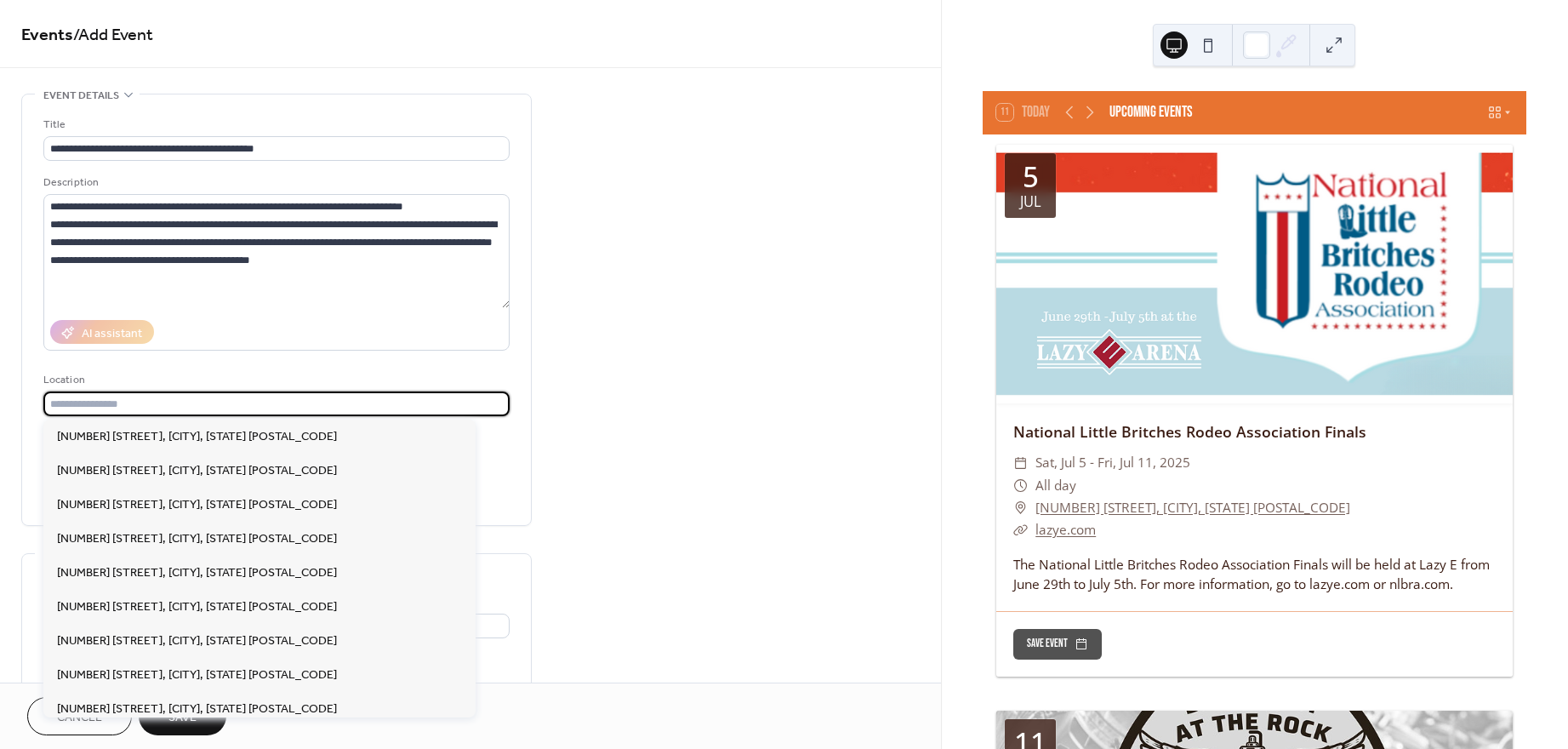 click at bounding box center (277, 403) 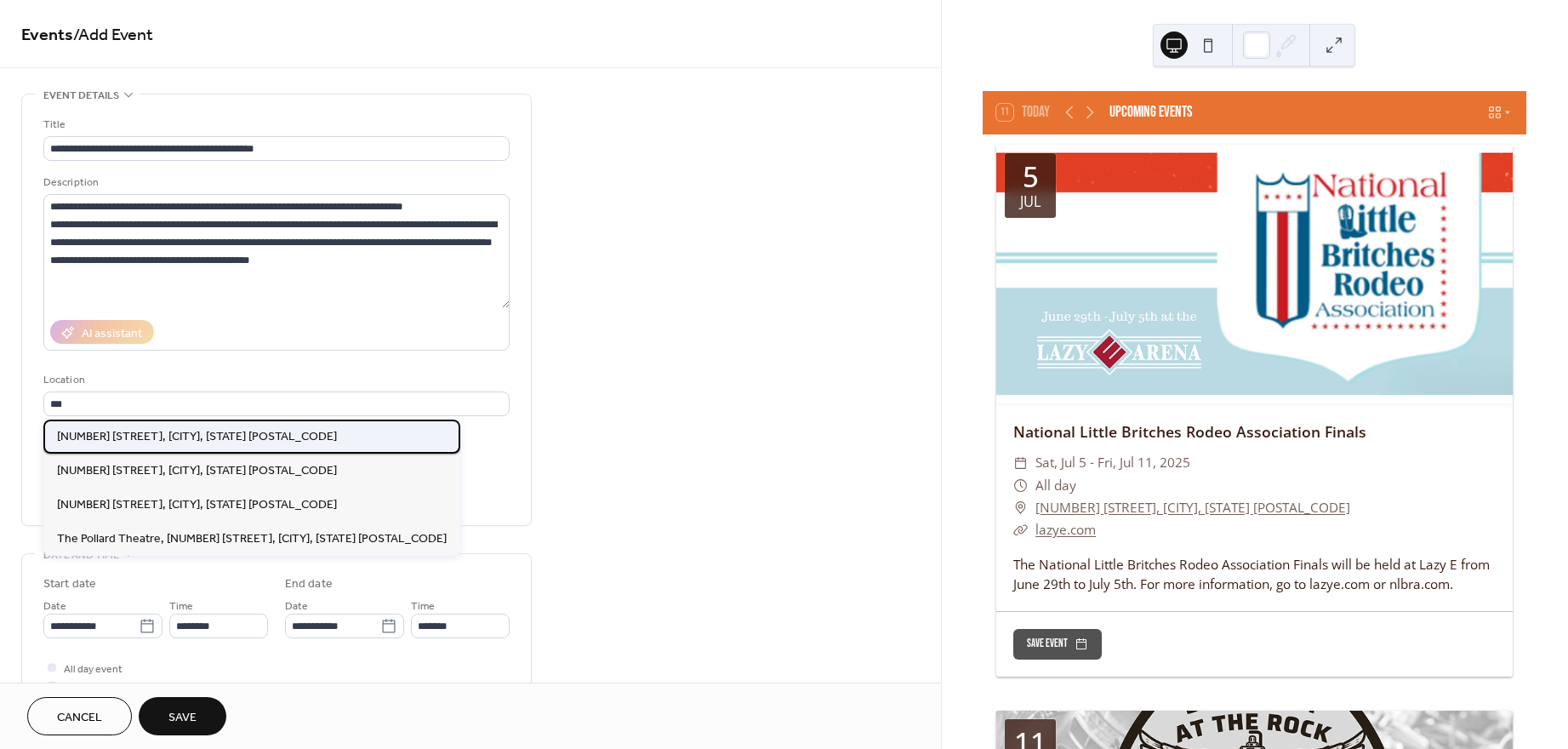 click on "[NUMBER] [STREET] [CITY], [STATE] [POSTAL_CODE]" at bounding box center [197, 437] 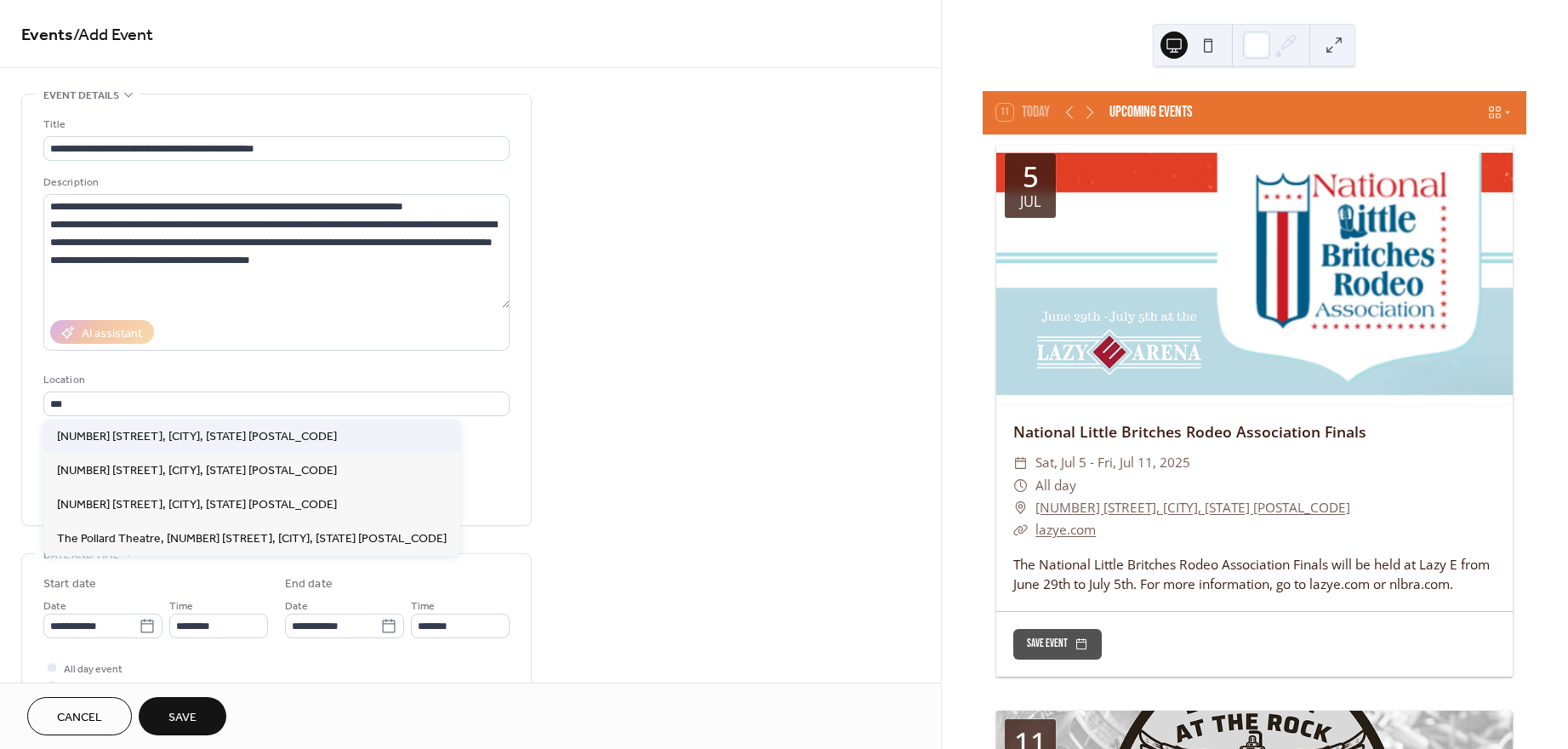 type on "**********" 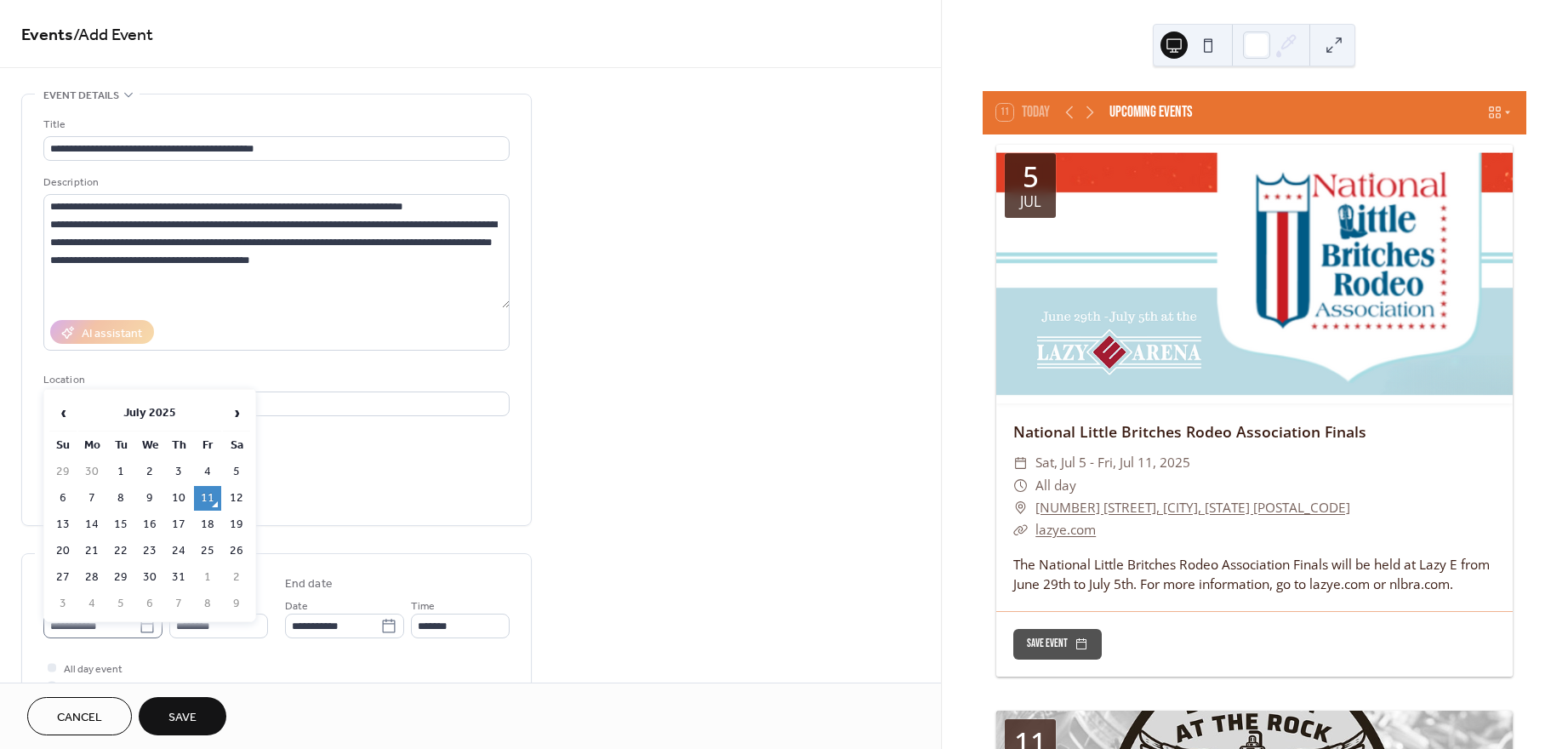 click 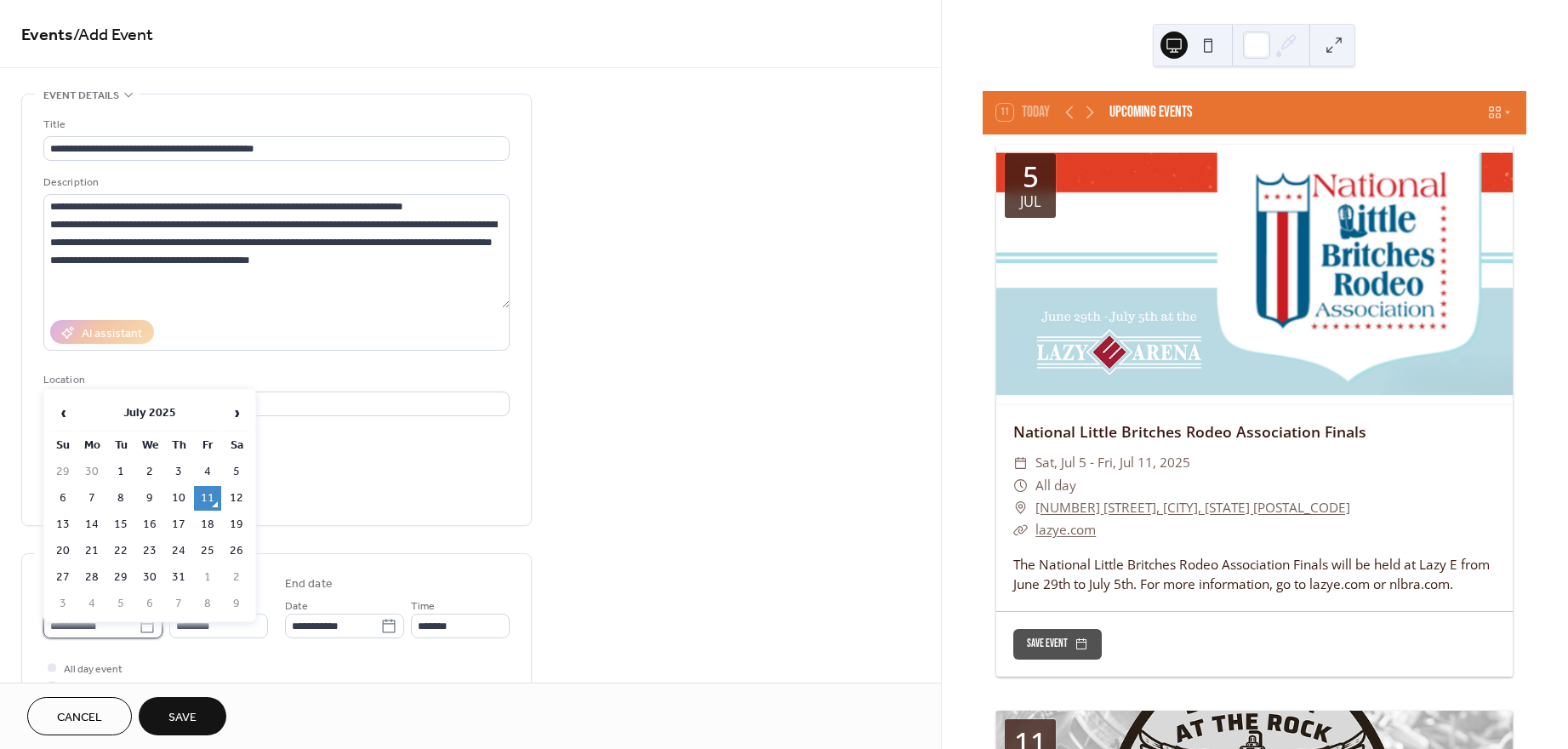 click on "**********" at bounding box center (91, 626) 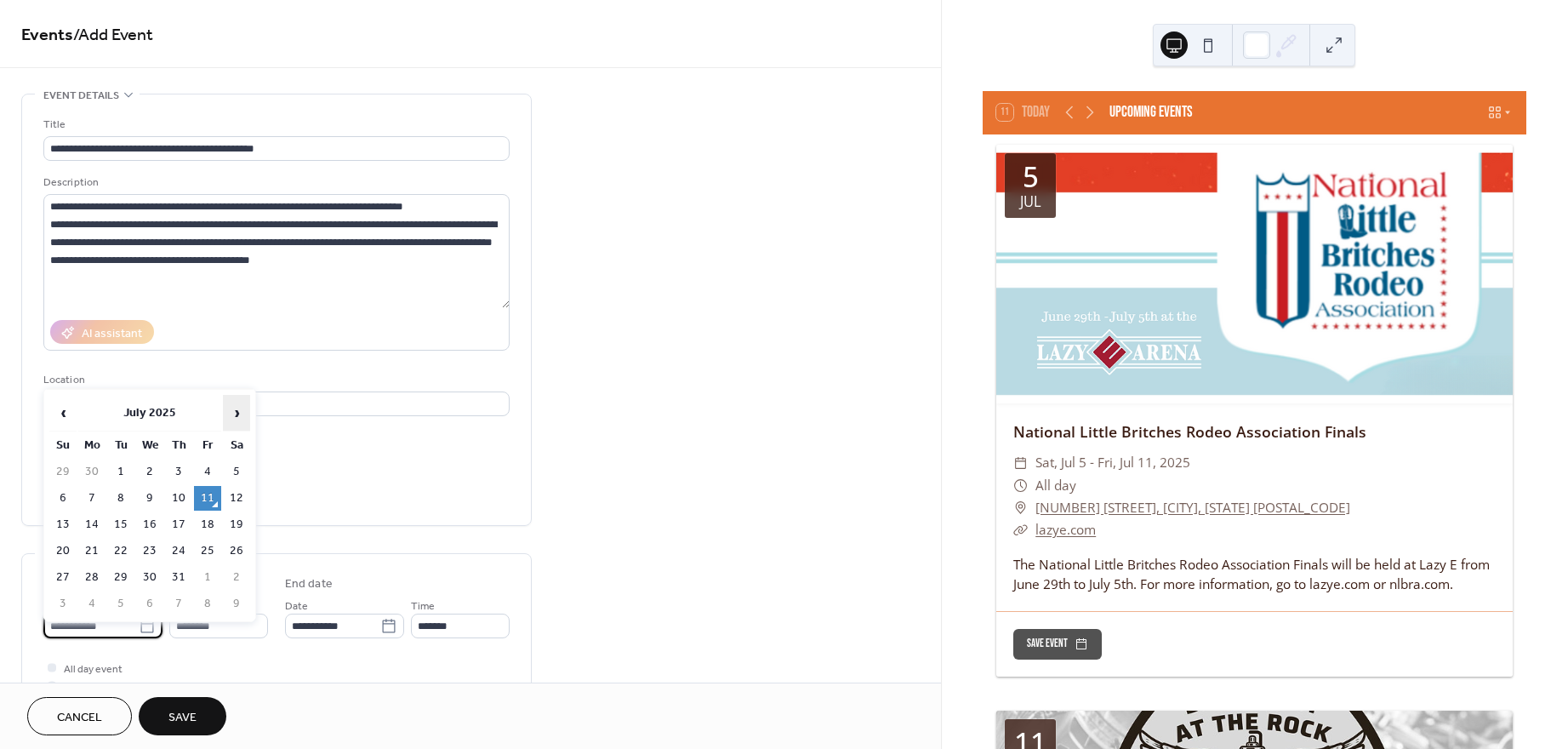 click on "›" at bounding box center (237, 413) 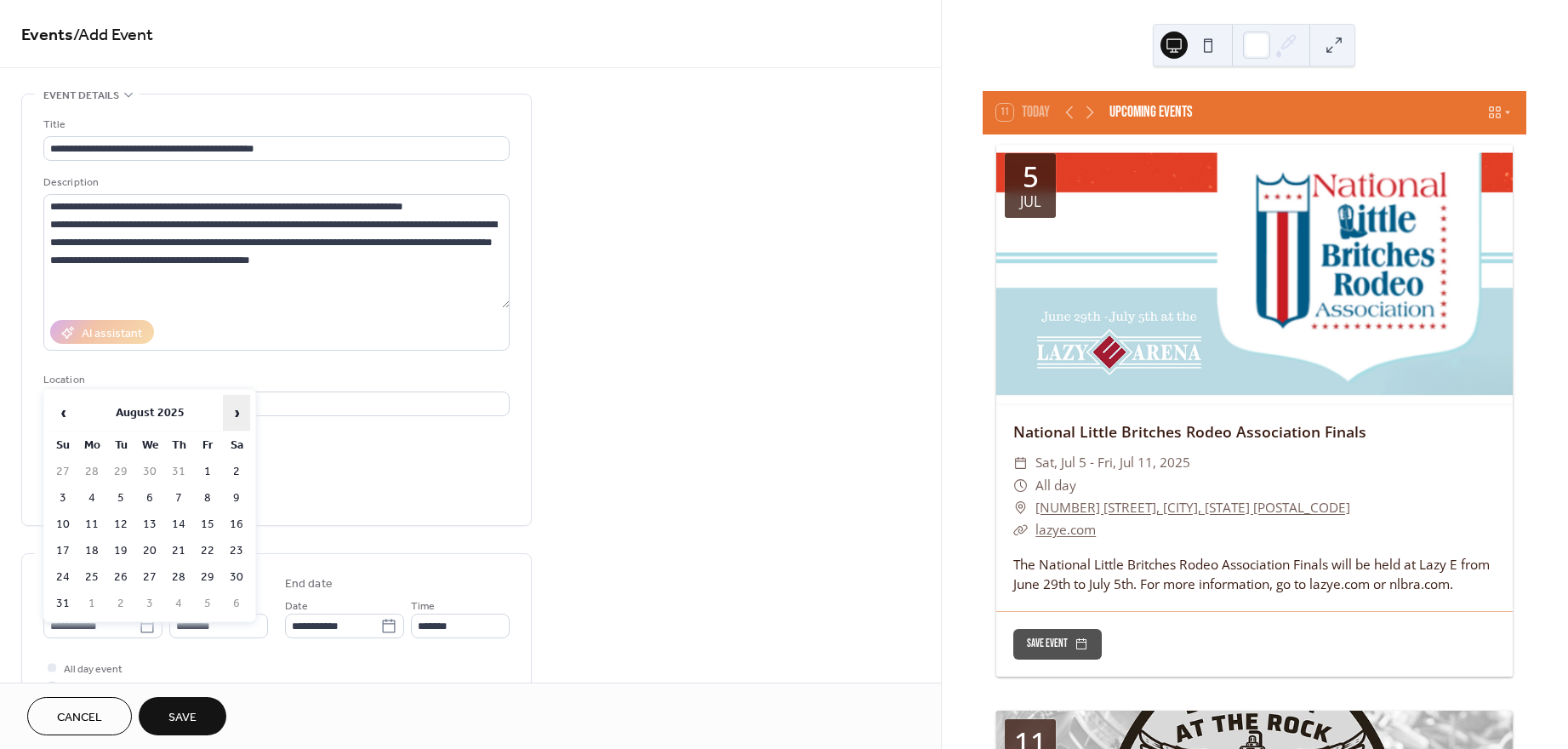 click on "›" at bounding box center (237, 413) 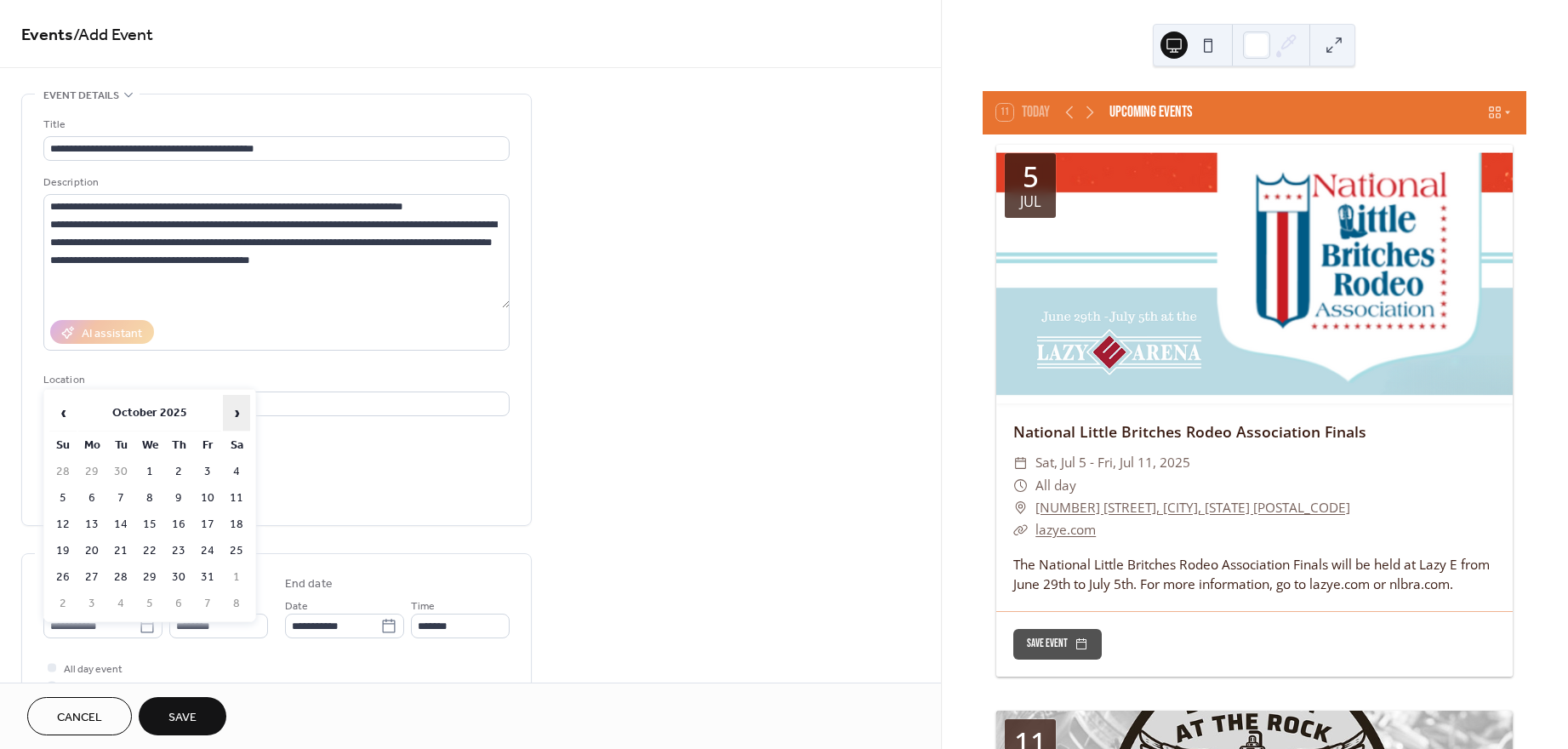 click on "›" at bounding box center [237, 413] 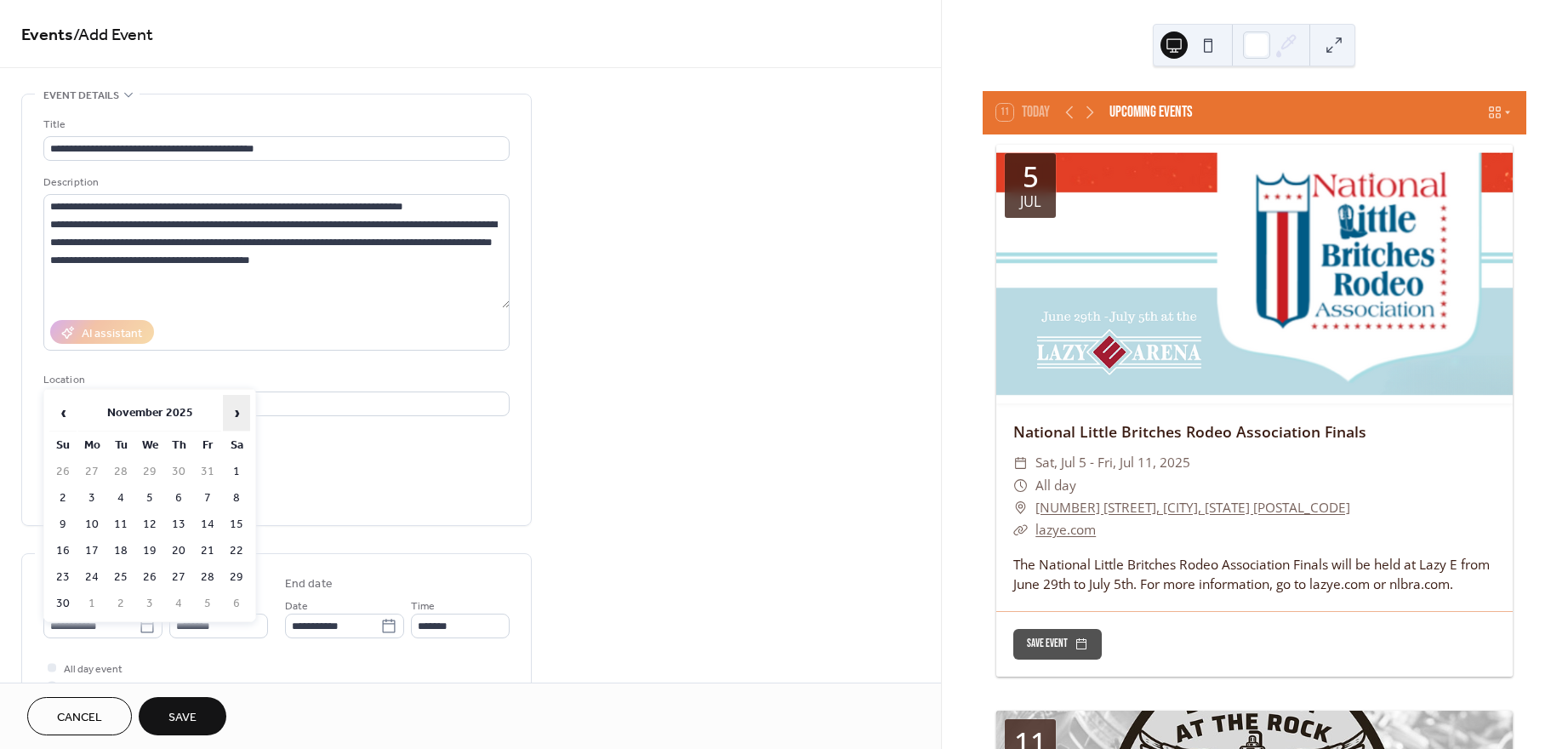 click on "›" at bounding box center (237, 413) 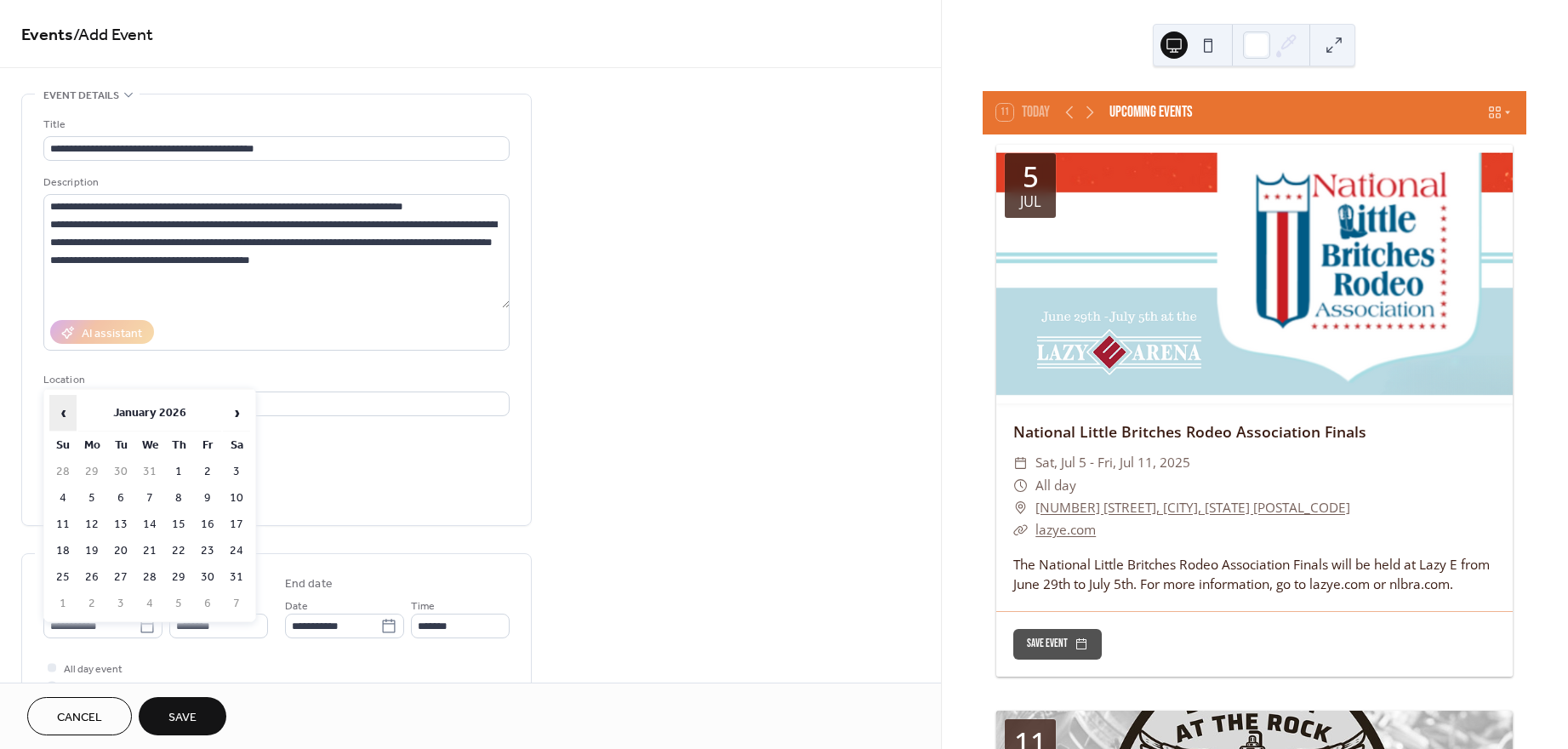 click on "‹" at bounding box center [63, 413] 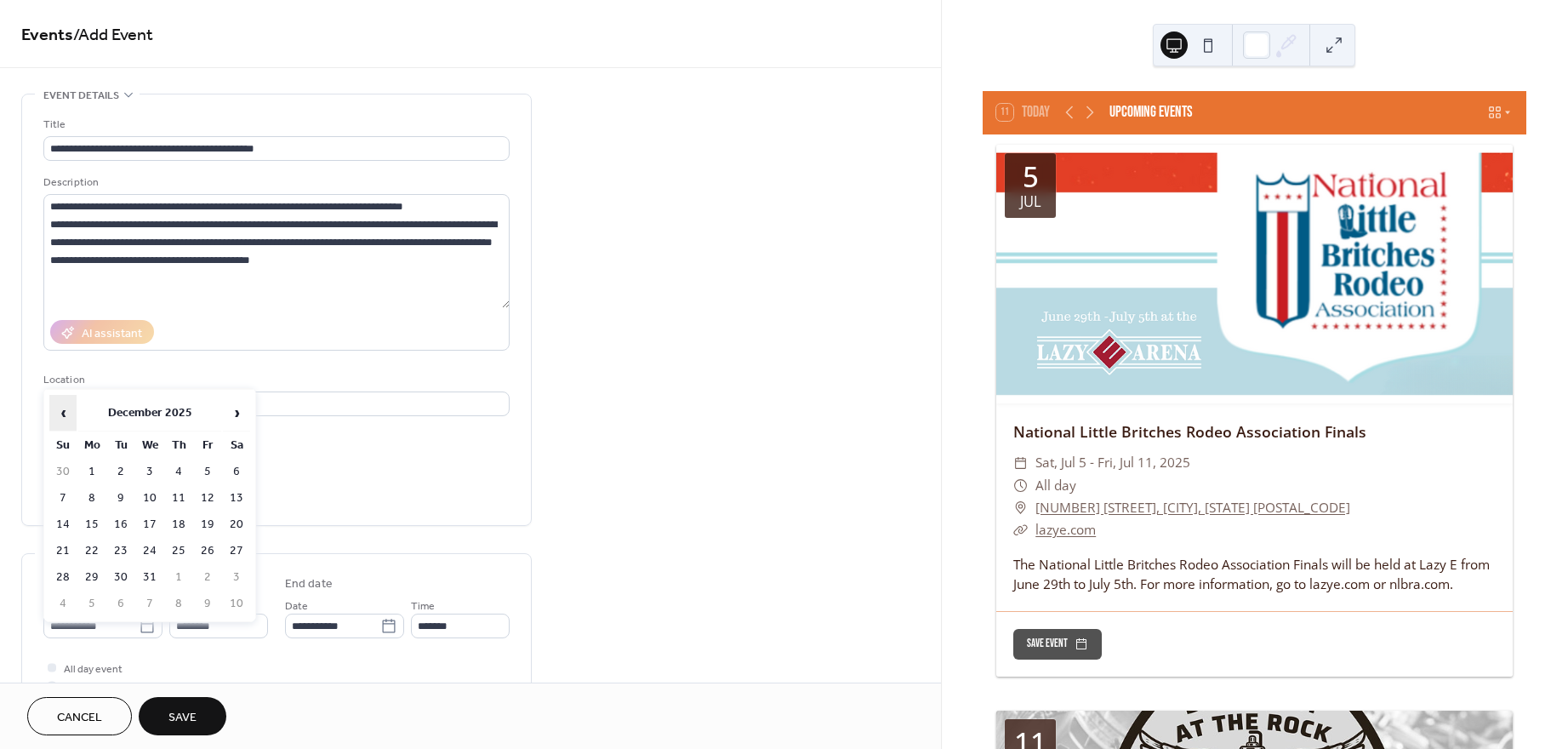 click on "‹" at bounding box center [63, 413] 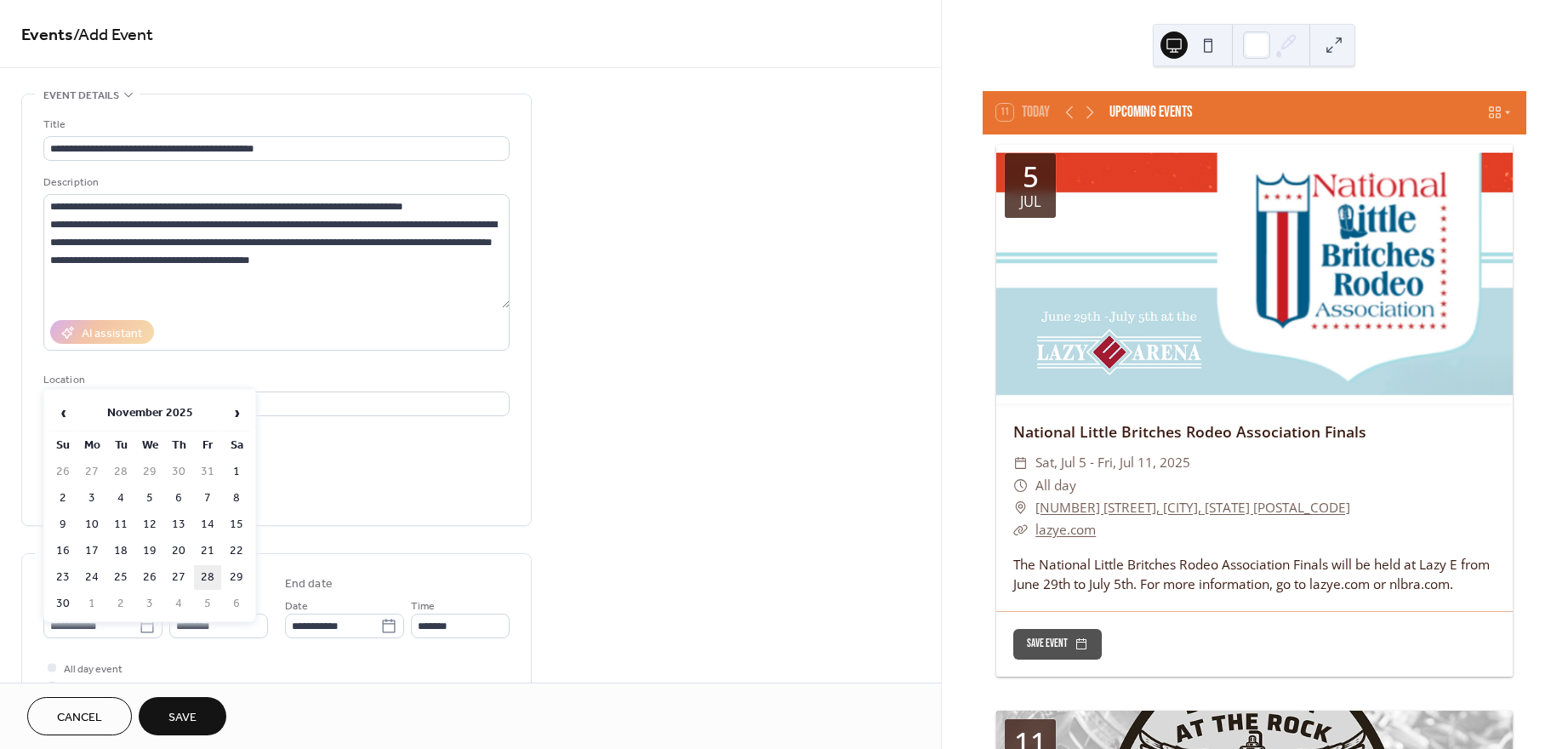 click on "28" at bounding box center [208, 577] 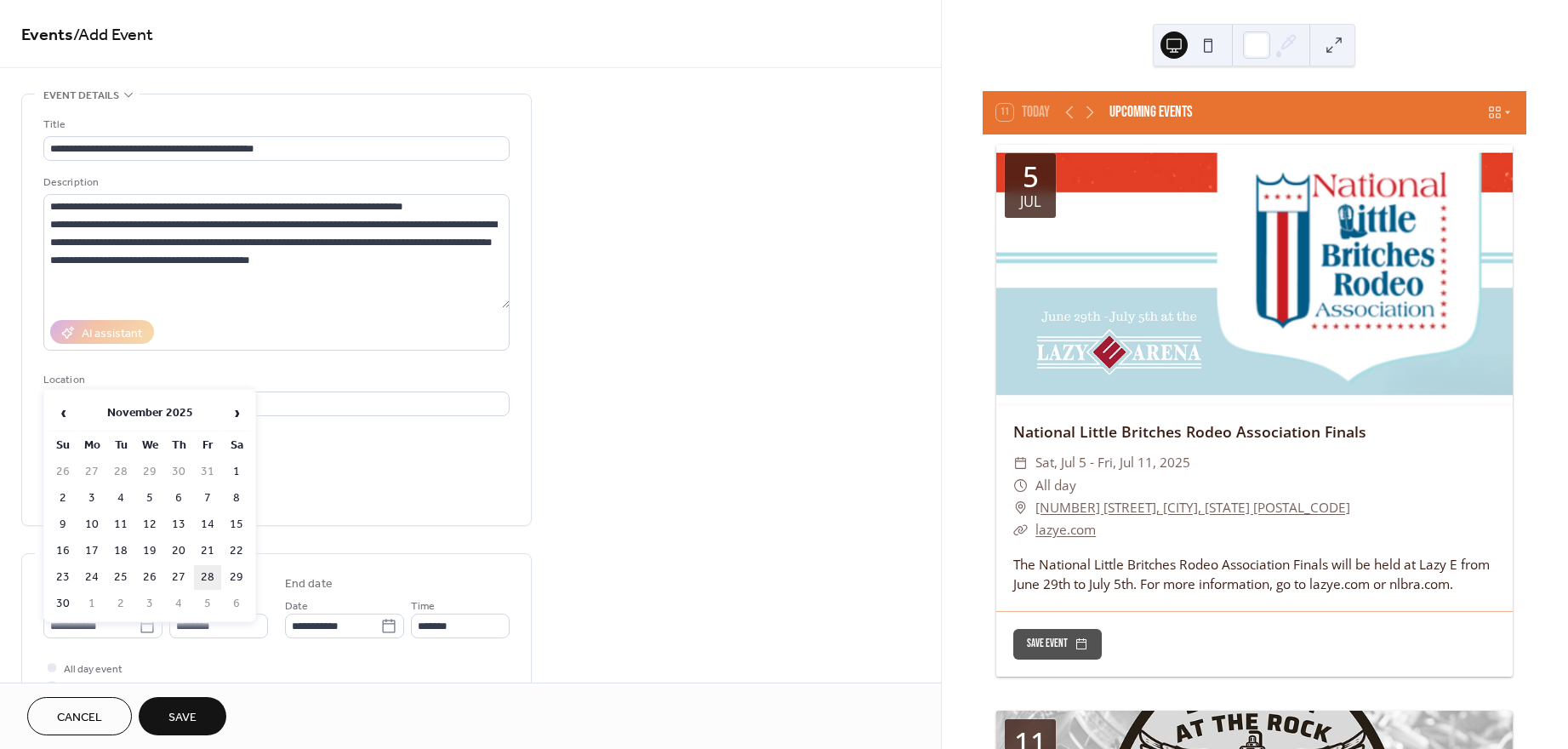 type on "**********" 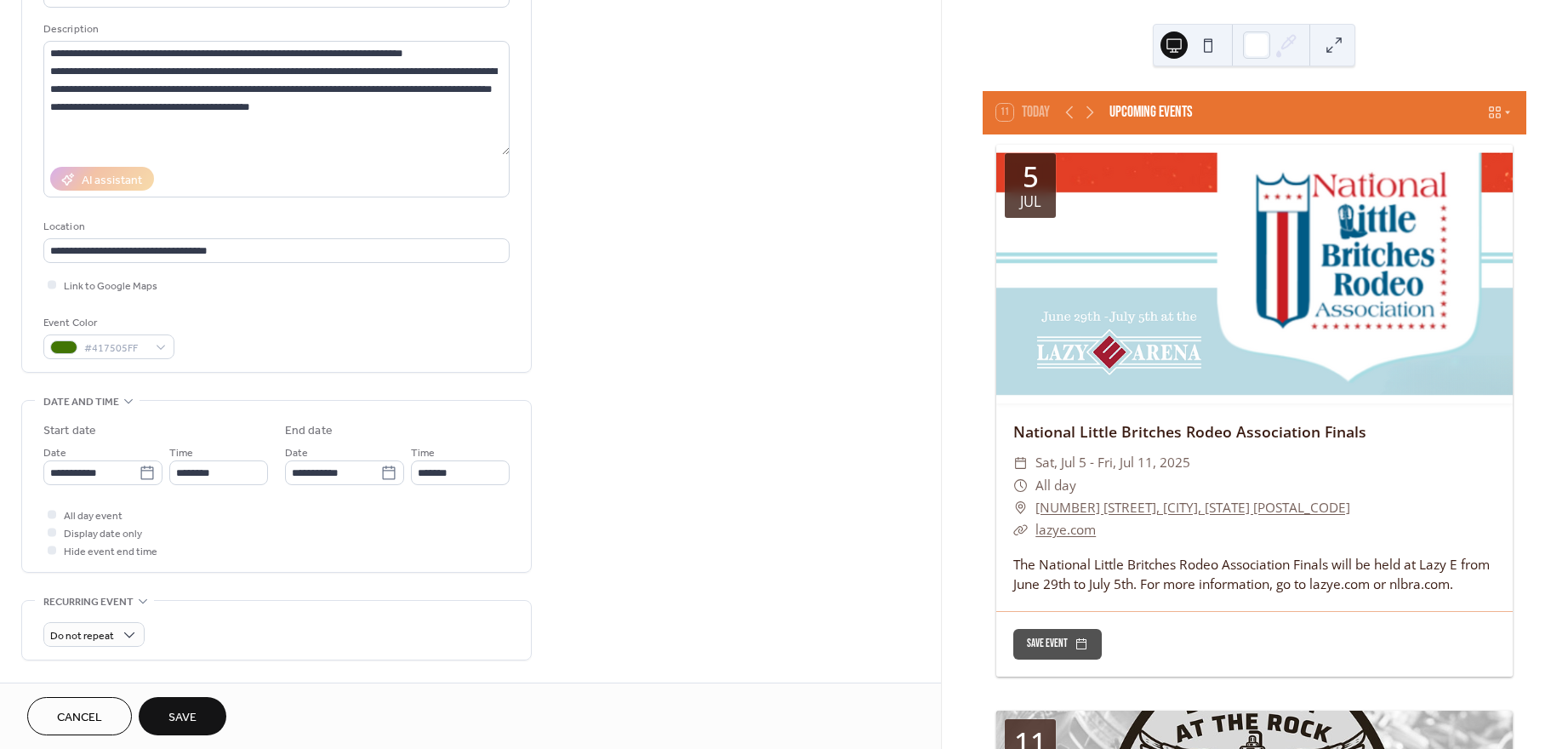 scroll, scrollTop: 157, scrollLeft: 0, axis: vertical 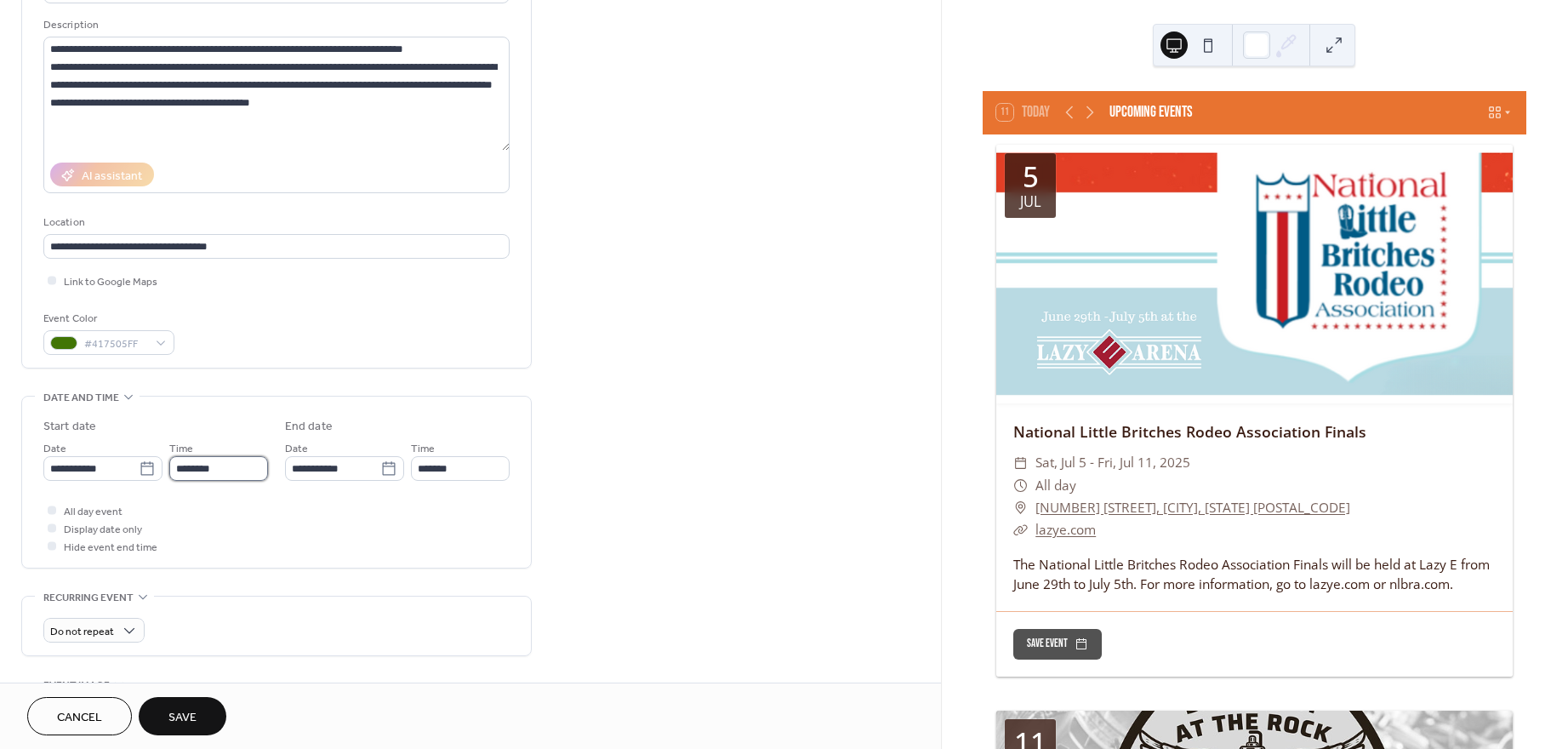 click on "********" at bounding box center [219, 468] 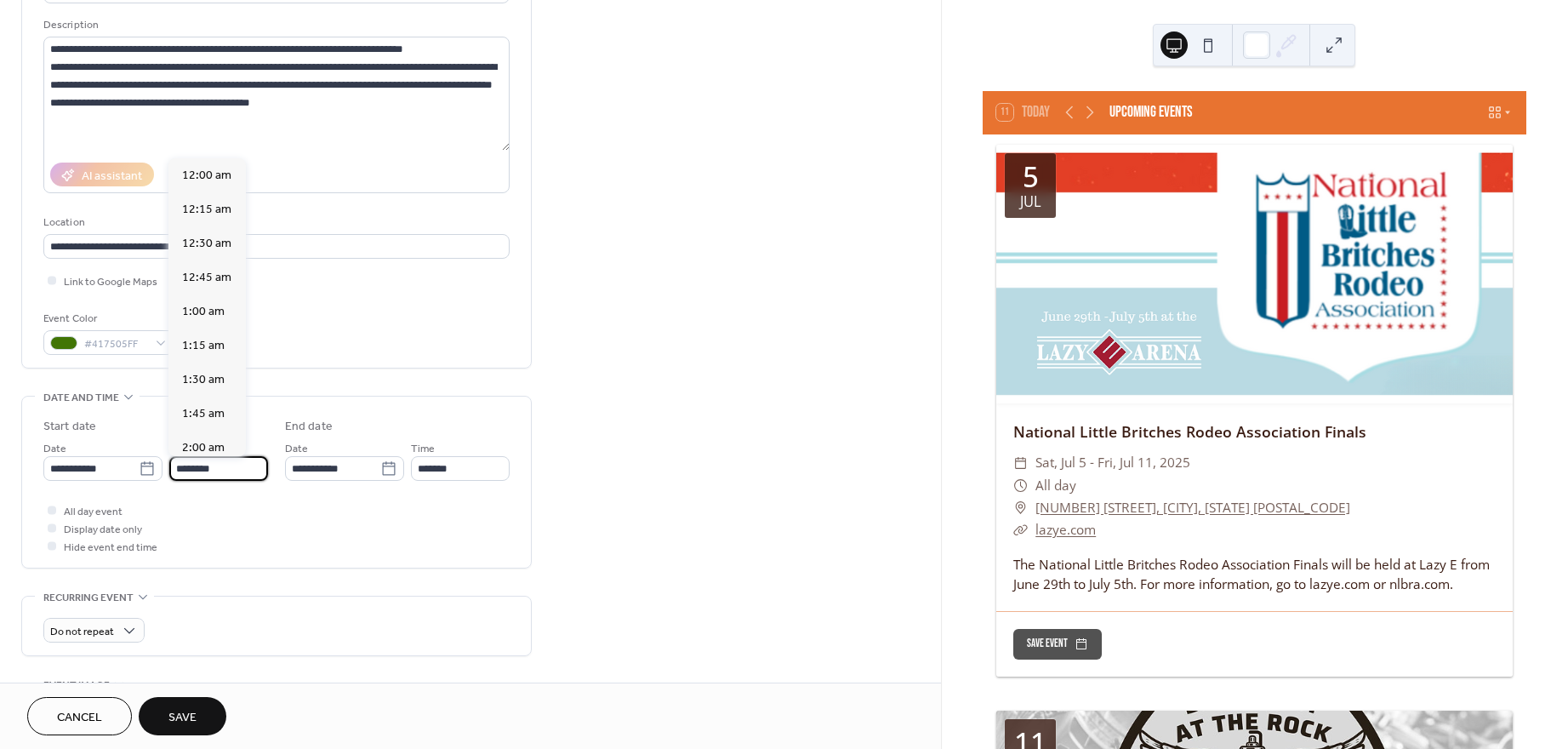 scroll, scrollTop: 1642, scrollLeft: 0, axis: vertical 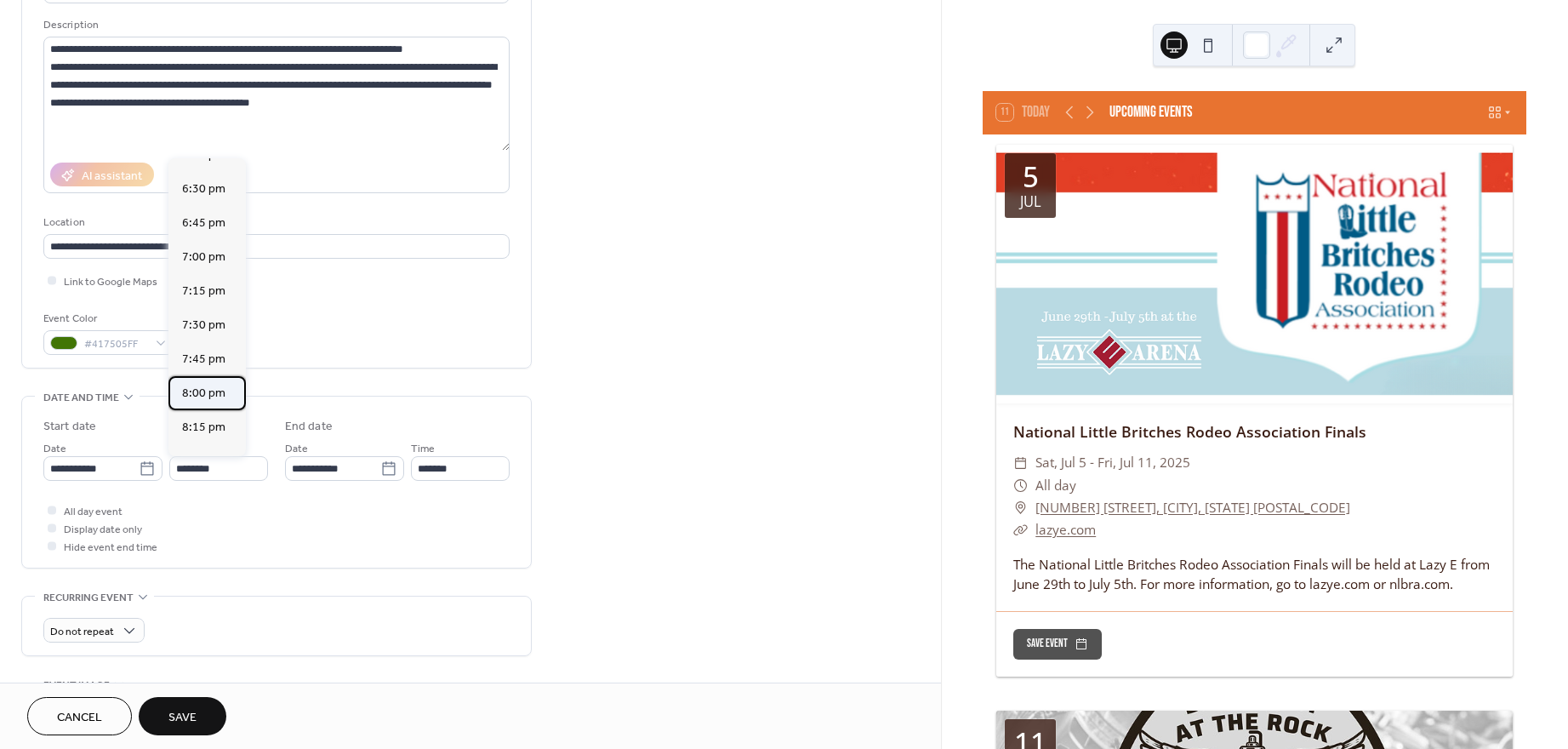 click on "8:00 pm" at bounding box center (203, 392) 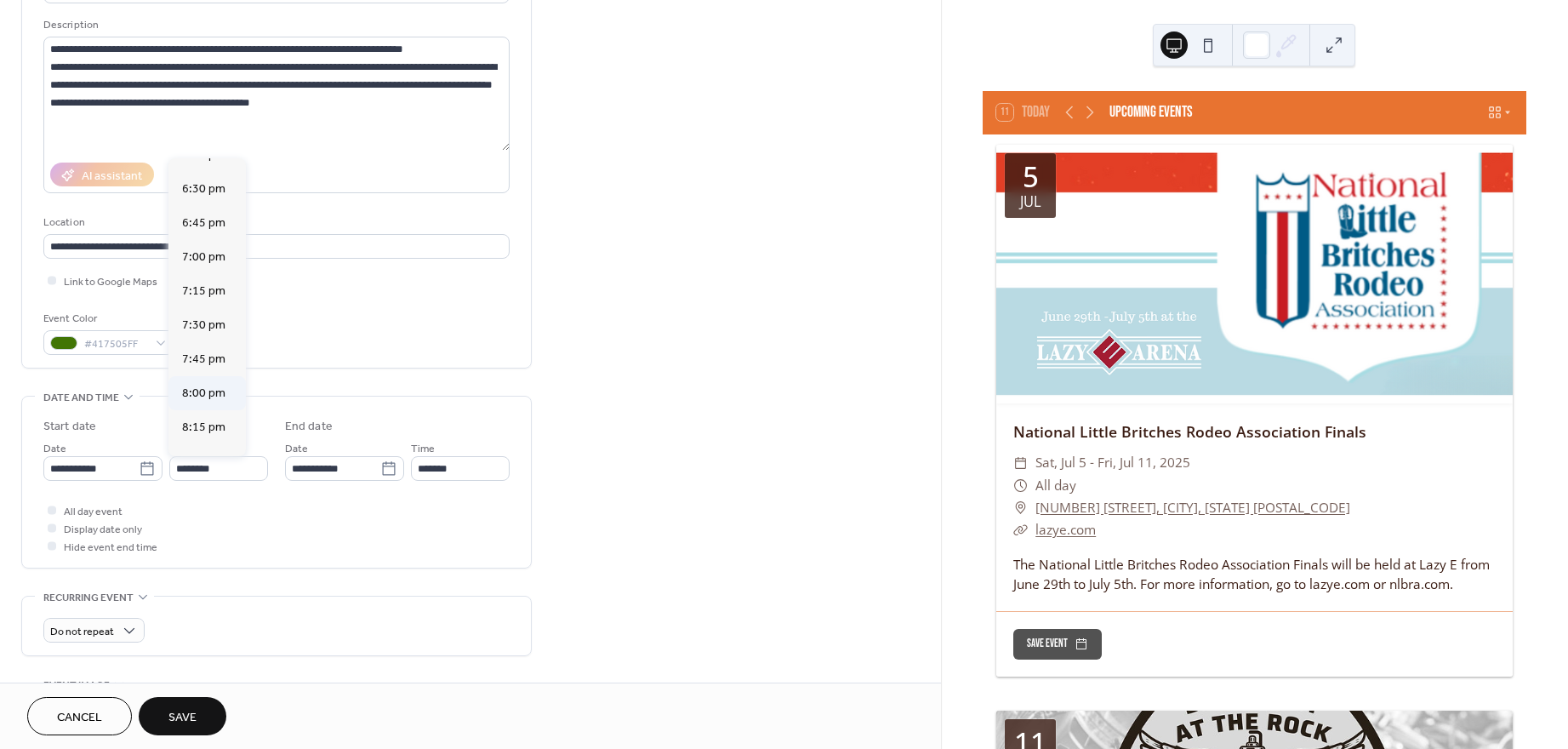 type on "*******" 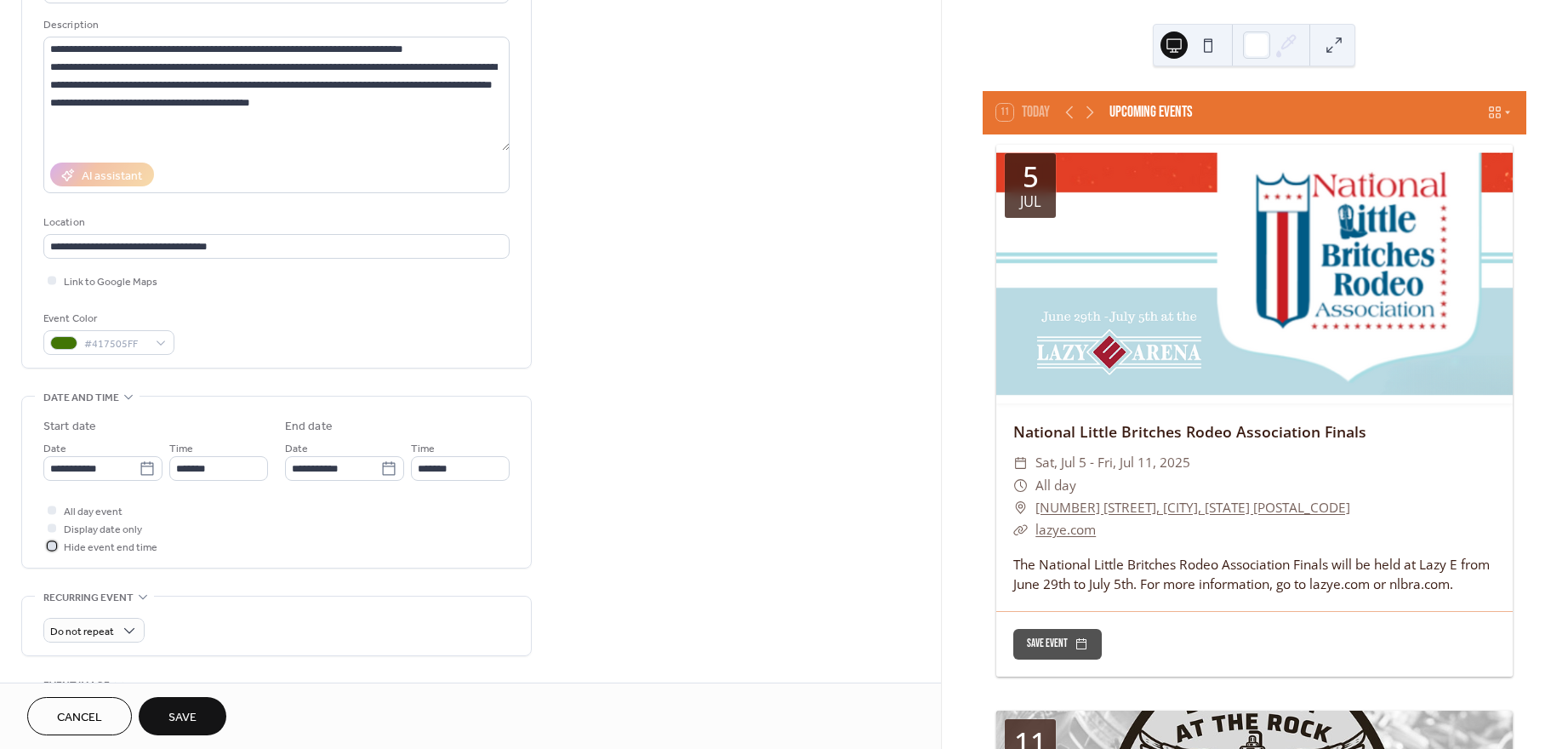 click at bounding box center [52, 546] 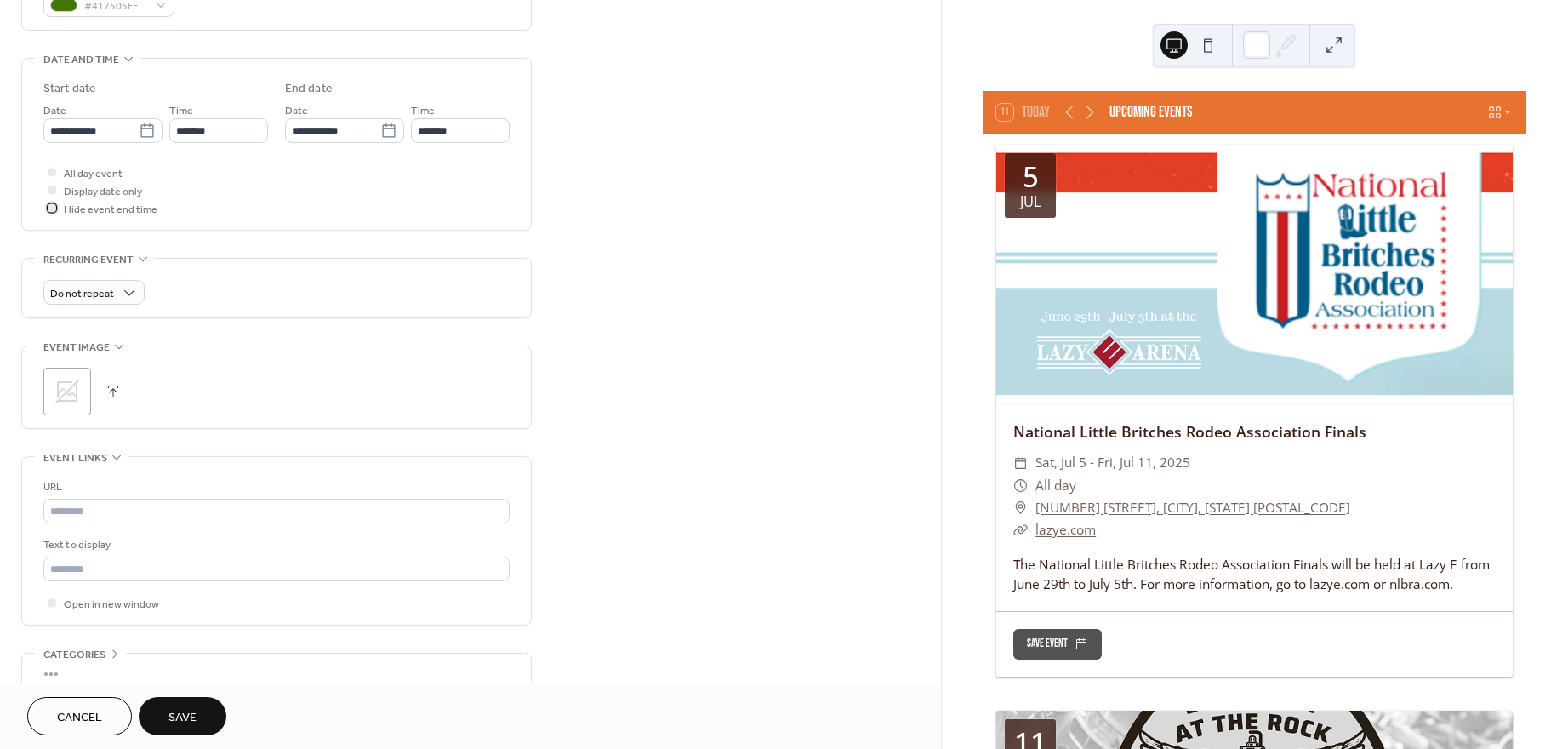 scroll, scrollTop: 496, scrollLeft: 0, axis: vertical 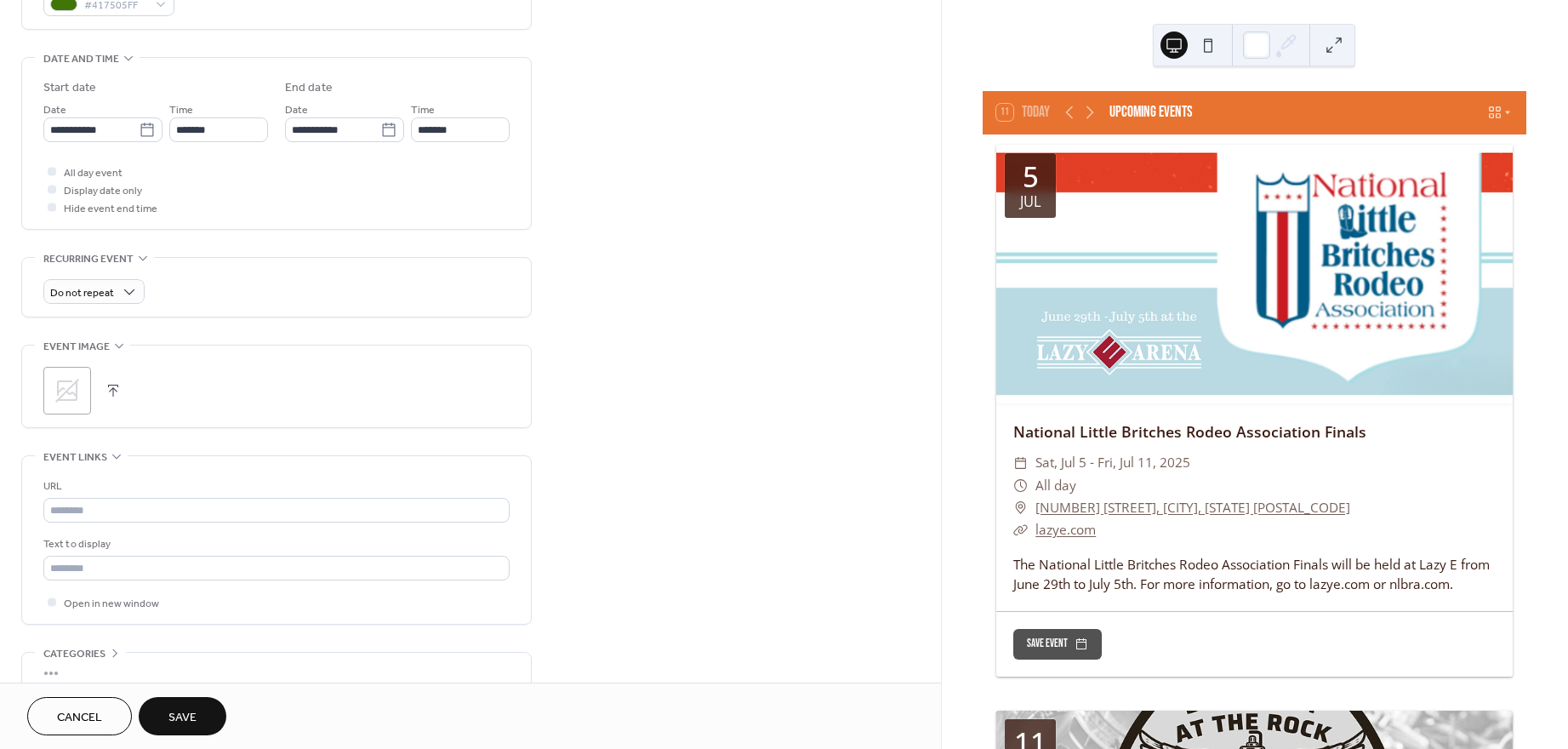 click at bounding box center [113, 391] 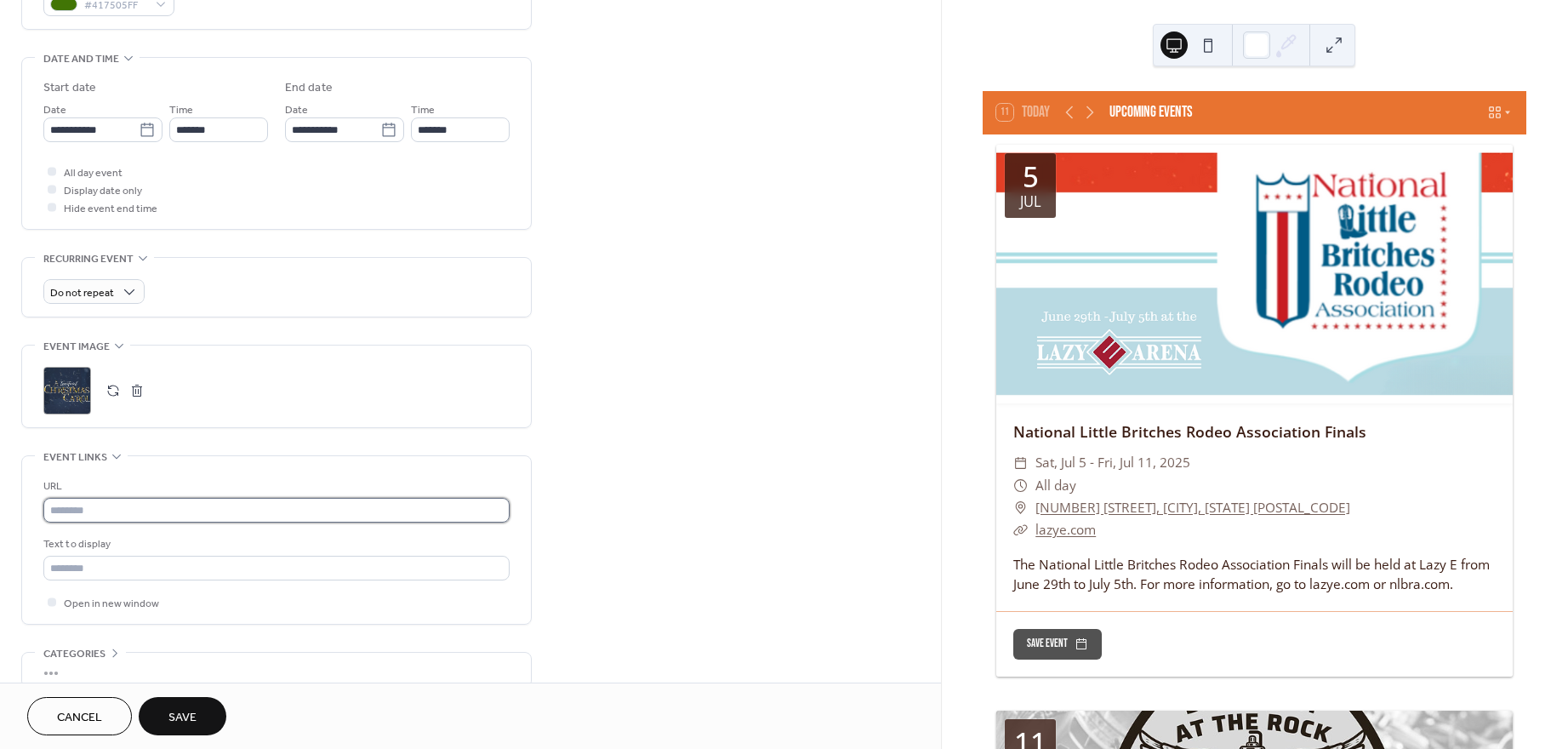 click at bounding box center [277, 510] 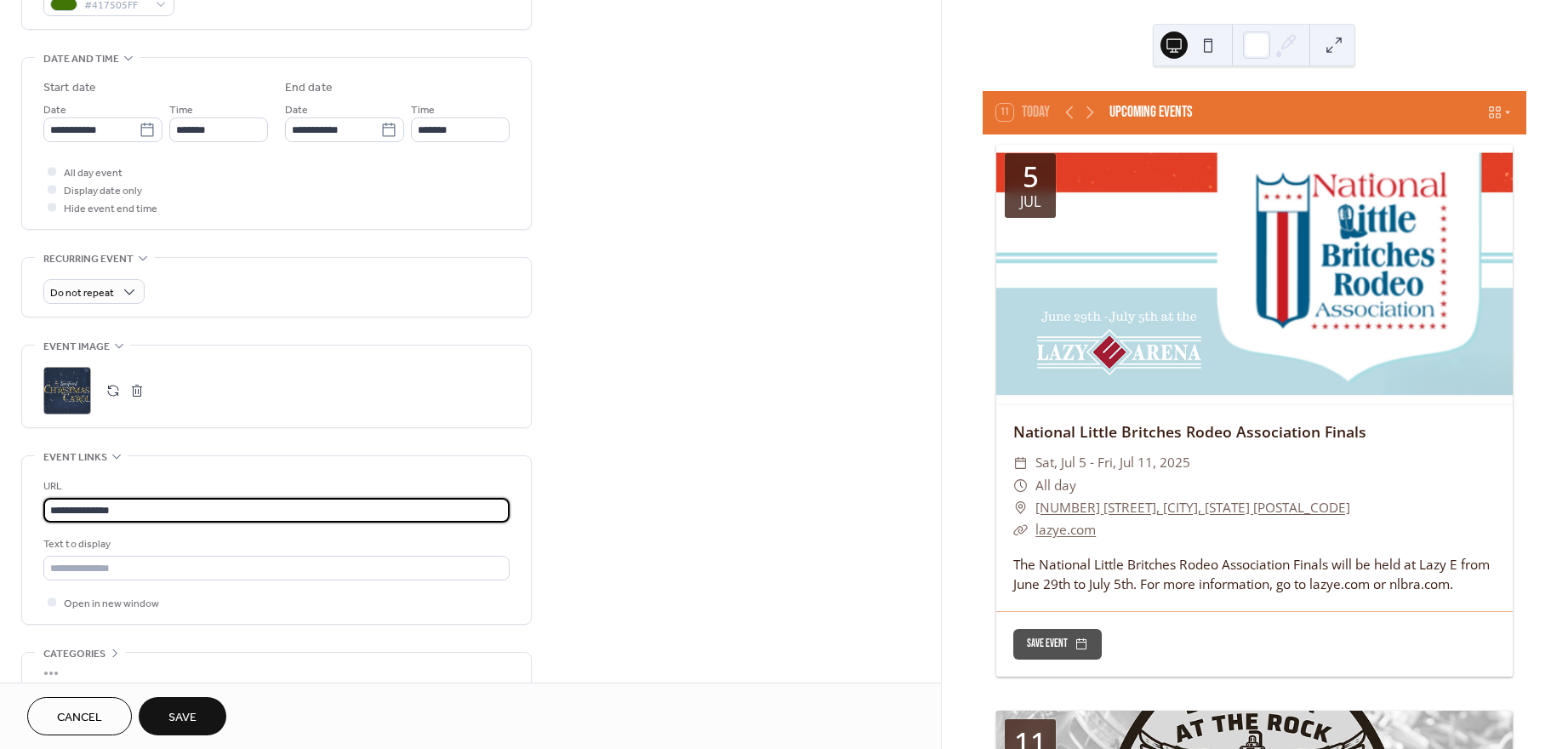 type on "**********" 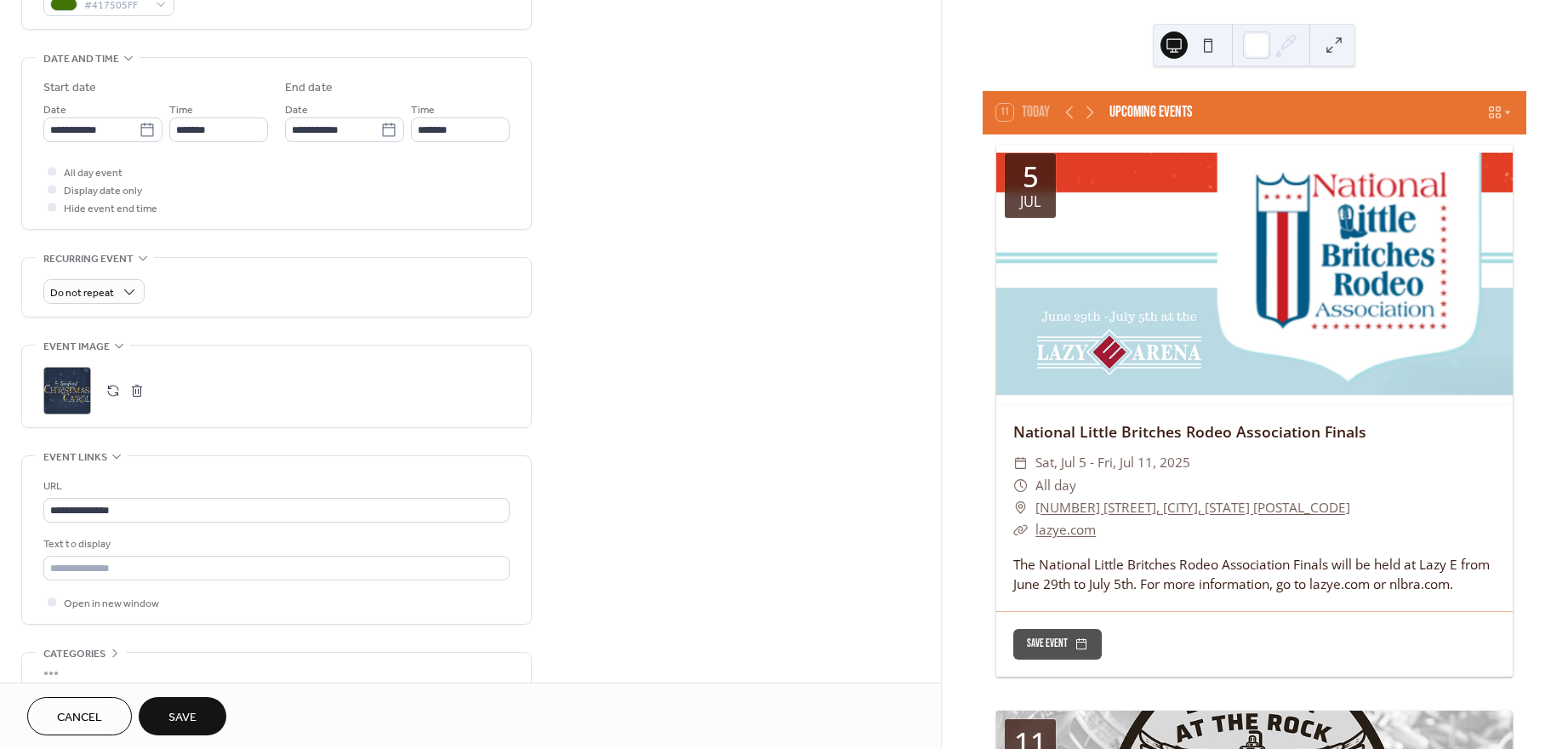 click on "**********" at bounding box center [470, 182] 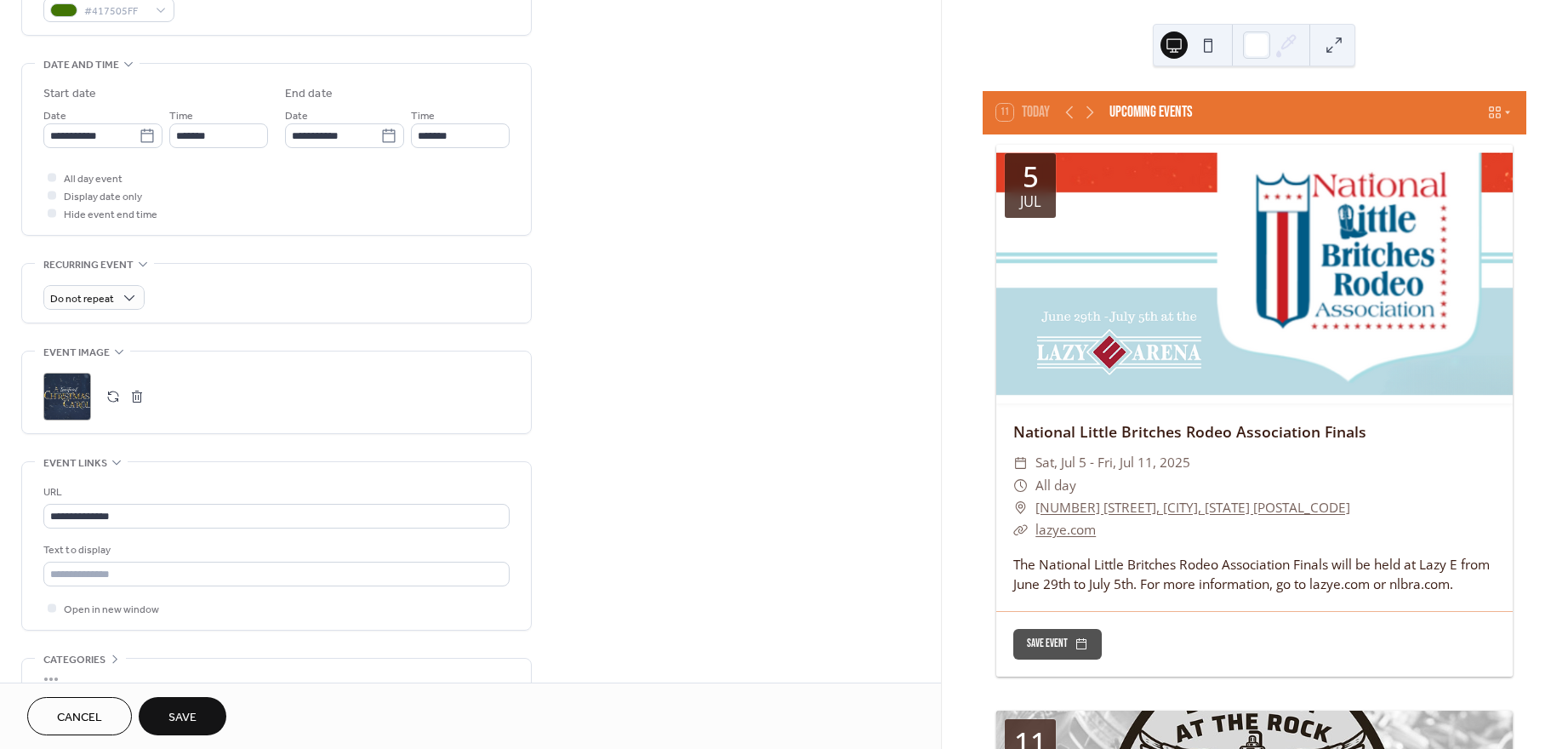 scroll, scrollTop: 582, scrollLeft: 0, axis: vertical 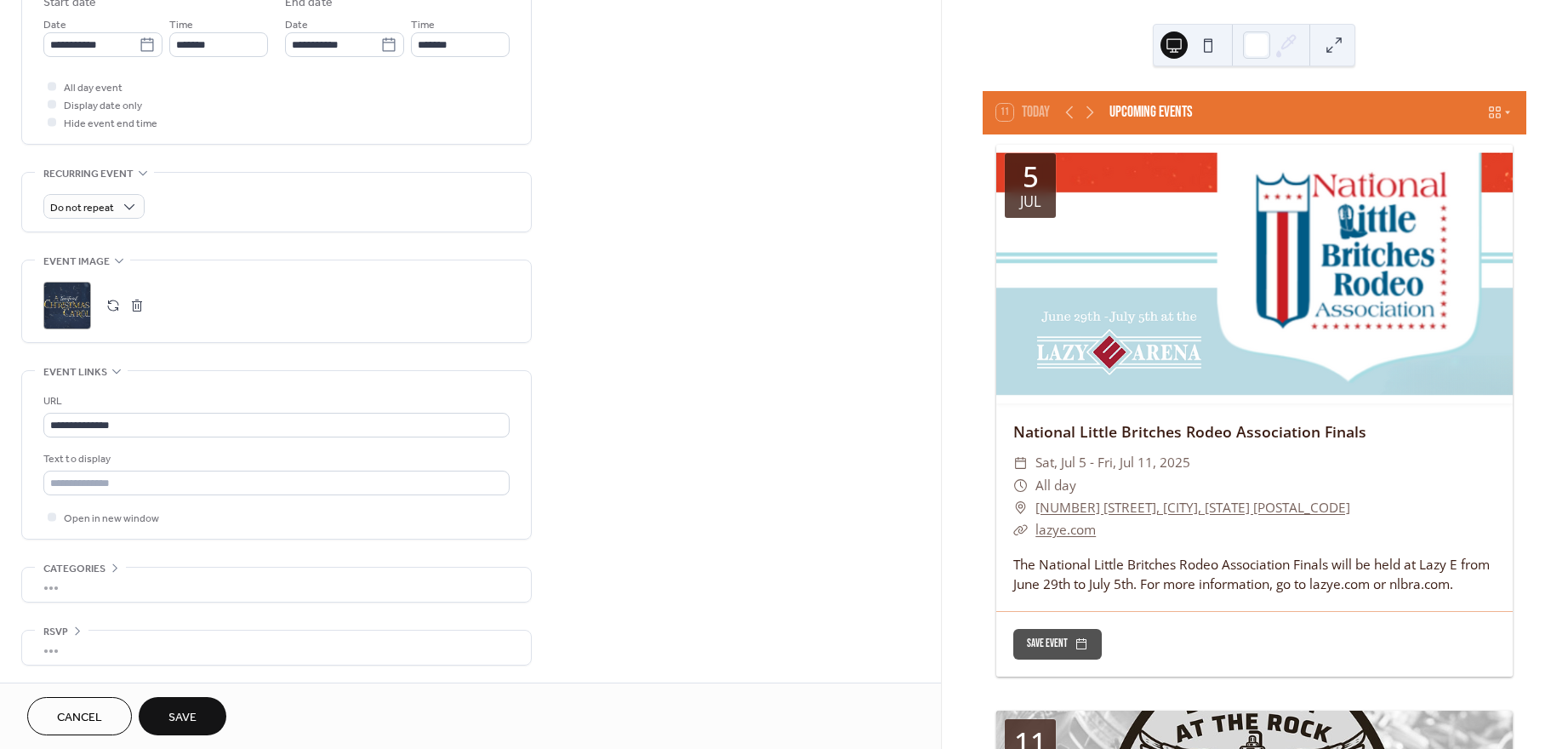 click on "Save" at bounding box center [182, 716] 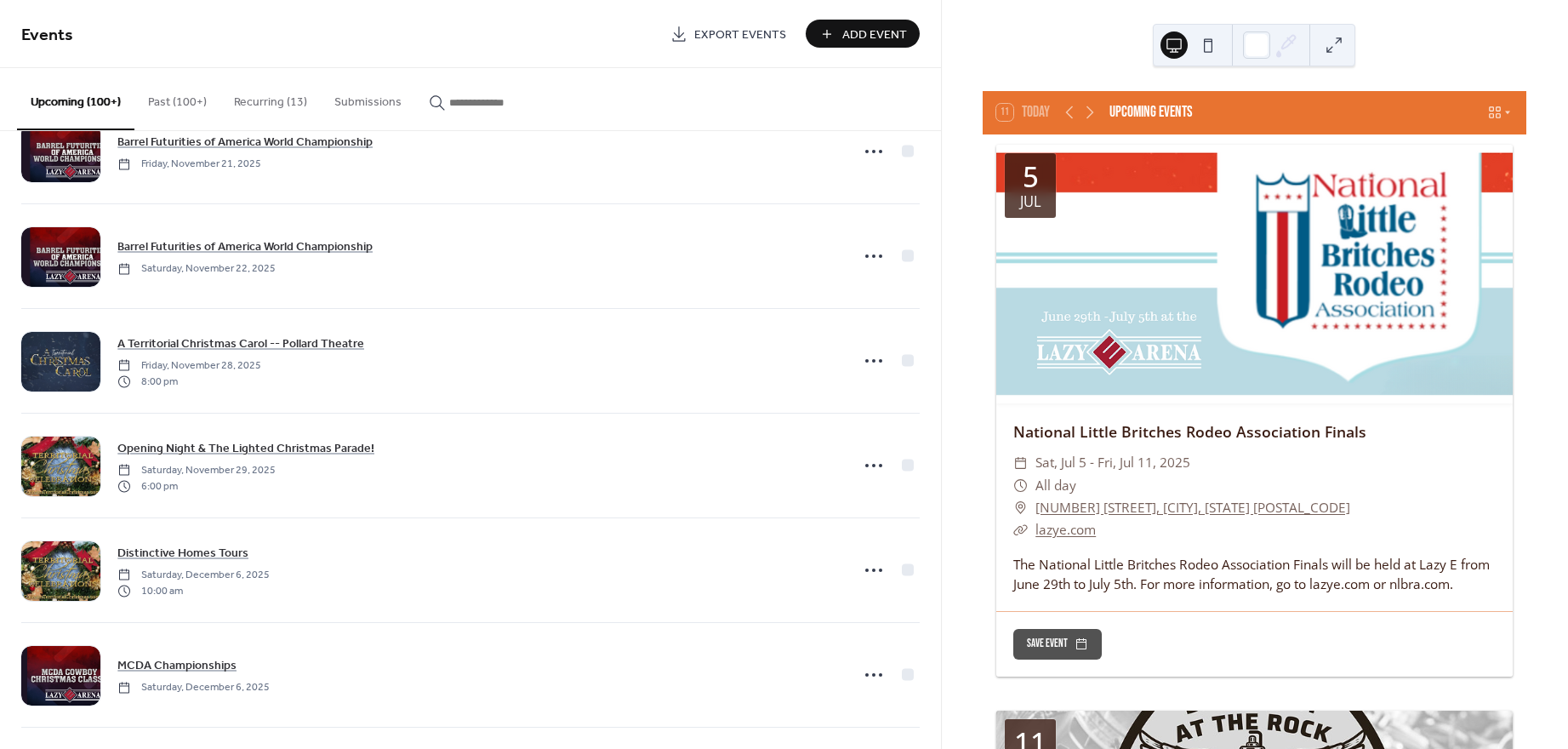 scroll, scrollTop: 11727, scrollLeft: 0, axis: vertical 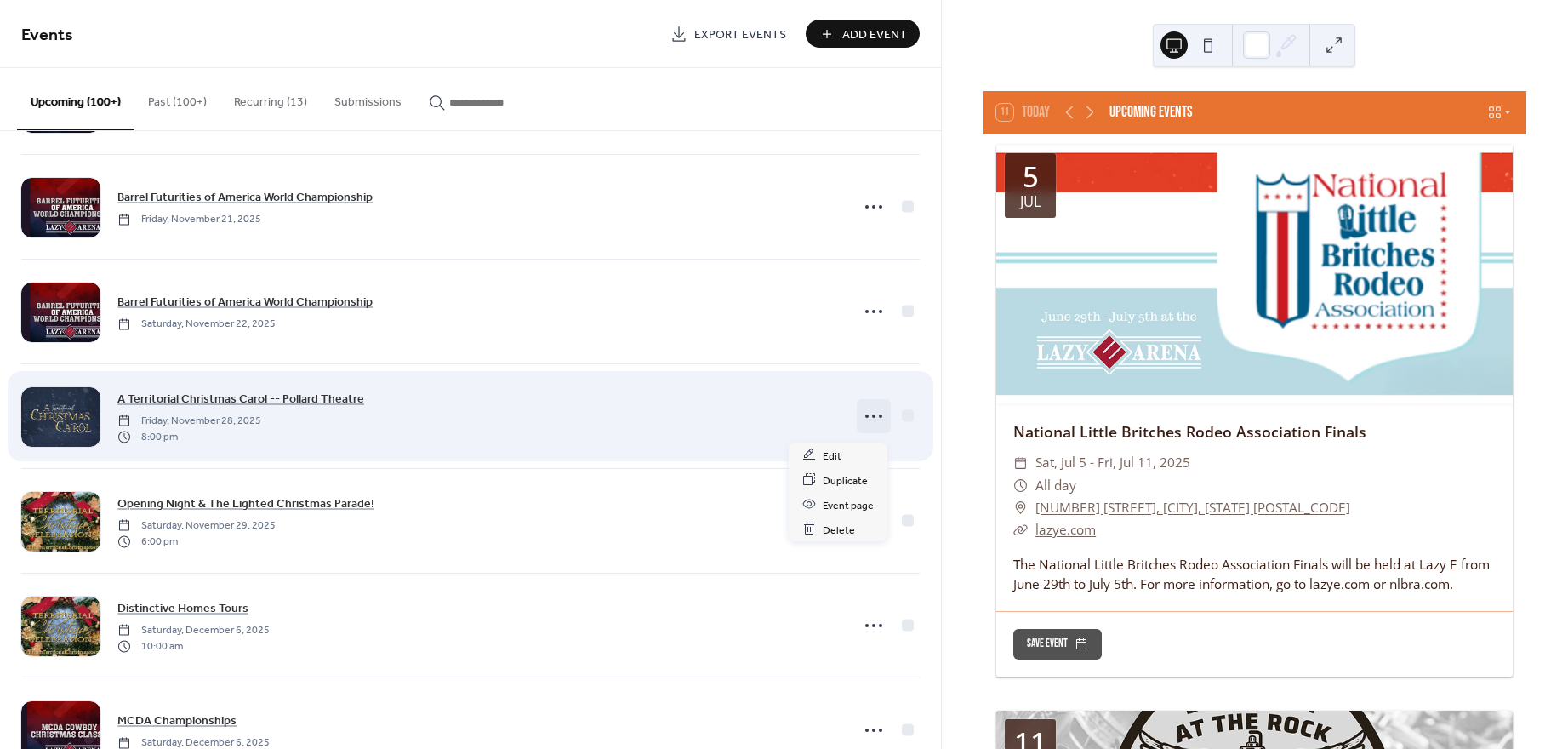 click 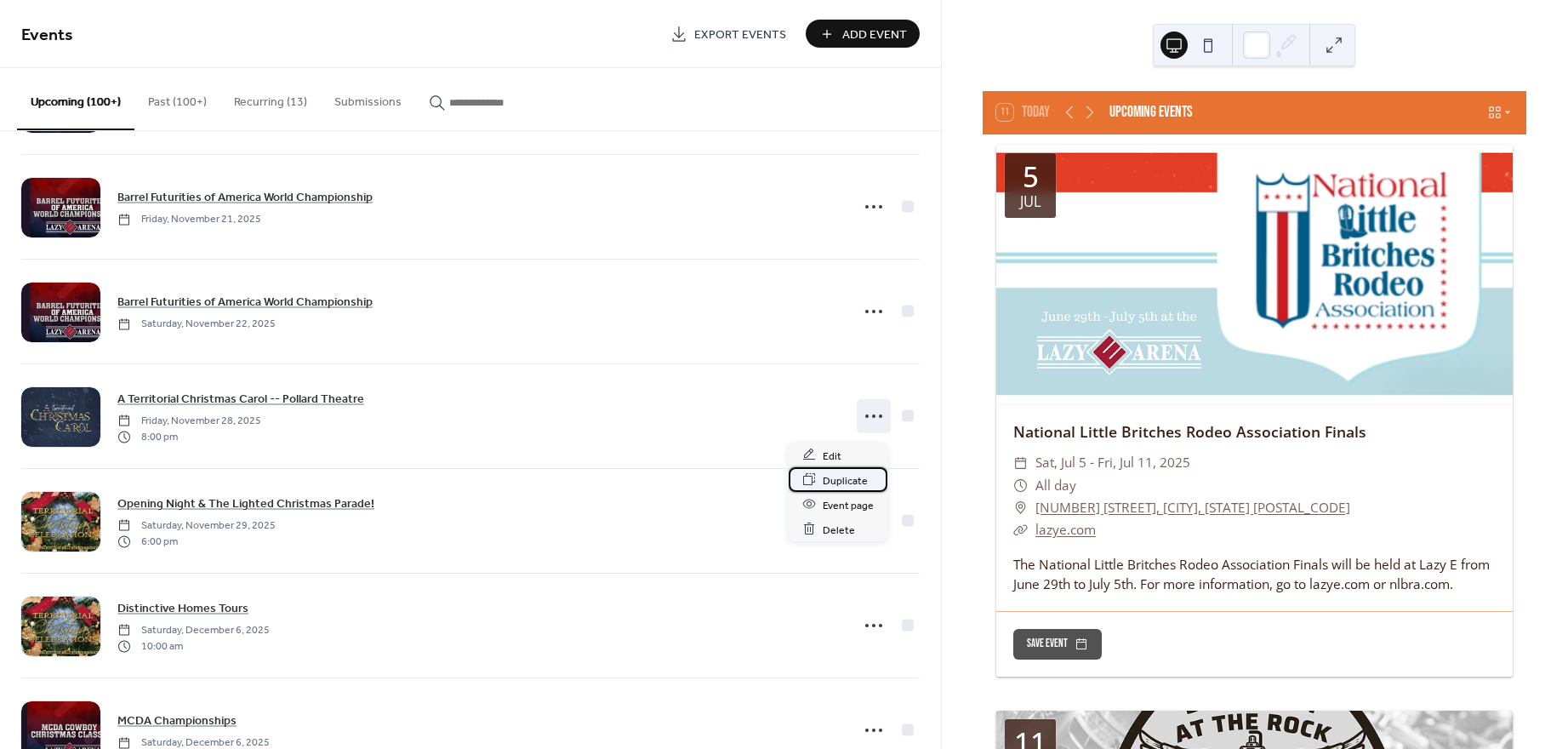 click on "Duplicate" at bounding box center [845, 480] 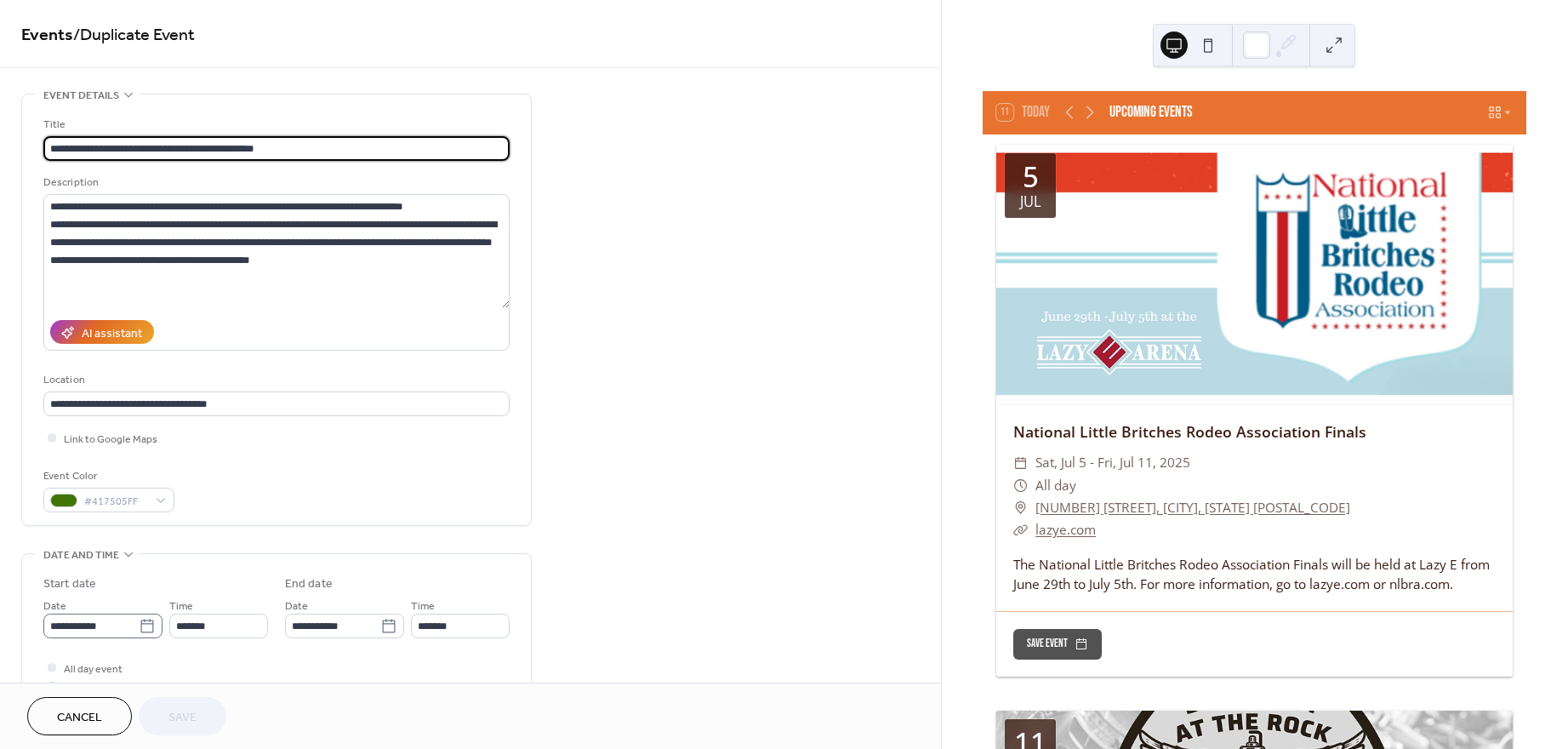click 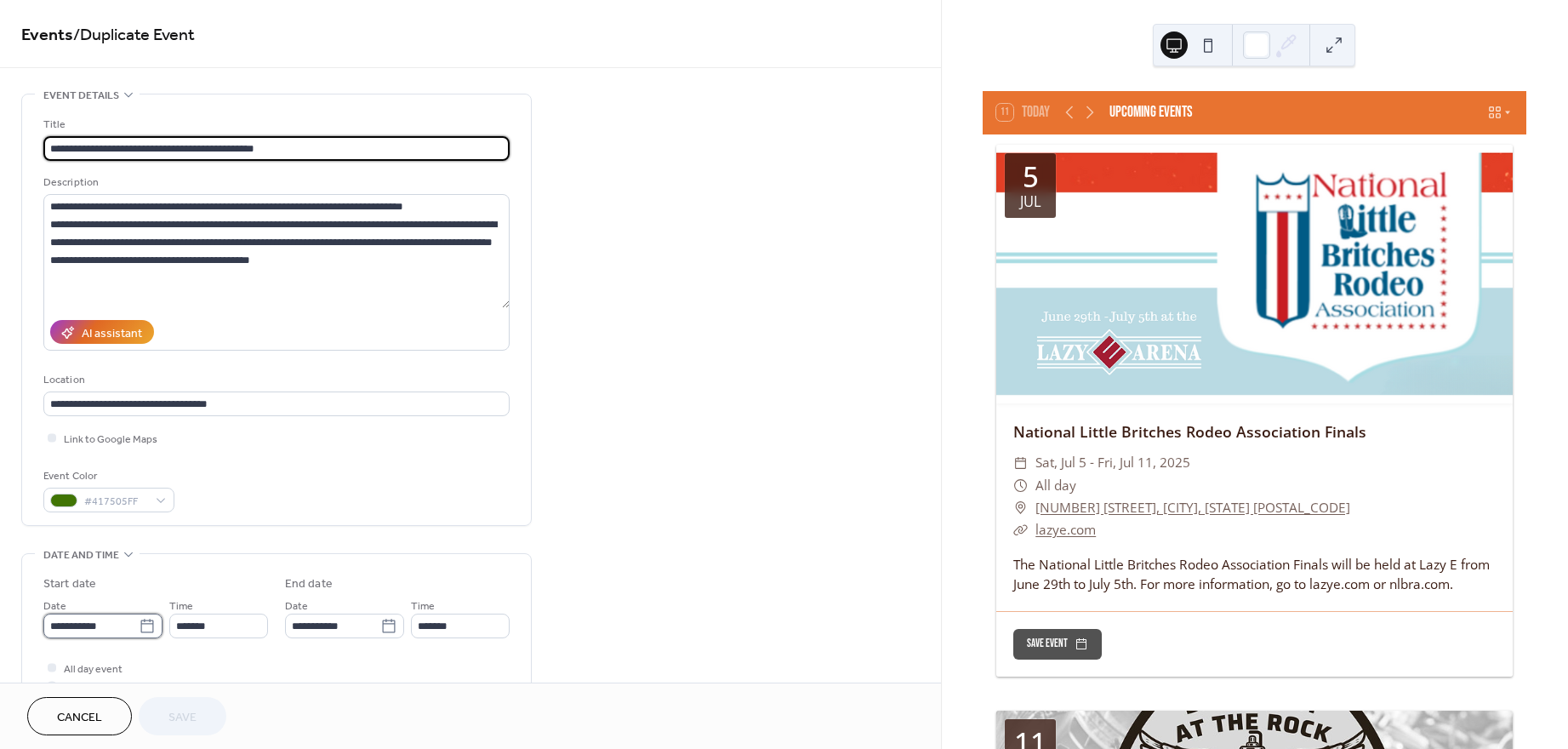 click on "**********" at bounding box center (91, 626) 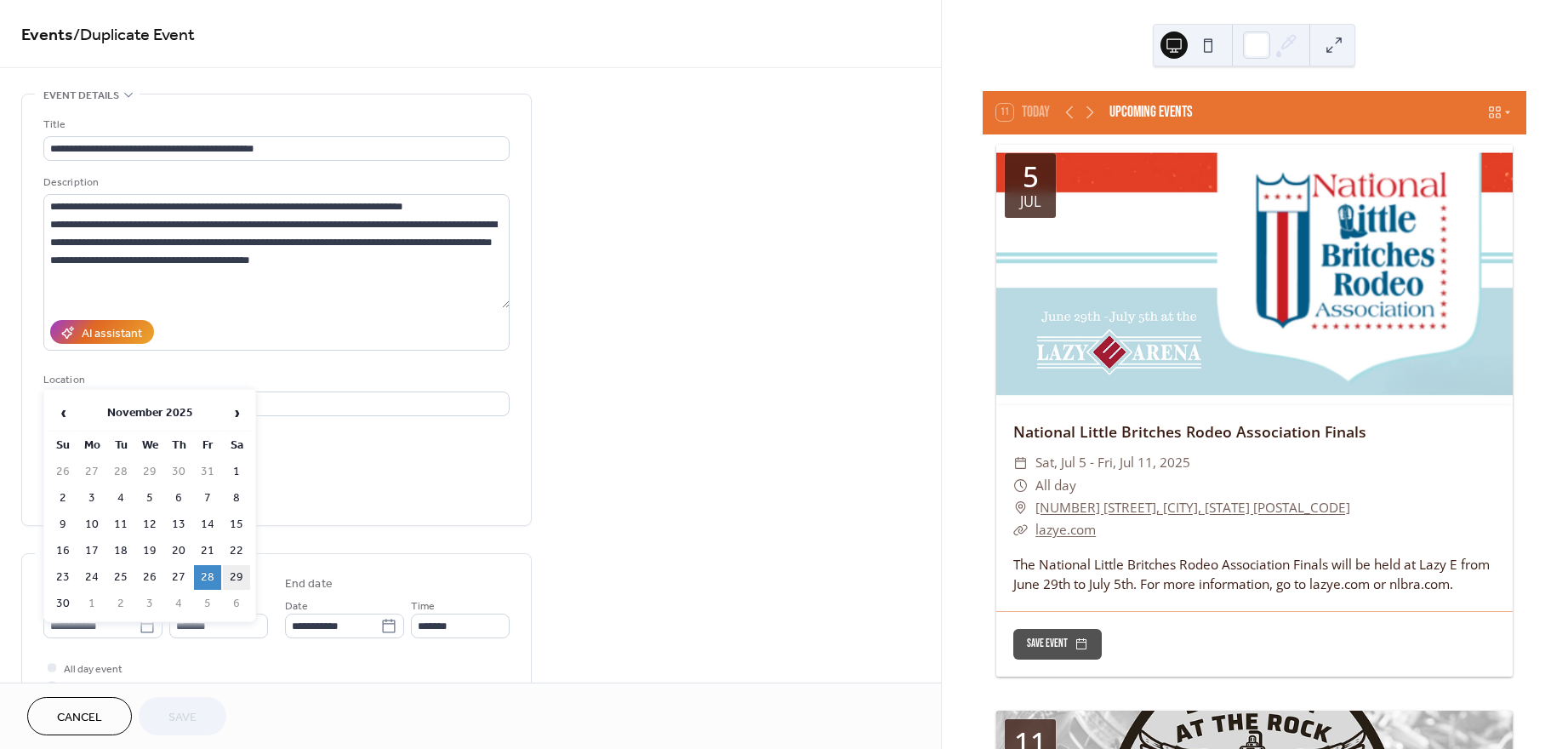 click on "29" at bounding box center [237, 577] 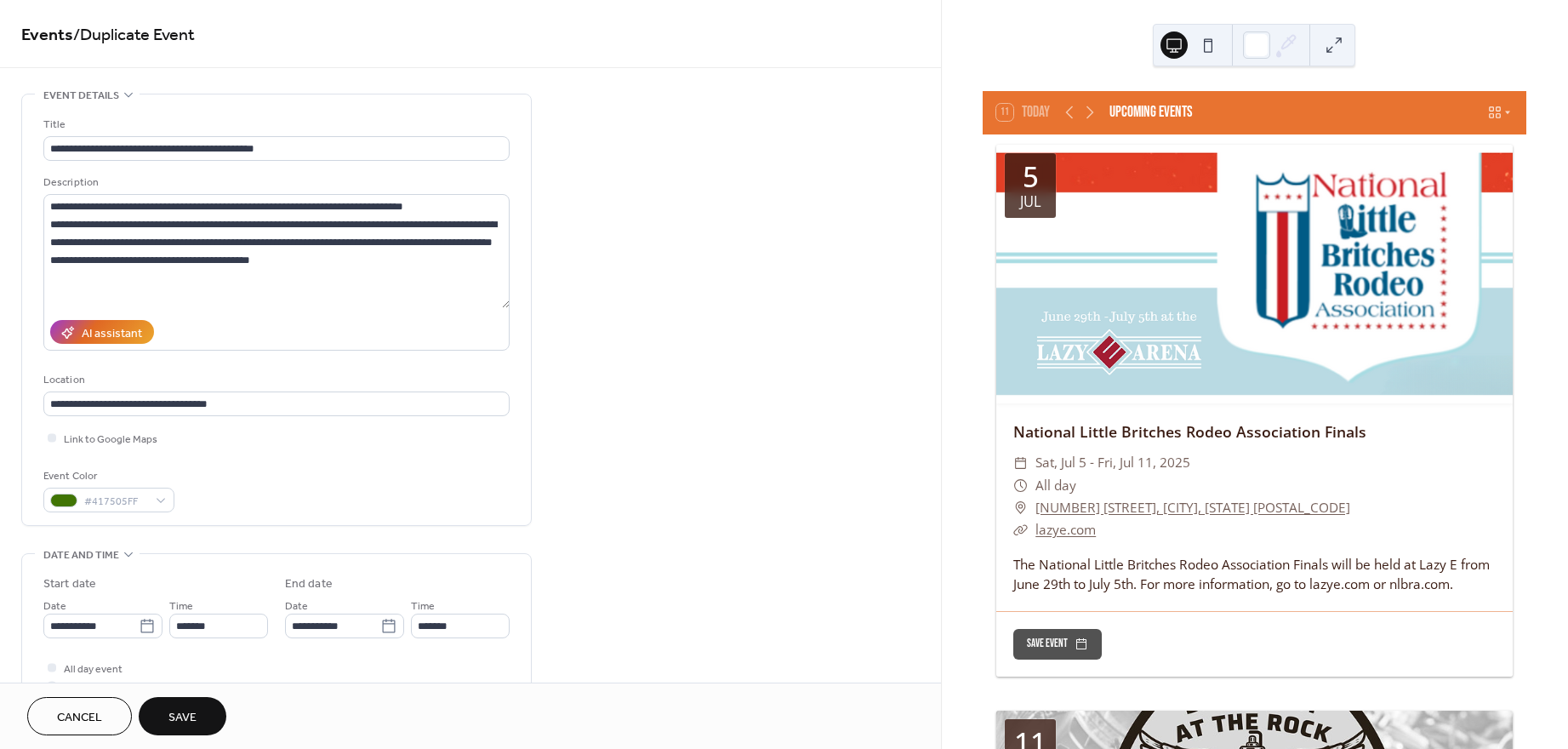click on "Save" at bounding box center (182, 718) 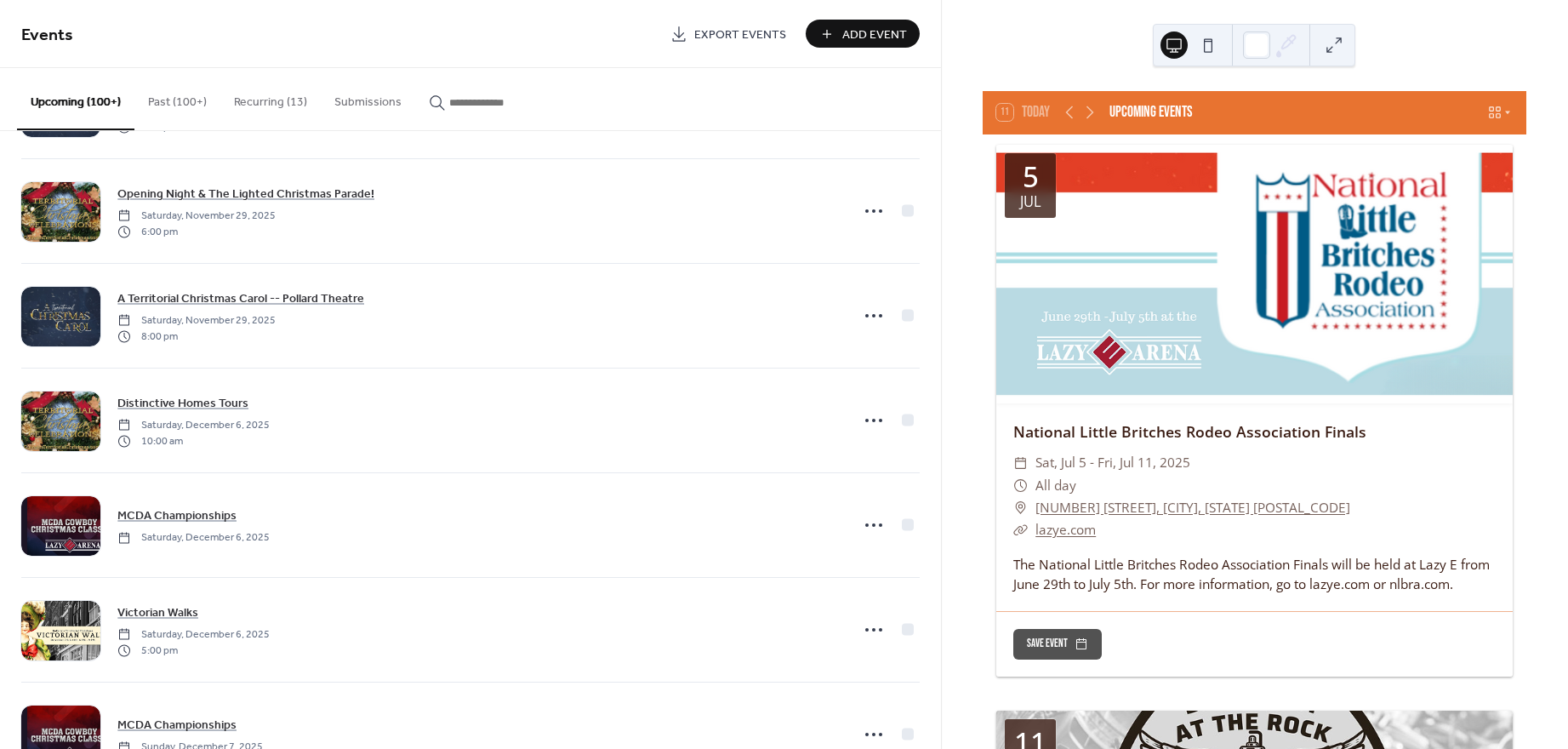 scroll, scrollTop: 12000, scrollLeft: 0, axis: vertical 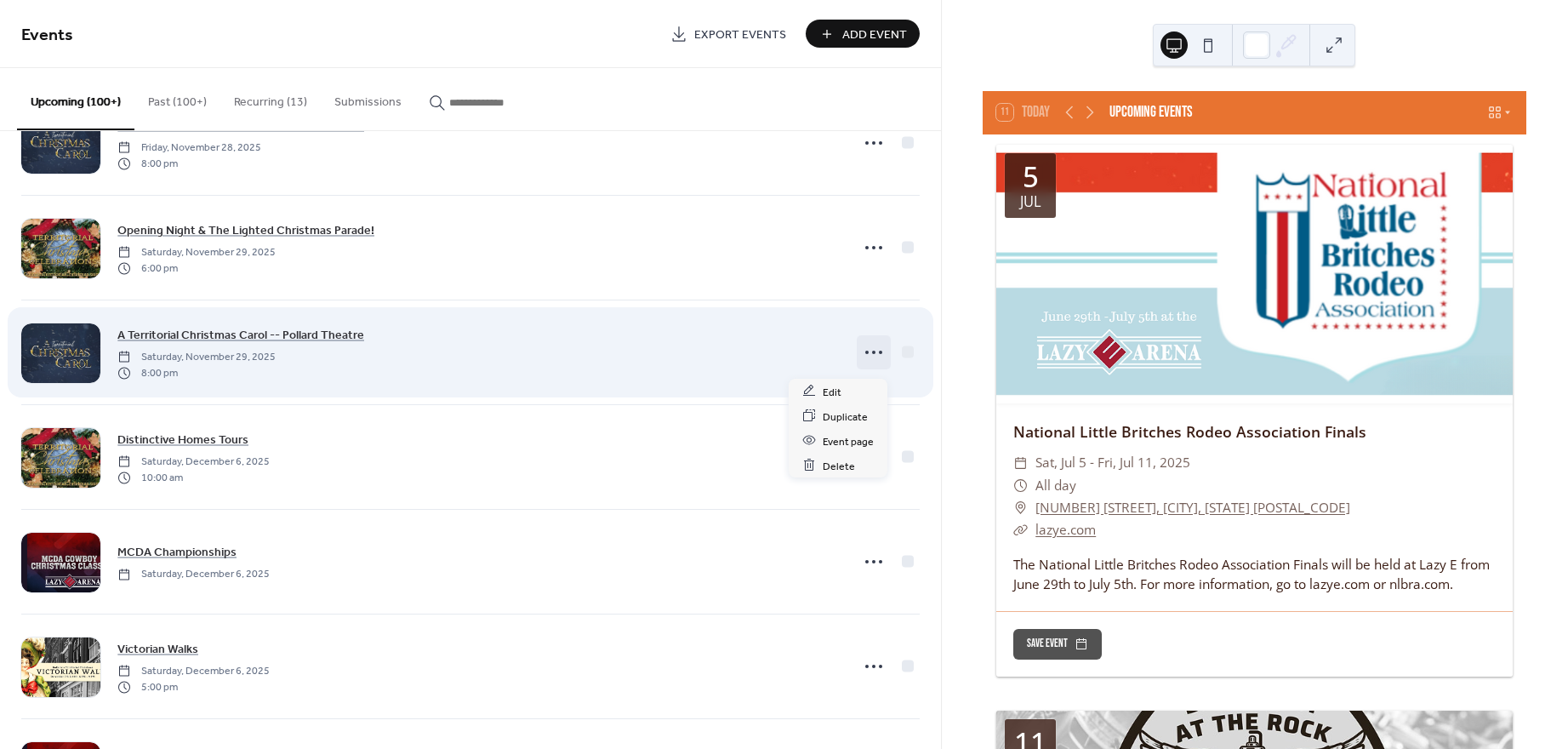 click 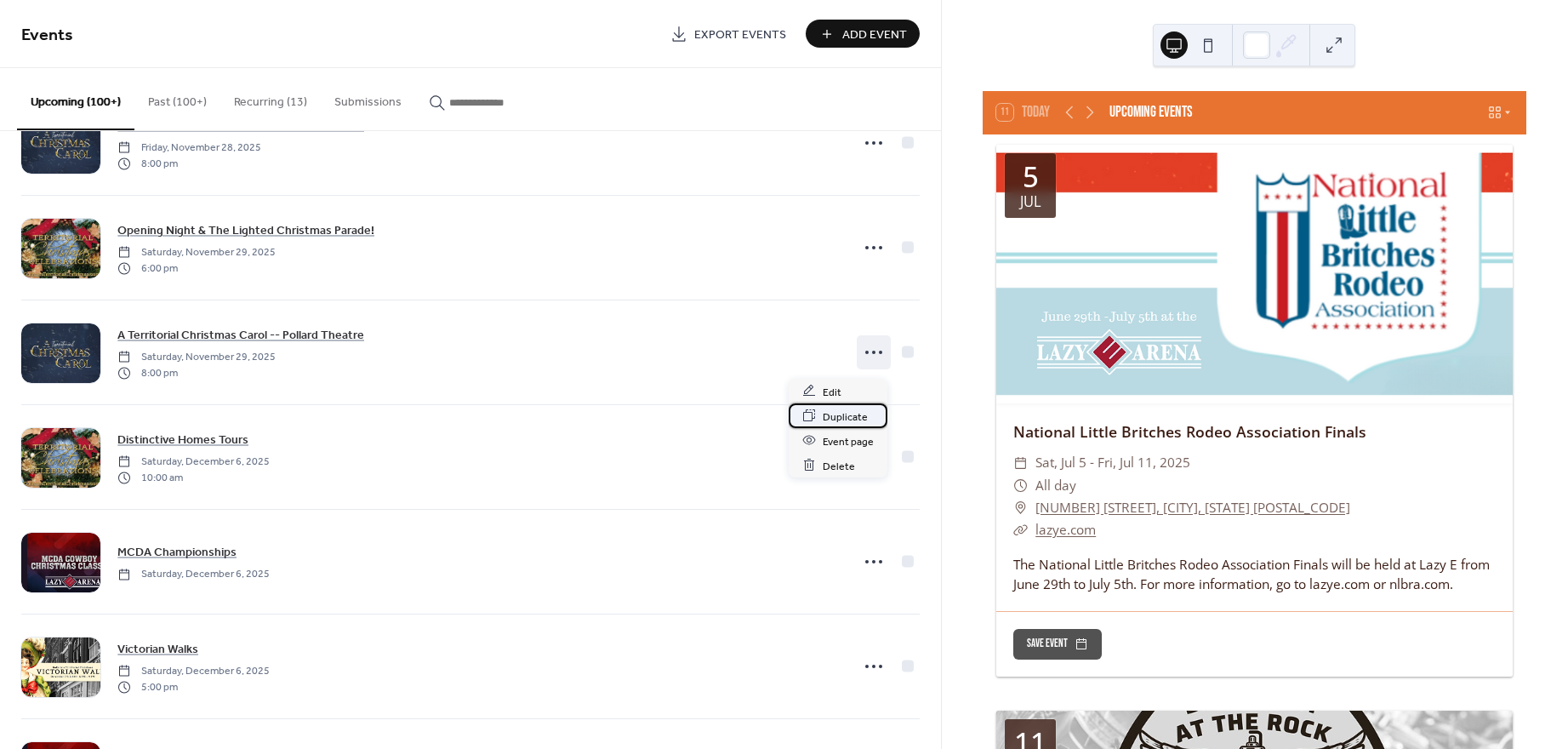 click on "Duplicate" at bounding box center [845, 416] 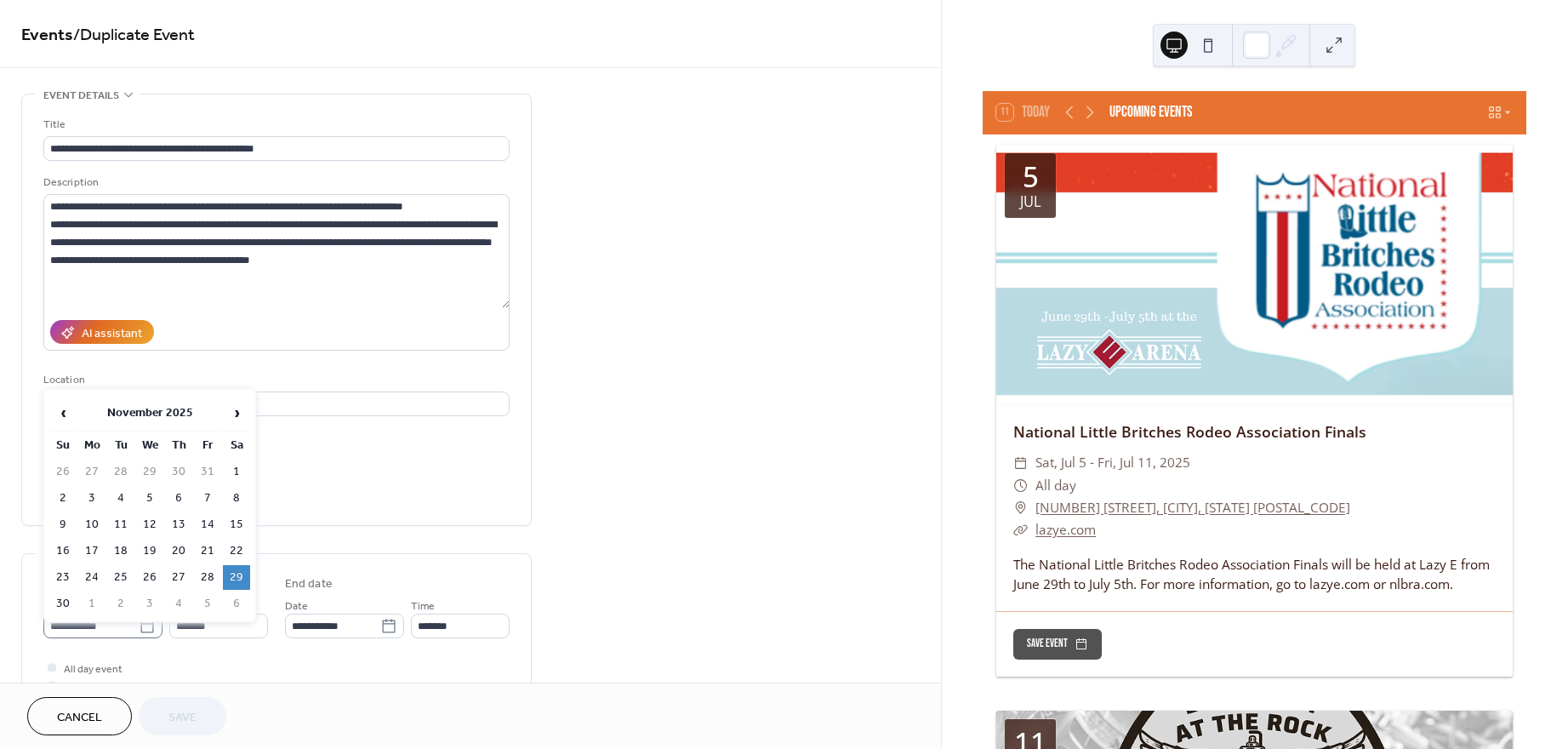 click 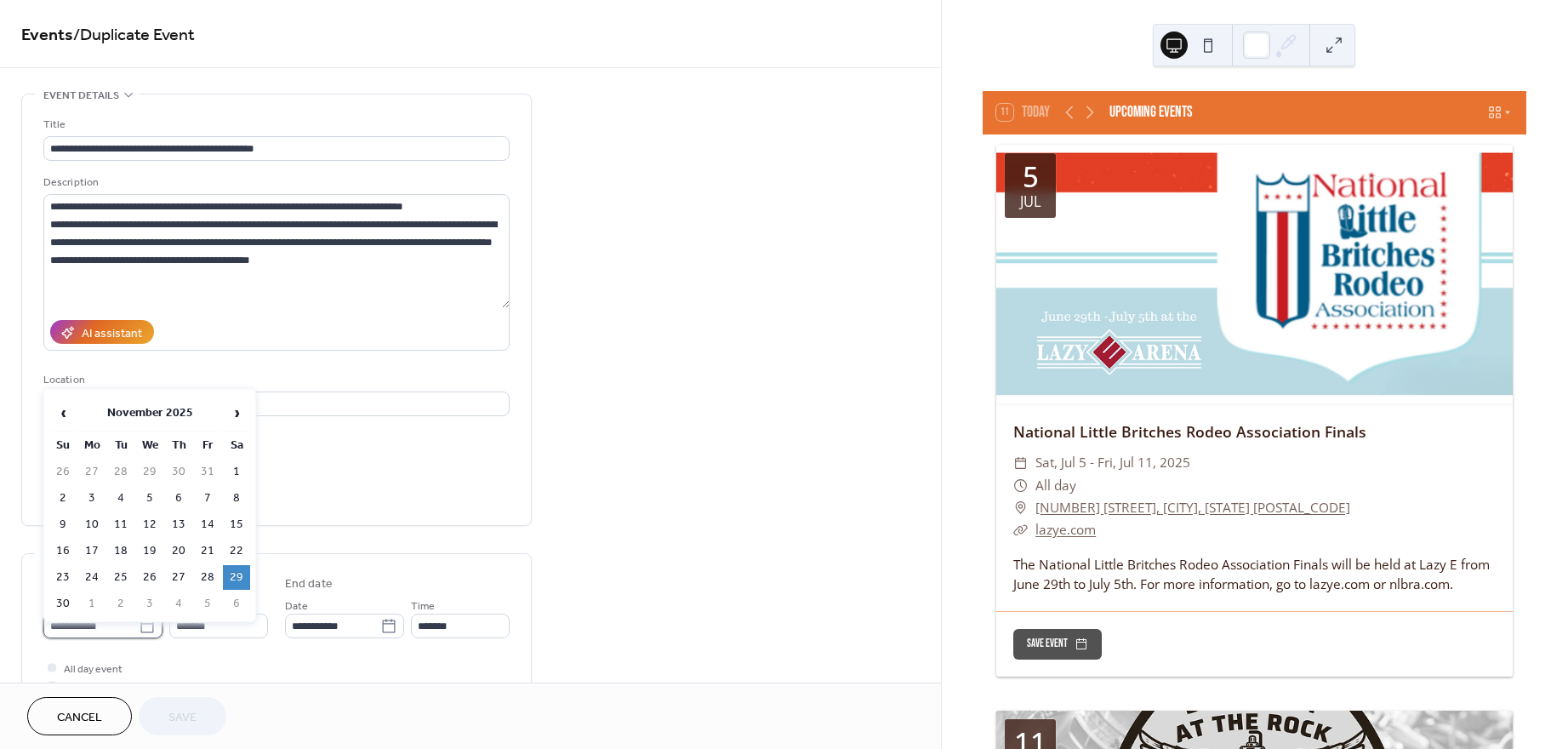 click on "**********" at bounding box center [91, 626] 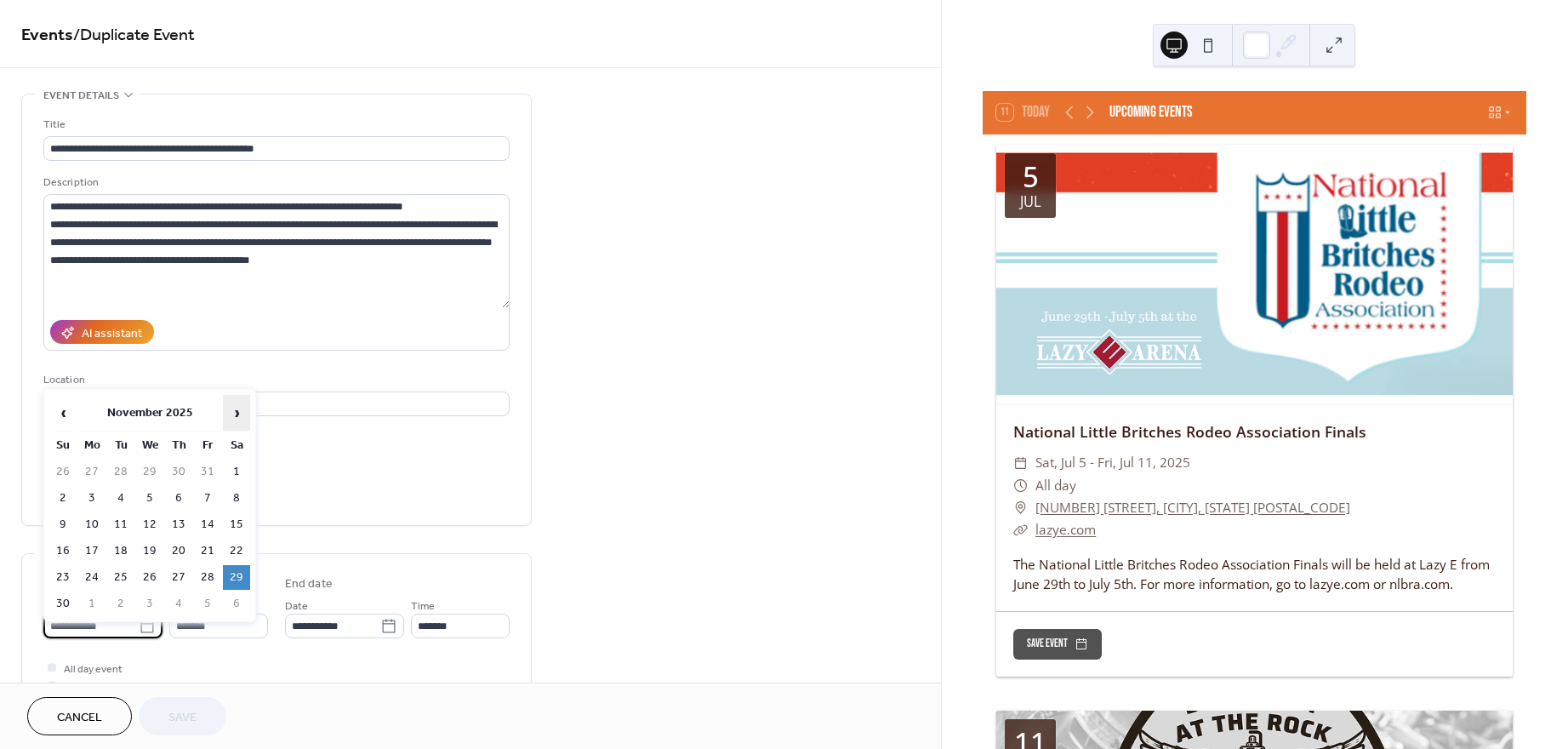 click on "›" at bounding box center (237, 413) 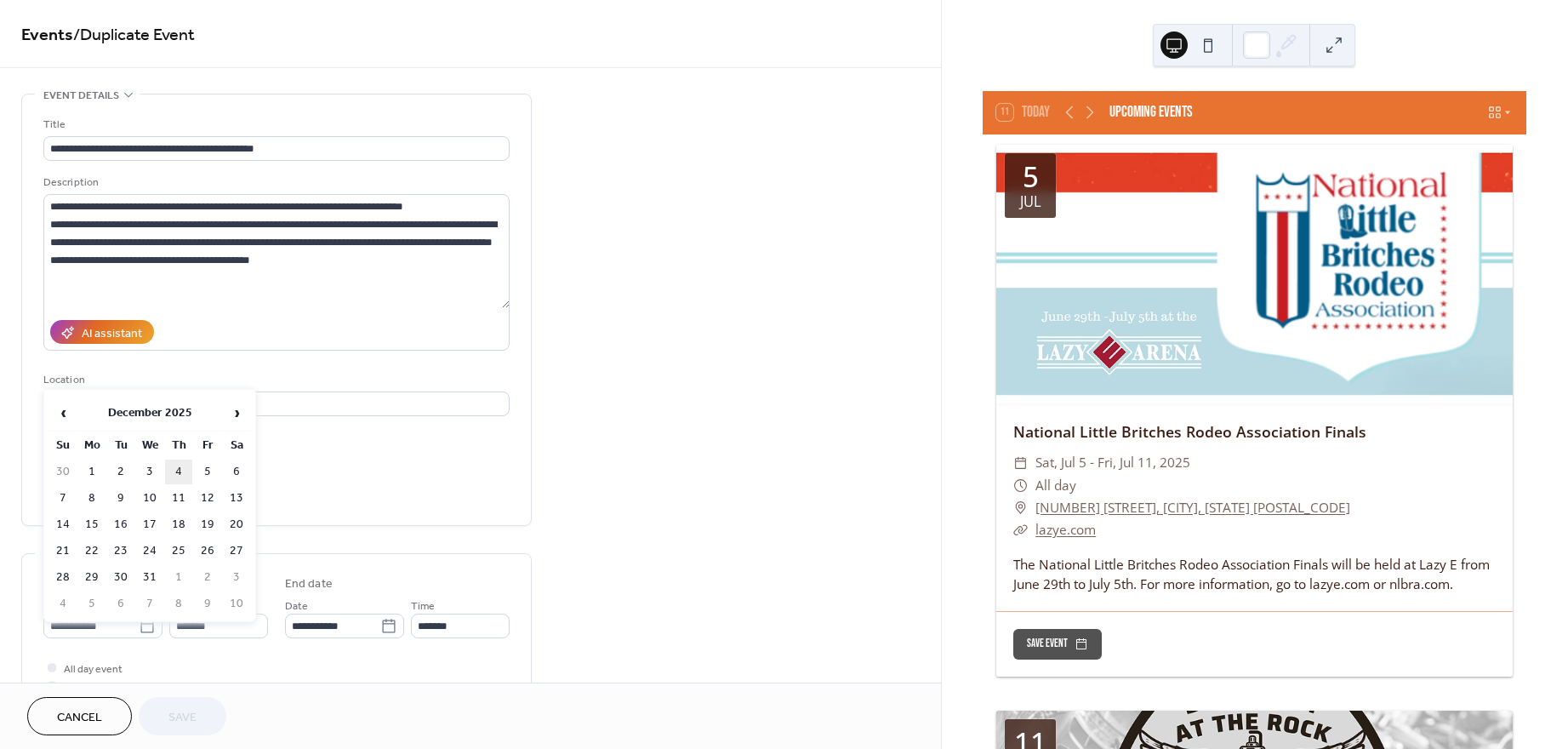 click on "4" at bounding box center [179, 472] 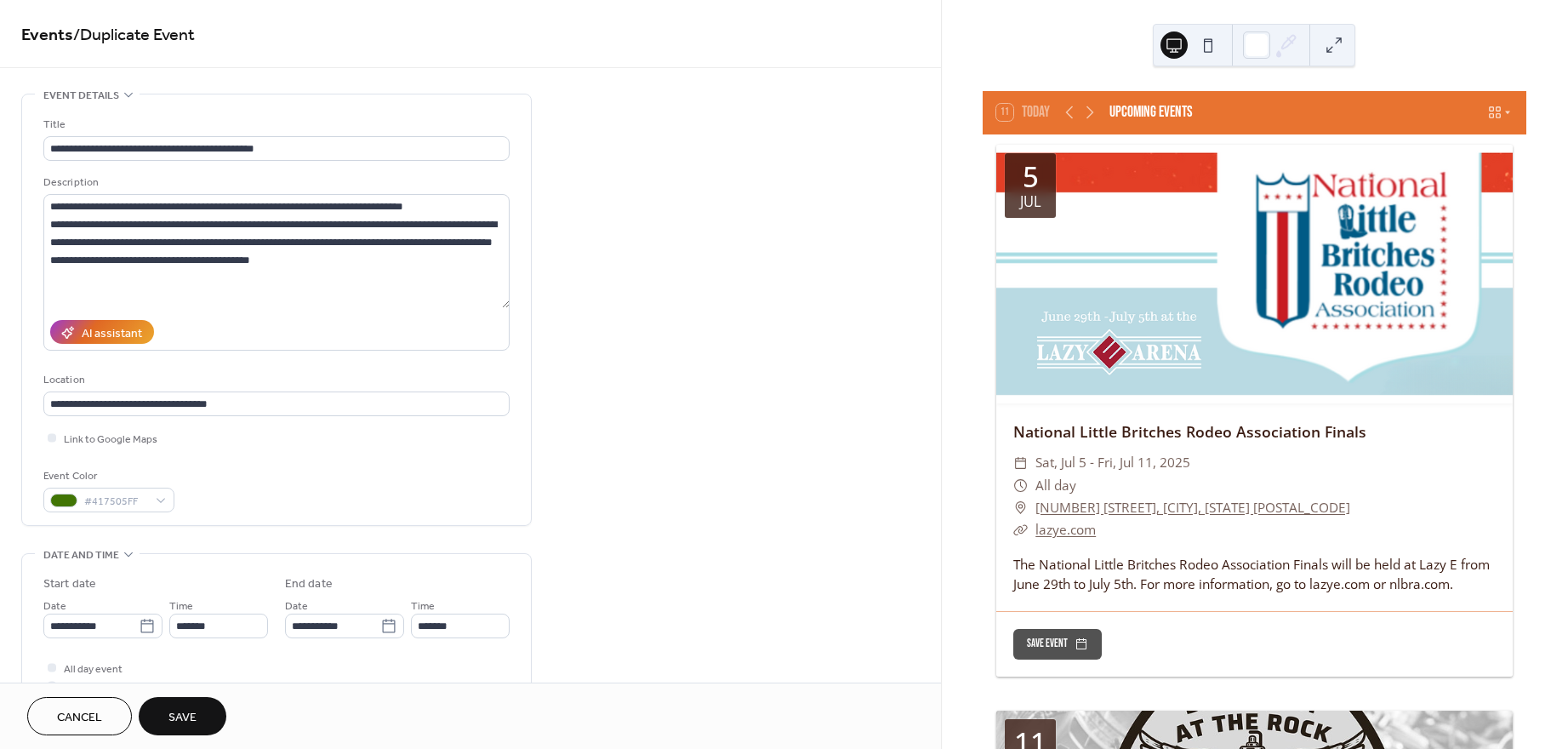 click on "Save" at bounding box center [182, 718] 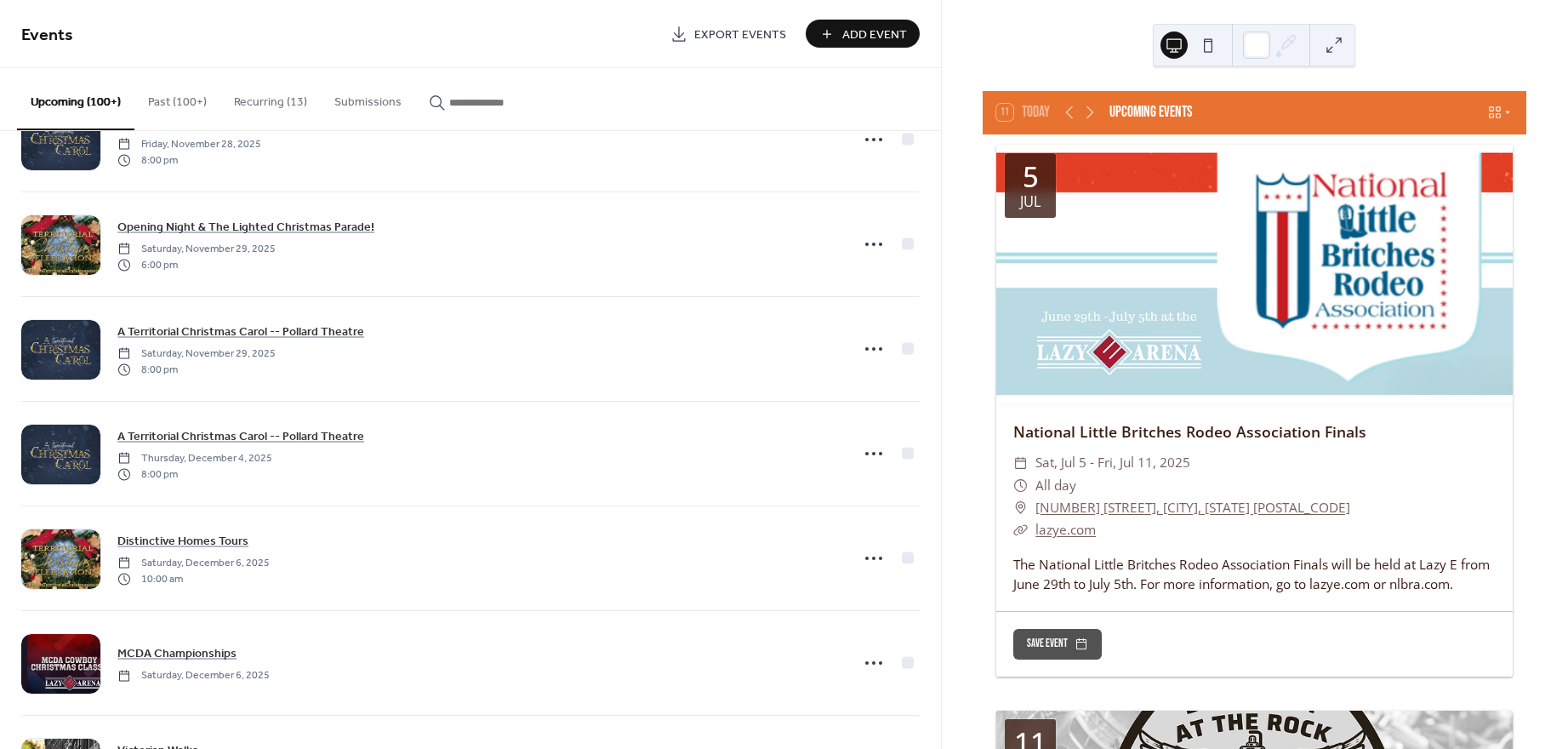 scroll, scrollTop: 12023, scrollLeft: 0, axis: vertical 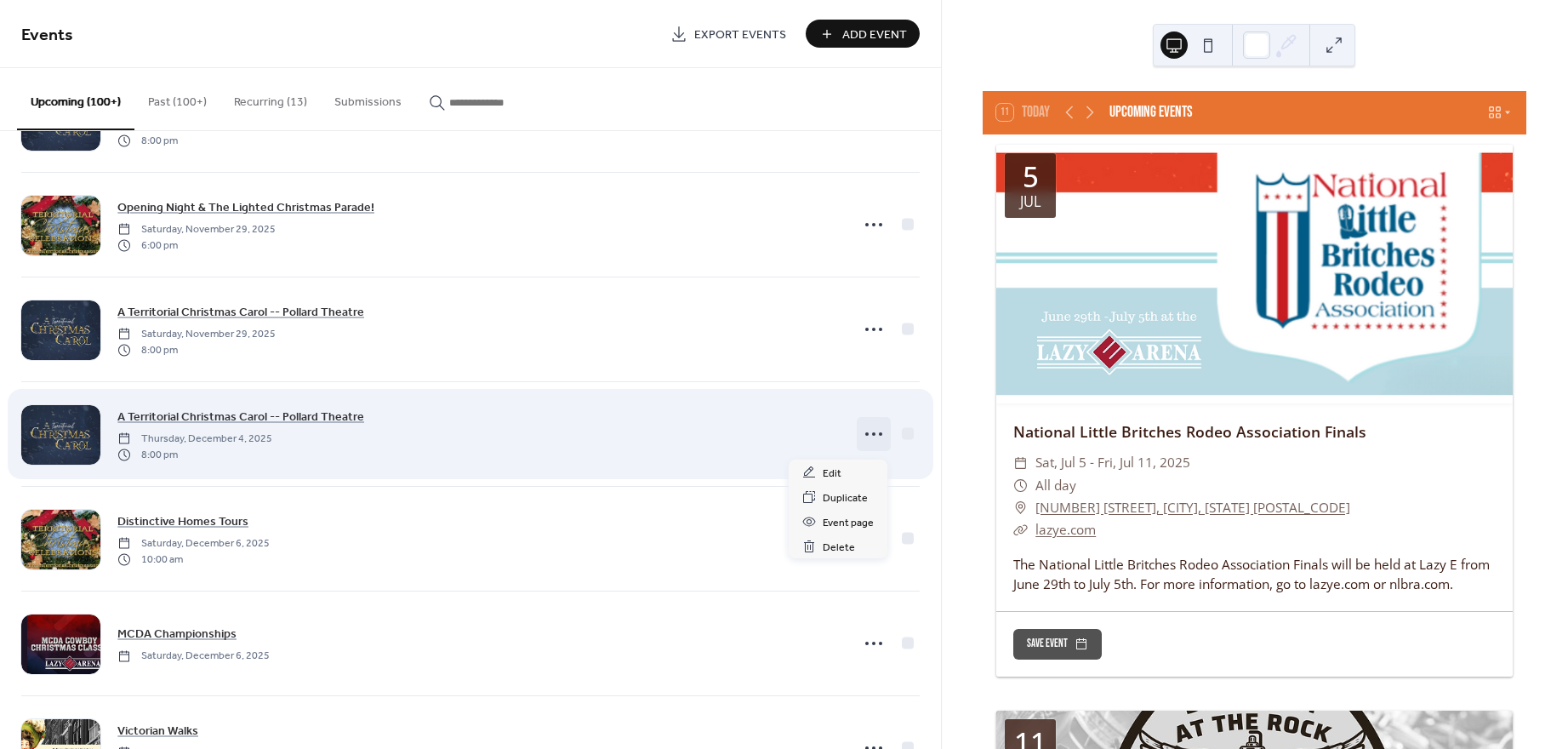 click 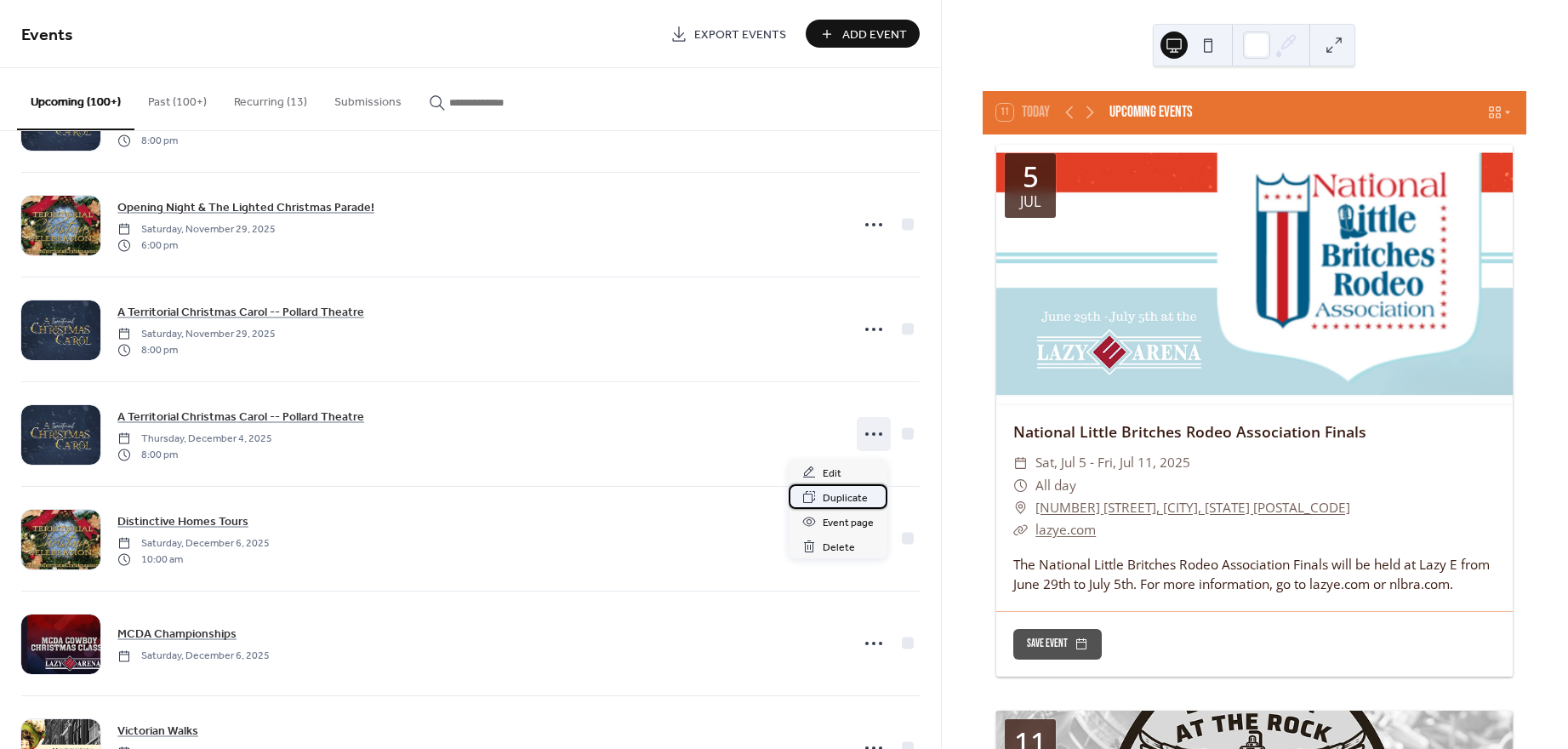 click on "Duplicate" at bounding box center (845, 498) 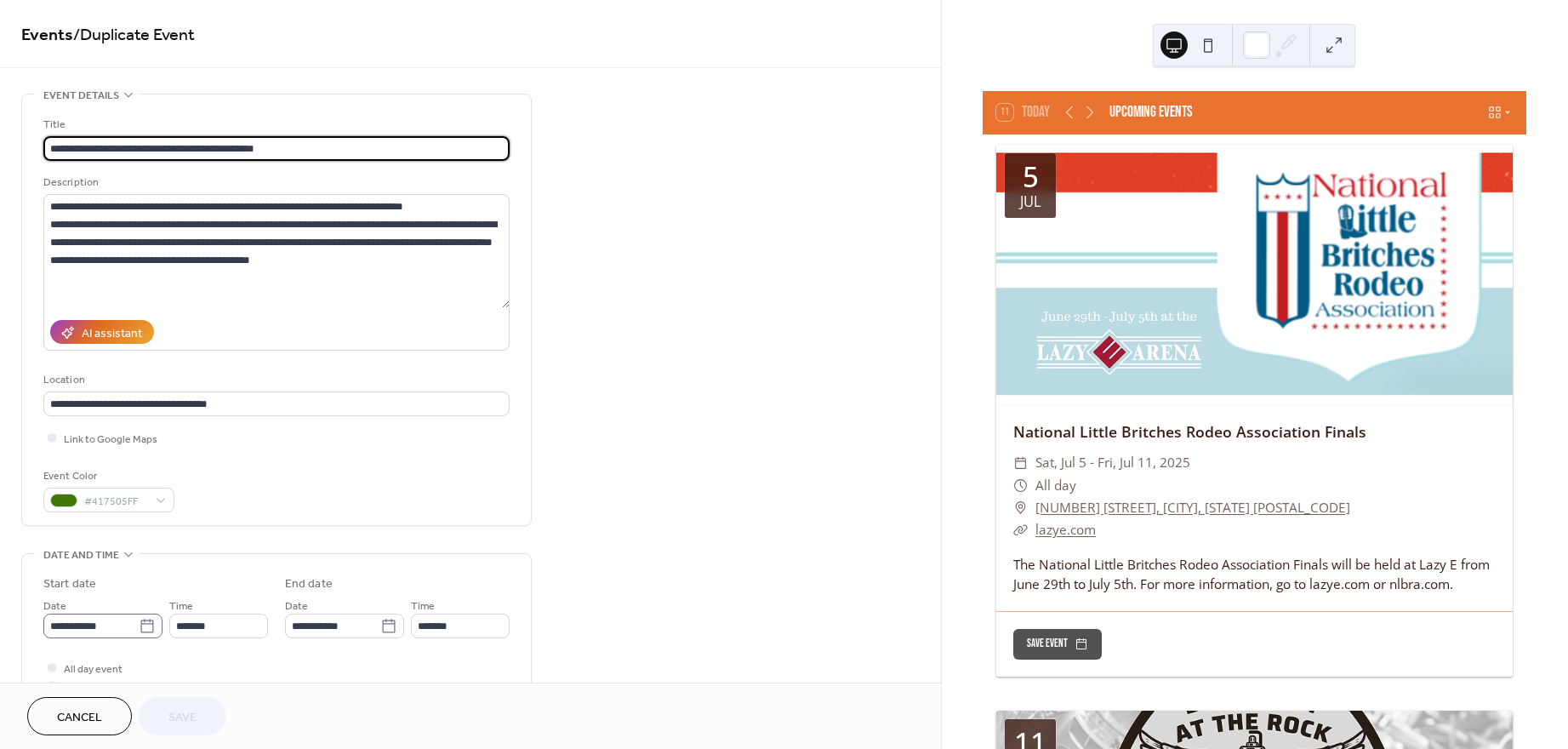 click 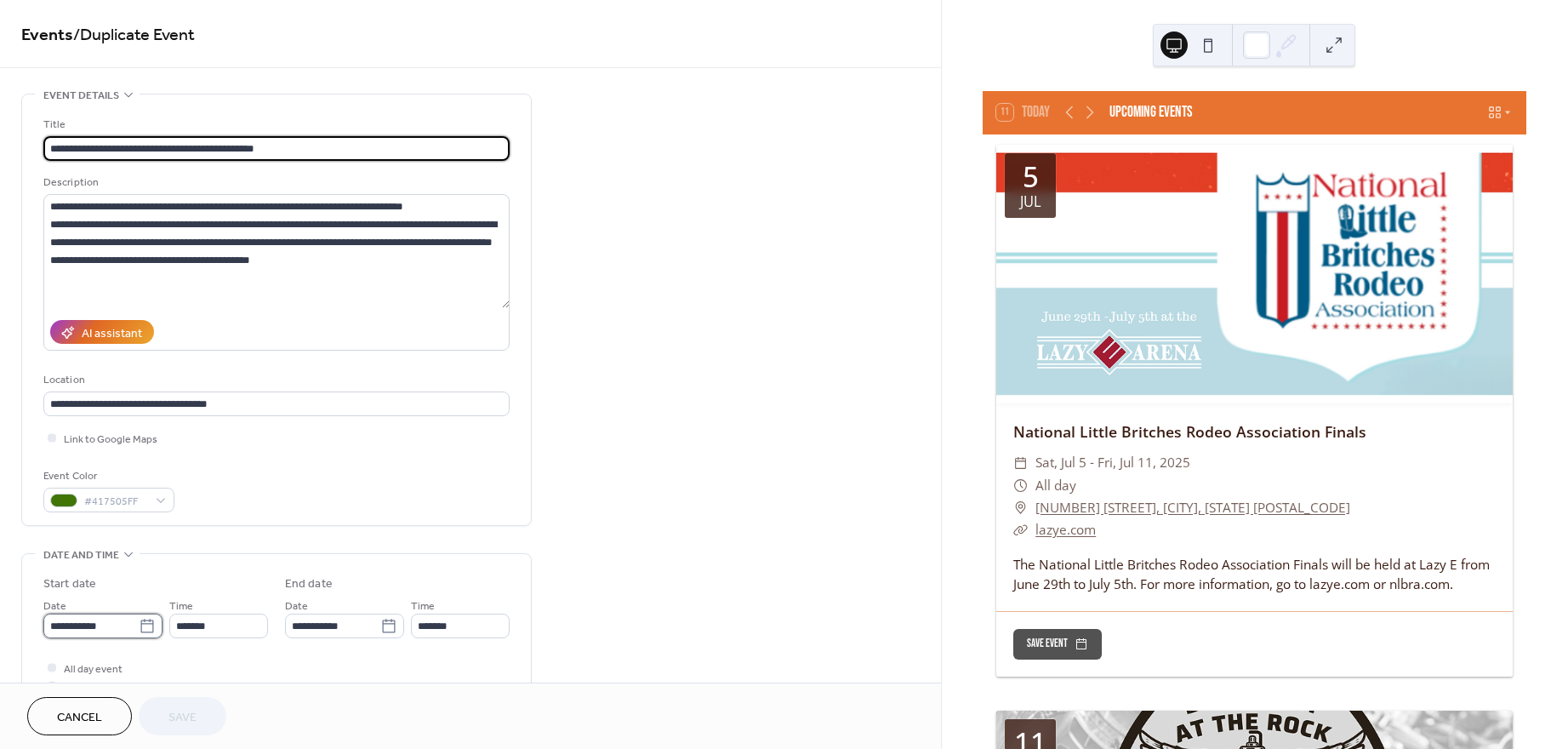 click on "**********" at bounding box center (91, 626) 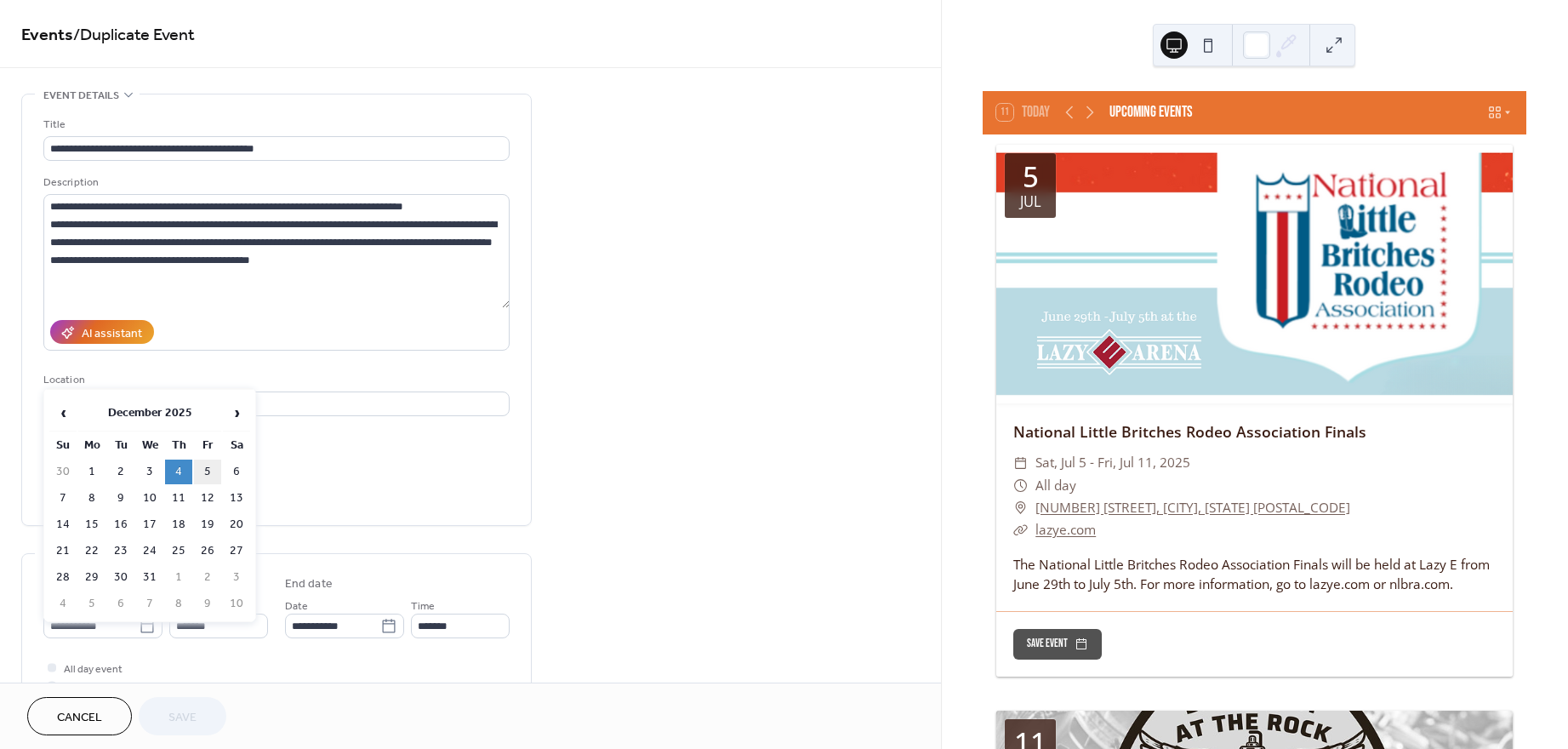 click on "5" at bounding box center [208, 472] 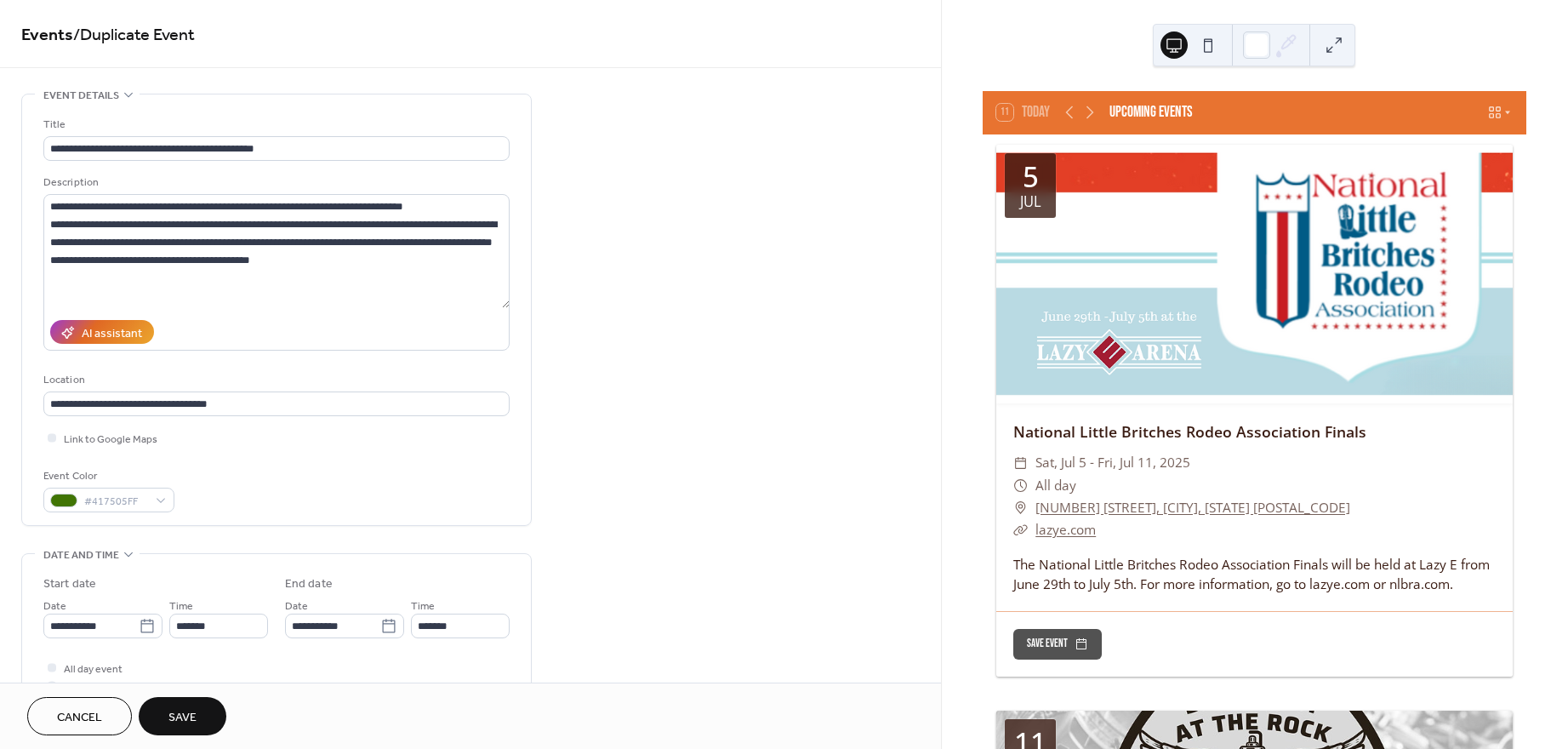 click on "Save" at bounding box center [182, 718] 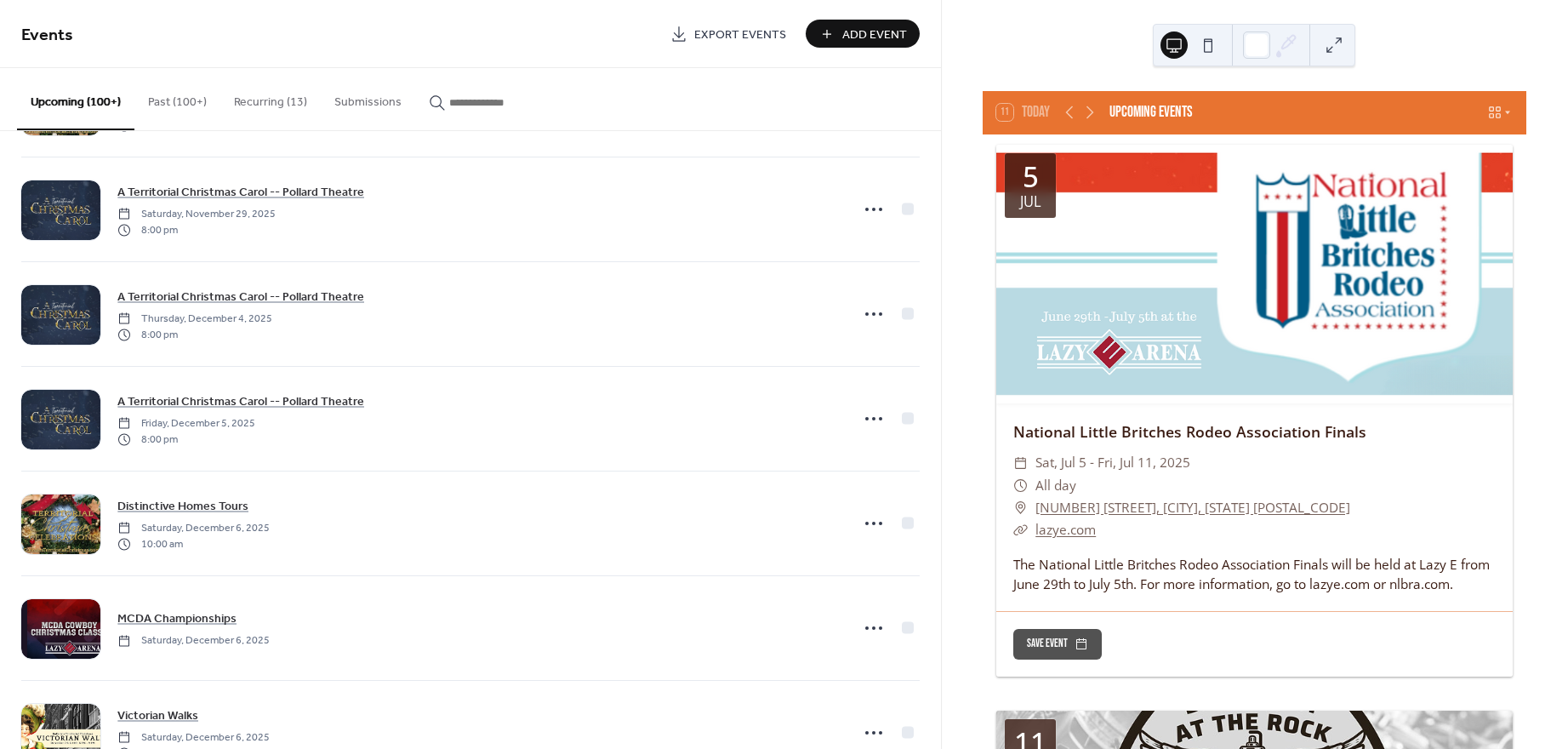 scroll, scrollTop: 12164, scrollLeft: 0, axis: vertical 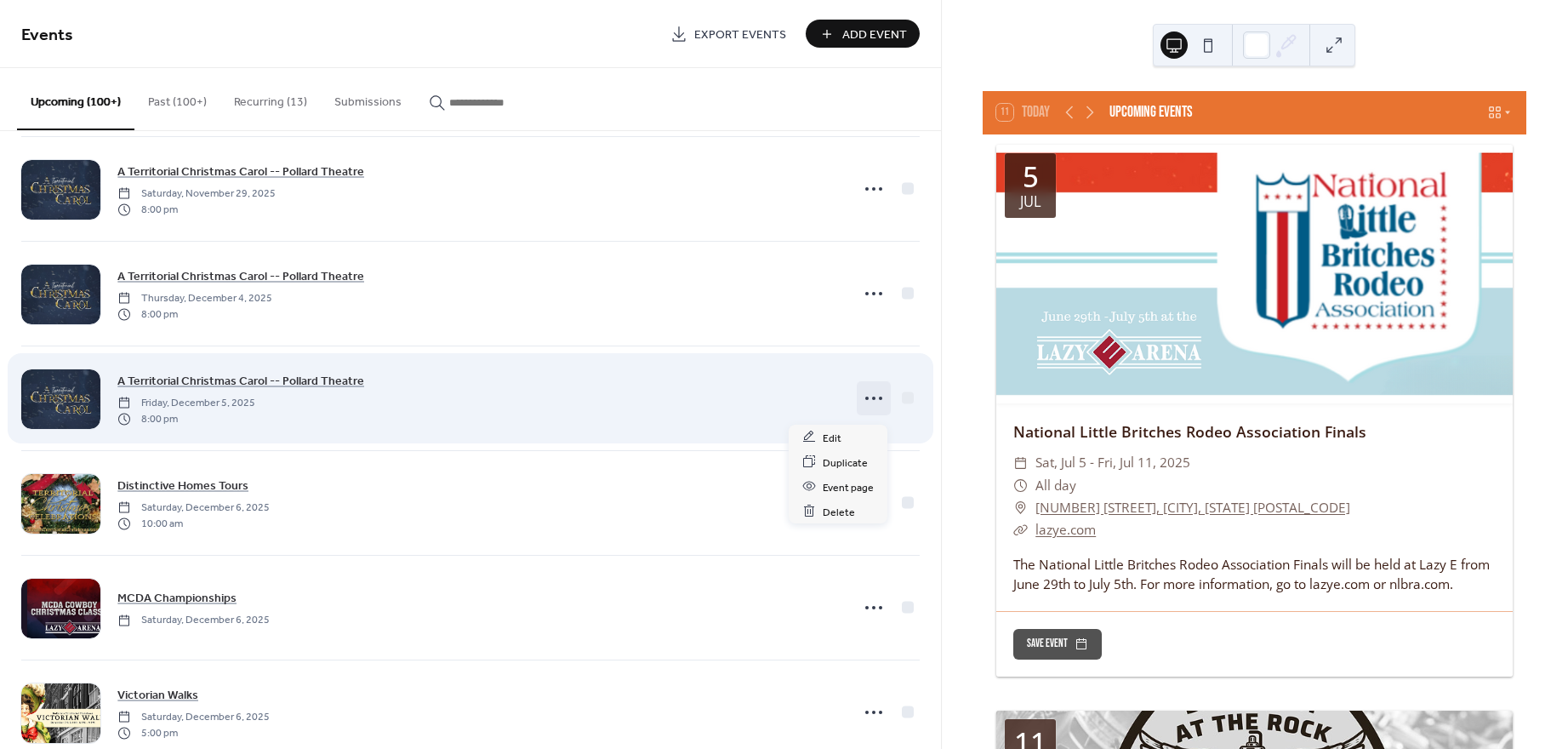 click 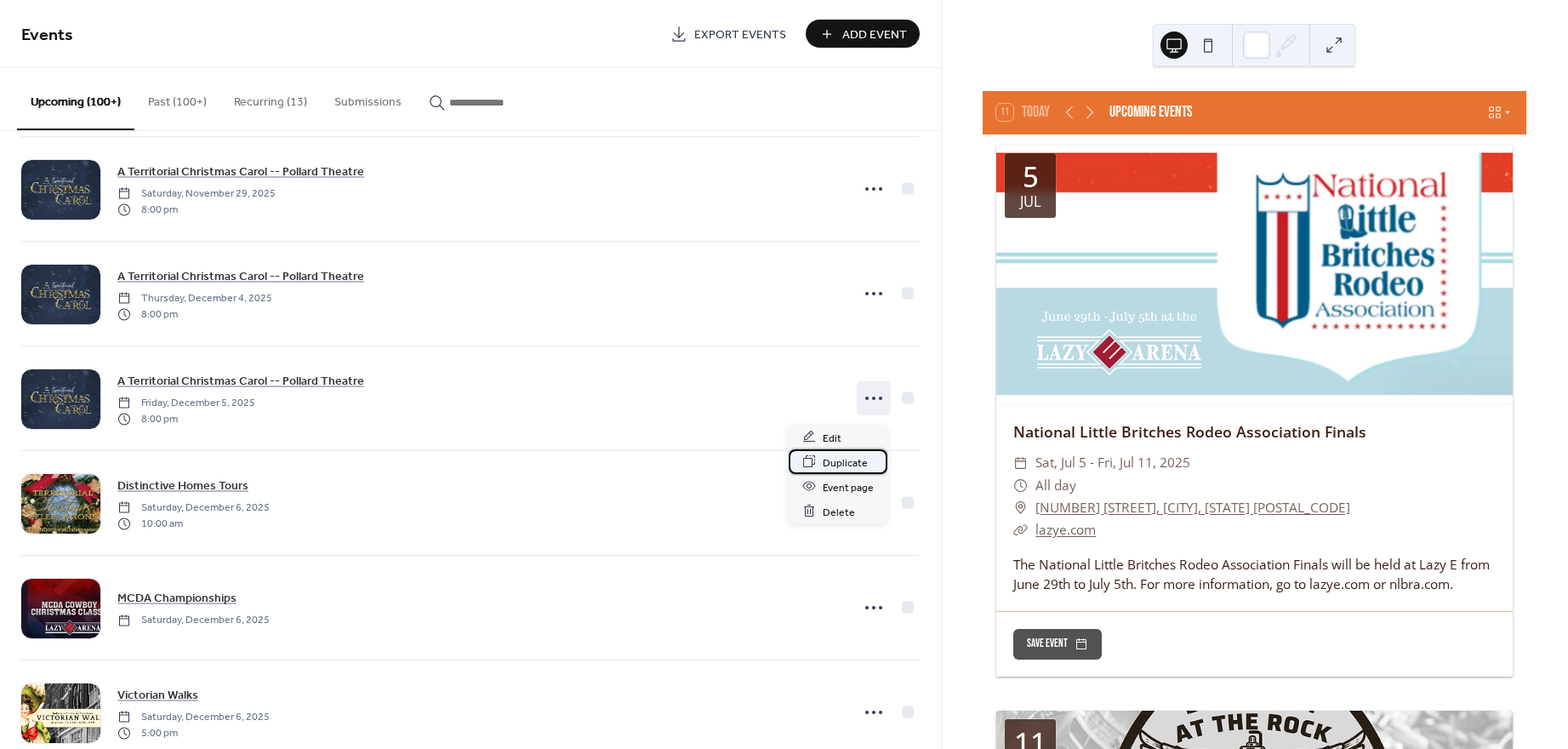 click on "Duplicate" at bounding box center (845, 462) 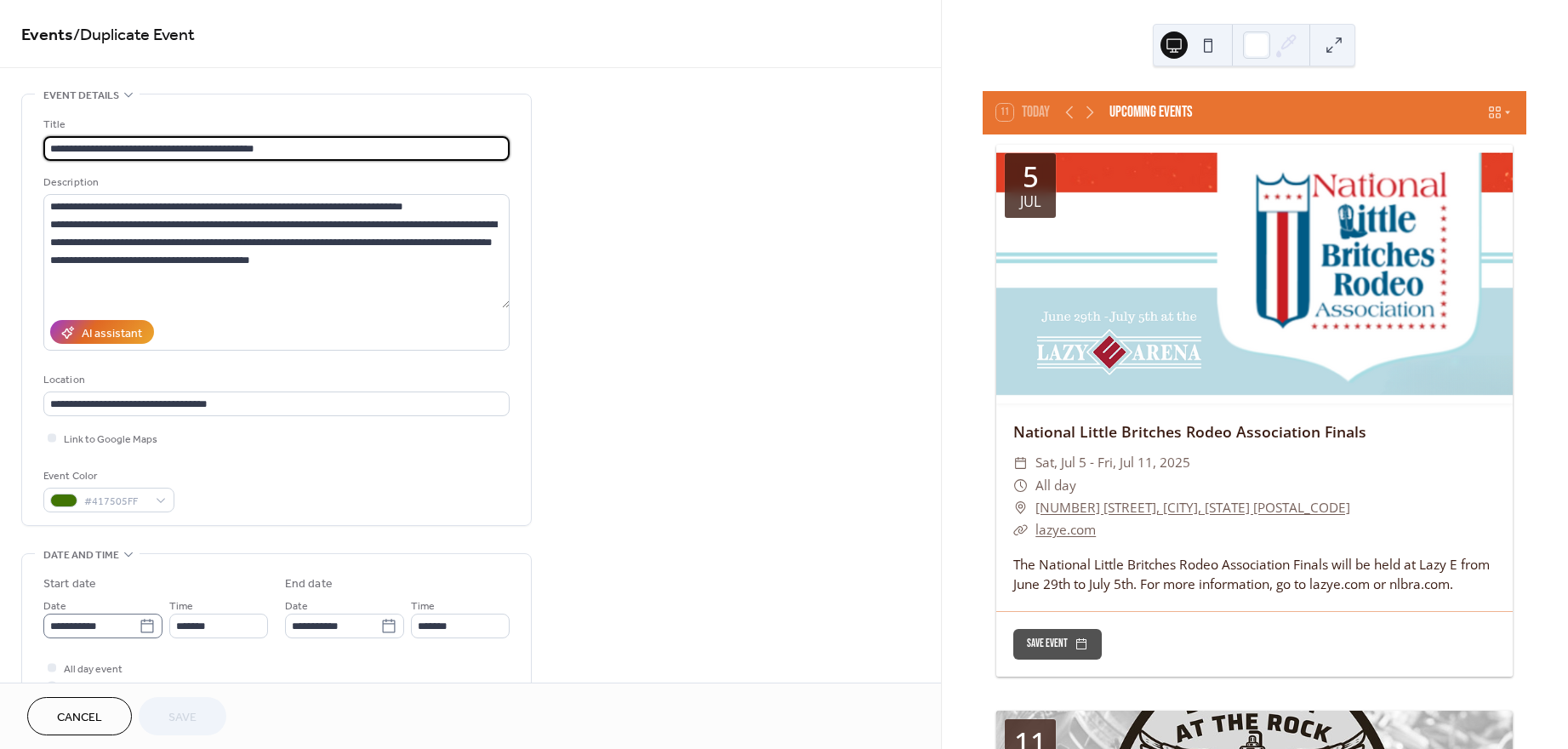 click 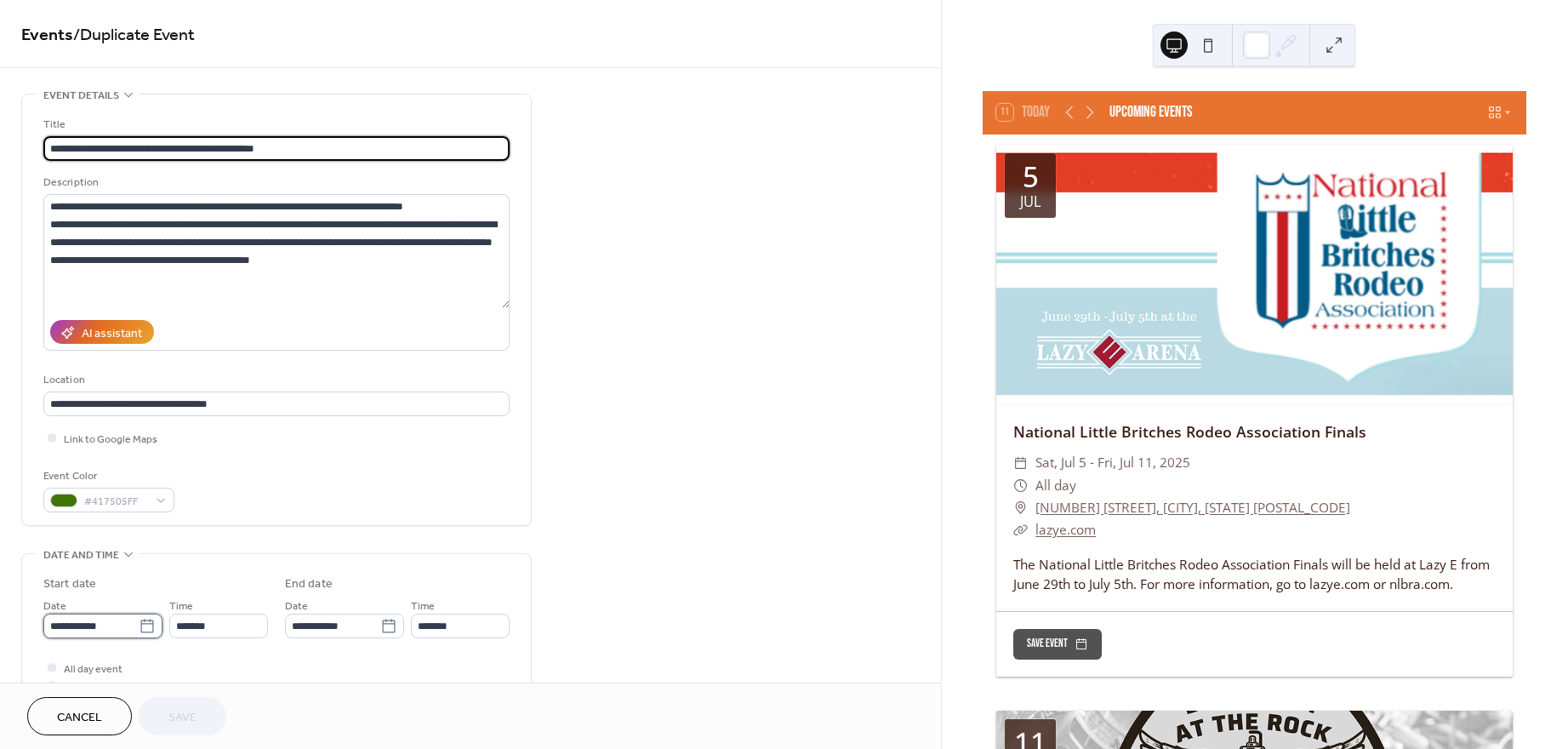 click on "**********" at bounding box center [91, 626] 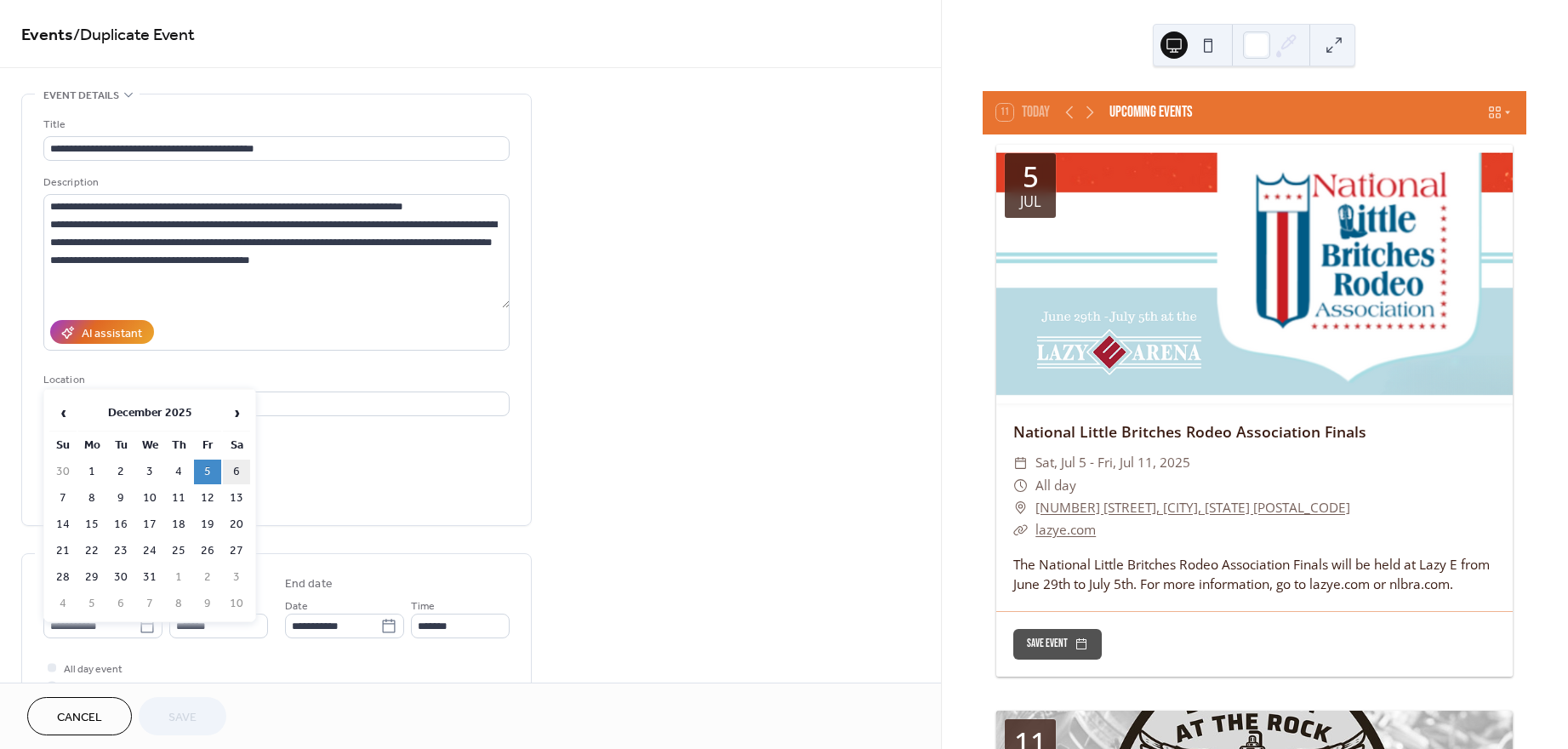 click on "6" at bounding box center [237, 472] 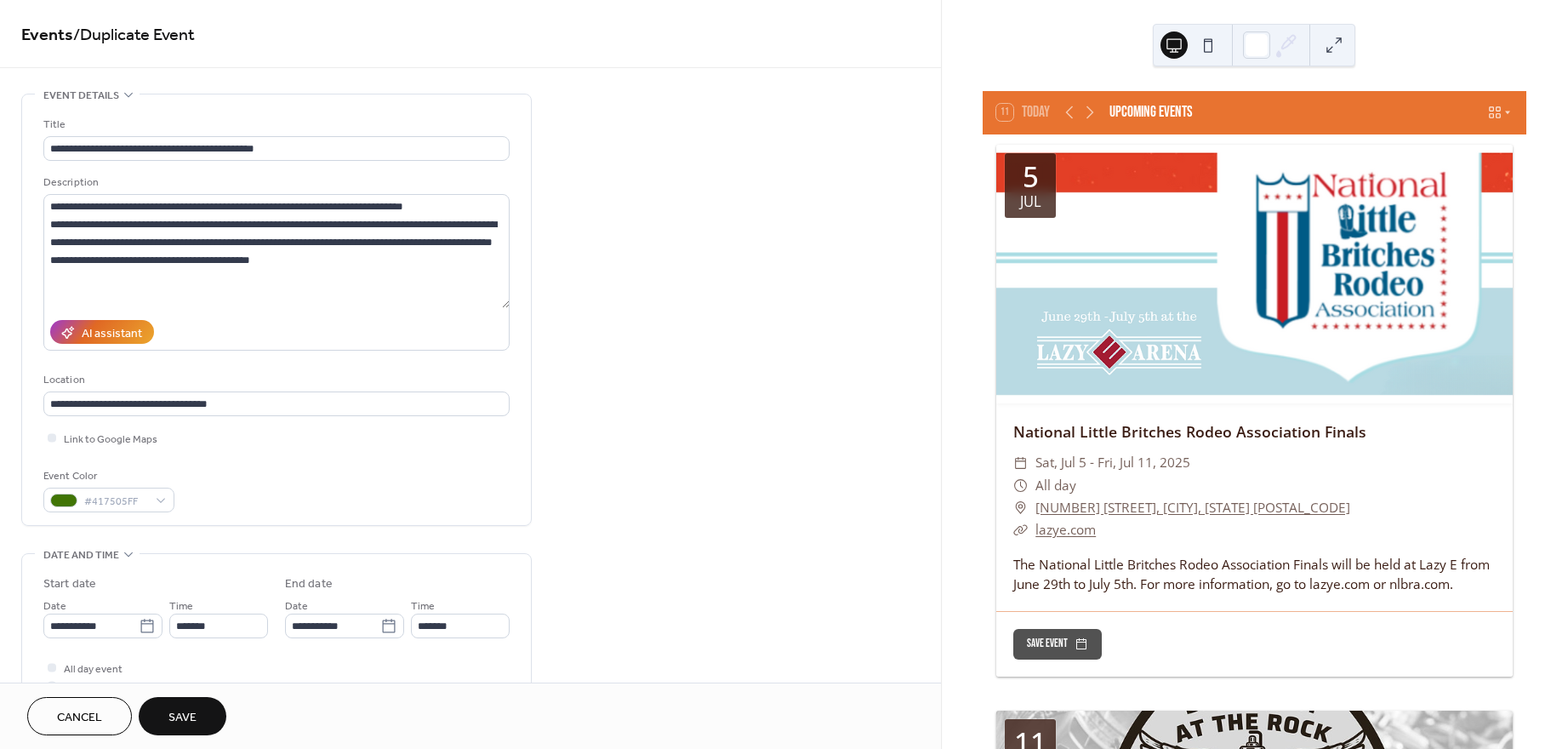 click on "Save" at bounding box center [182, 716] 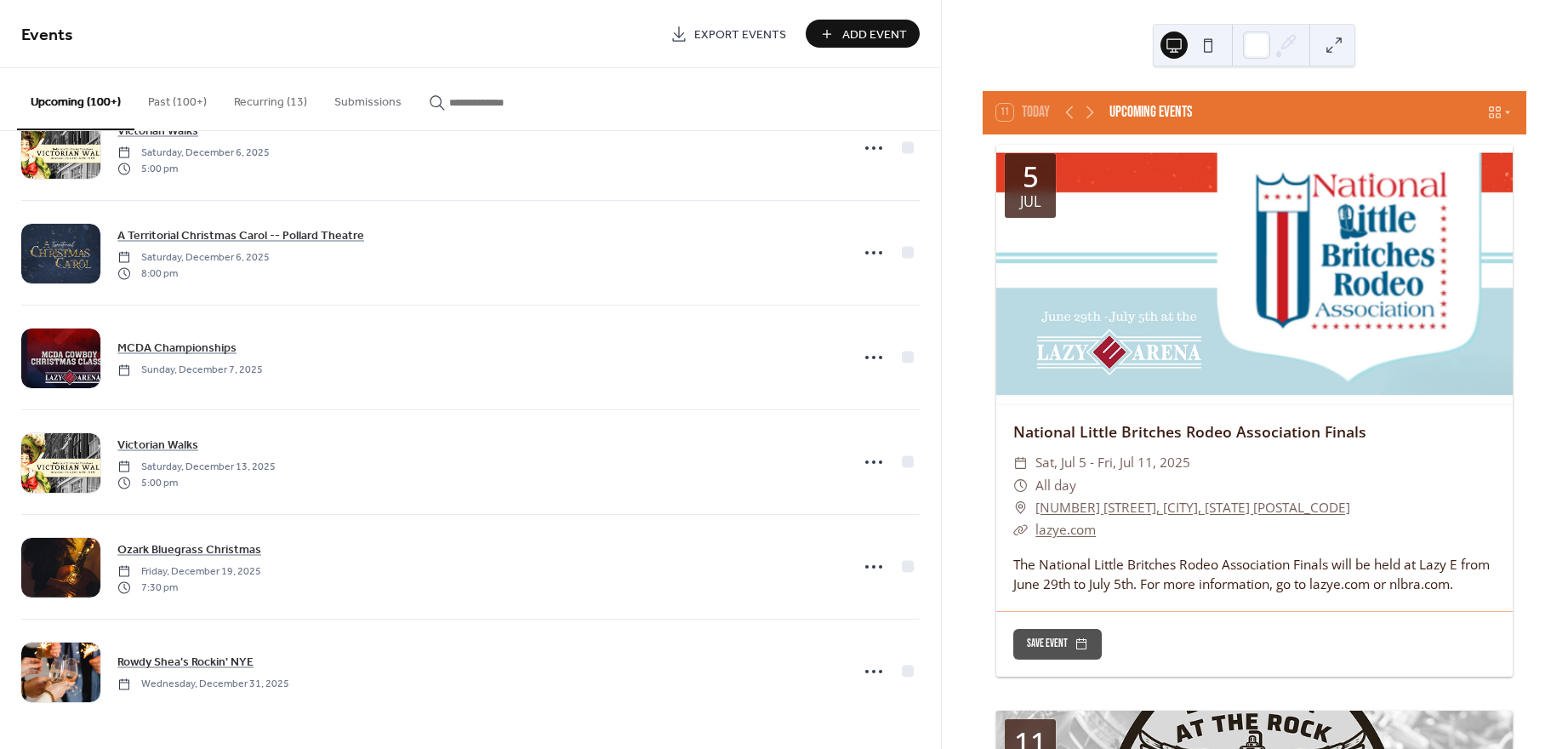 scroll, scrollTop: 12616, scrollLeft: 0, axis: vertical 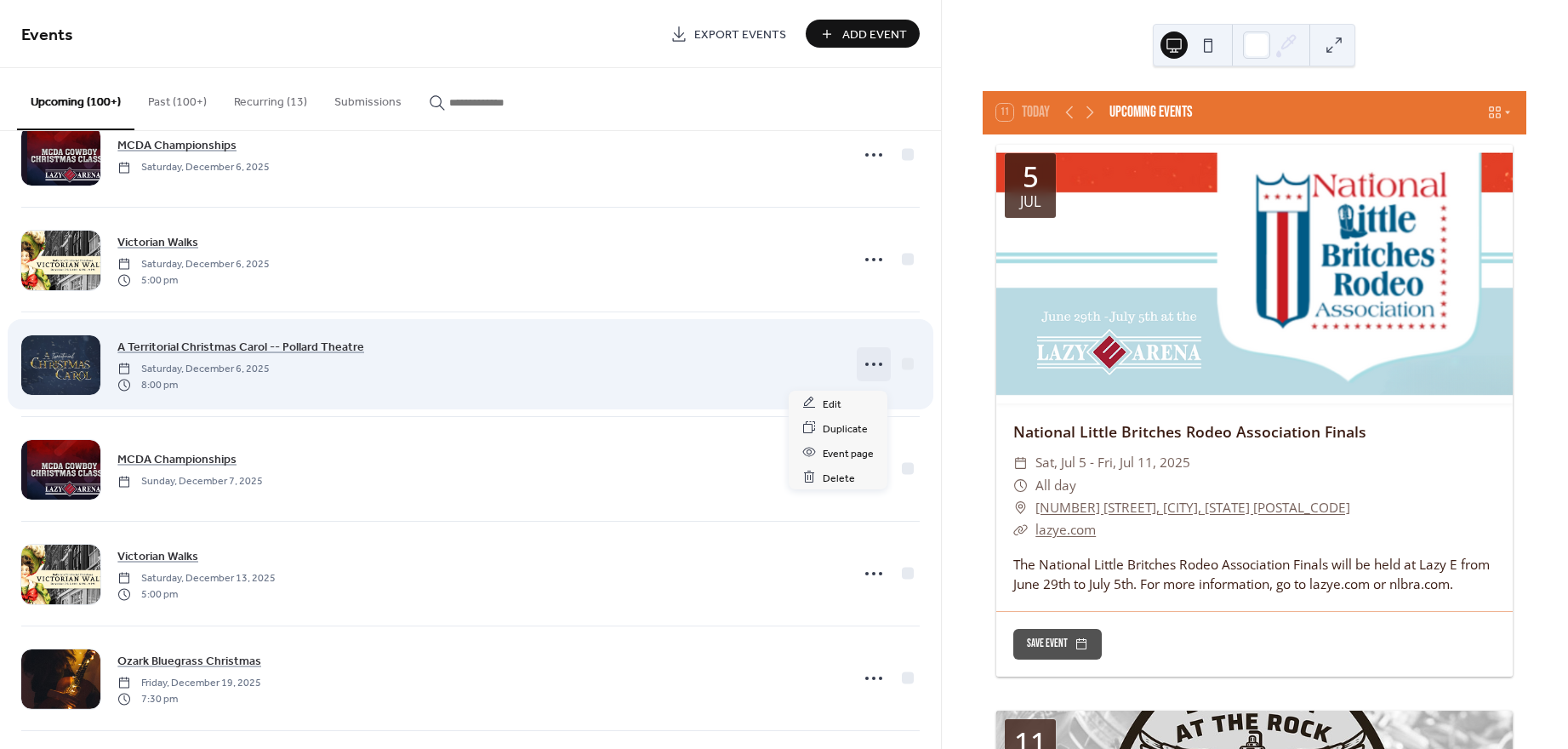 click 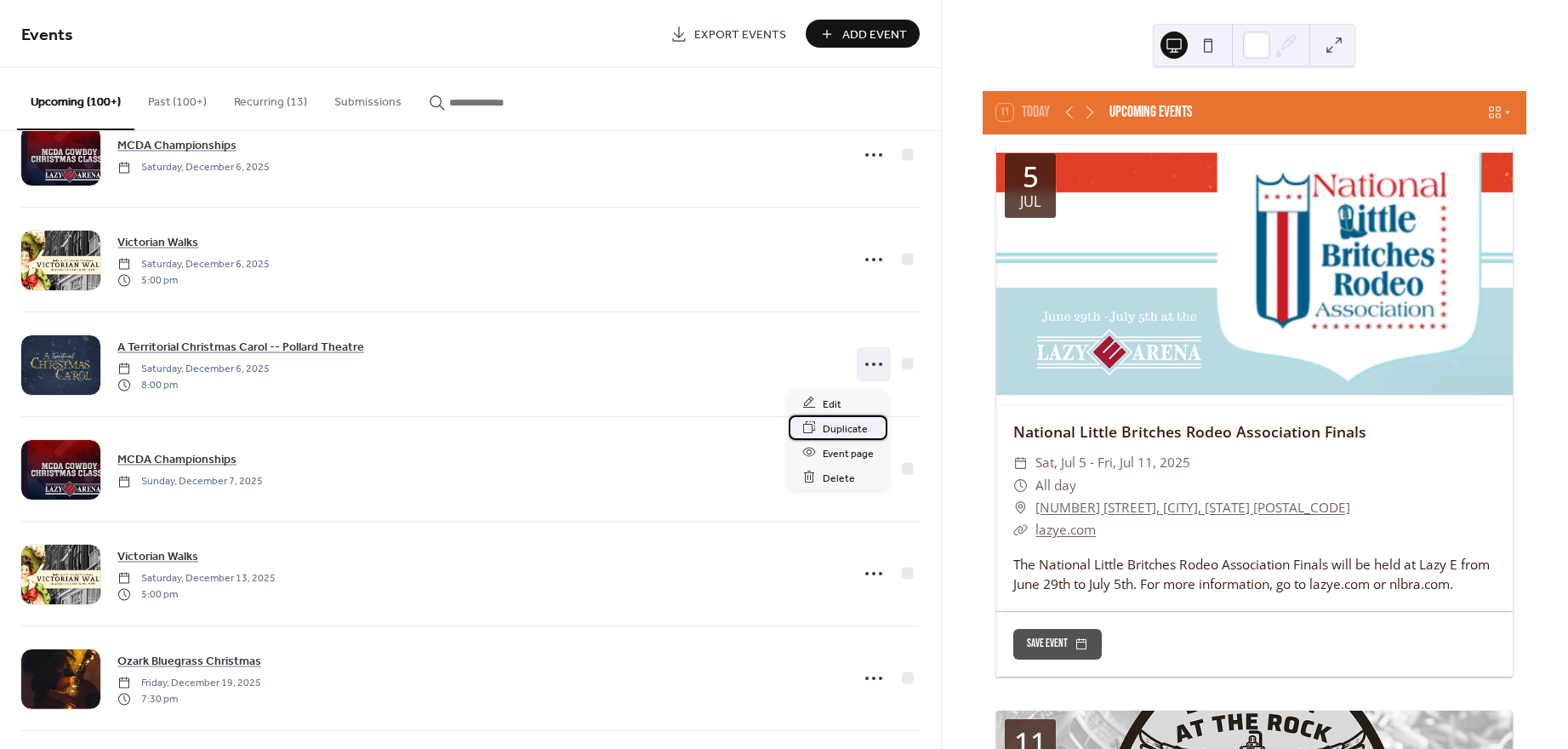 click on "Duplicate" at bounding box center (845, 428) 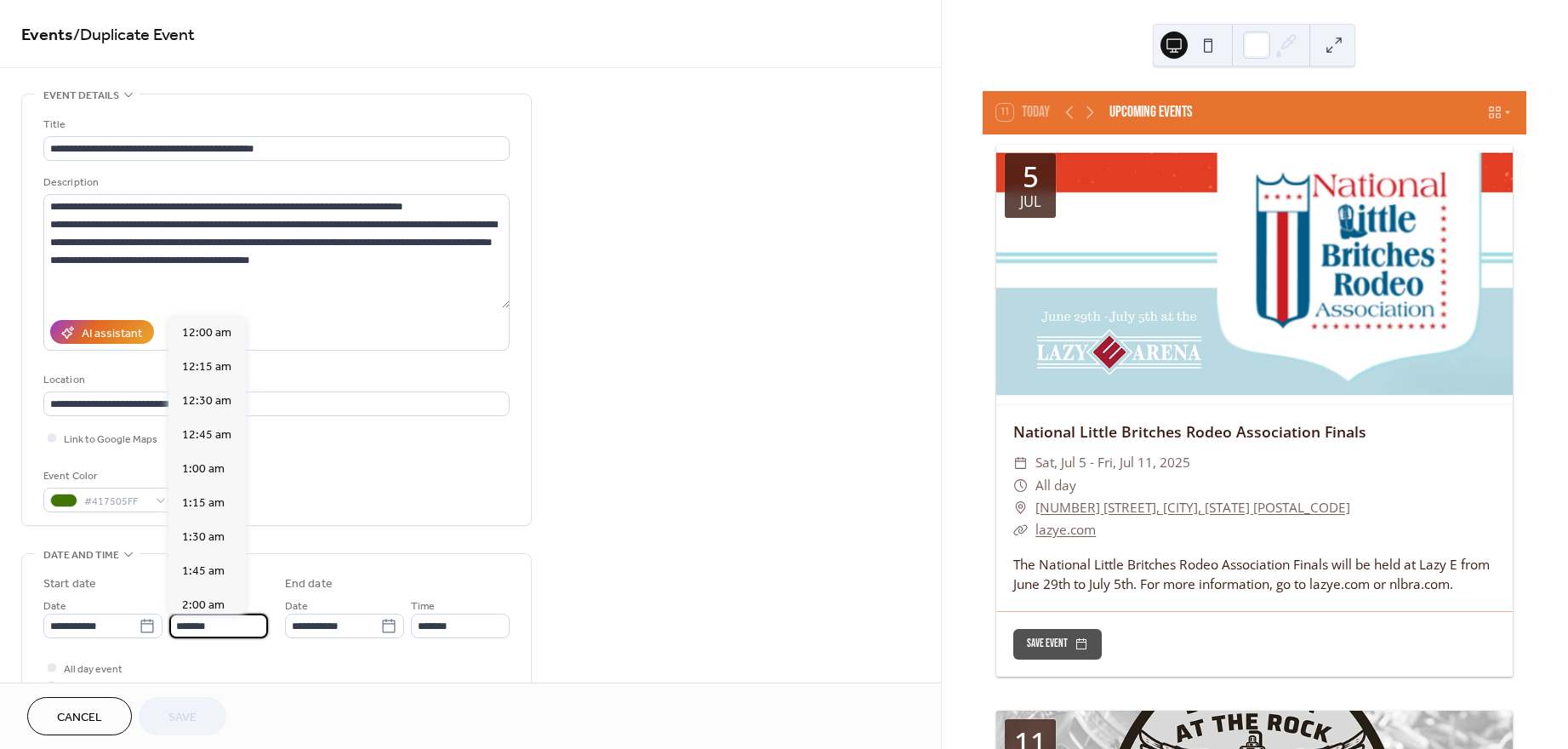 scroll, scrollTop: 2737, scrollLeft: 0, axis: vertical 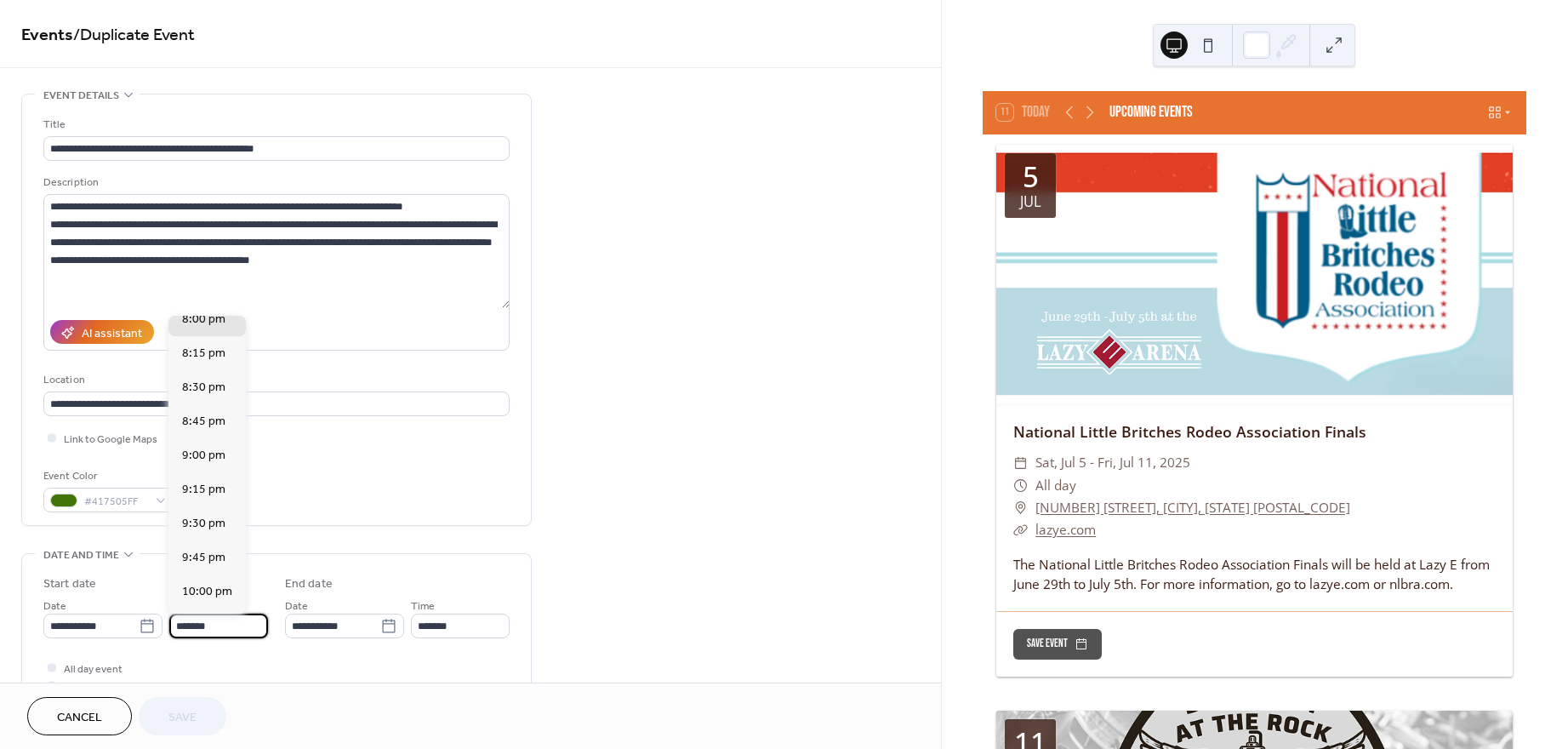 click on "*******" at bounding box center (219, 626) 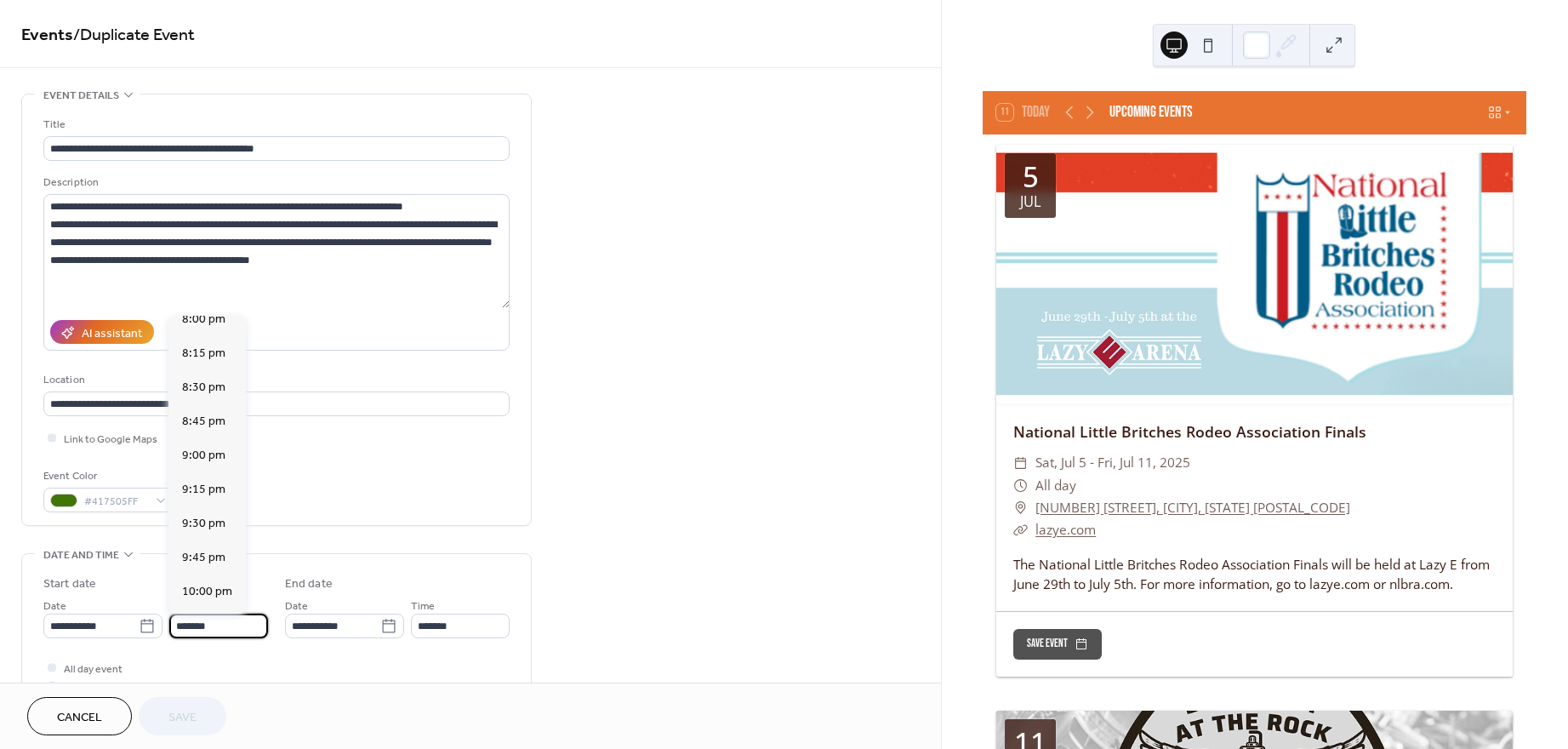 scroll, scrollTop: 1916, scrollLeft: 0, axis: vertical 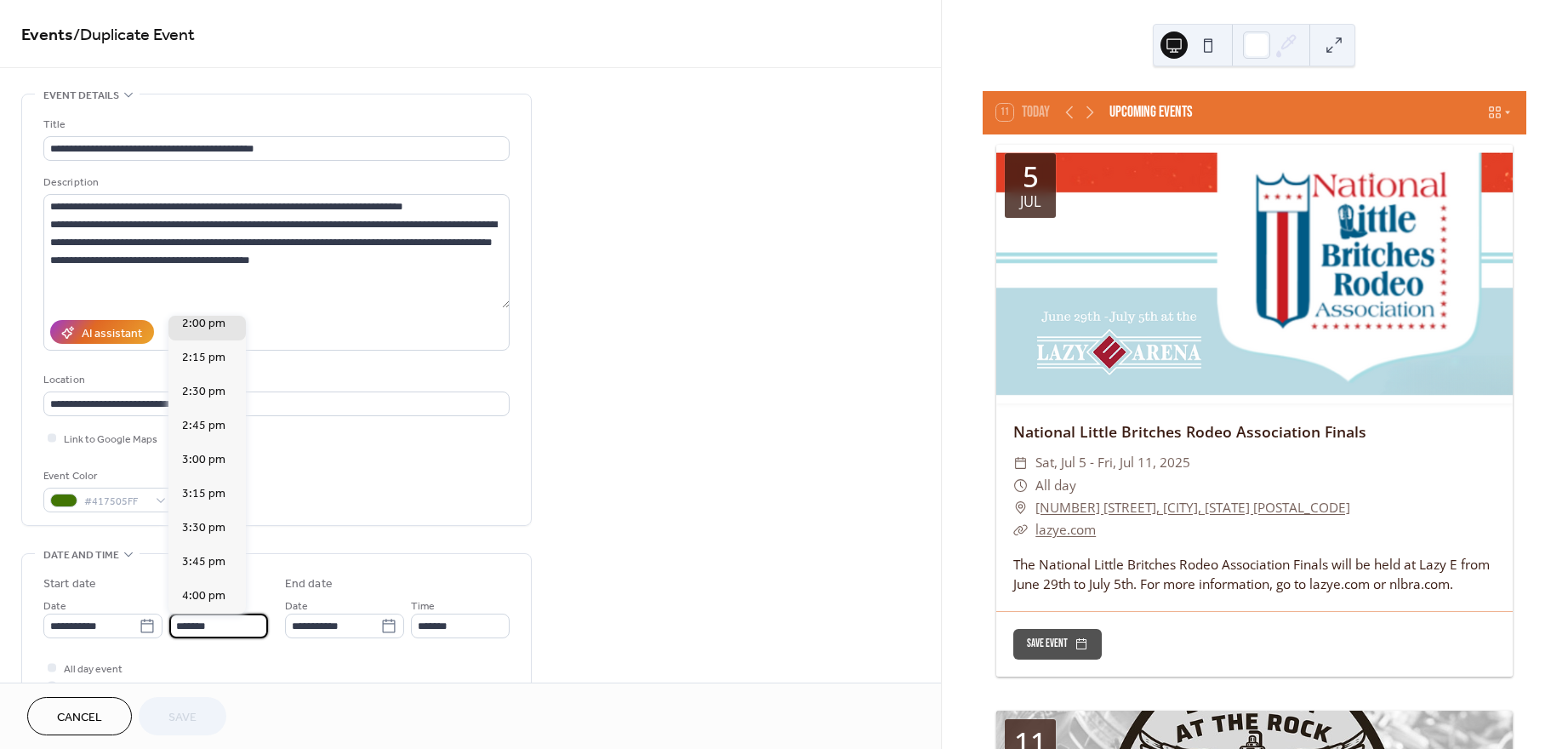 type on "*******" 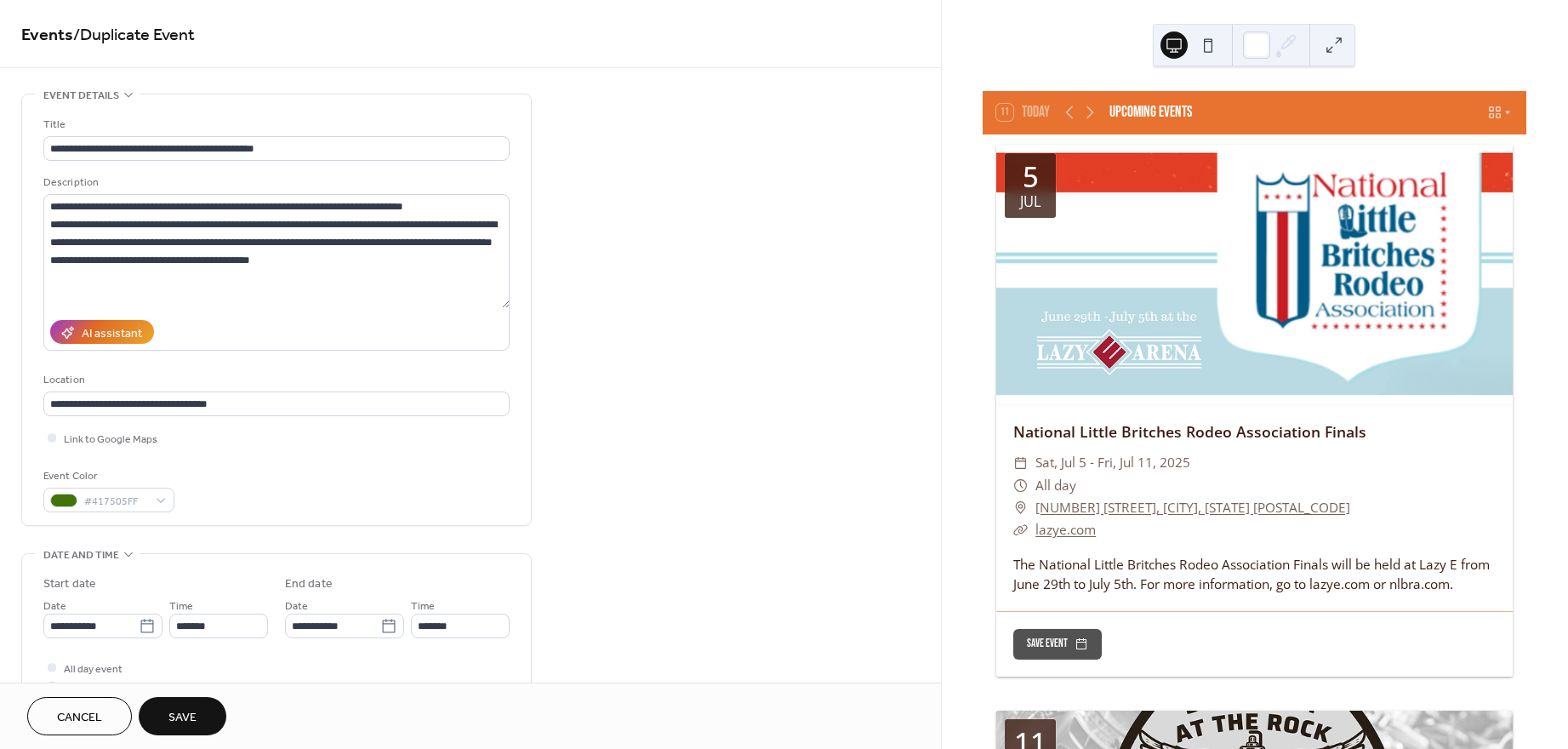 click on "**********" at bounding box center [470, 678] 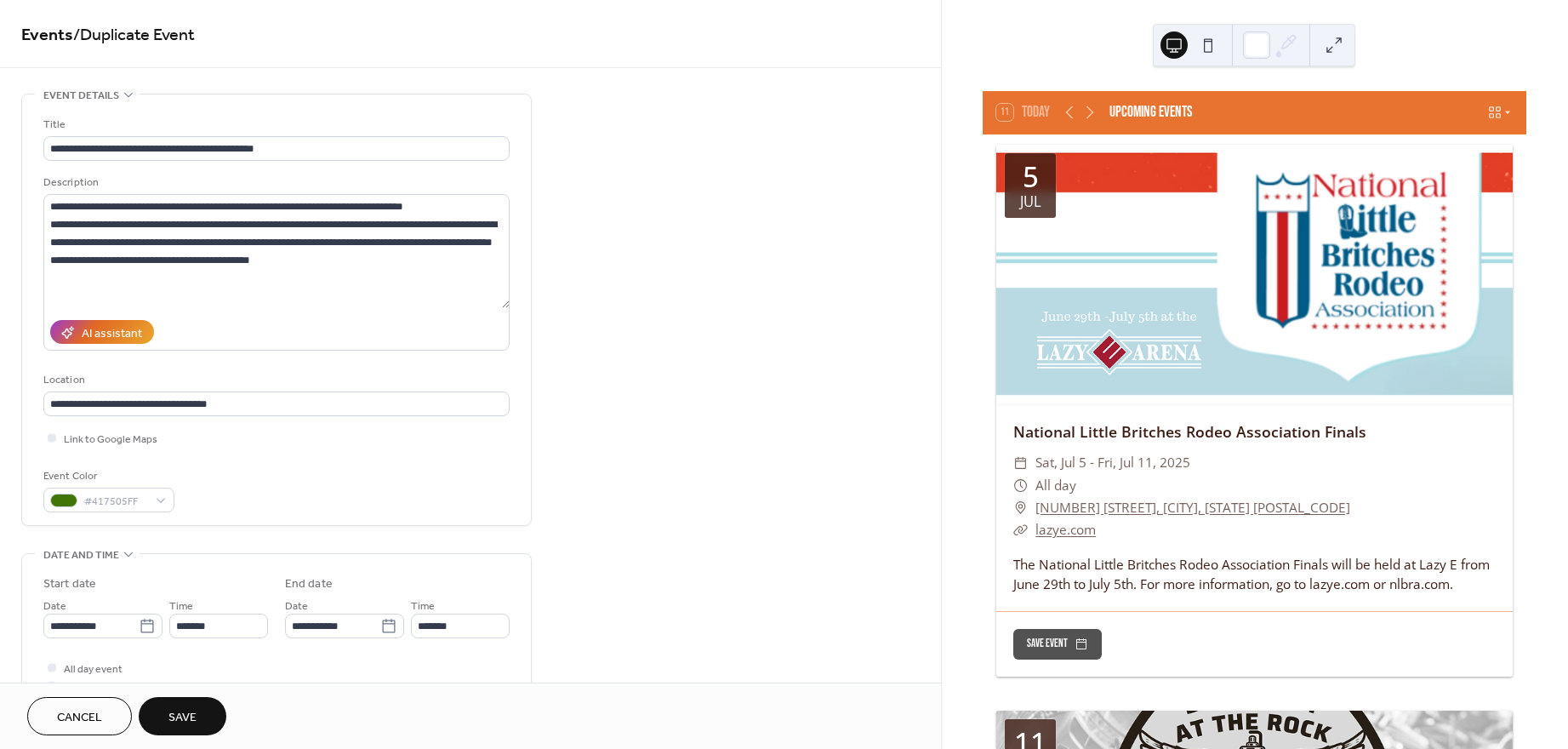 click on "Save" at bounding box center [182, 718] 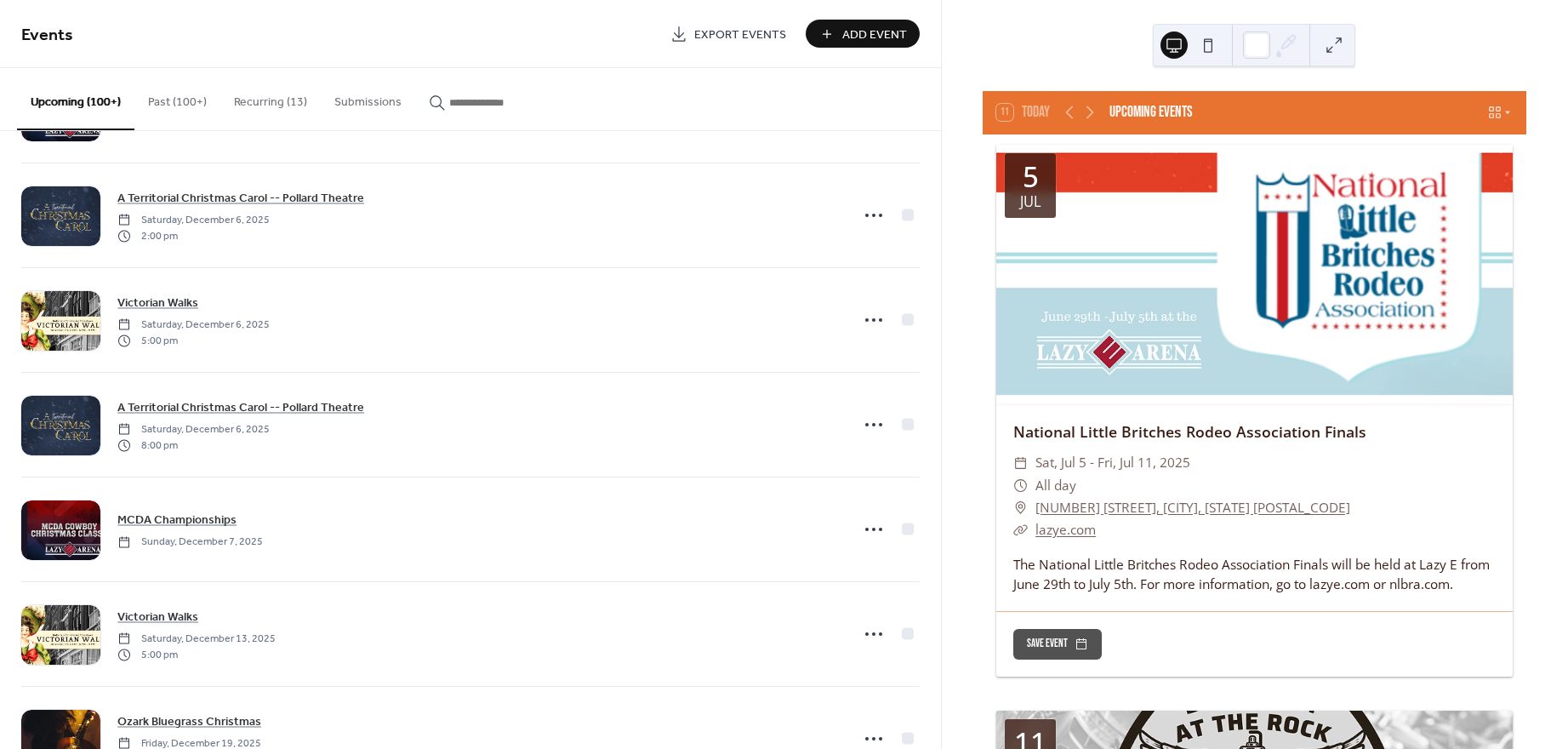 scroll, scrollTop: 12543, scrollLeft: 0, axis: vertical 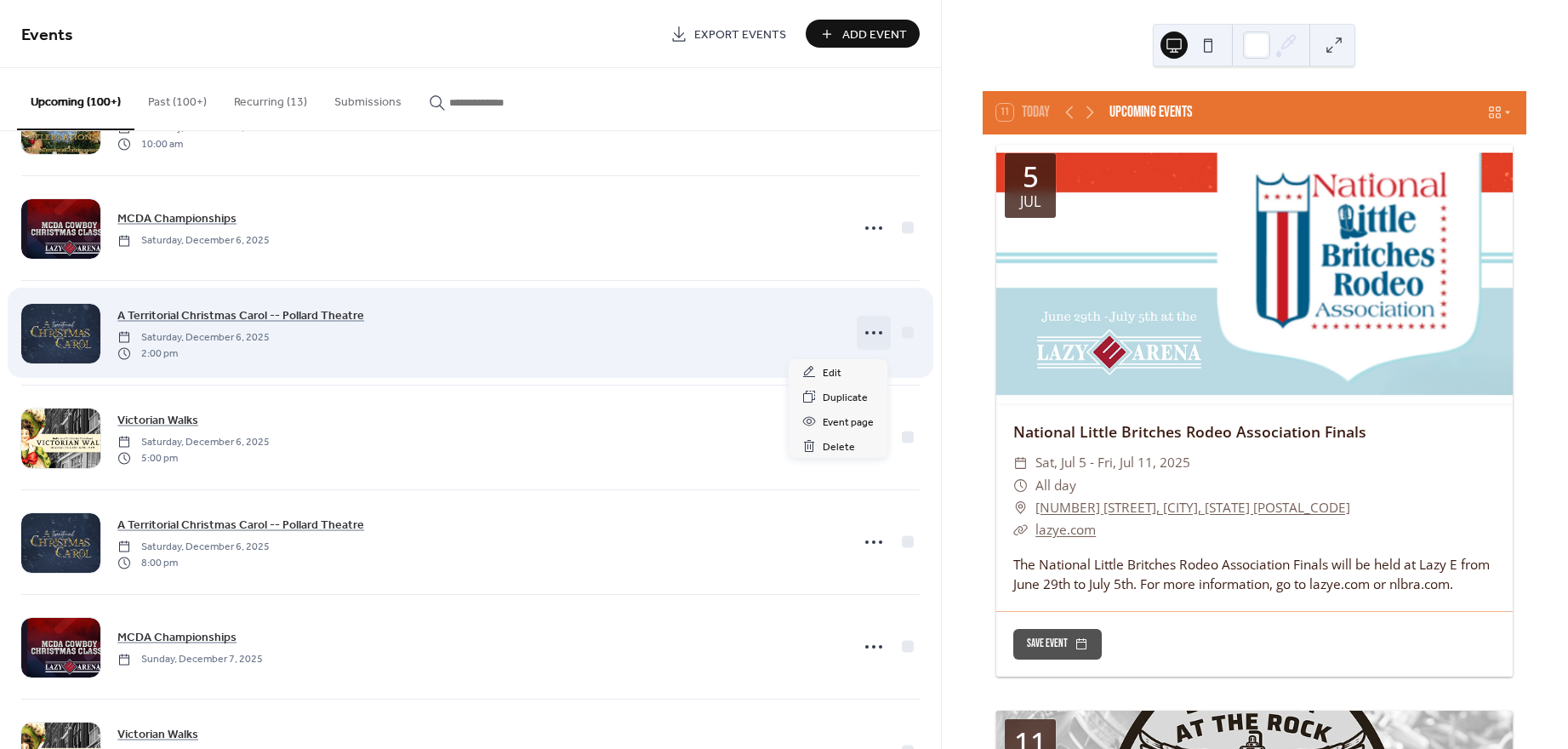 click 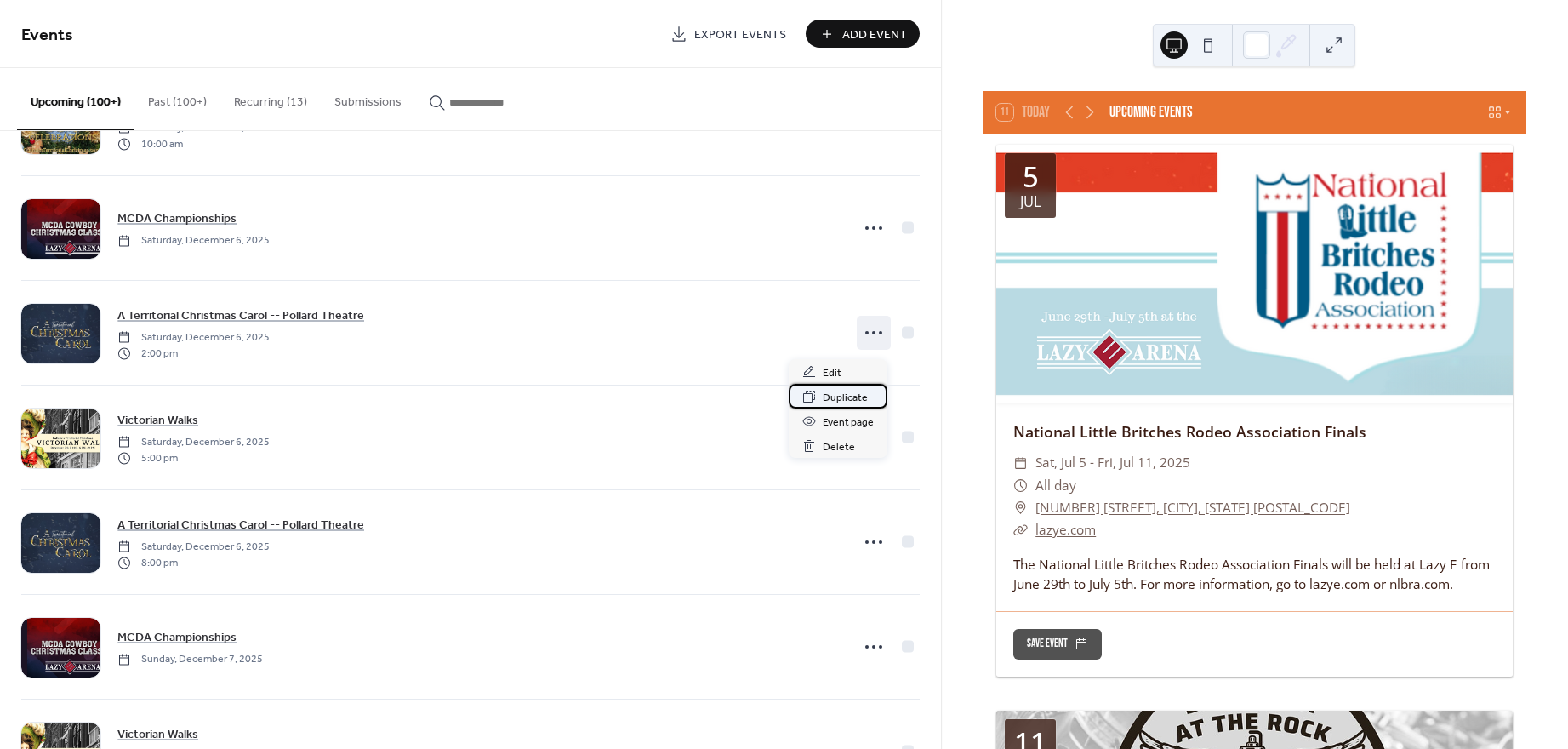 click on "Duplicate" at bounding box center [845, 397] 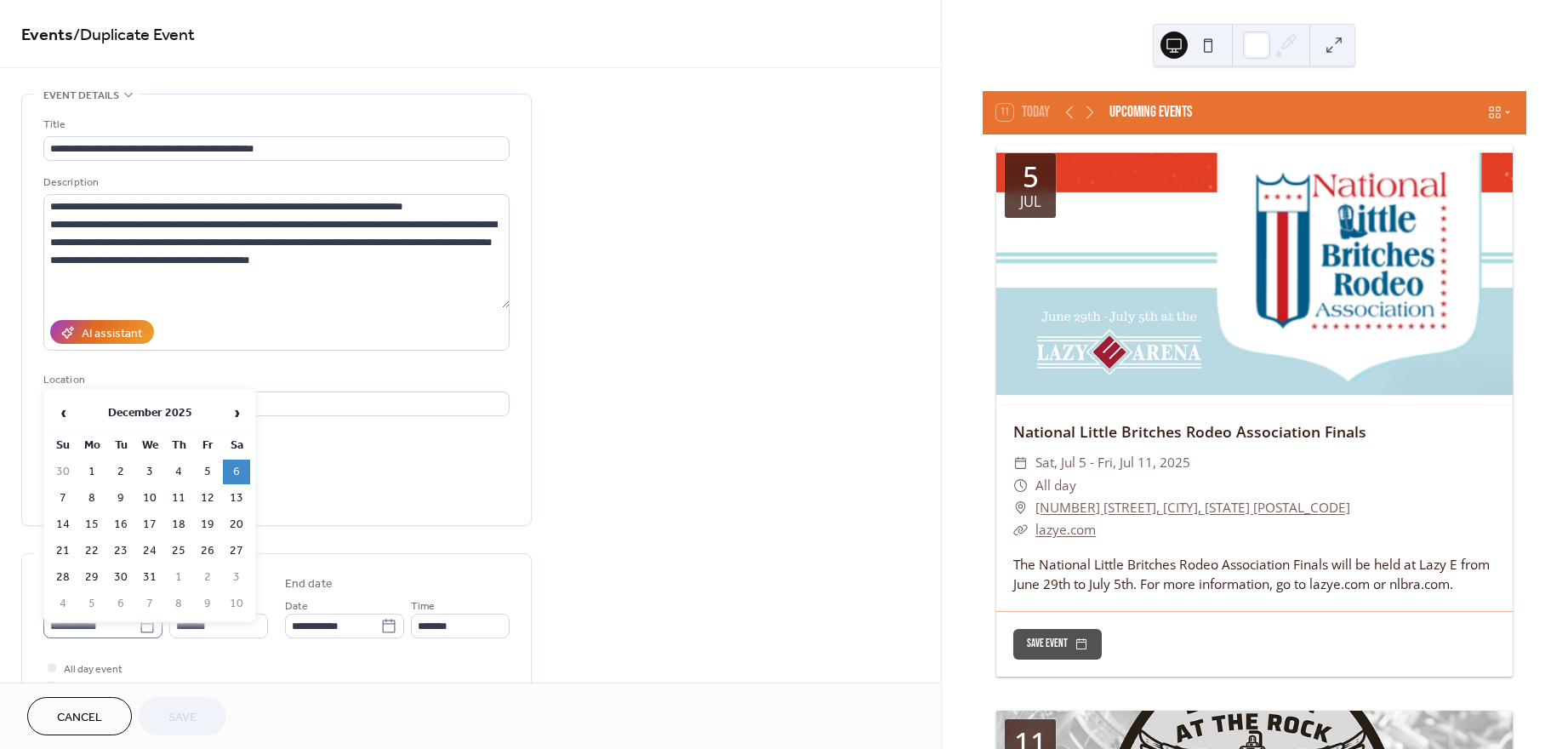 click 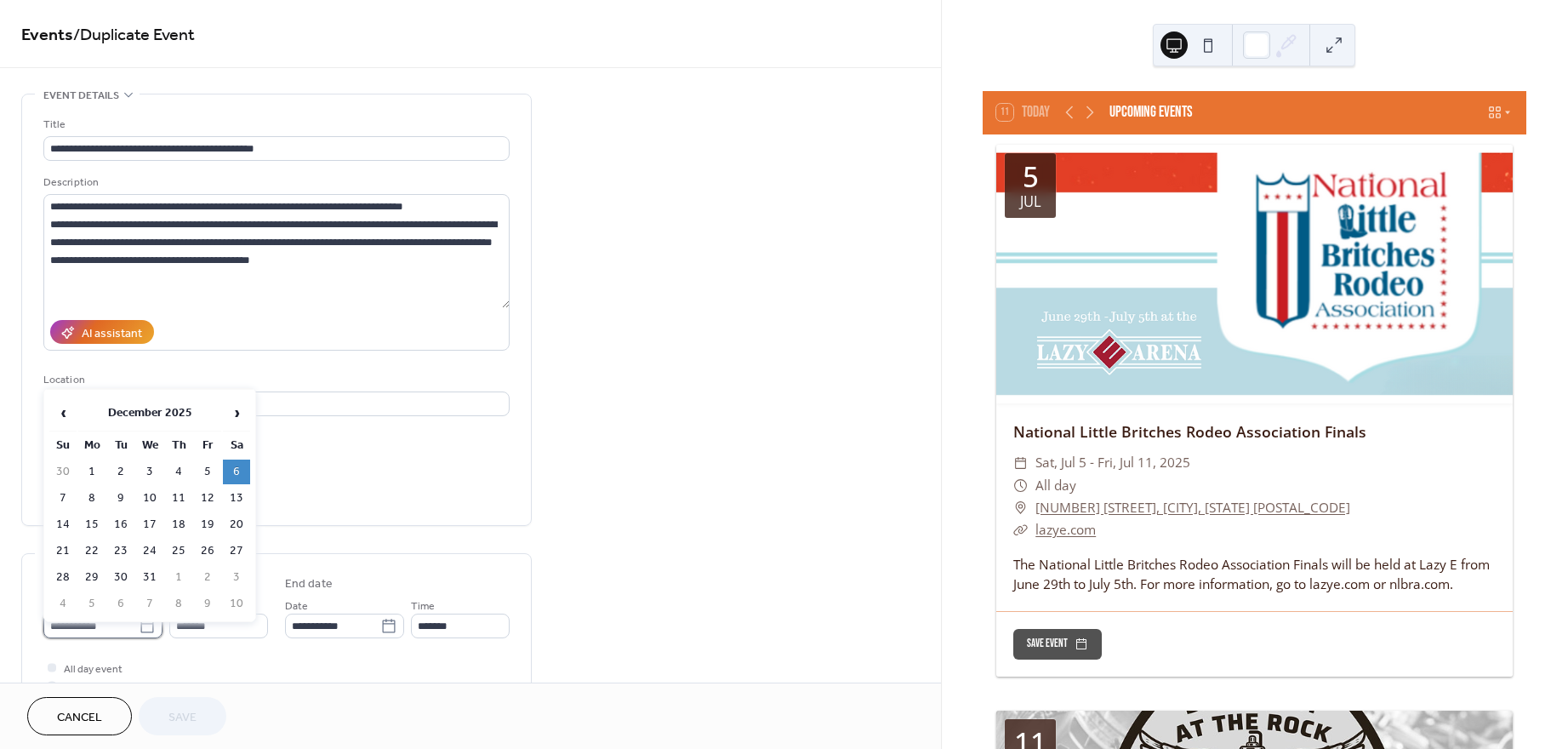 click on "**********" at bounding box center [91, 626] 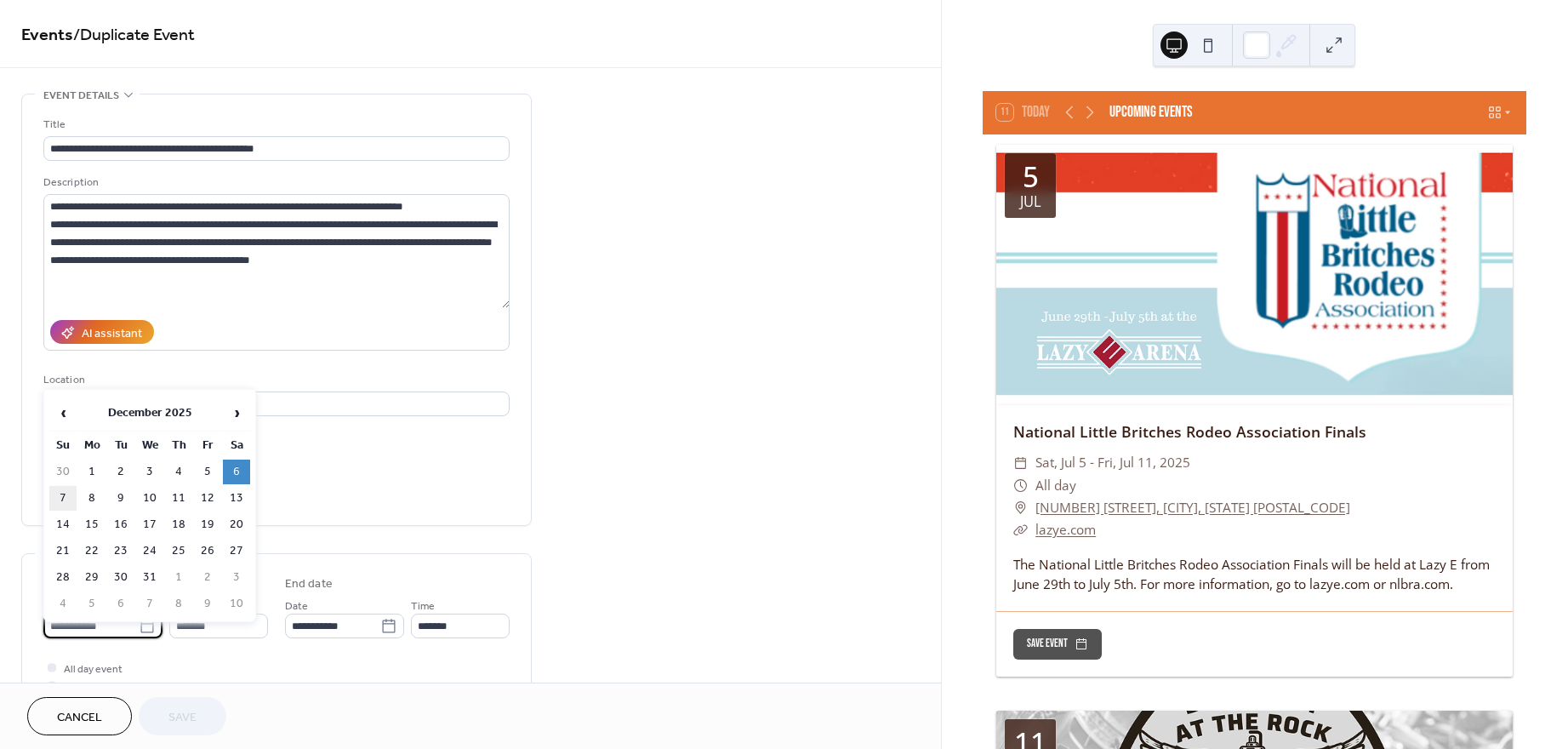 click on "7" at bounding box center (63, 498) 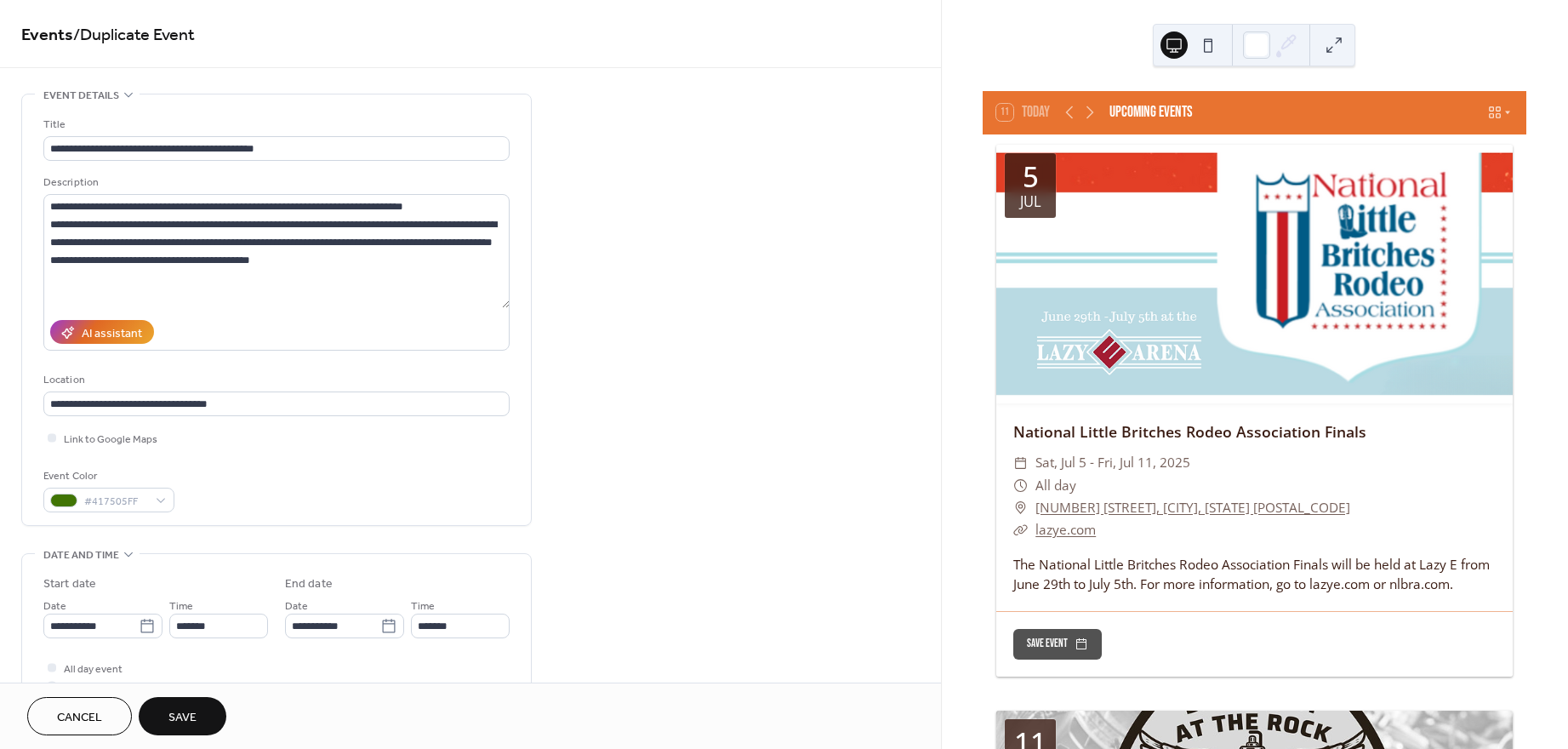 click on "Save" at bounding box center (182, 718) 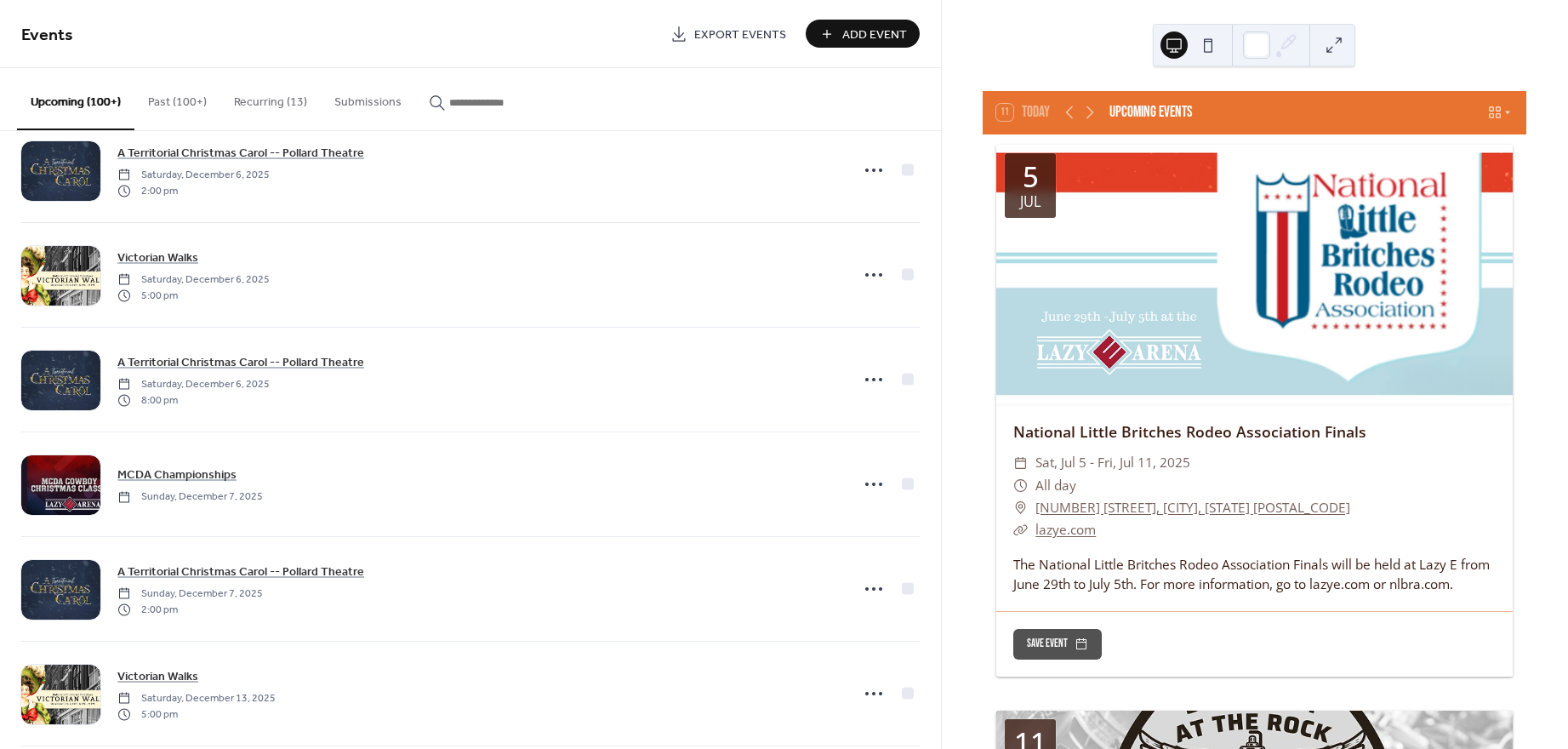 scroll, scrollTop: 12765, scrollLeft: 0, axis: vertical 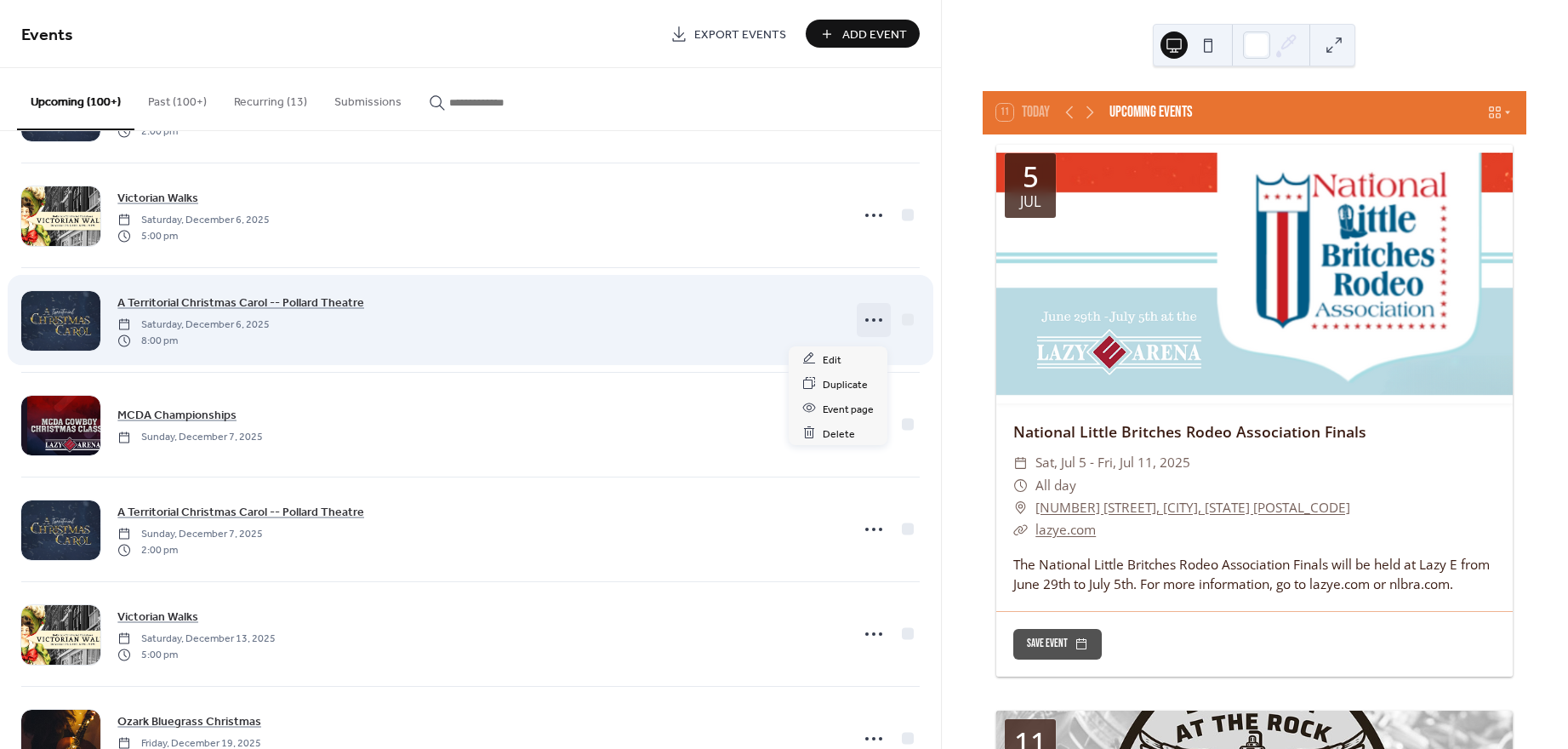click 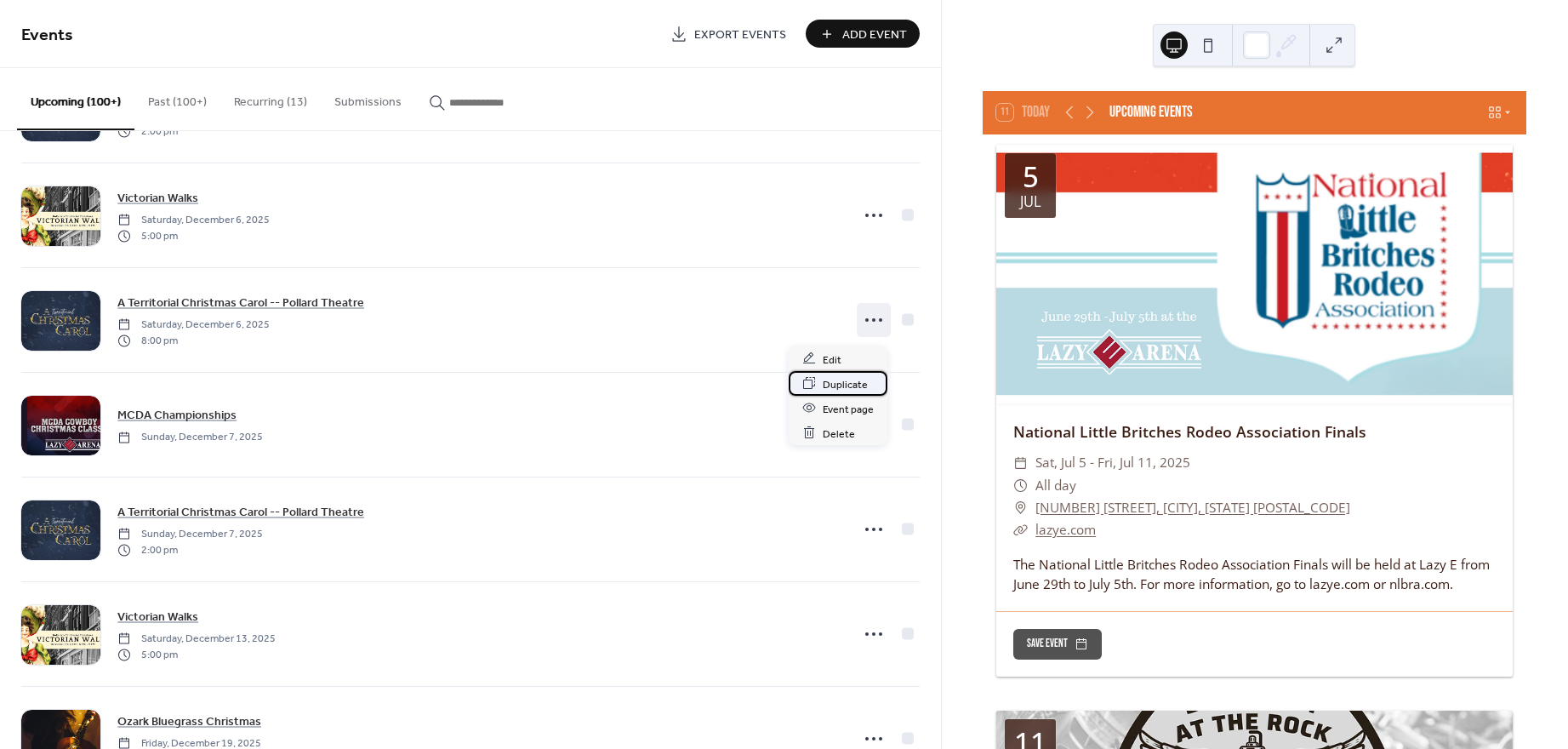 click on "Duplicate" at bounding box center (845, 384) 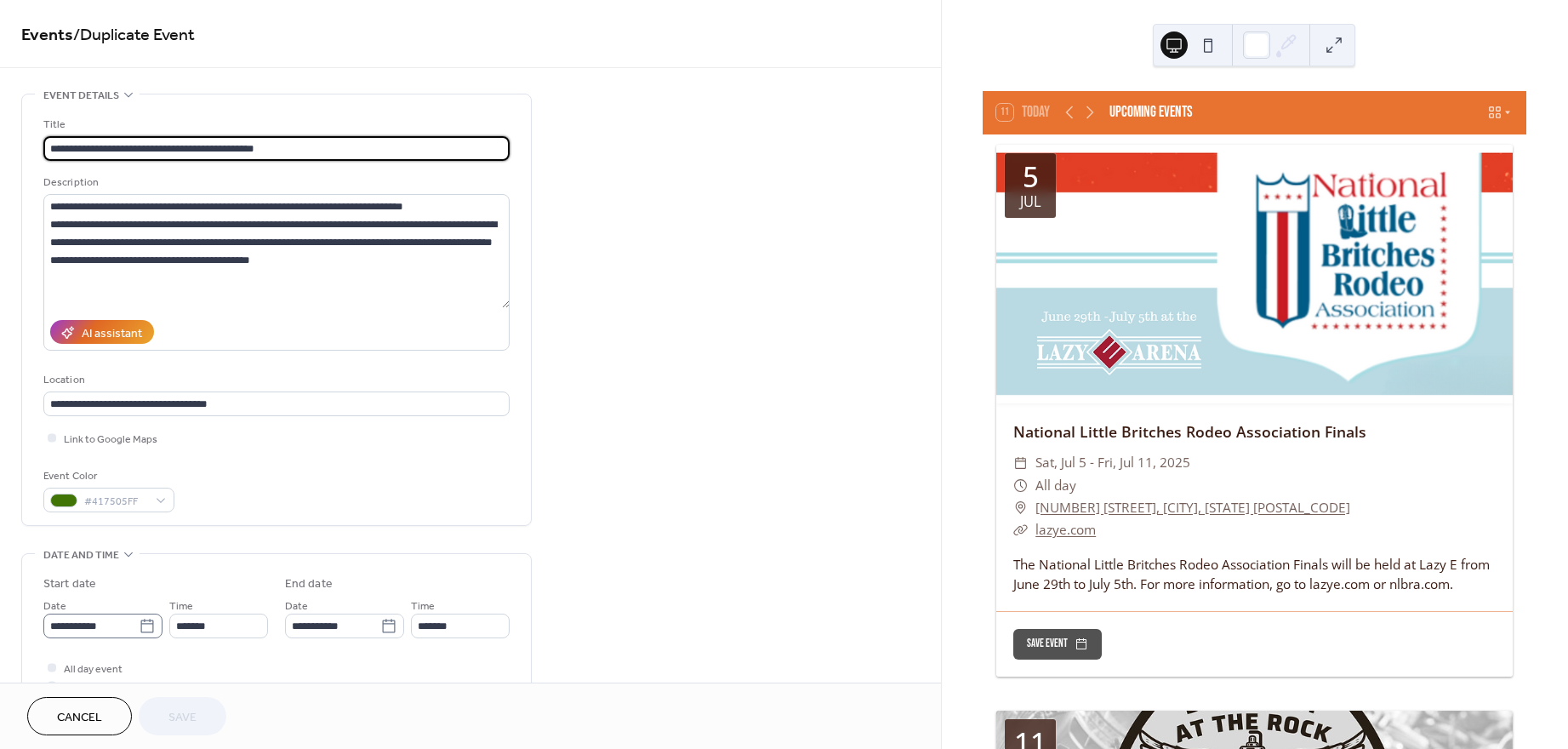 click 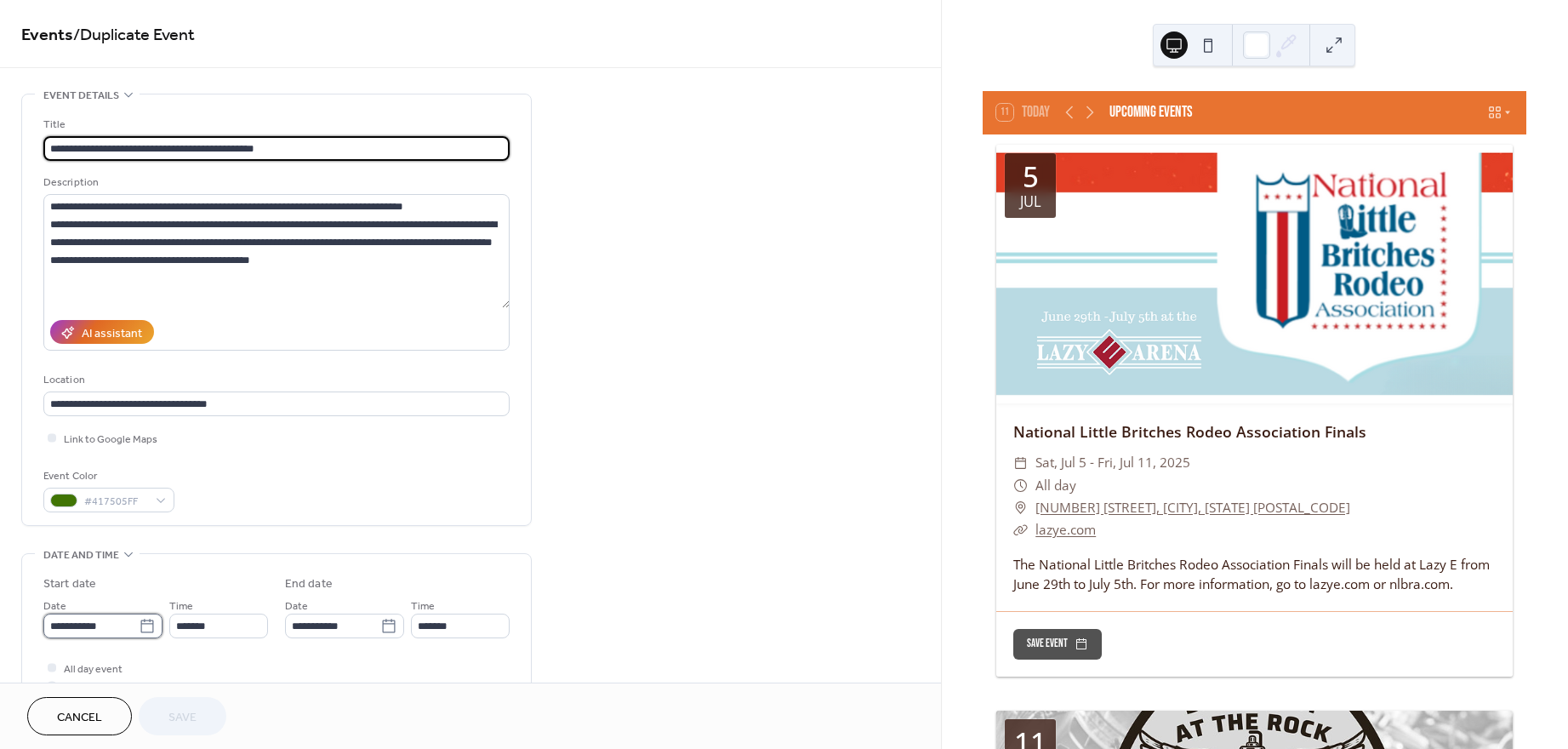 click on "**********" at bounding box center [91, 626] 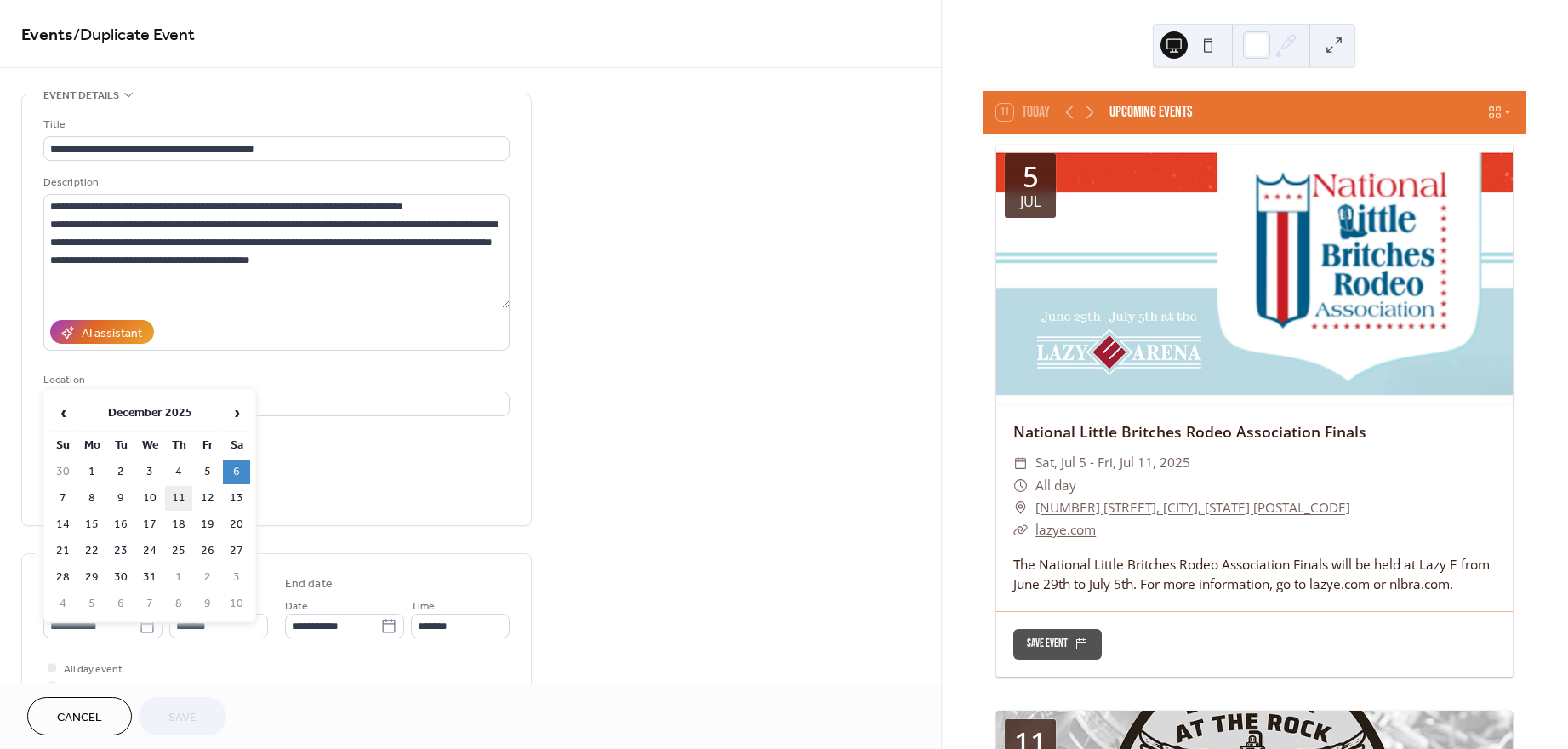 click on "11" at bounding box center (179, 498) 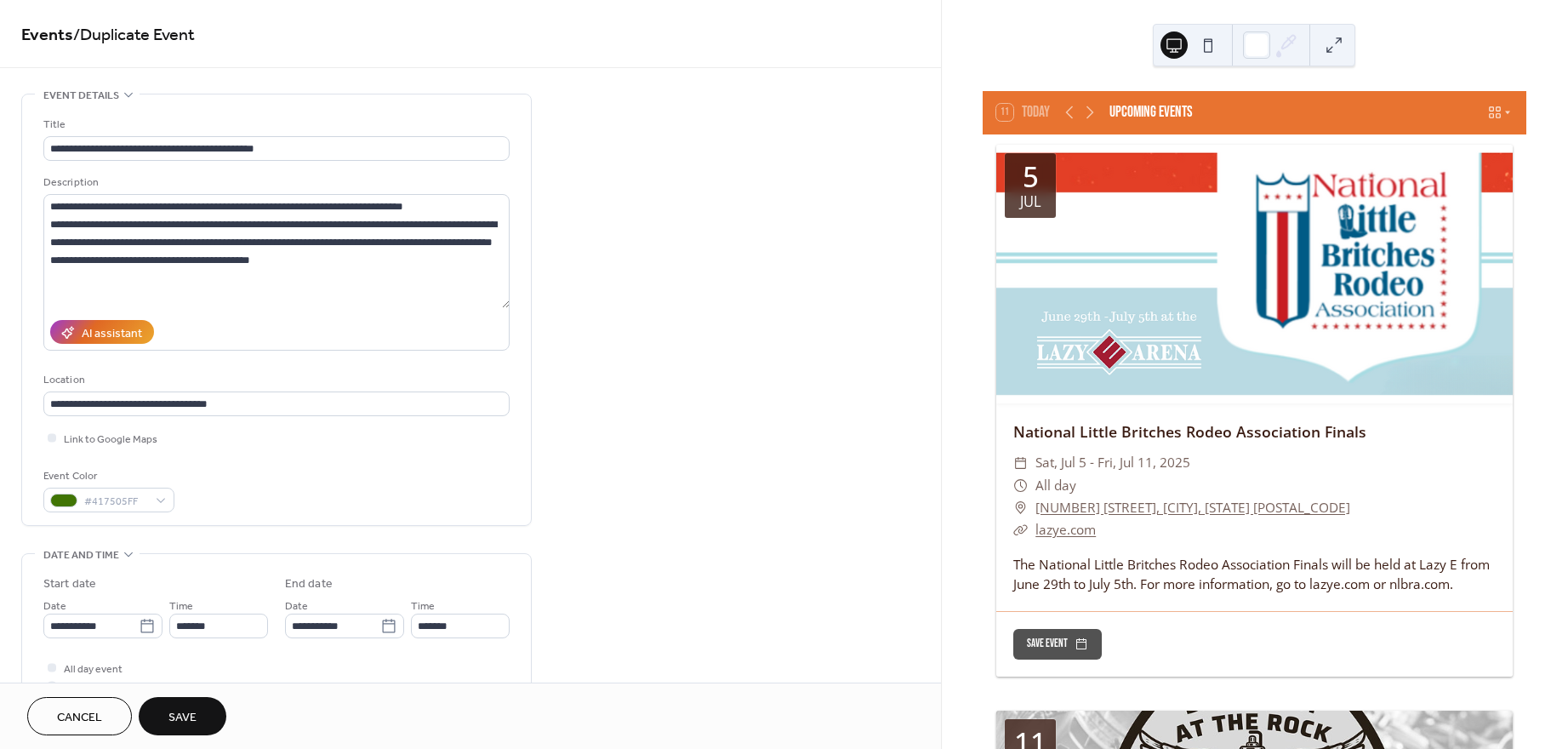 click on "Save" at bounding box center [182, 718] 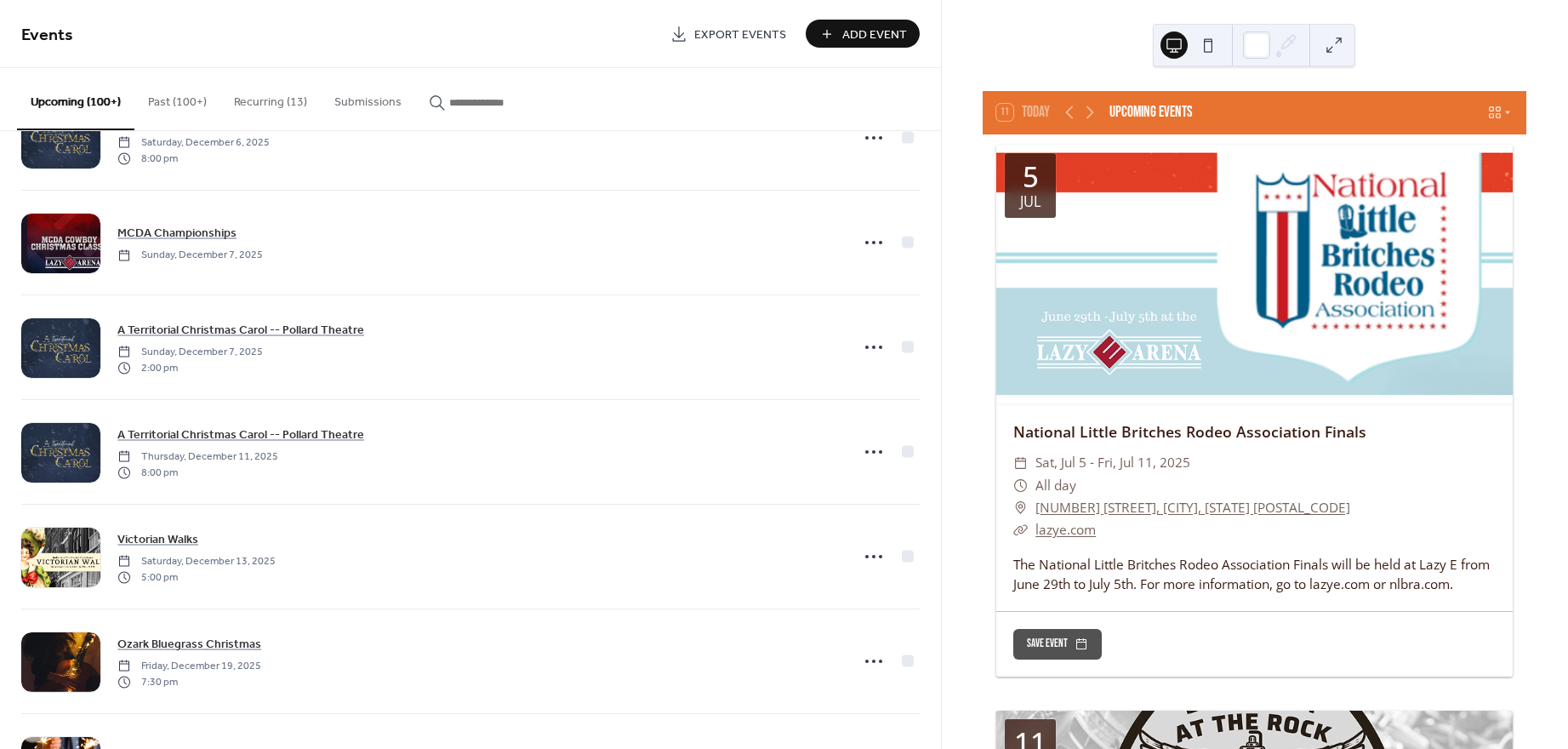 scroll, scrollTop: 12987, scrollLeft: 0, axis: vertical 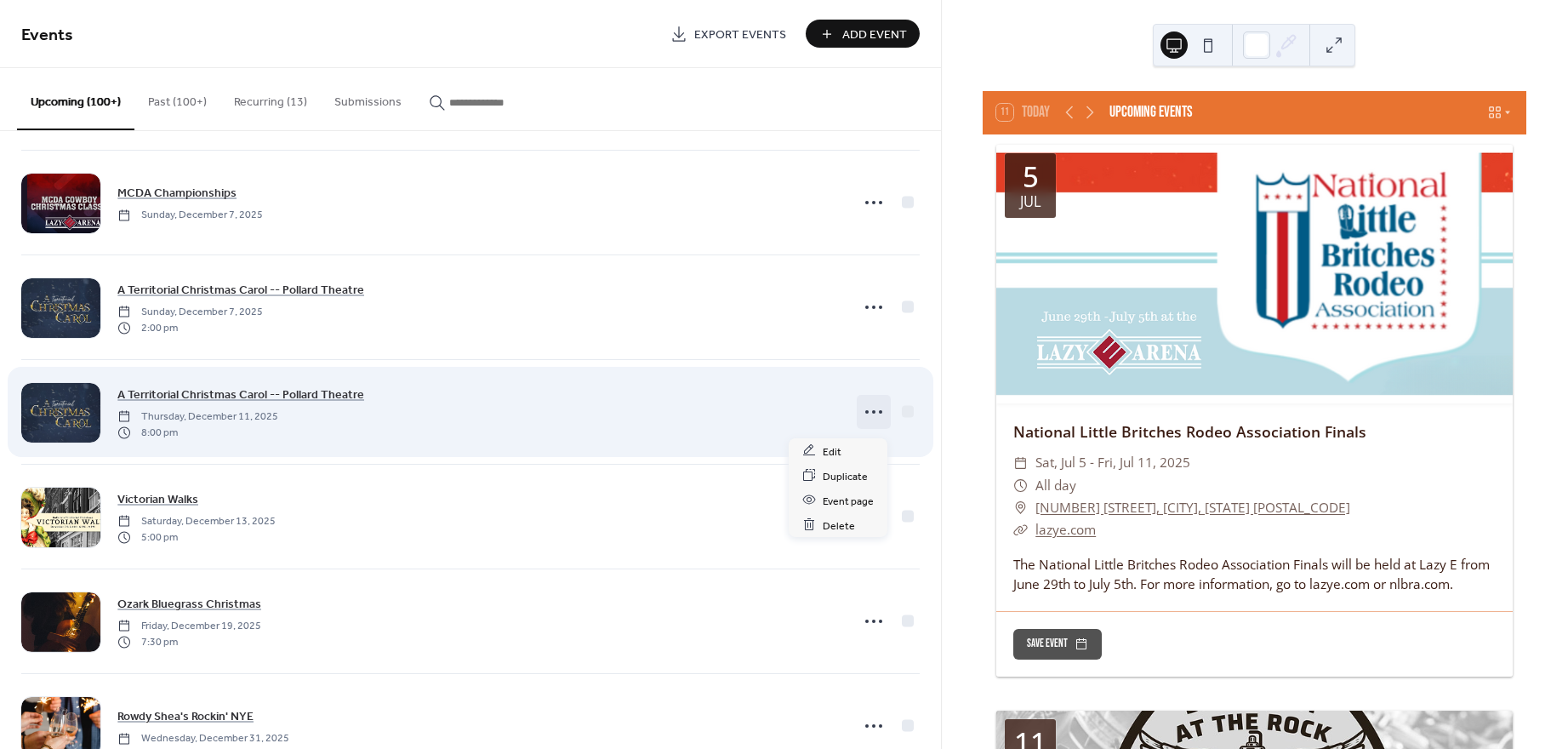 click at bounding box center (874, 412) 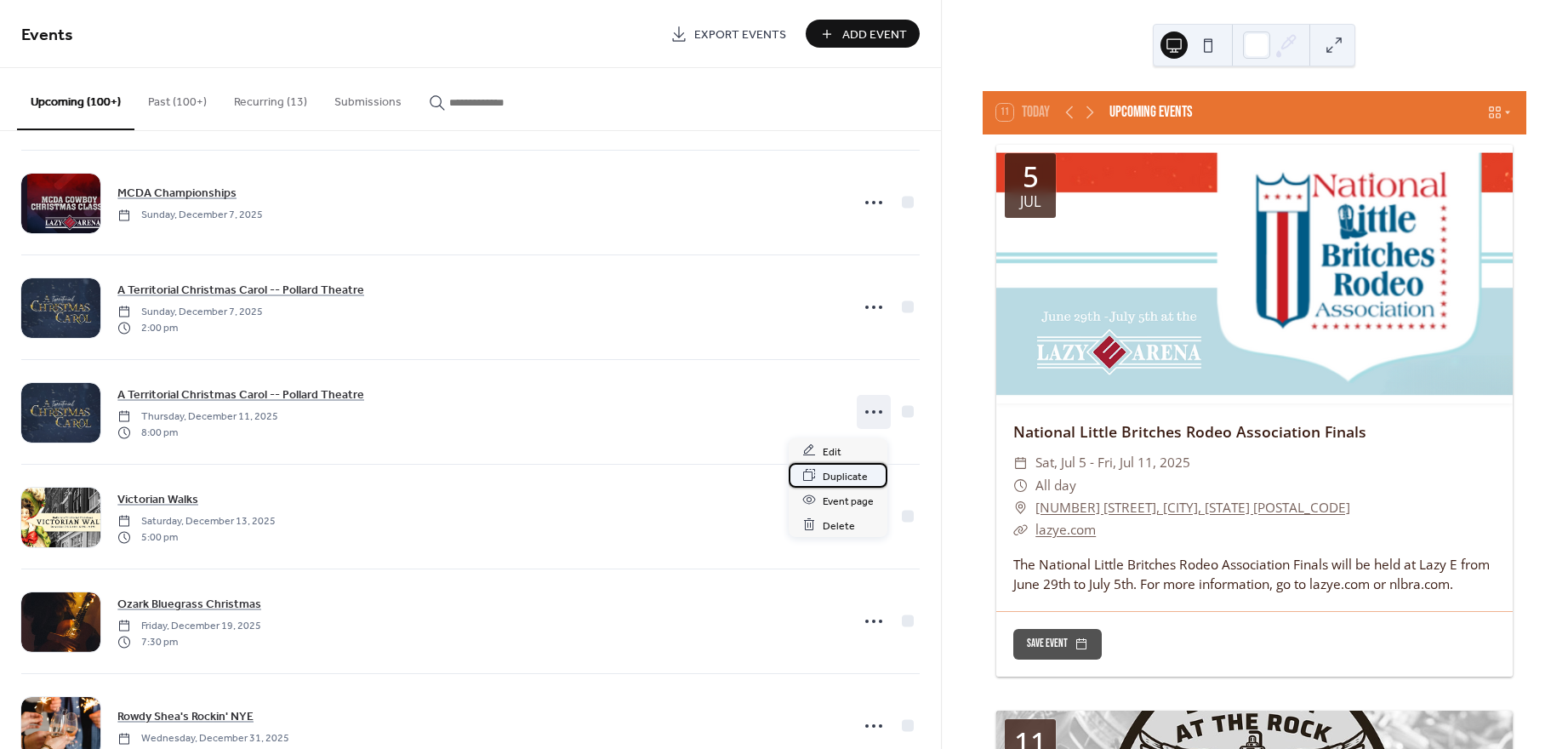 click on "Duplicate" at bounding box center [845, 476] 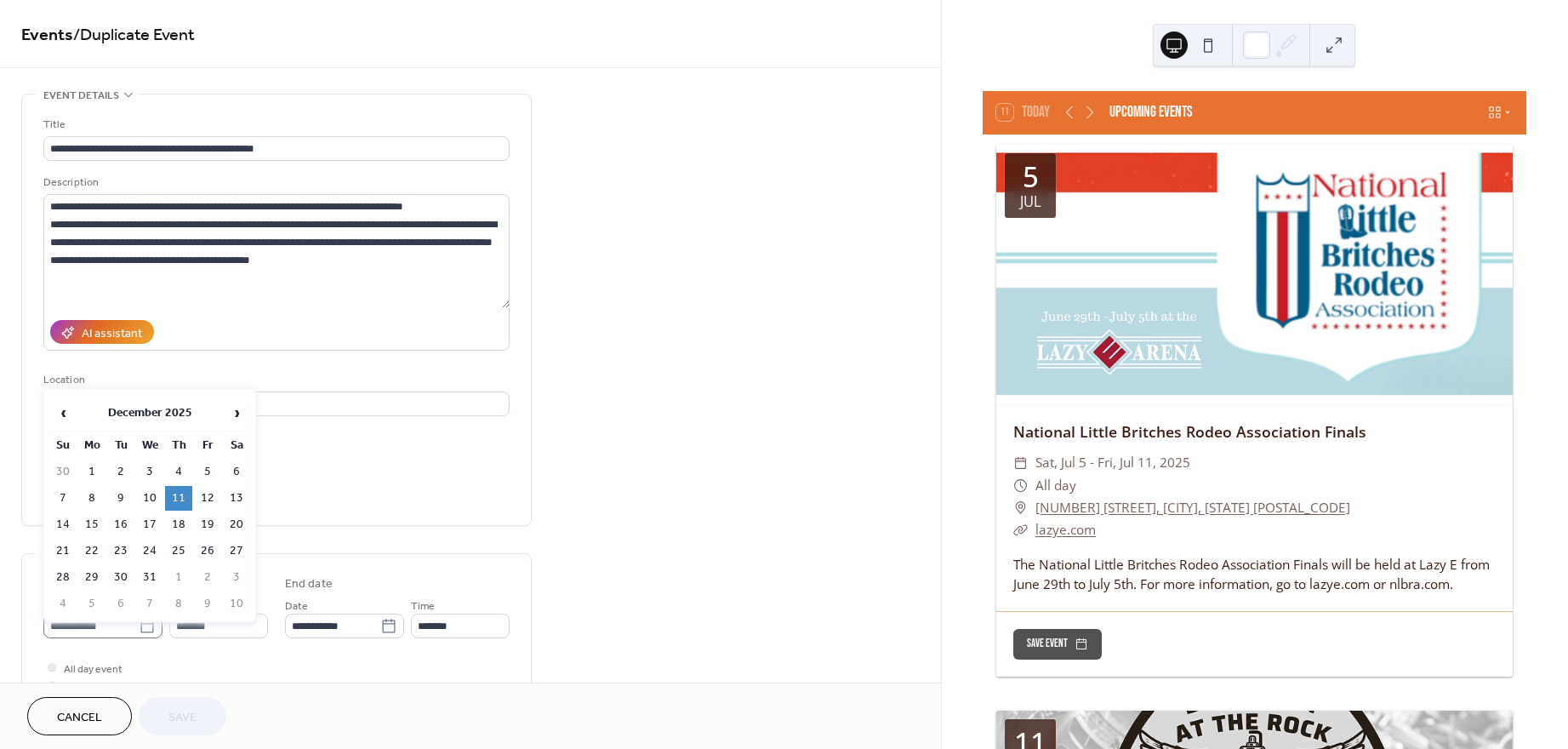 click 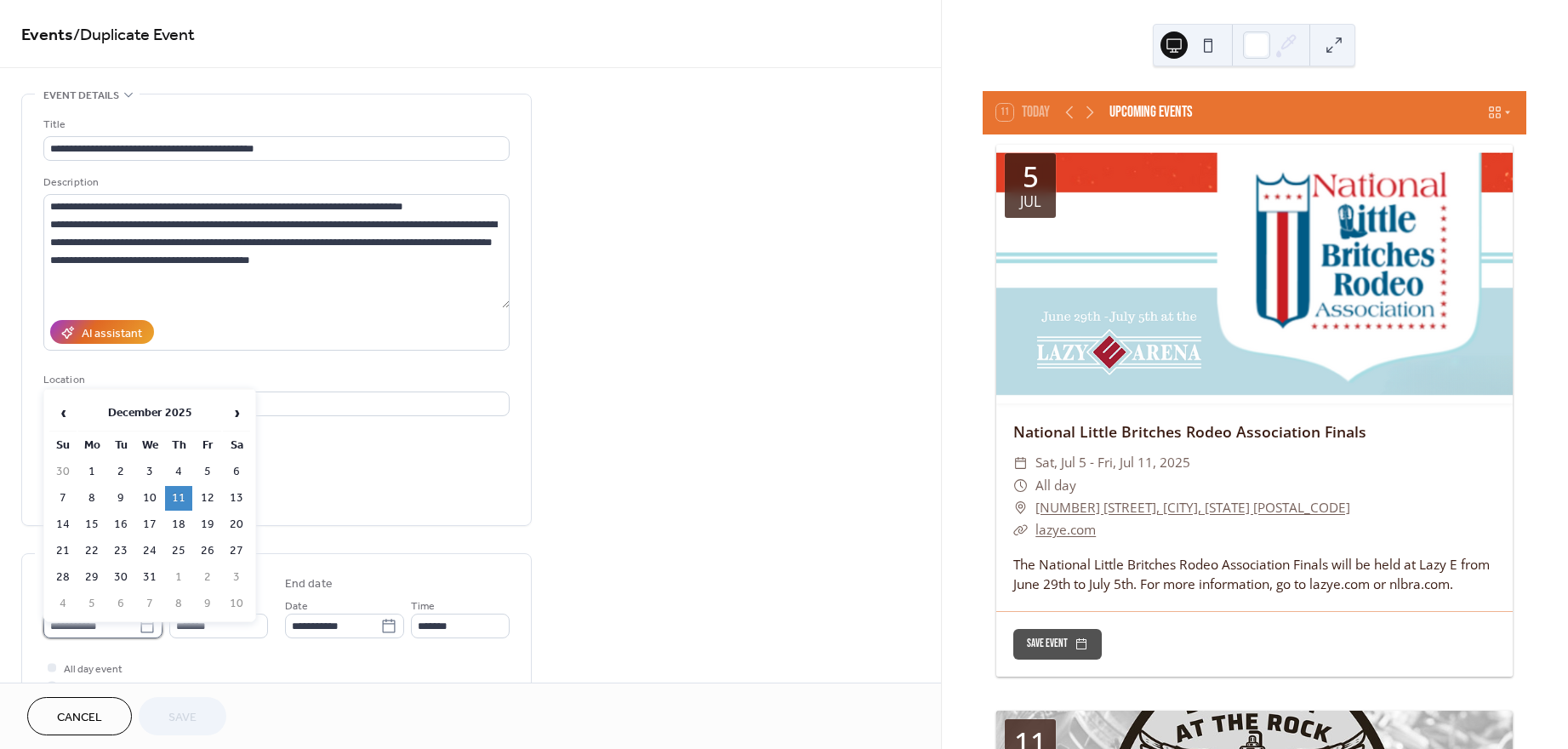 click on "**********" at bounding box center (91, 626) 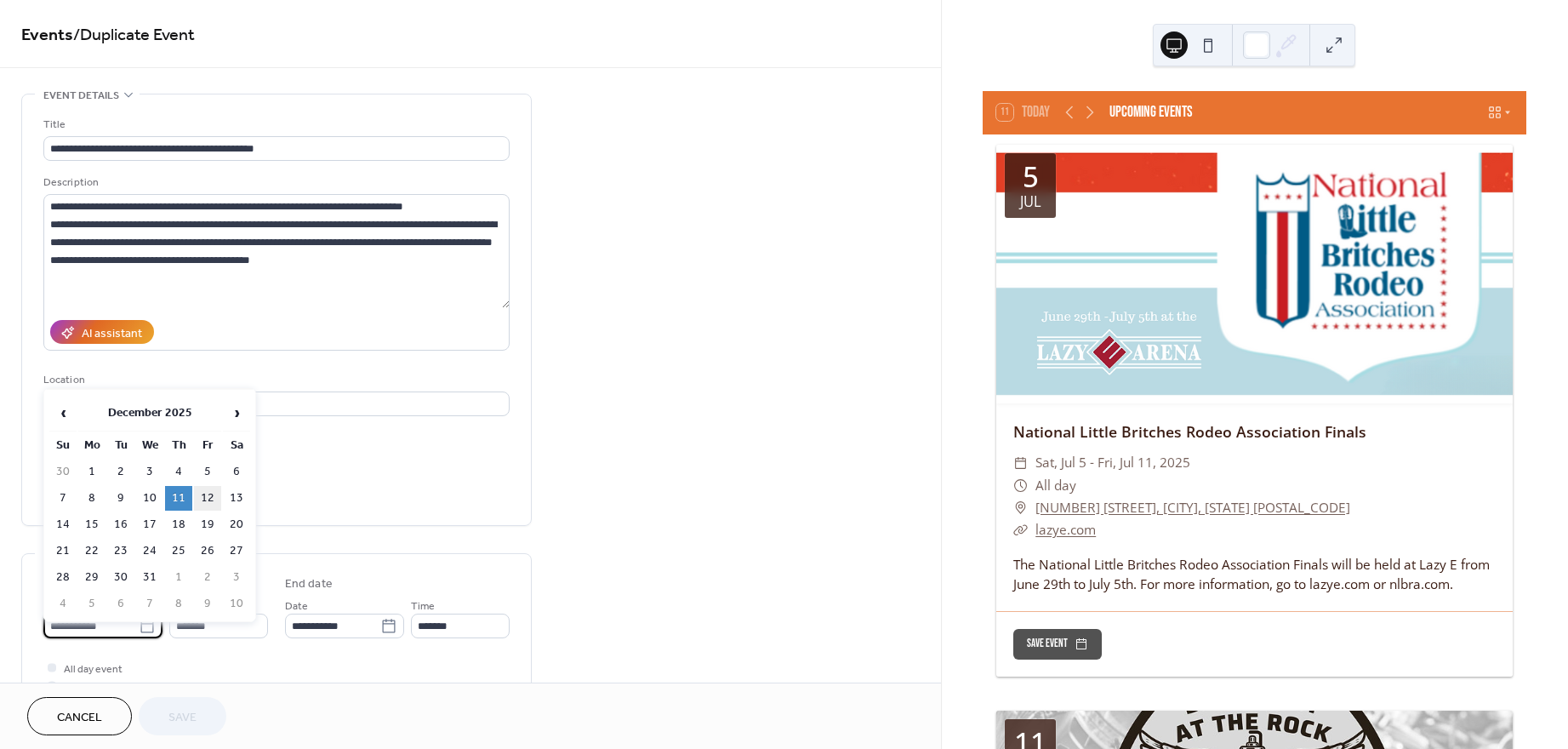 click on "12" at bounding box center (208, 498) 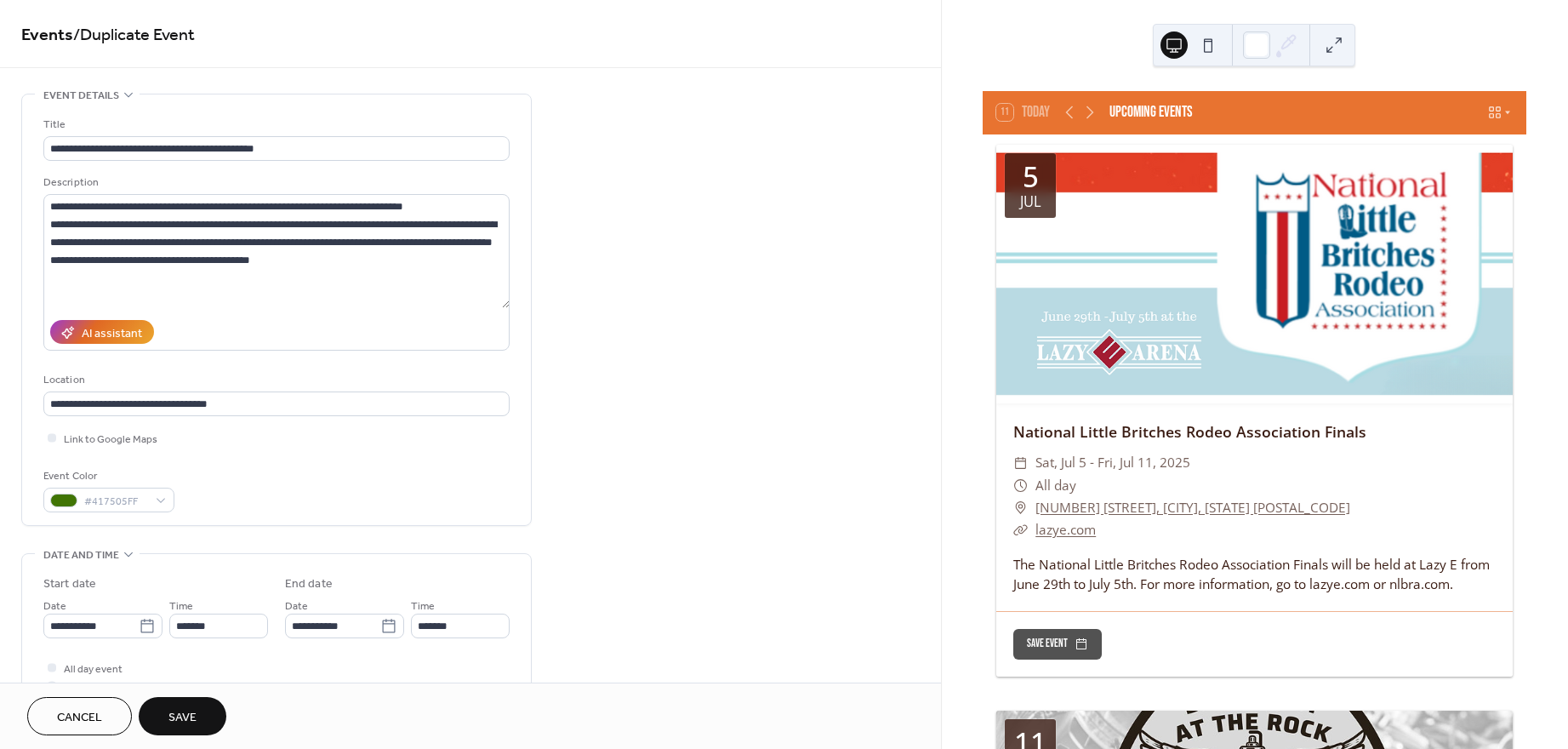 click on "Save" at bounding box center (182, 718) 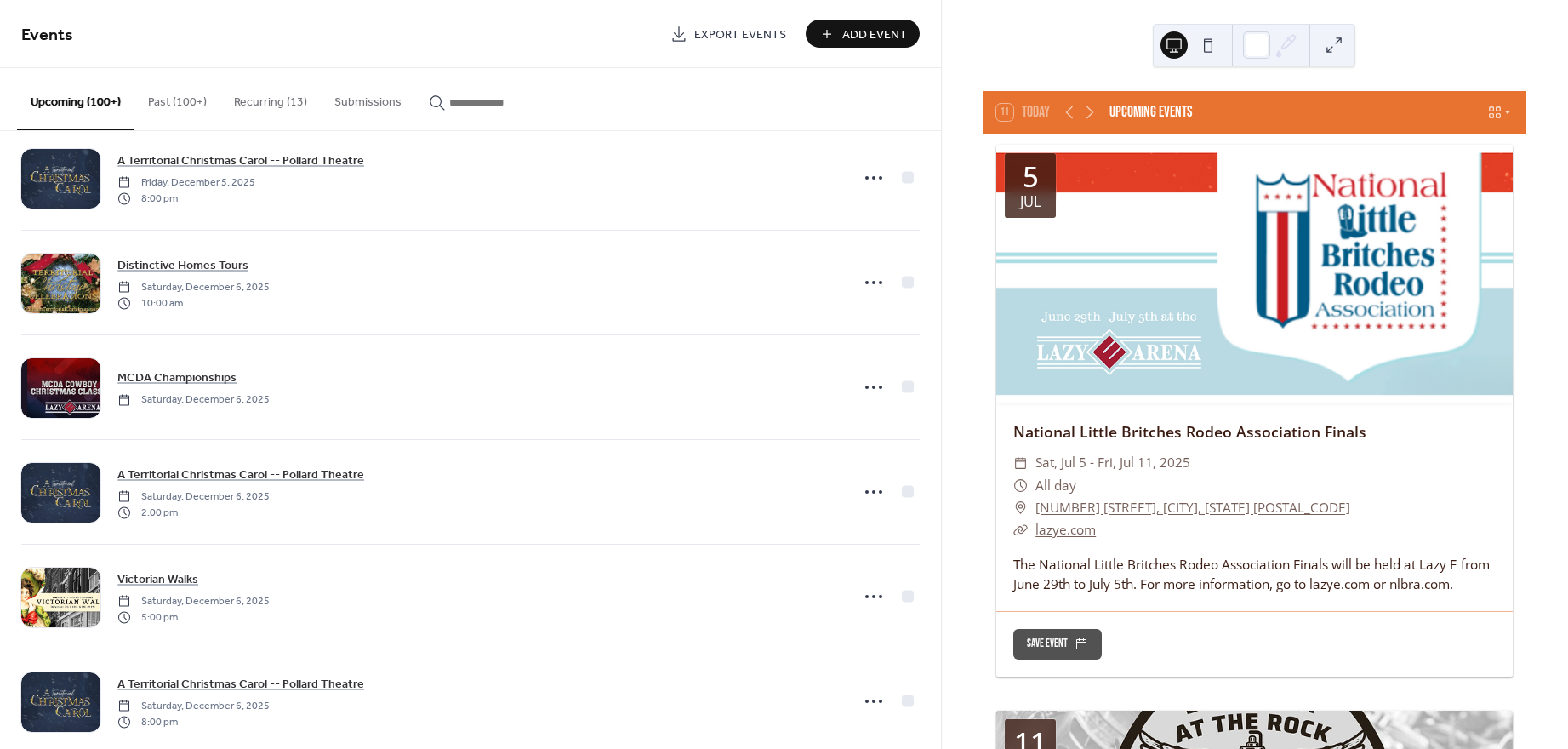 scroll, scrollTop: 13153, scrollLeft: 0, axis: vertical 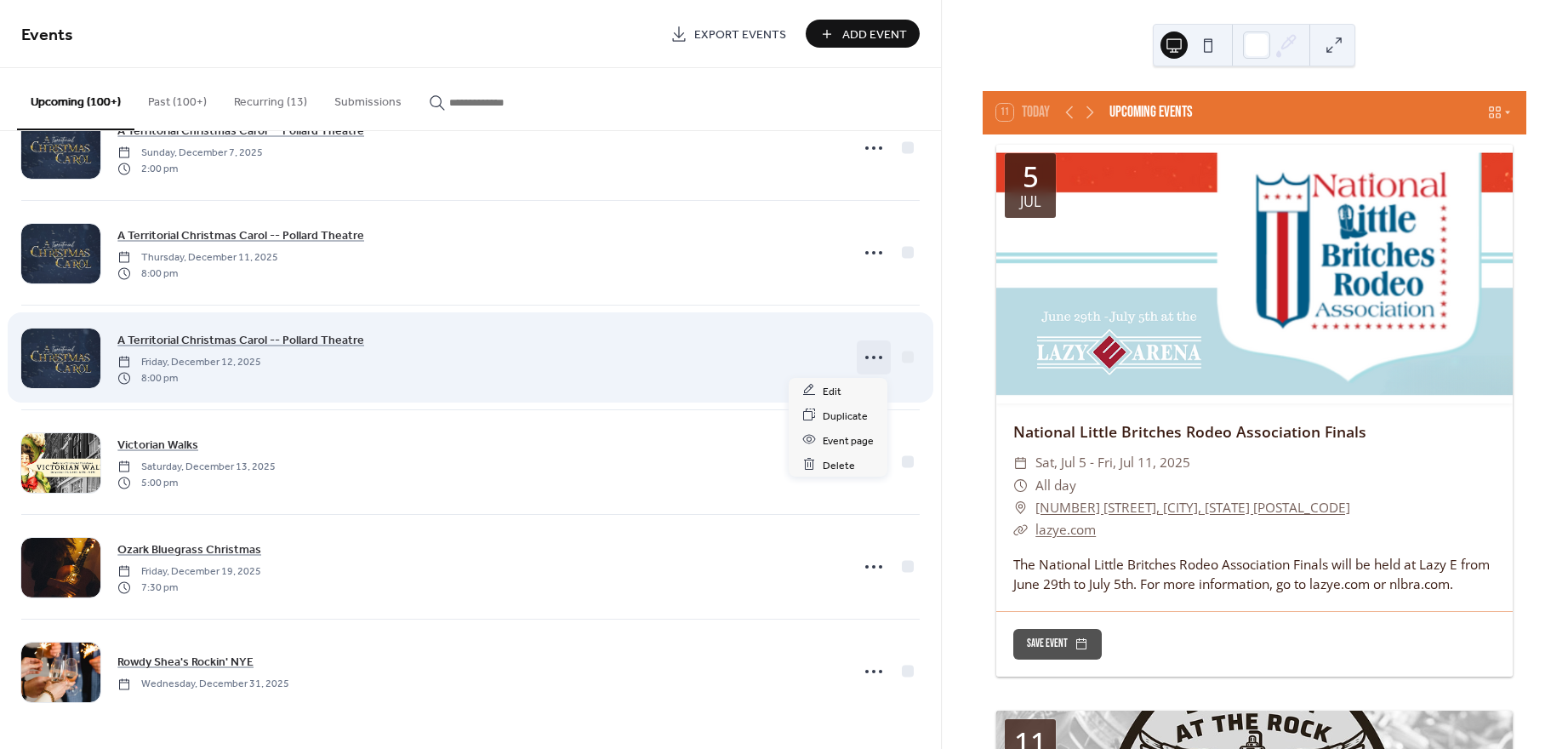 click 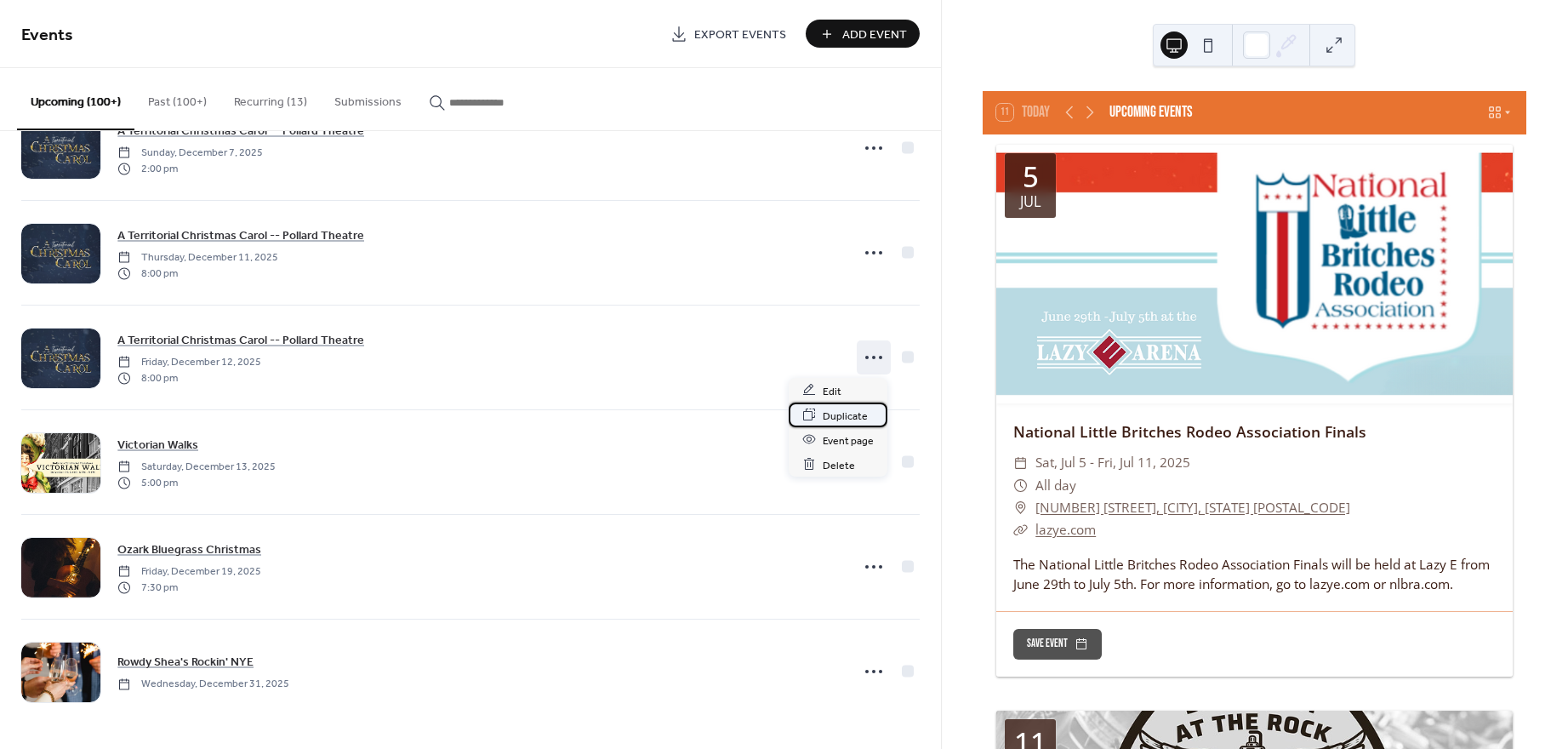 click on "Duplicate" at bounding box center (845, 415) 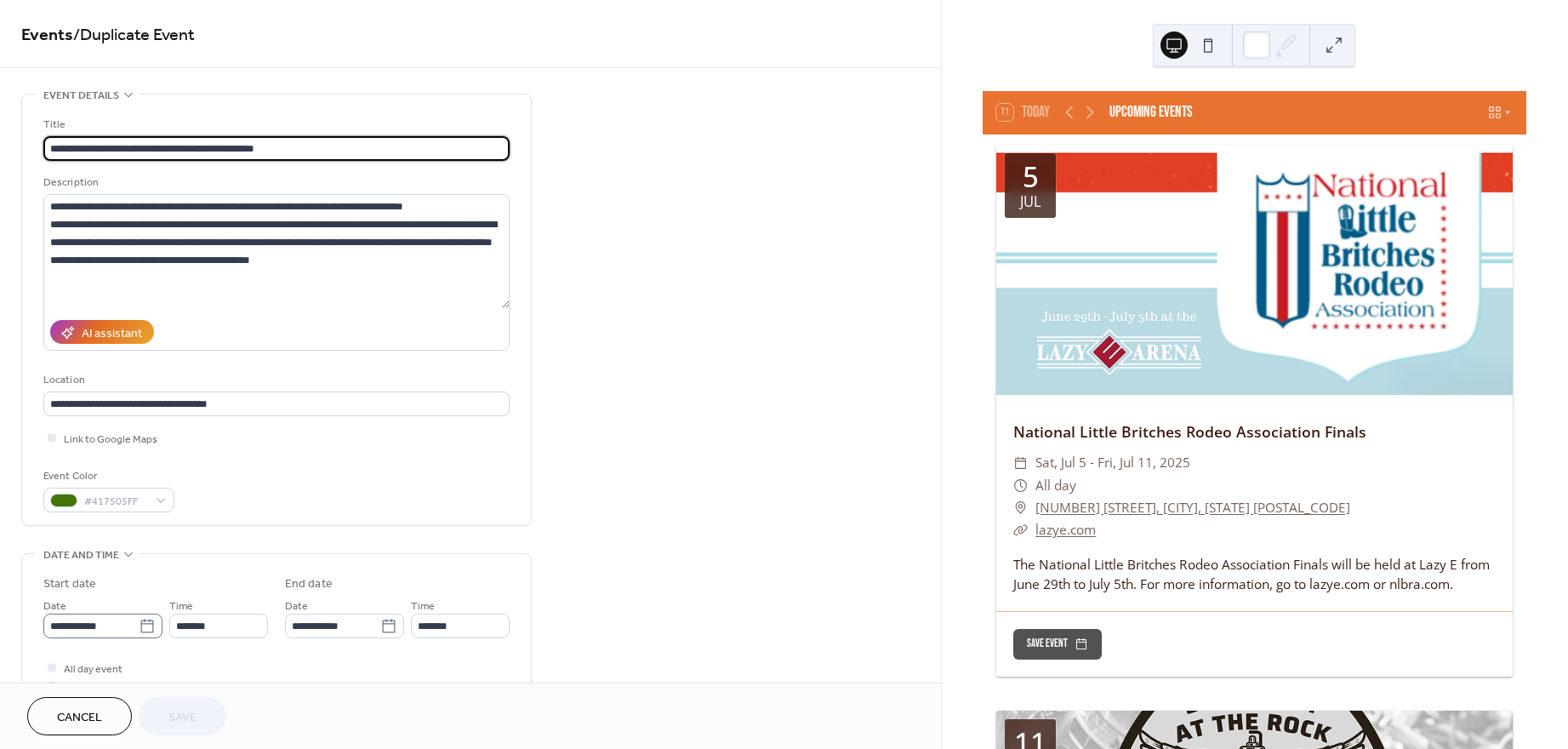 click 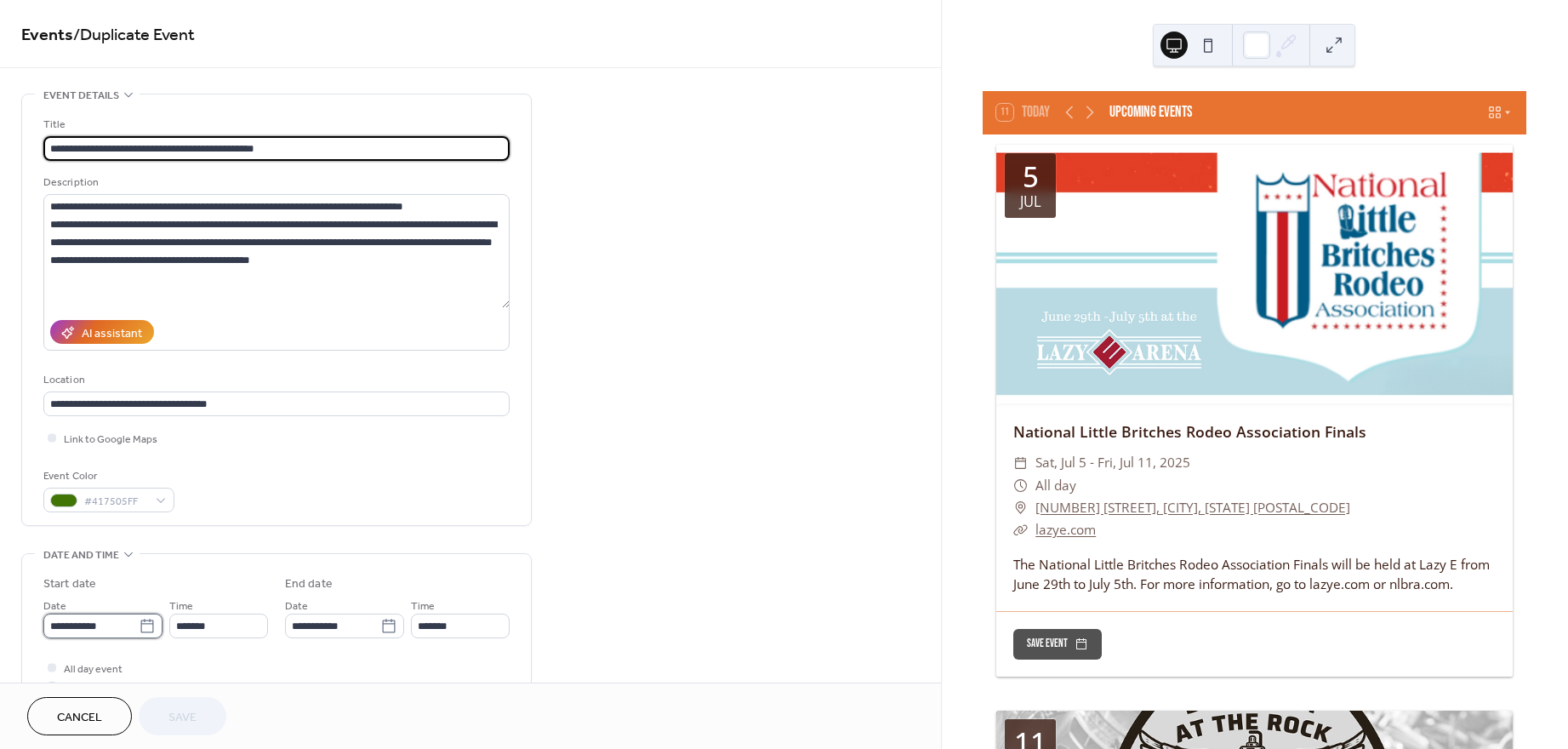 click on "**********" at bounding box center [91, 626] 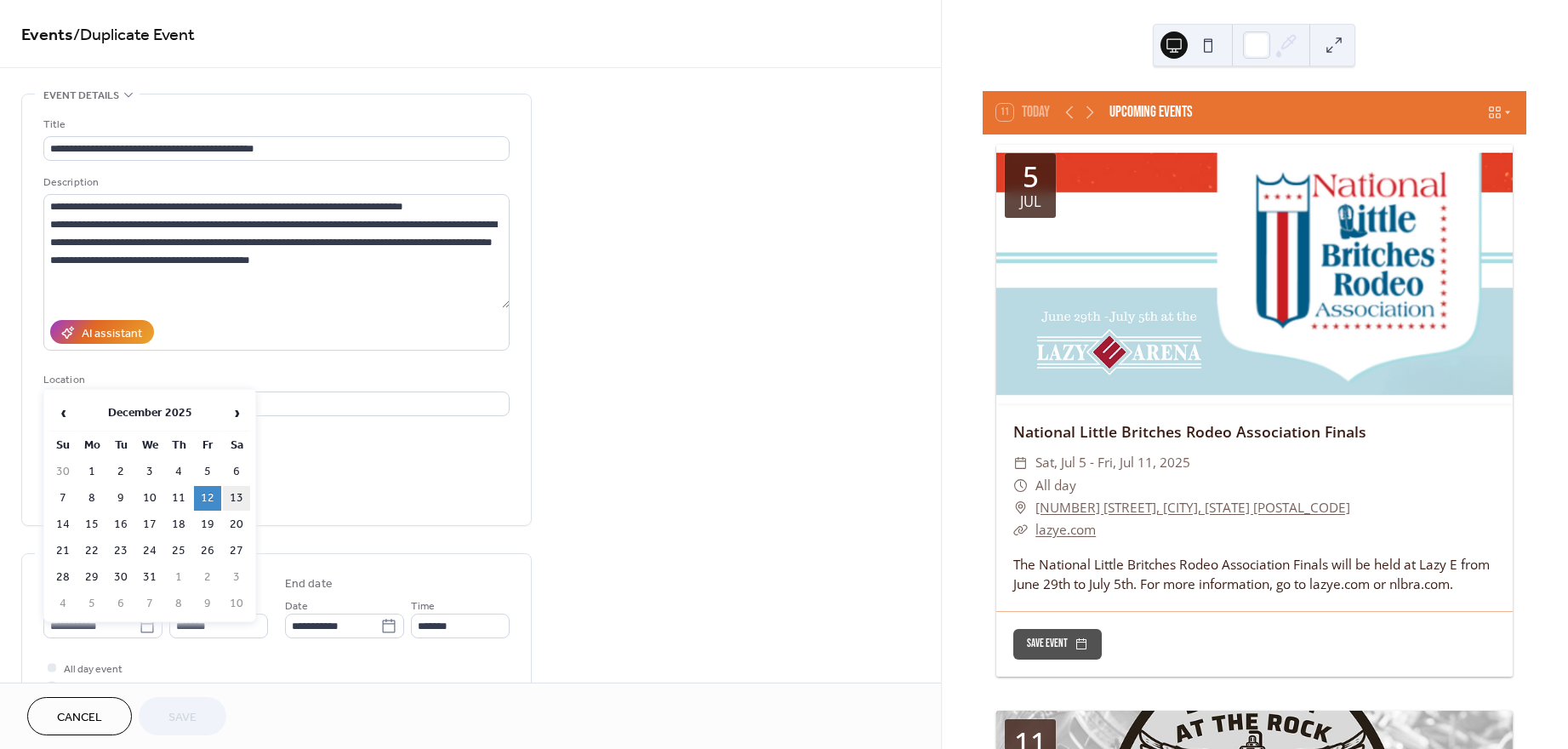 click on "13" at bounding box center (237, 498) 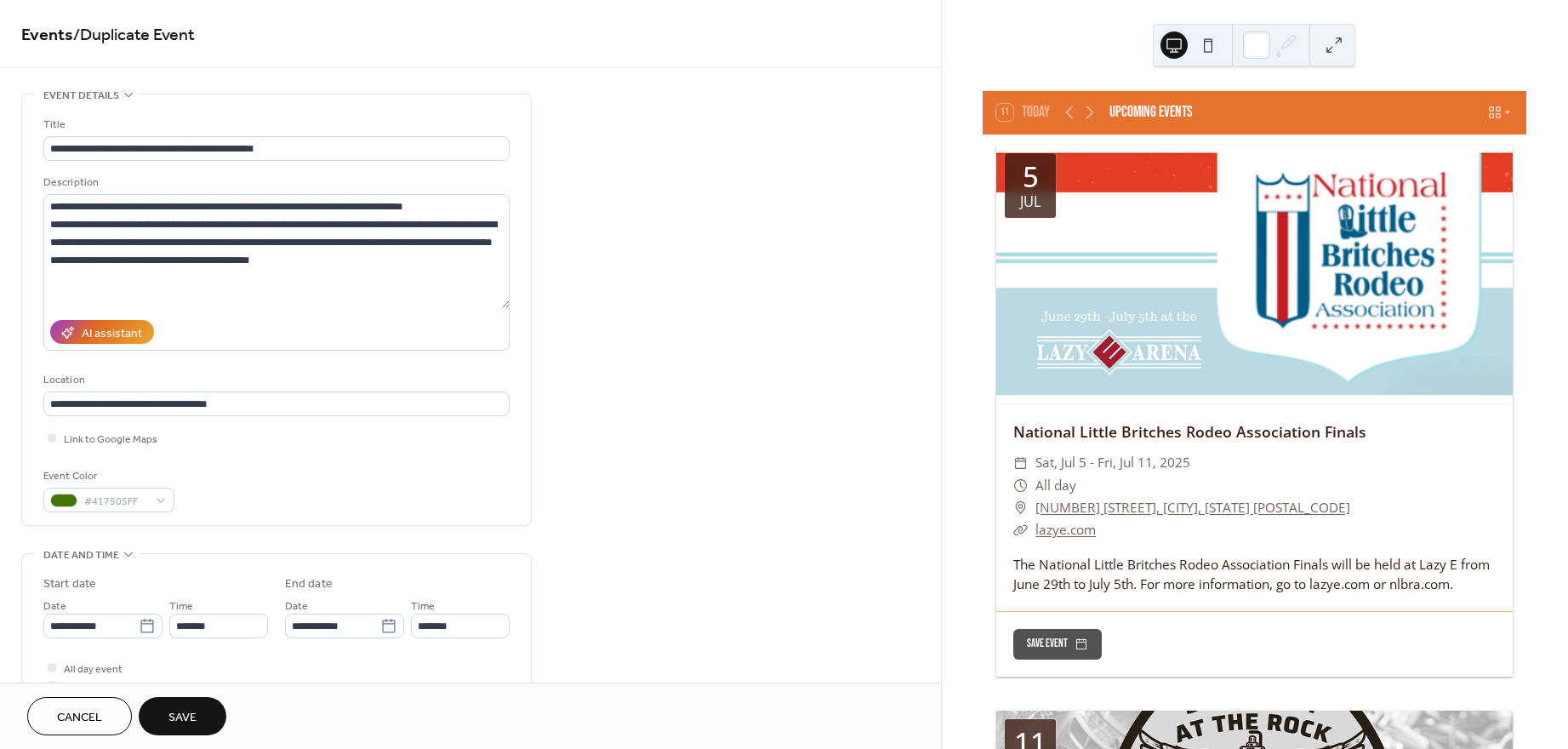 click on "Save" at bounding box center (182, 718) 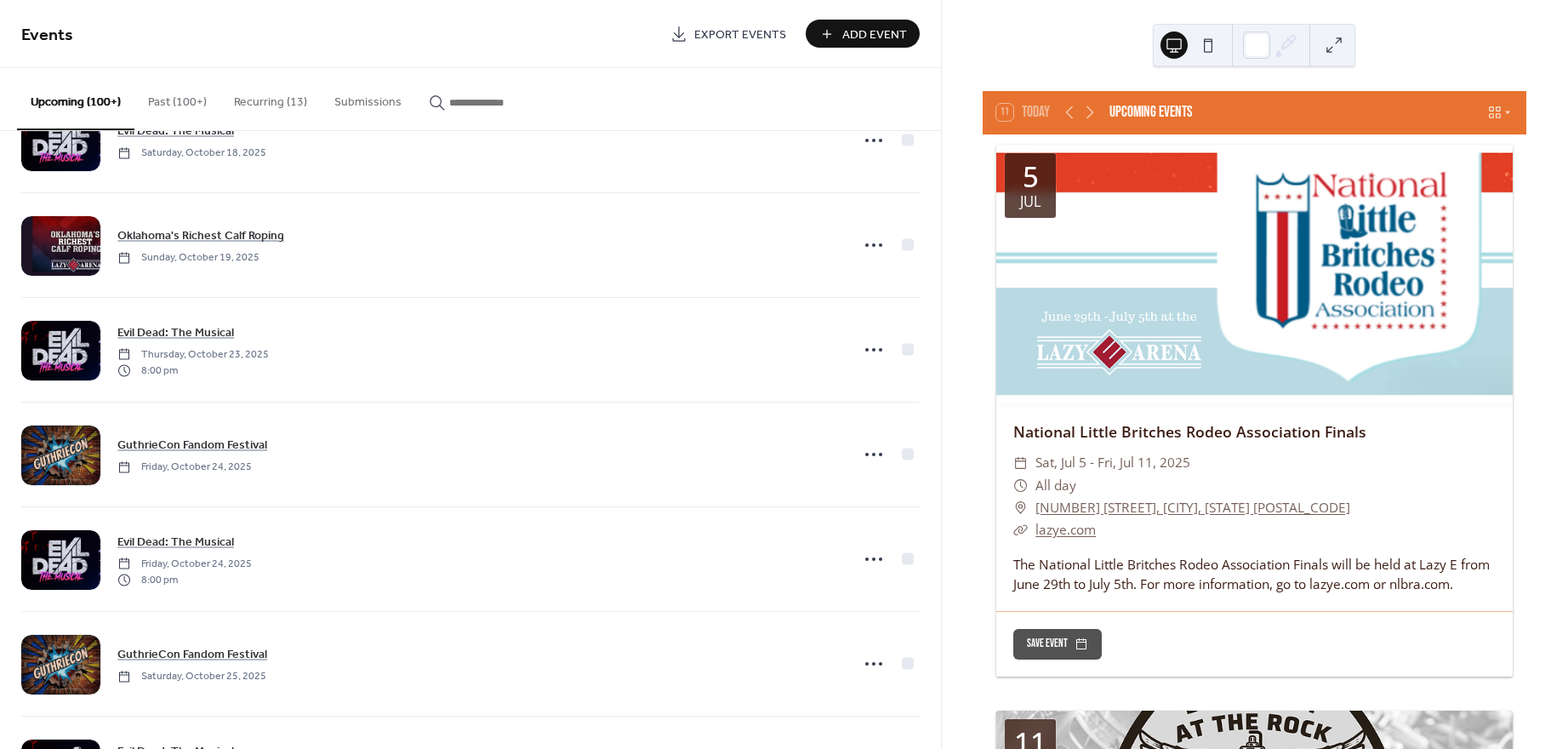 scroll, scrollTop: 13257, scrollLeft: 0, axis: vertical 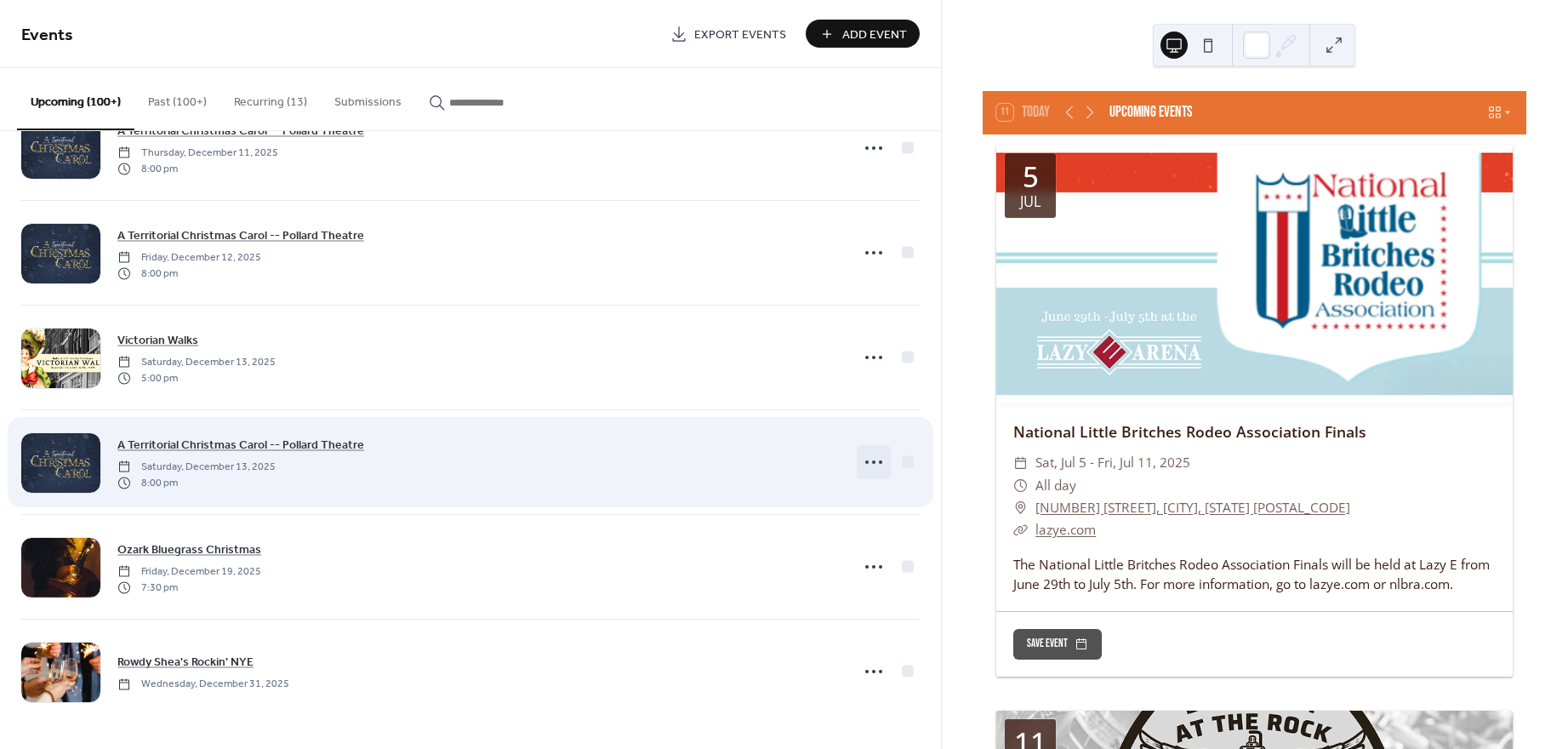 click 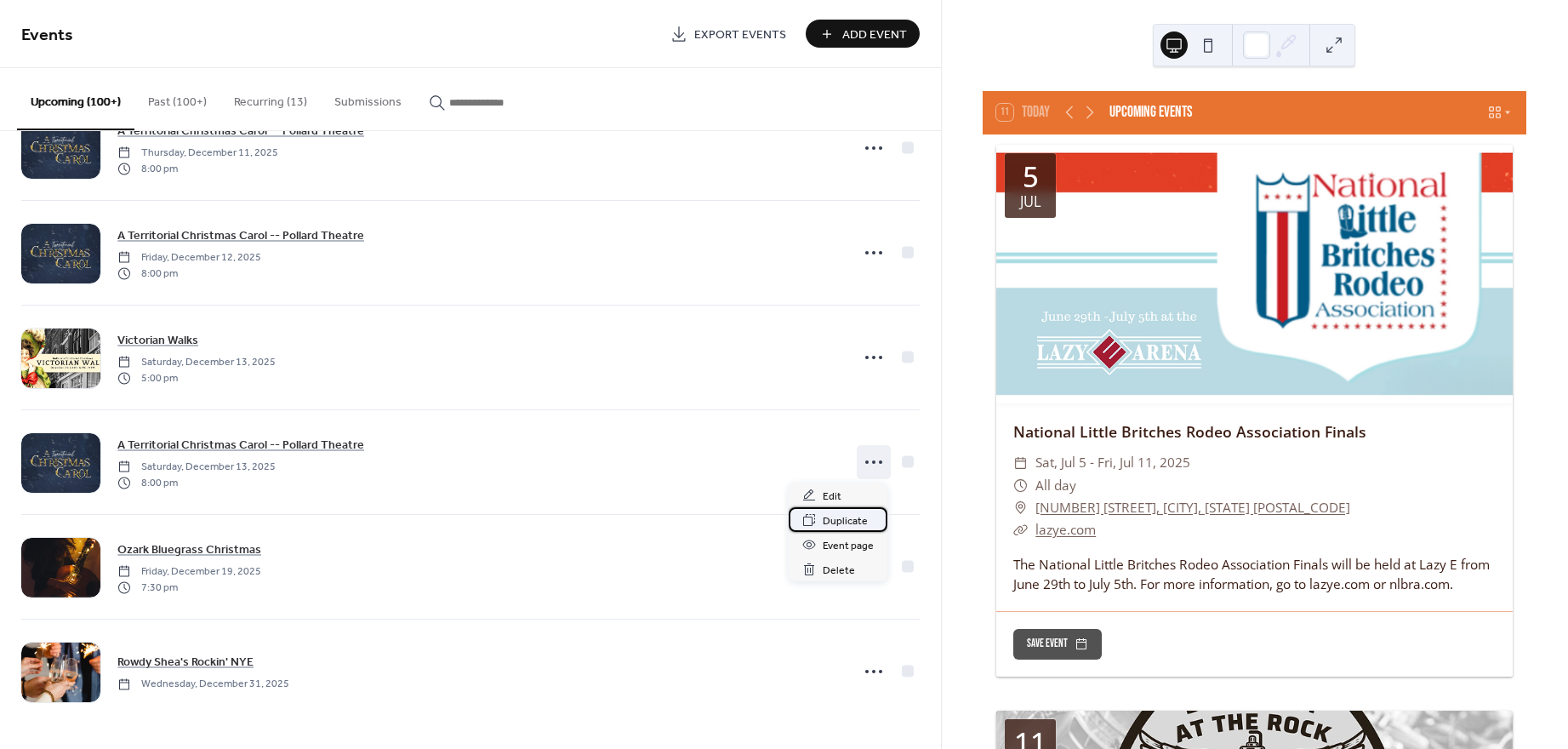 click on "Duplicate" at bounding box center (845, 521) 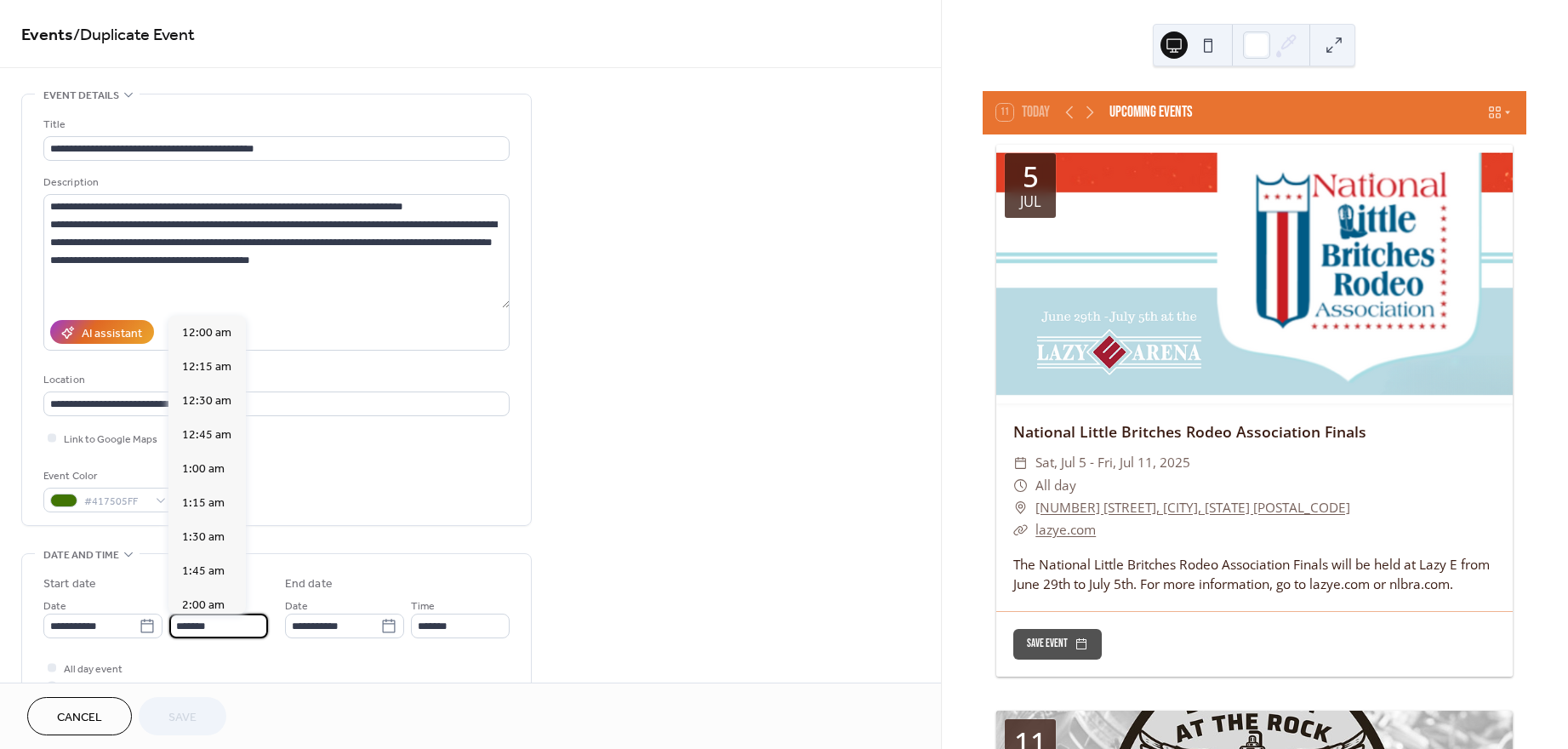 click on "*******" at bounding box center (219, 626) 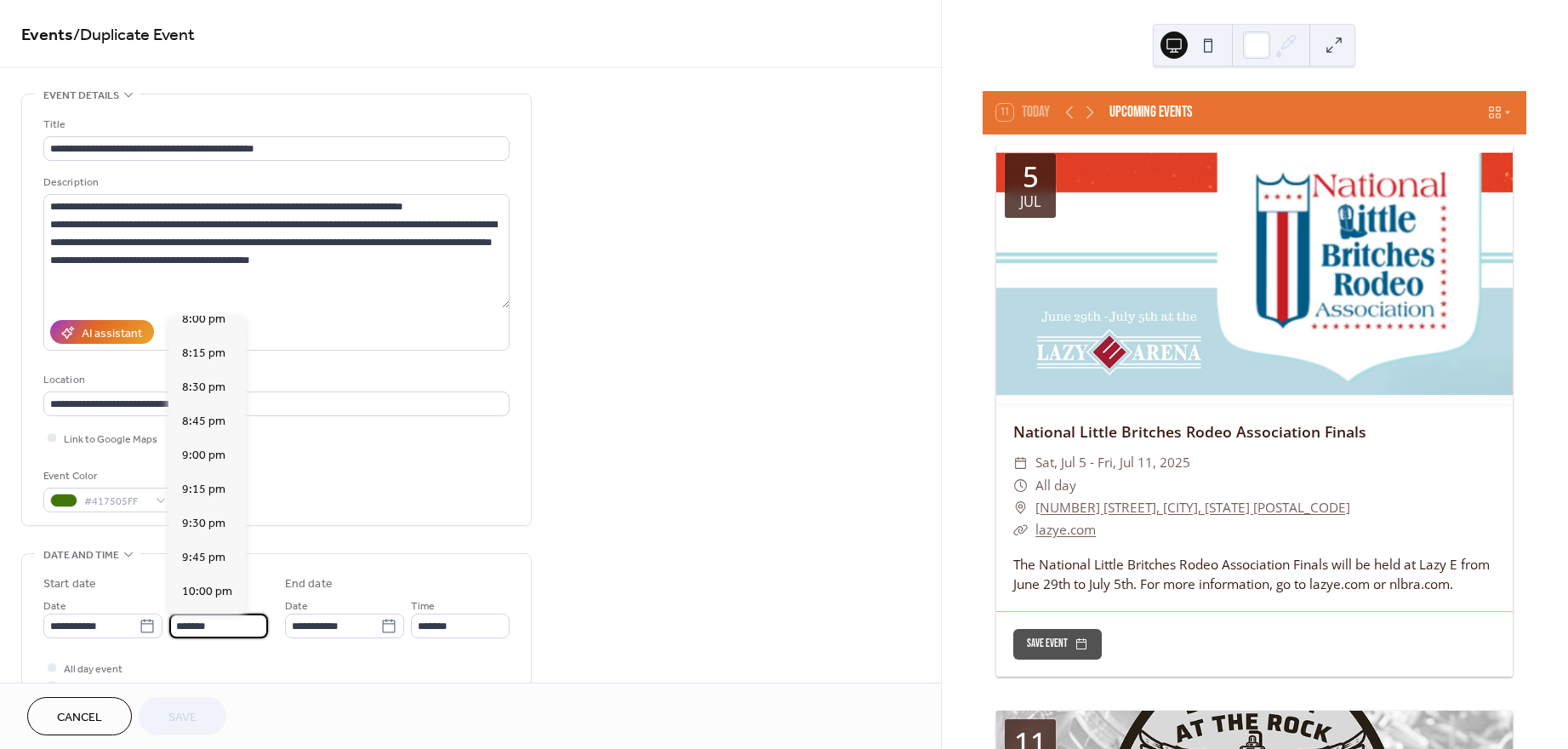 scroll, scrollTop: 1916, scrollLeft: 0, axis: vertical 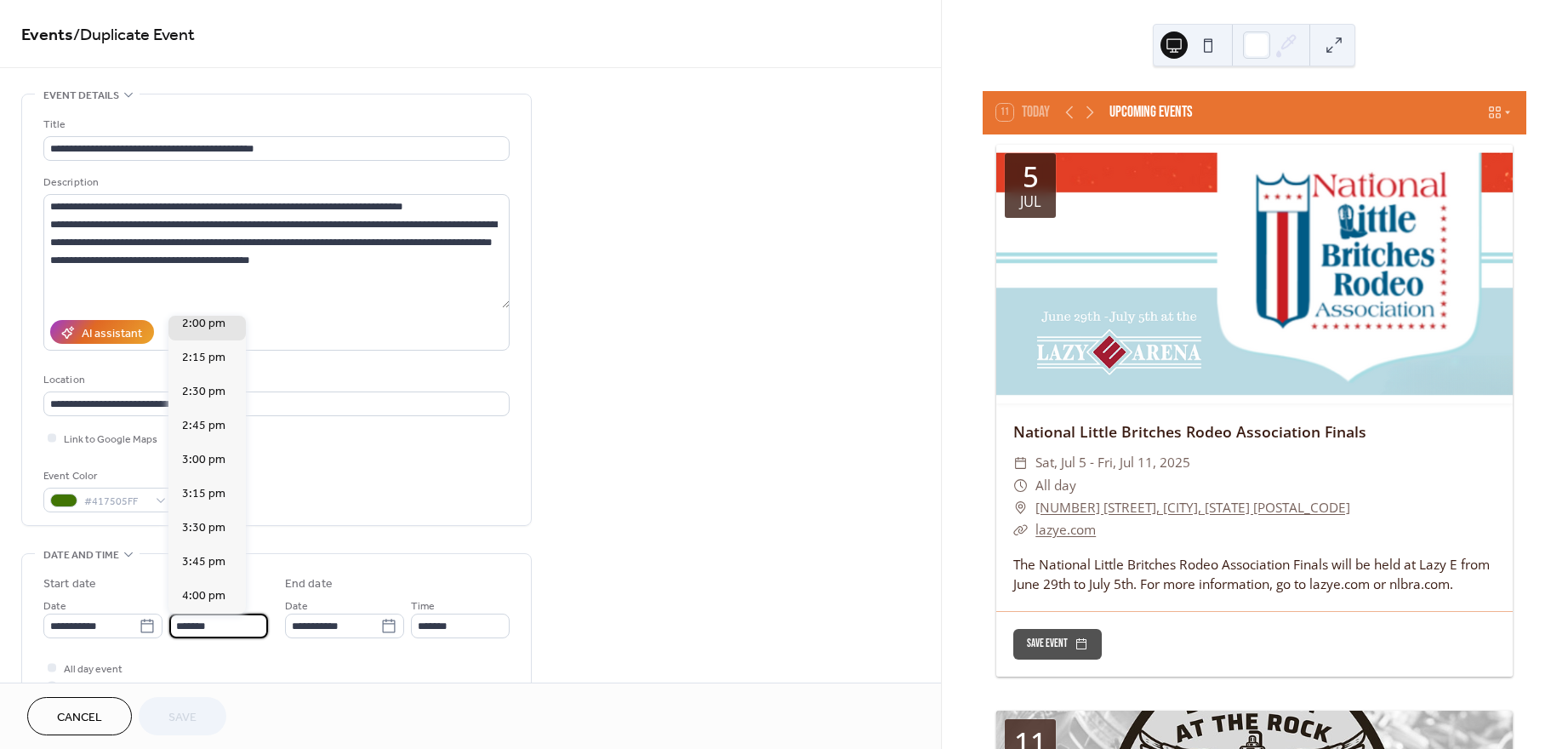 type on "*******" 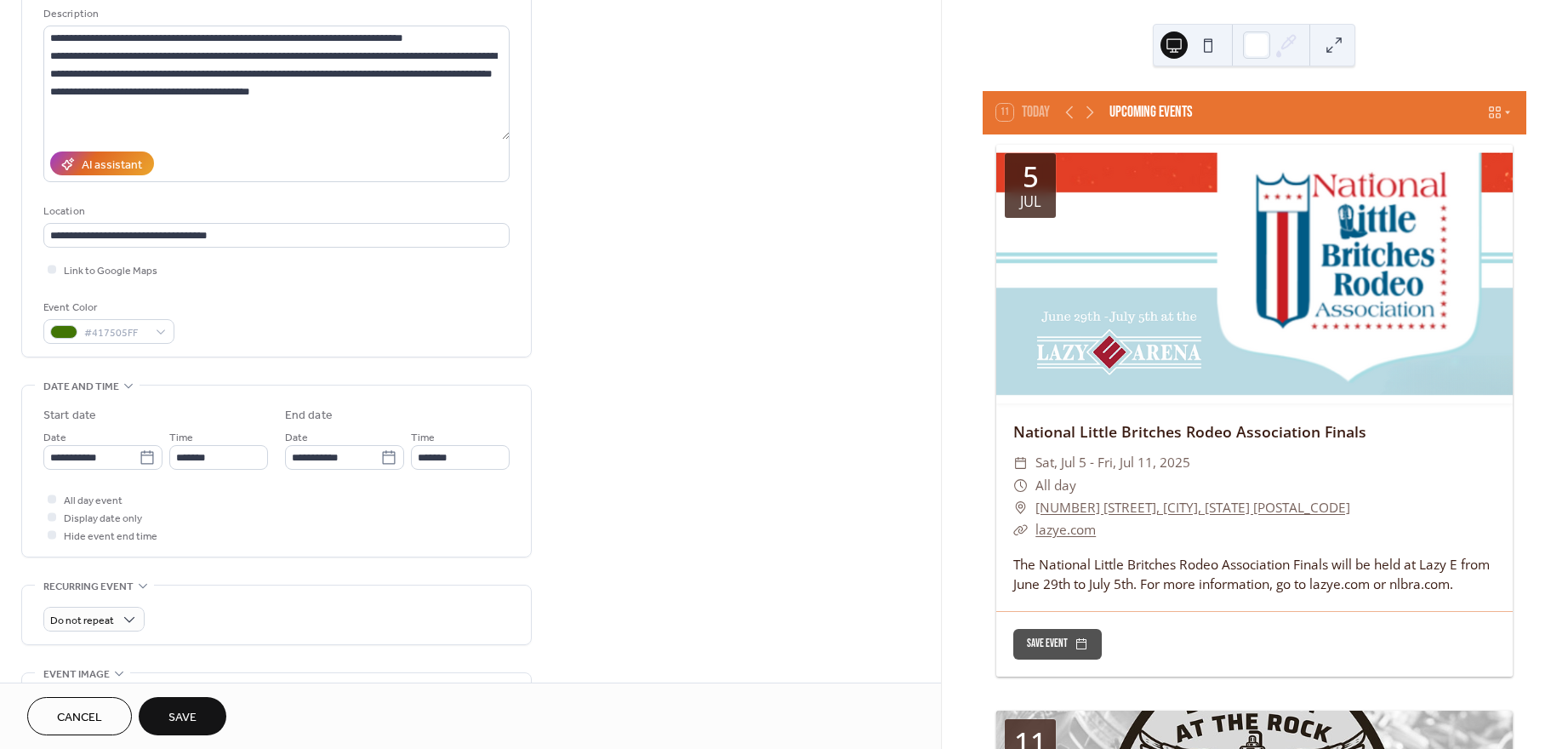 scroll, scrollTop: 173, scrollLeft: 0, axis: vertical 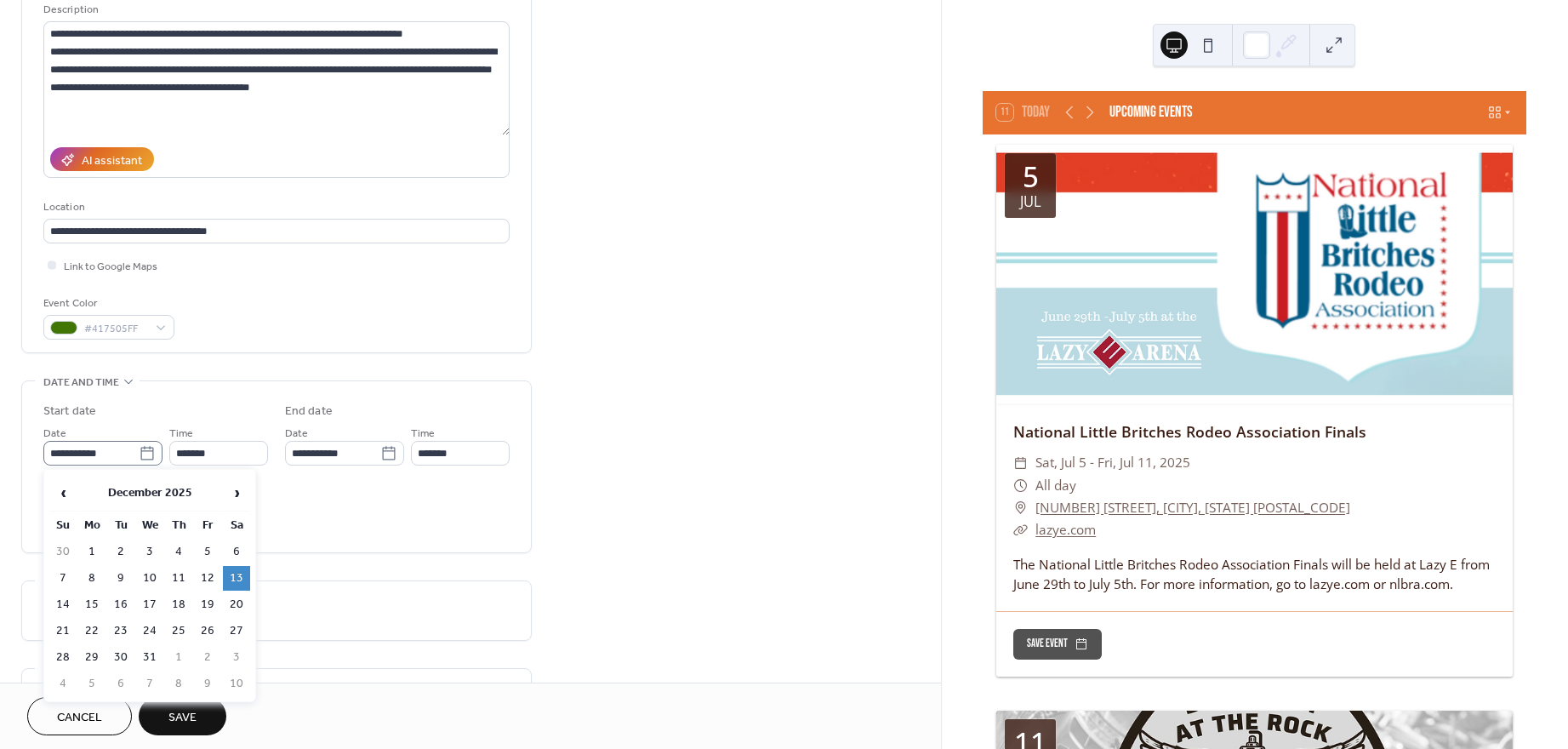 click 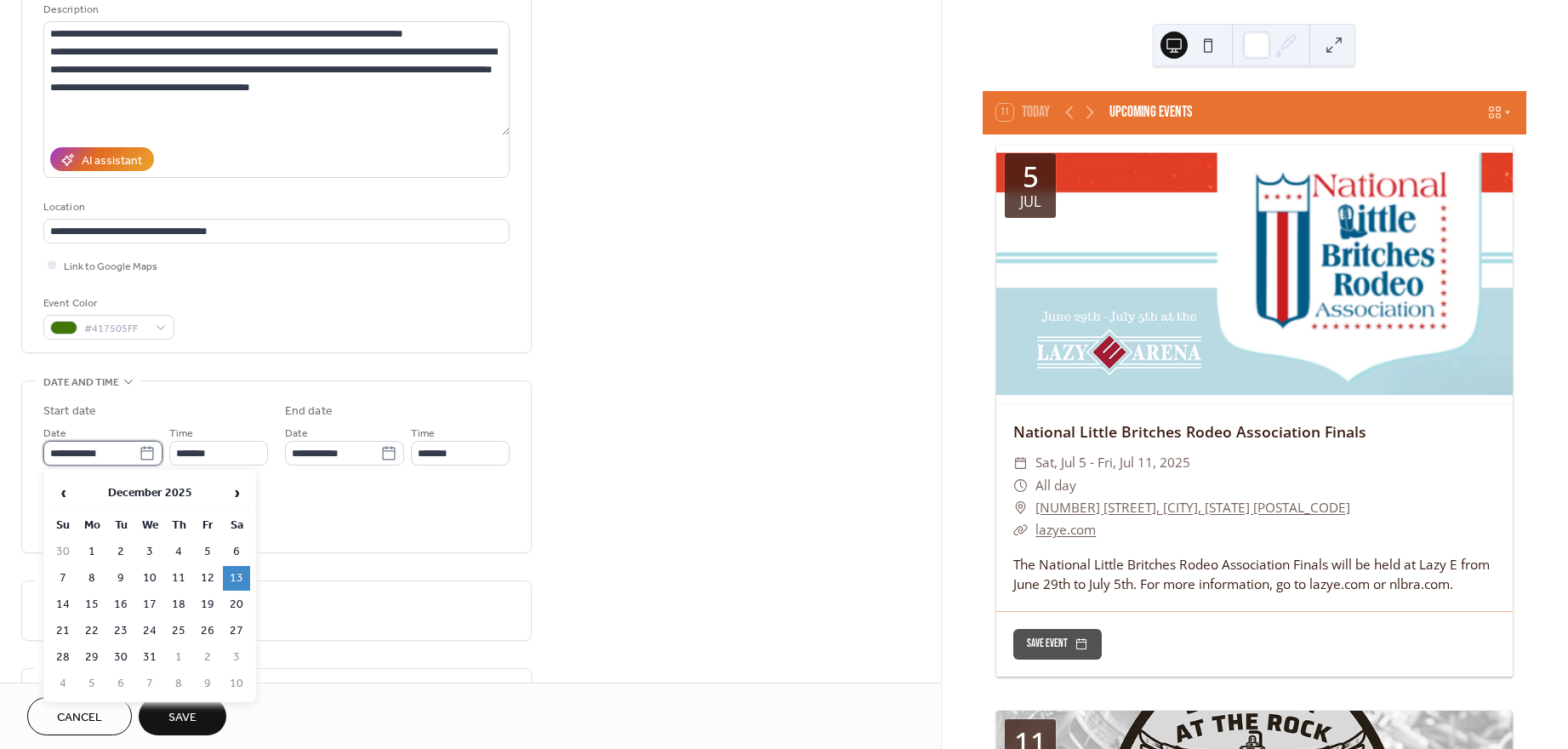click on "**********" at bounding box center [91, 453] 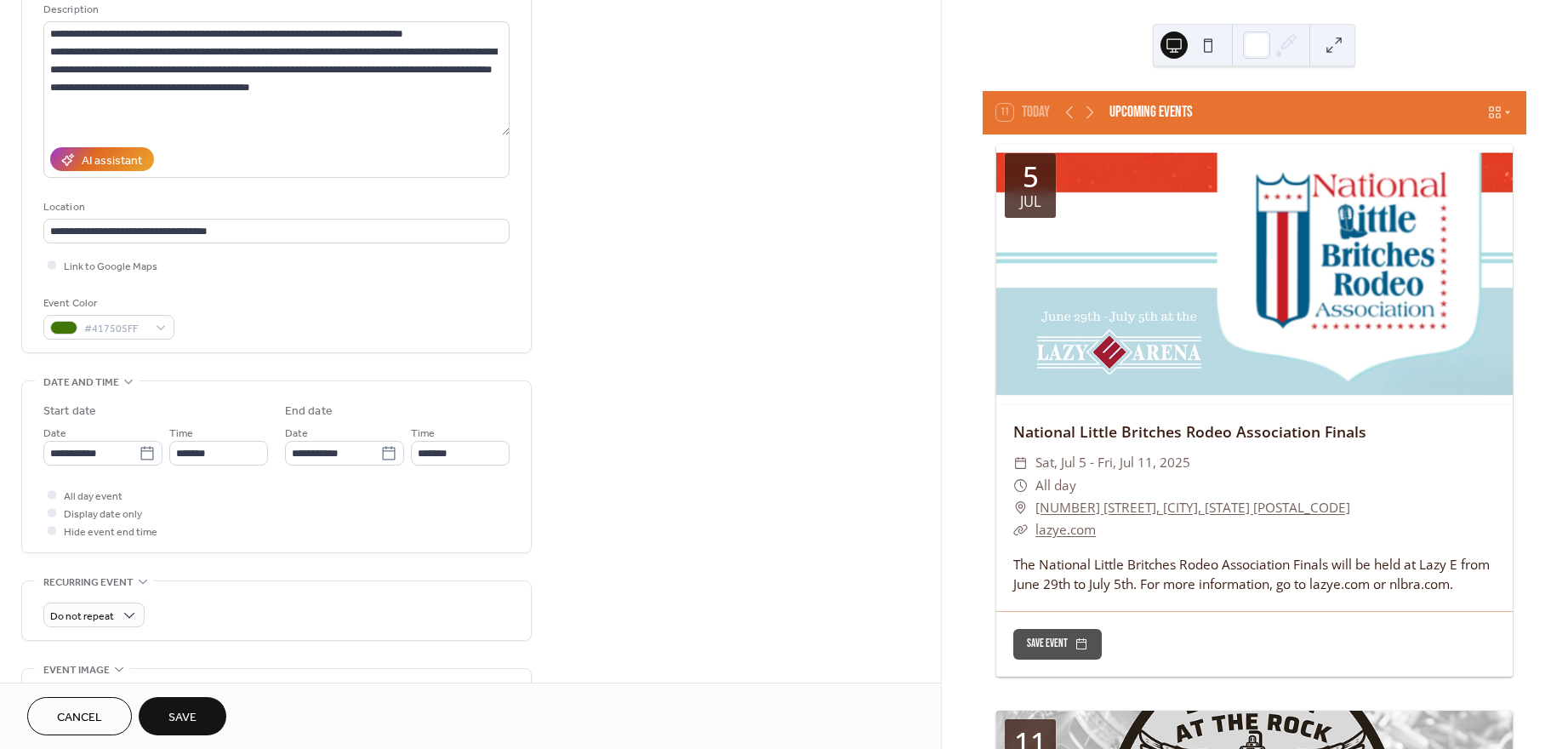 click on "Save" at bounding box center [182, 718] 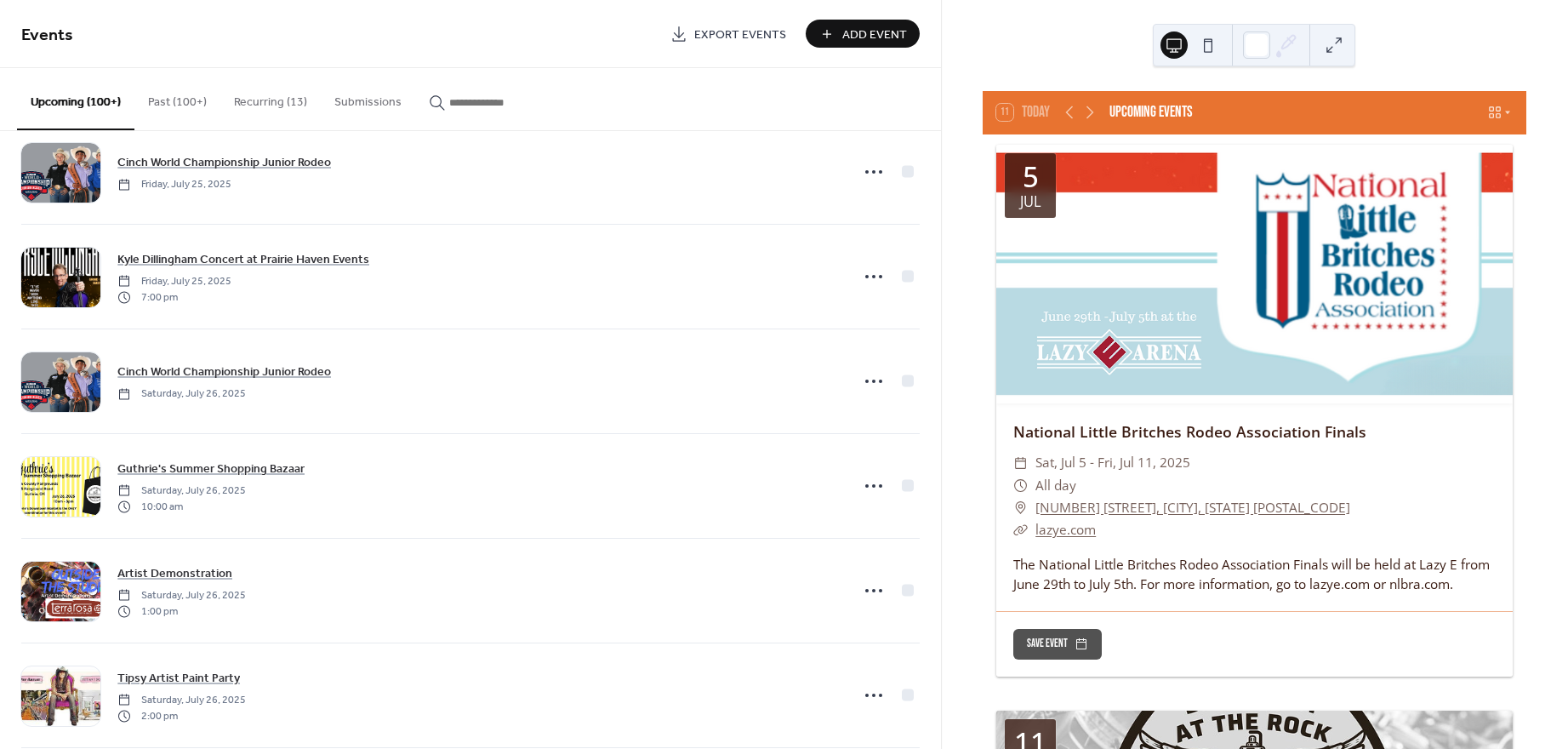 scroll, scrollTop: 2360, scrollLeft: 0, axis: vertical 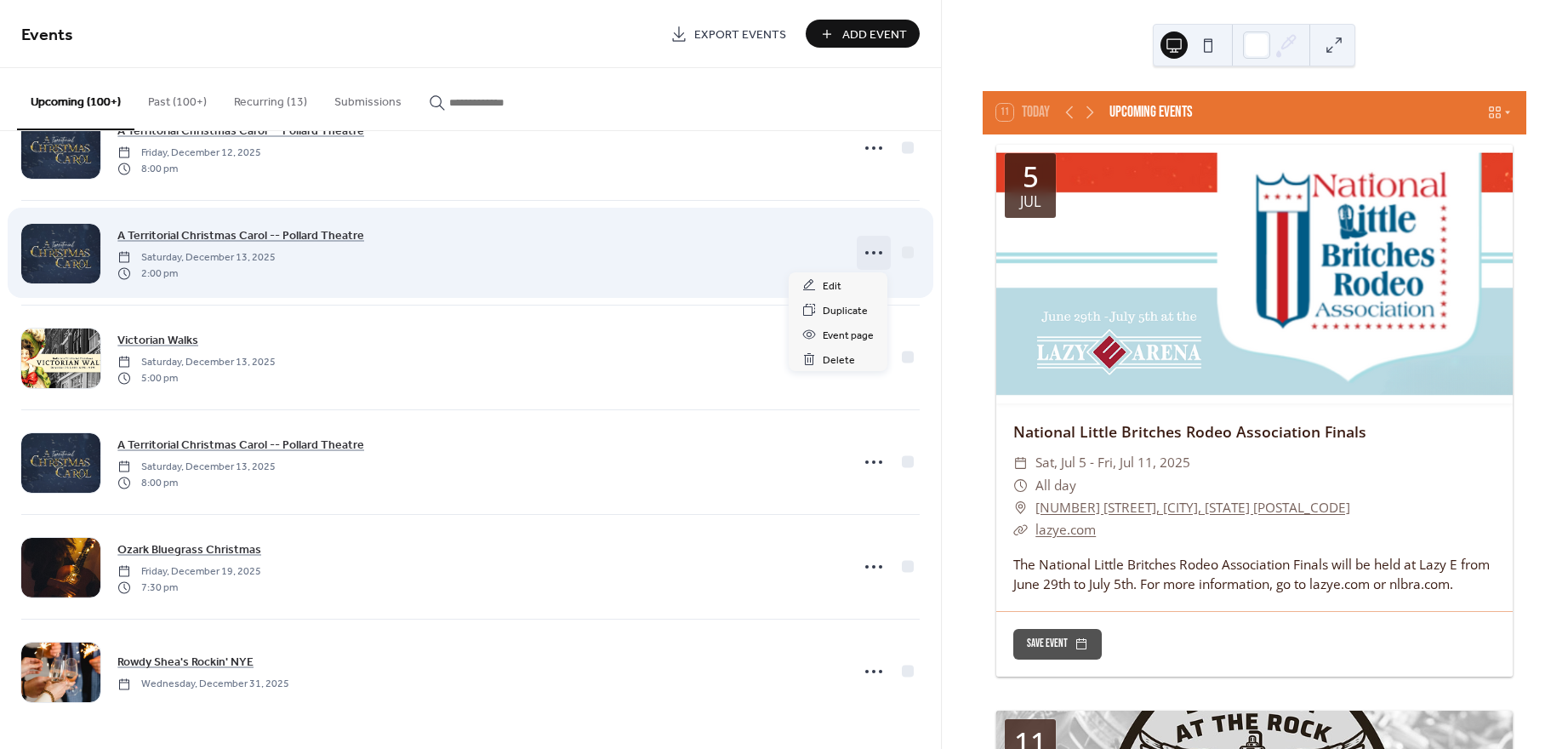 click 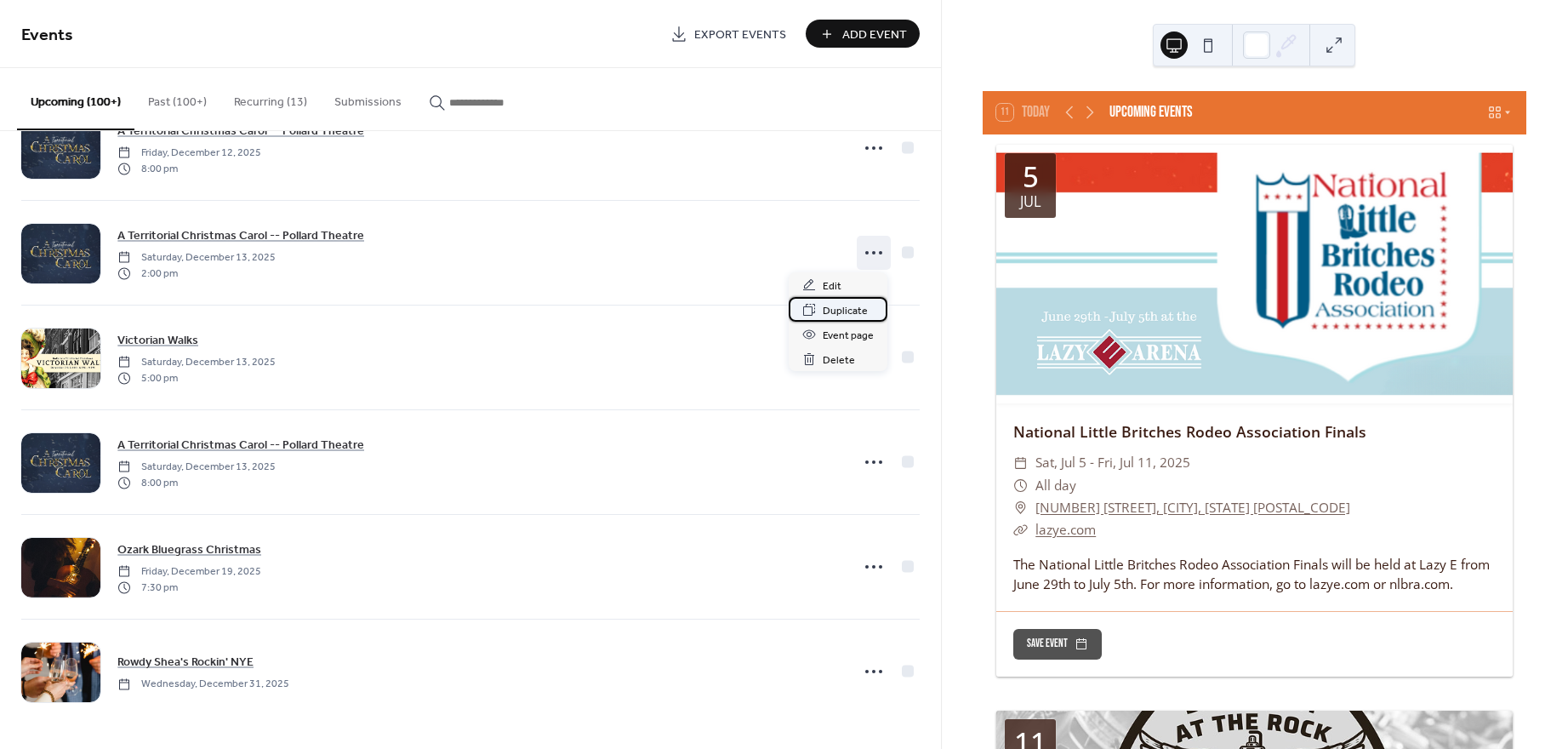 click on "Duplicate" at bounding box center [845, 311] 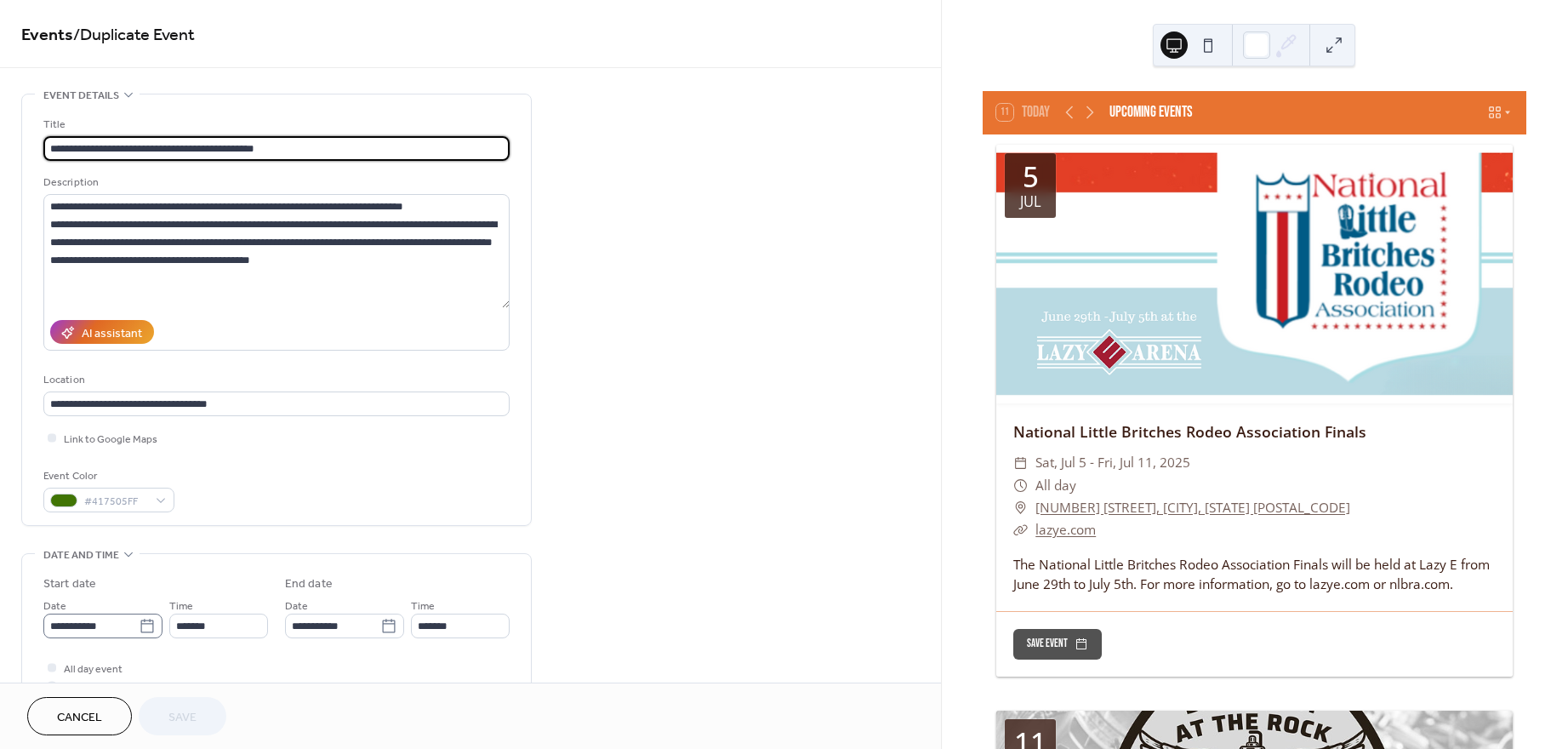 click 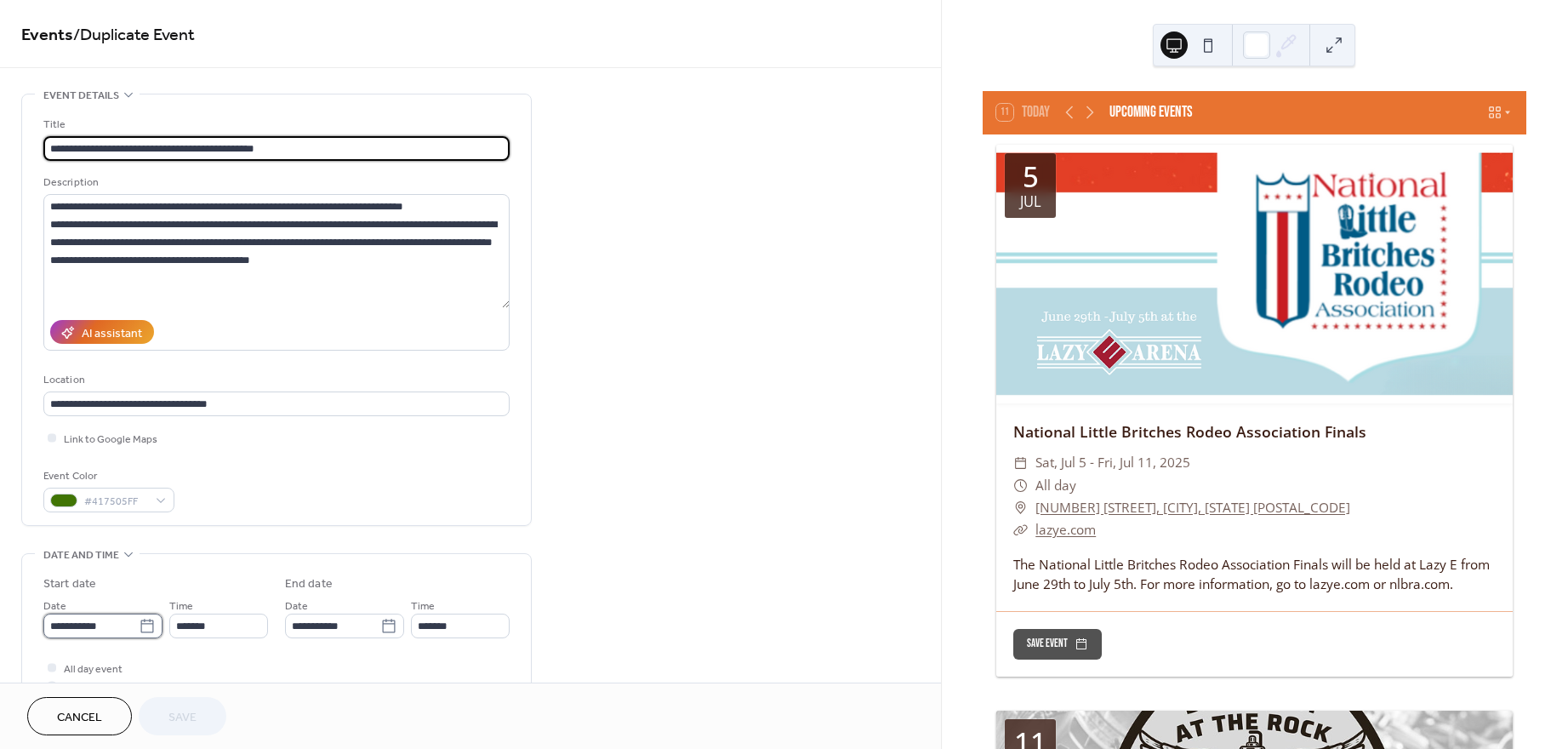 click on "**********" at bounding box center [91, 626] 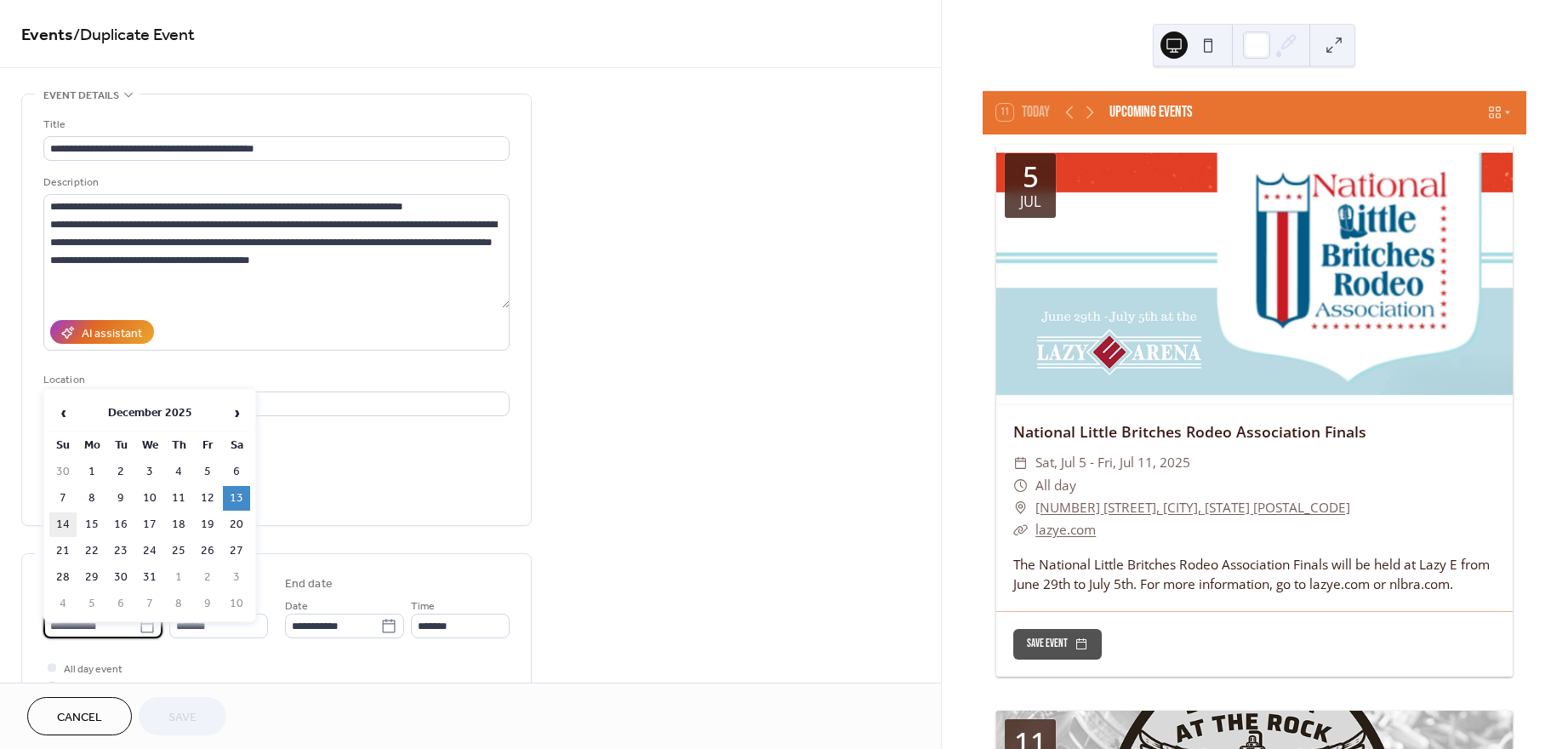 click on "14" at bounding box center [63, 524] 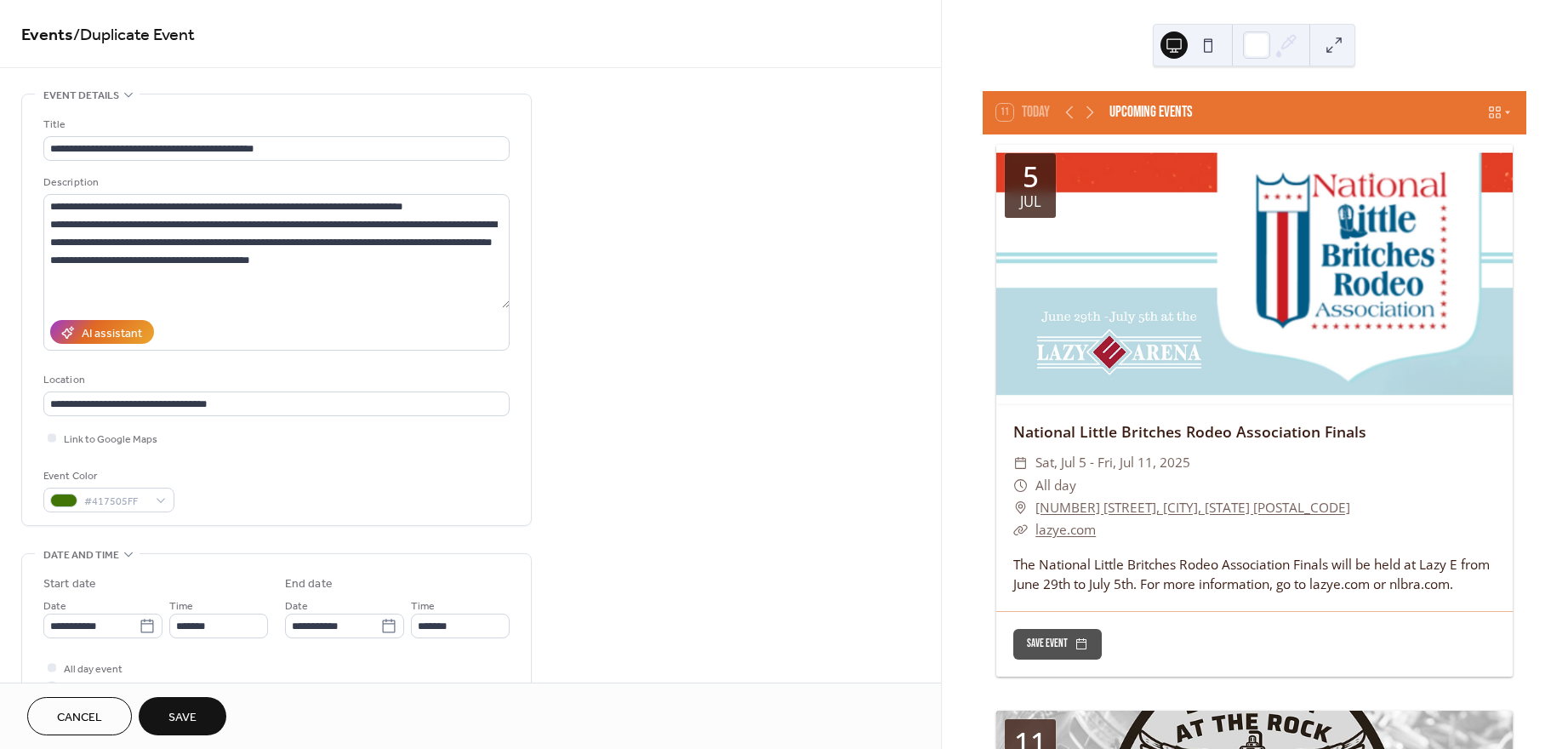 click on "Save" at bounding box center (182, 718) 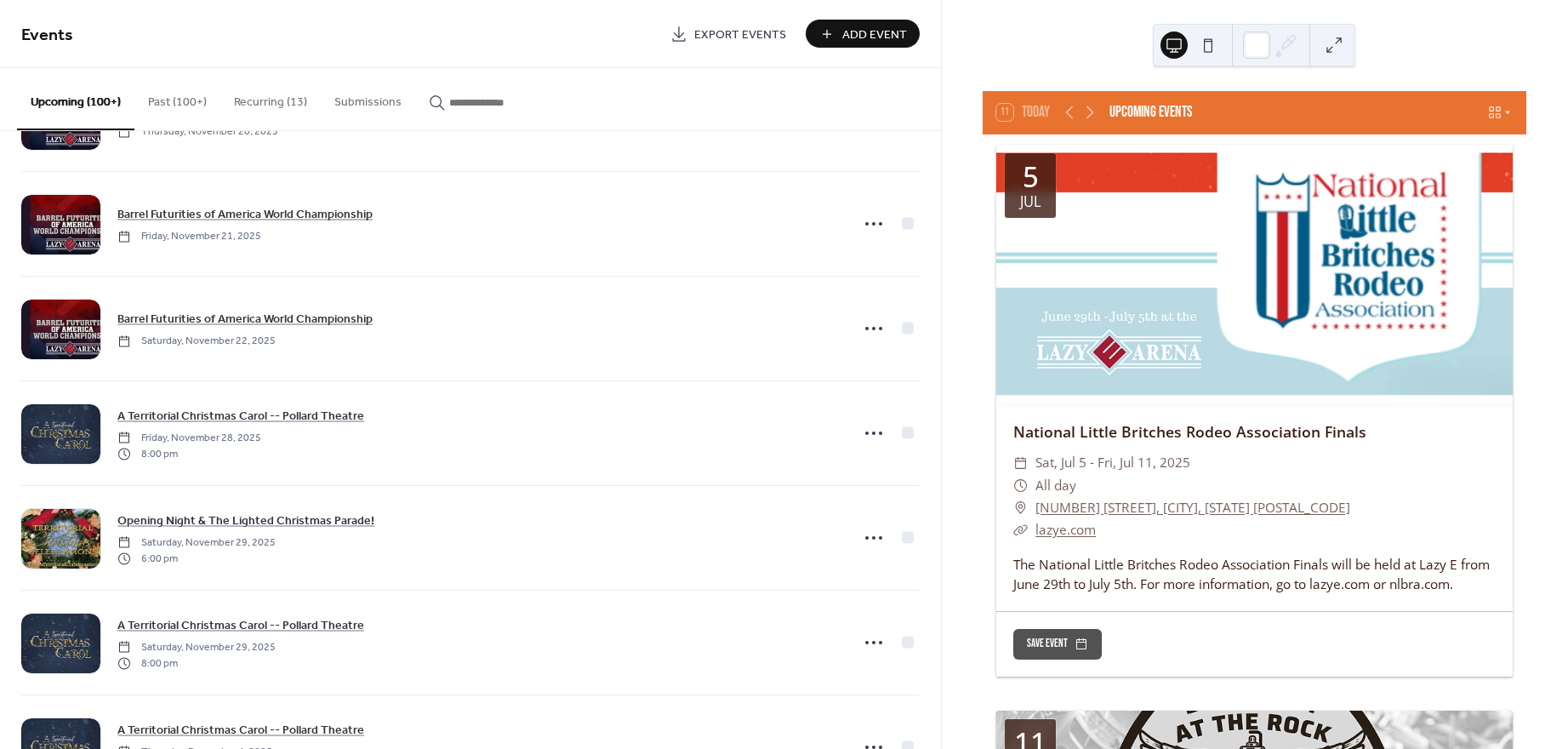scroll, scrollTop: 13467, scrollLeft: 0, axis: vertical 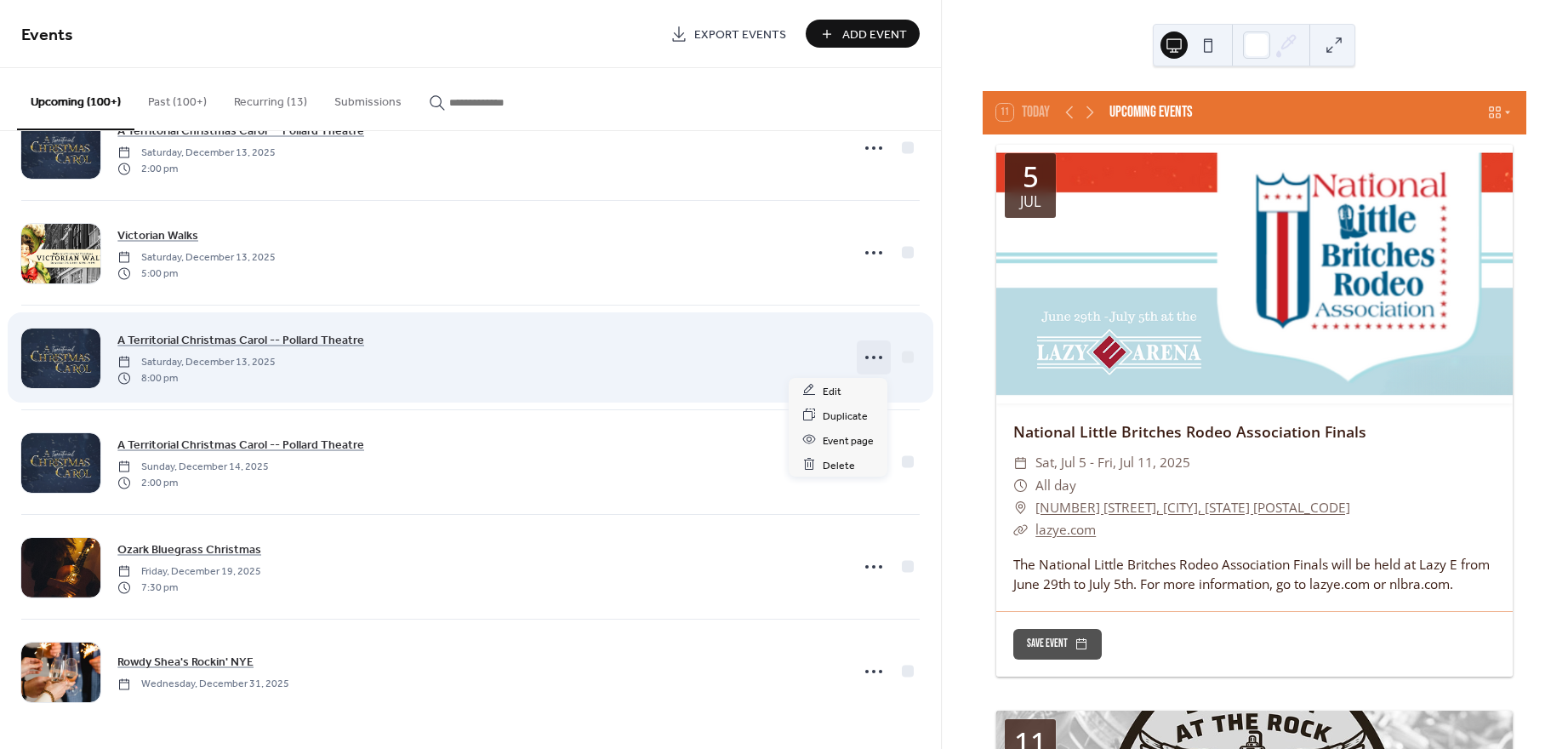 click 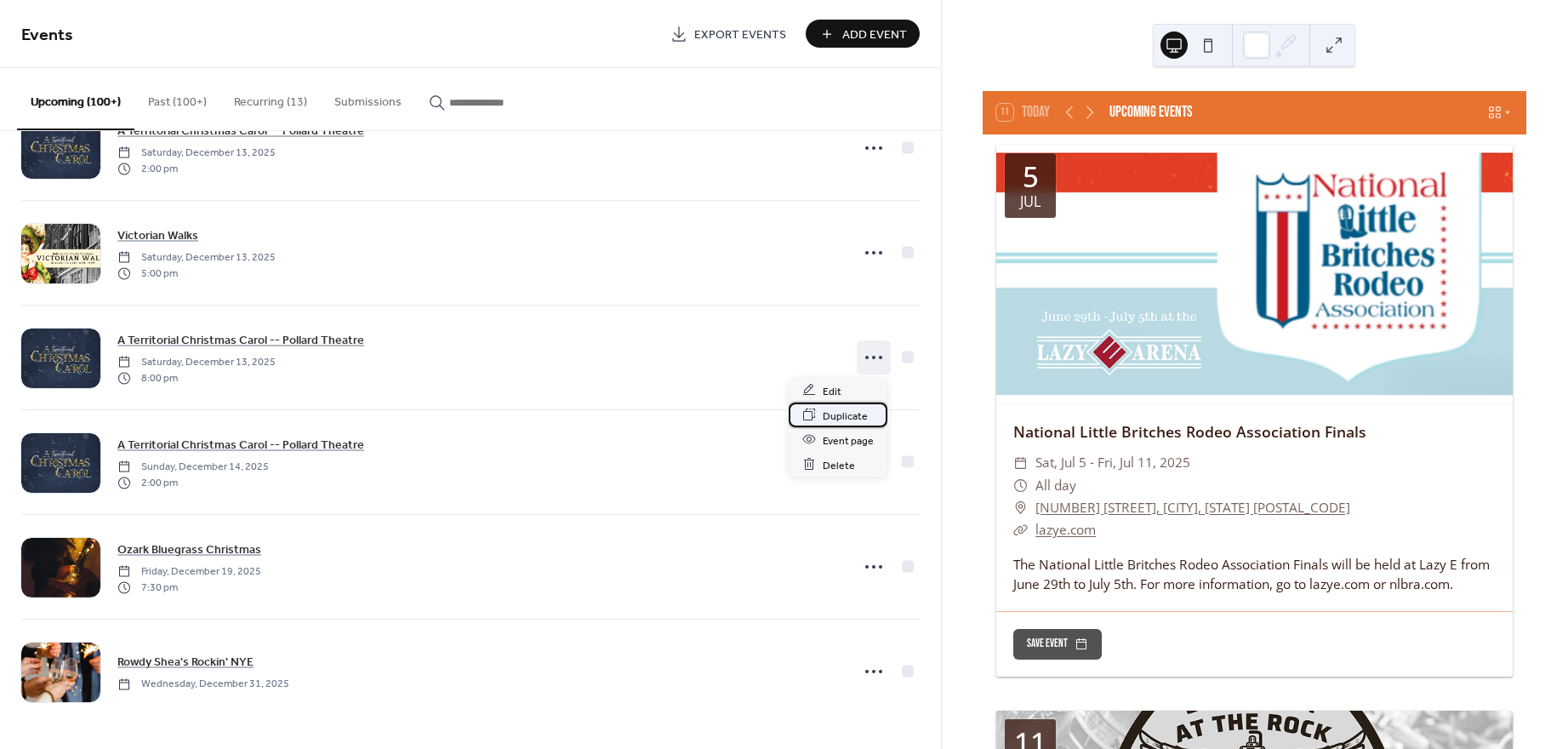 click on "Duplicate" at bounding box center (845, 415) 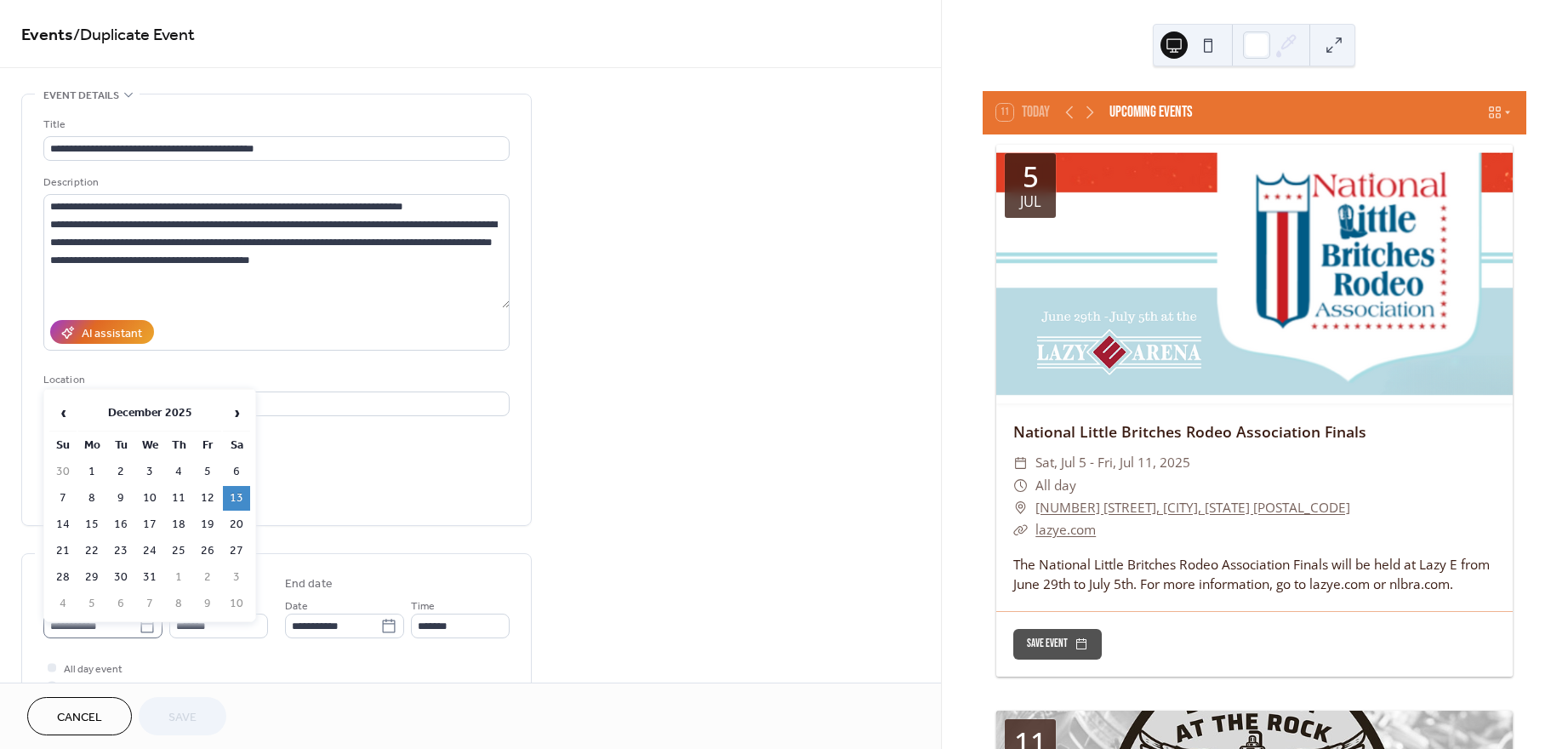 click 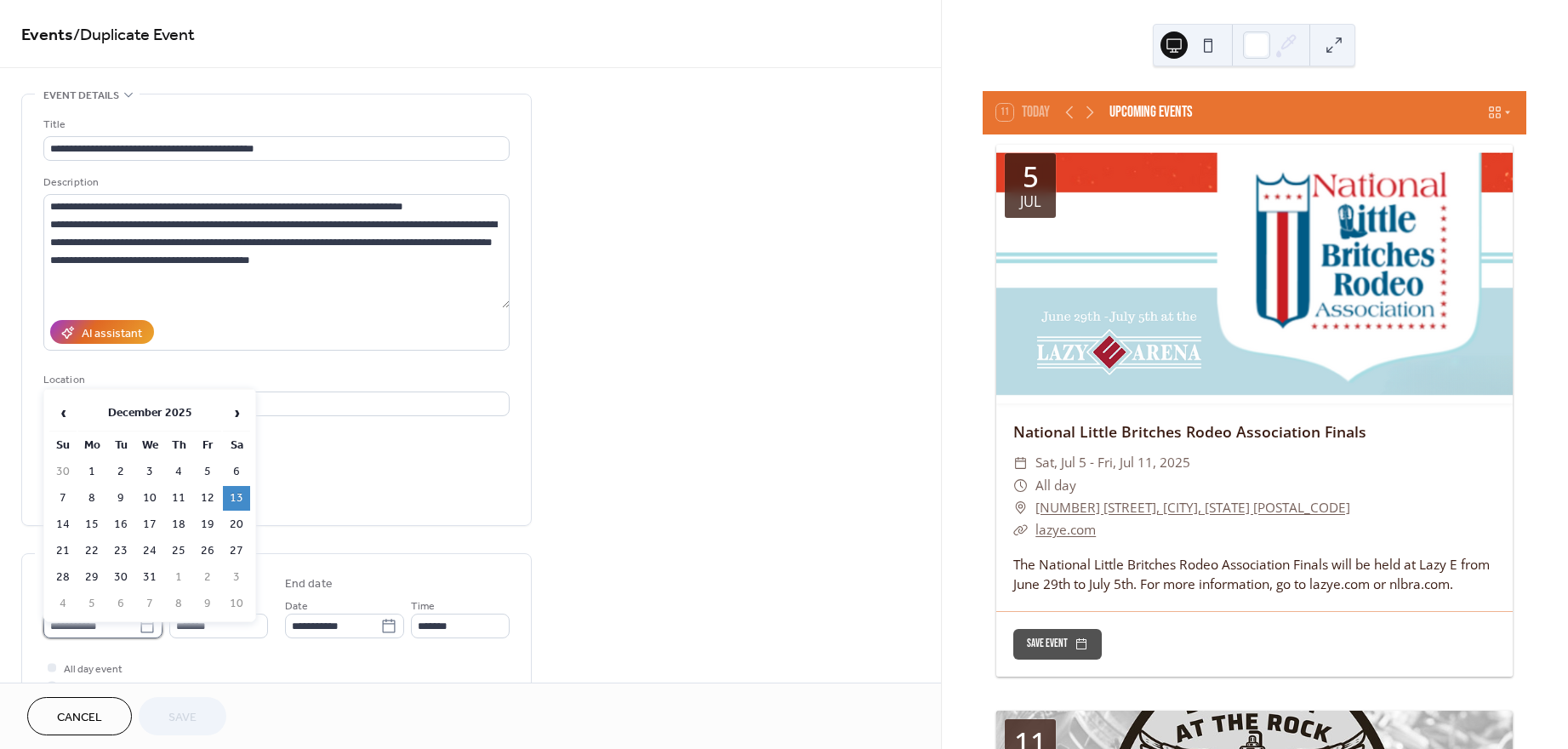 click on "**********" at bounding box center [91, 626] 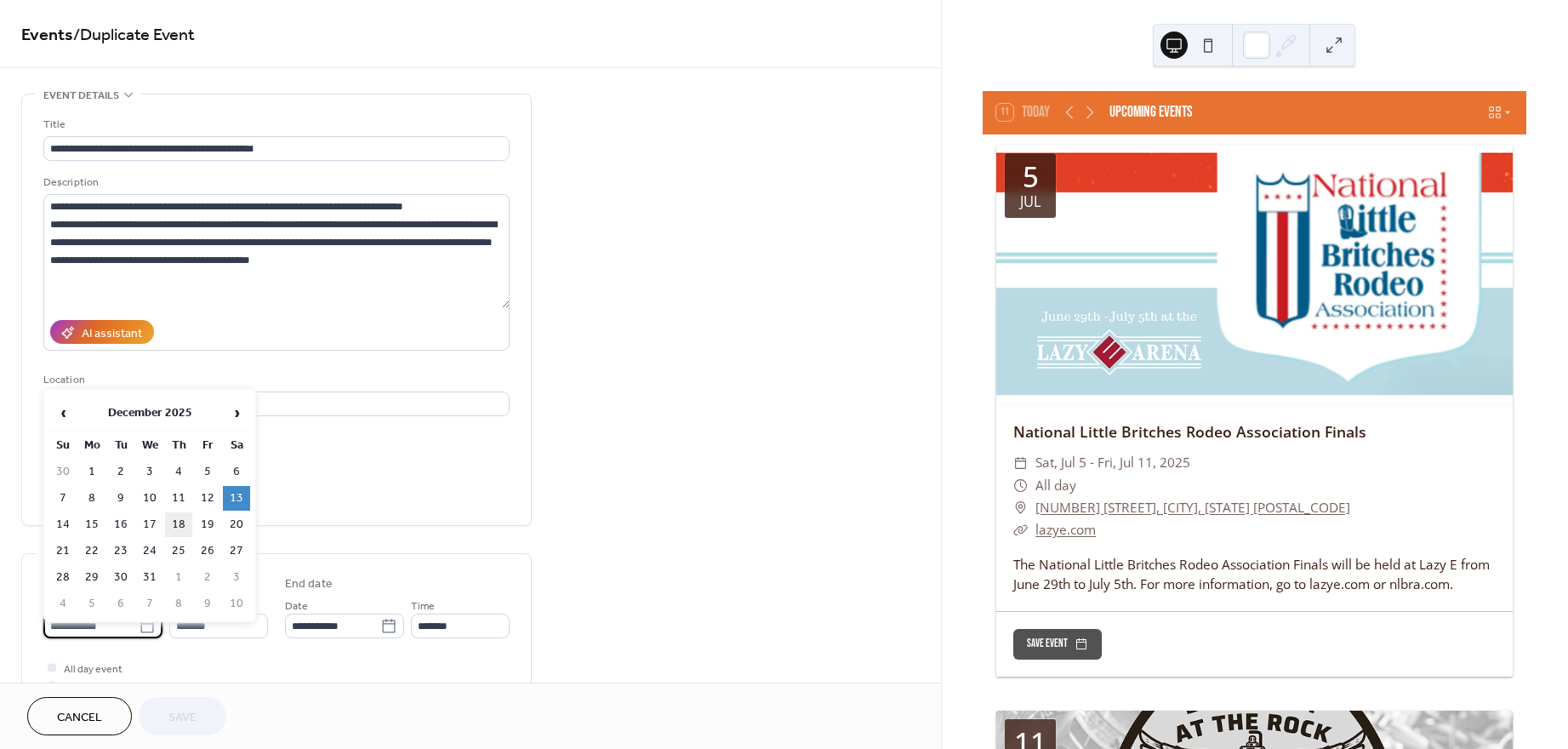 click on "18" at bounding box center [179, 524] 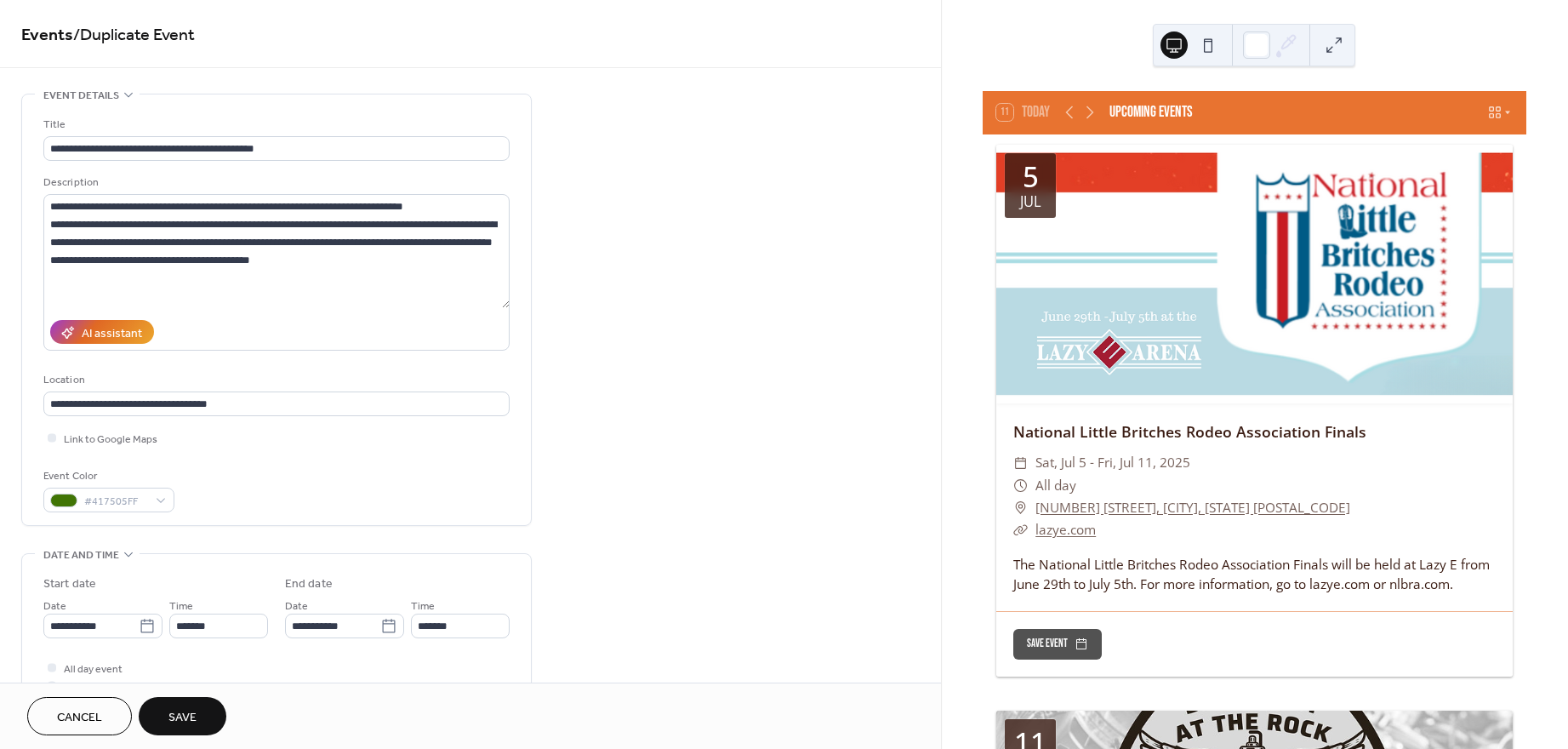 click on "Save" at bounding box center (182, 718) 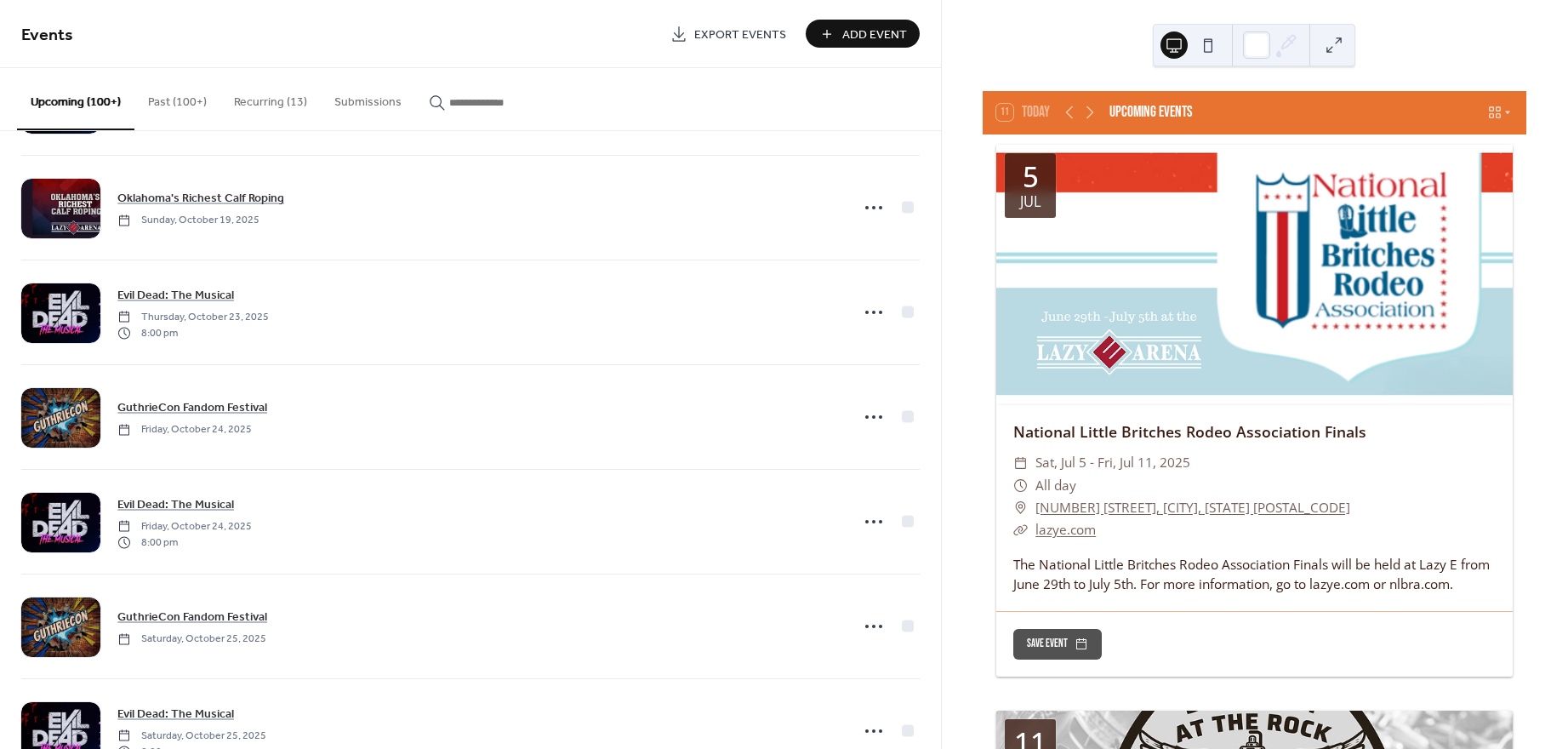 scroll, scrollTop: 13571, scrollLeft: 0, axis: vertical 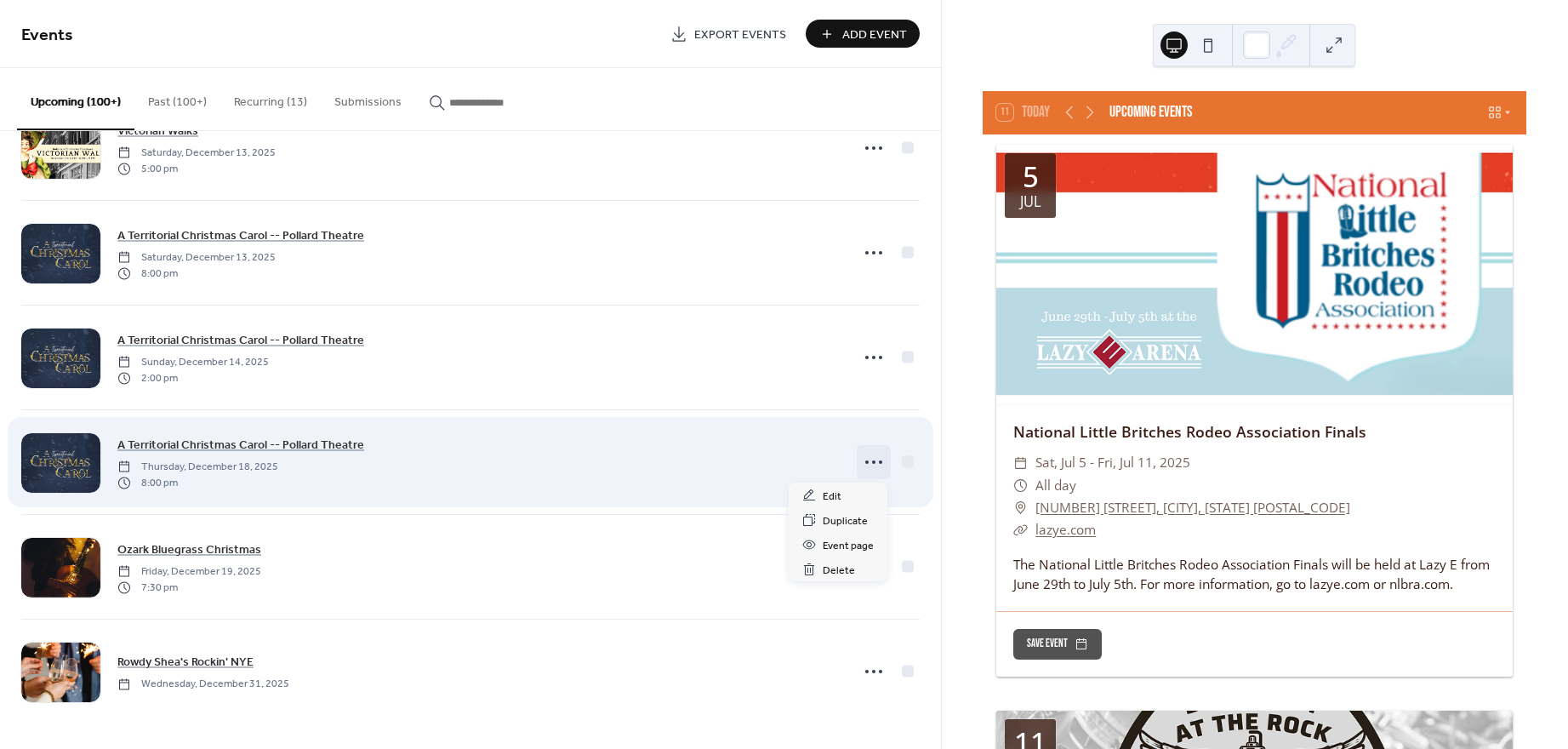 click 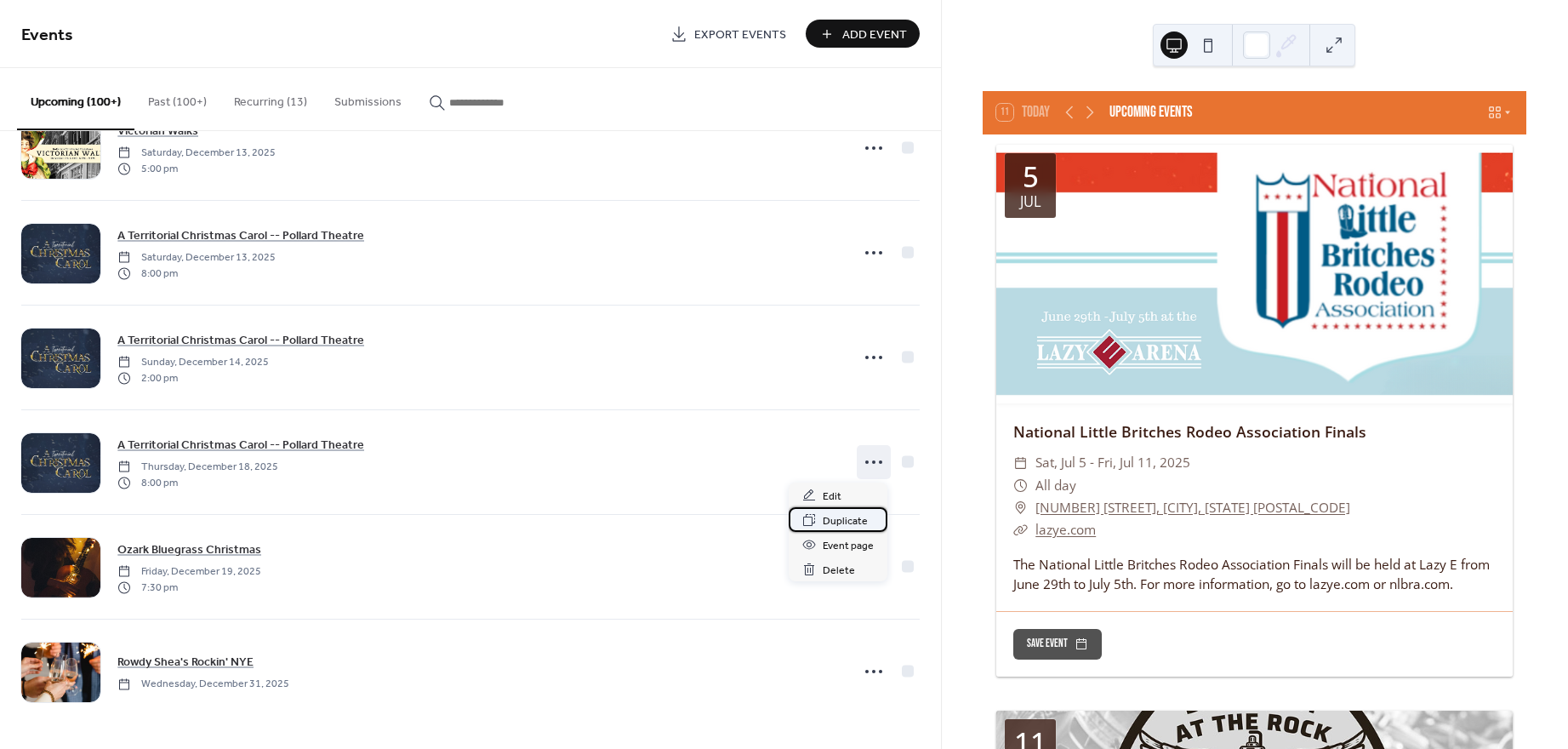 click on "Duplicate" at bounding box center [845, 521] 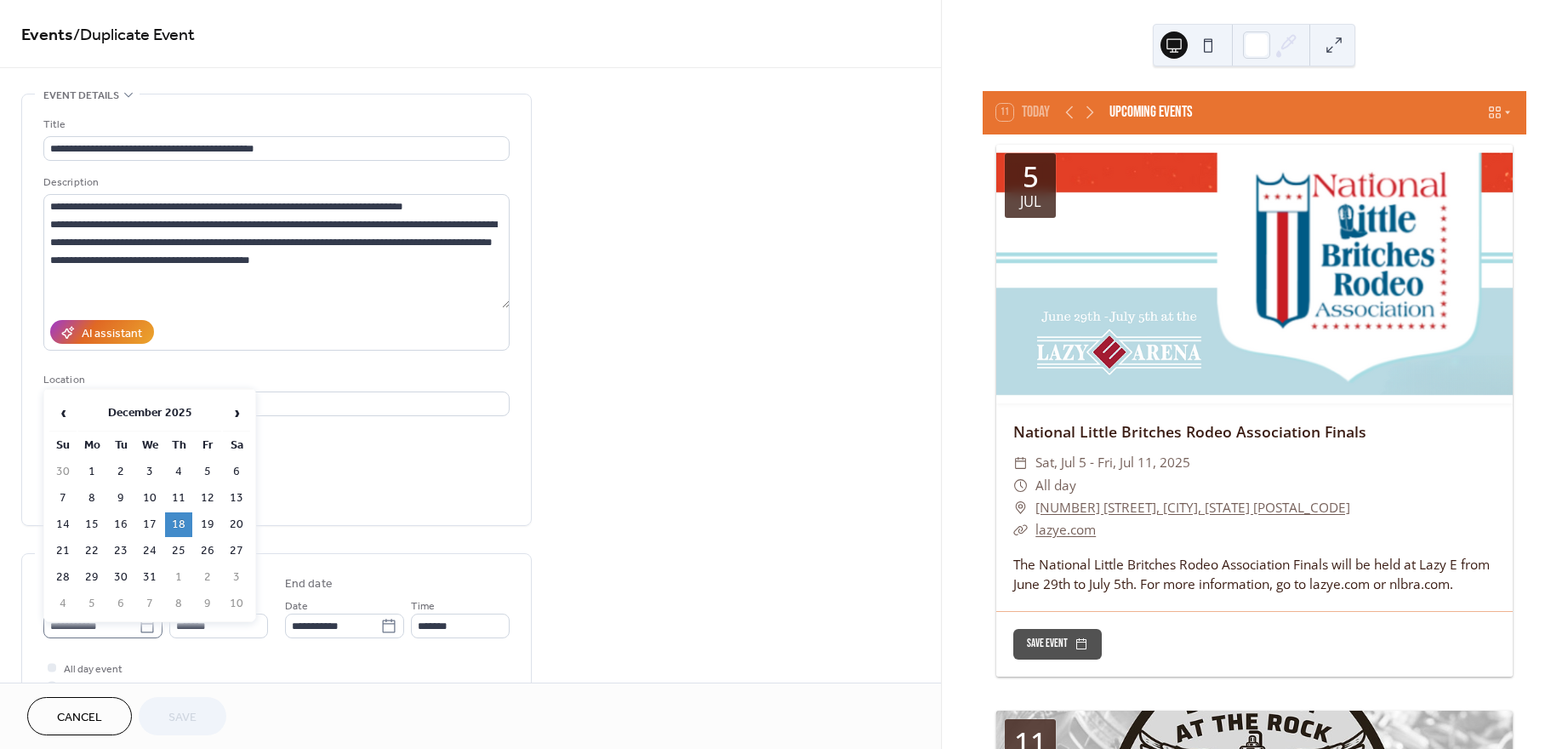 click 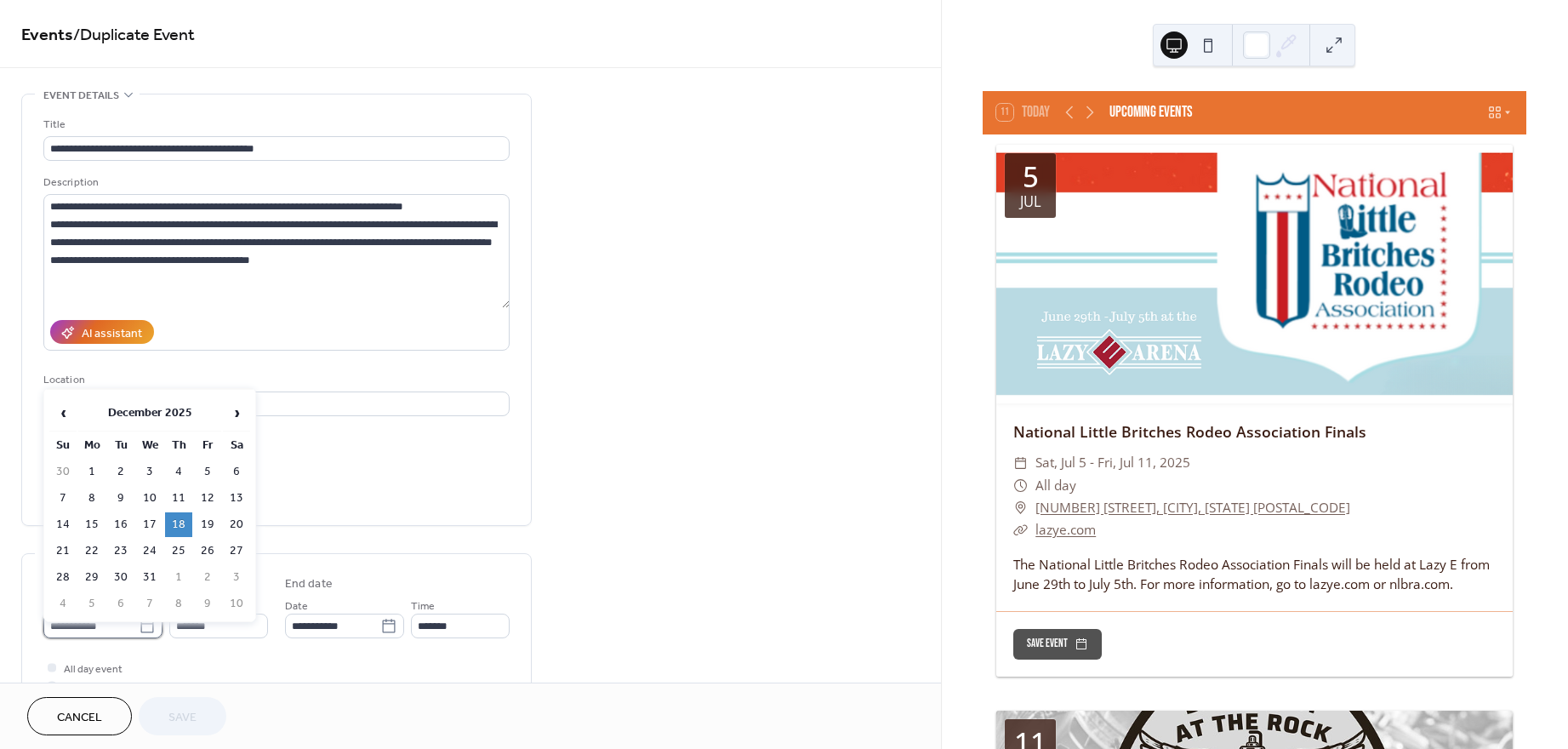 click on "**********" at bounding box center [91, 626] 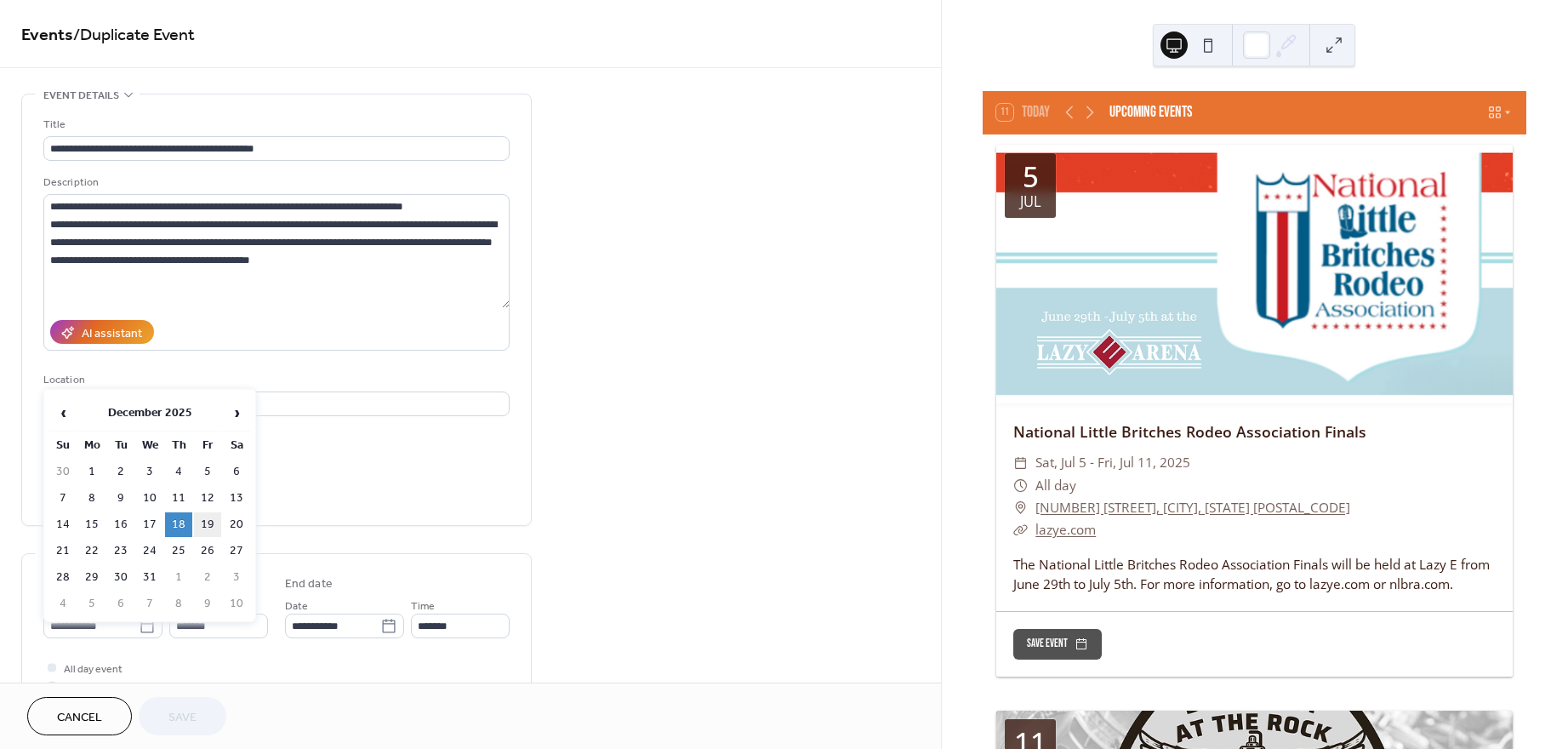 click on "19" at bounding box center [208, 524] 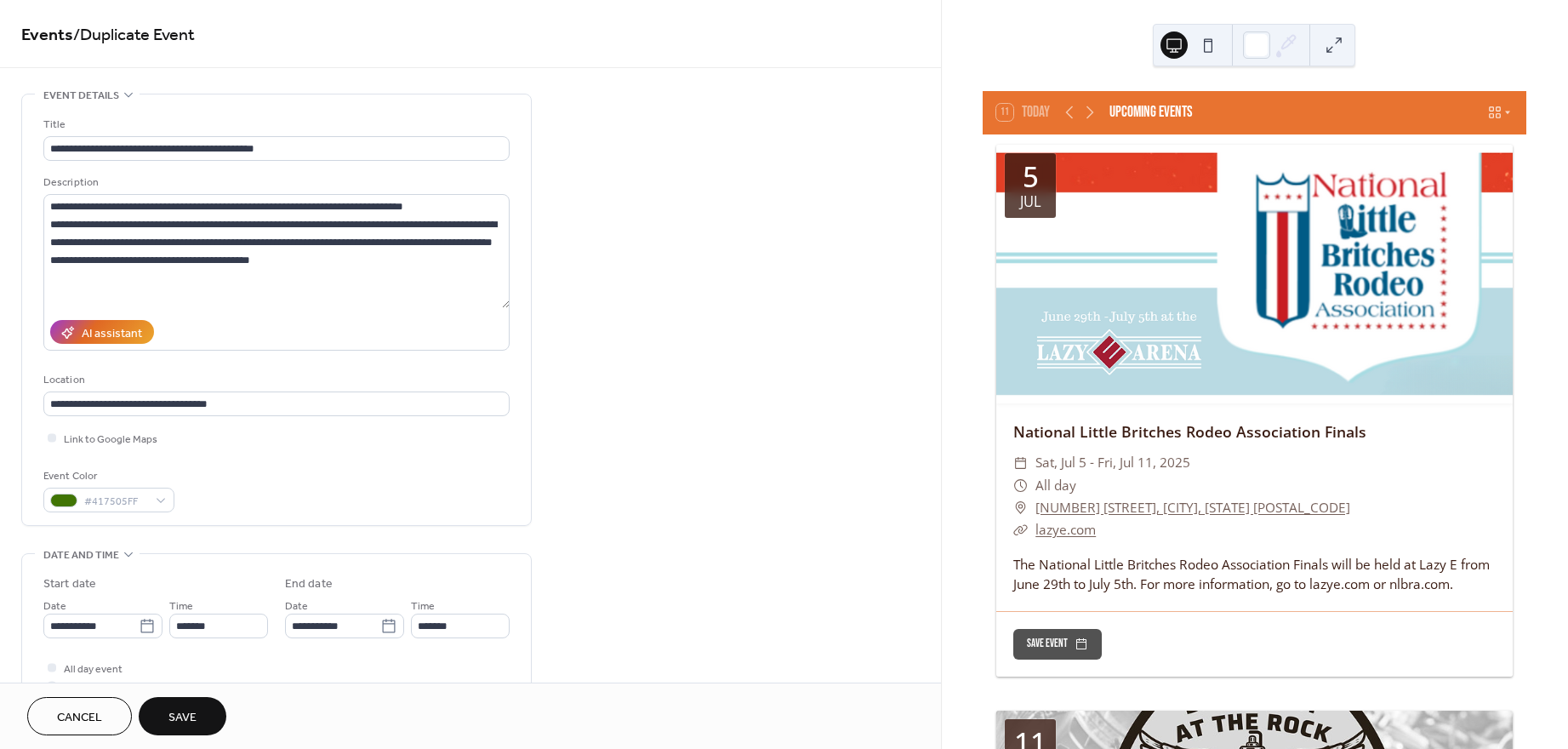 click on "Save" at bounding box center [182, 718] 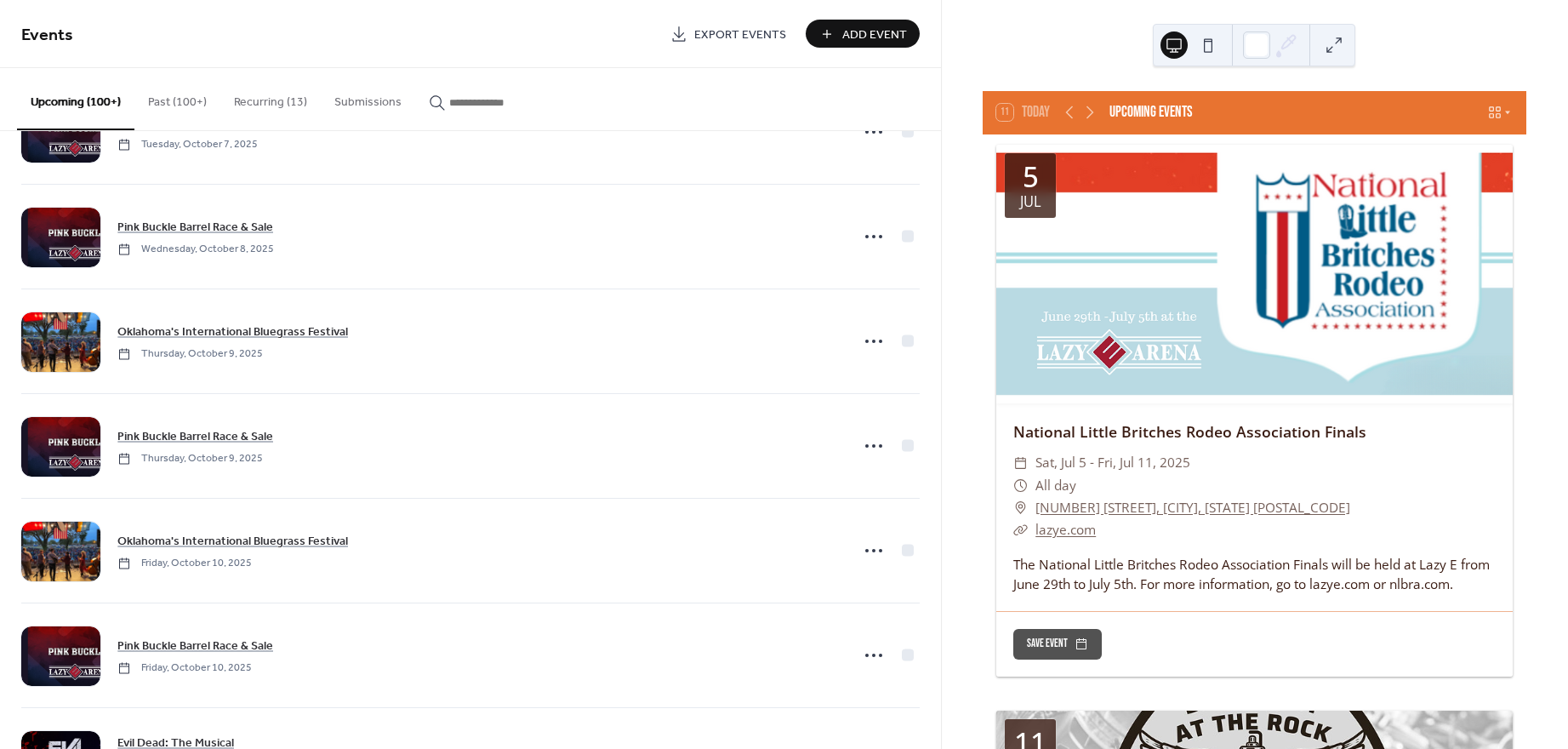 scroll, scrollTop: 13677, scrollLeft: 0, axis: vertical 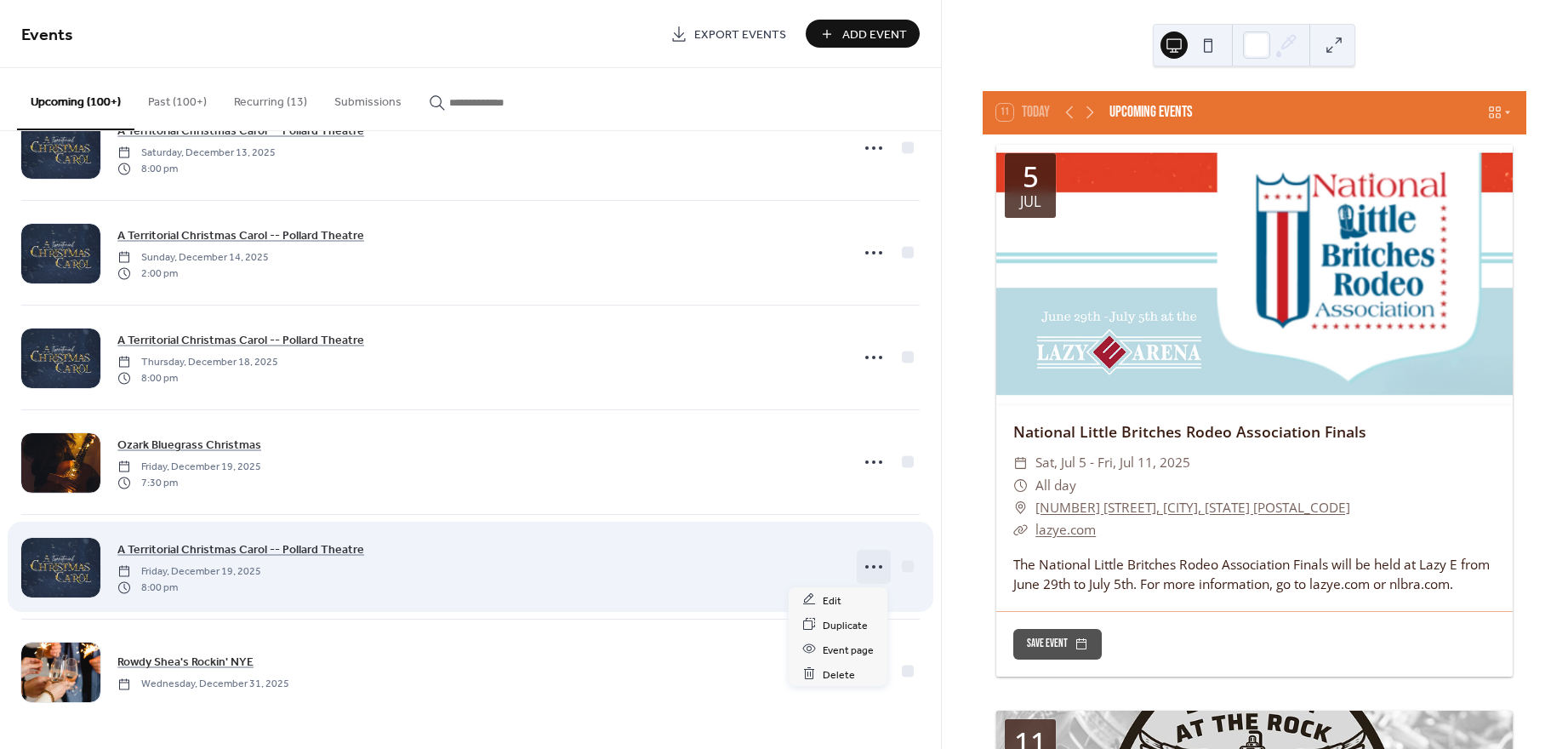 click 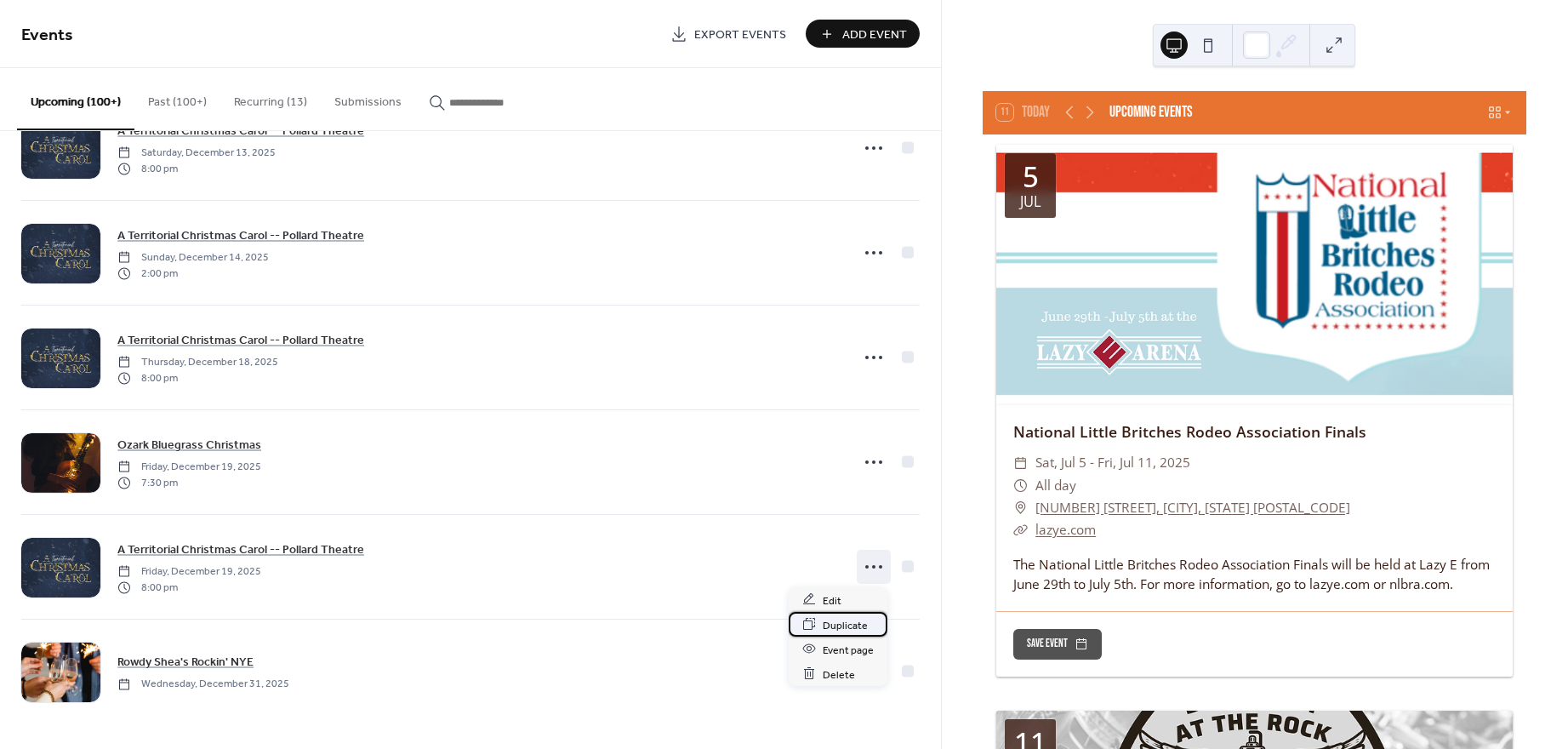 click on "Duplicate" at bounding box center (845, 625) 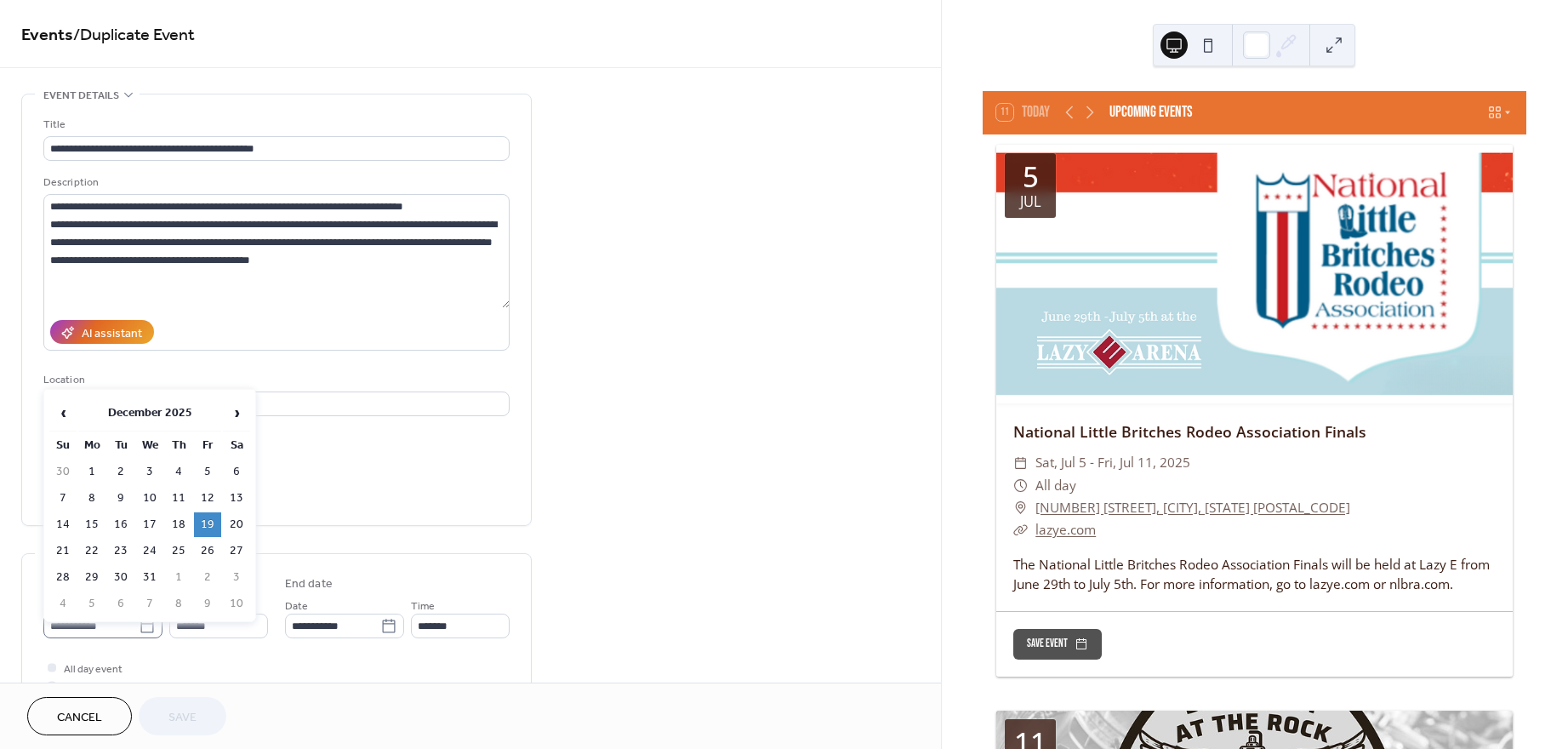 click 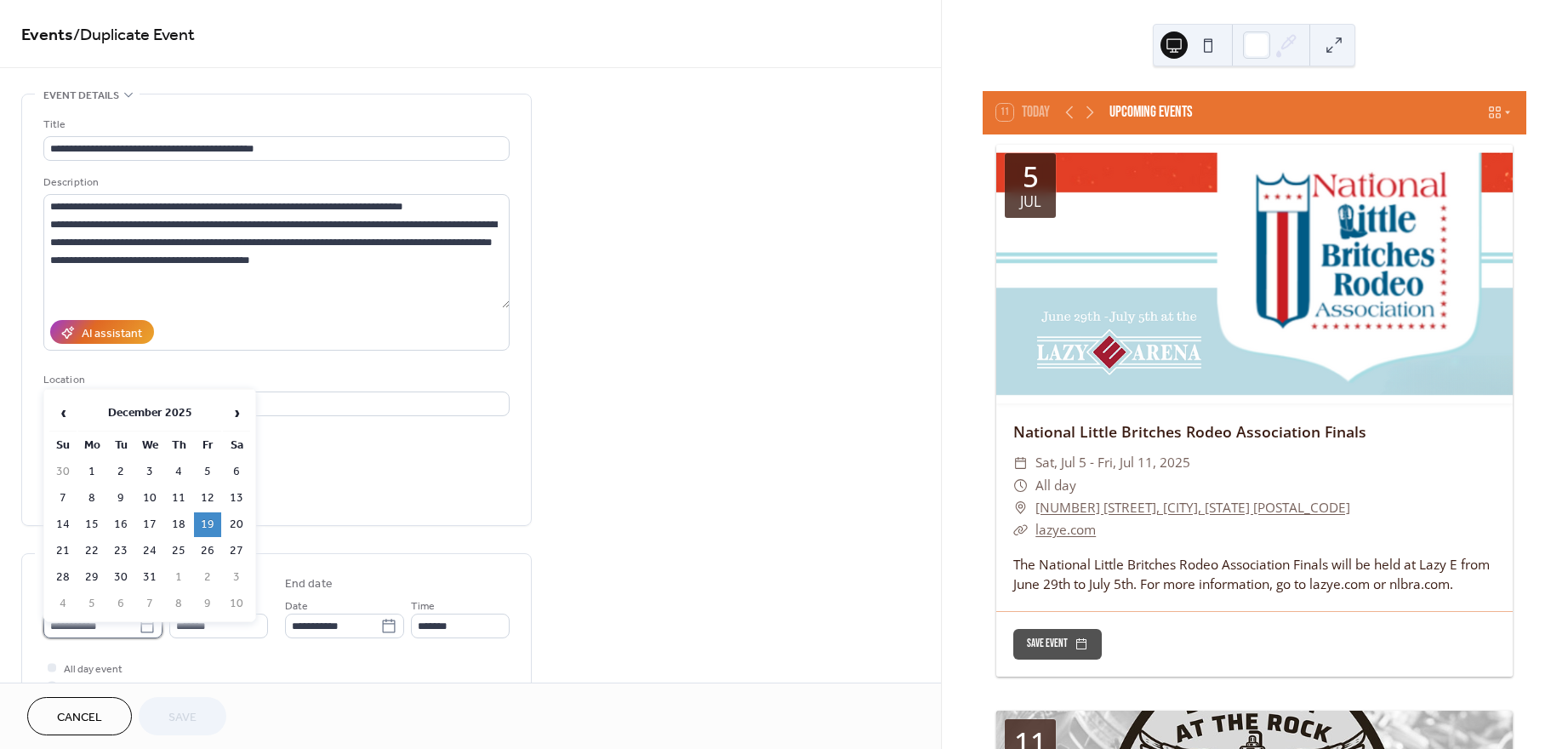 click on "**********" at bounding box center (91, 626) 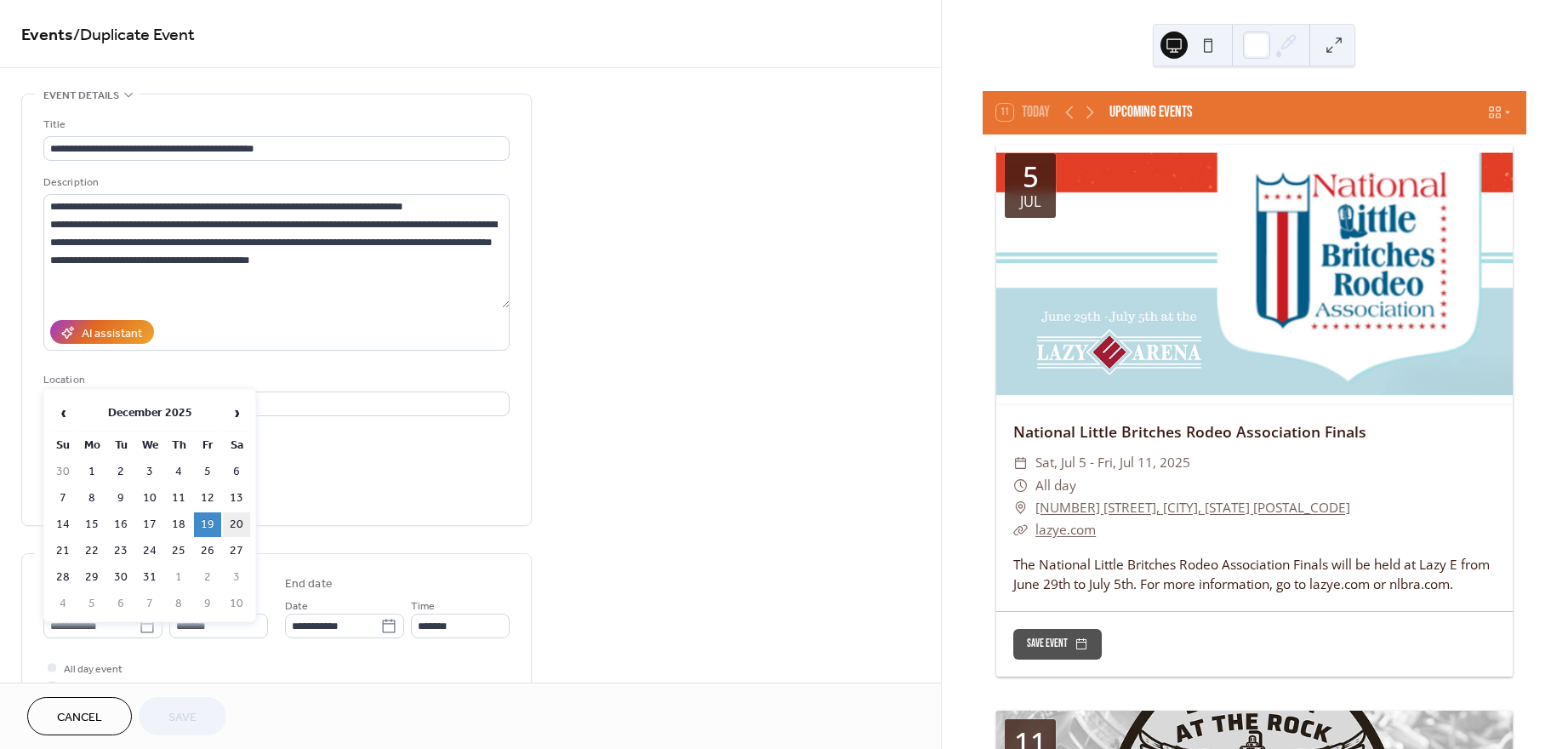 click on "20" at bounding box center (237, 524) 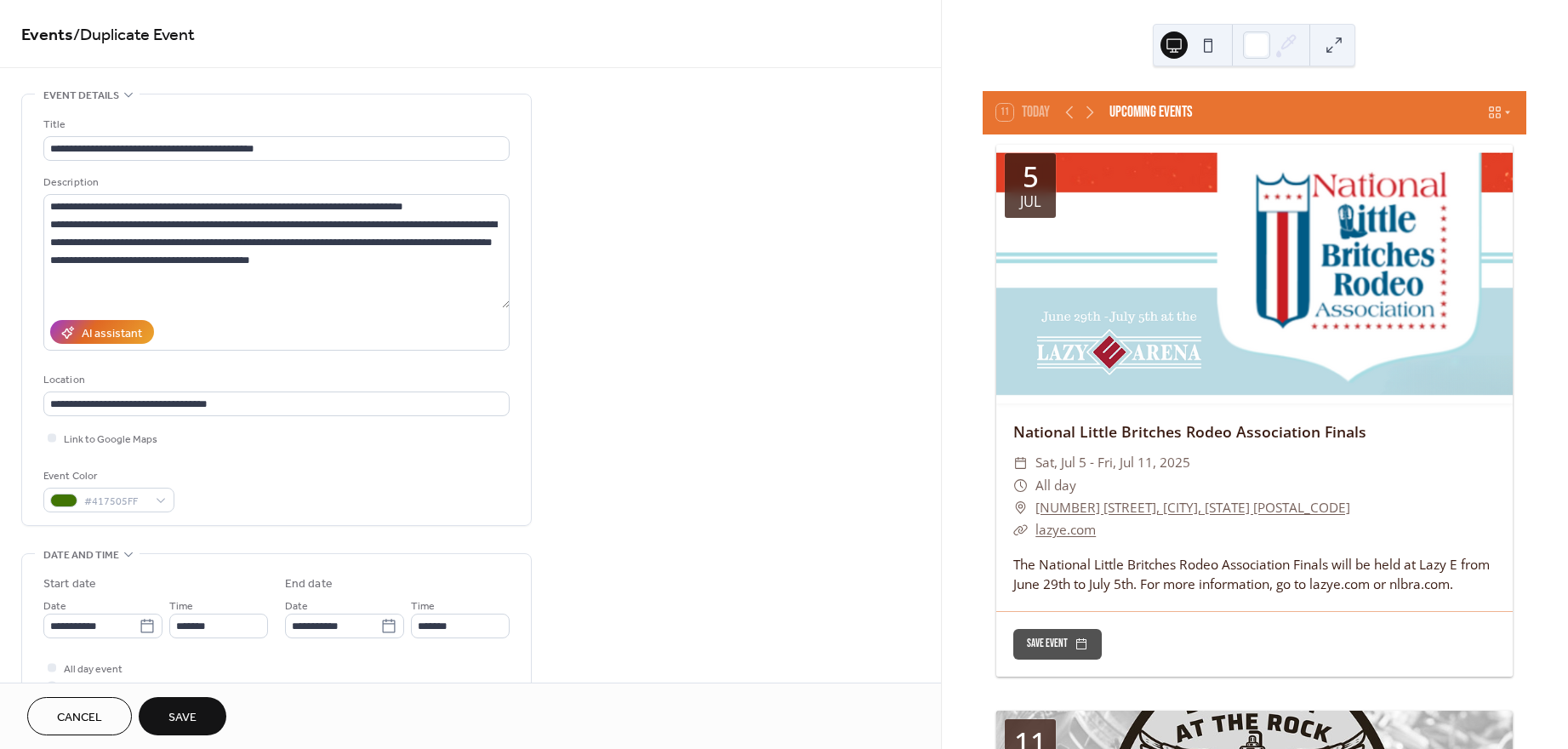 click on "Save" at bounding box center (182, 718) 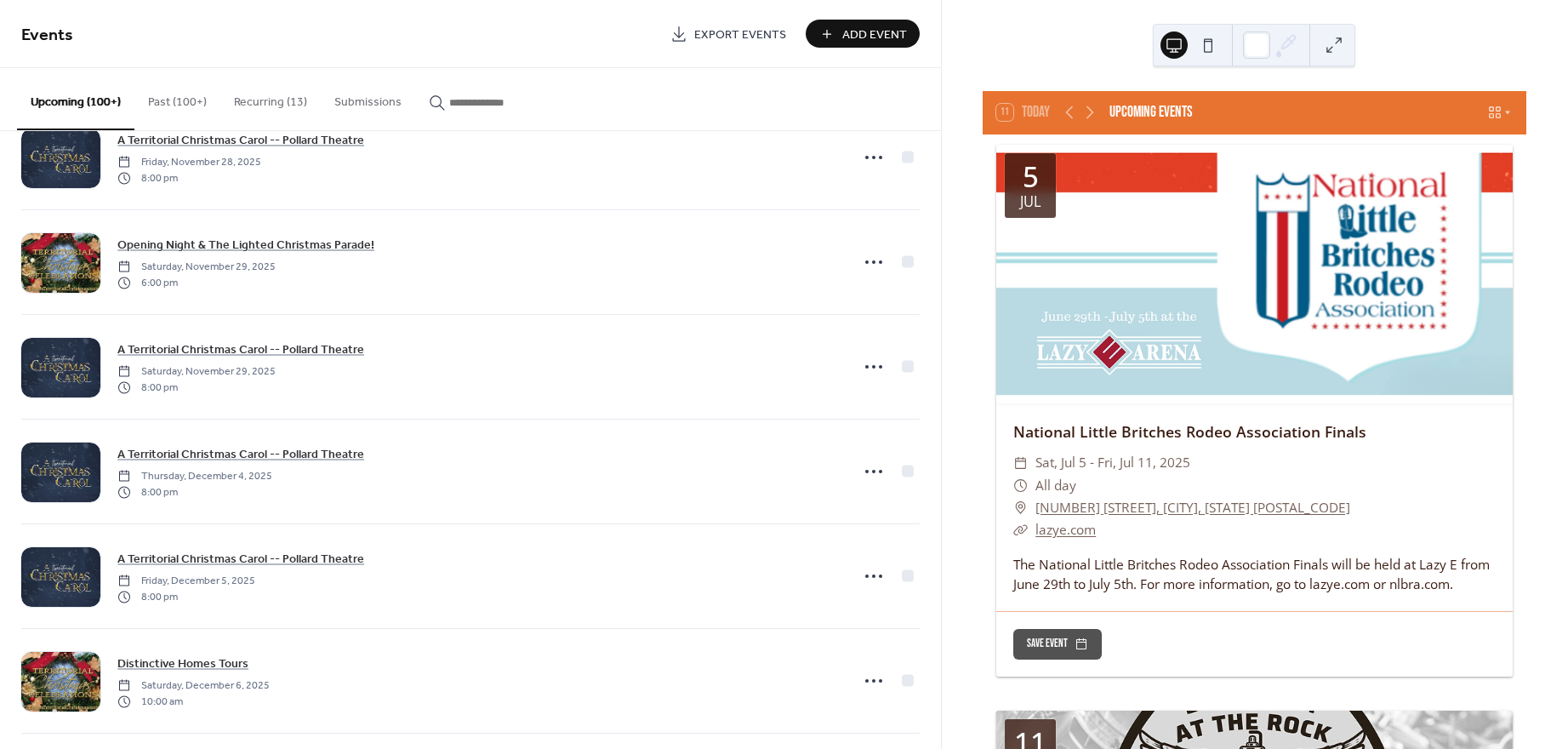 scroll, scrollTop: 13782, scrollLeft: 0, axis: vertical 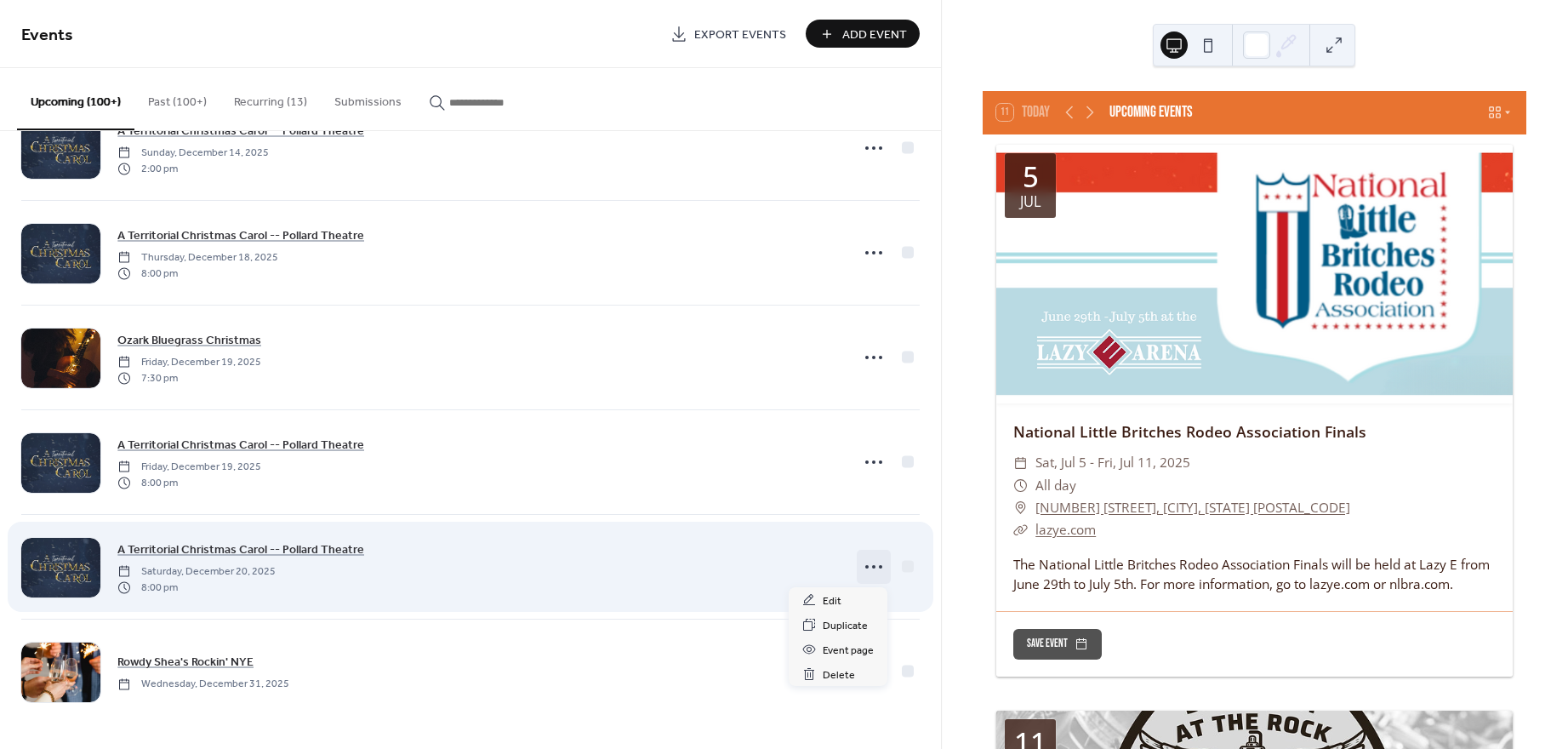 click 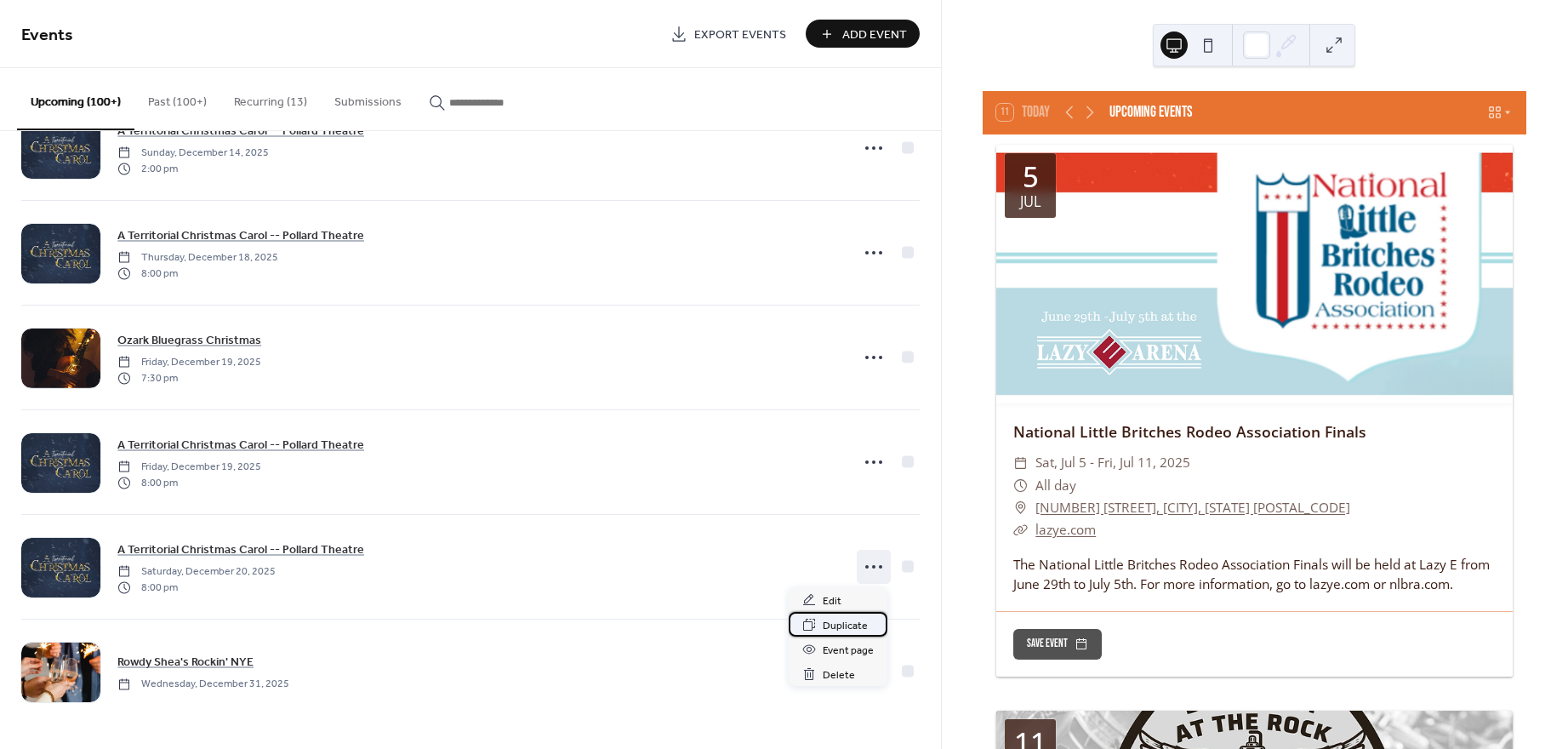 click on "Duplicate" at bounding box center [845, 626] 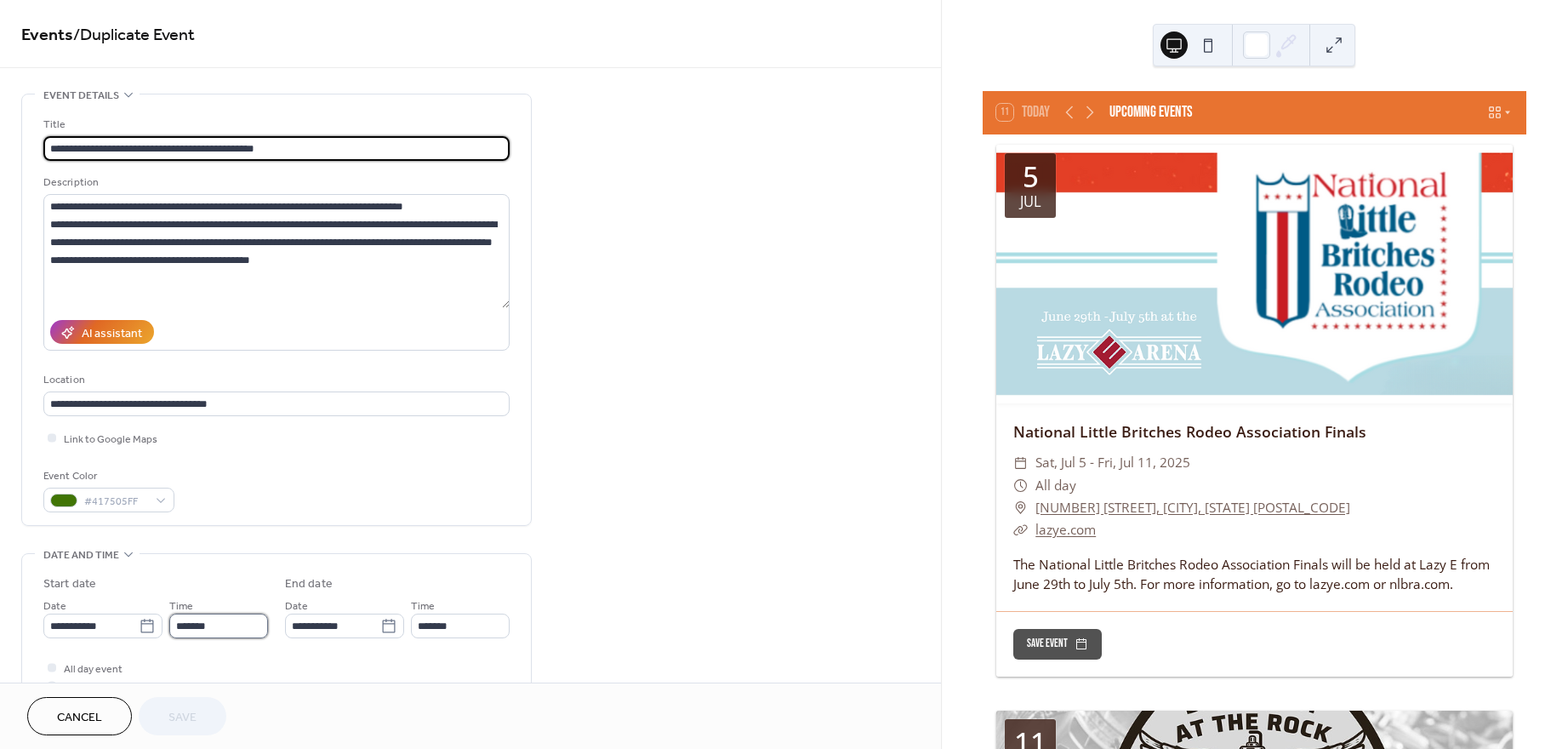 click on "*******" at bounding box center (219, 626) 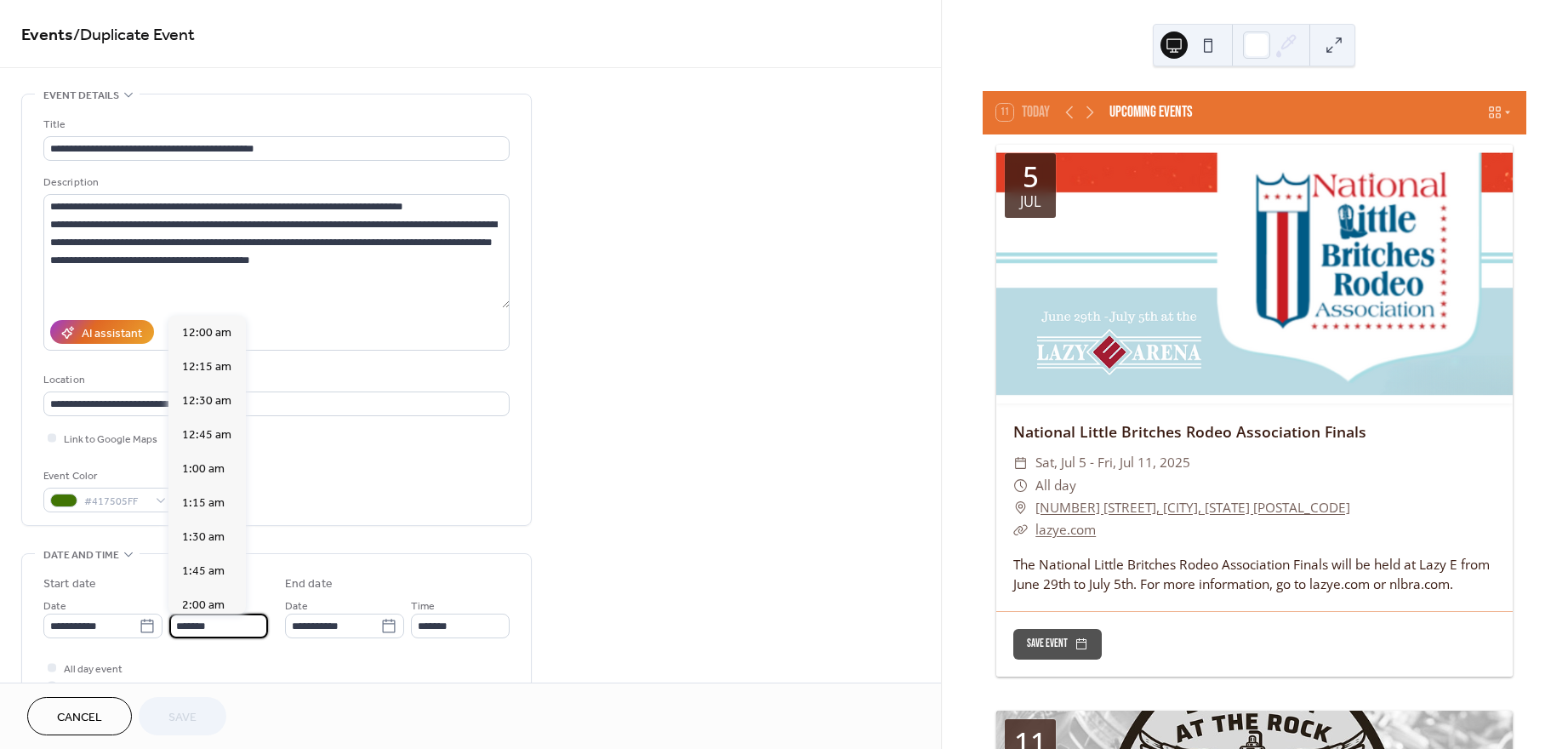 scroll, scrollTop: 2737, scrollLeft: 0, axis: vertical 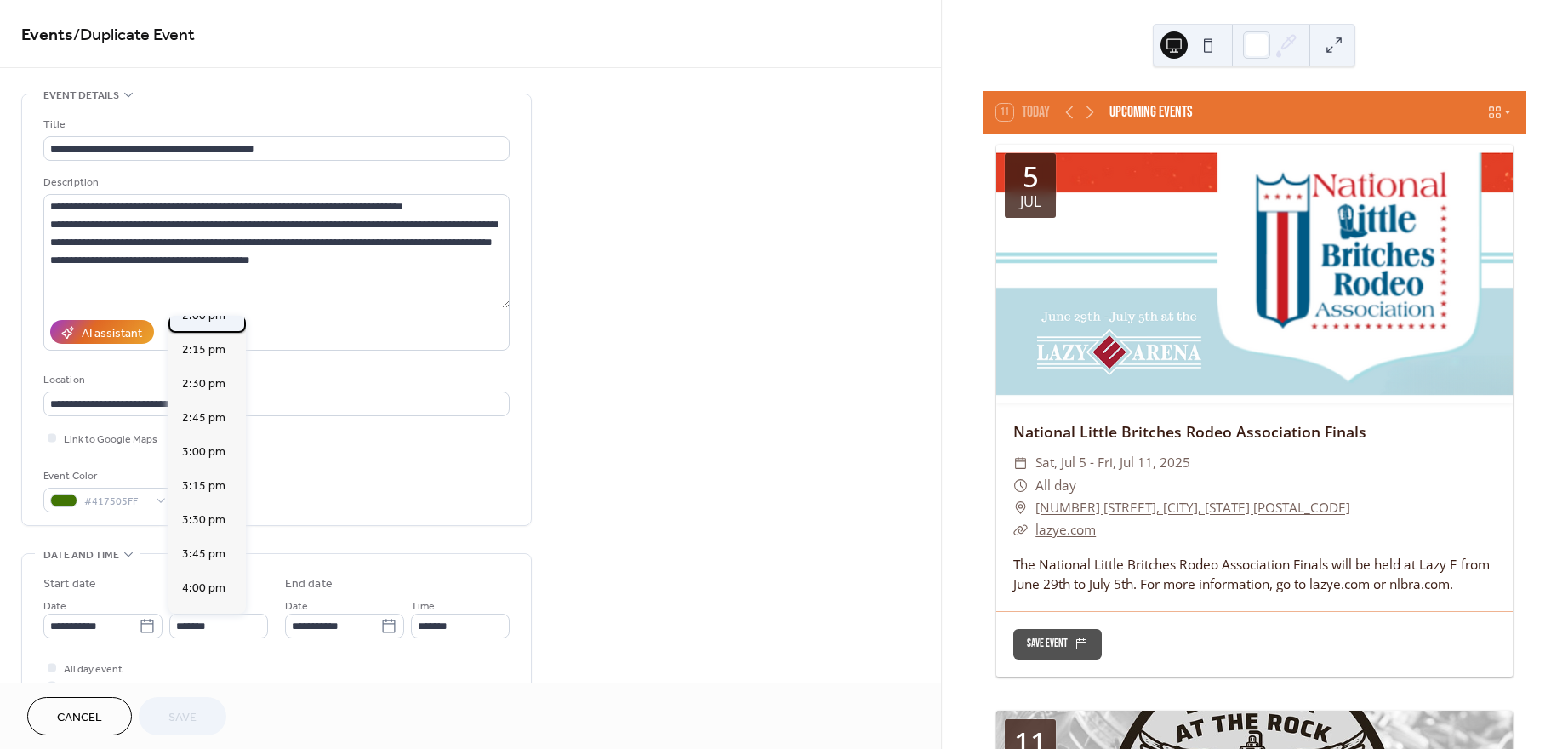 click on "2:00 pm" at bounding box center (203, 316) 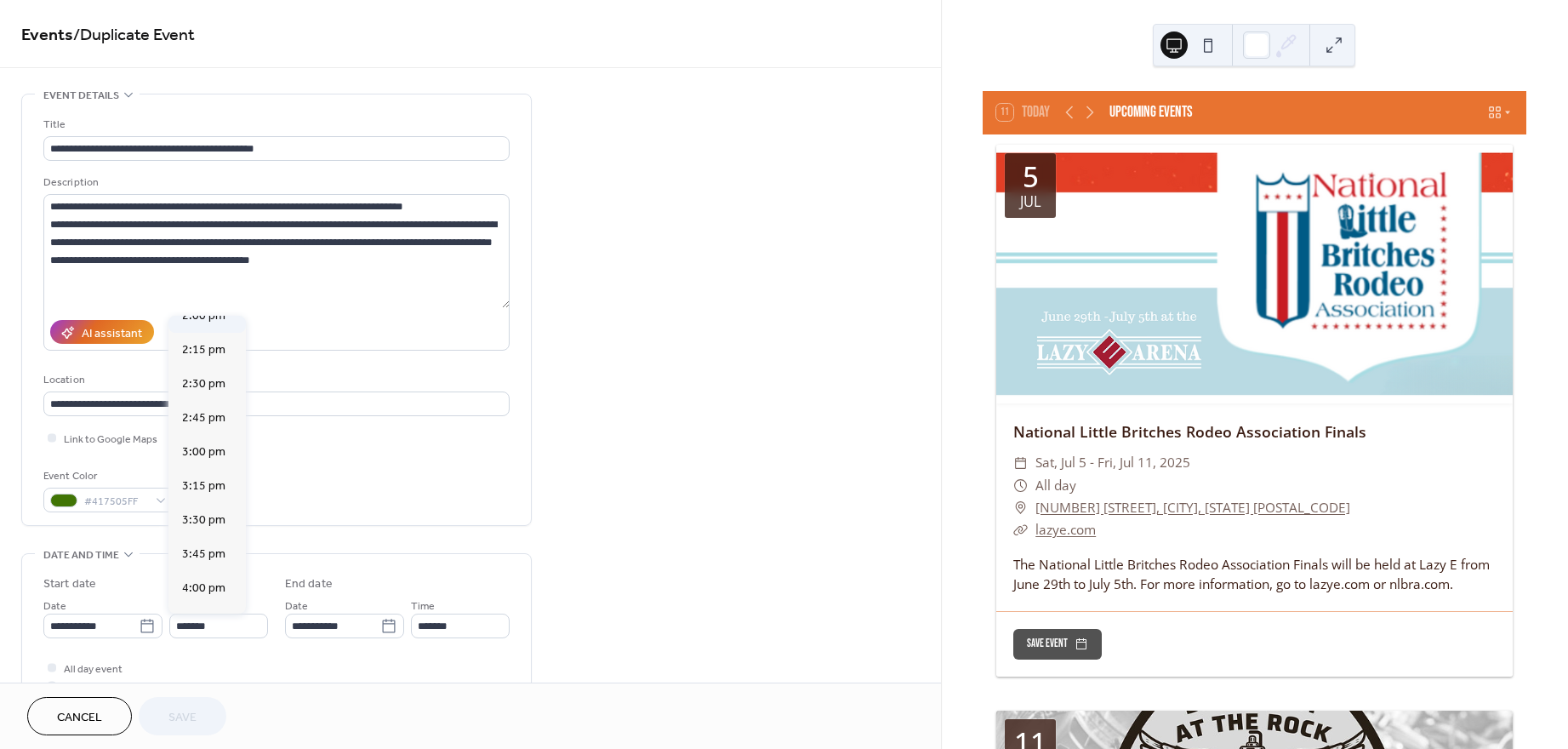 type on "*******" 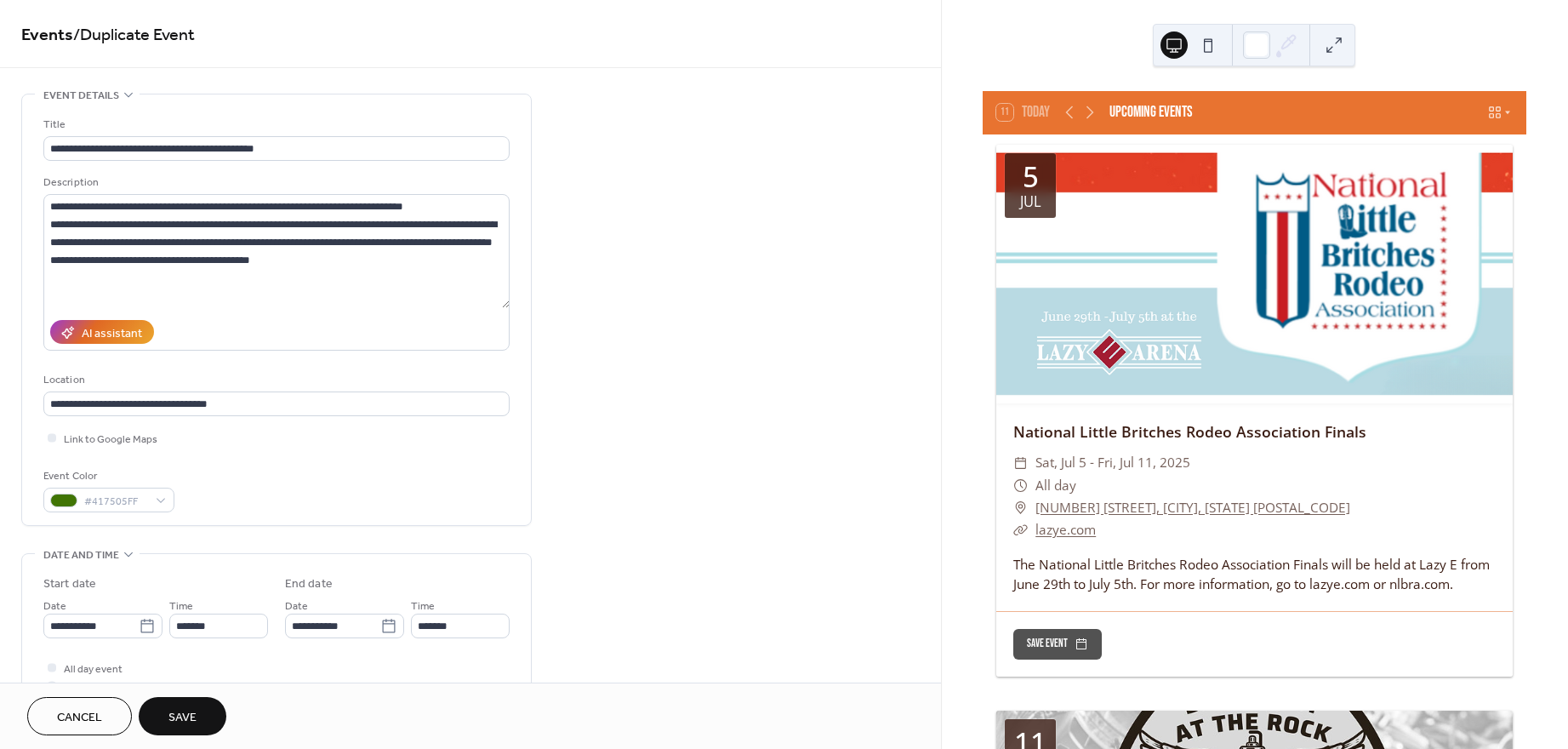 click on "Save" at bounding box center (182, 718) 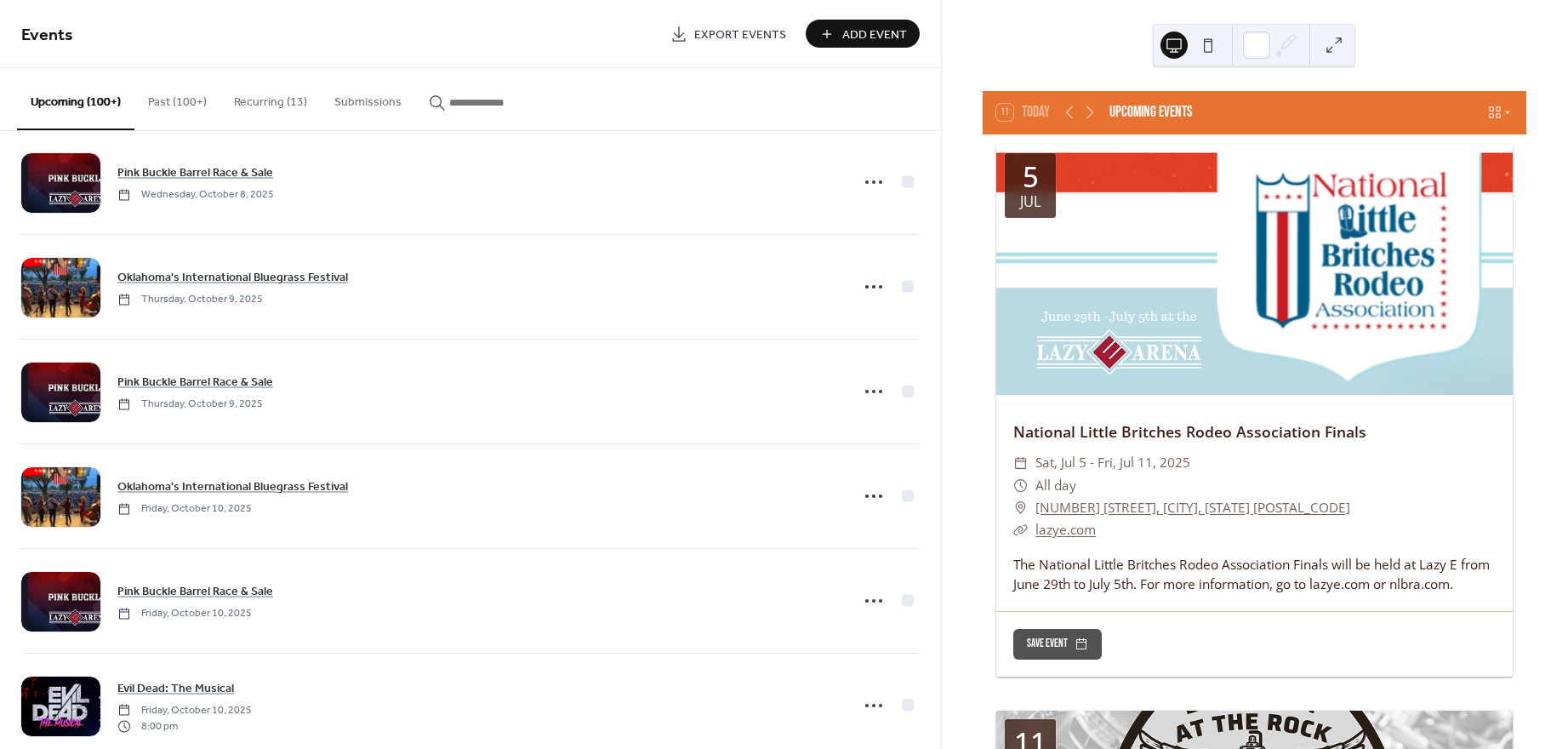 scroll, scrollTop: 13886, scrollLeft: 0, axis: vertical 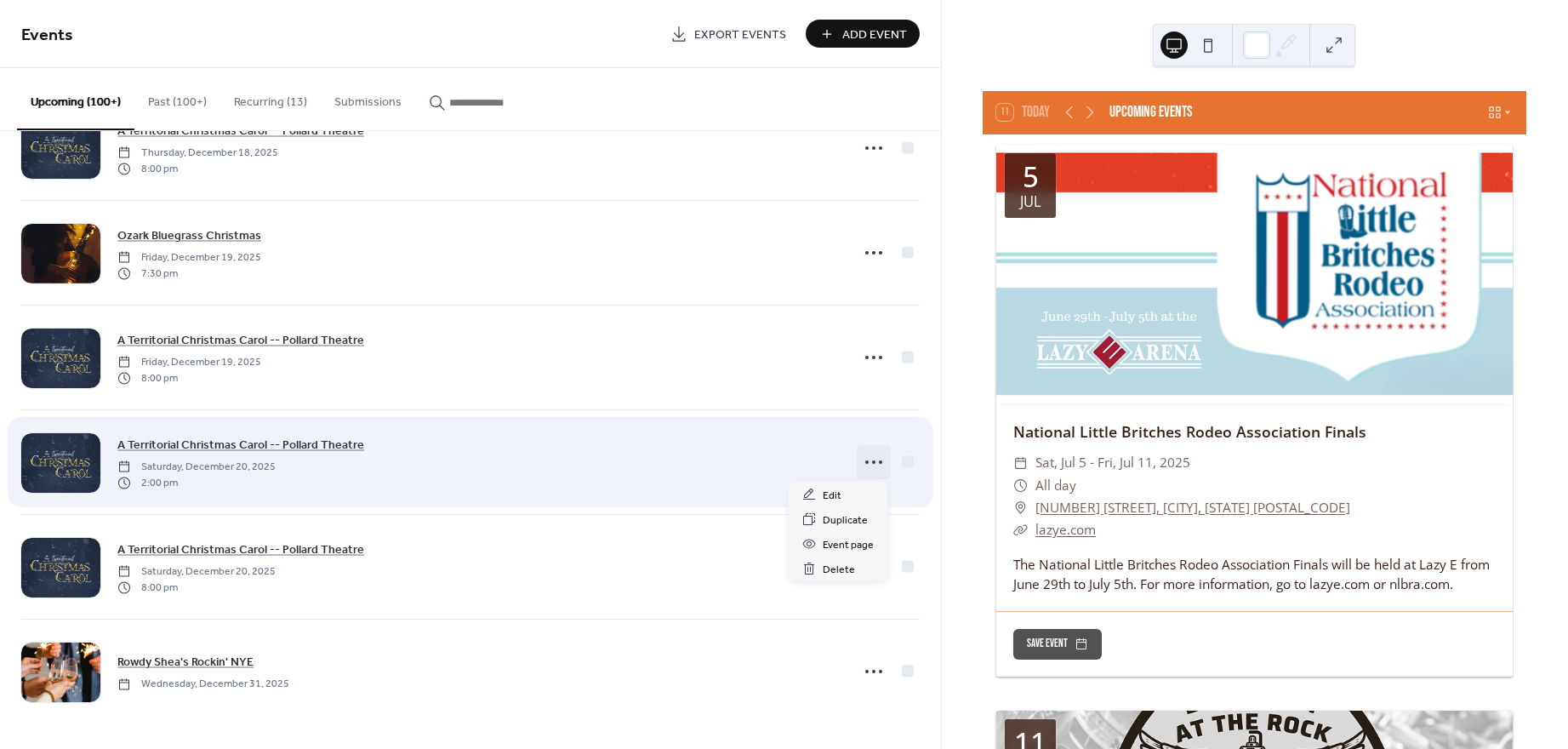 click 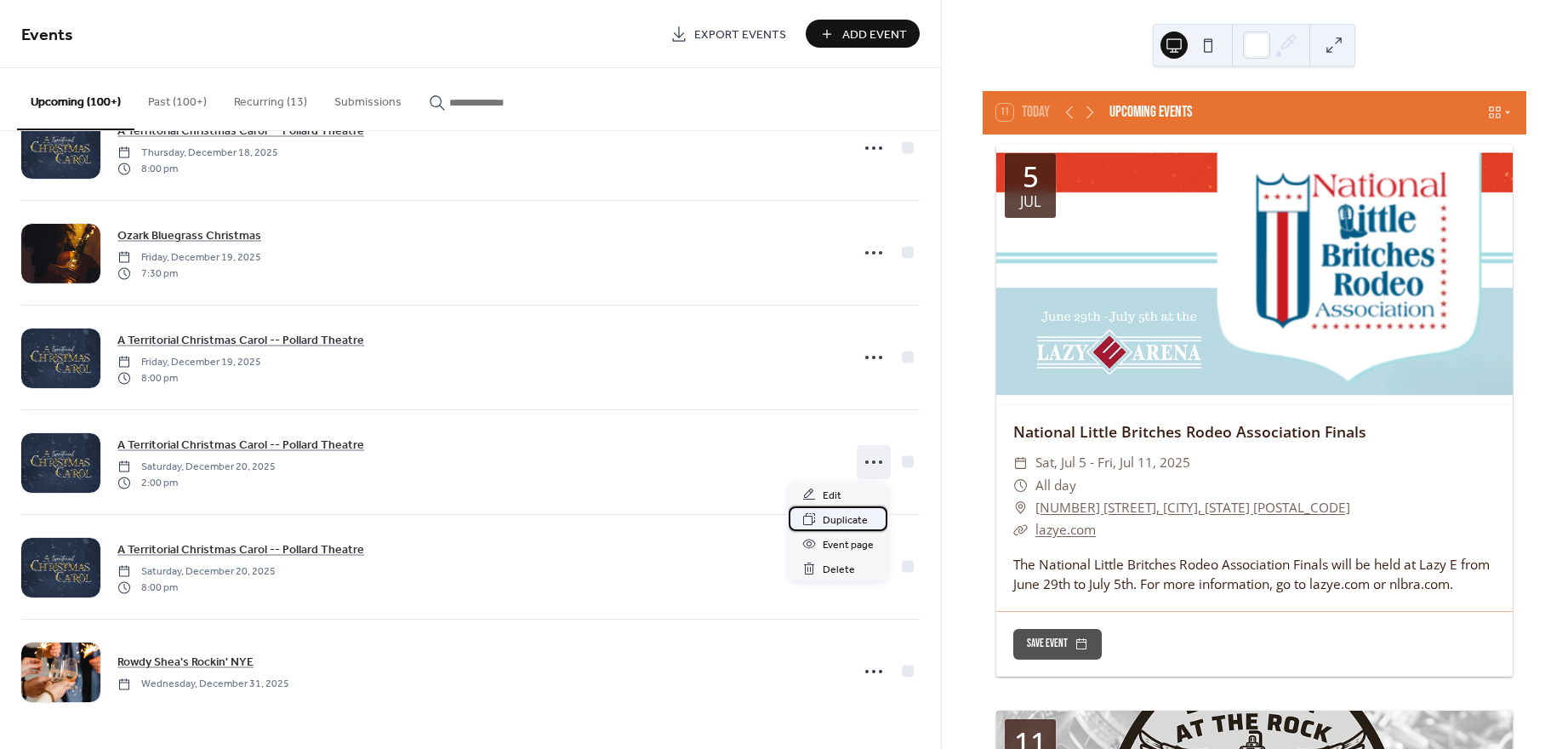 click on "Duplicate" at bounding box center (845, 520) 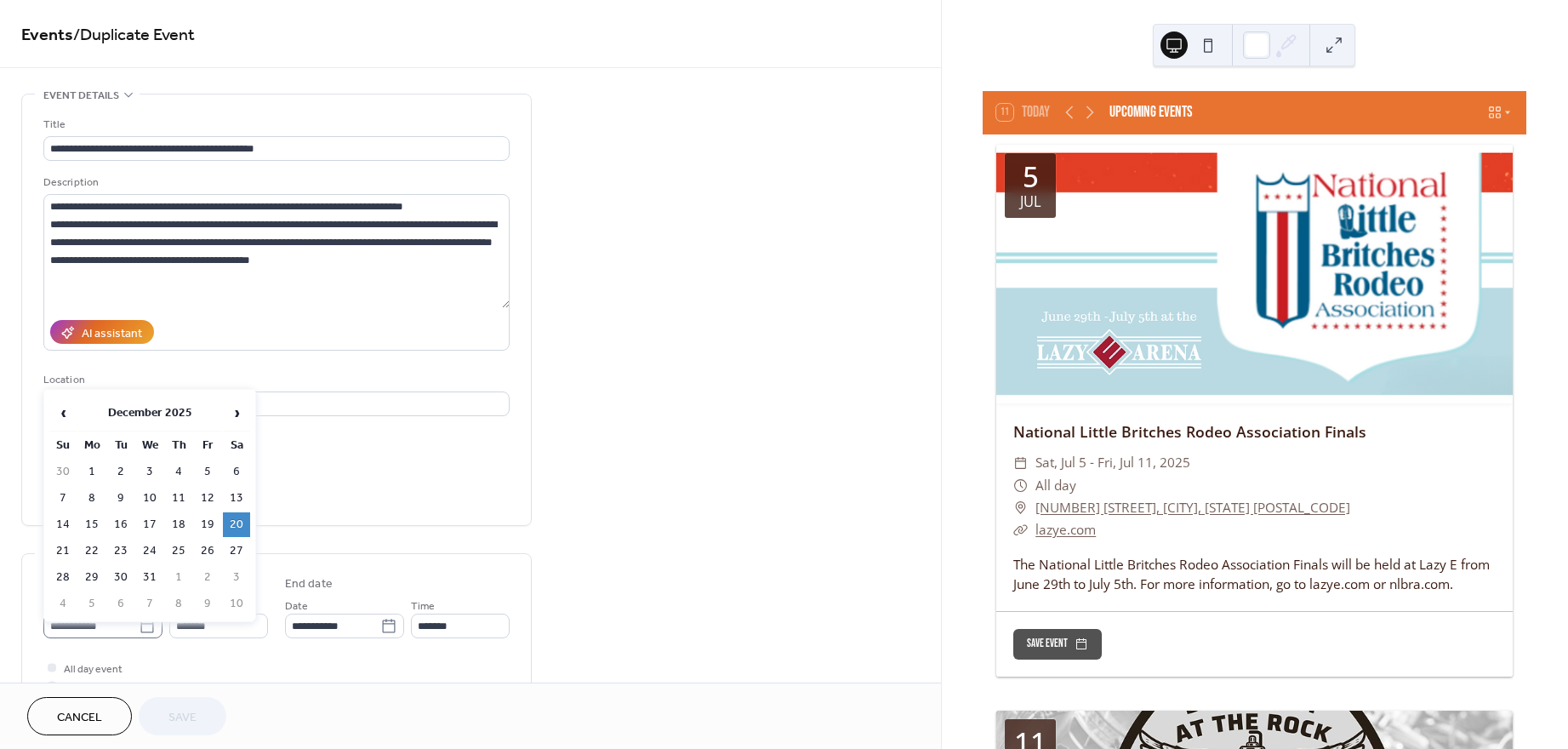 click 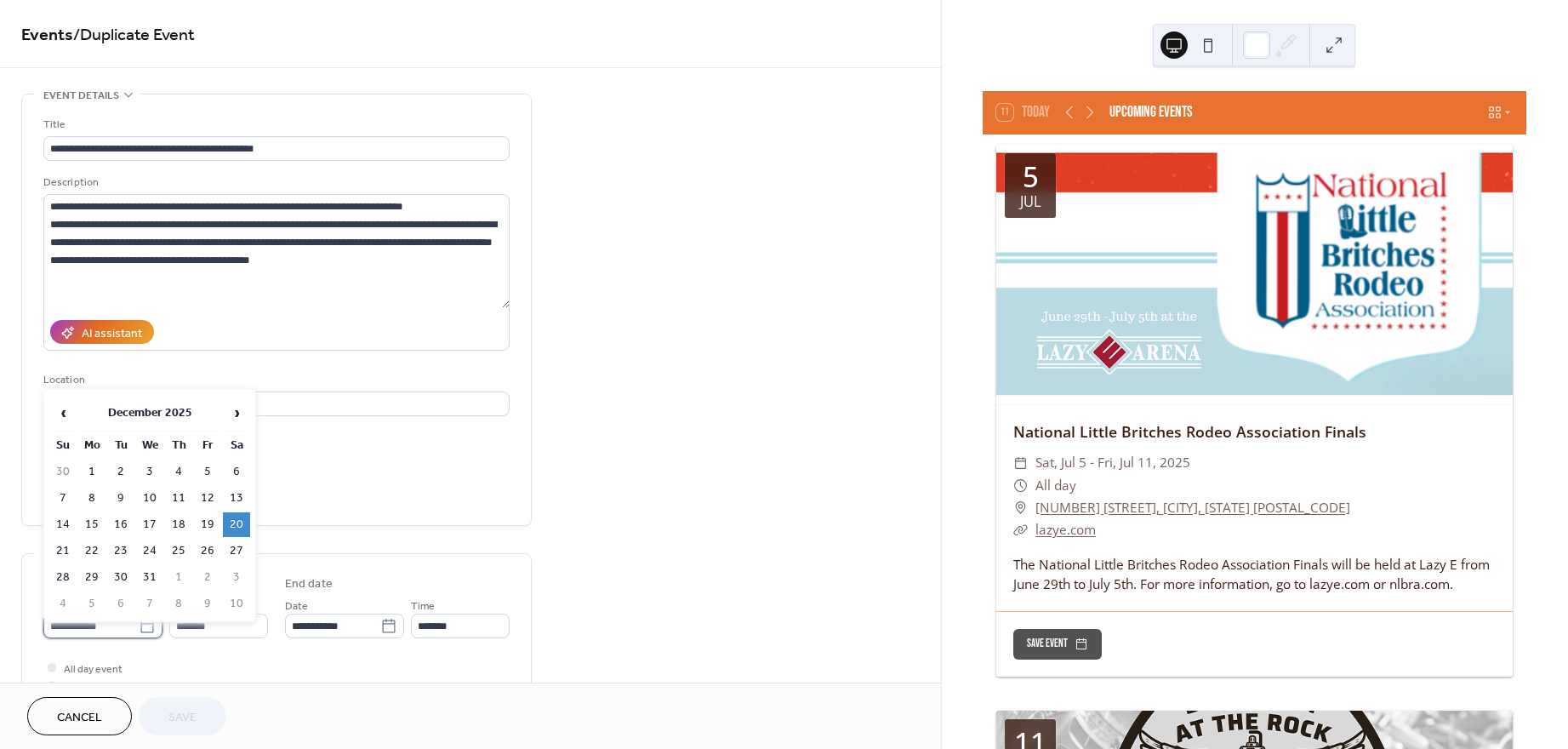 click on "**********" at bounding box center (91, 626) 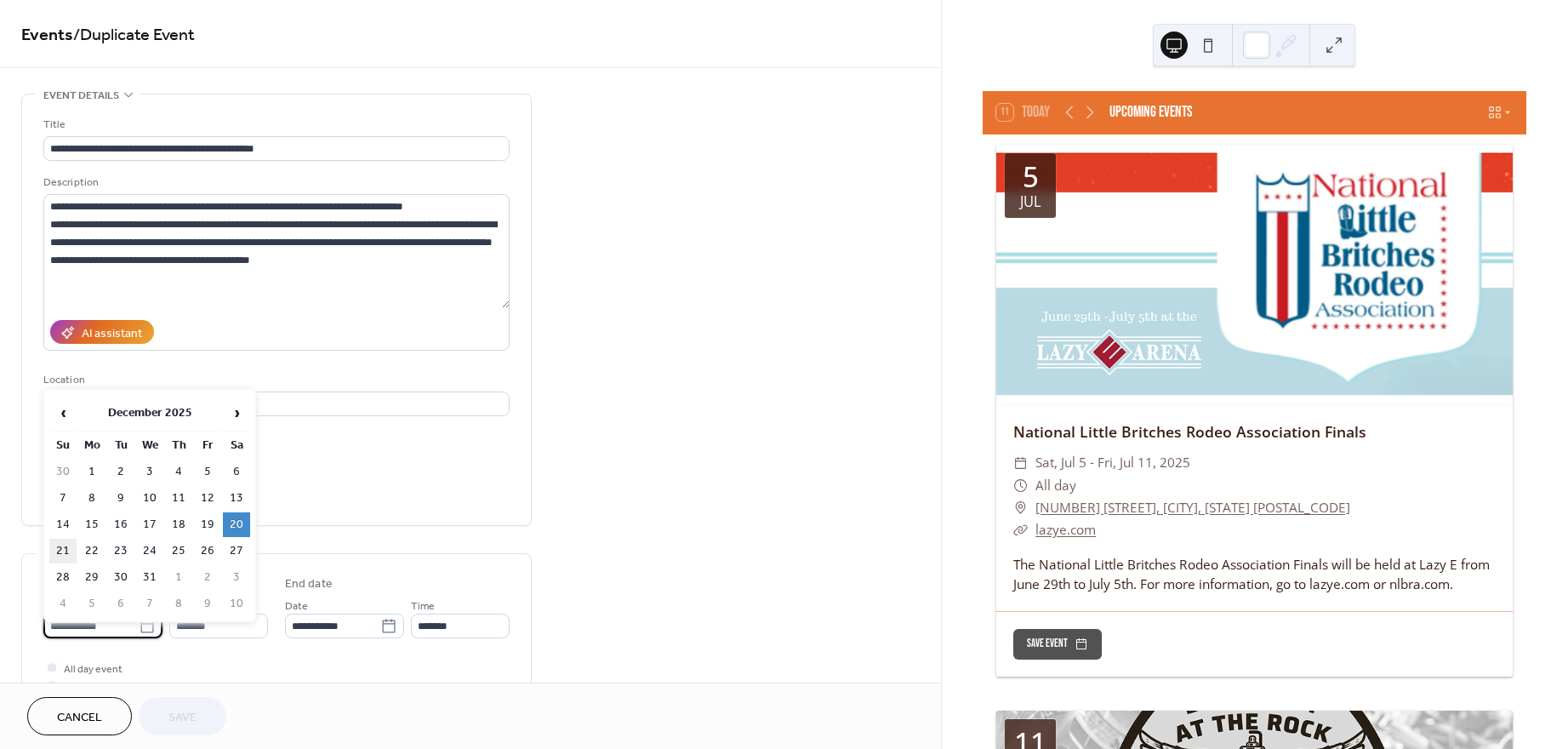 click on "21" at bounding box center [63, 551] 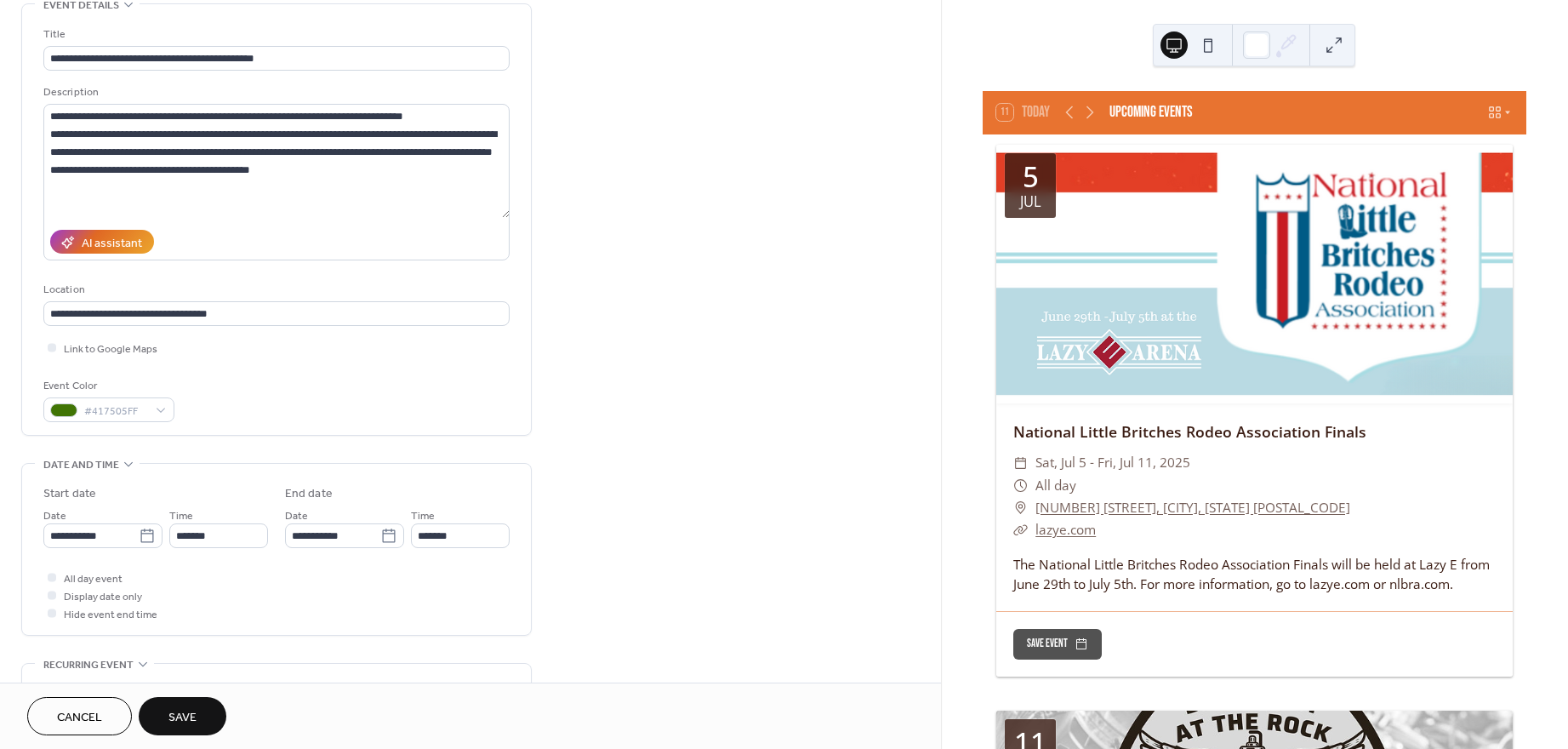 scroll, scrollTop: 83, scrollLeft: 0, axis: vertical 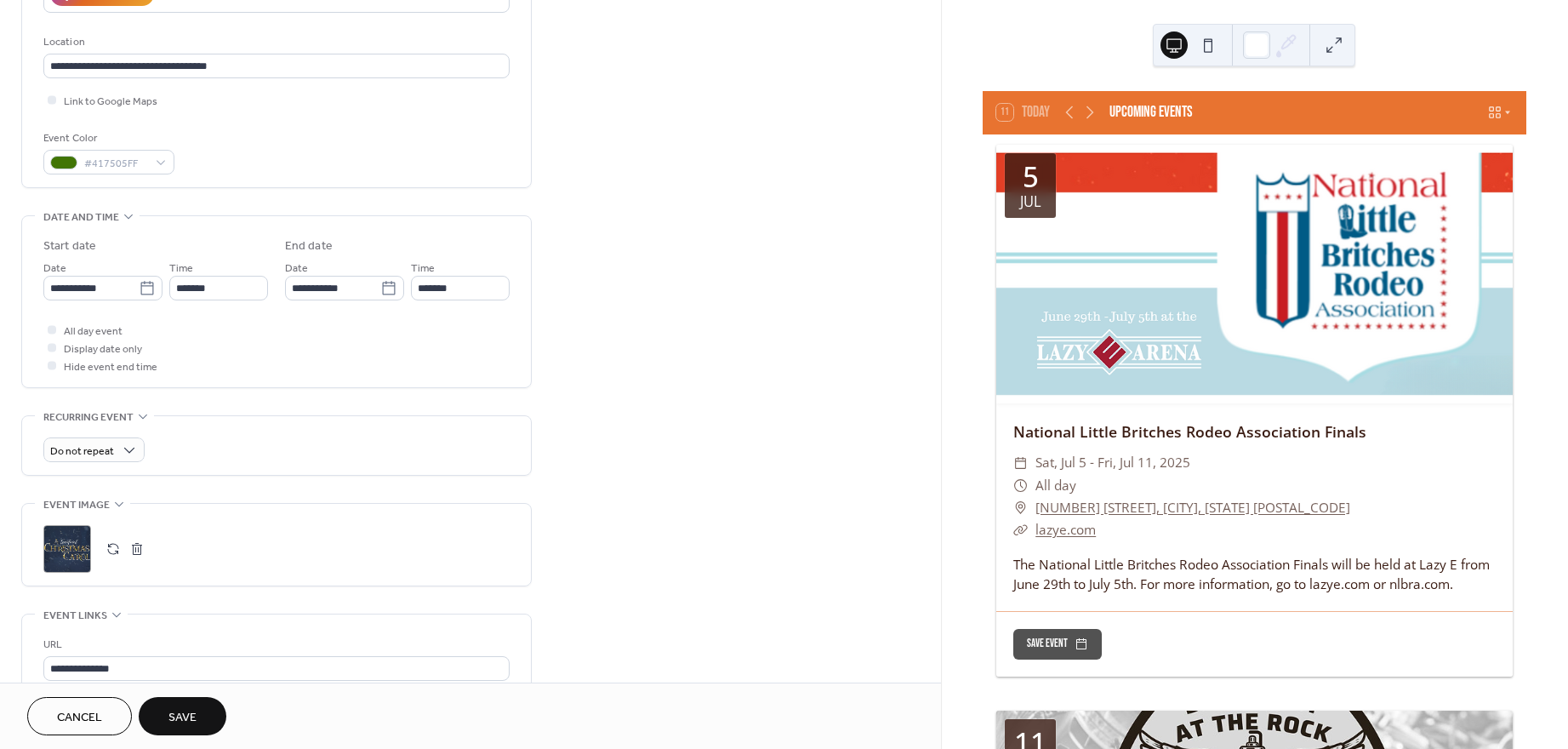 click on "Save" at bounding box center (182, 718) 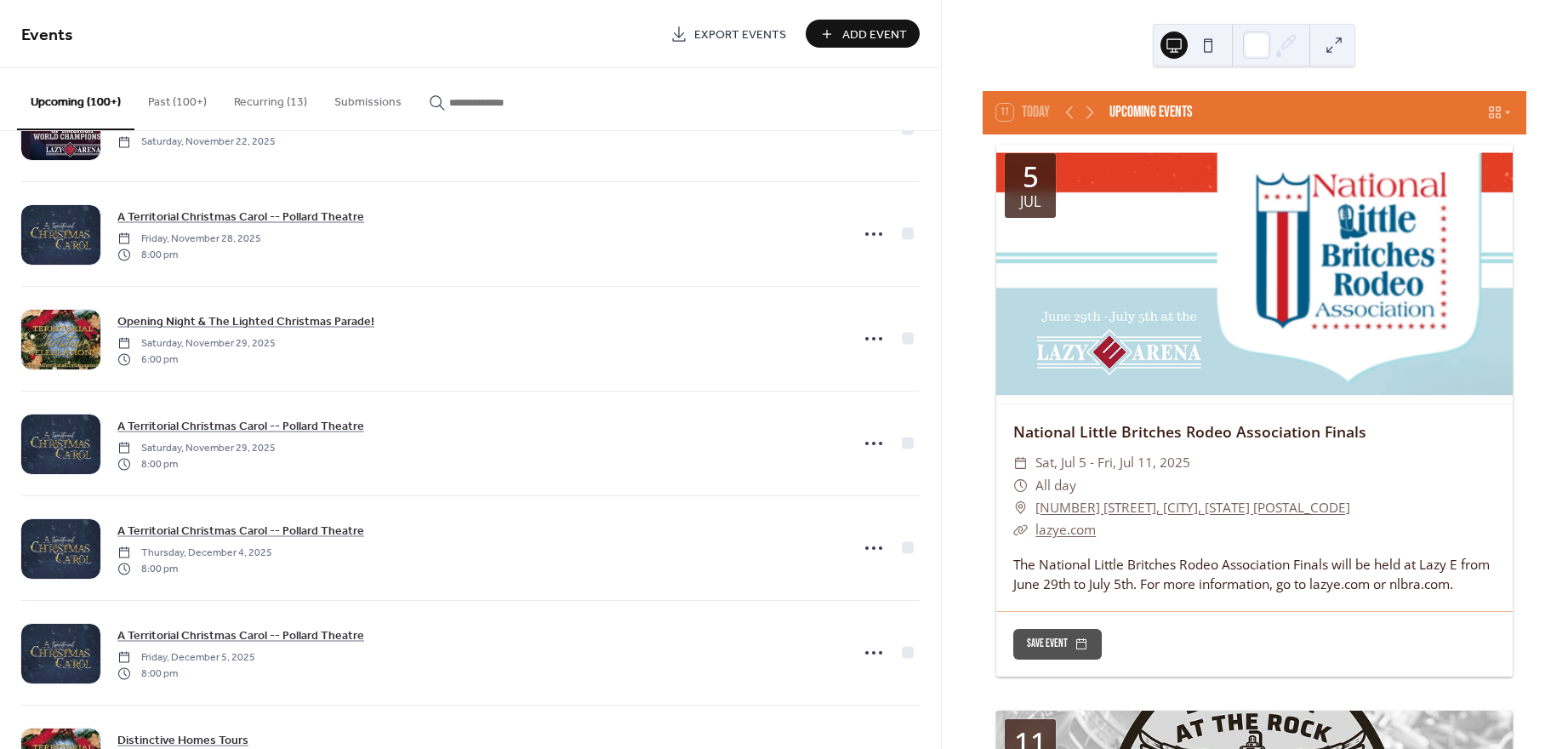 scroll, scrollTop: 13991, scrollLeft: 0, axis: vertical 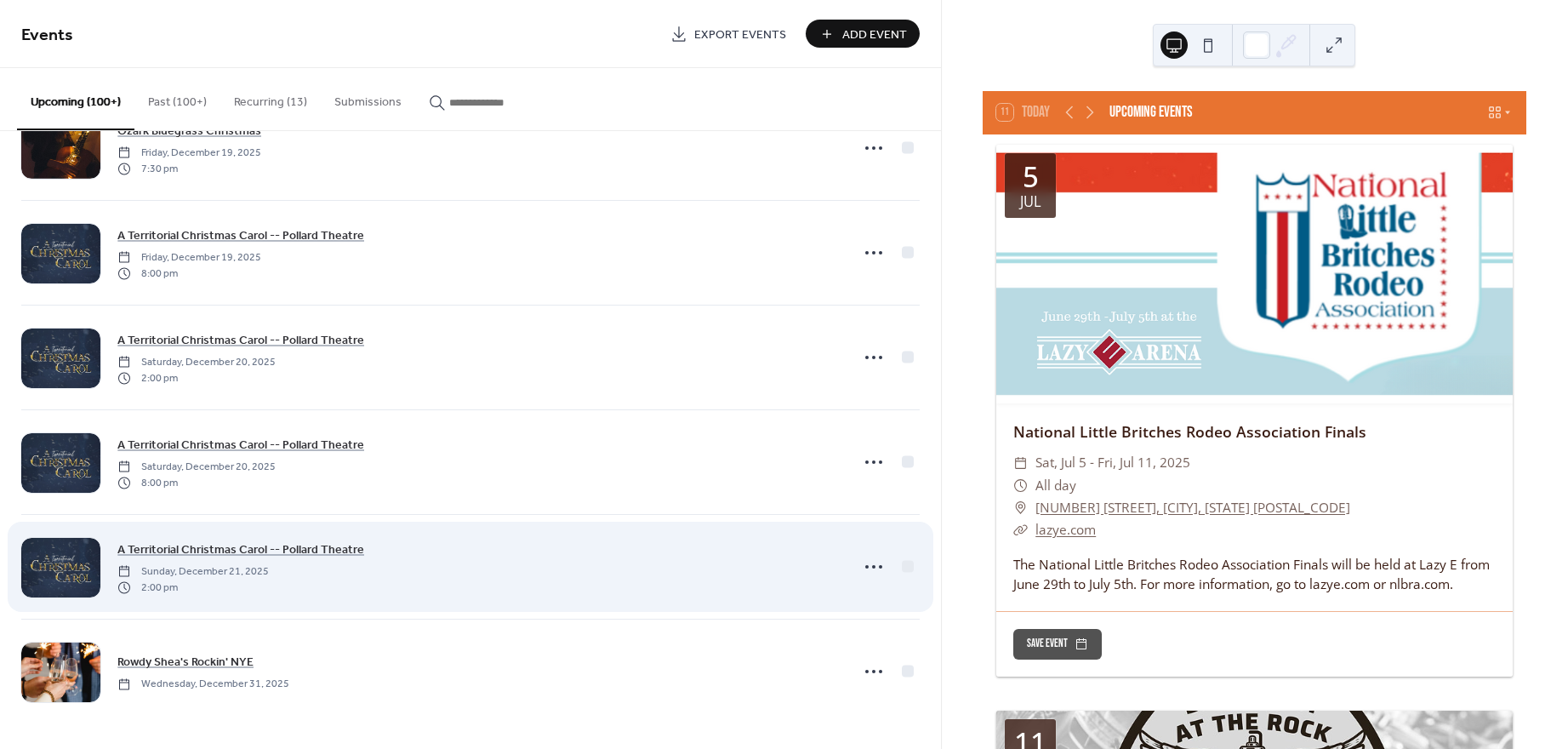 click on "A Territorial Christmas Carol -- Pollard Theatre Sunday, December 21, 2025 2:00 pm" at bounding box center (478, 567) 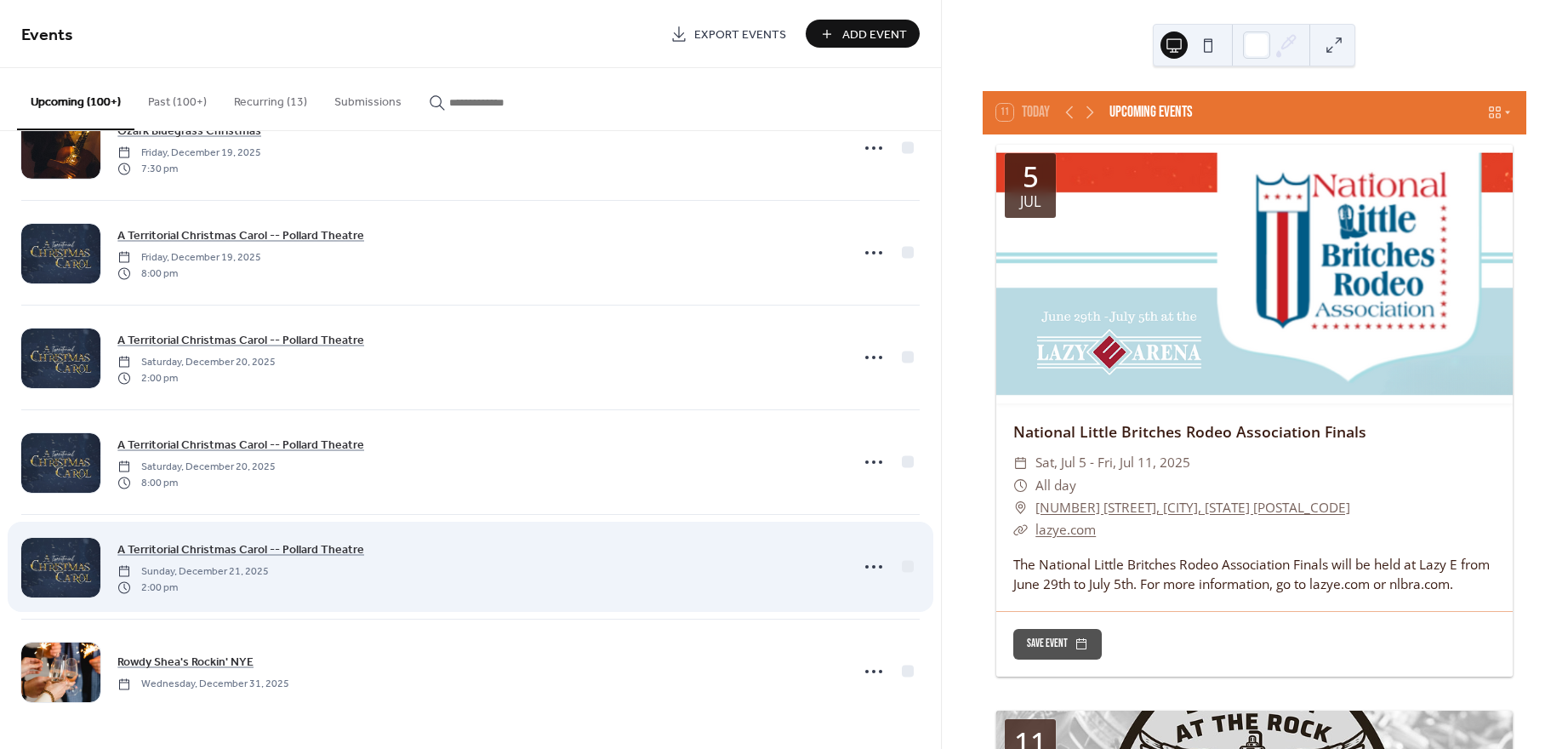 click on "A Territorial Christmas Carol -- Pollard Theatre Sunday, December 21, 2025 2:00 pm" at bounding box center [478, 567] 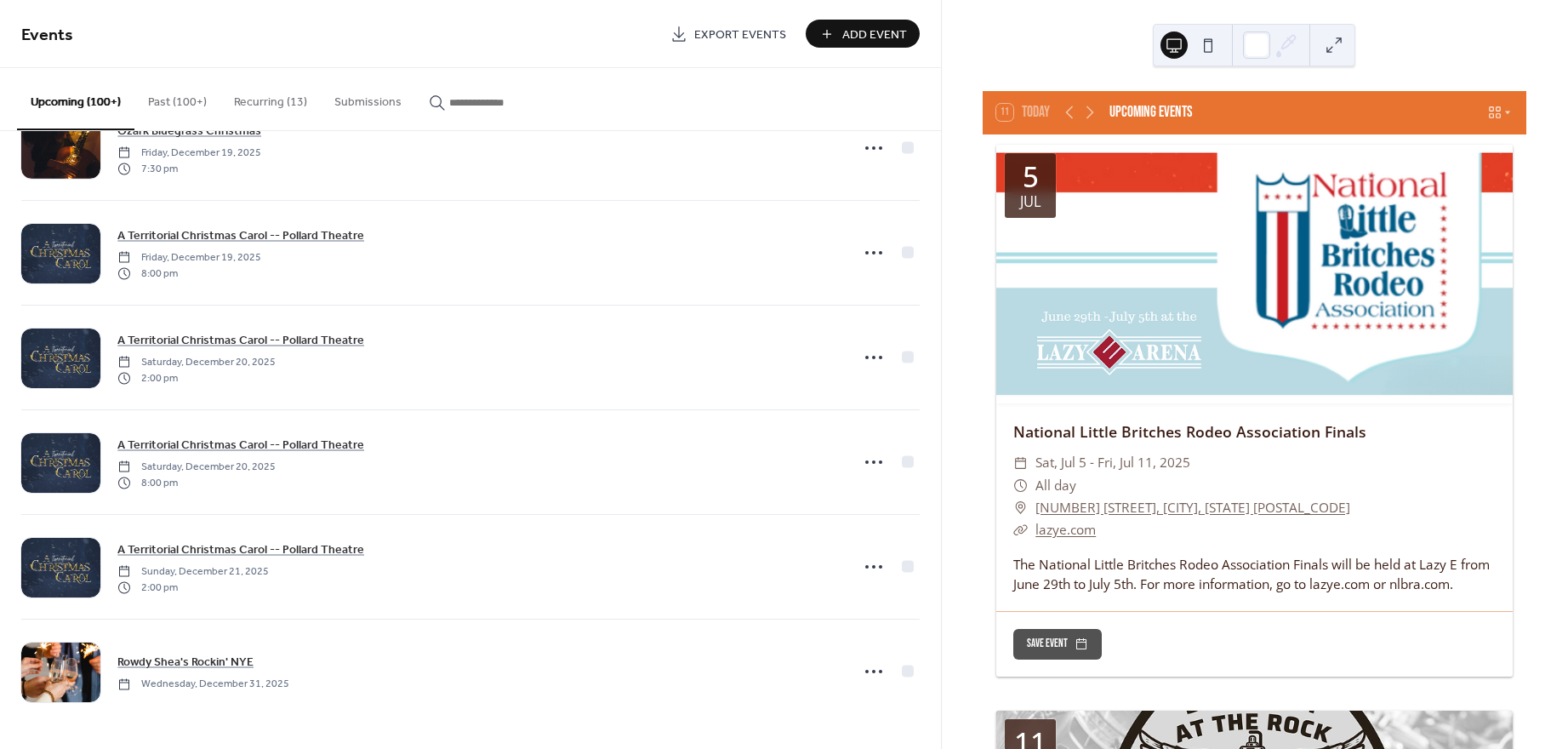 click on "Add Event" at bounding box center [875, 35] 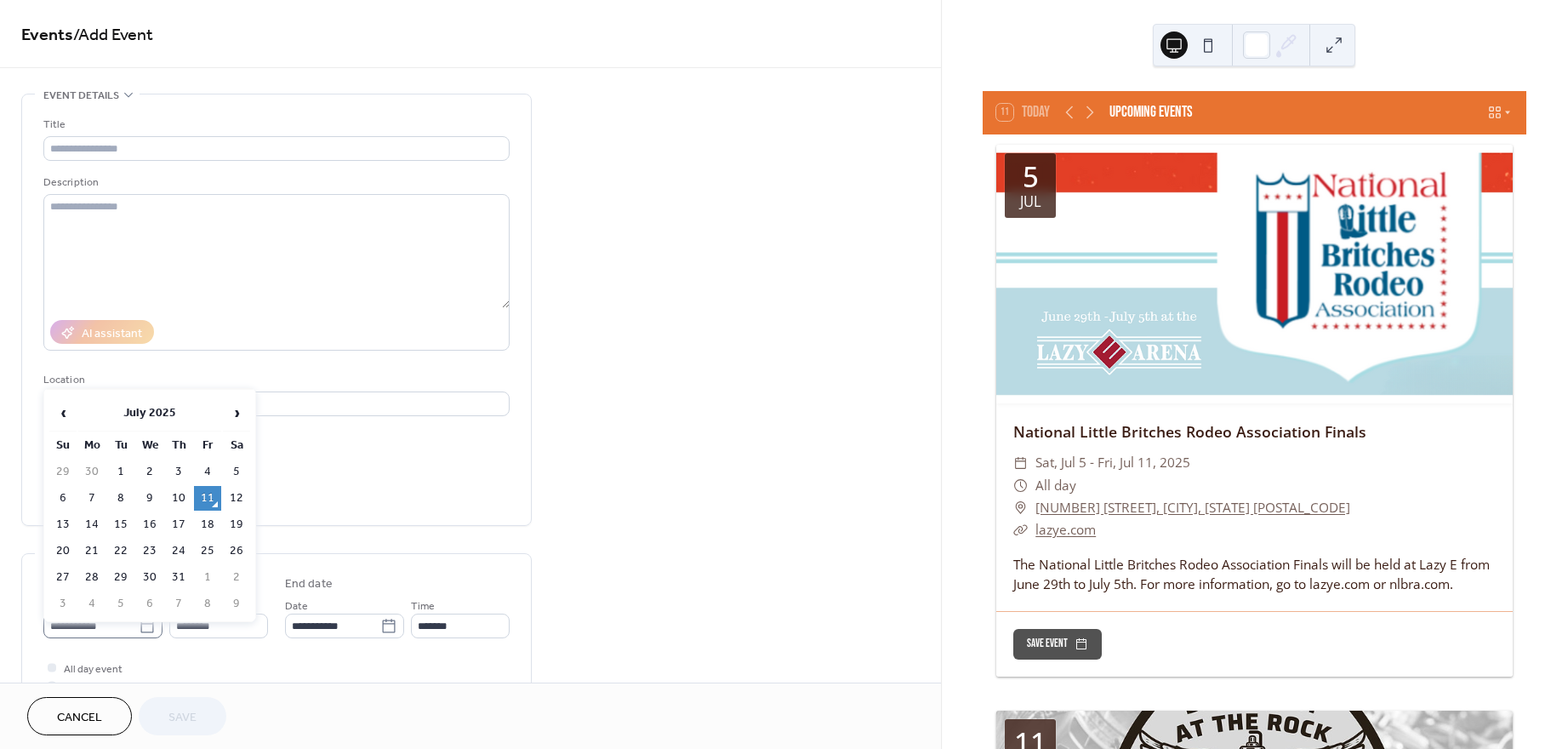 click 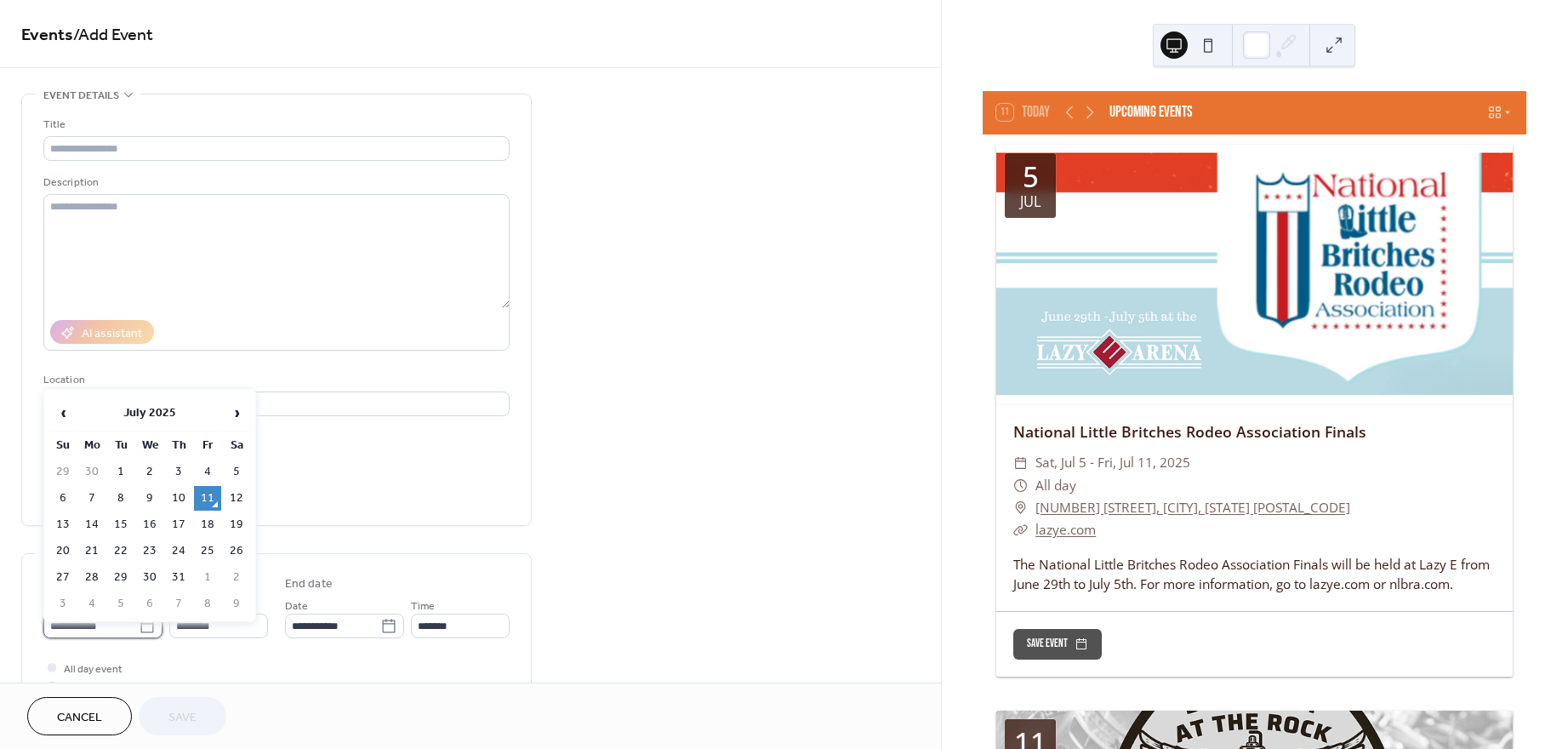 click on "**********" at bounding box center (91, 626) 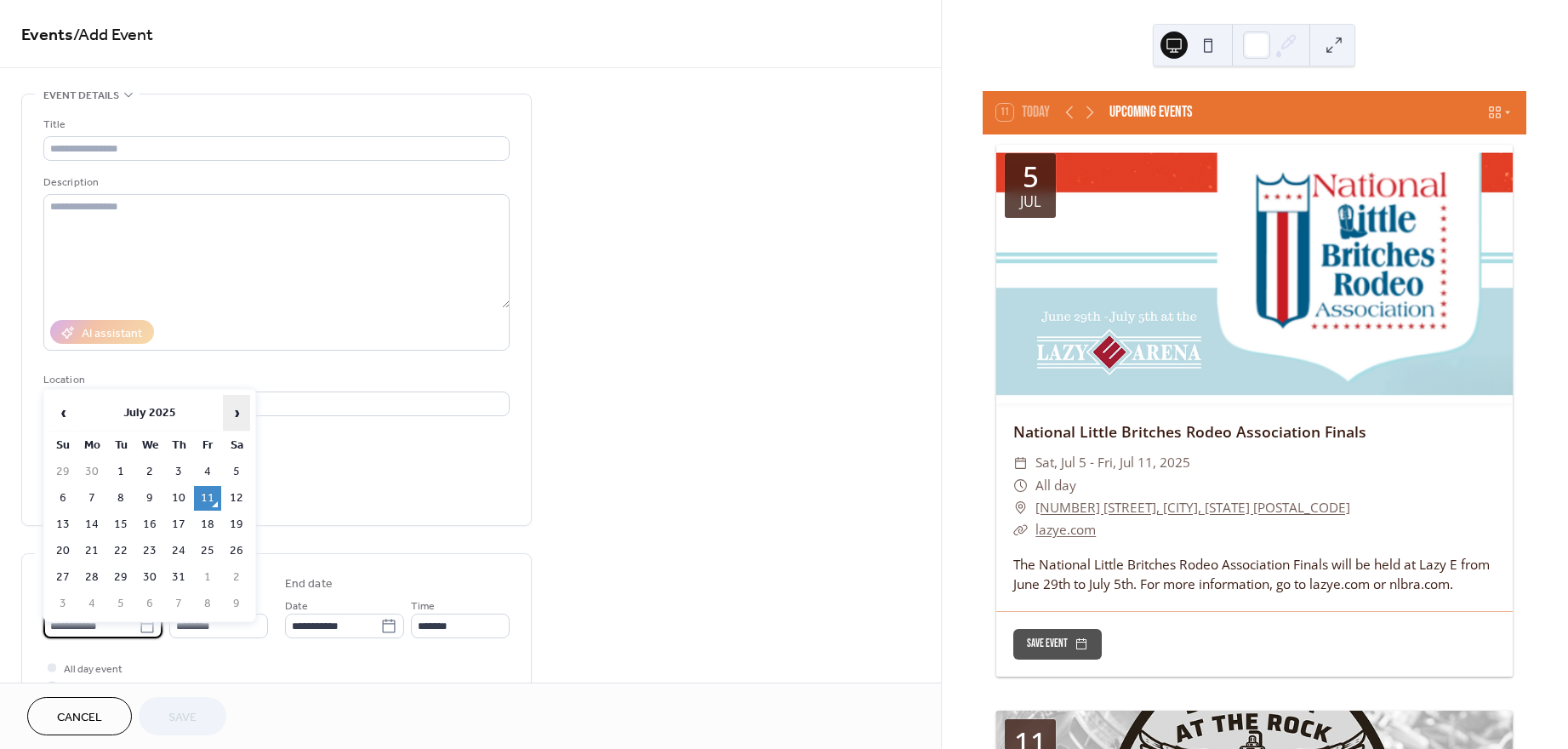 click on "›" at bounding box center (237, 413) 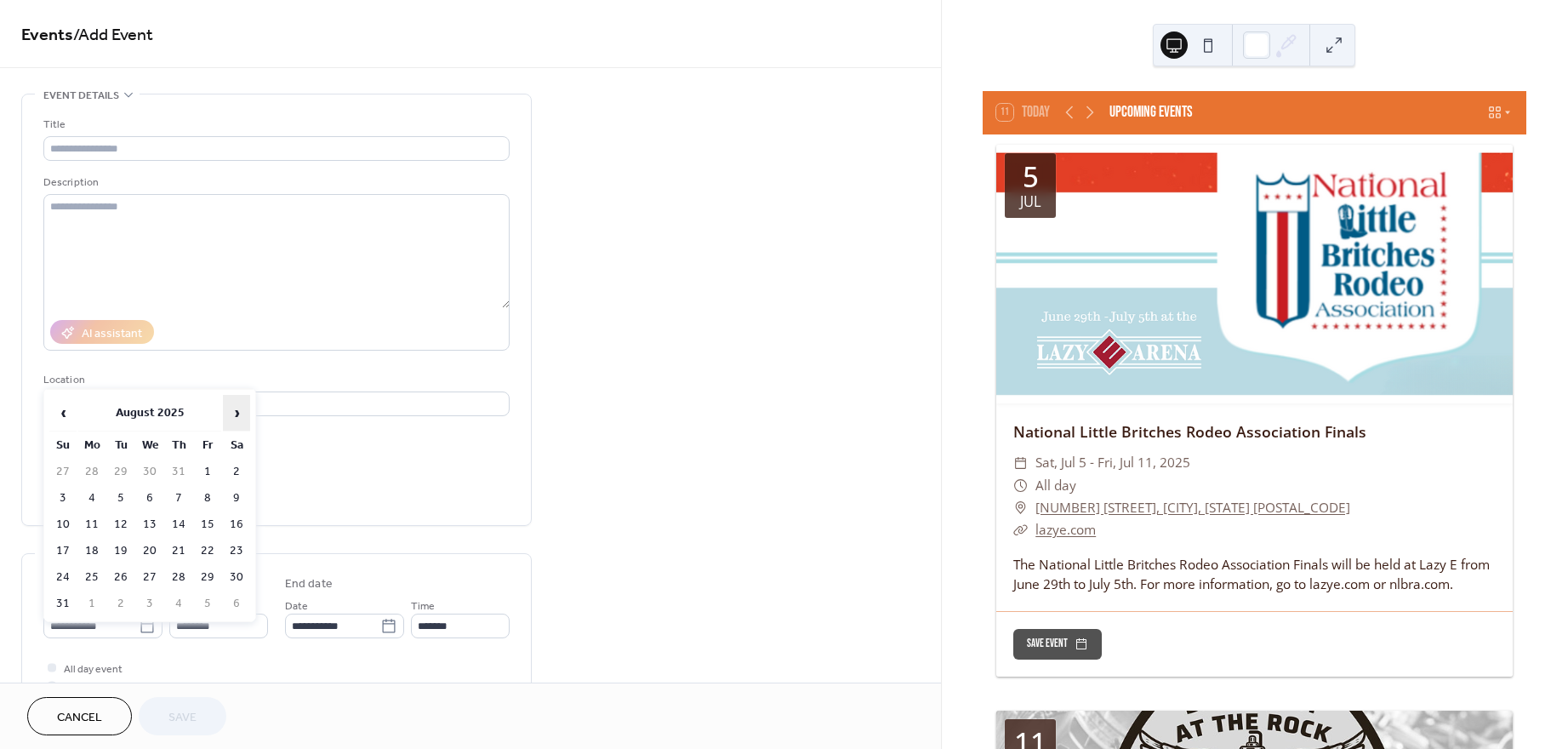 click on "›" at bounding box center [237, 413] 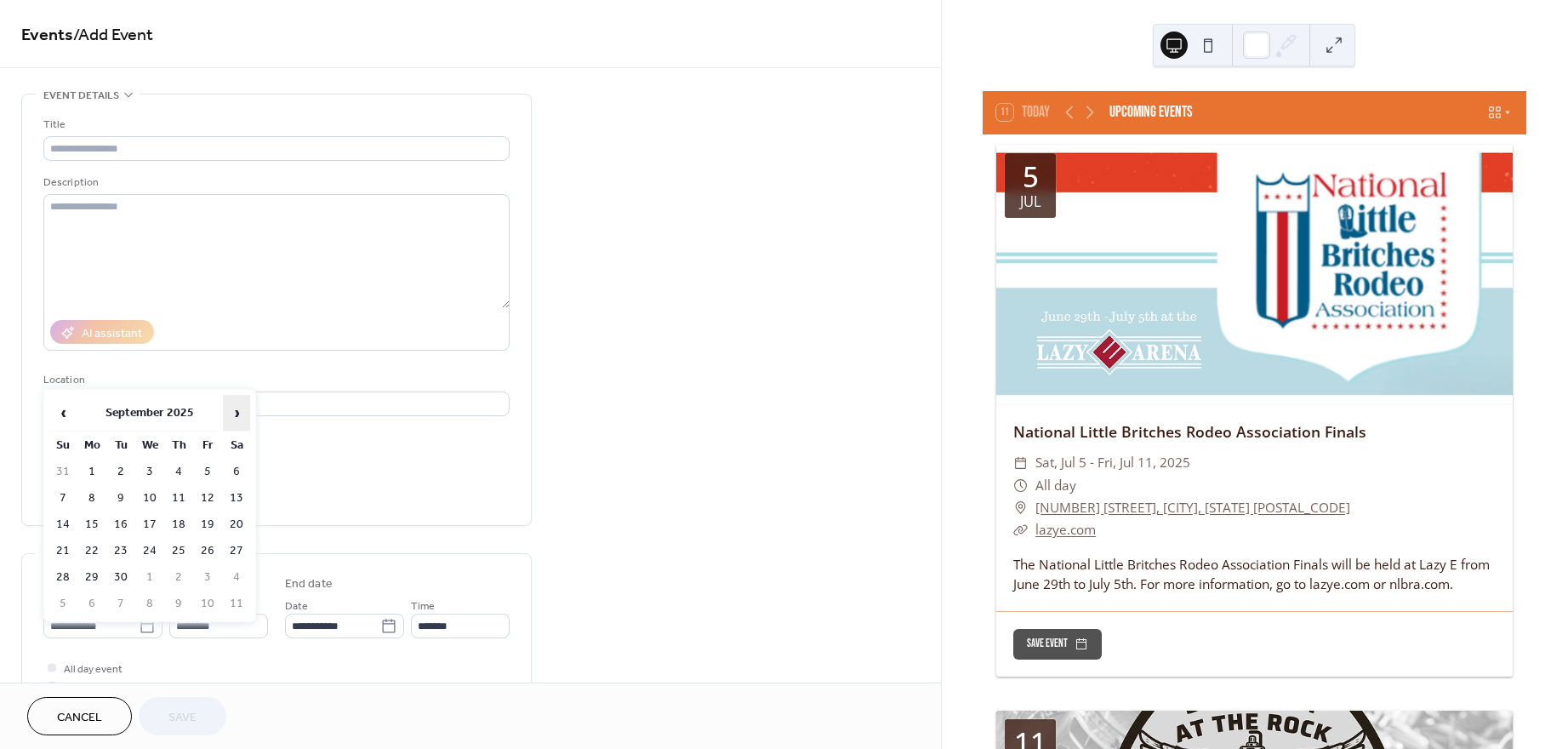 click on "›" at bounding box center (237, 413) 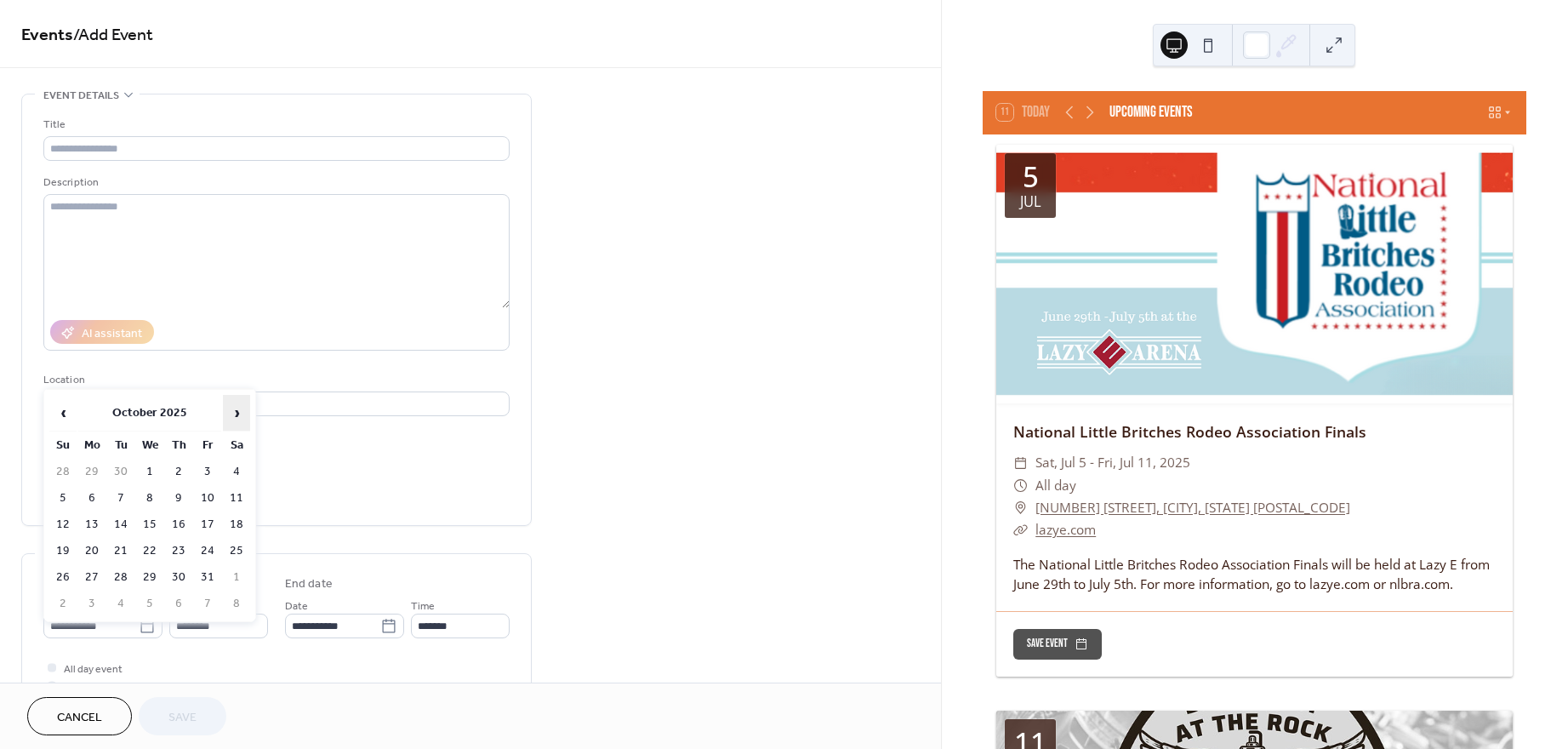 click on "›" at bounding box center [237, 413] 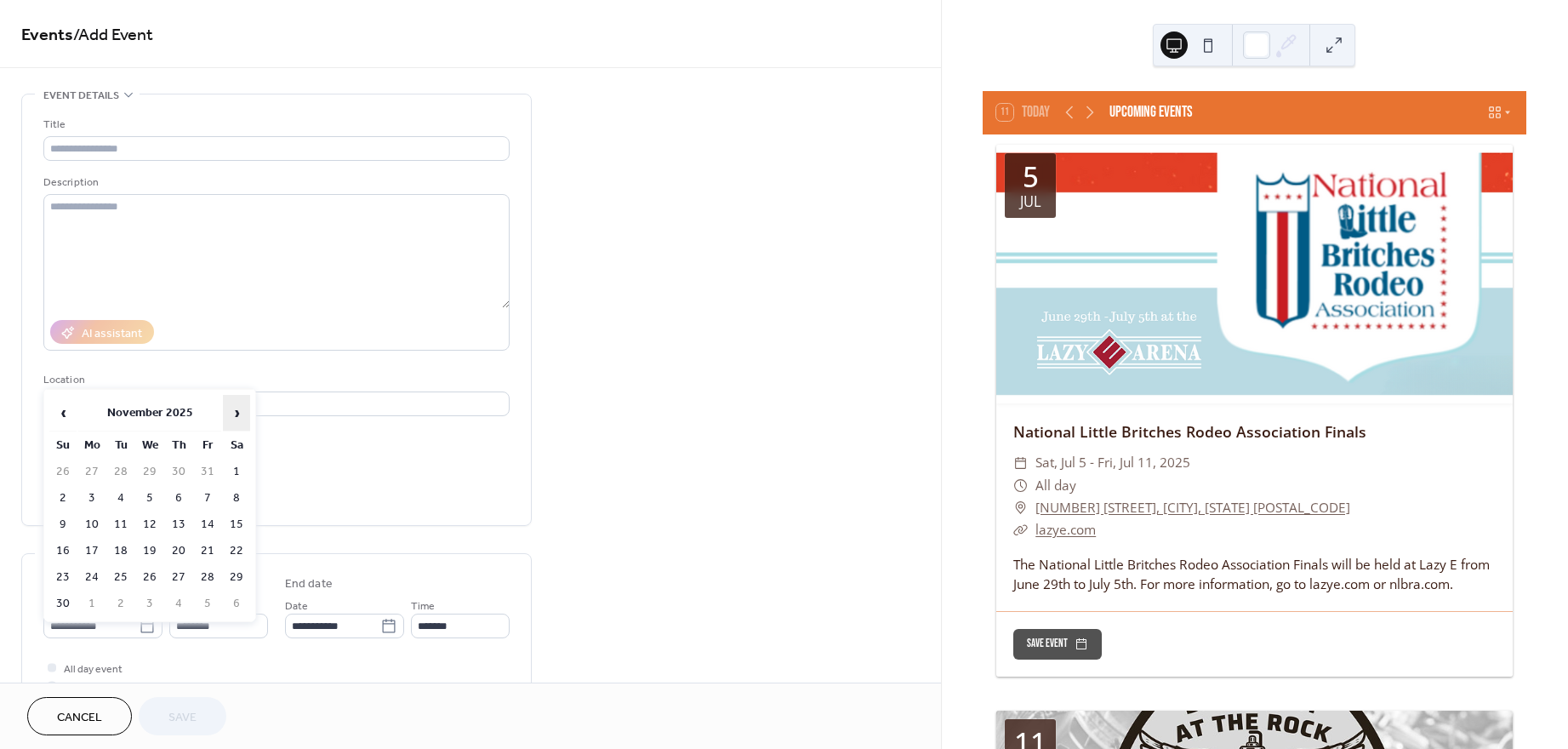 click on "›" at bounding box center [237, 413] 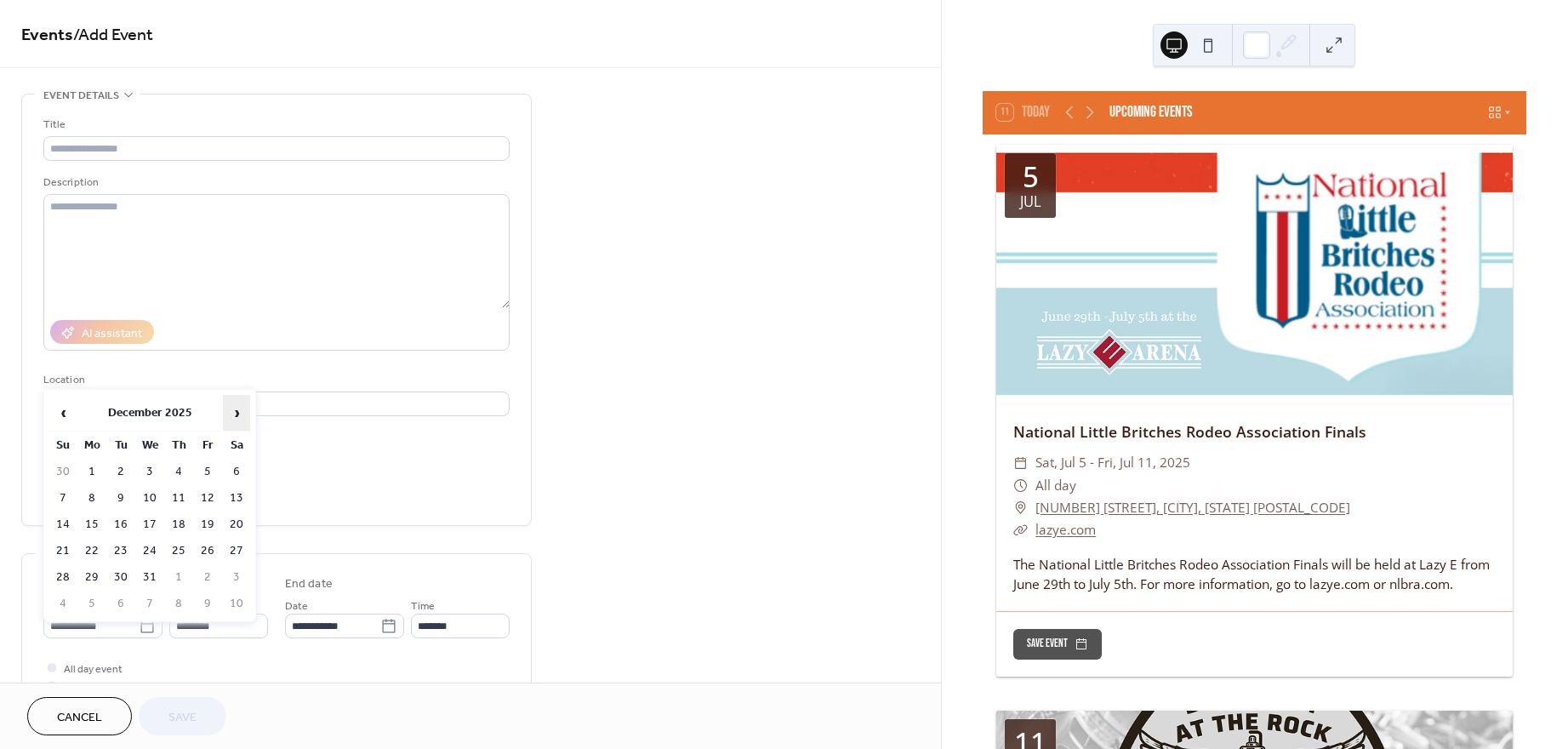 click on "›" at bounding box center (237, 413) 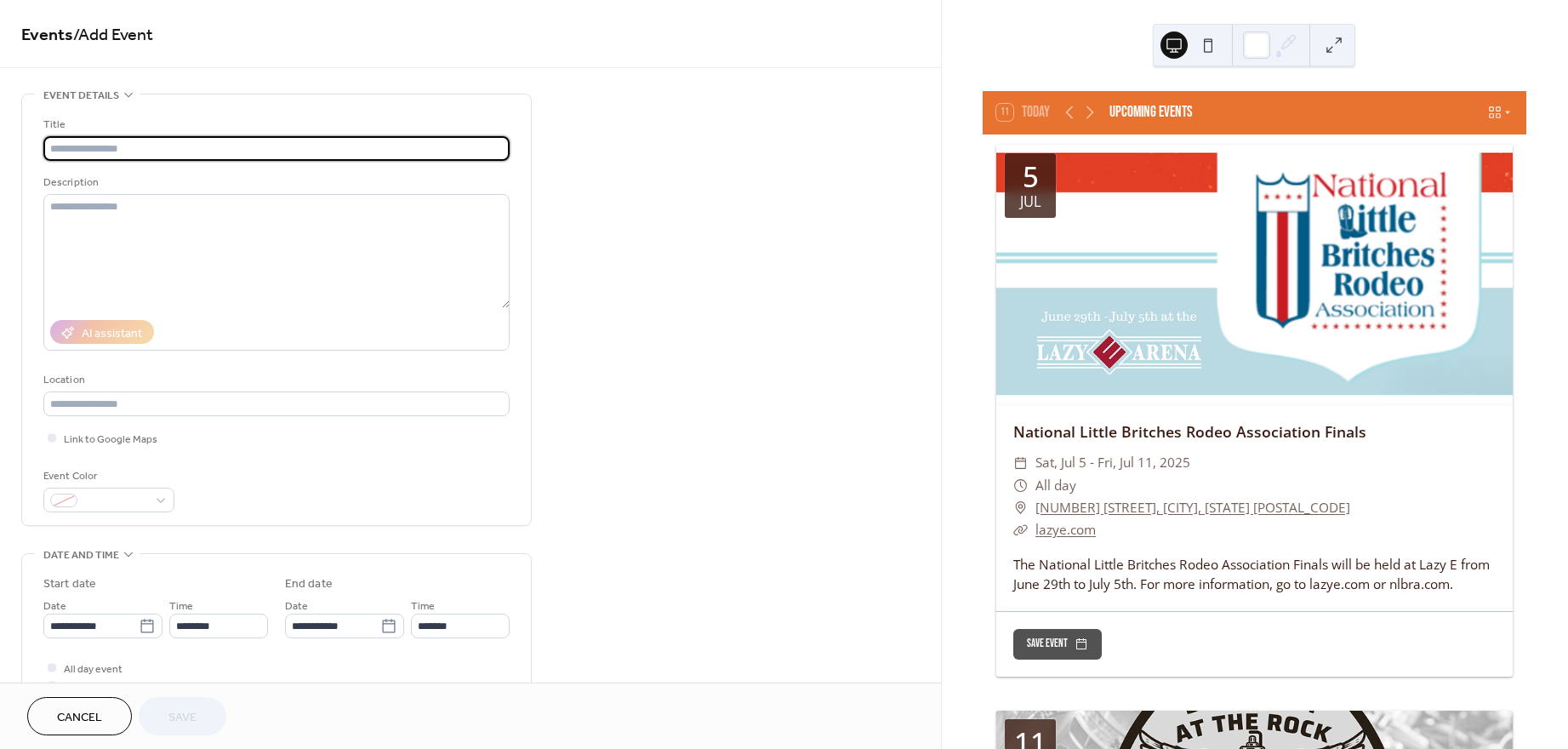 click at bounding box center [277, 148] 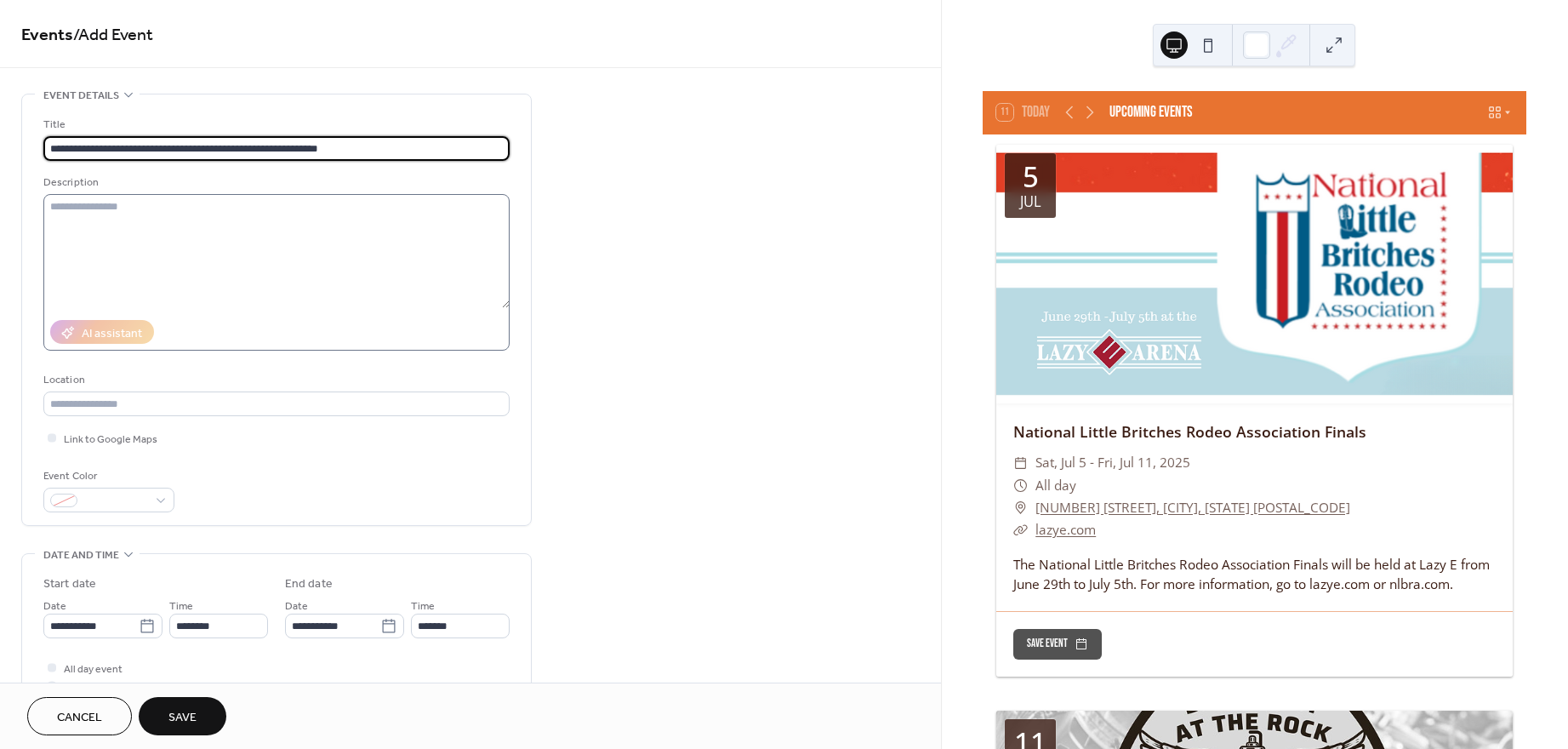 type on "**********" 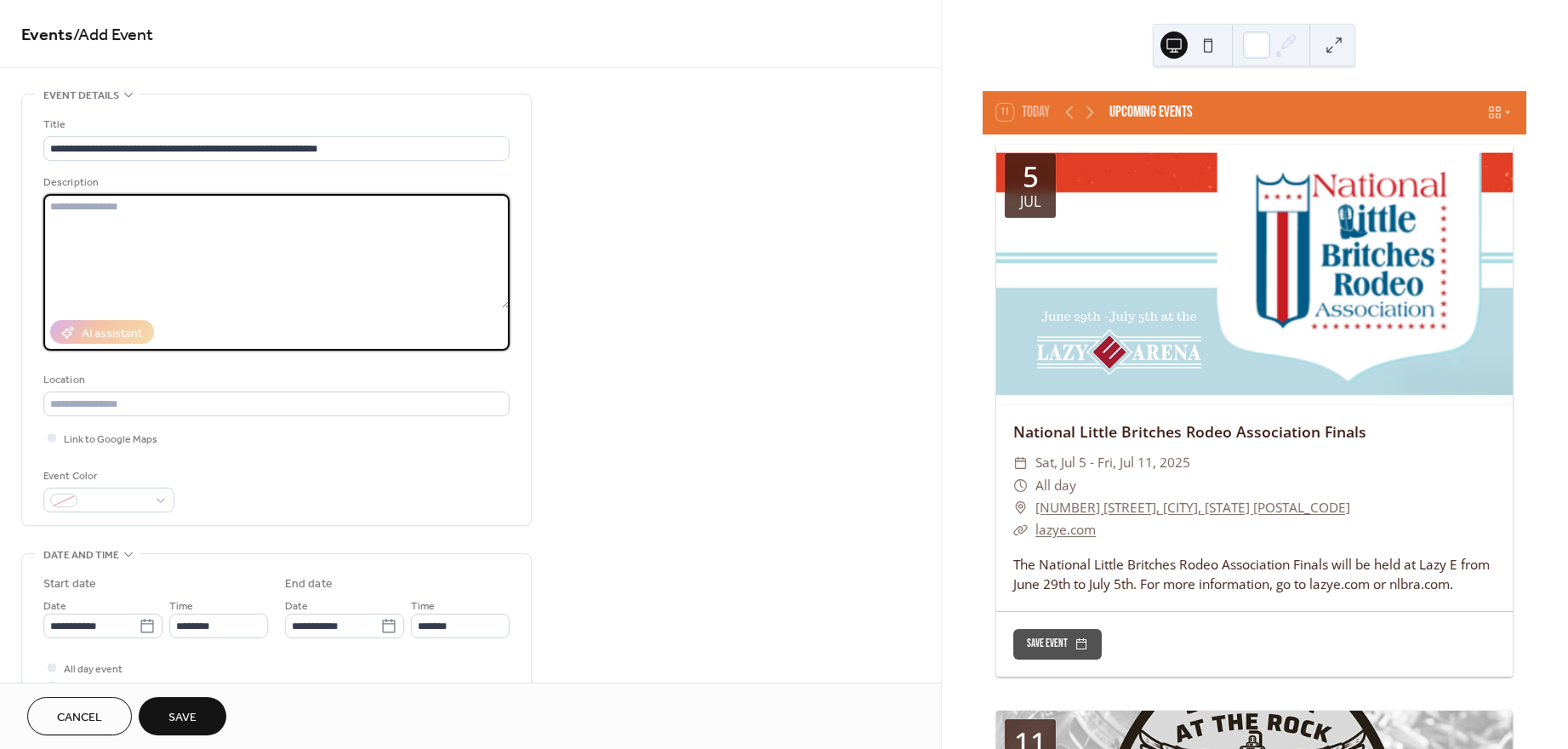click at bounding box center (277, 251) 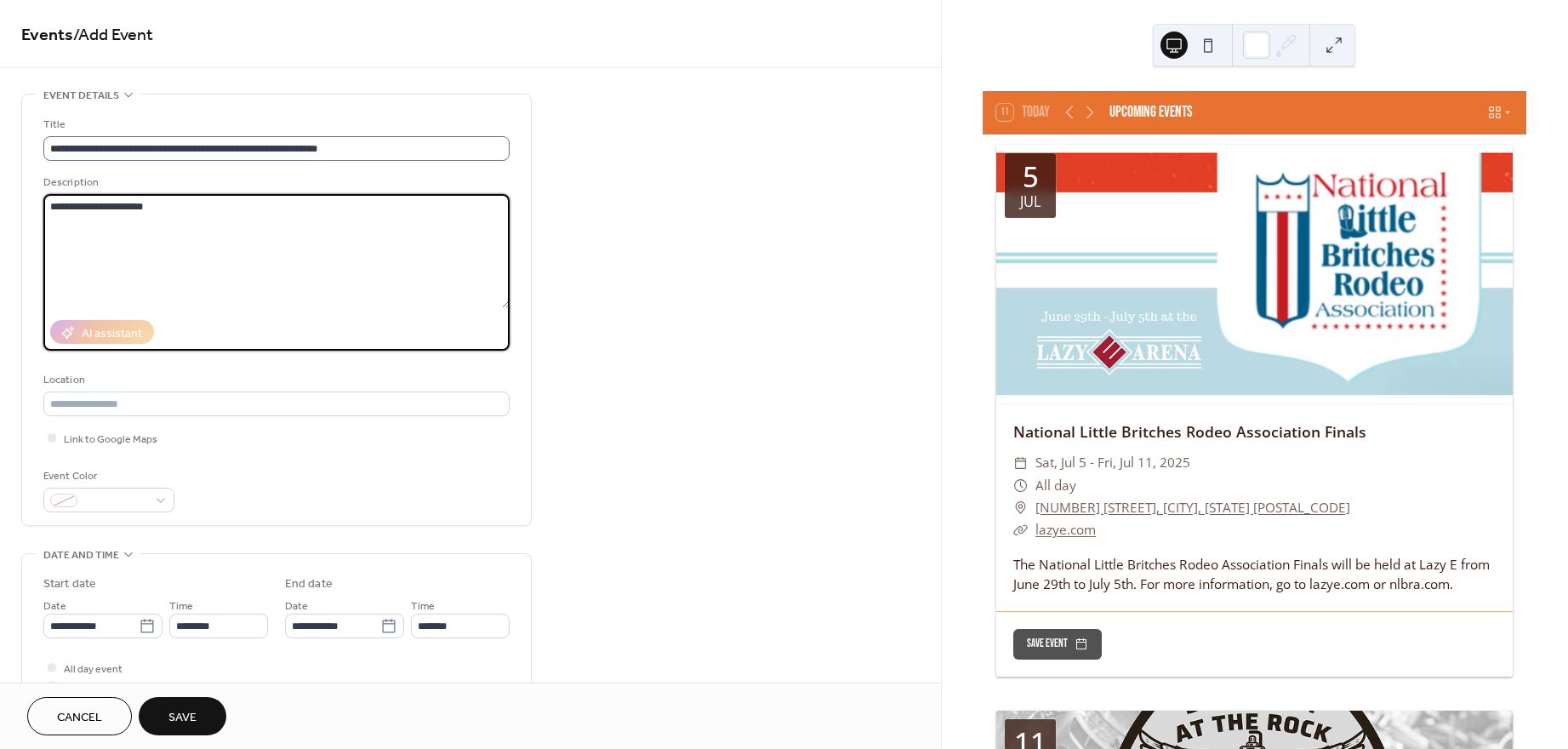type on "**********" 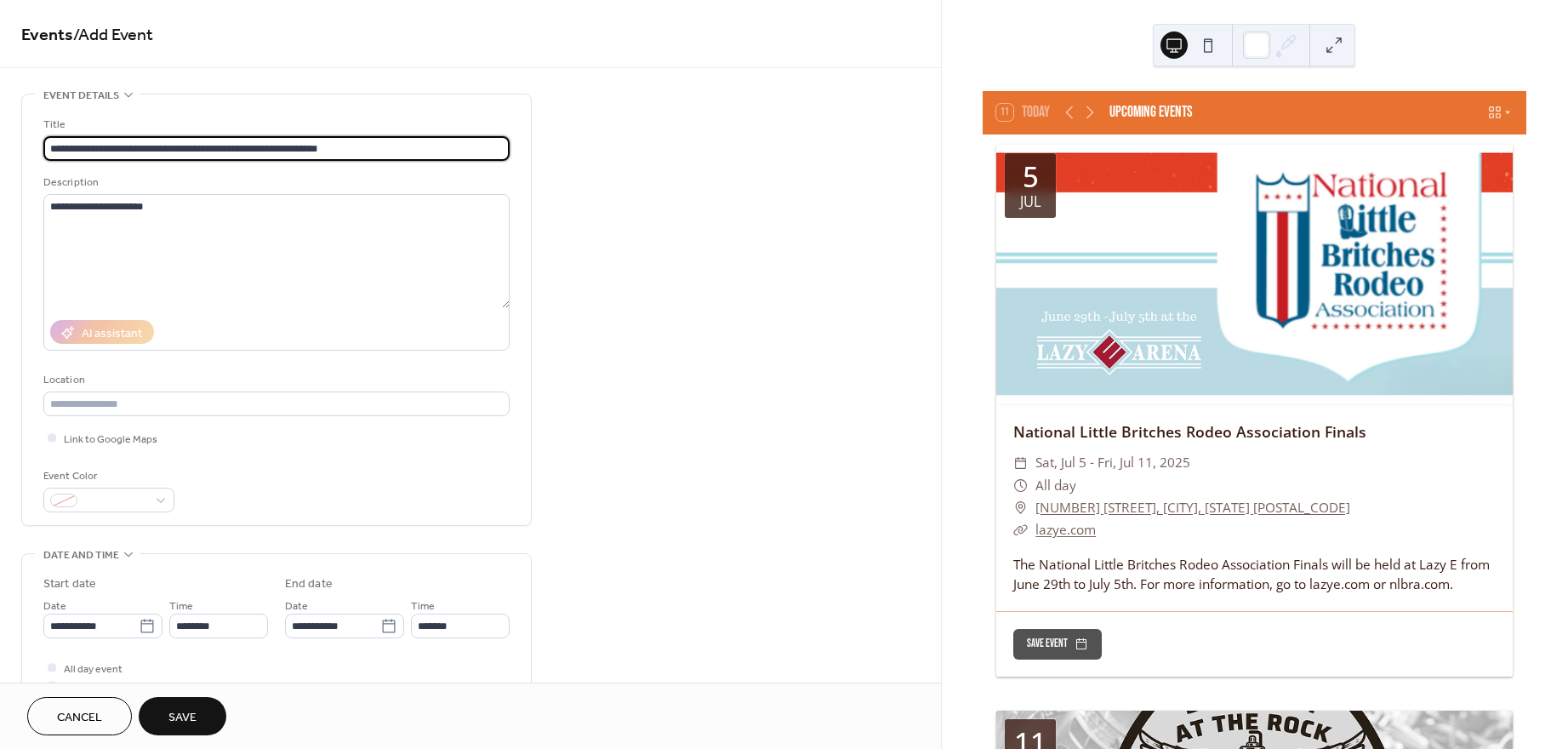 click on "**********" at bounding box center (277, 148) 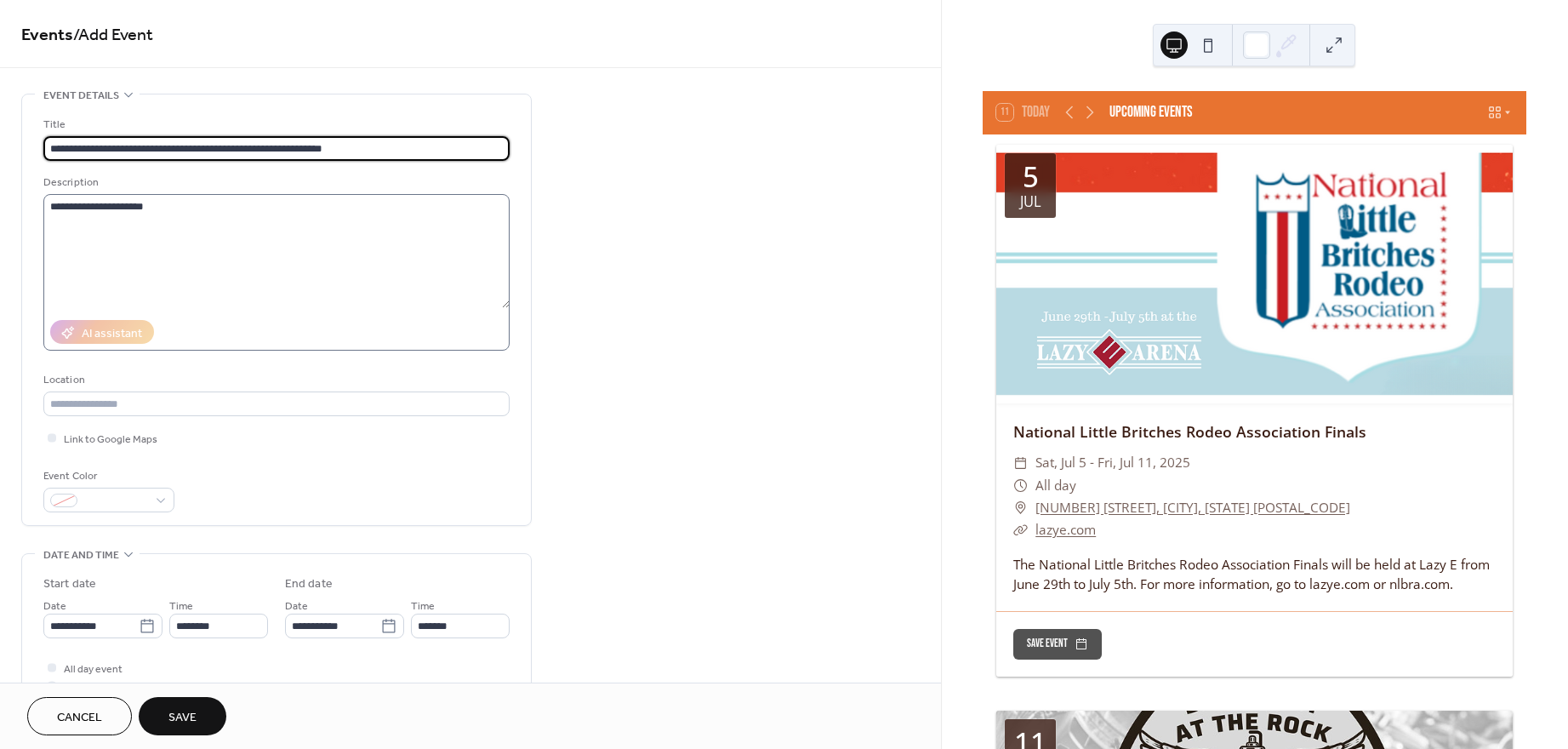 type on "**********" 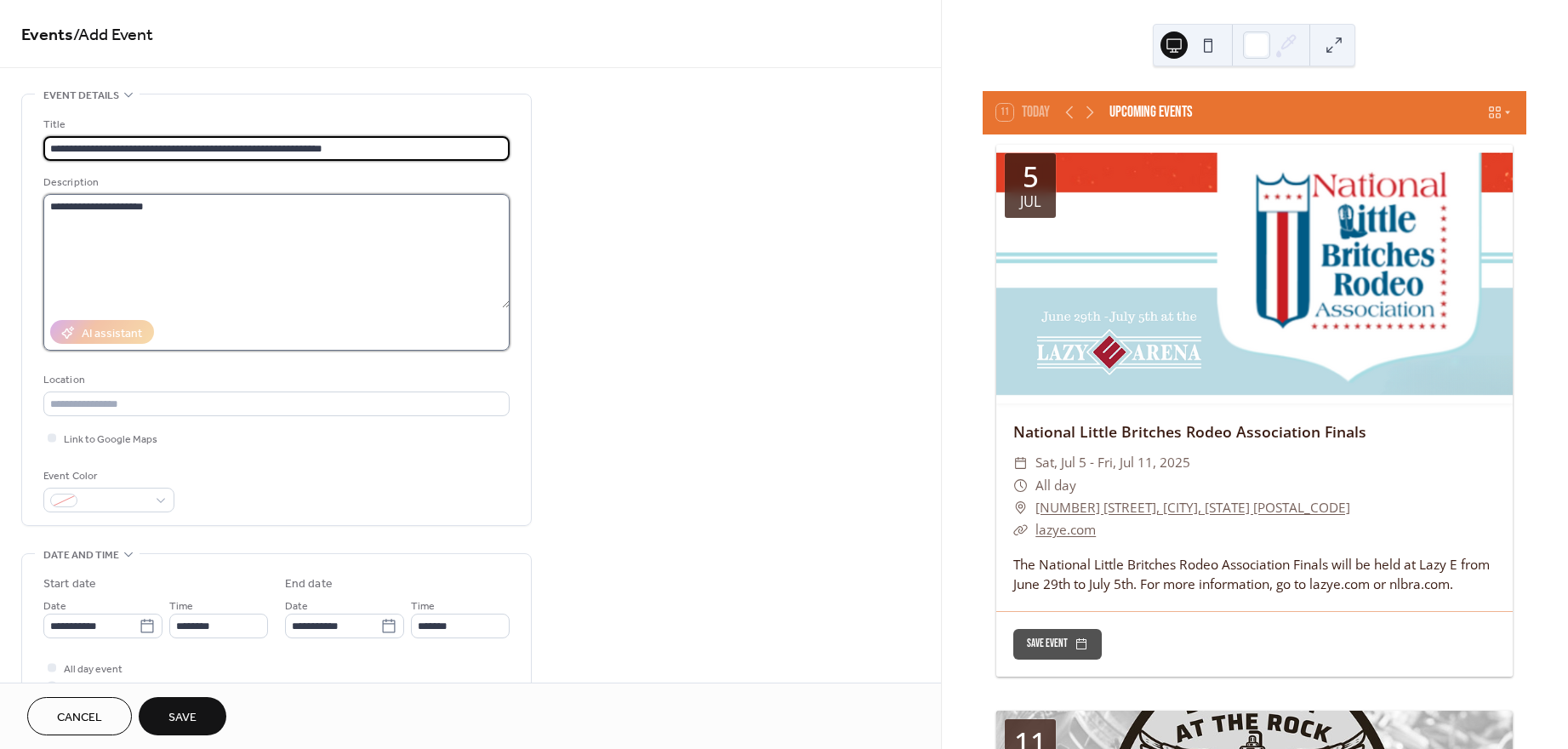 click on "**********" at bounding box center [277, 251] 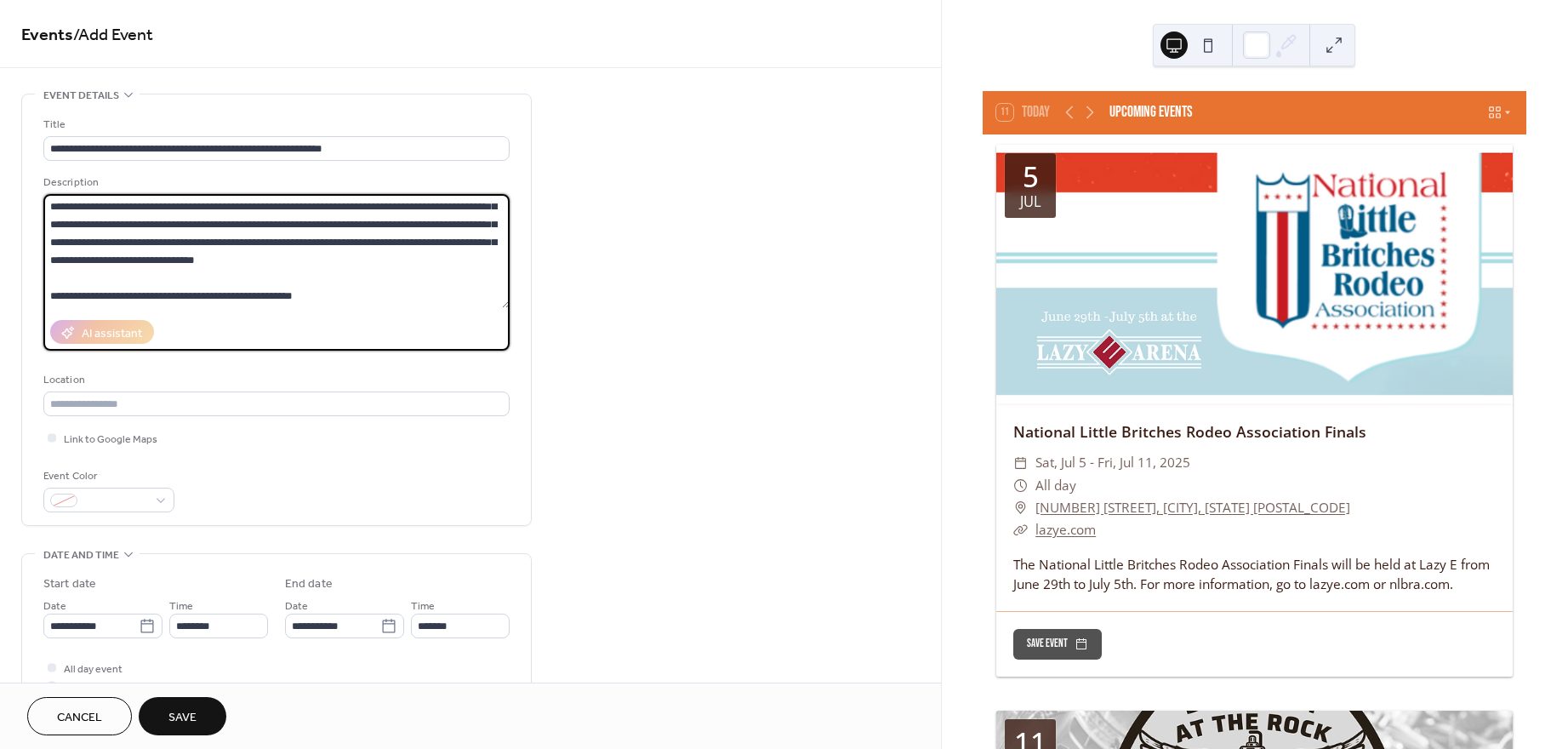 scroll, scrollTop: 69, scrollLeft: 0, axis: vertical 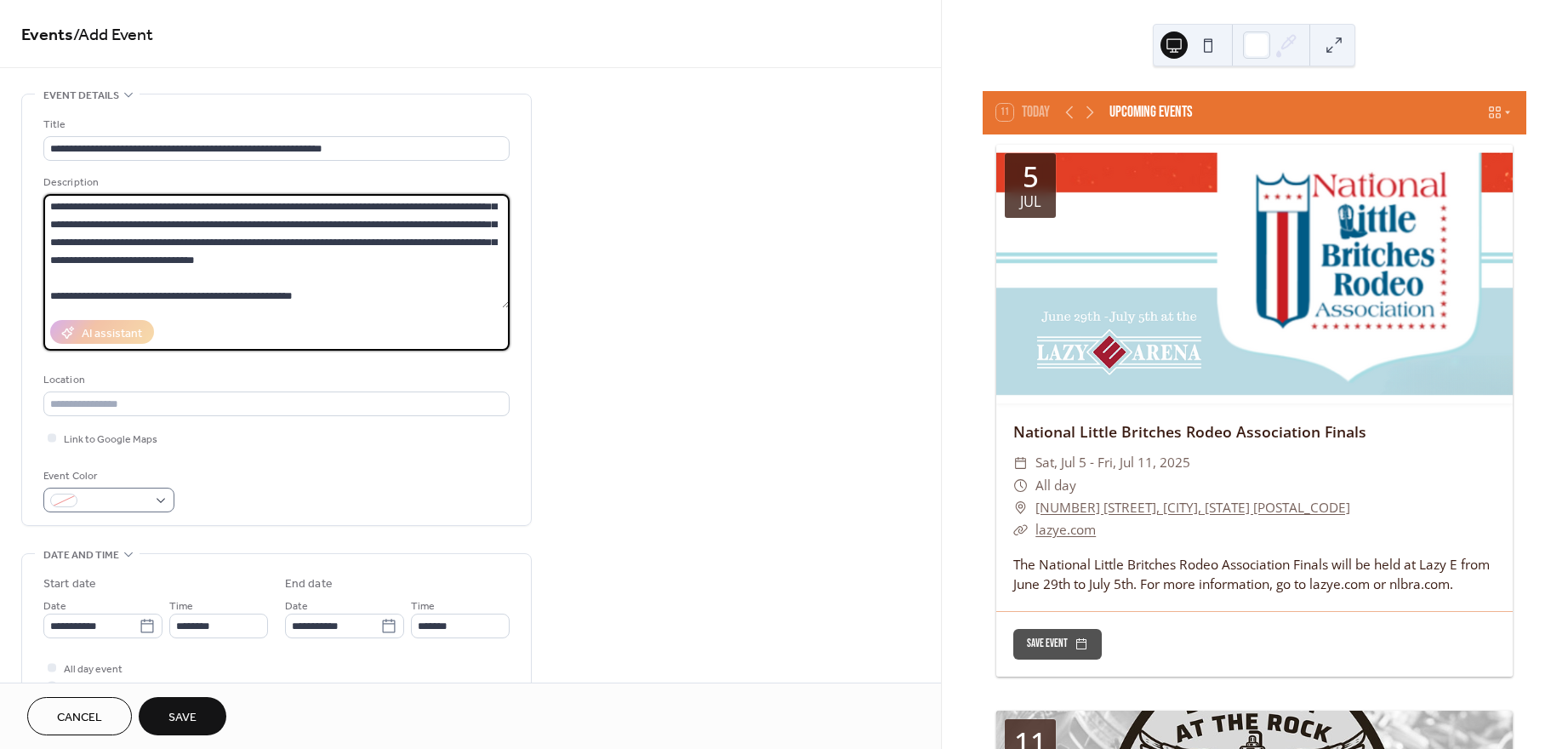 type on "**********" 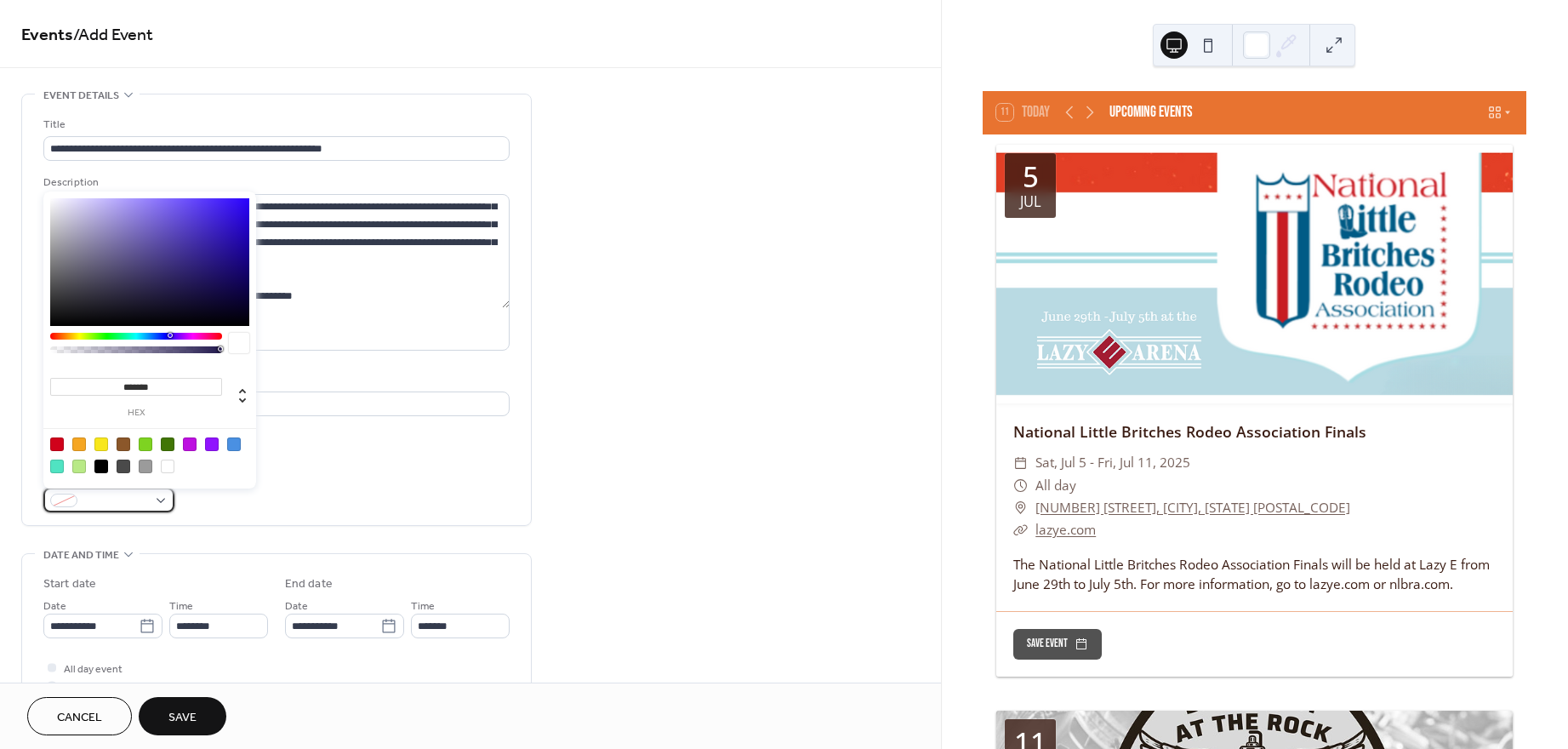 click at bounding box center [109, 500] 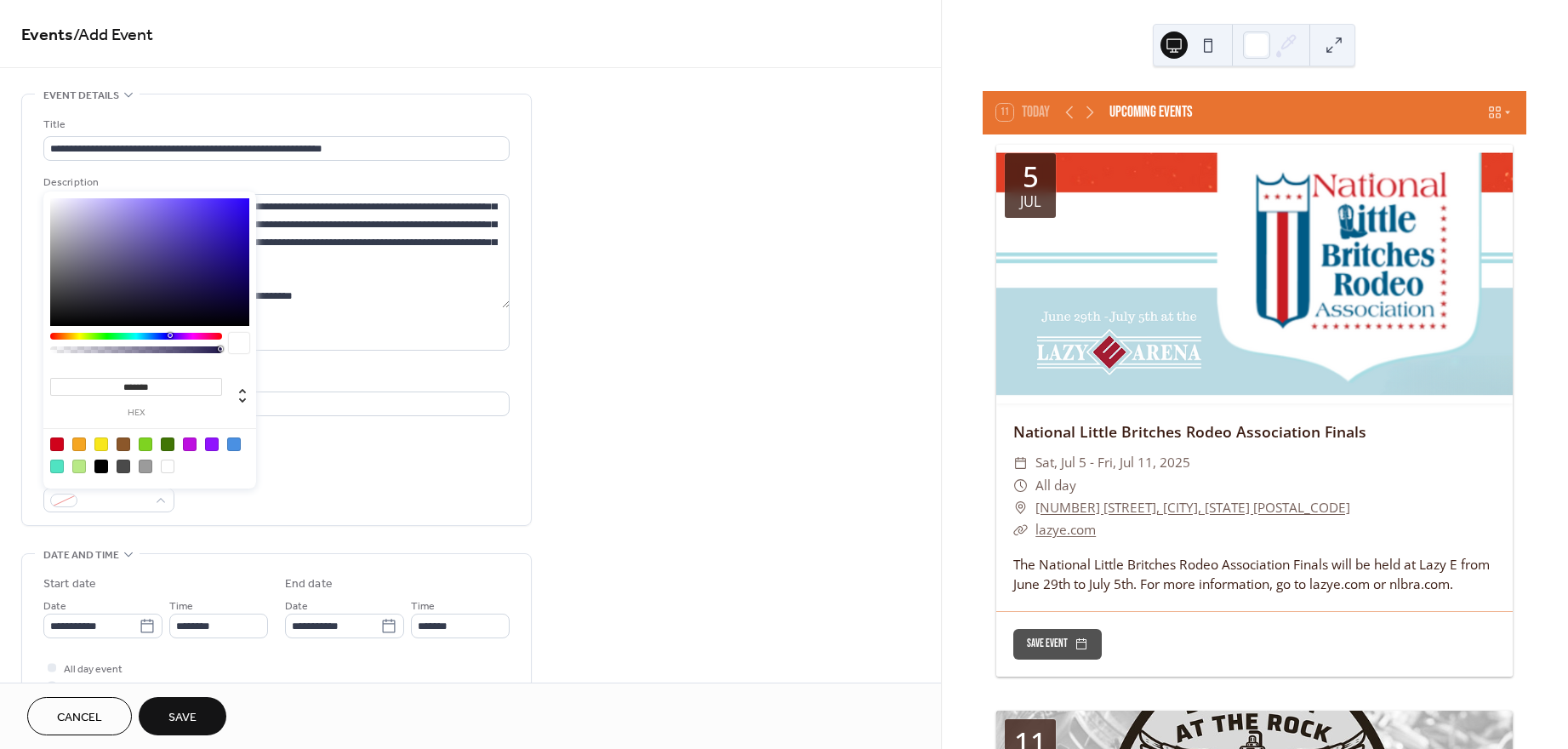 click at bounding box center (212, 444) 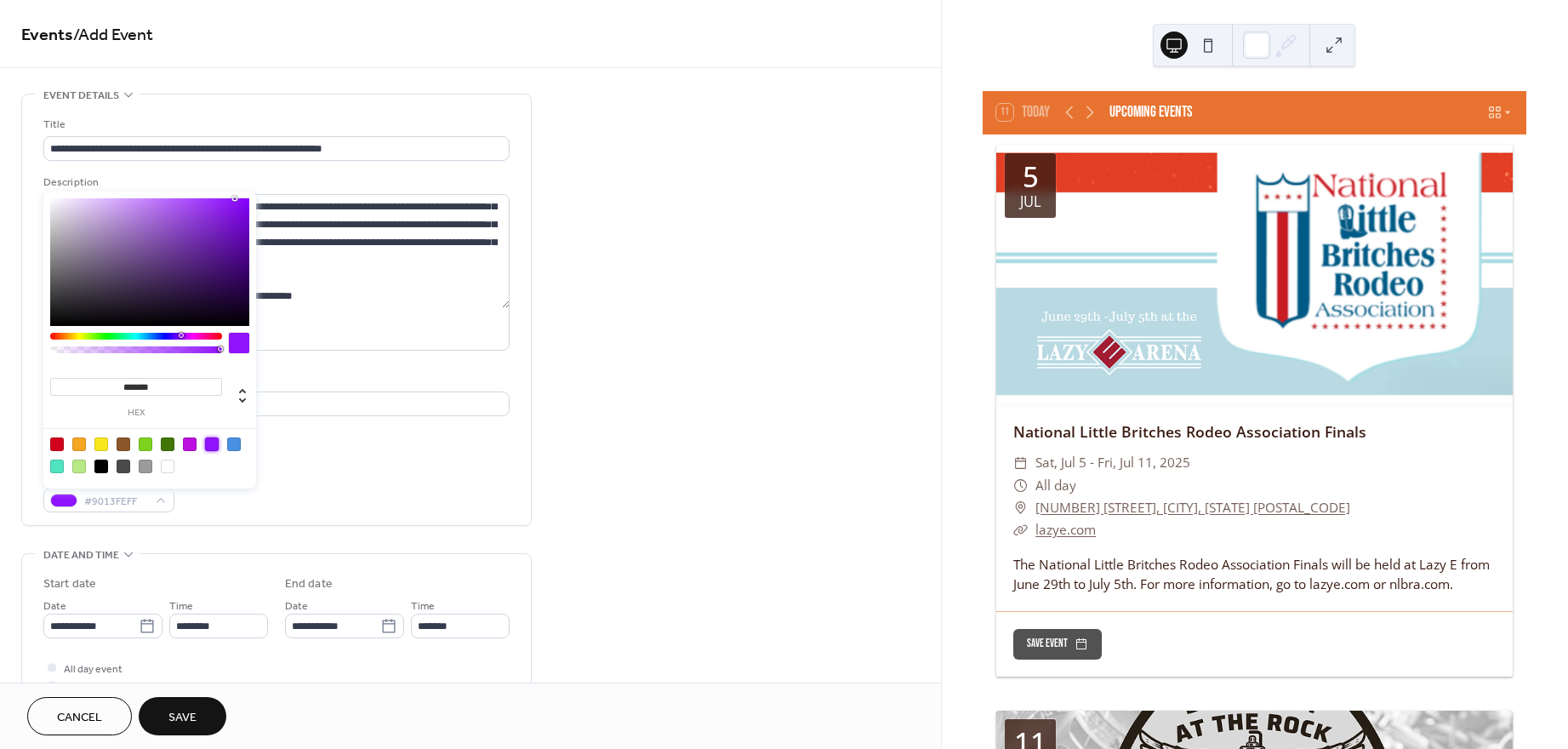 click on "**********" at bounding box center [470, 678] 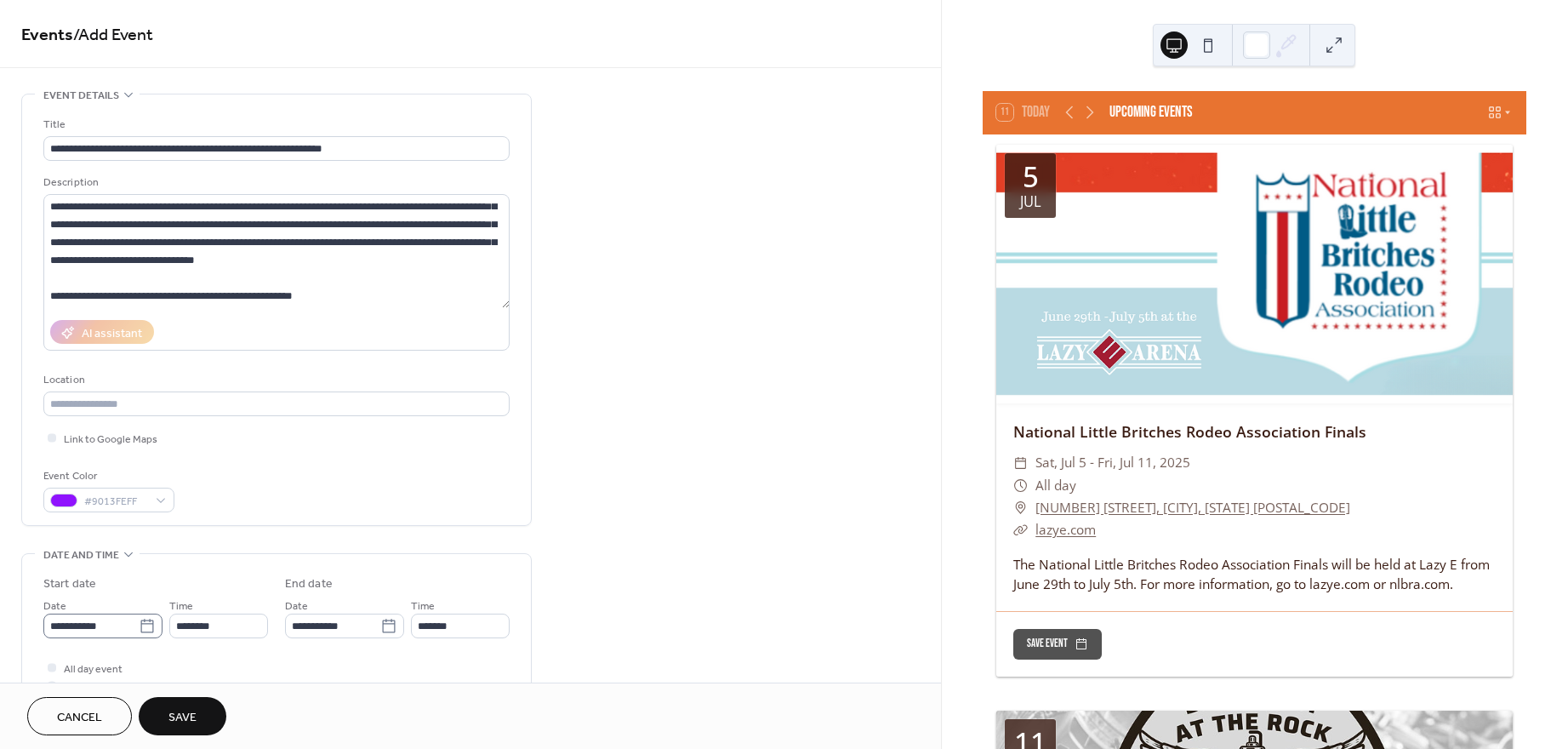 click 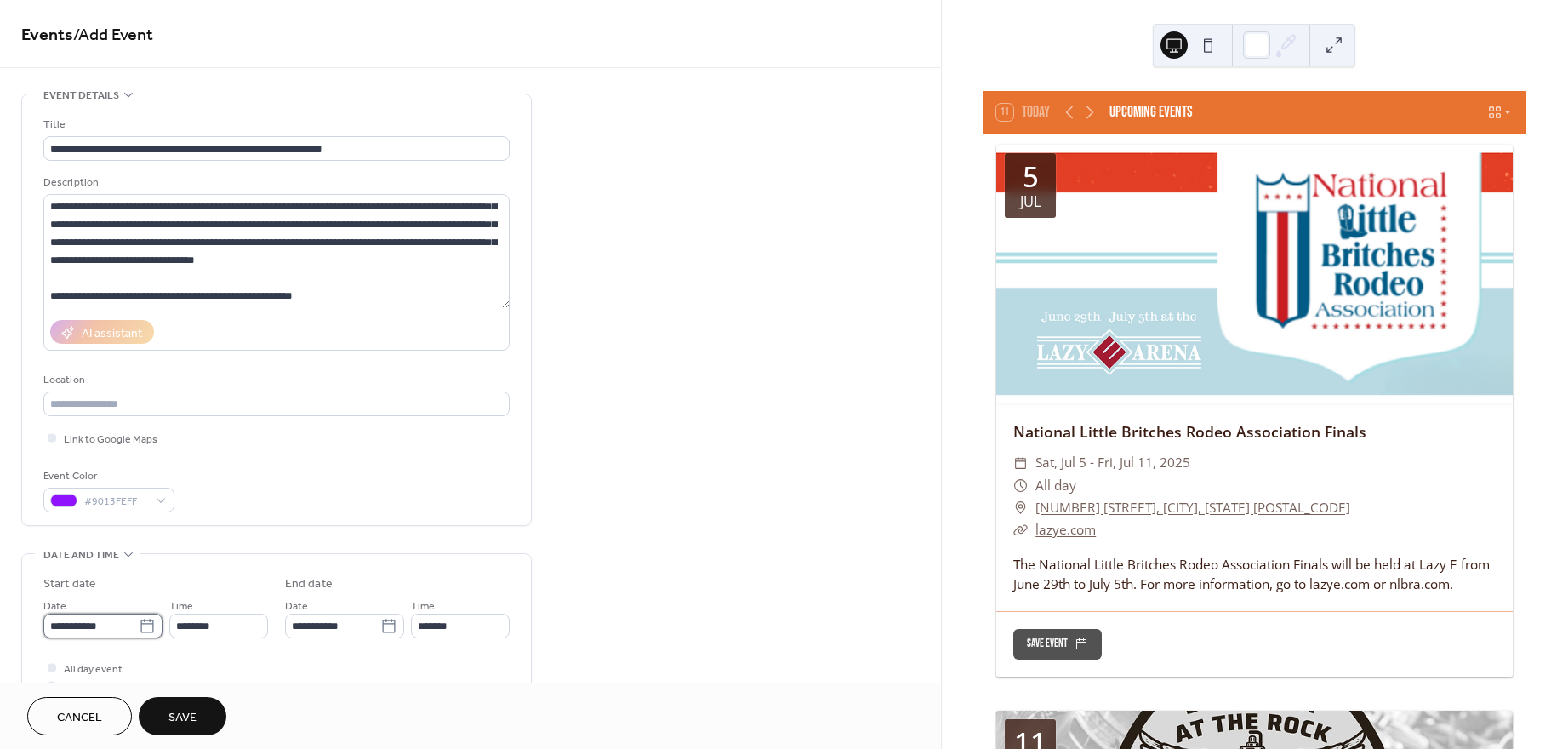 click on "**********" at bounding box center [91, 626] 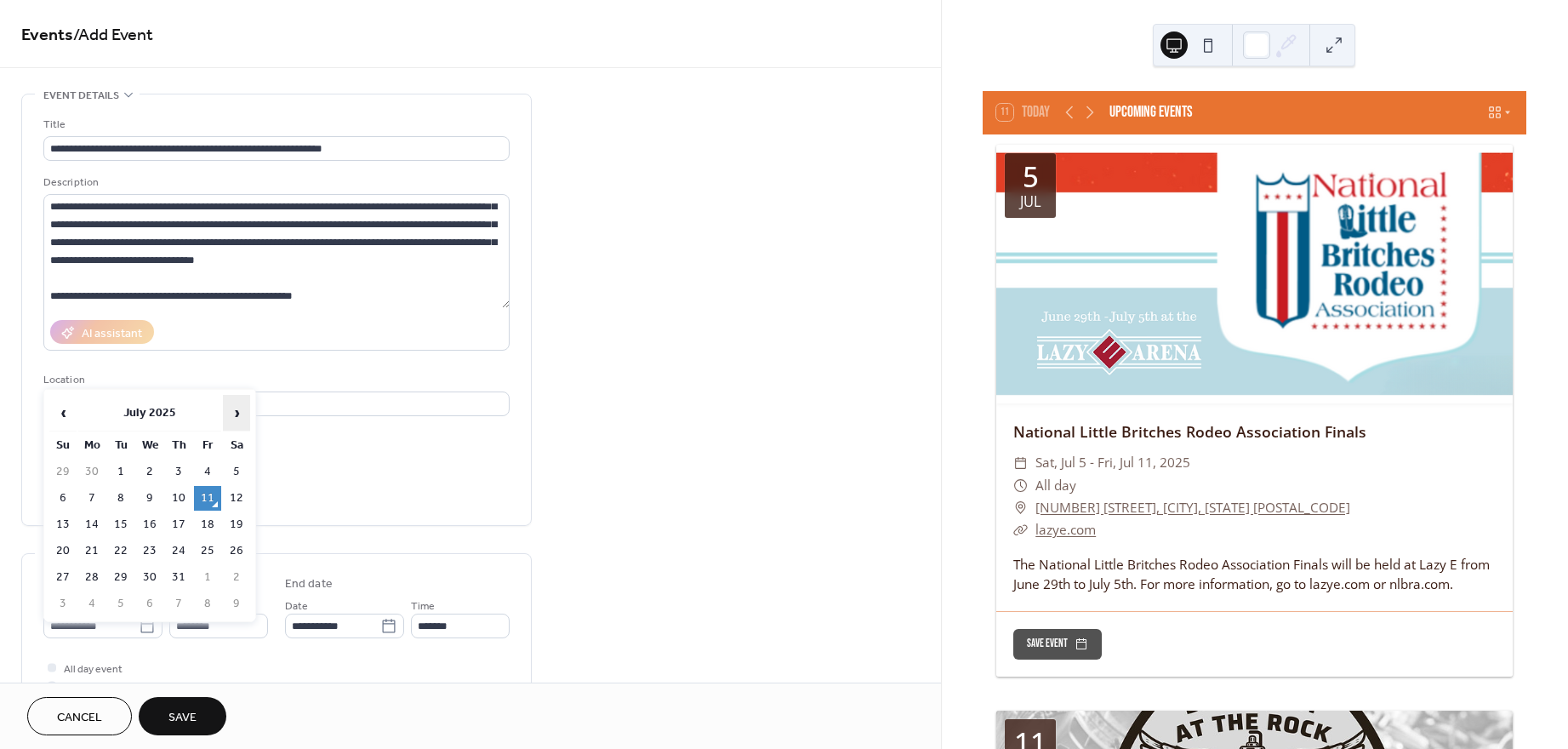 click on "›" at bounding box center [237, 413] 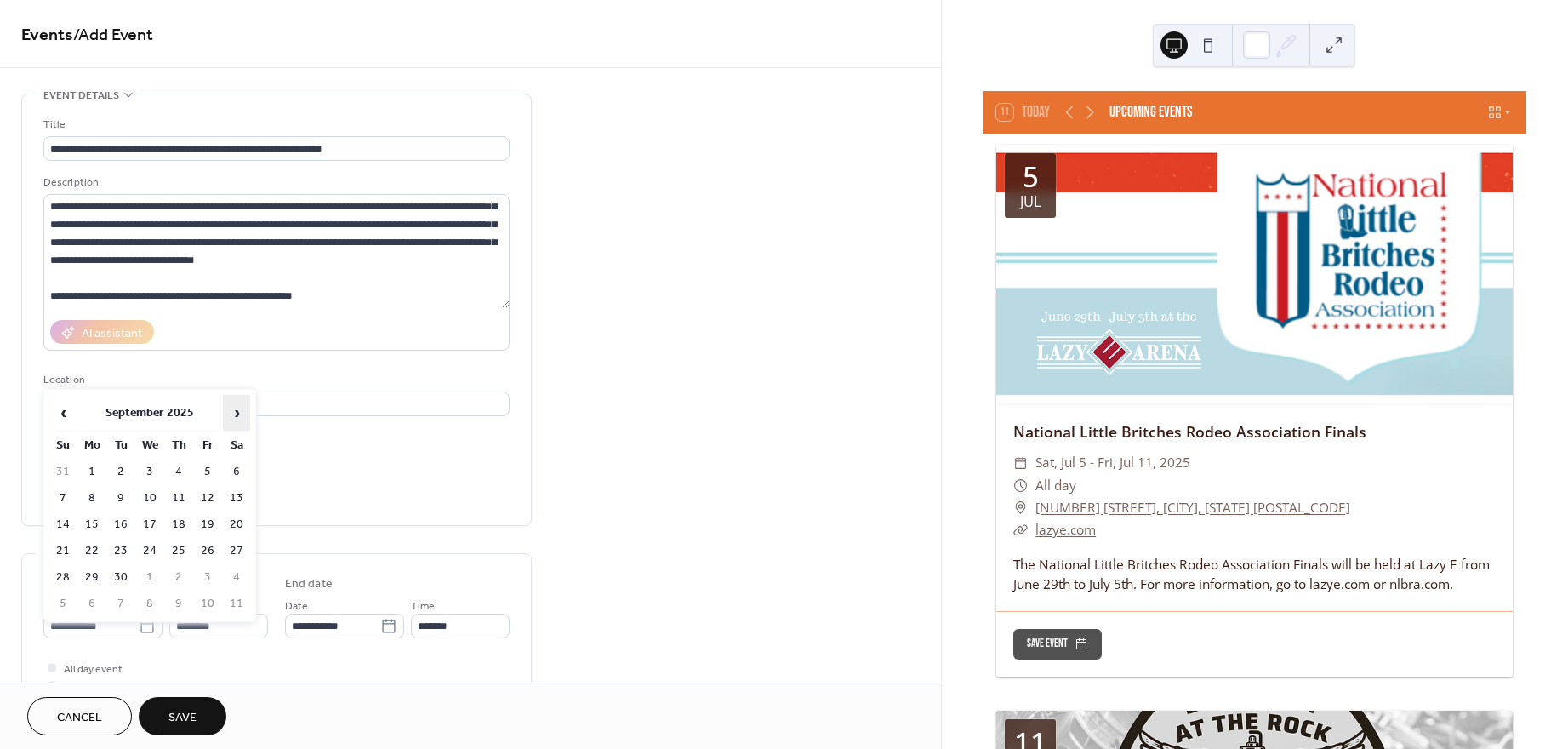 click on "›" at bounding box center [237, 413] 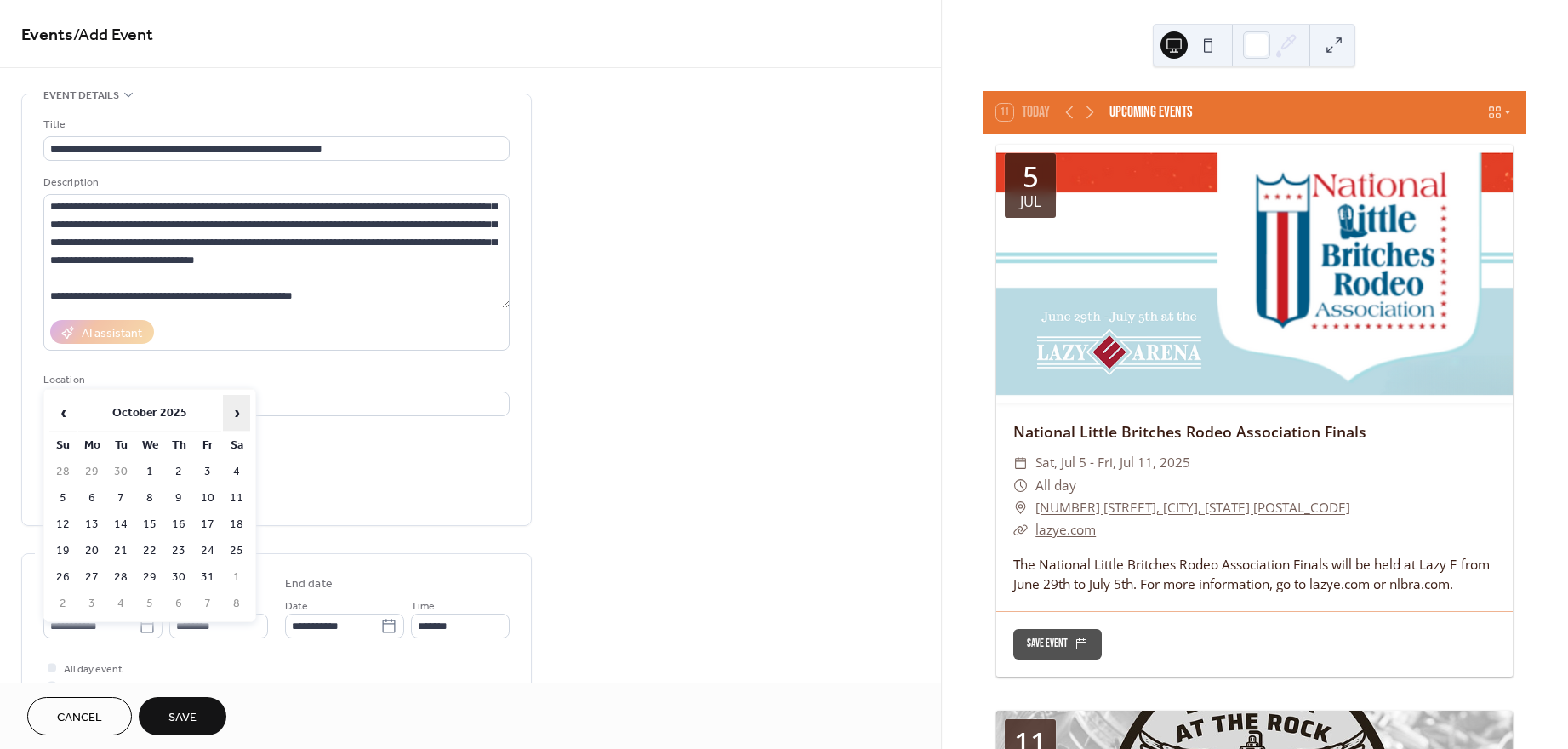 click on "›" at bounding box center (237, 413) 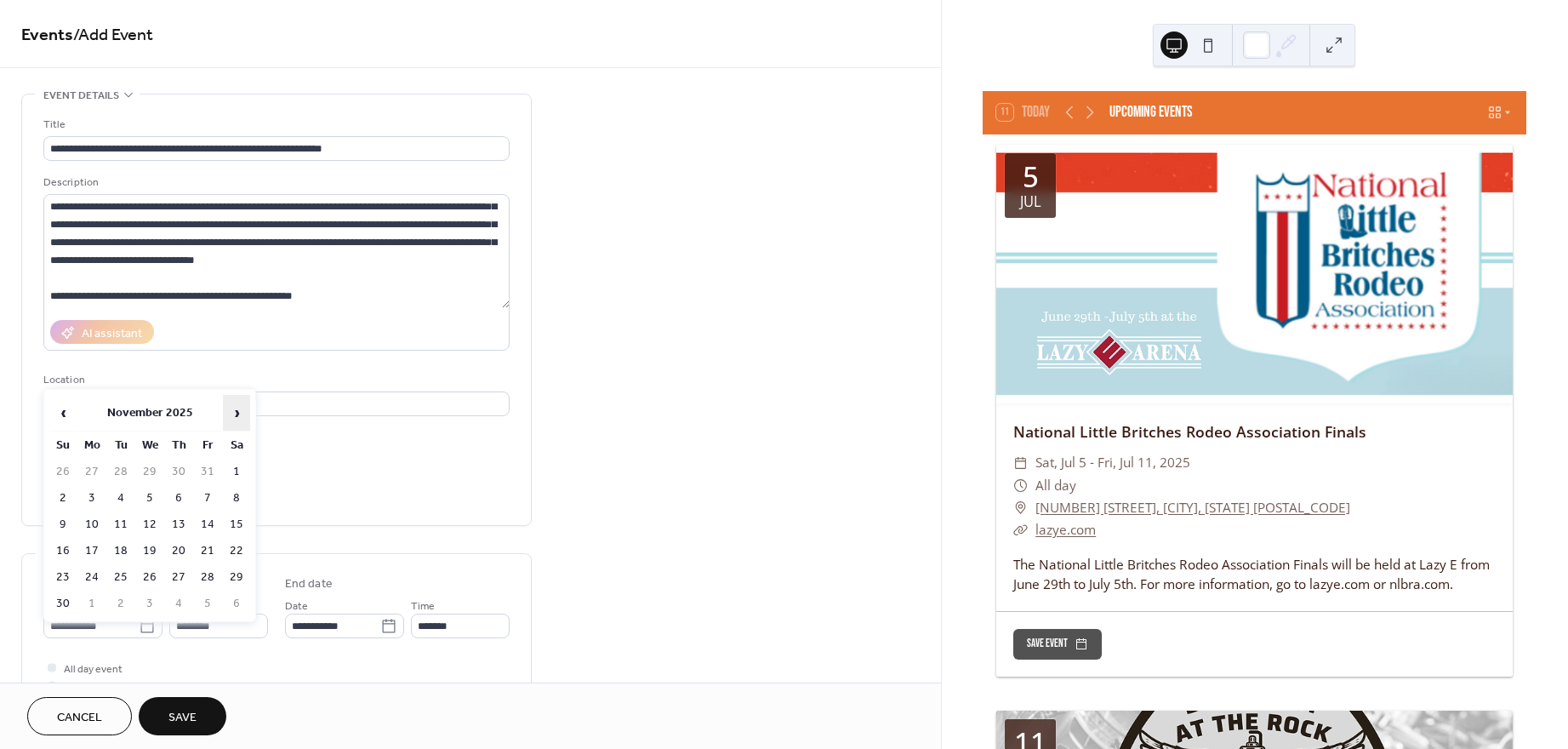 click on "›" at bounding box center [237, 413] 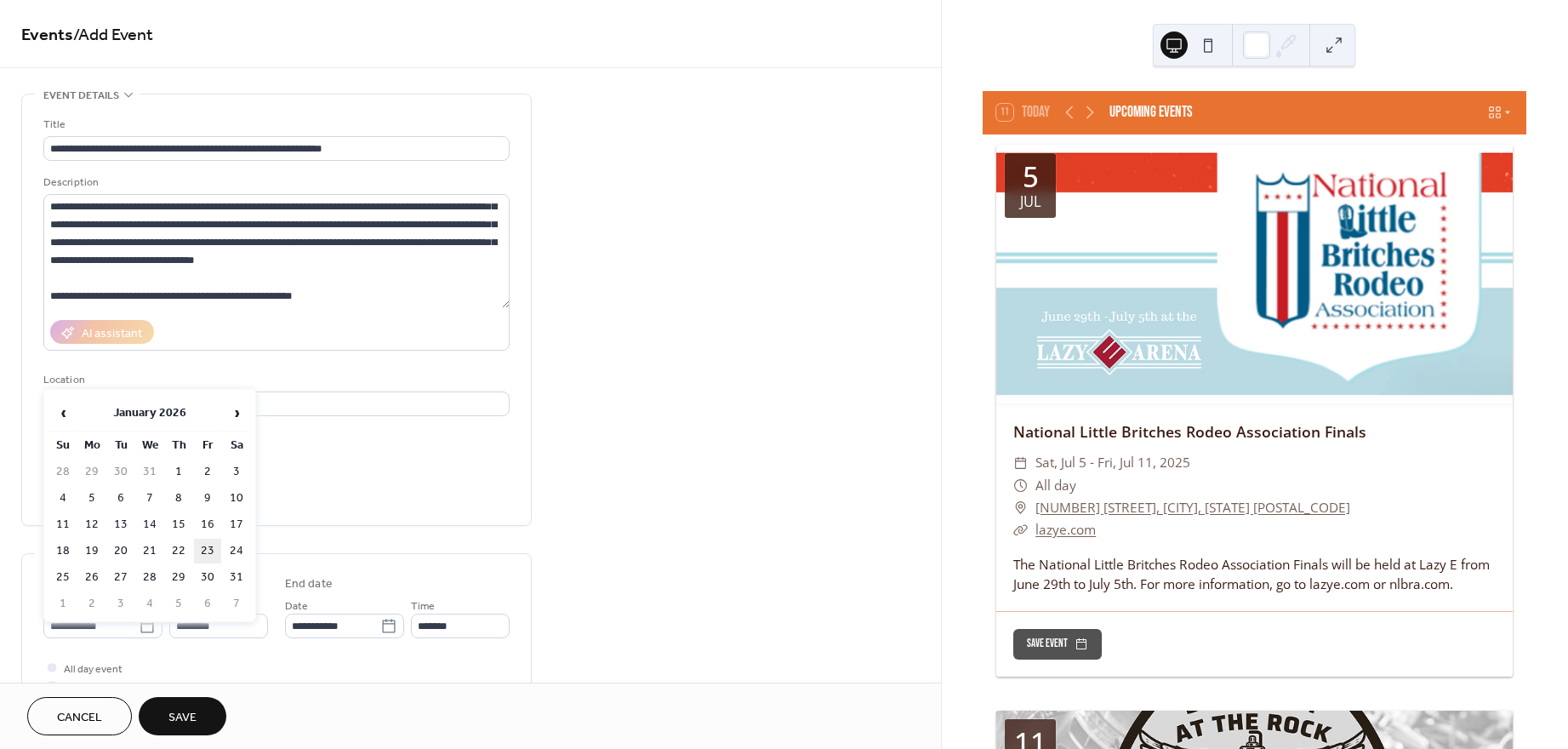 click on "23" at bounding box center (208, 551) 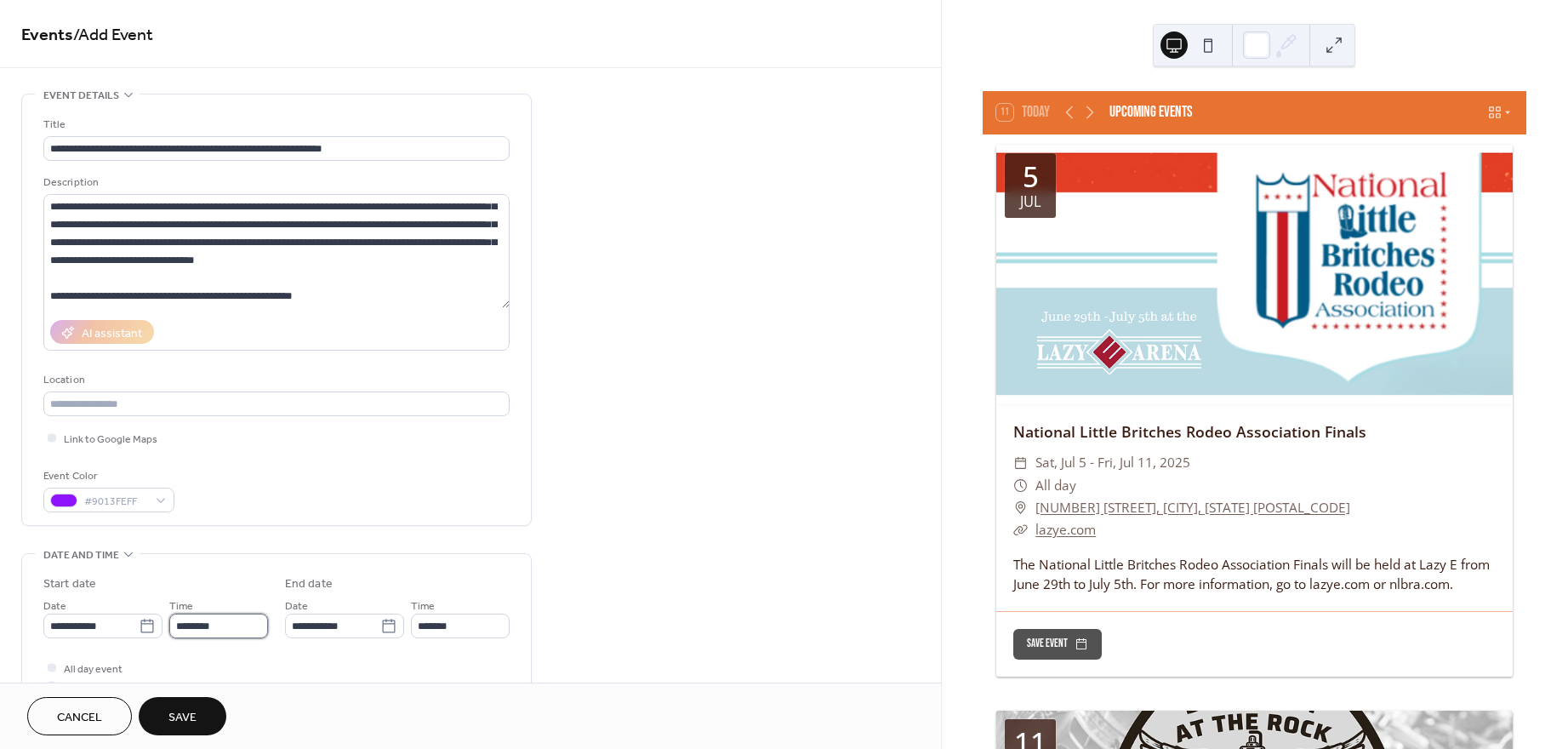 click on "********" at bounding box center [219, 626] 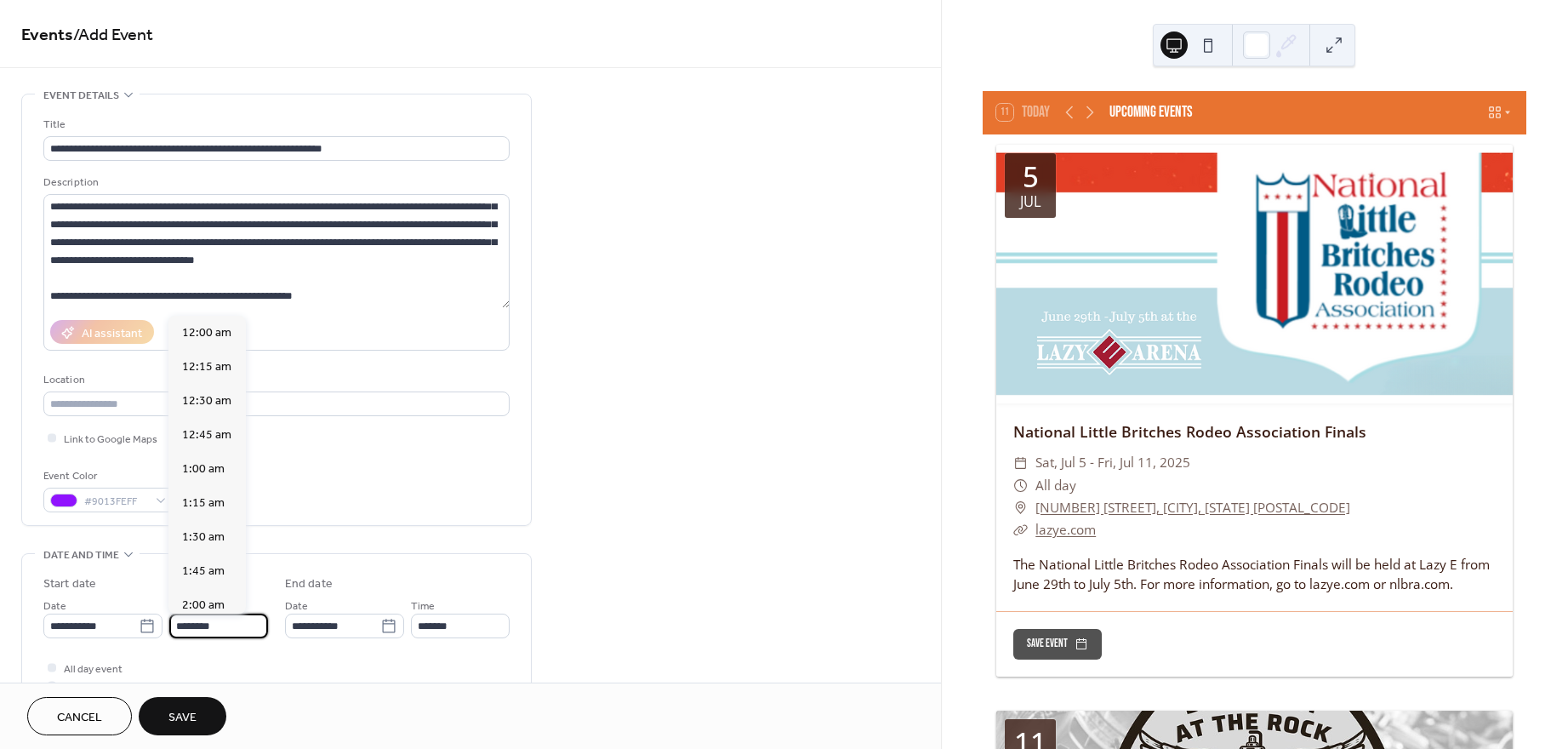 scroll, scrollTop: 1642, scrollLeft: 0, axis: vertical 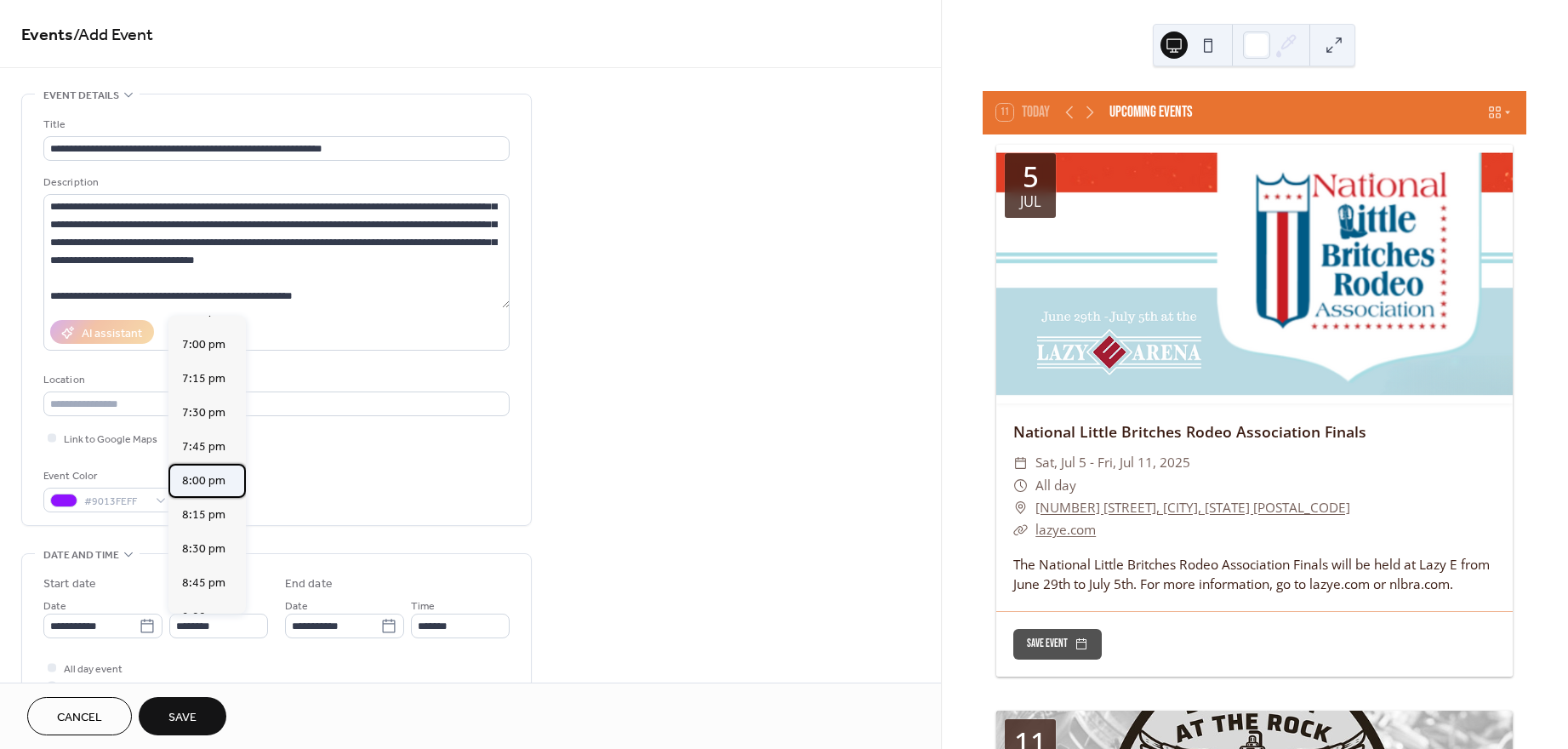 click on "8:00 pm" at bounding box center (203, 481) 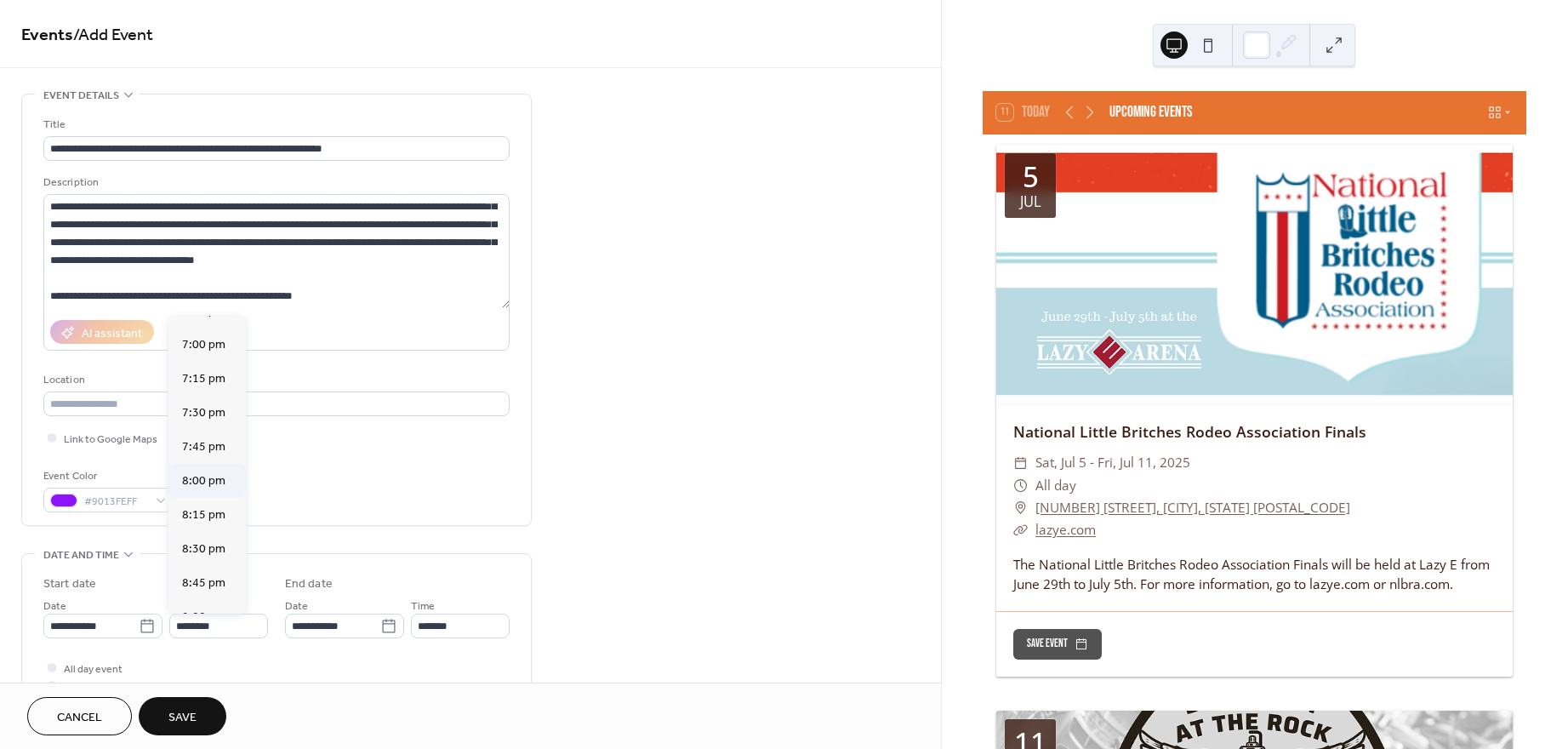 type on "*******" 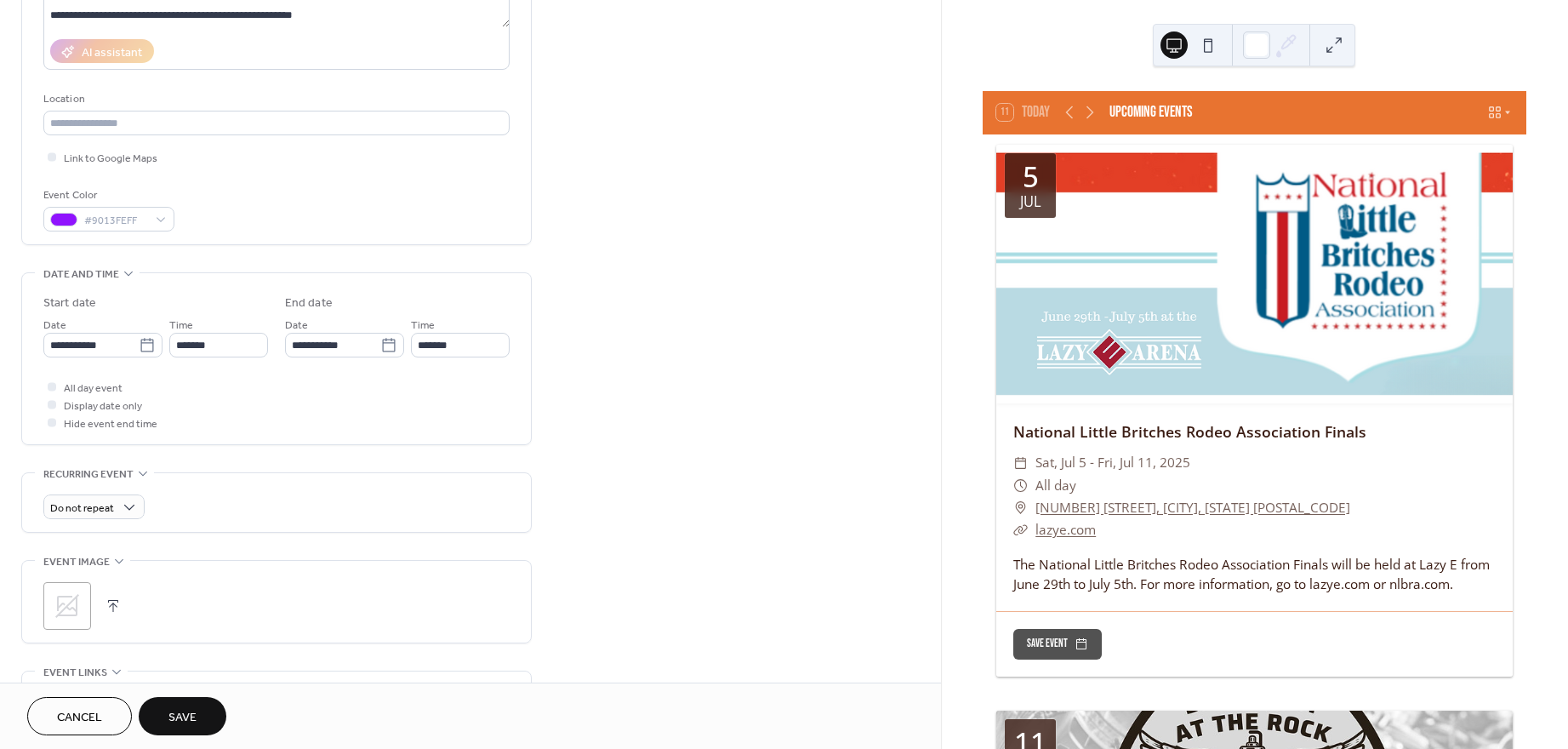 scroll, scrollTop: 284, scrollLeft: 0, axis: vertical 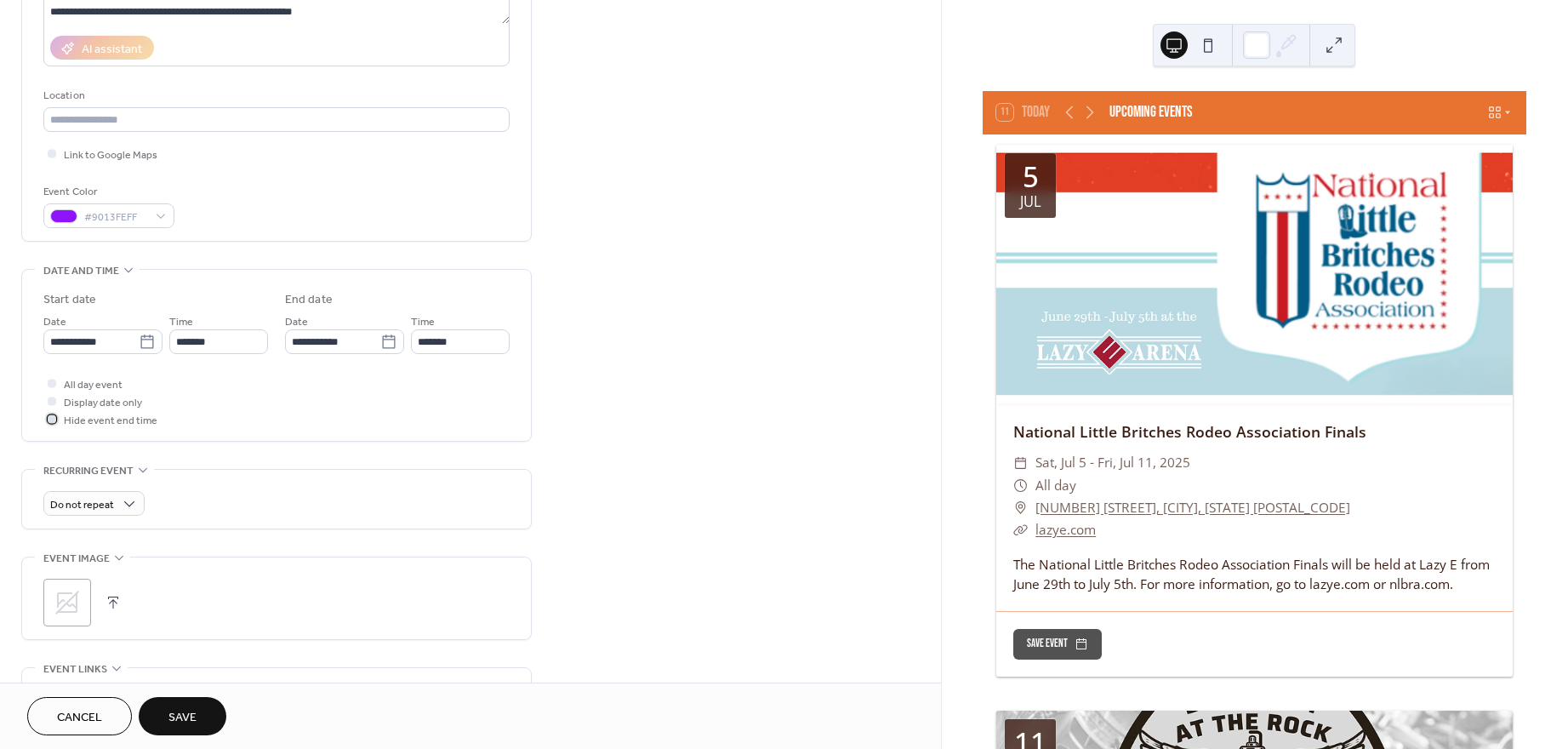 click at bounding box center [52, 419] 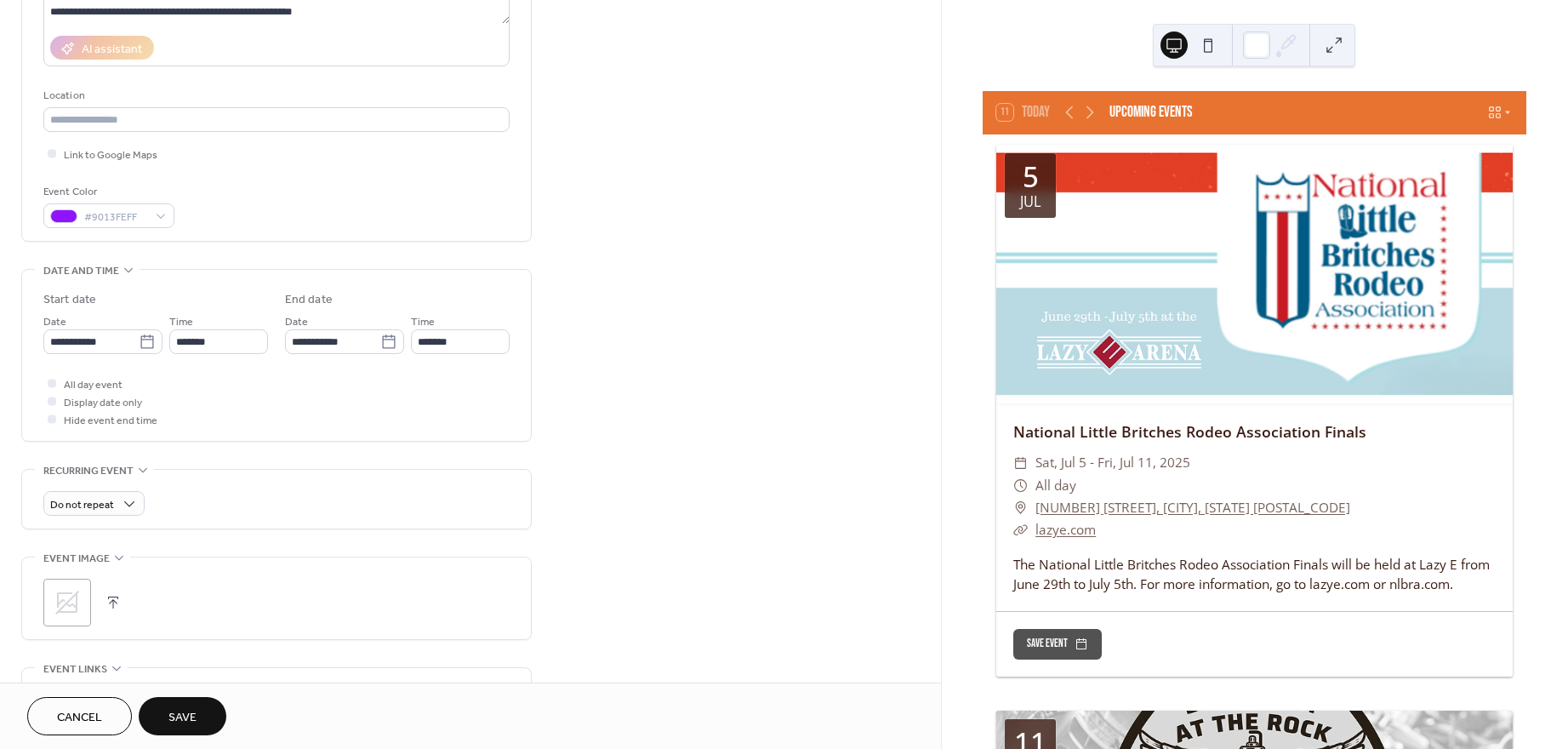 click at bounding box center (113, 603) 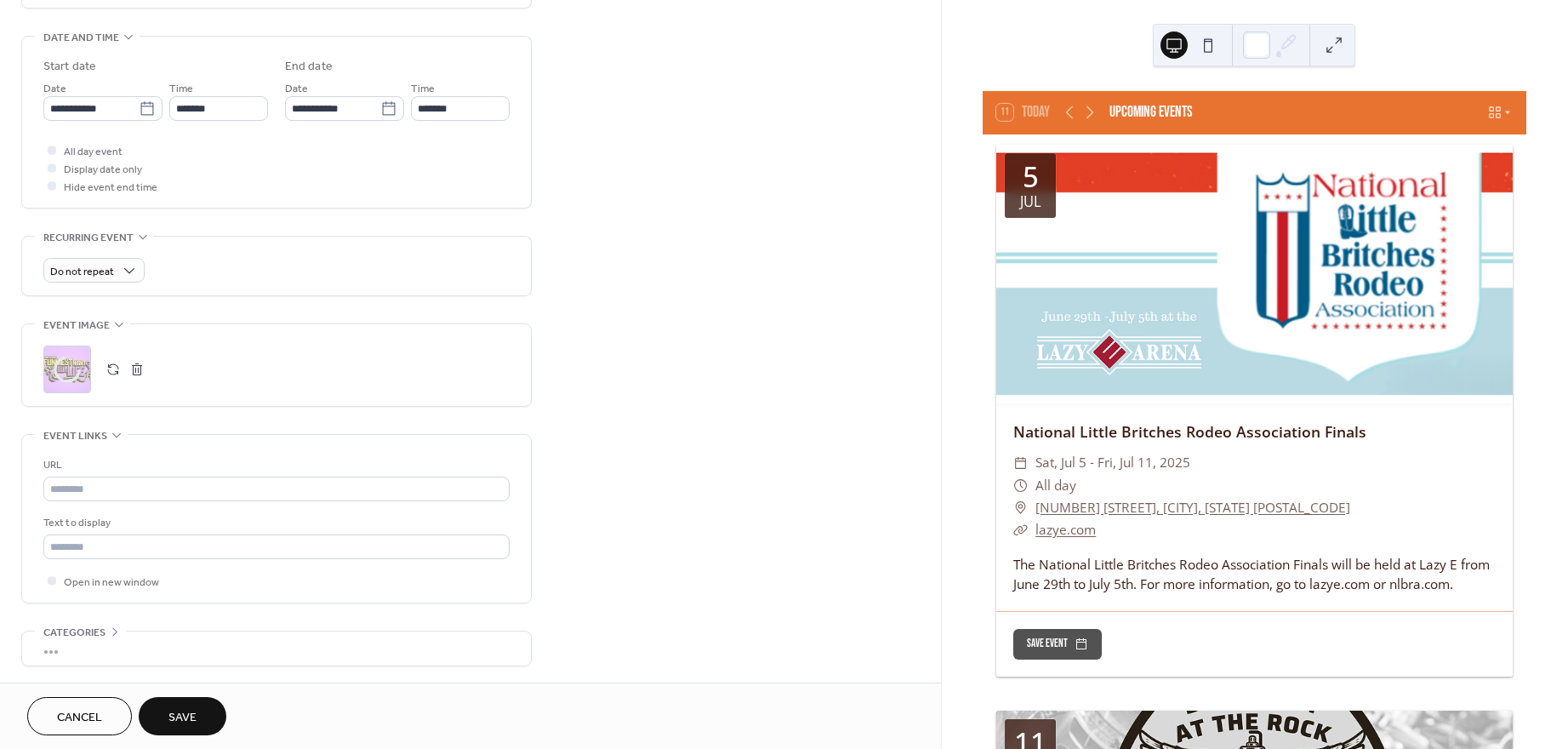 scroll, scrollTop: 582, scrollLeft: 0, axis: vertical 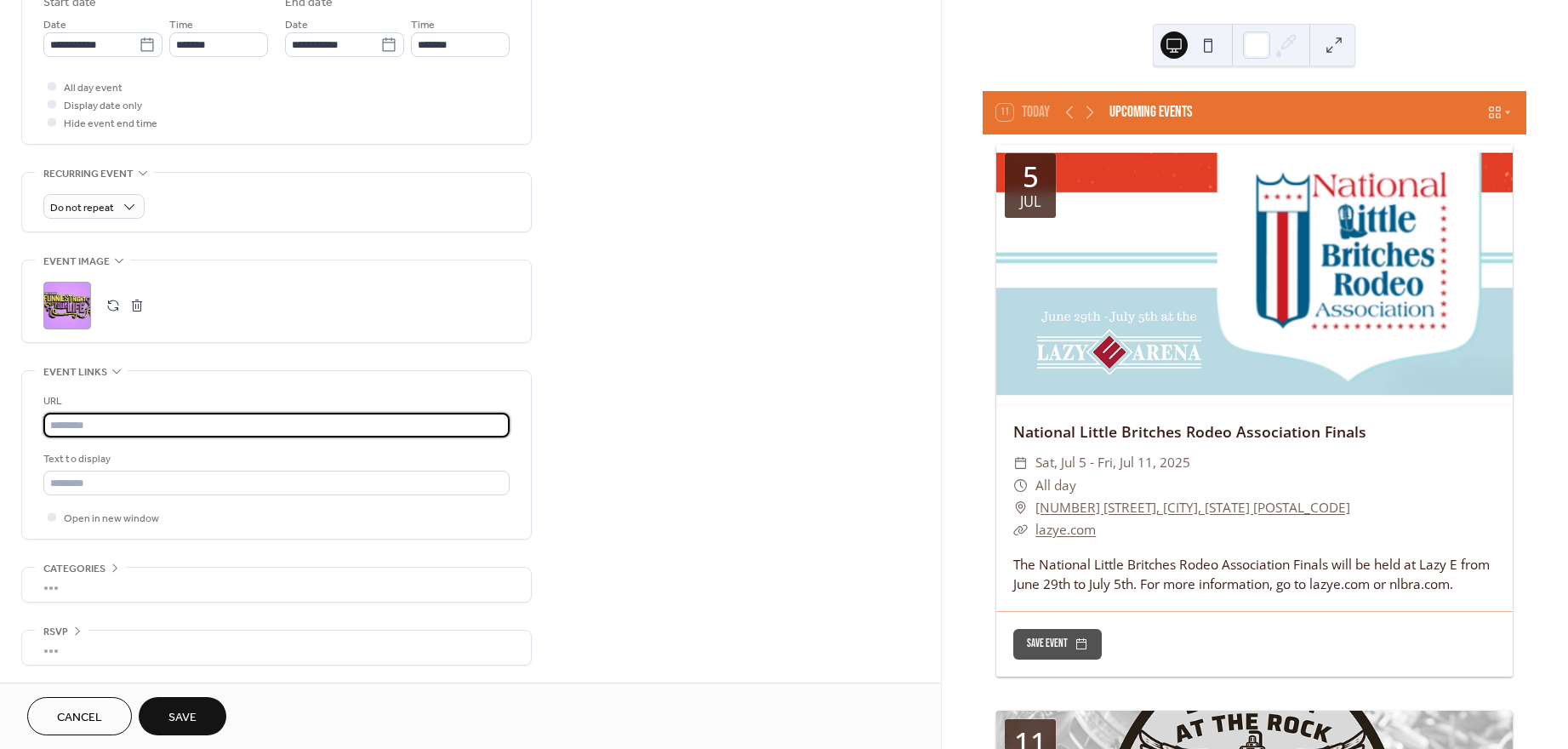 click at bounding box center (277, 425) 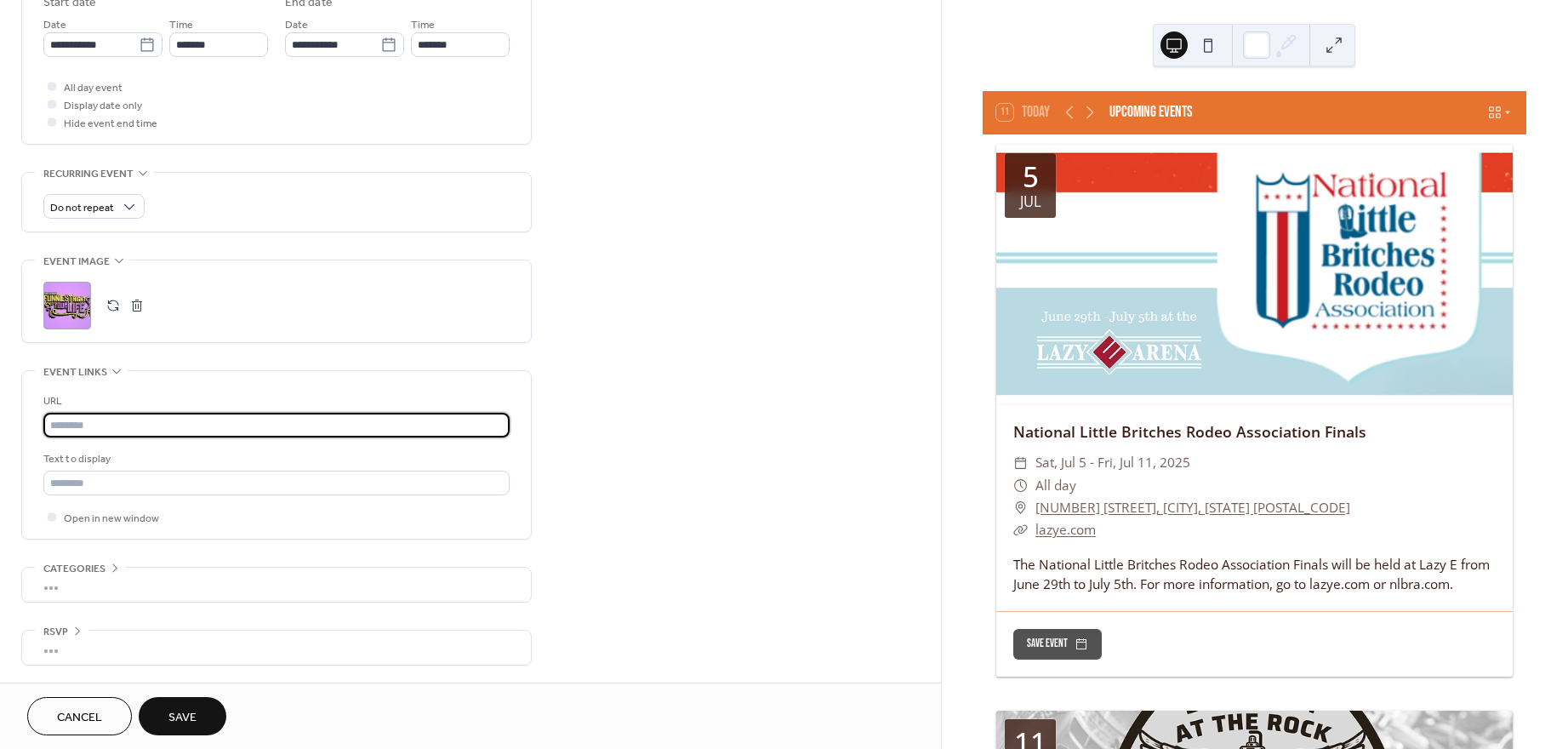 type on "**********" 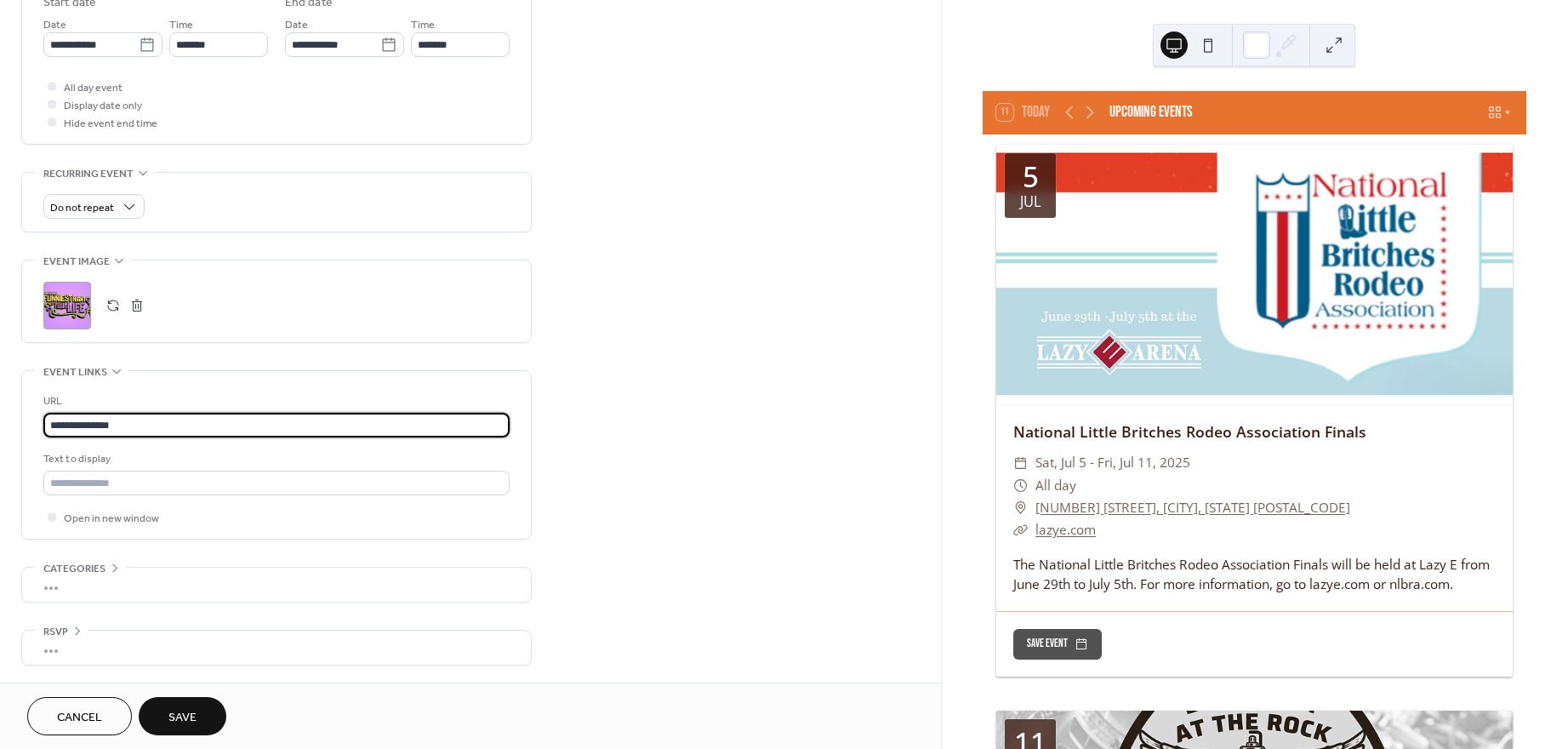 scroll, scrollTop: 582, scrollLeft: 0, axis: vertical 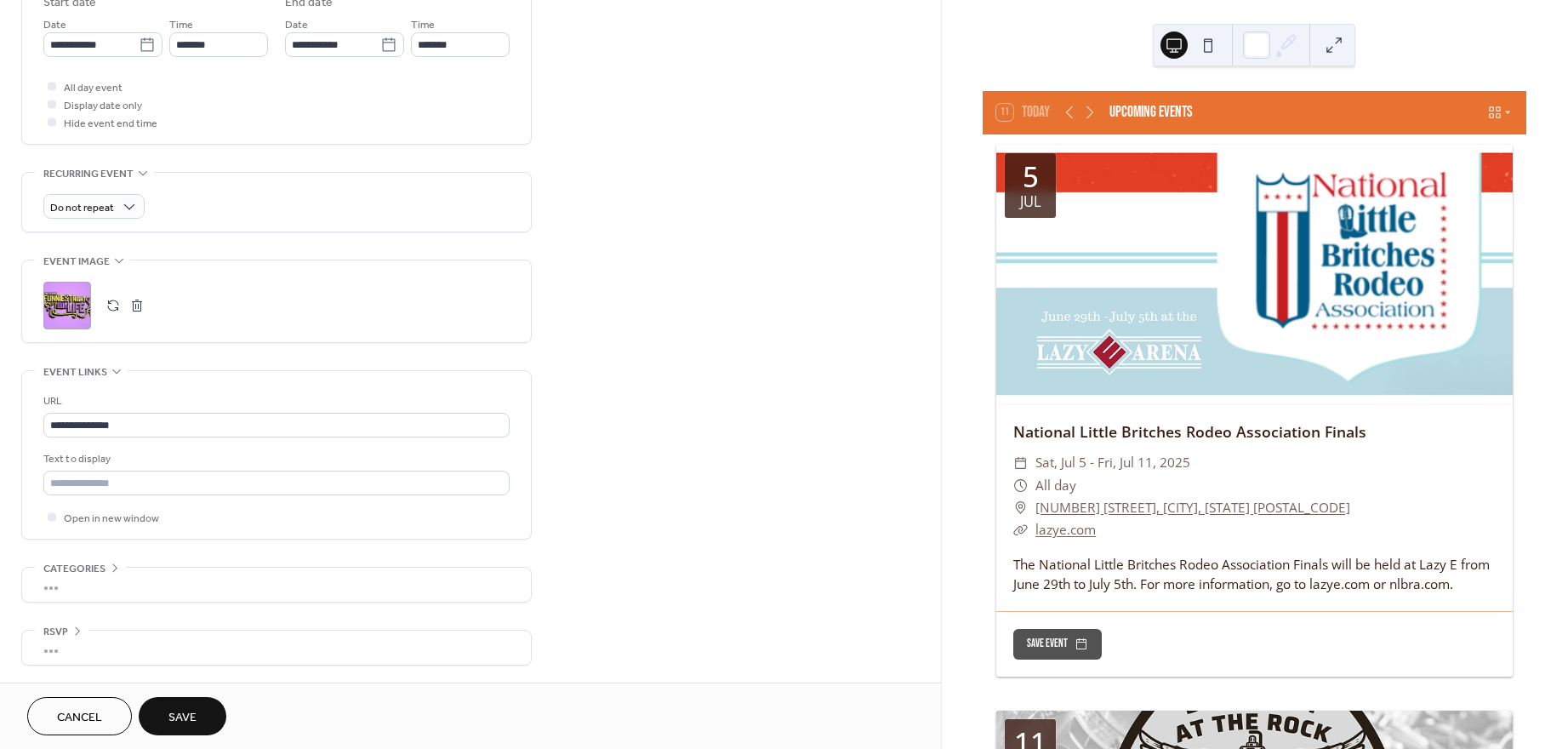 click on "Save" at bounding box center [182, 718] 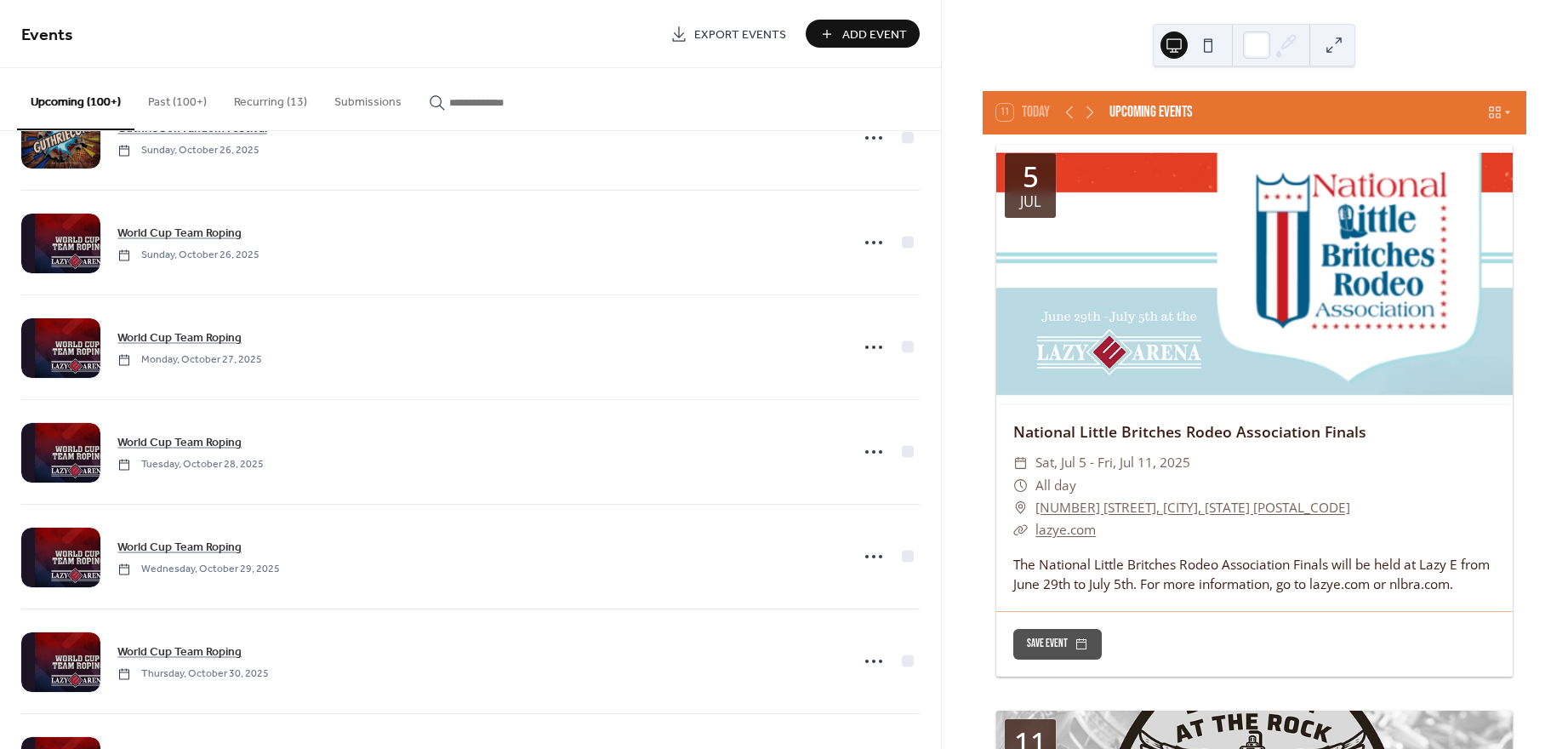 scroll, scrollTop: 14096, scrollLeft: 0, axis: vertical 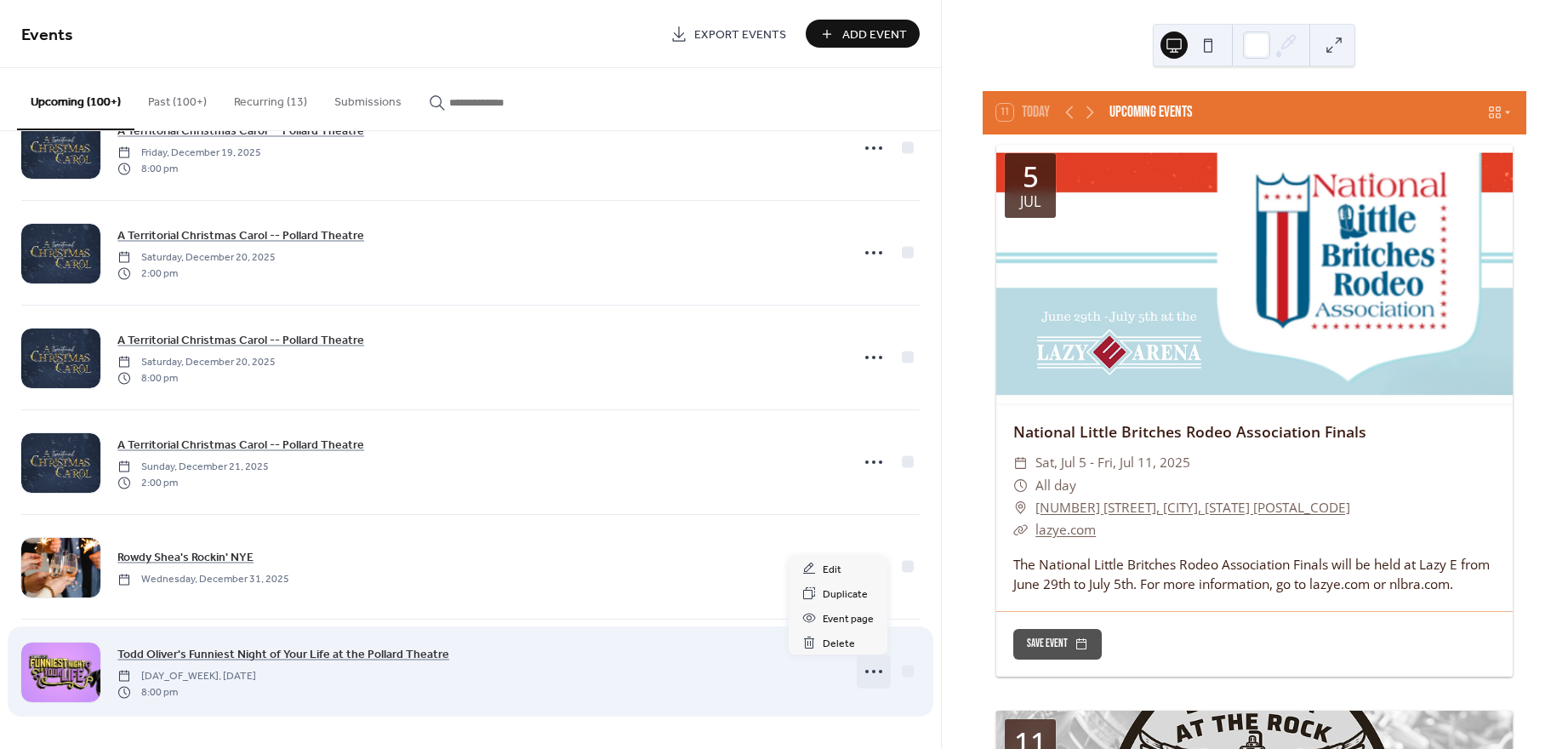 click 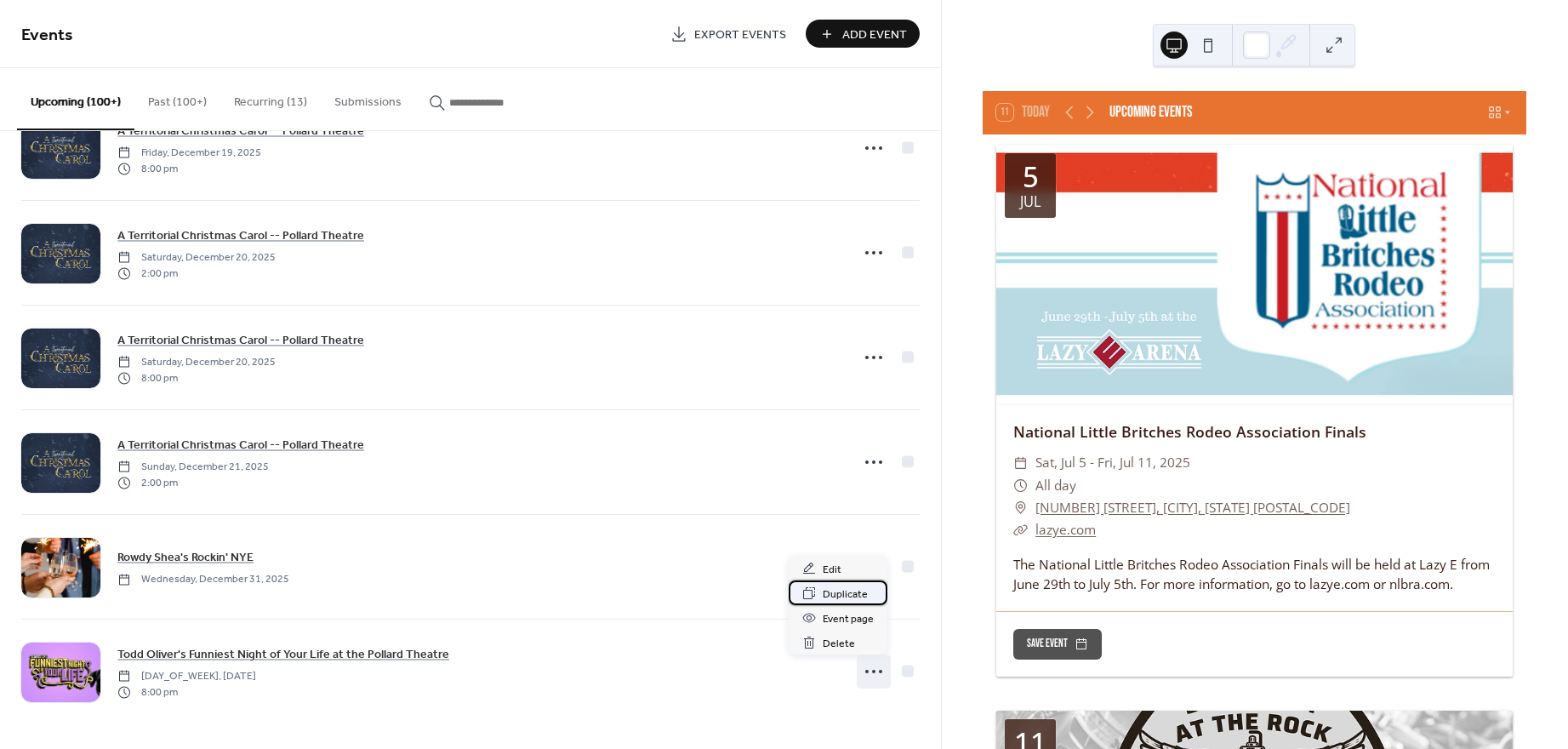 click on "Duplicate" at bounding box center (845, 594) 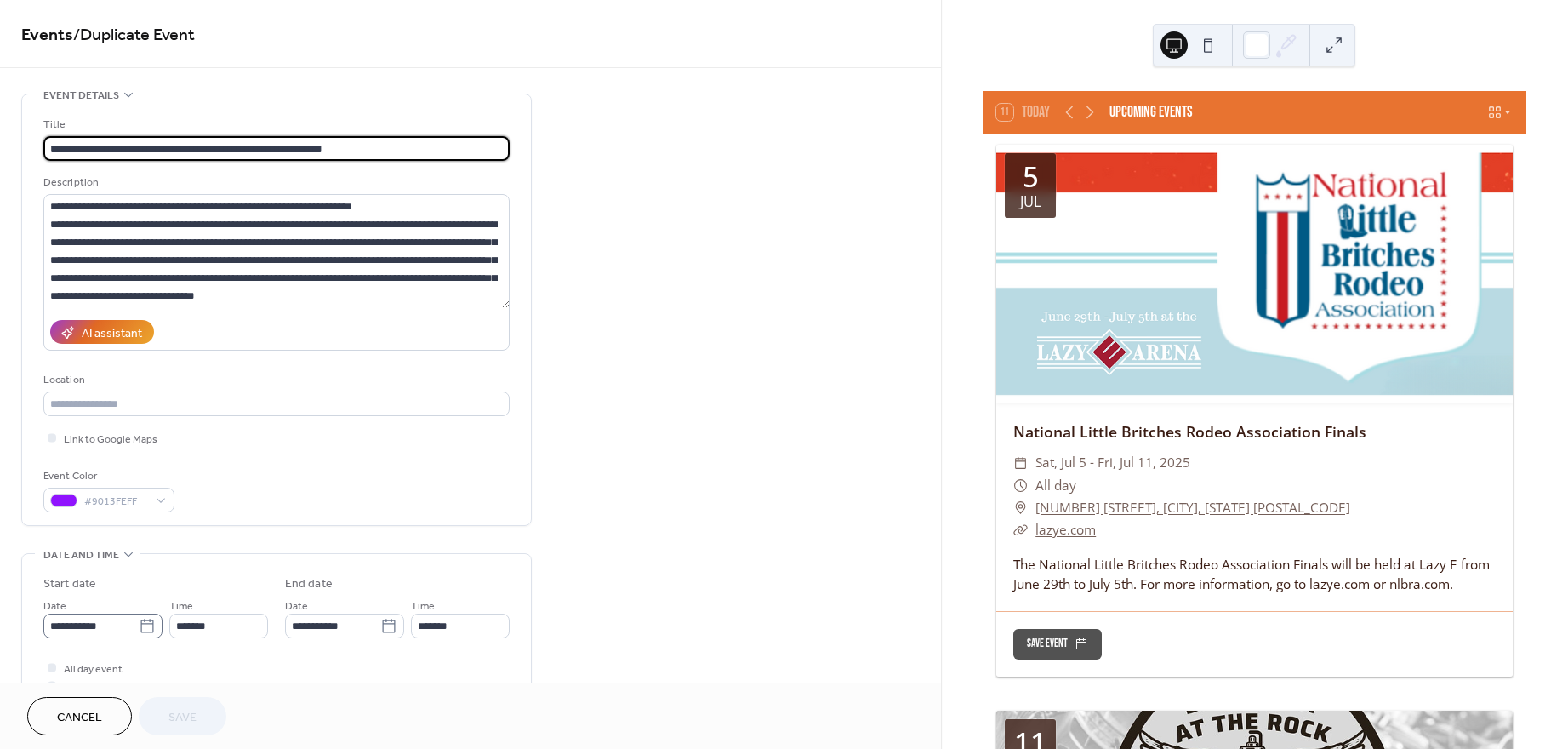 click 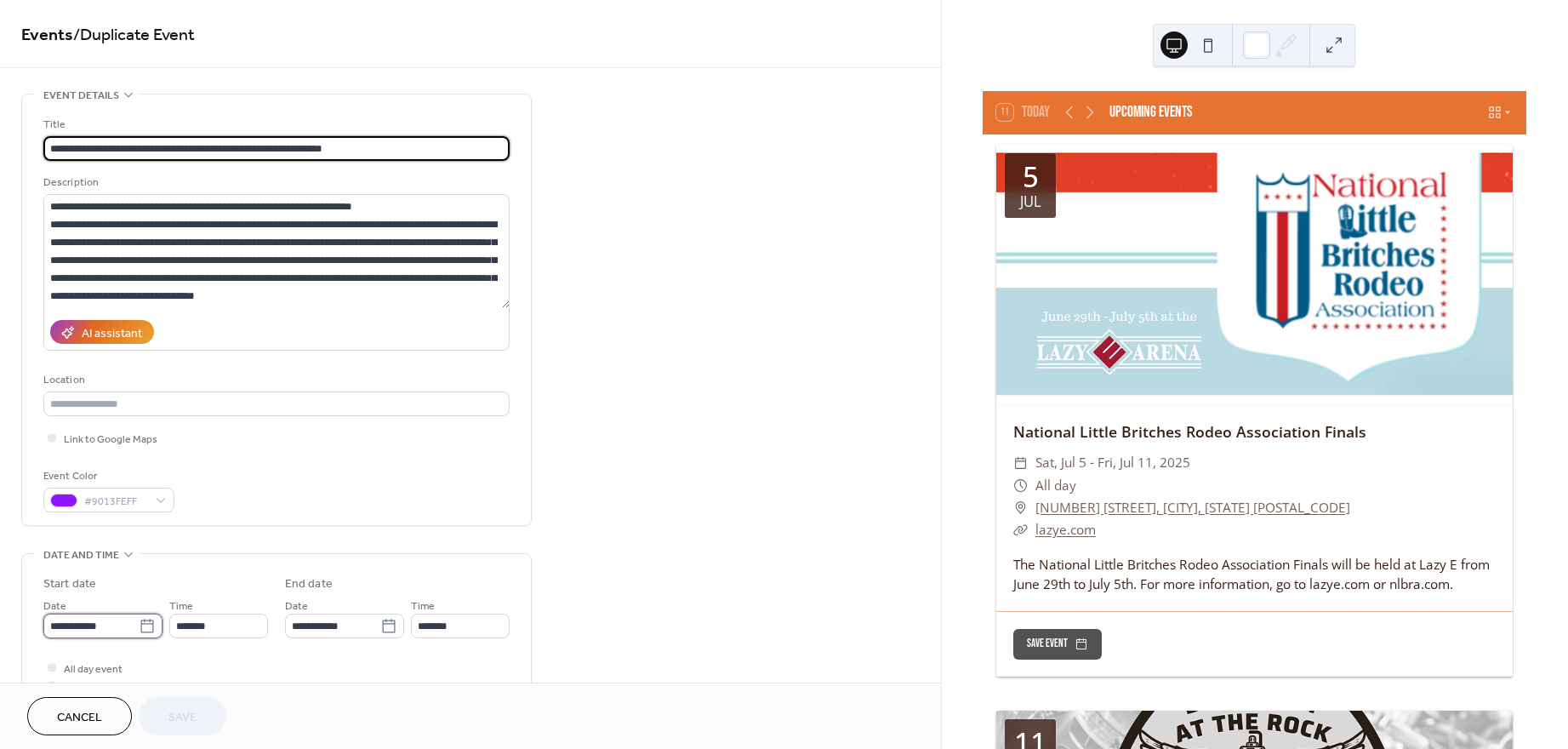 click on "**********" at bounding box center (91, 626) 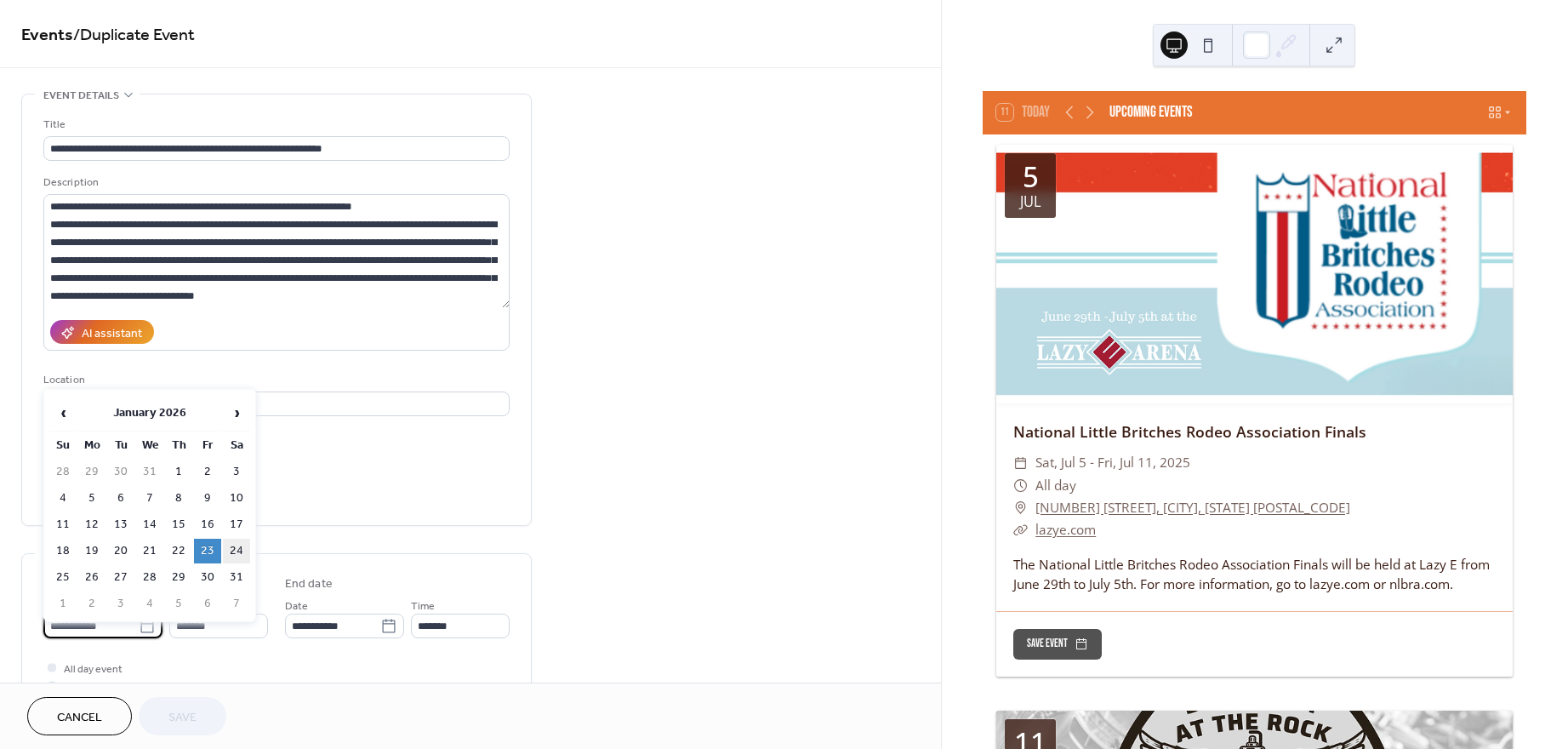 click on "24" at bounding box center (237, 551) 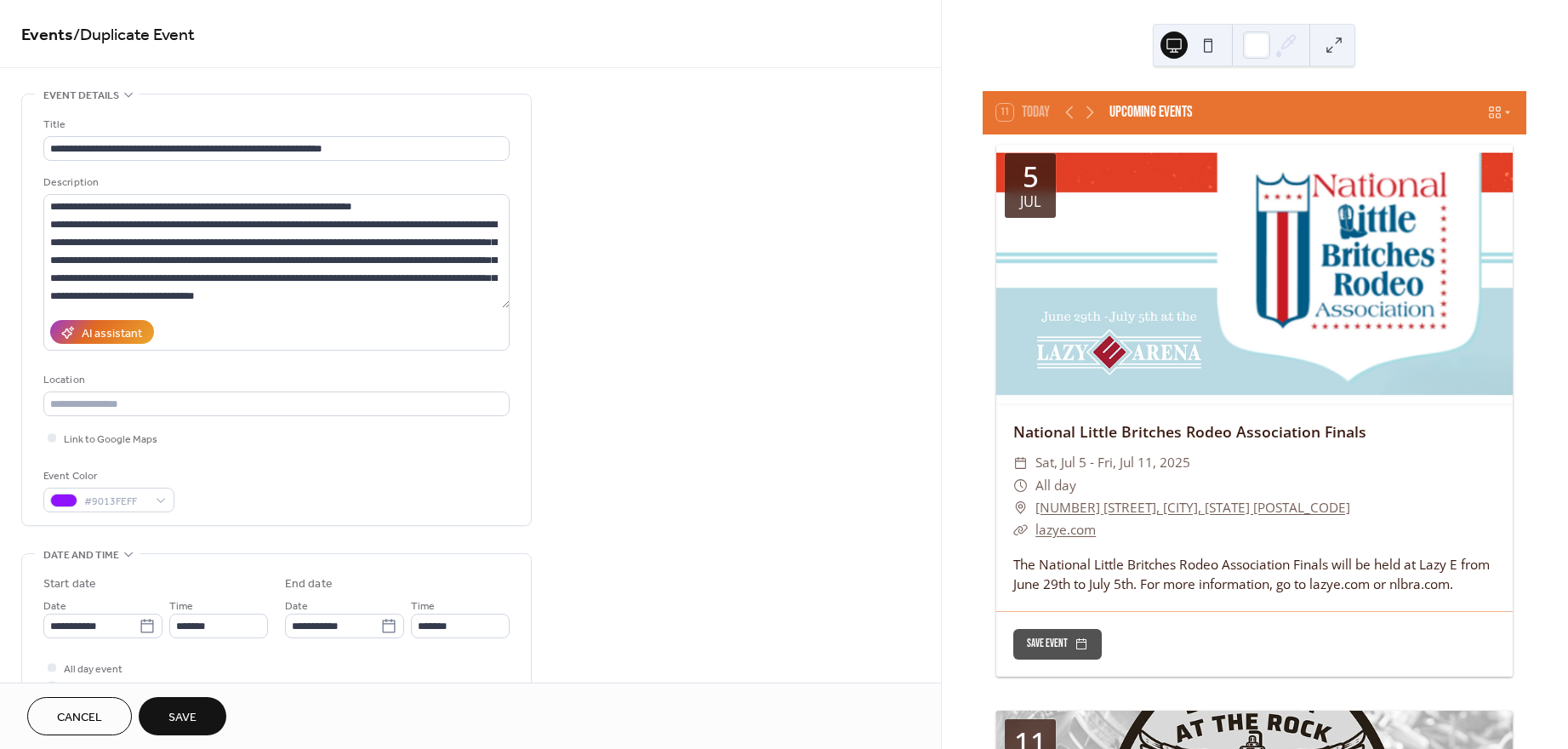 click on "Save" at bounding box center [182, 718] 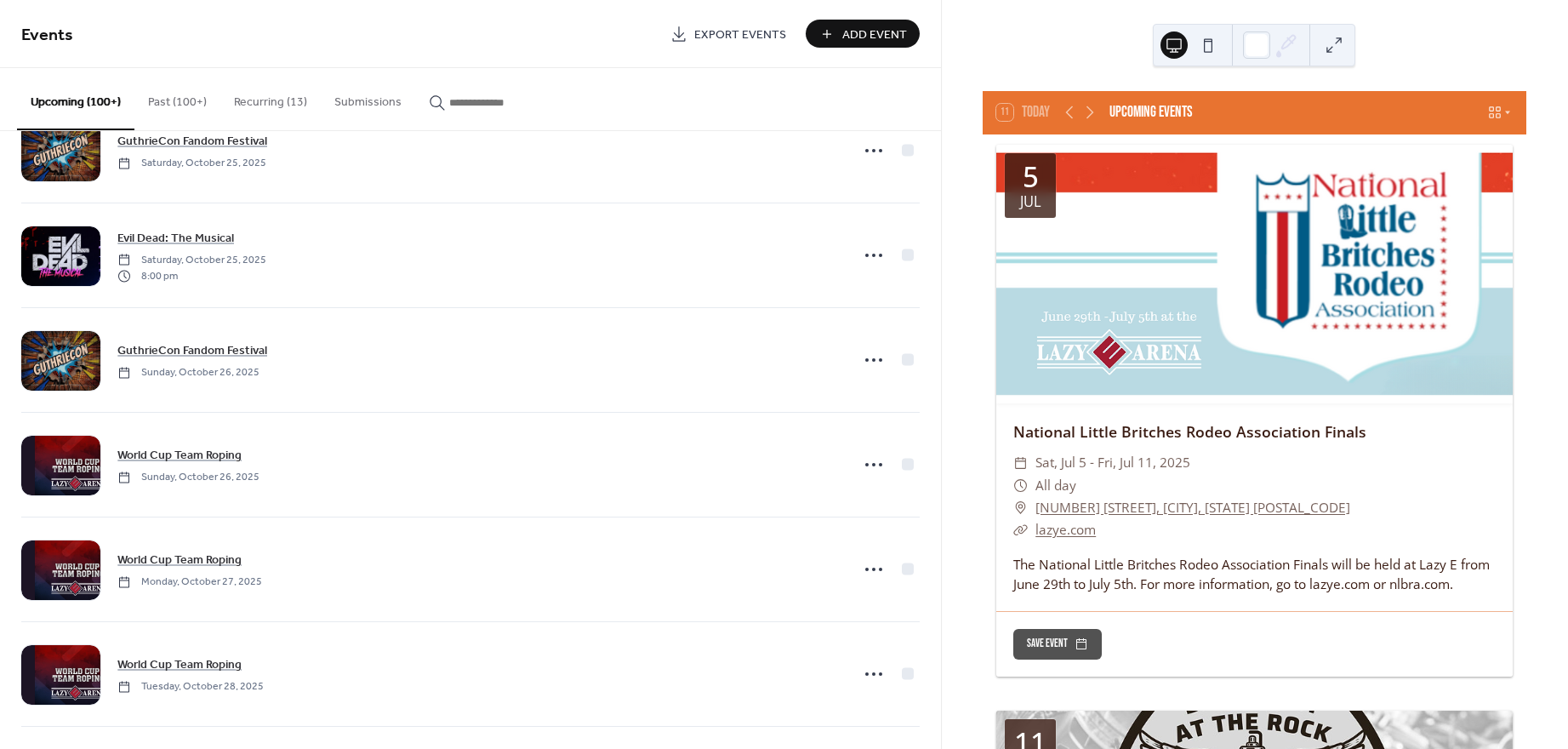 scroll, scrollTop: 14200, scrollLeft: 0, axis: vertical 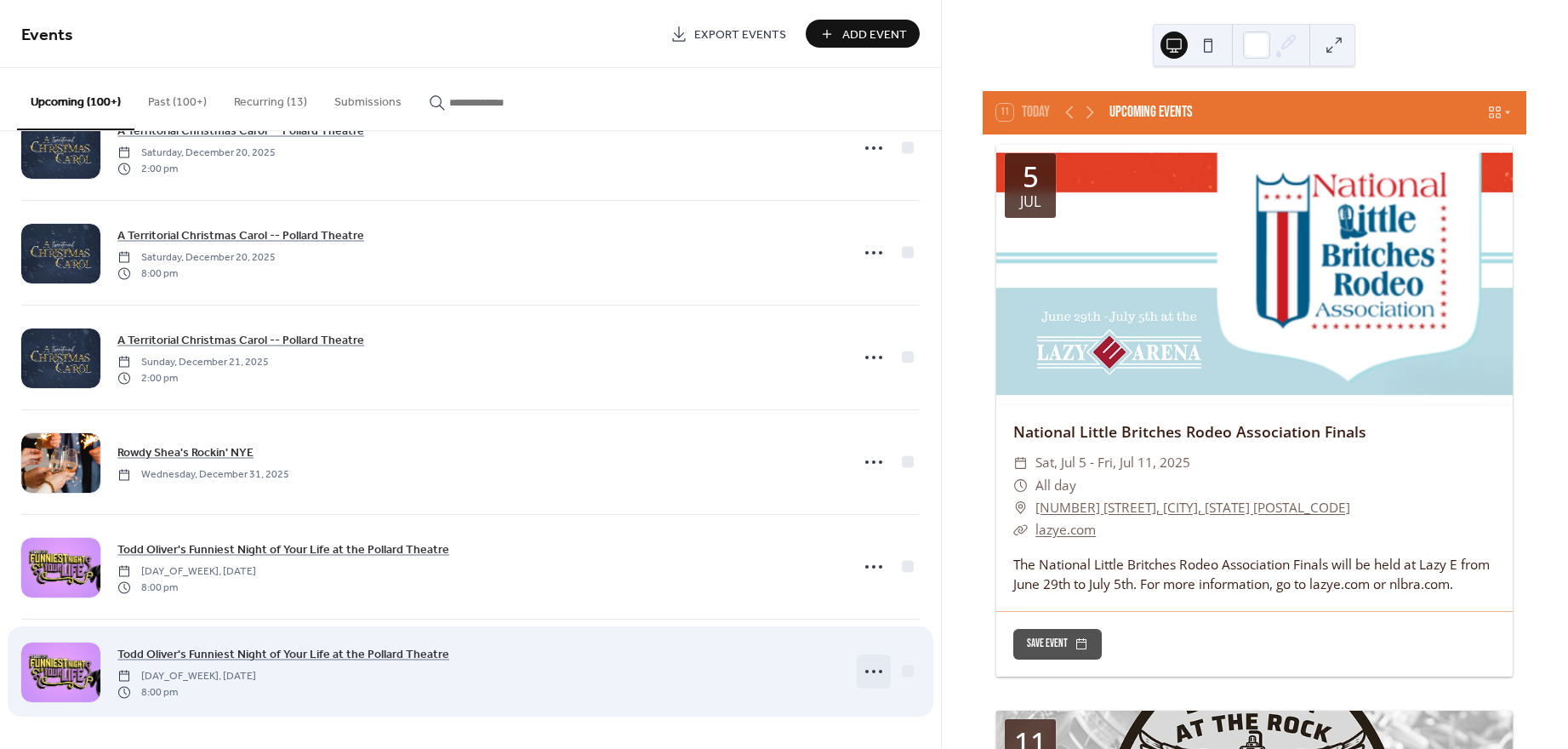 click 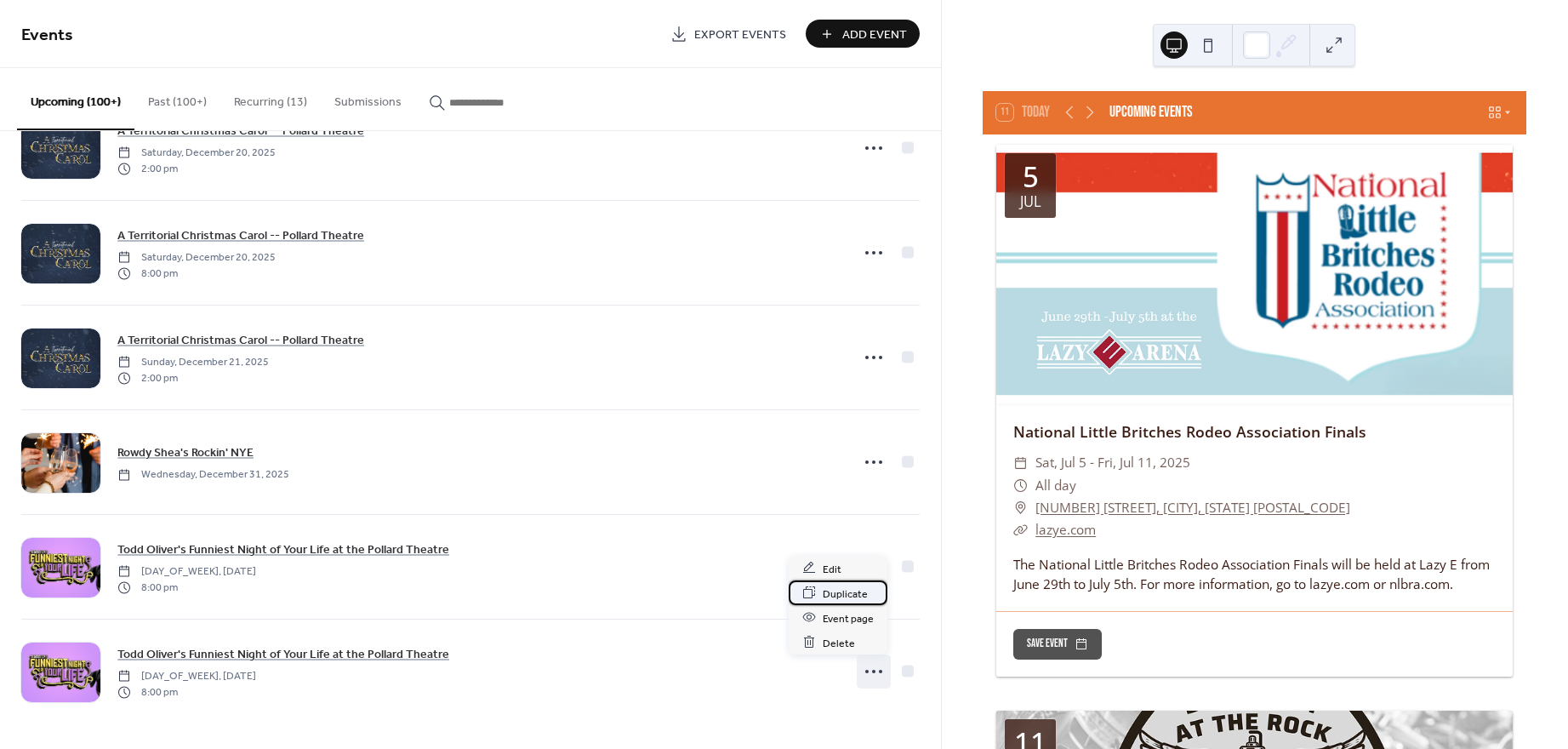 click on "Duplicate" at bounding box center [845, 593] 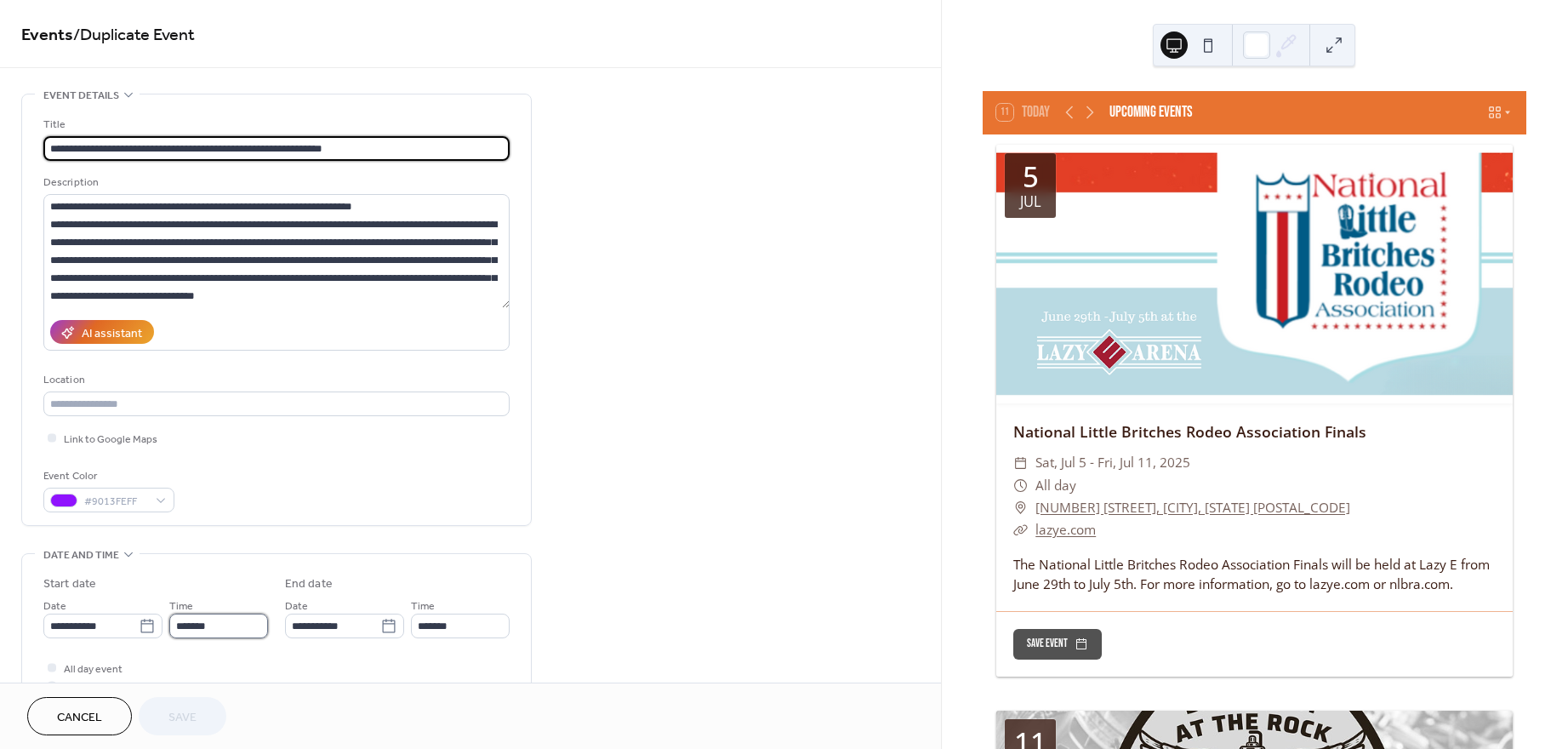 click on "*******" at bounding box center [219, 626] 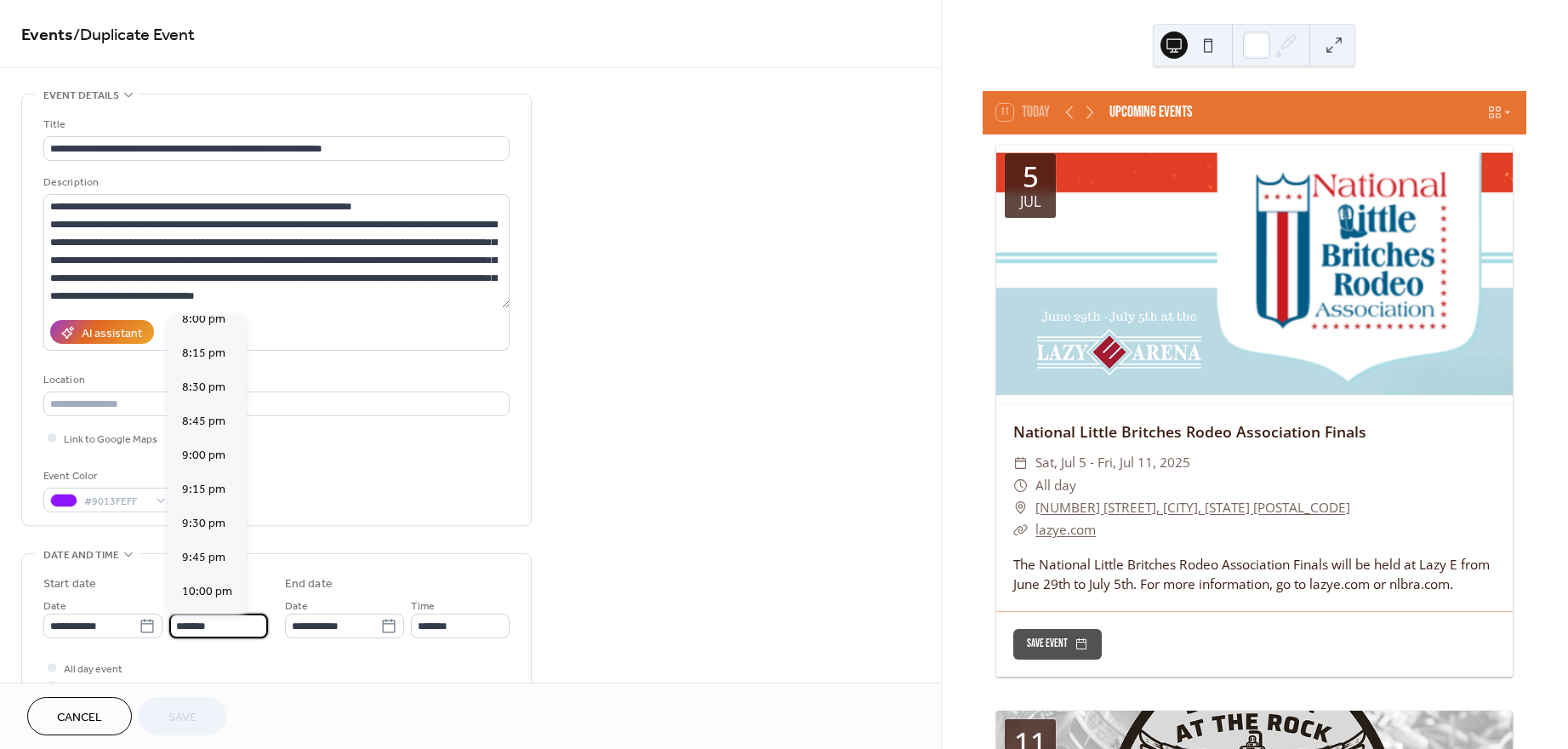 scroll, scrollTop: 1916, scrollLeft: 0, axis: vertical 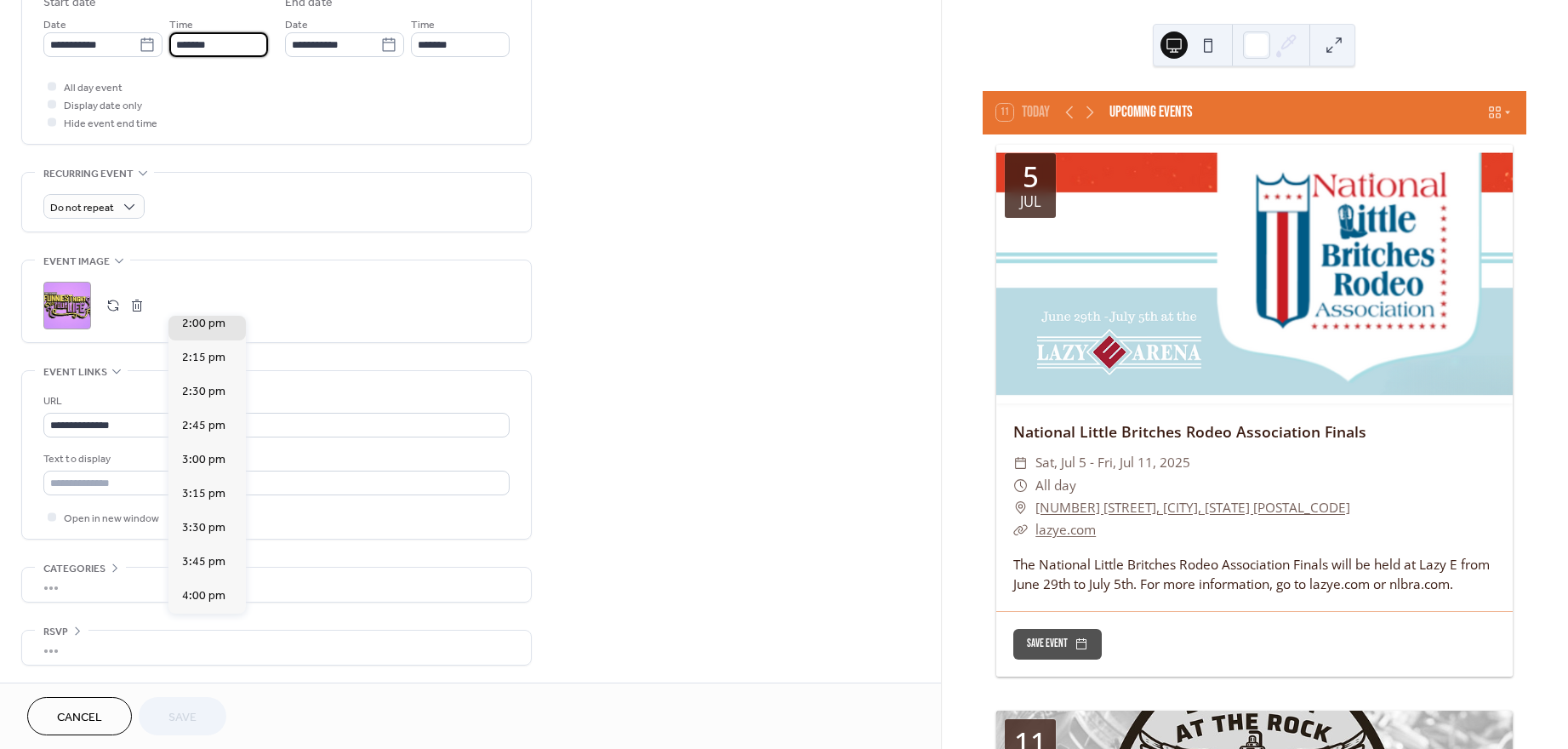 type on "*******" 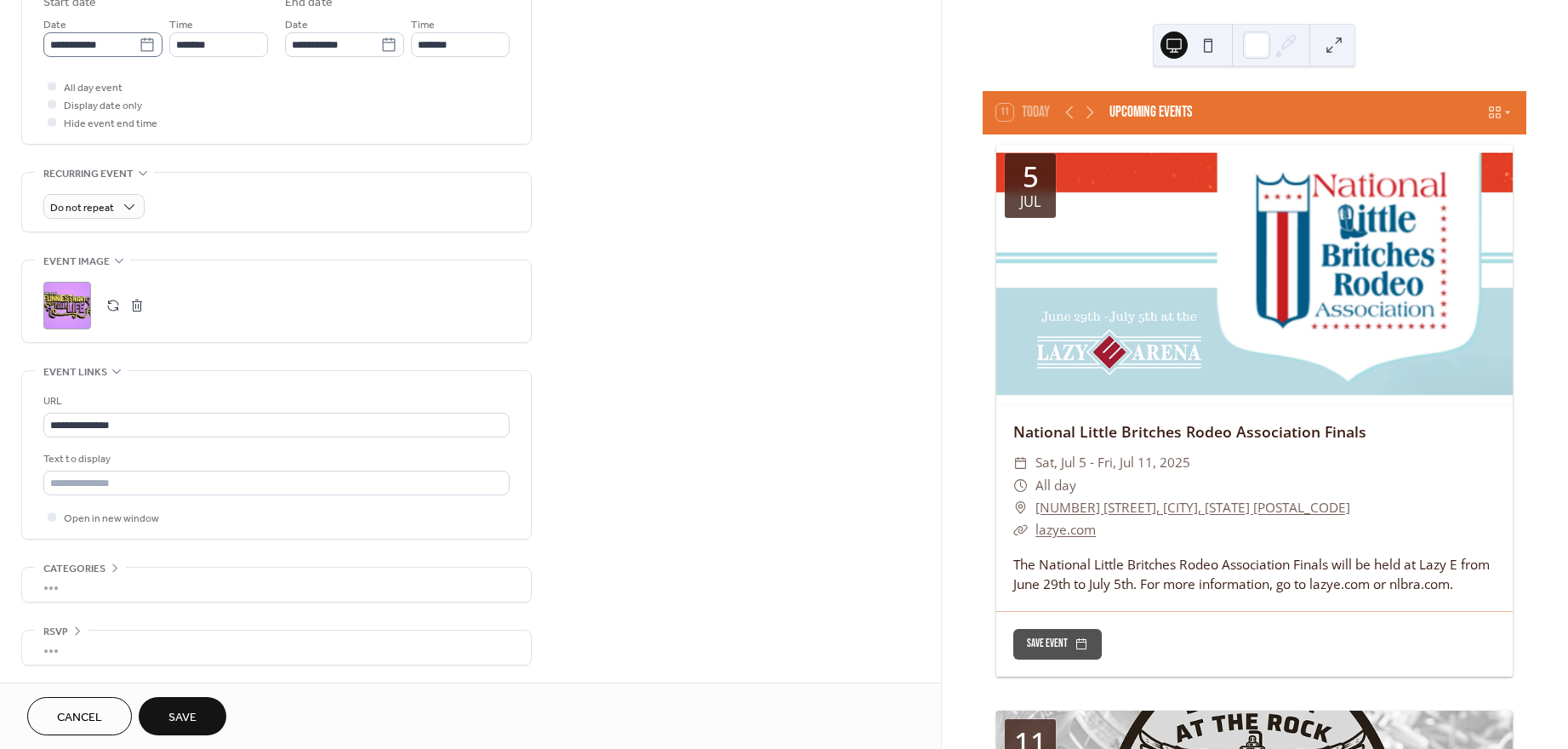 click 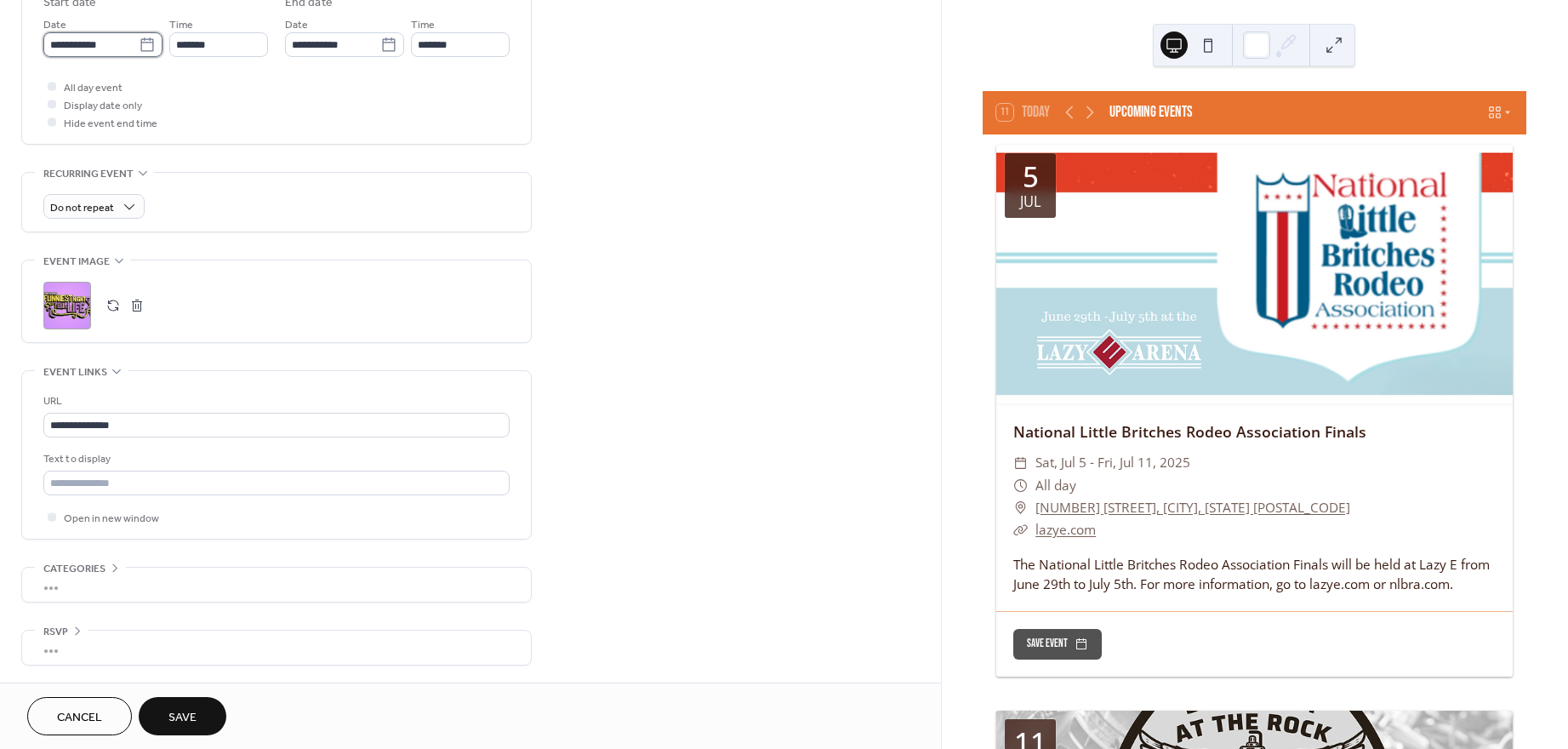 click on "**********" at bounding box center (91, 44) 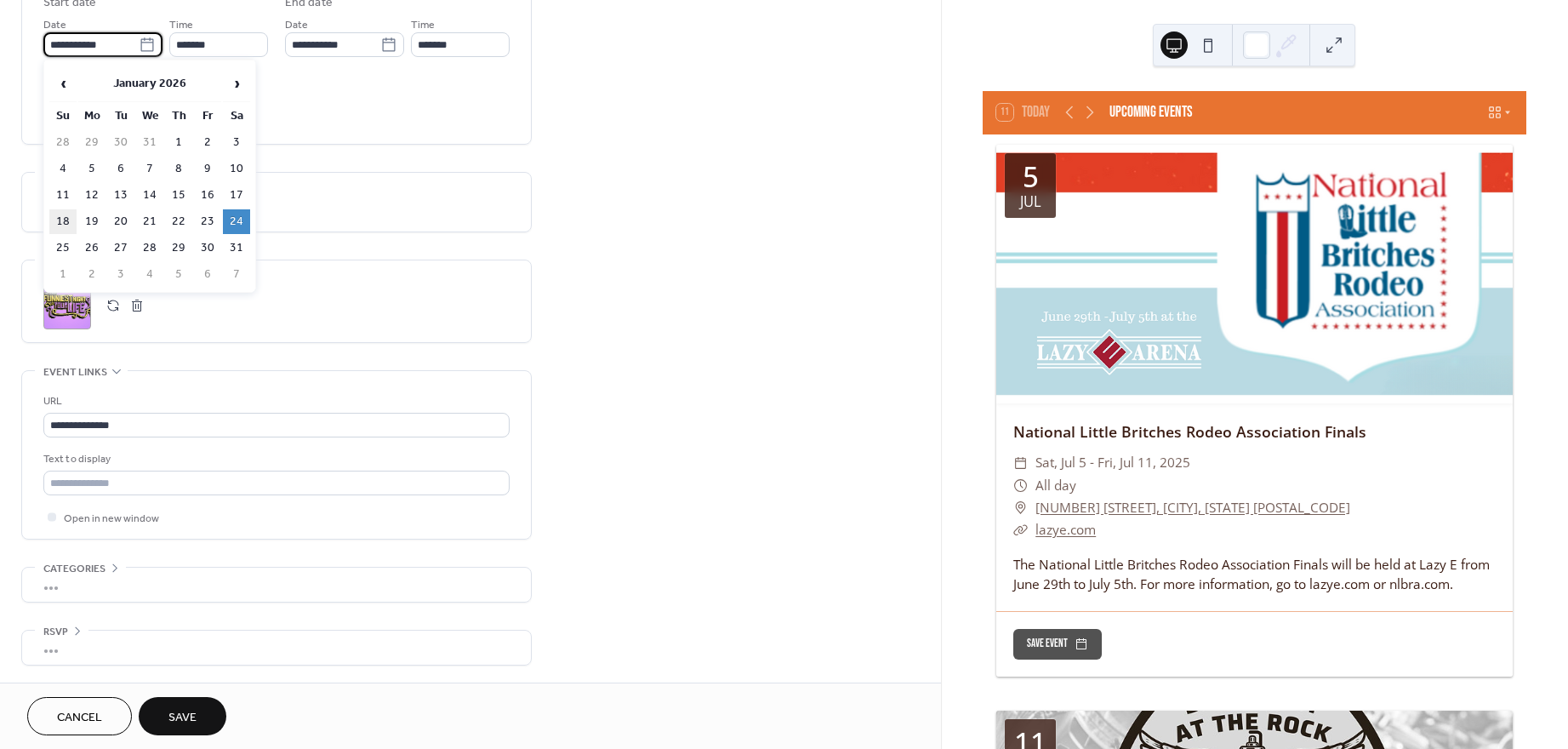 click on "18" at bounding box center (63, 221) 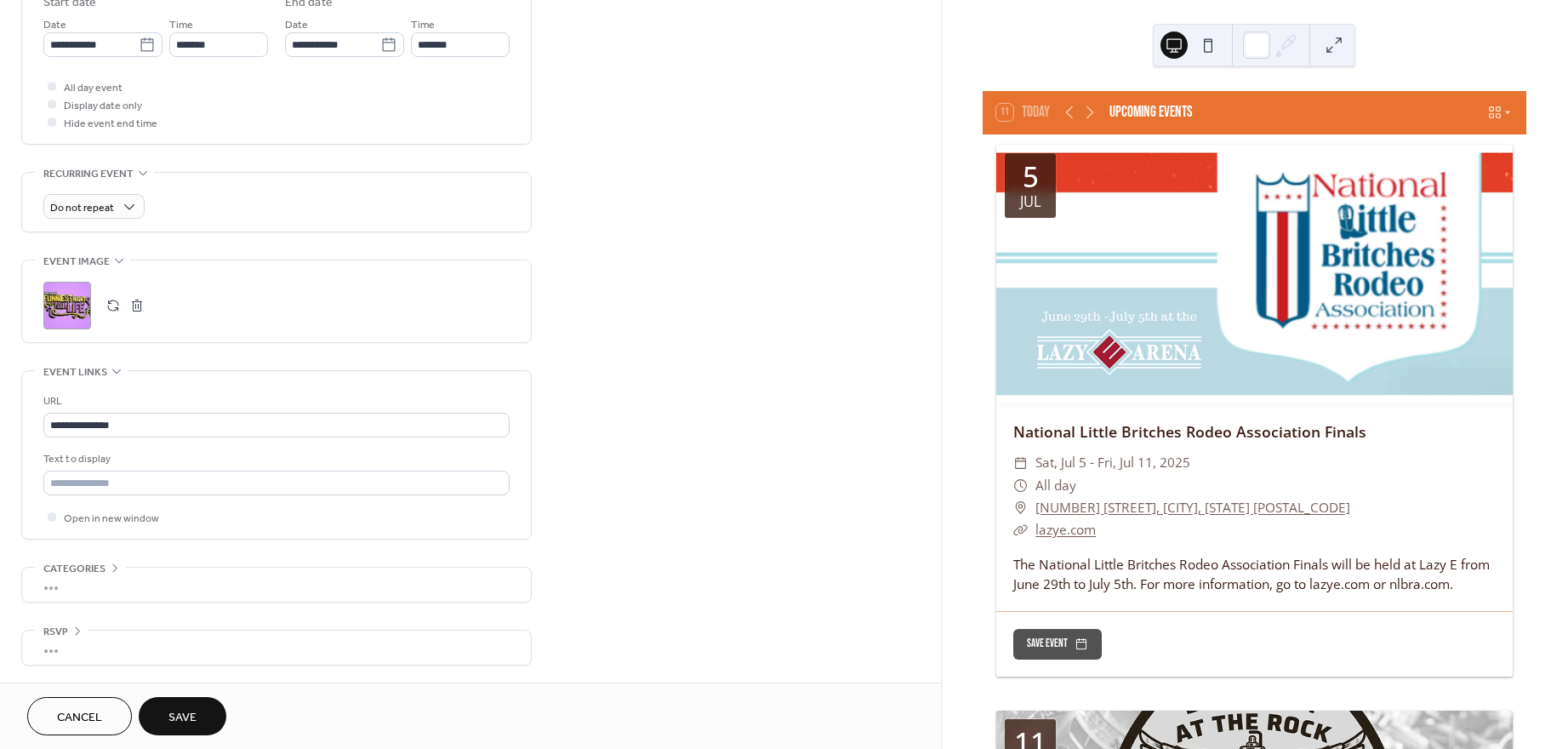 click on "Save" at bounding box center (182, 718) 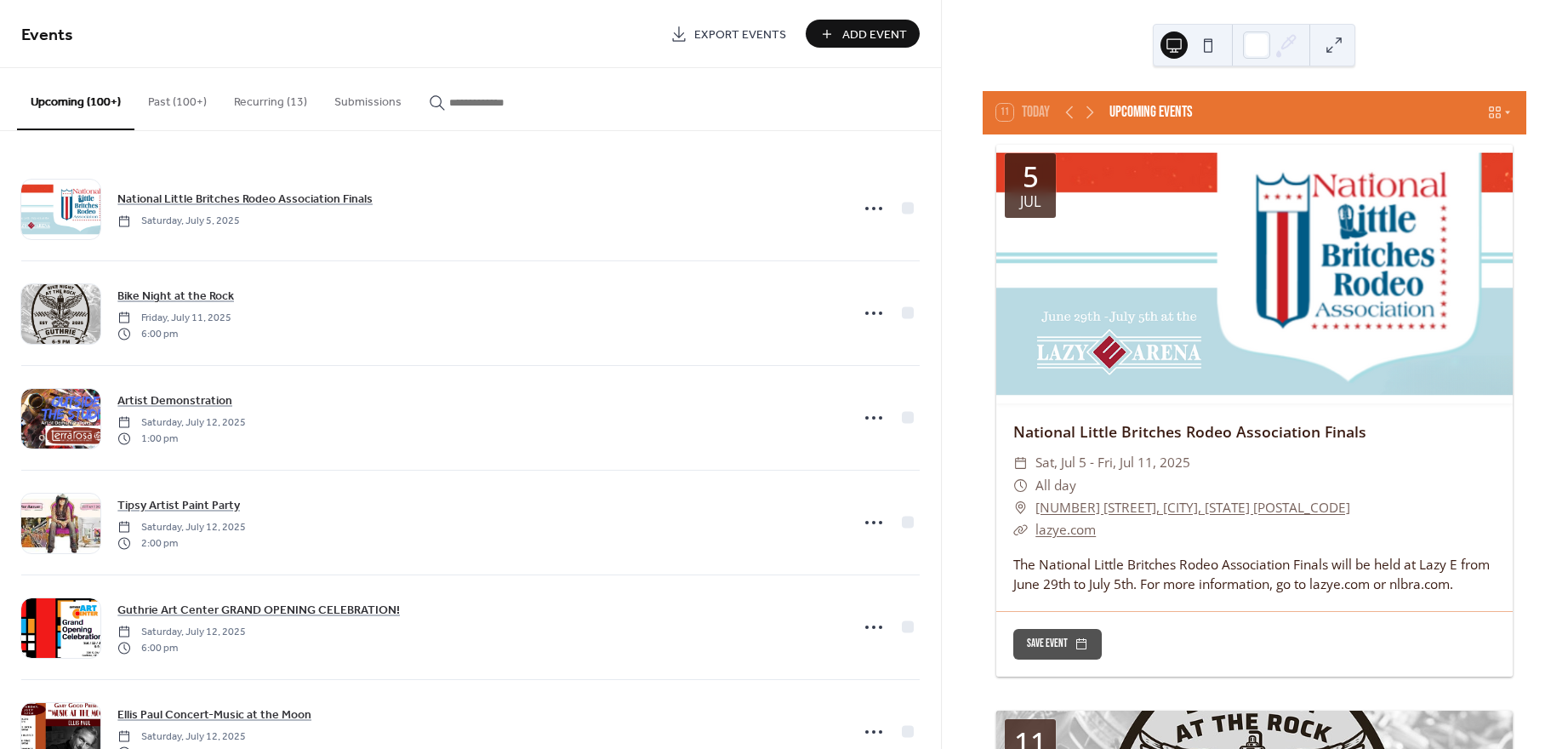 click on "Add Event" at bounding box center [875, 35] 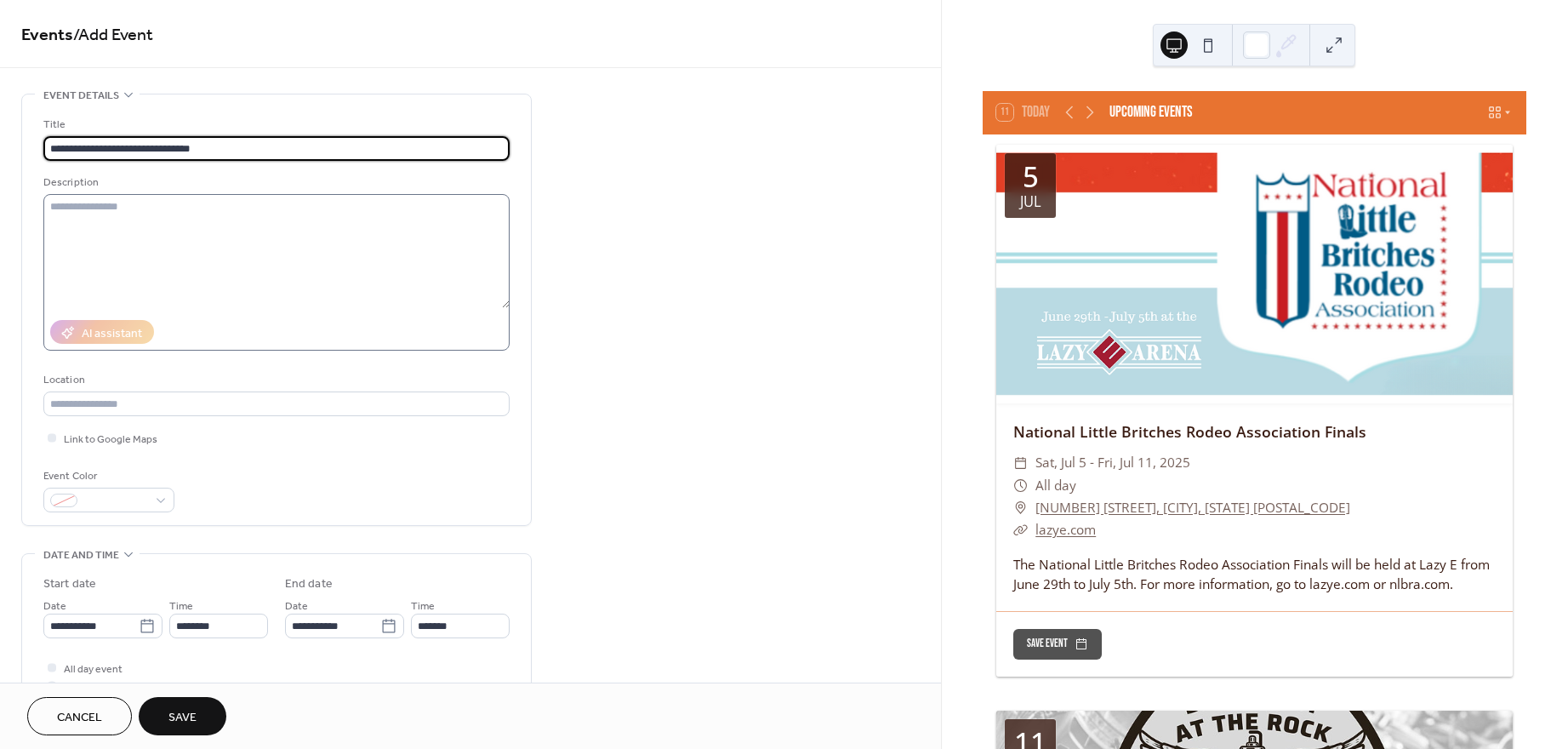 type on "**********" 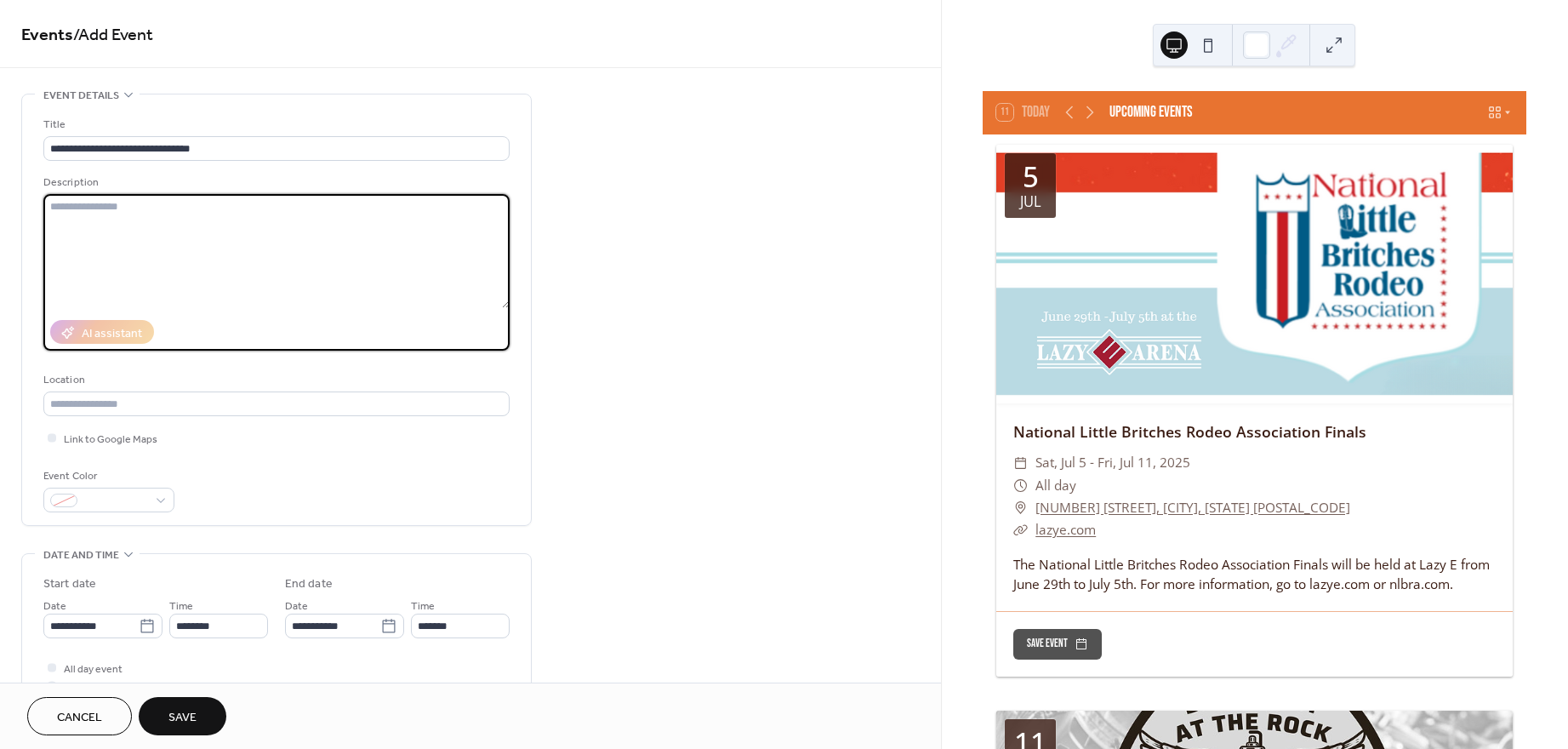 click at bounding box center (277, 251) 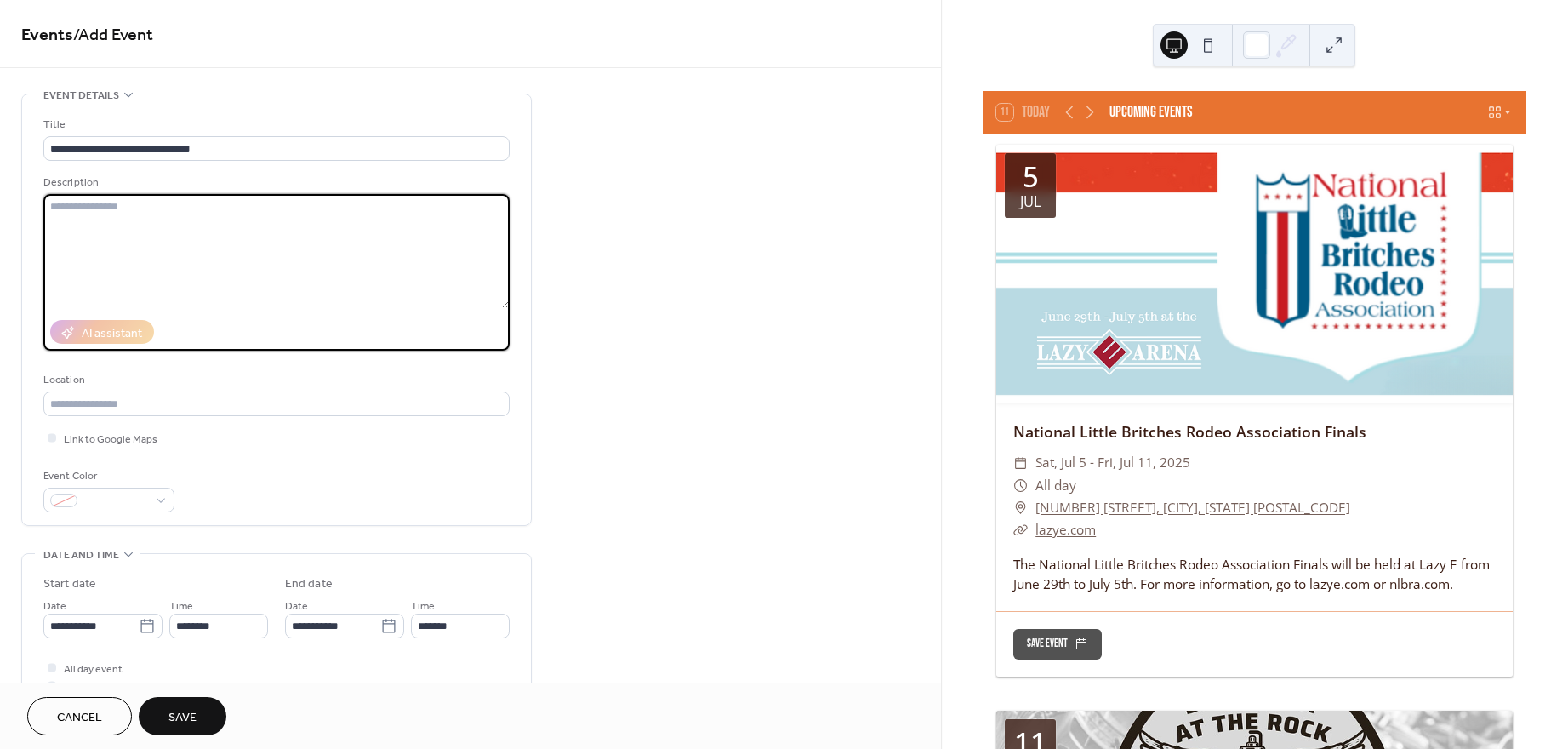 type on "*" 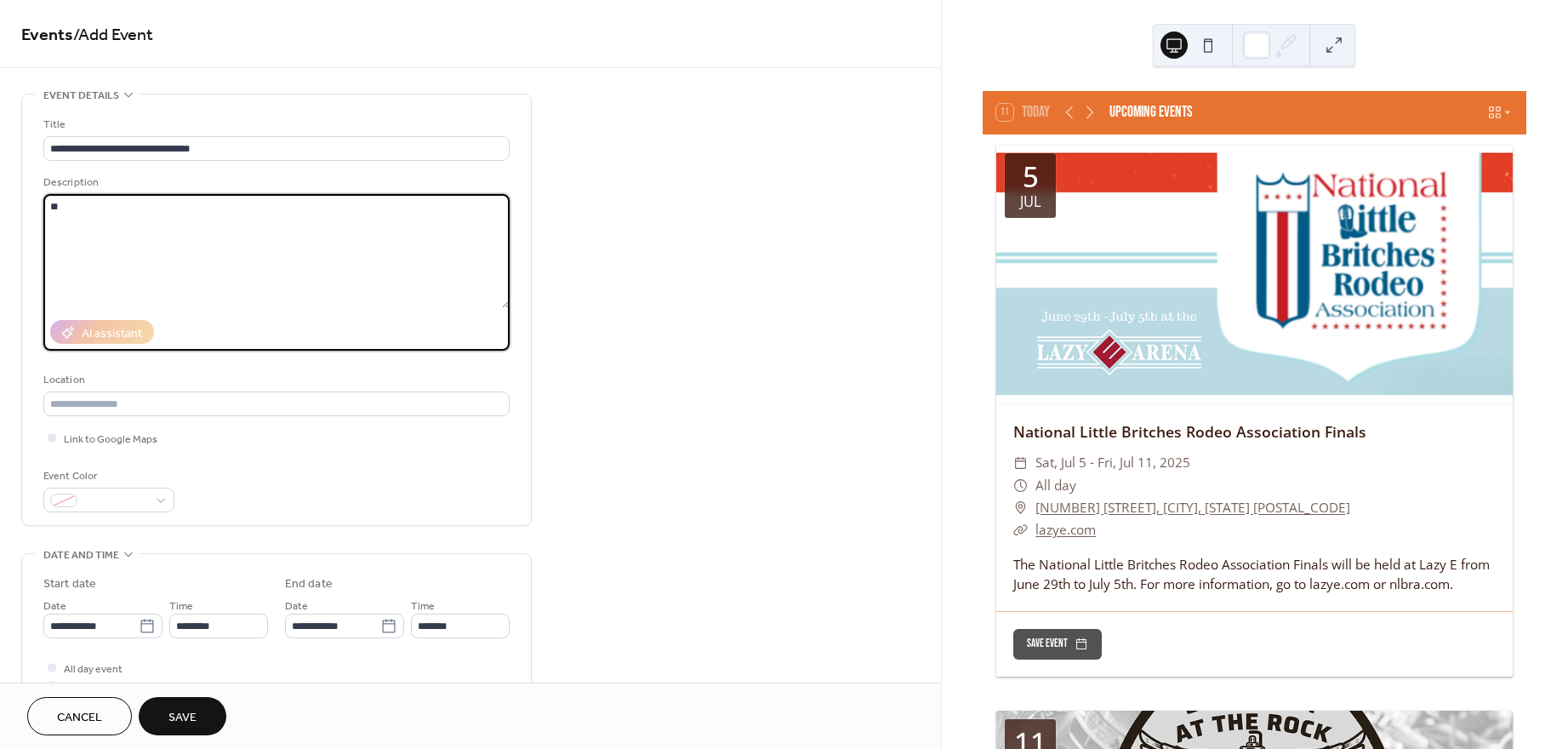 type on "*" 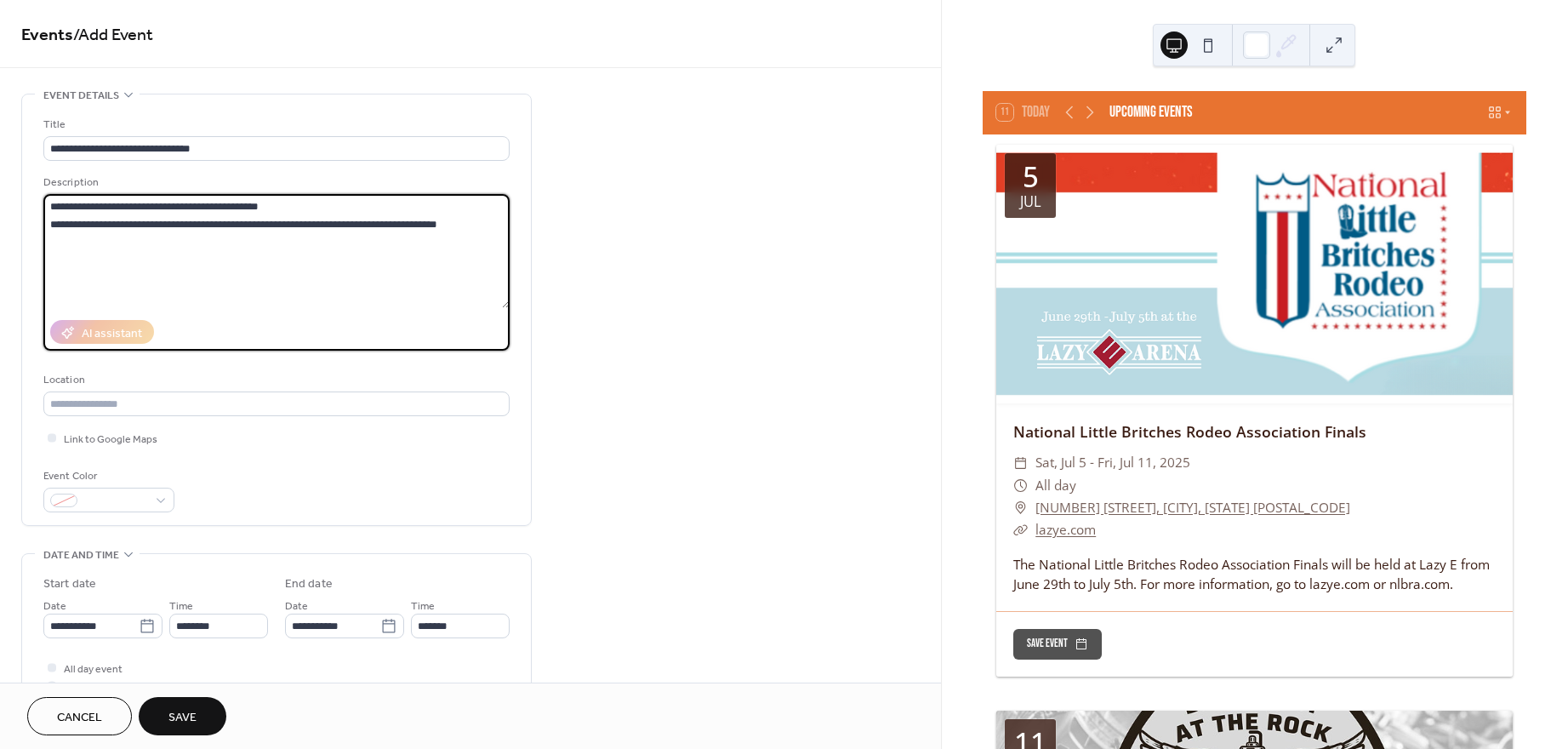 click on "**********" at bounding box center (277, 251) 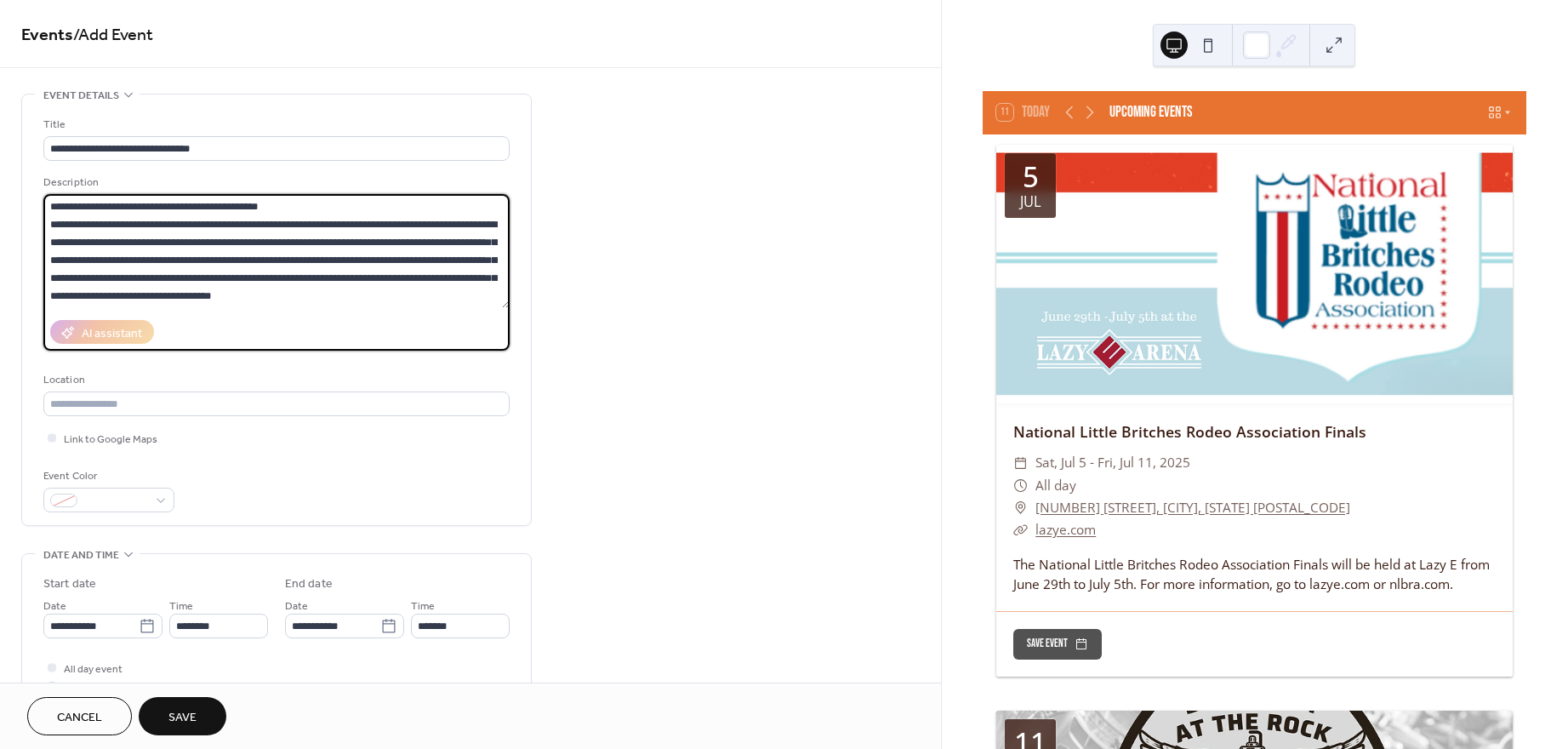 scroll, scrollTop: 33, scrollLeft: 0, axis: vertical 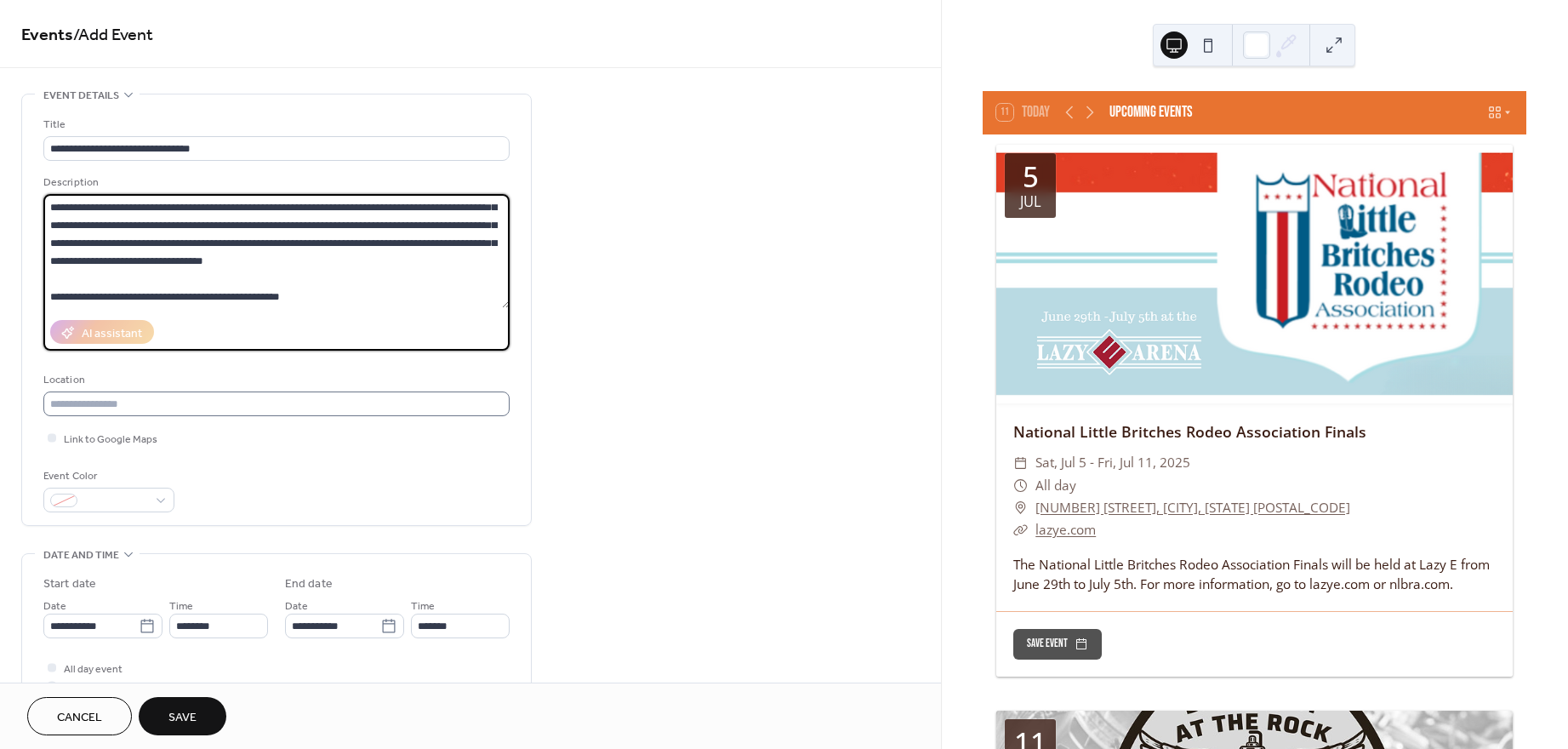 type on "**********" 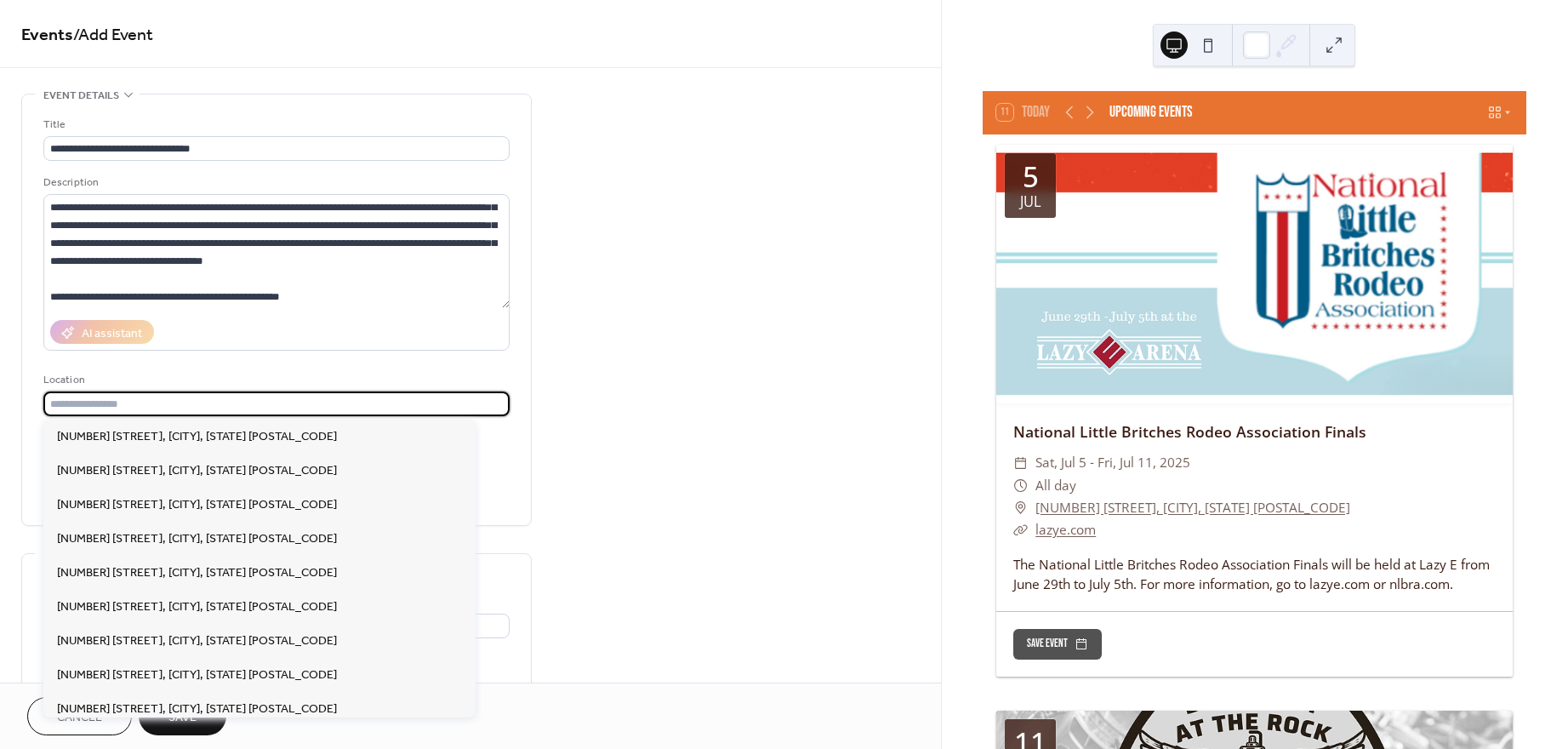 click at bounding box center (277, 403) 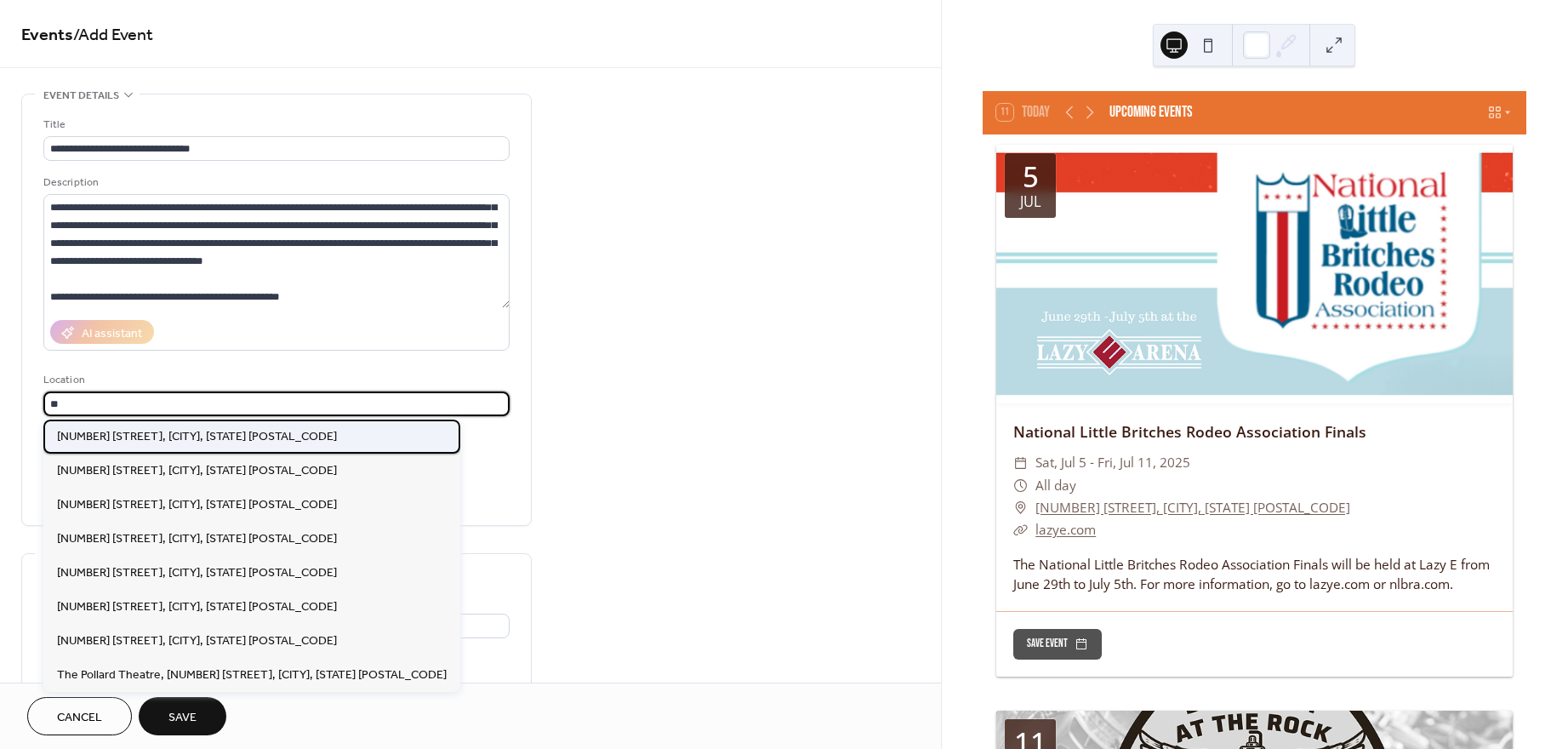 click on "[NUMBER] [STREET] [CITY], [STATE] [POSTAL_CODE]" at bounding box center [197, 437] 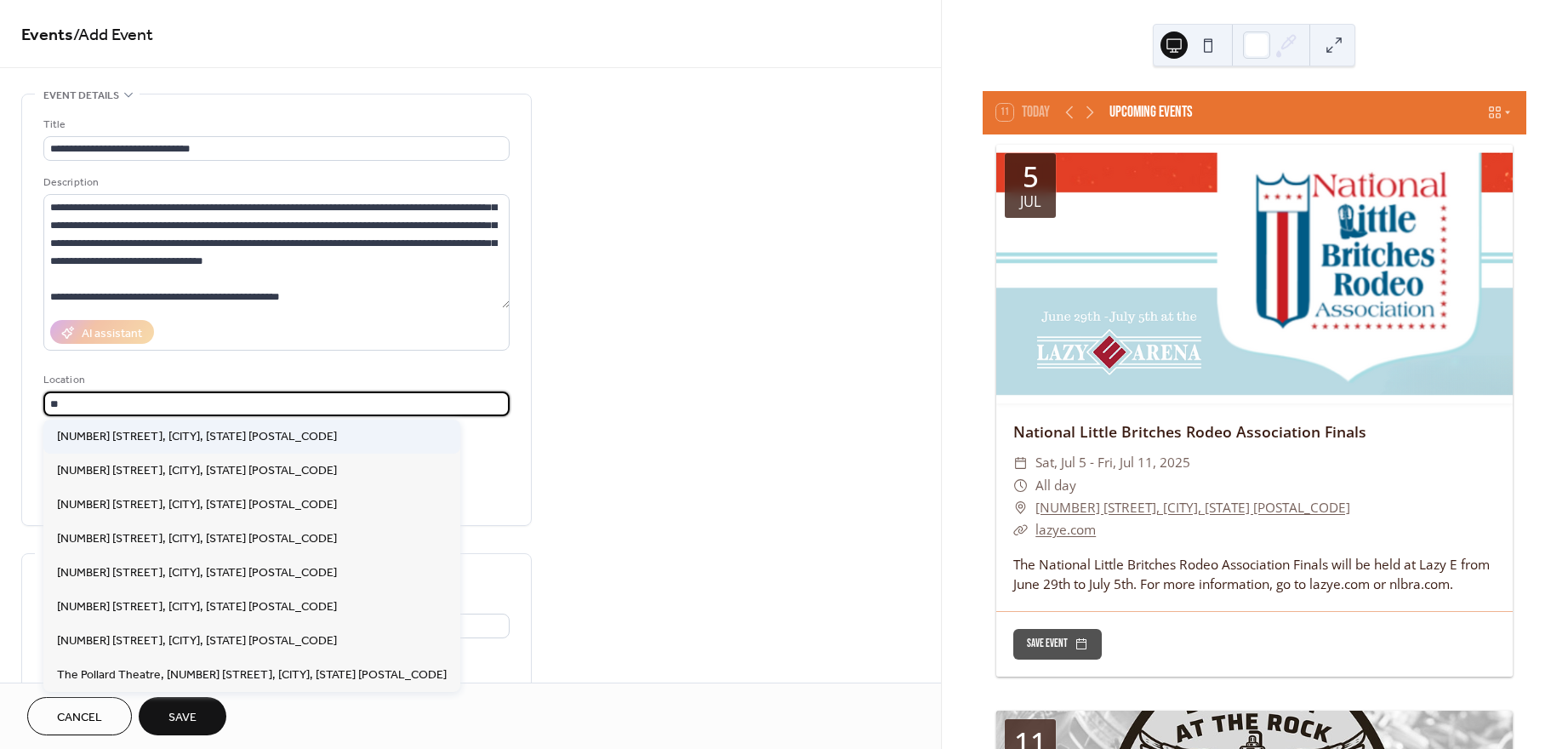 type on "**********" 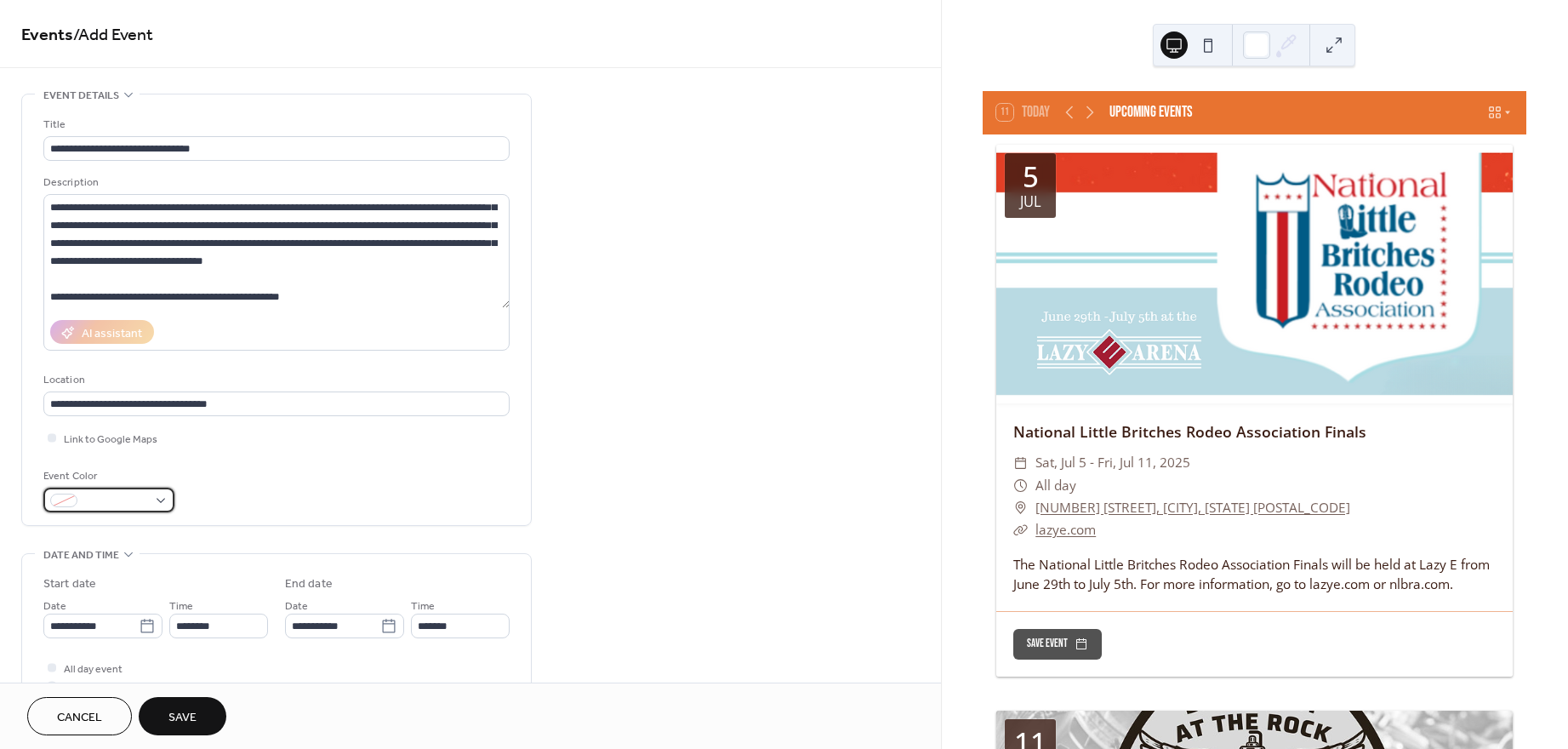 click at bounding box center (109, 500) 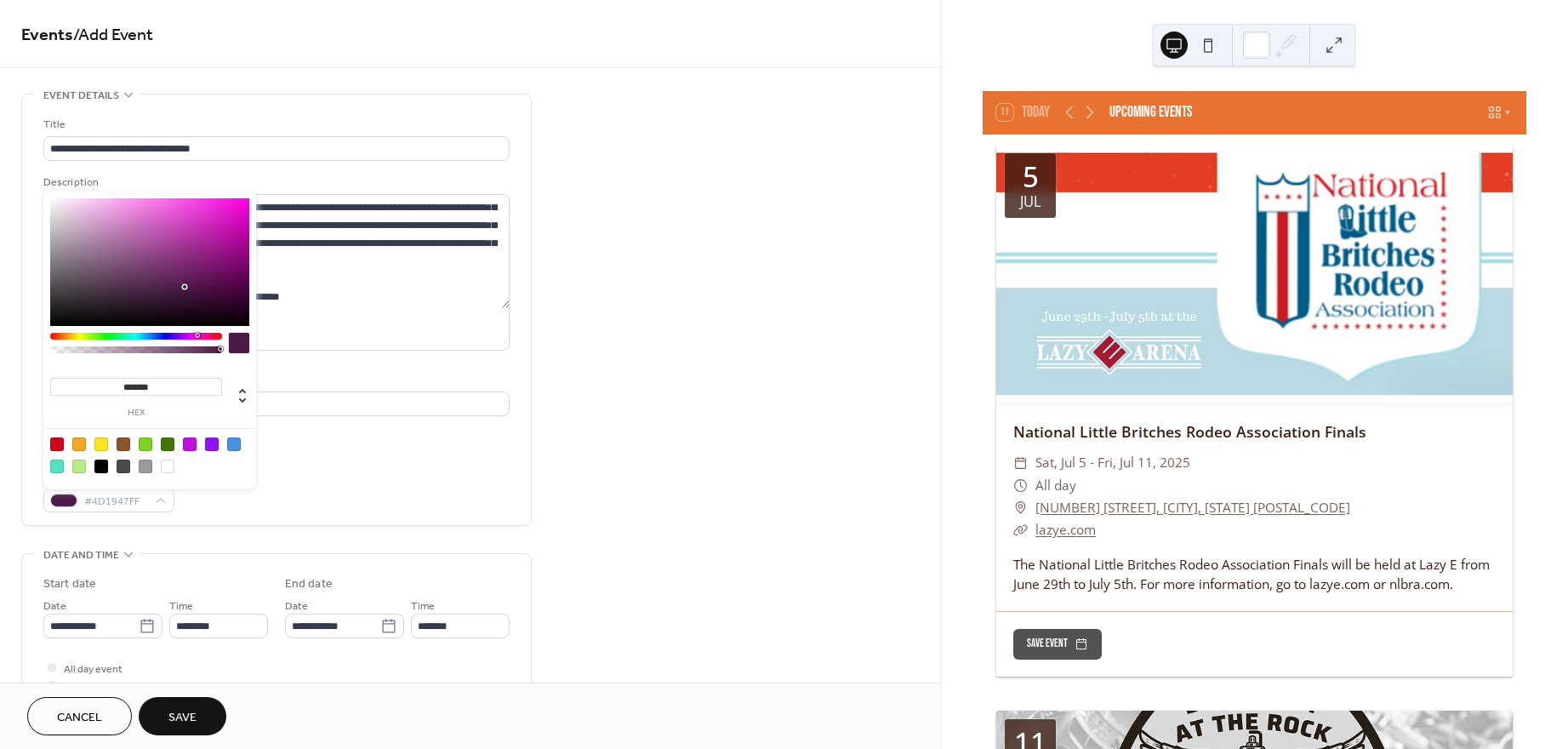 click at bounding box center (136, 336) 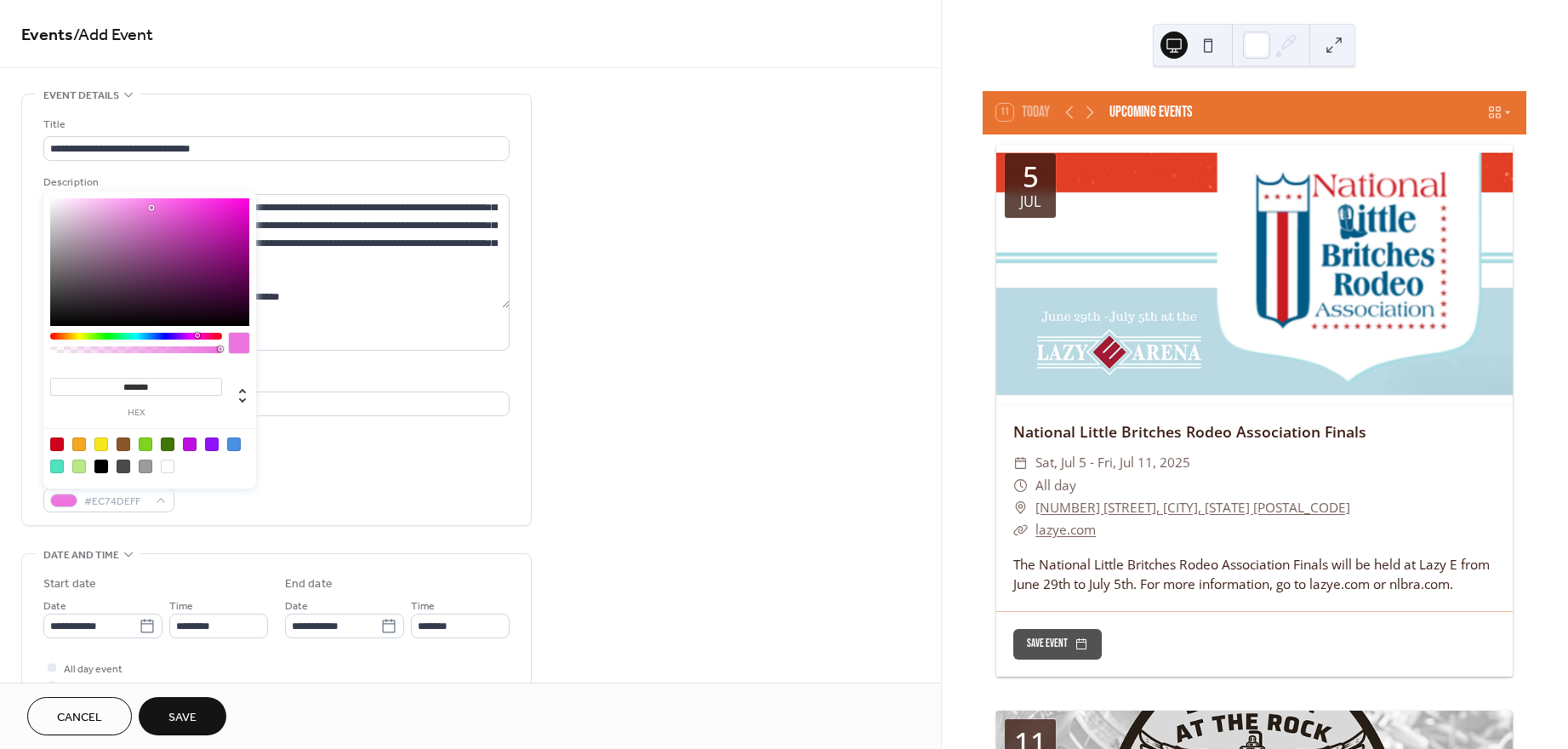 click at bounding box center (150, 262) 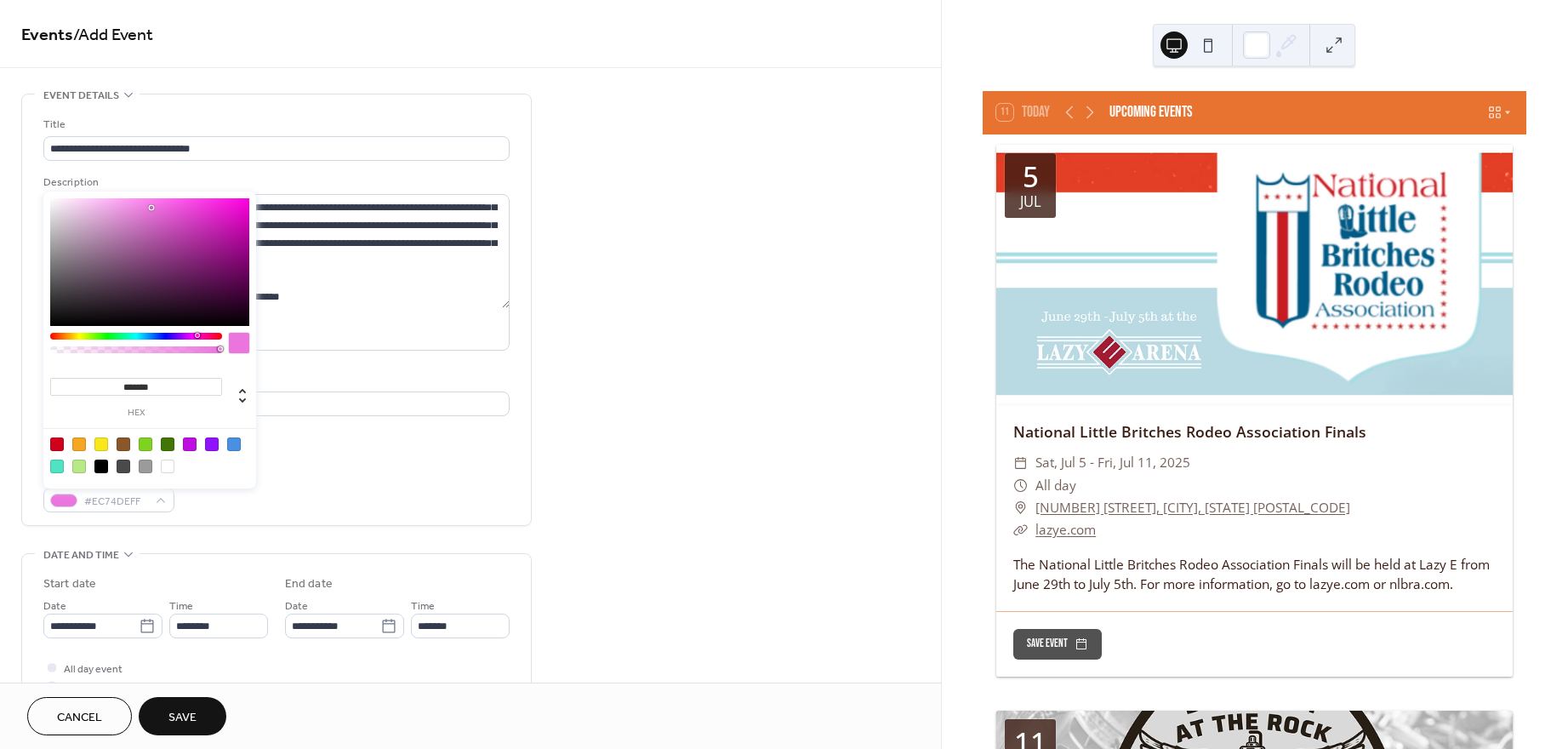 type on "*******" 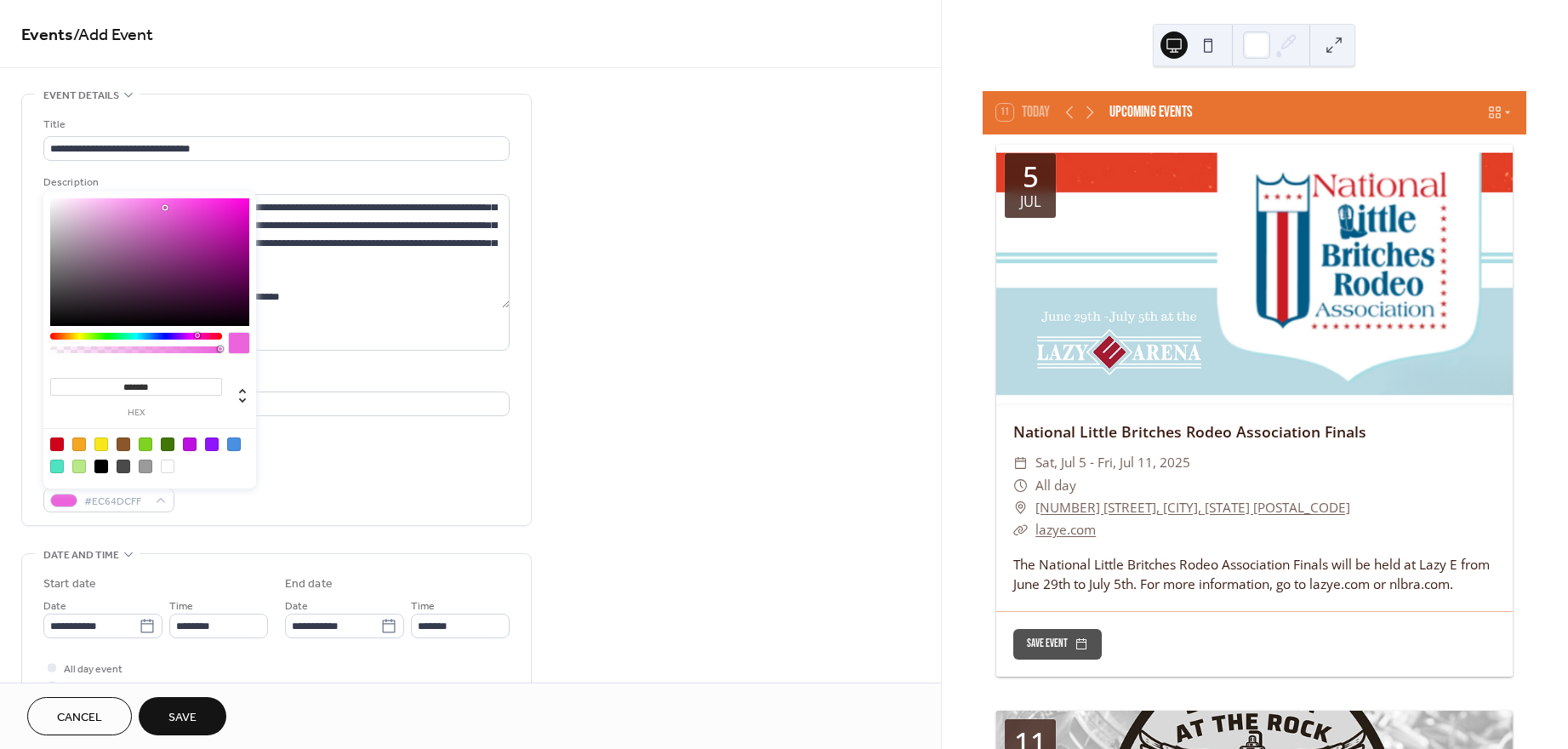 click on "**********" at bounding box center [470, 678] 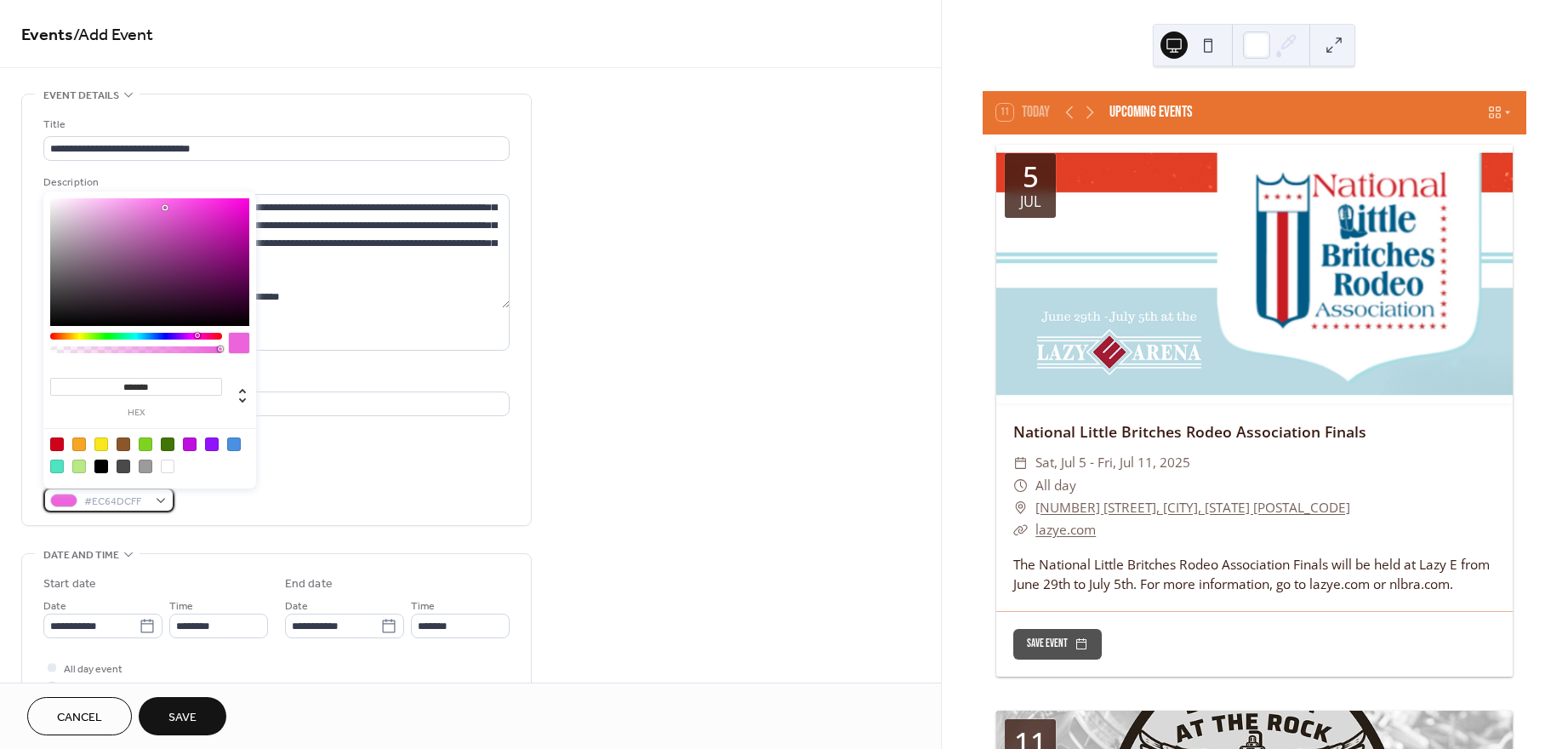click on "#EC64DCFF" at bounding box center [109, 500] 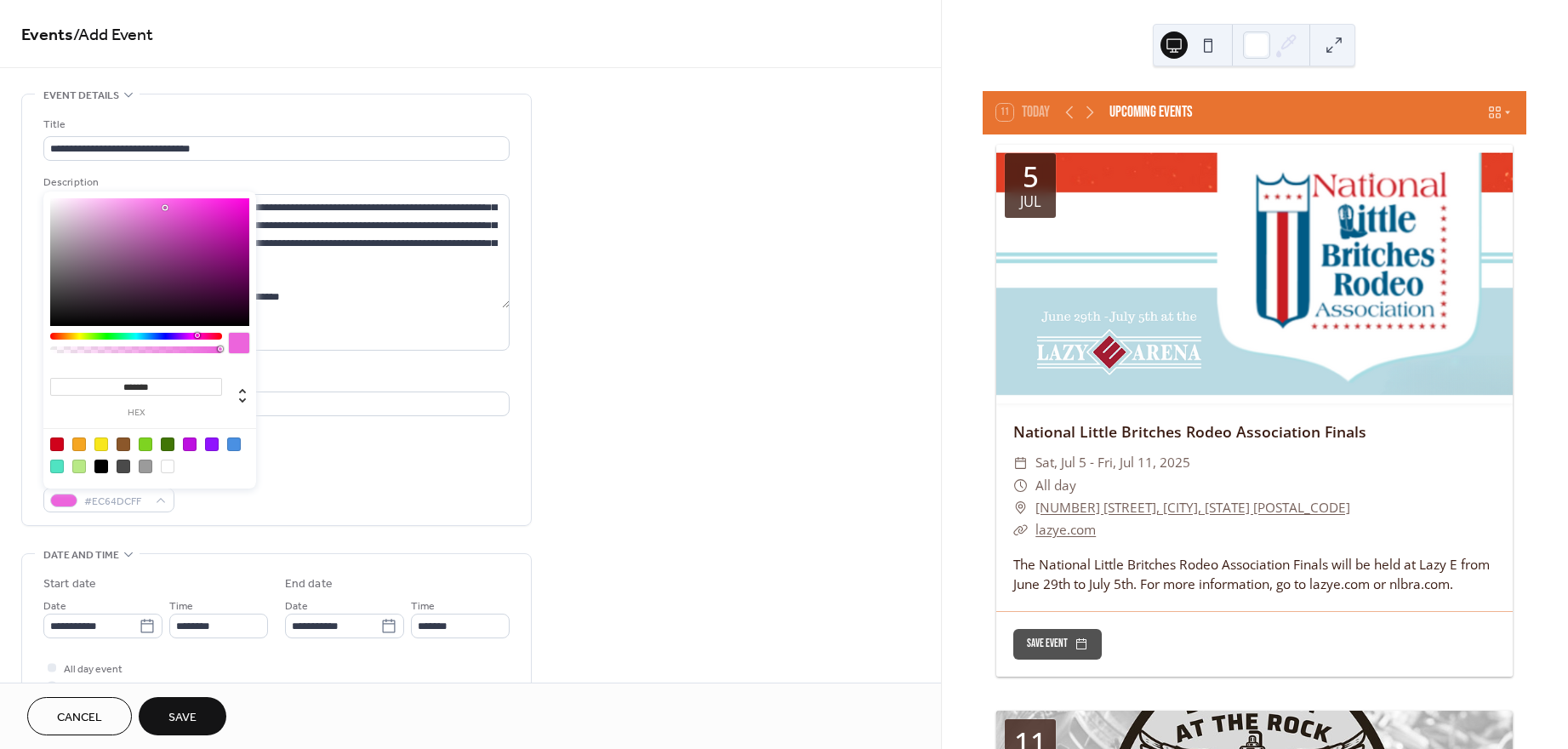 click at bounding box center [136, 336] 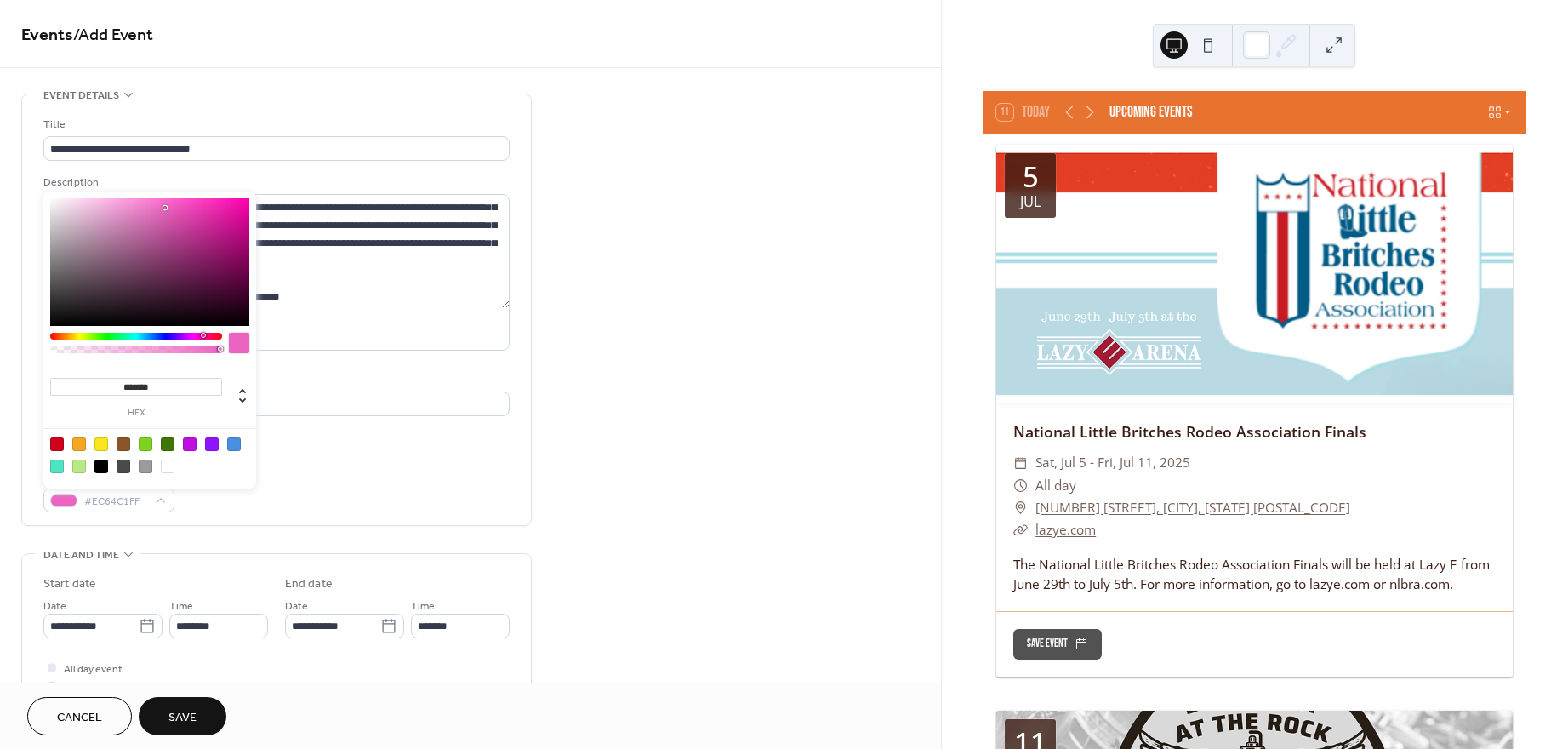 type on "*******" 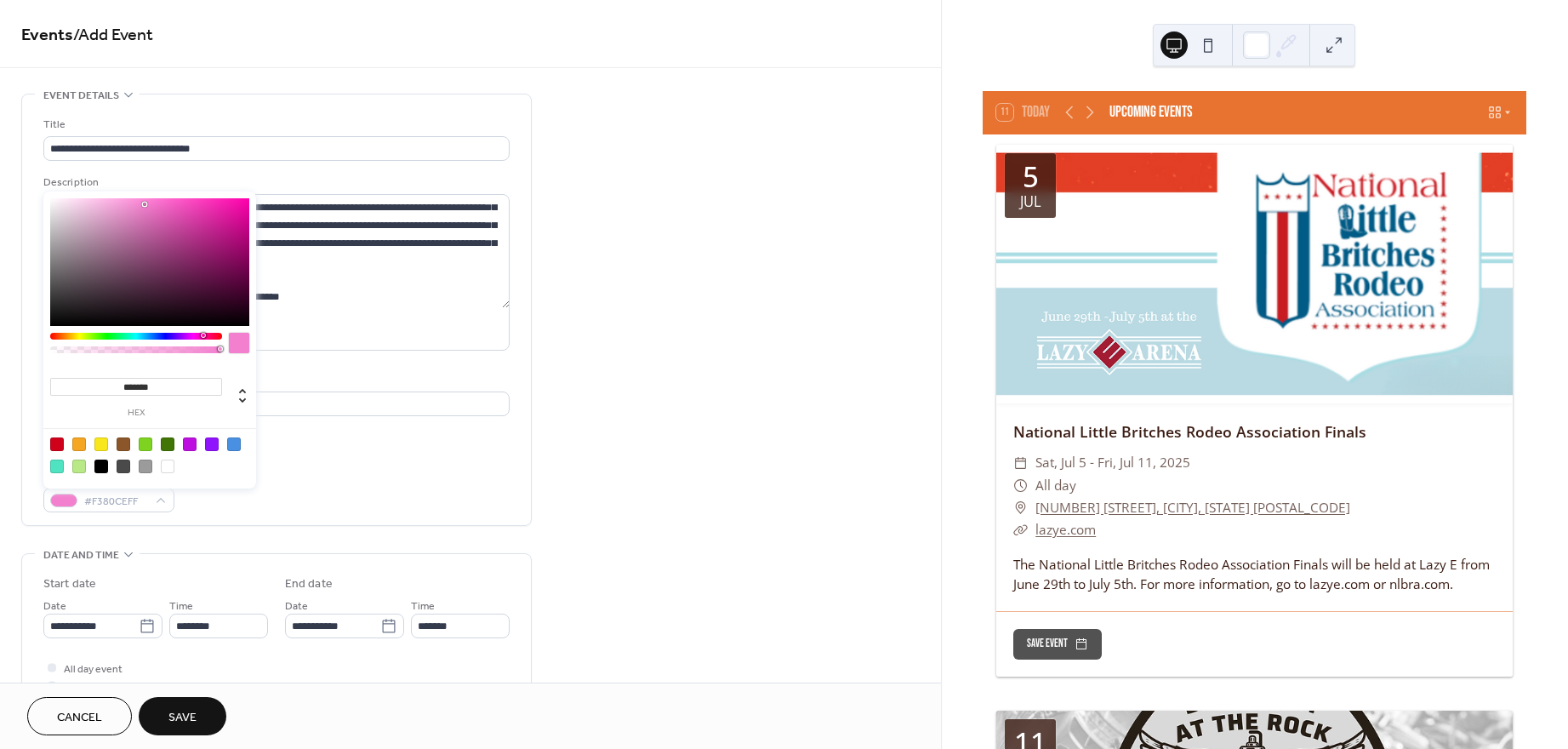 click at bounding box center (150, 262) 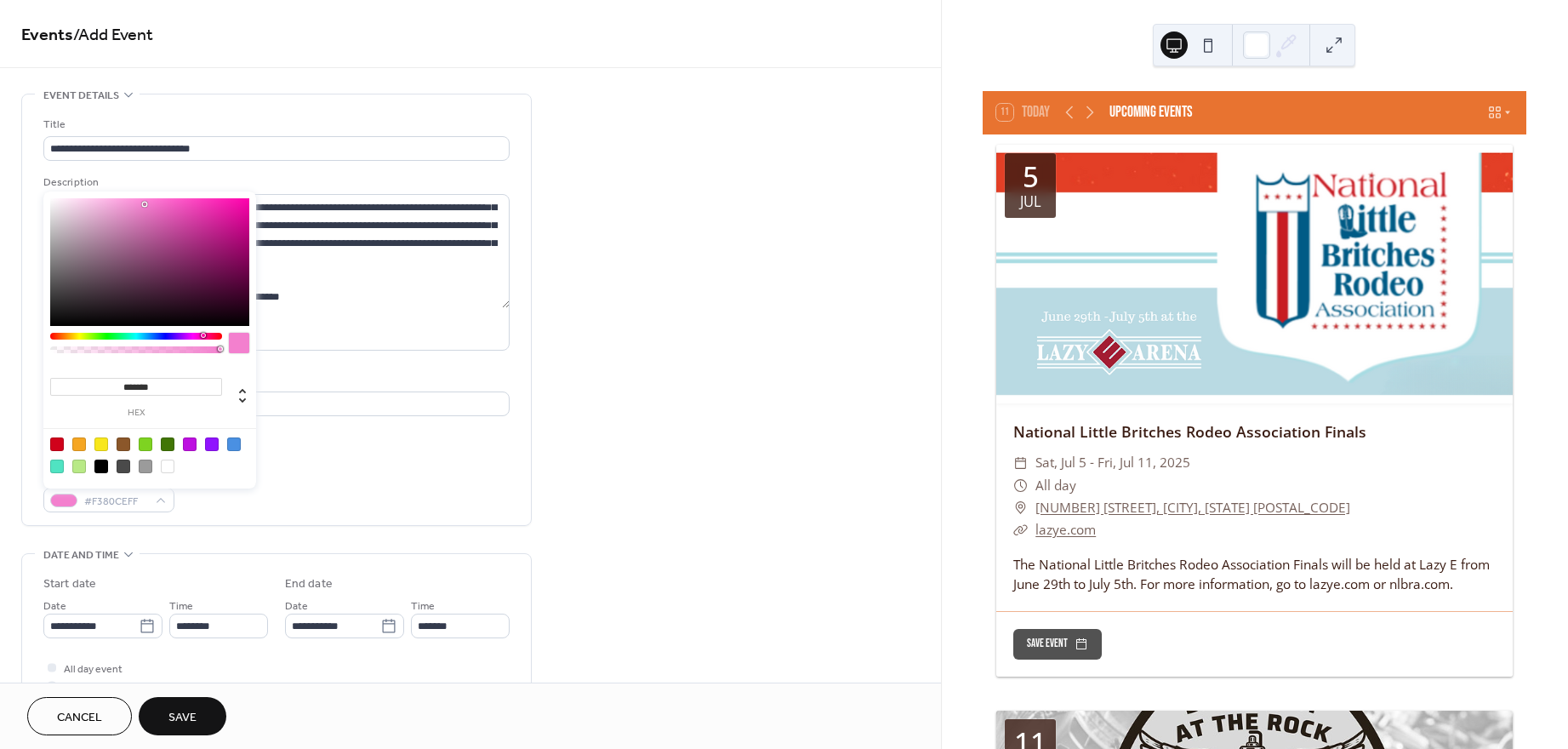 click on "**********" at bounding box center (470, 678) 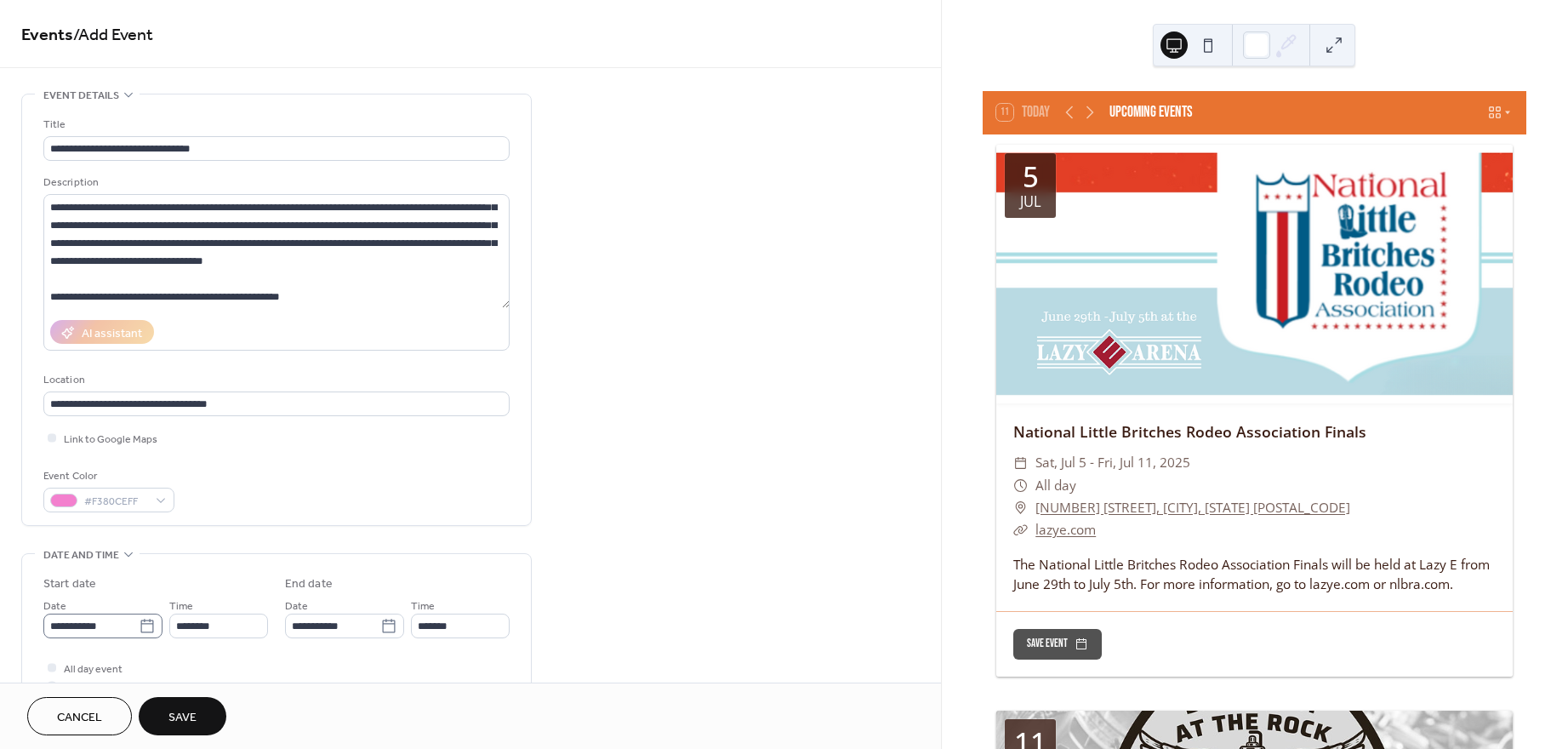 click 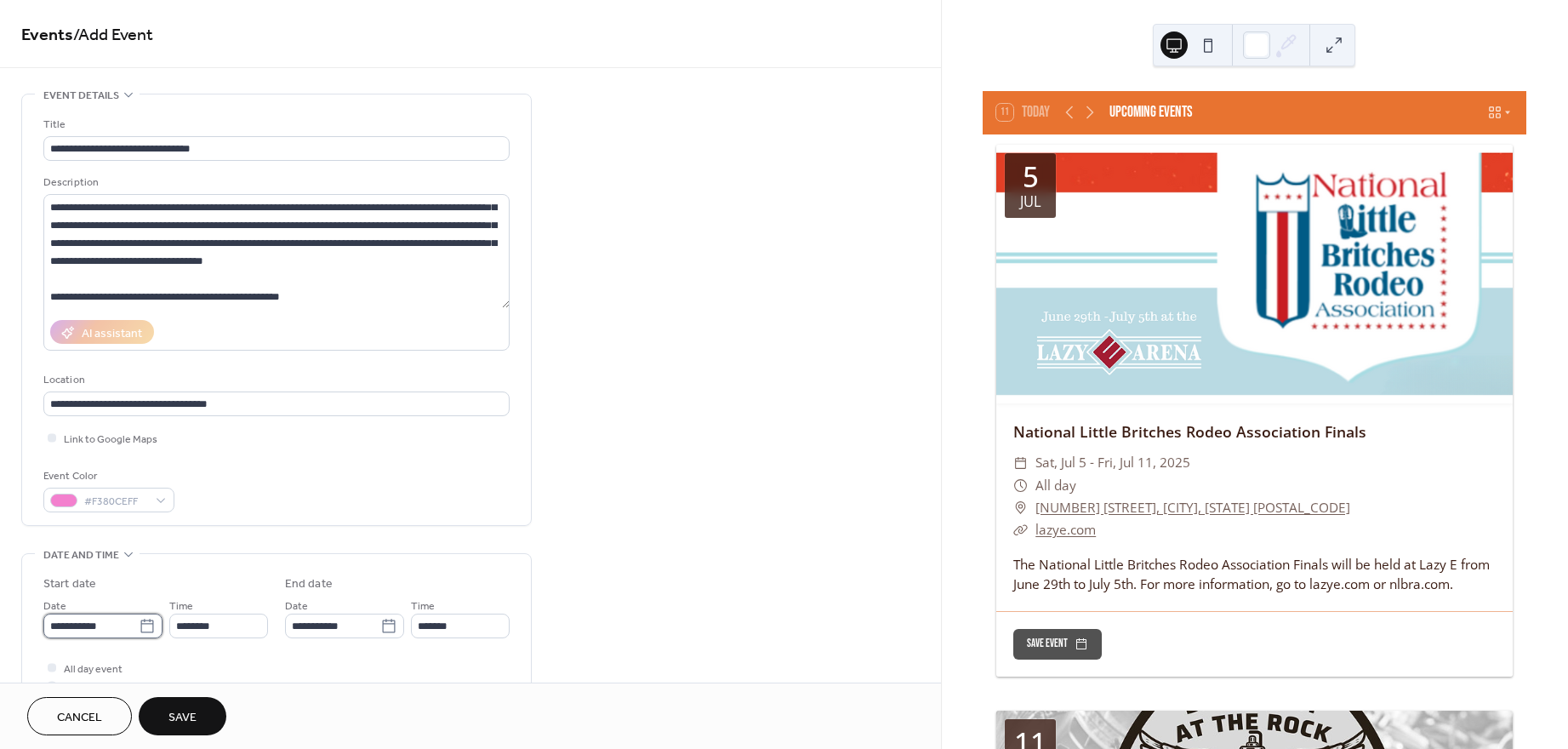 click on "**********" at bounding box center [91, 626] 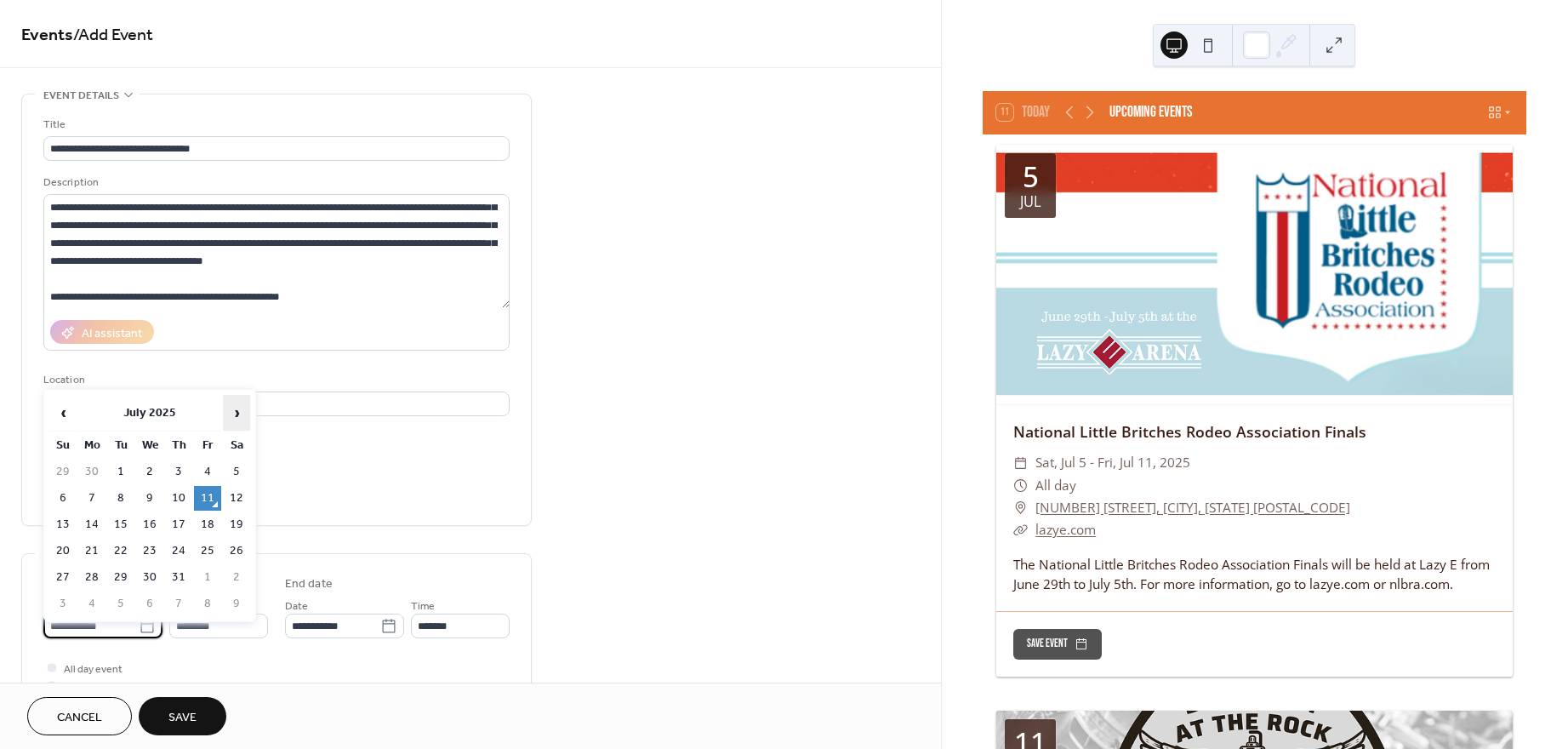 click on "›" at bounding box center [237, 413] 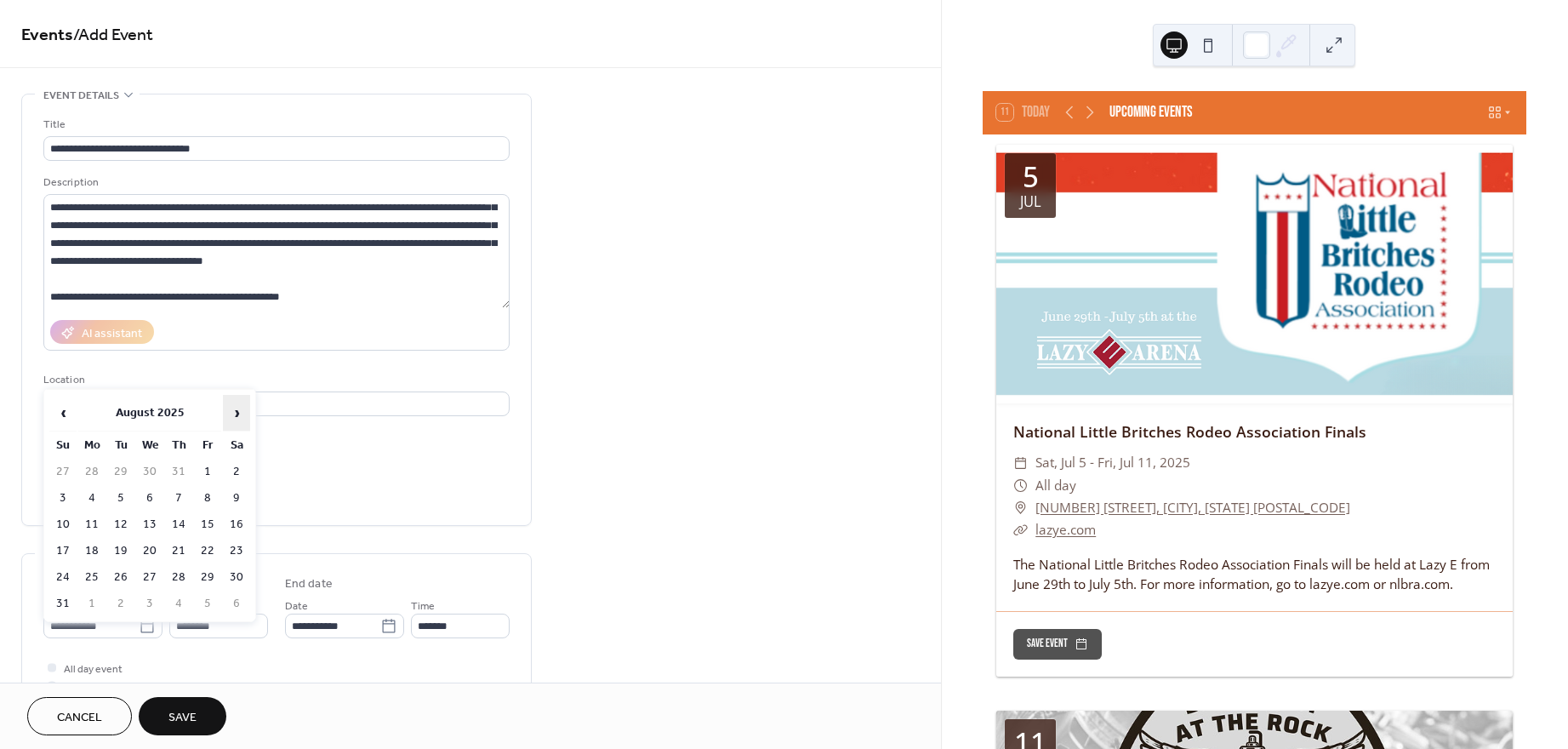 click on "›" at bounding box center (237, 413) 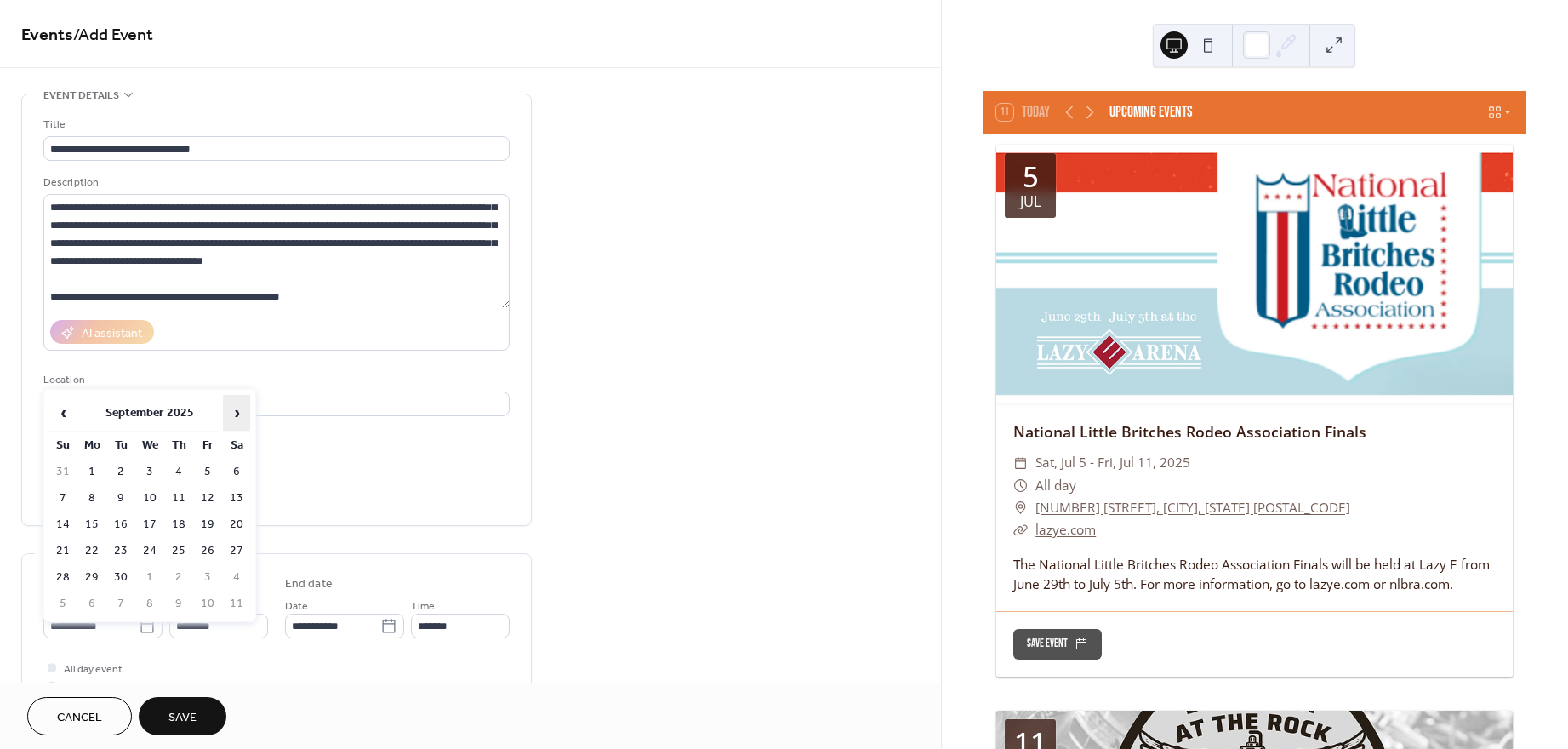 click on "›" at bounding box center (237, 413) 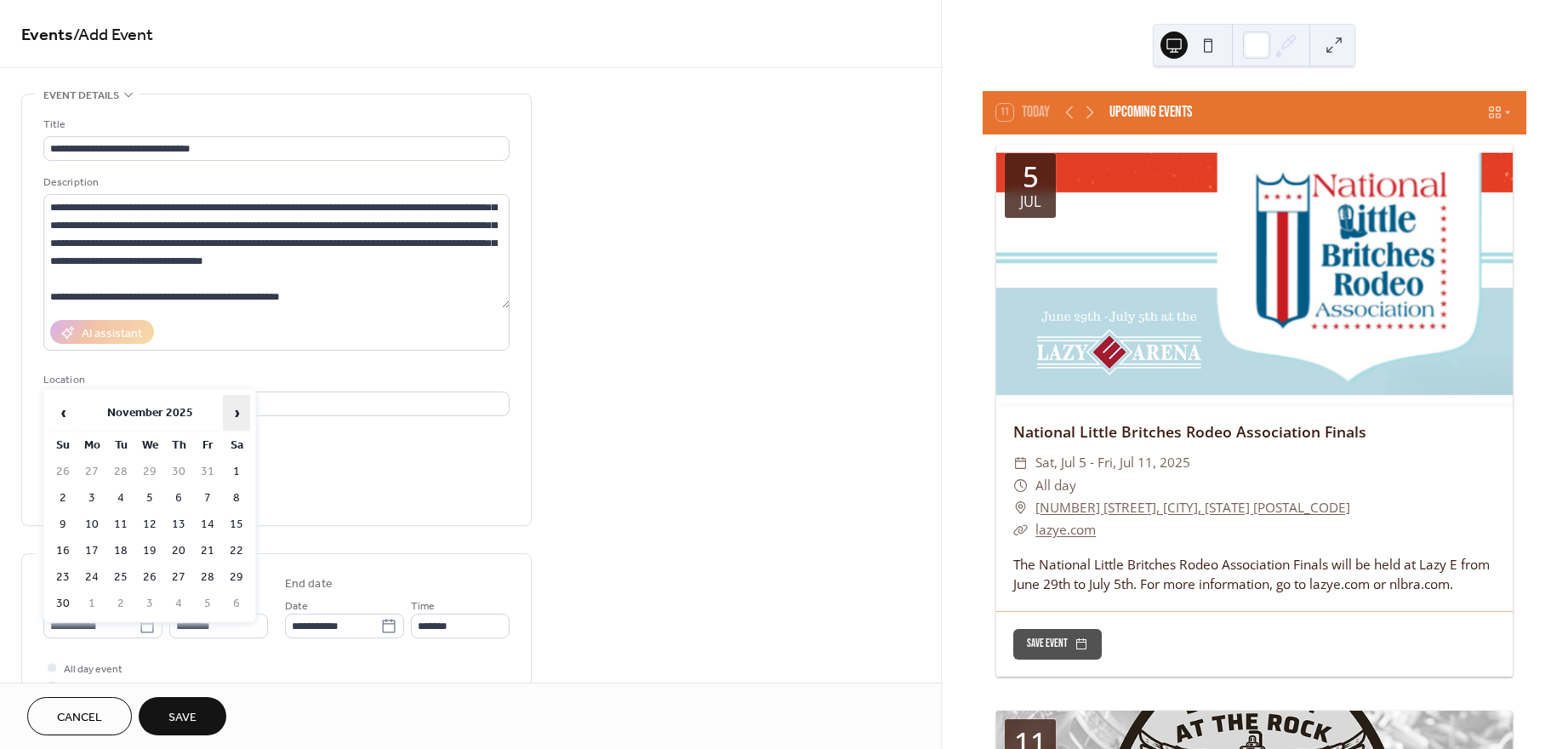 click on "›" at bounding box center (237, 413) 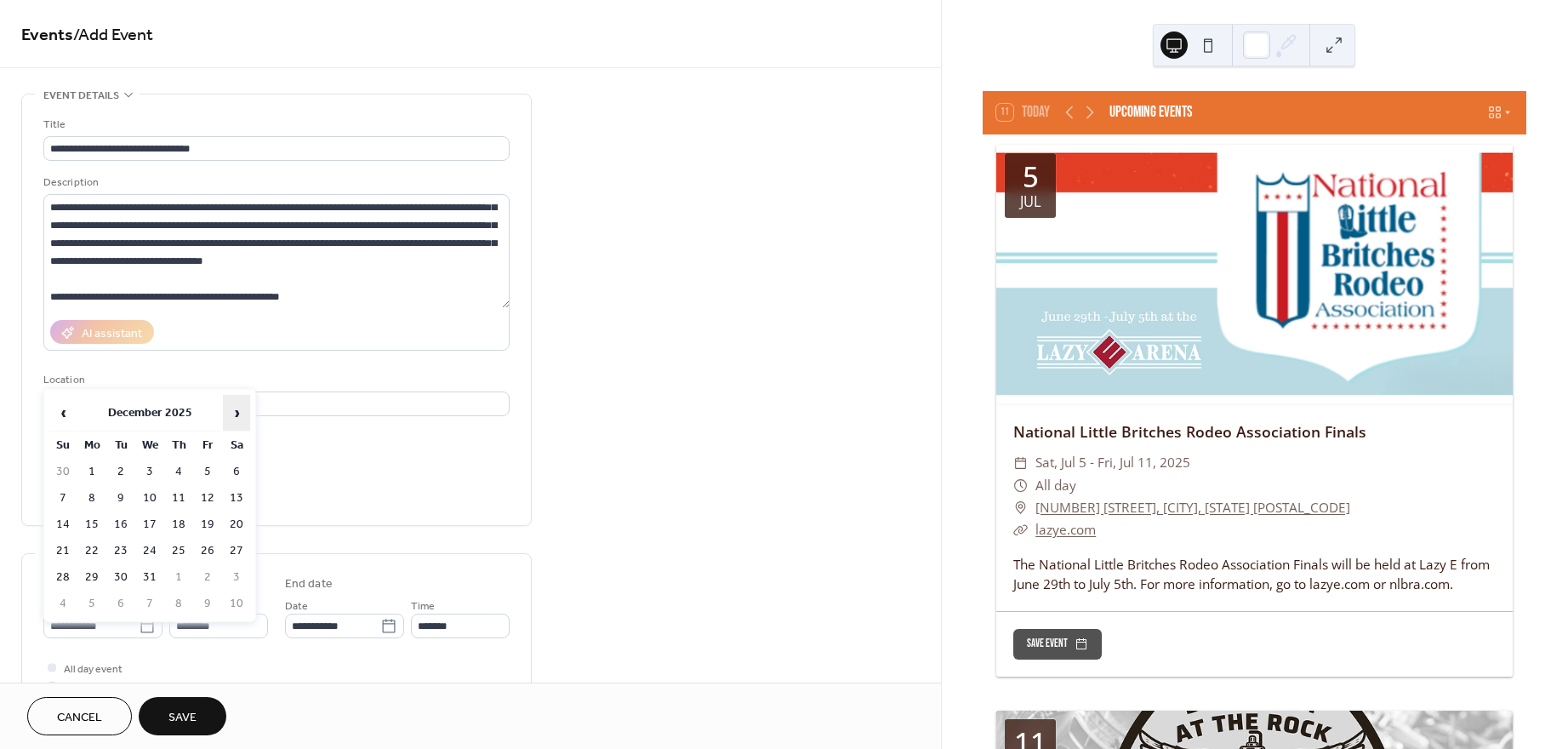 click on "›" at bounding box center [237, 413] 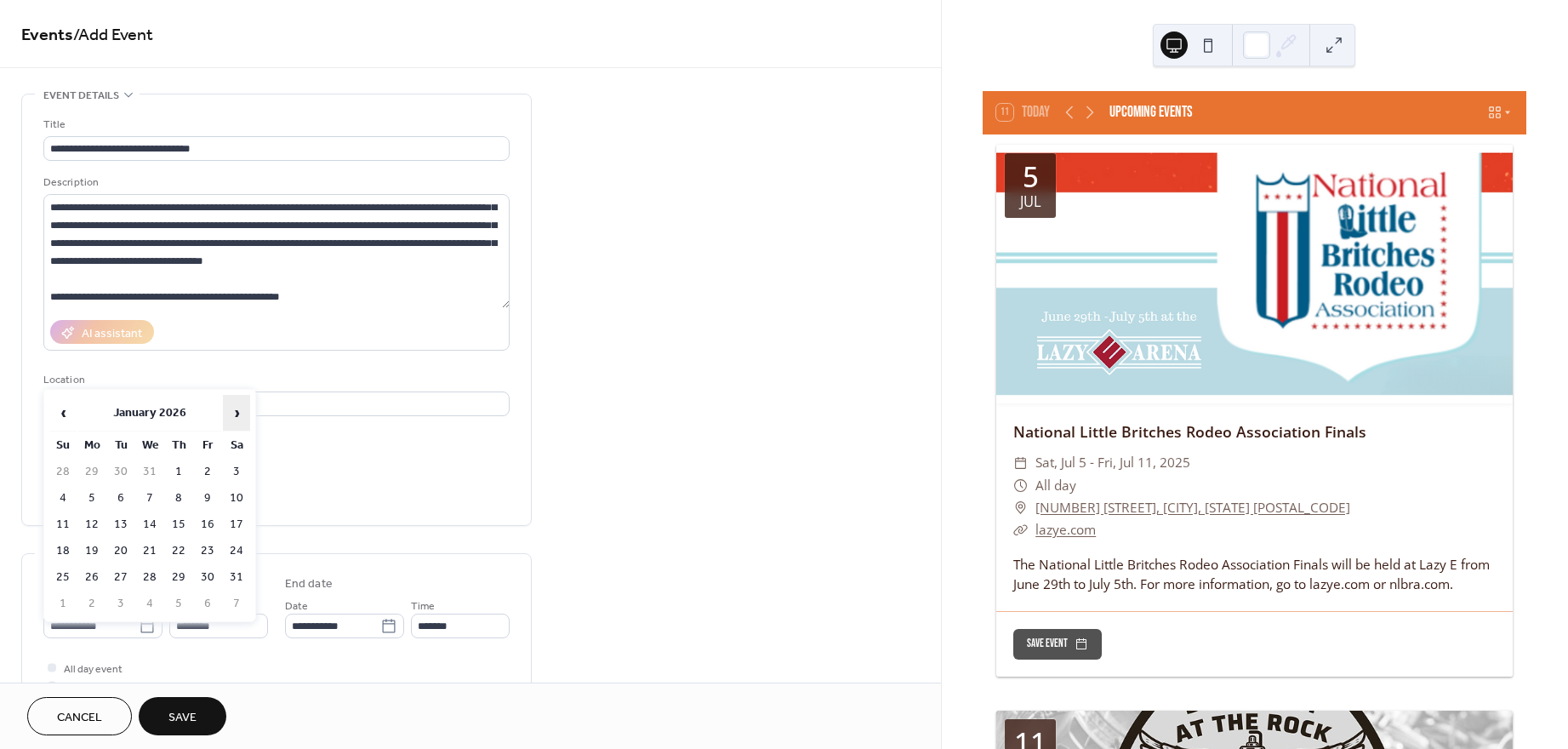 click on "›" at bounding box center [237, 413] 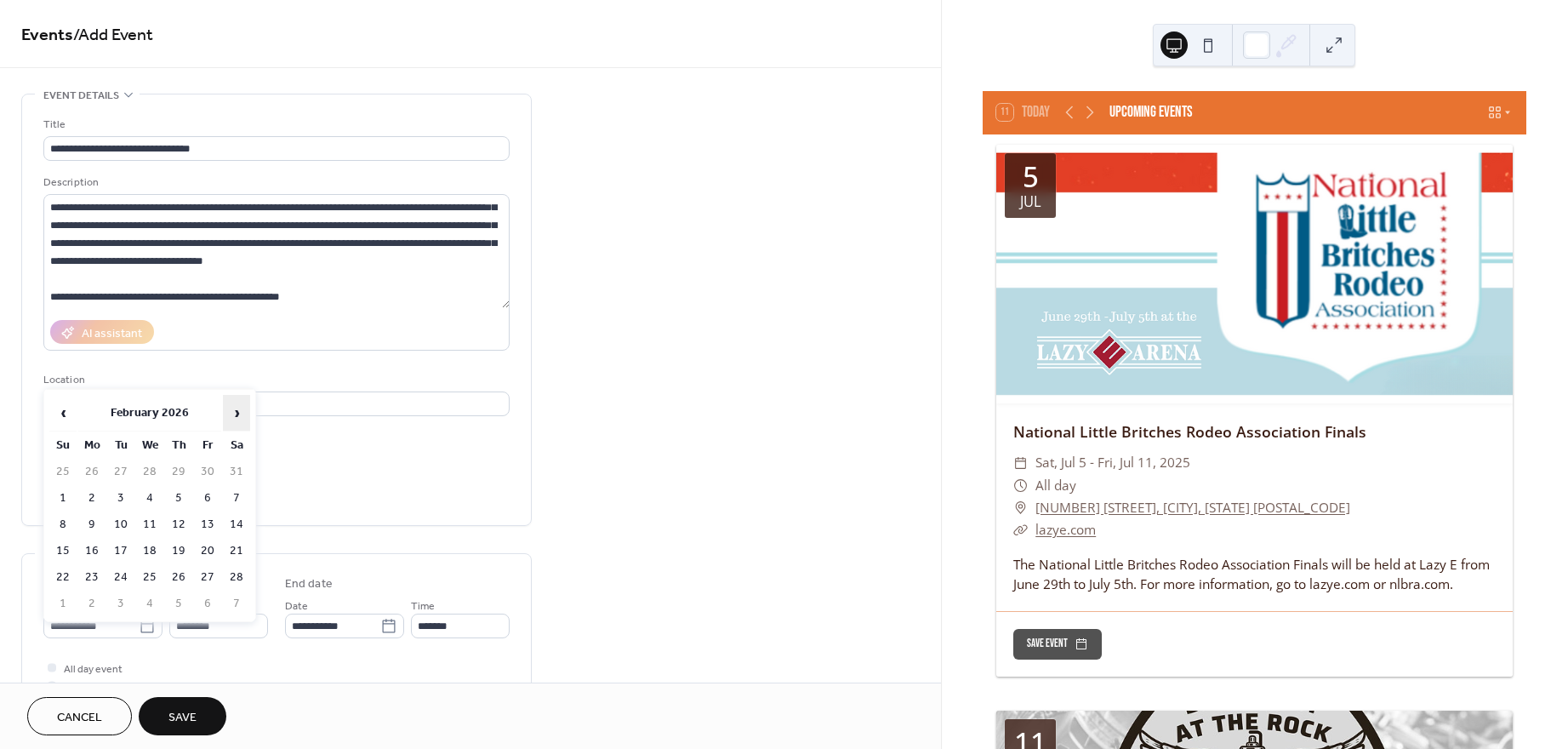 click on "›" at bounding box center [237, 413] 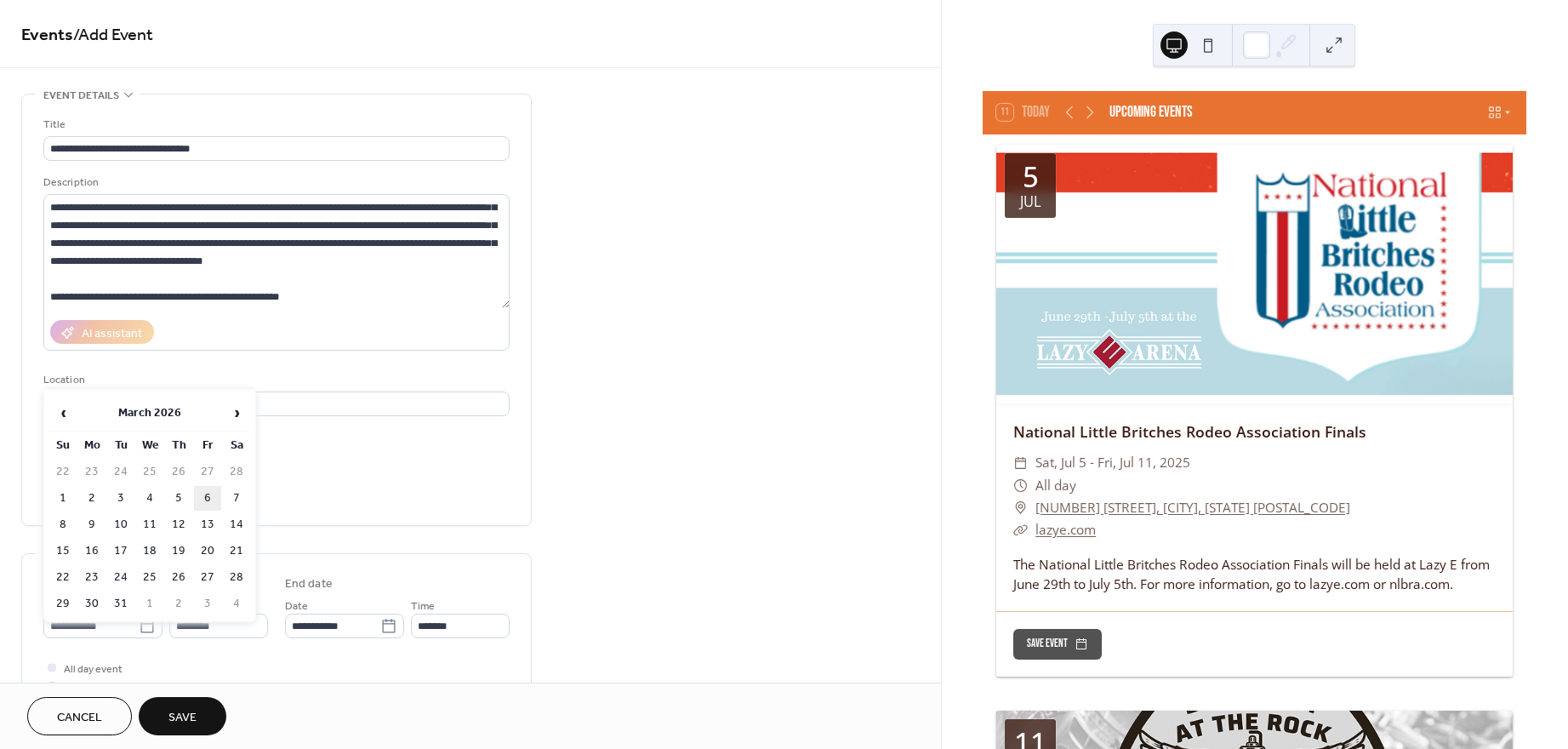 click on "6" at bounding box center [208, 498] 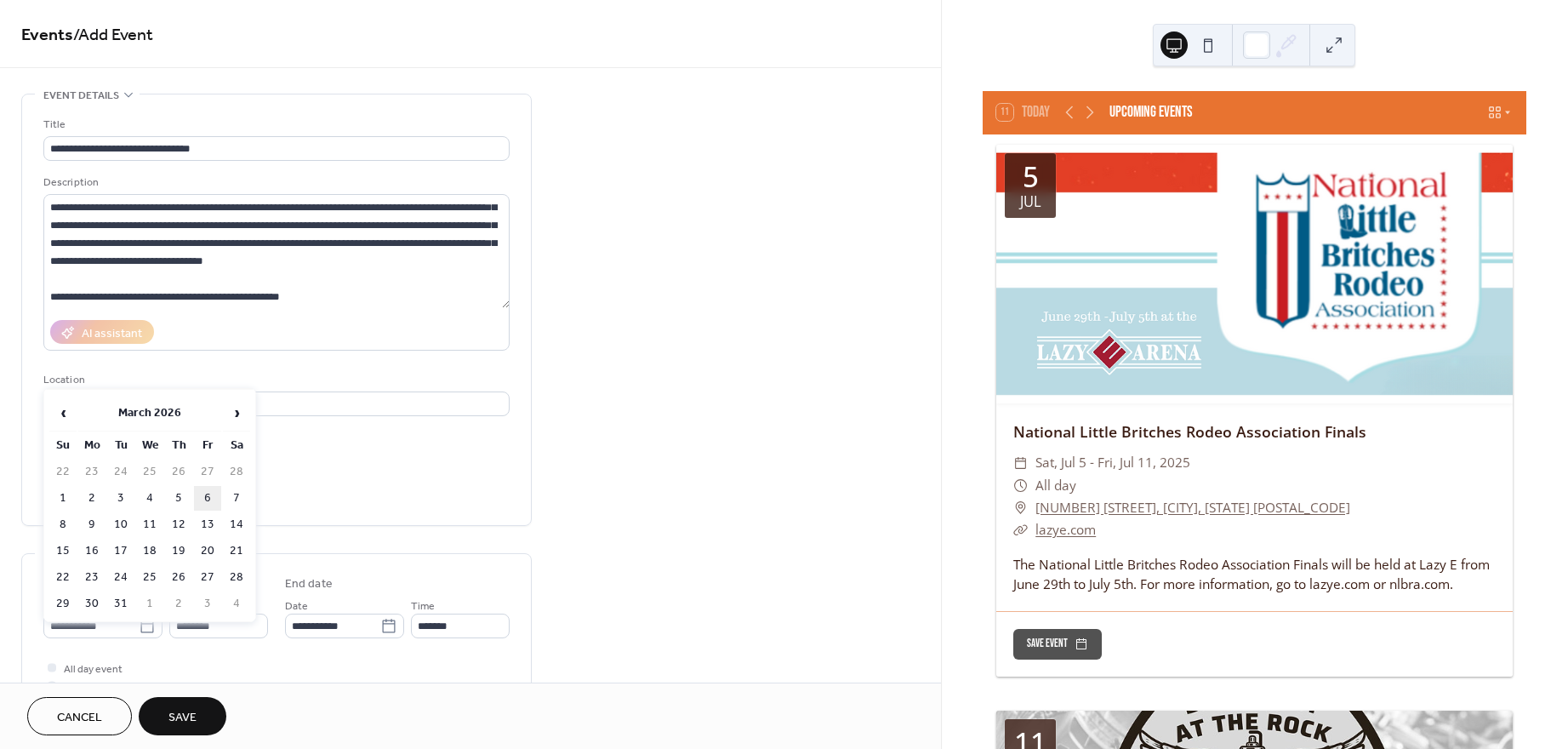 type on "**********" 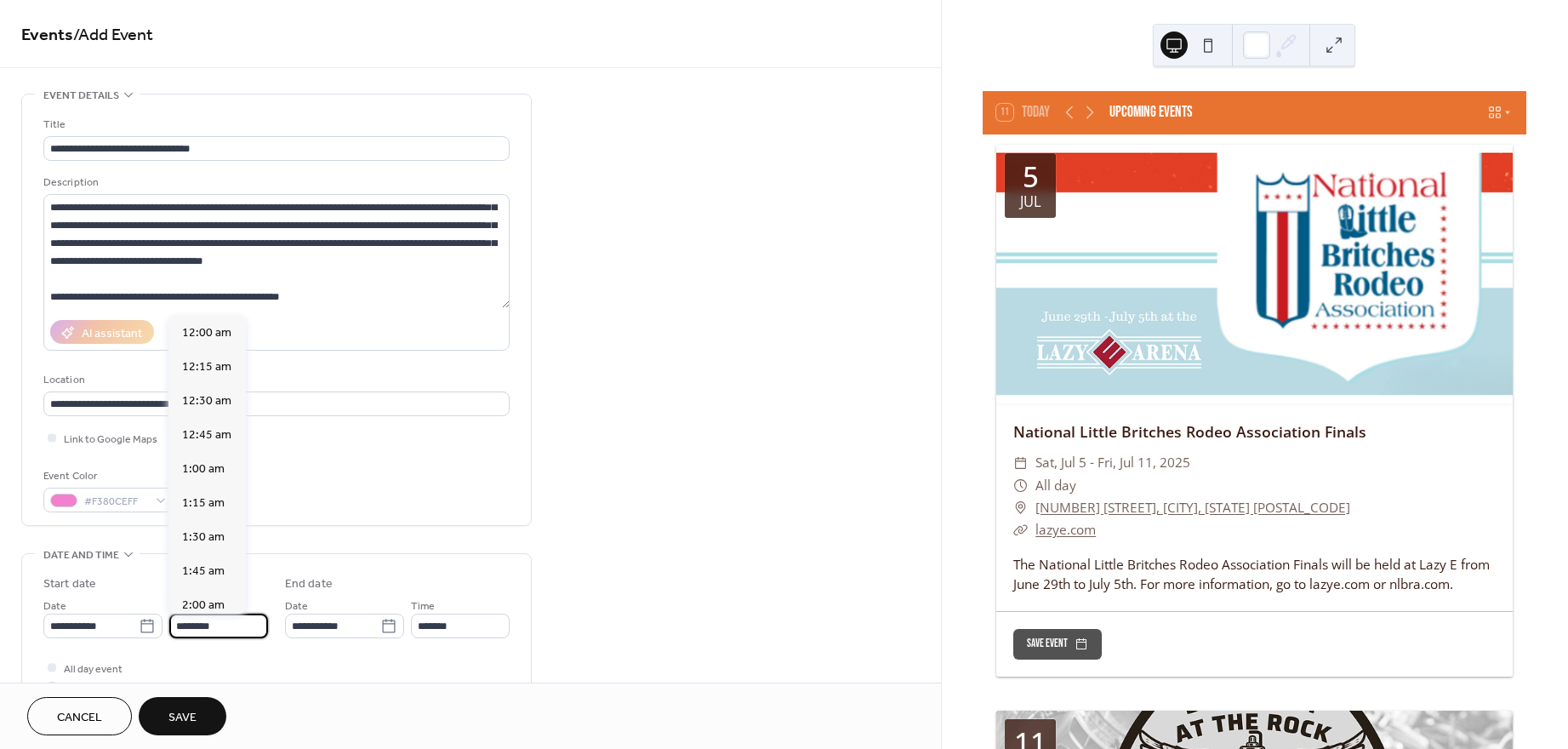 click on "********" at bounding box center [219, 626] 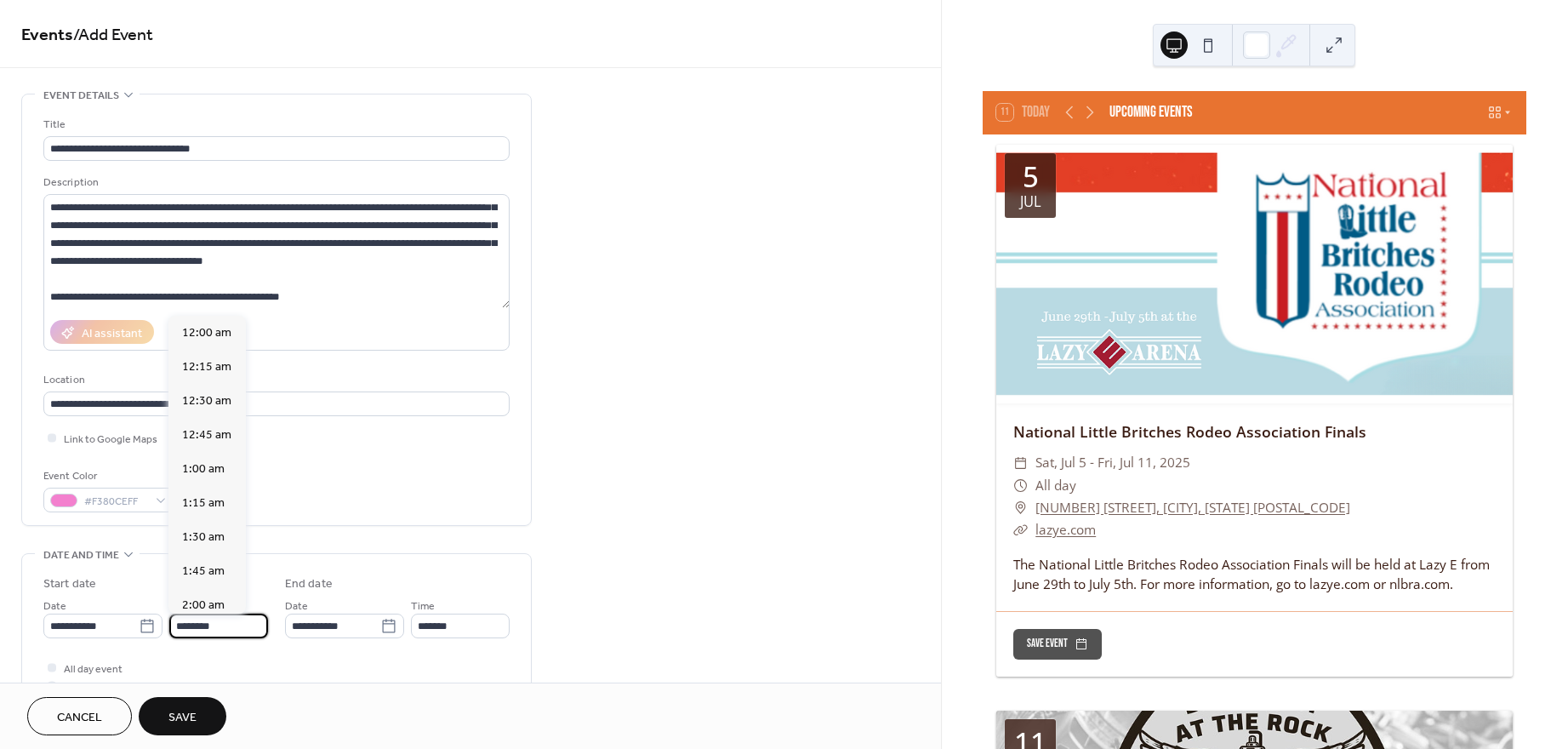 scroll, scrollTop: 1642, scrollLeft: 0, axis: vertical 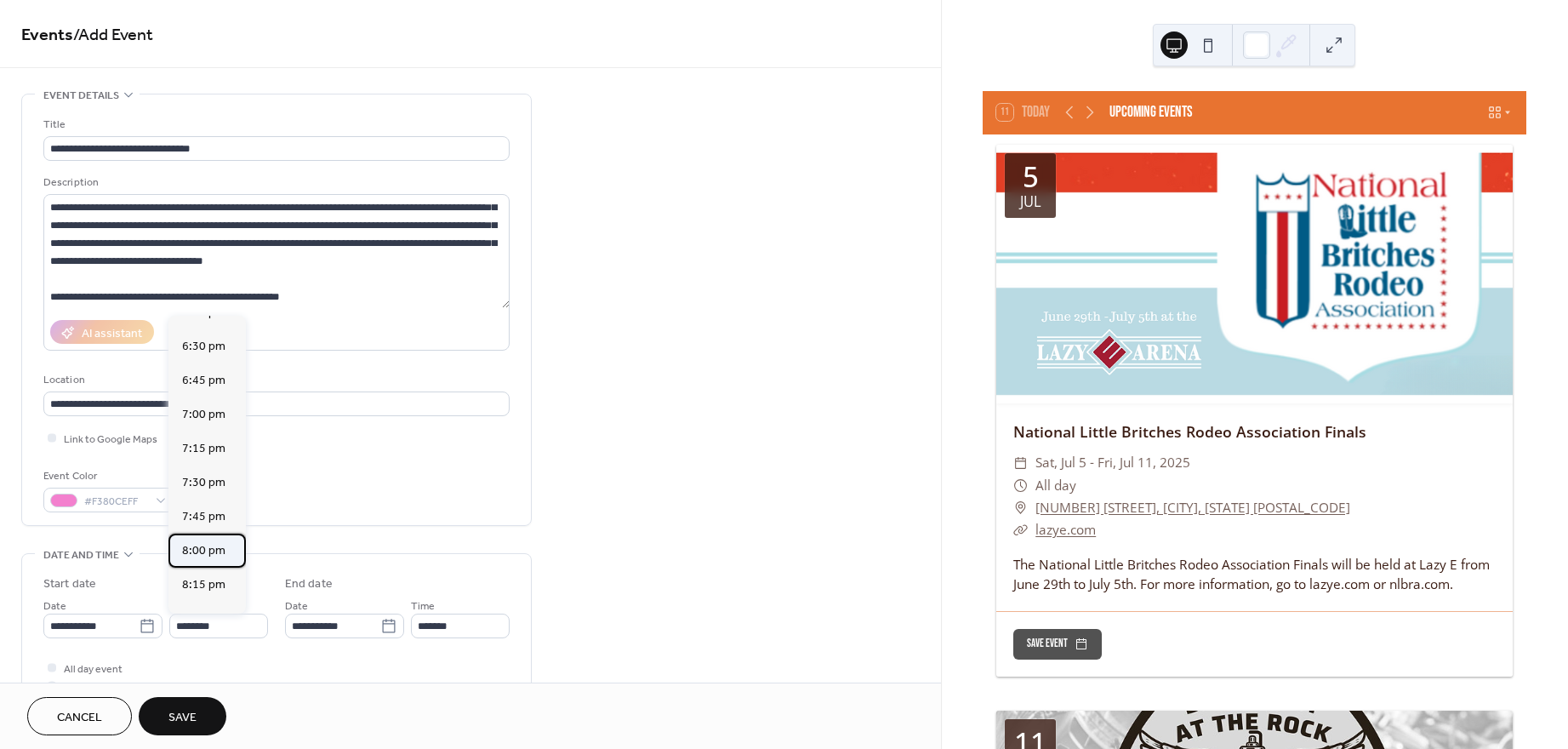 click on "8:00 pm" at bounding box center (203, 551) 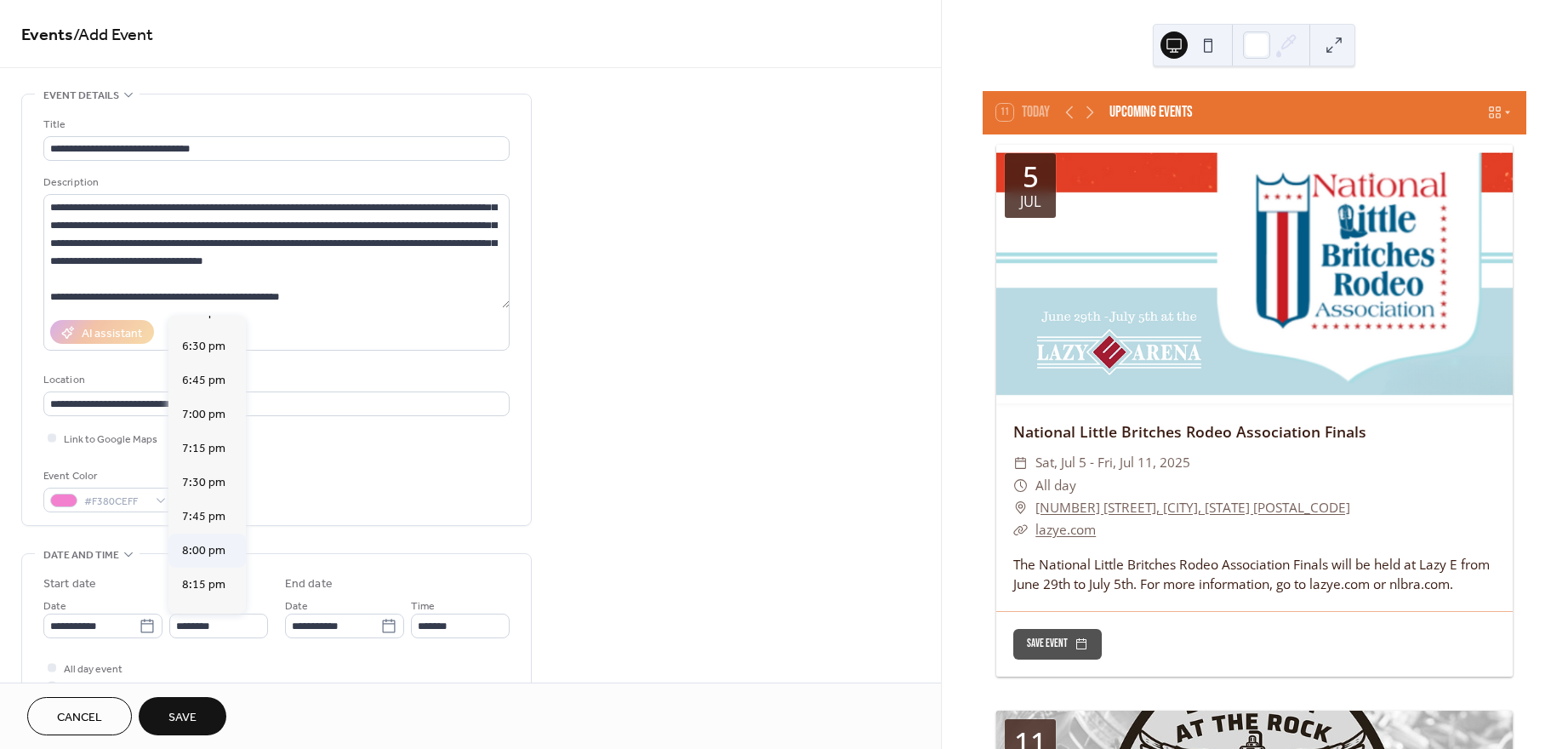type on "*******" 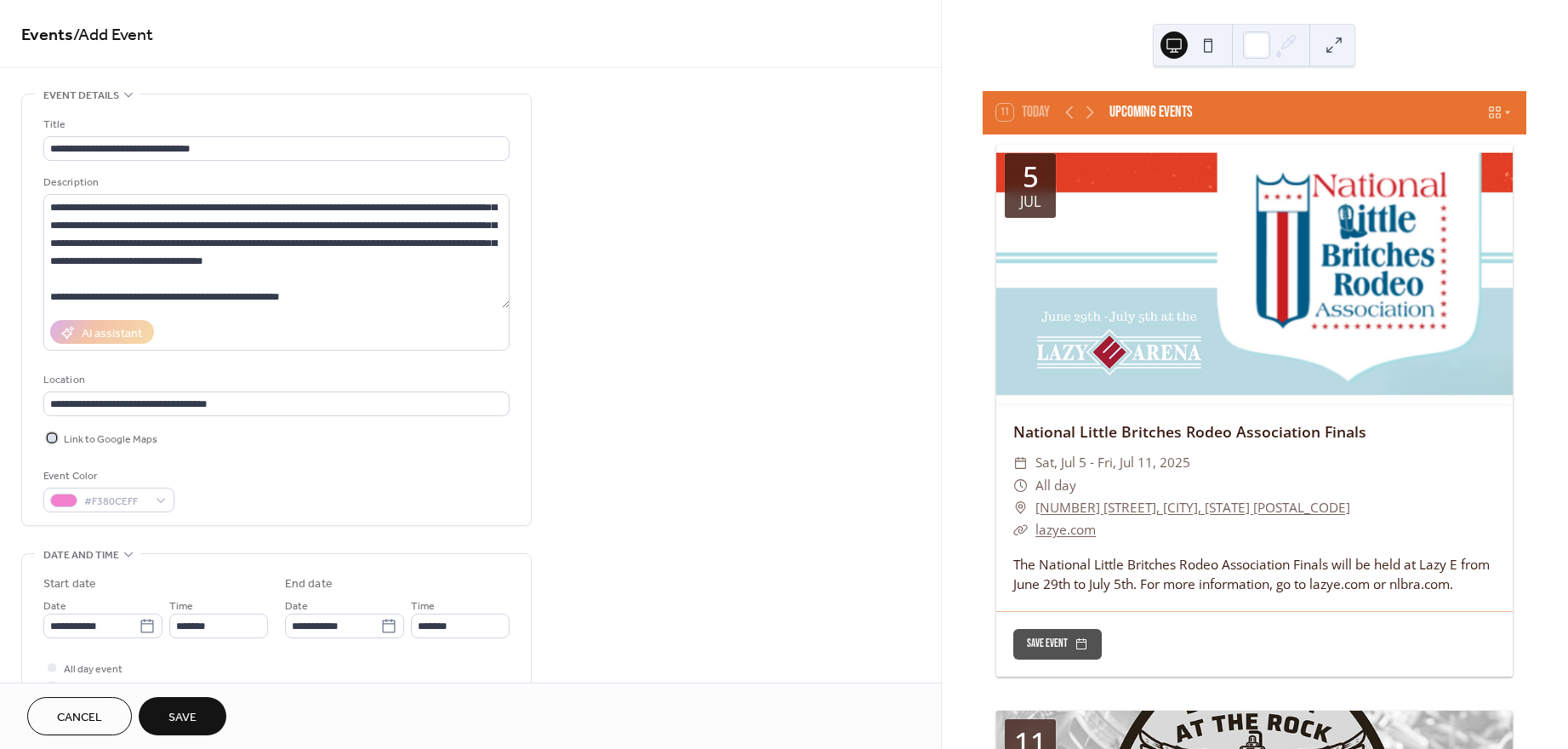click at bounding box center [52, 437] 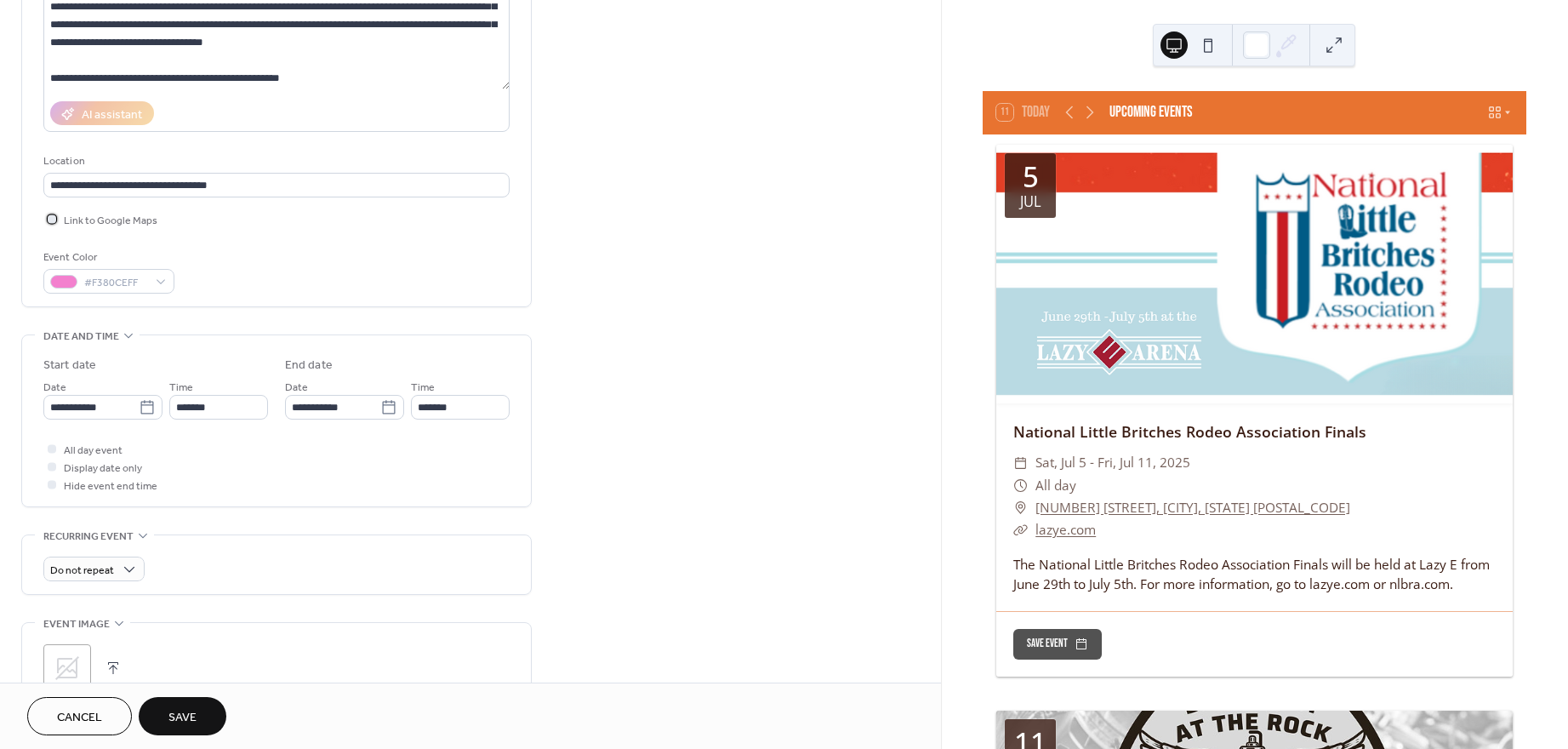 scroll, scrollTop: 220, scrollLeft: 0, axis: vertical 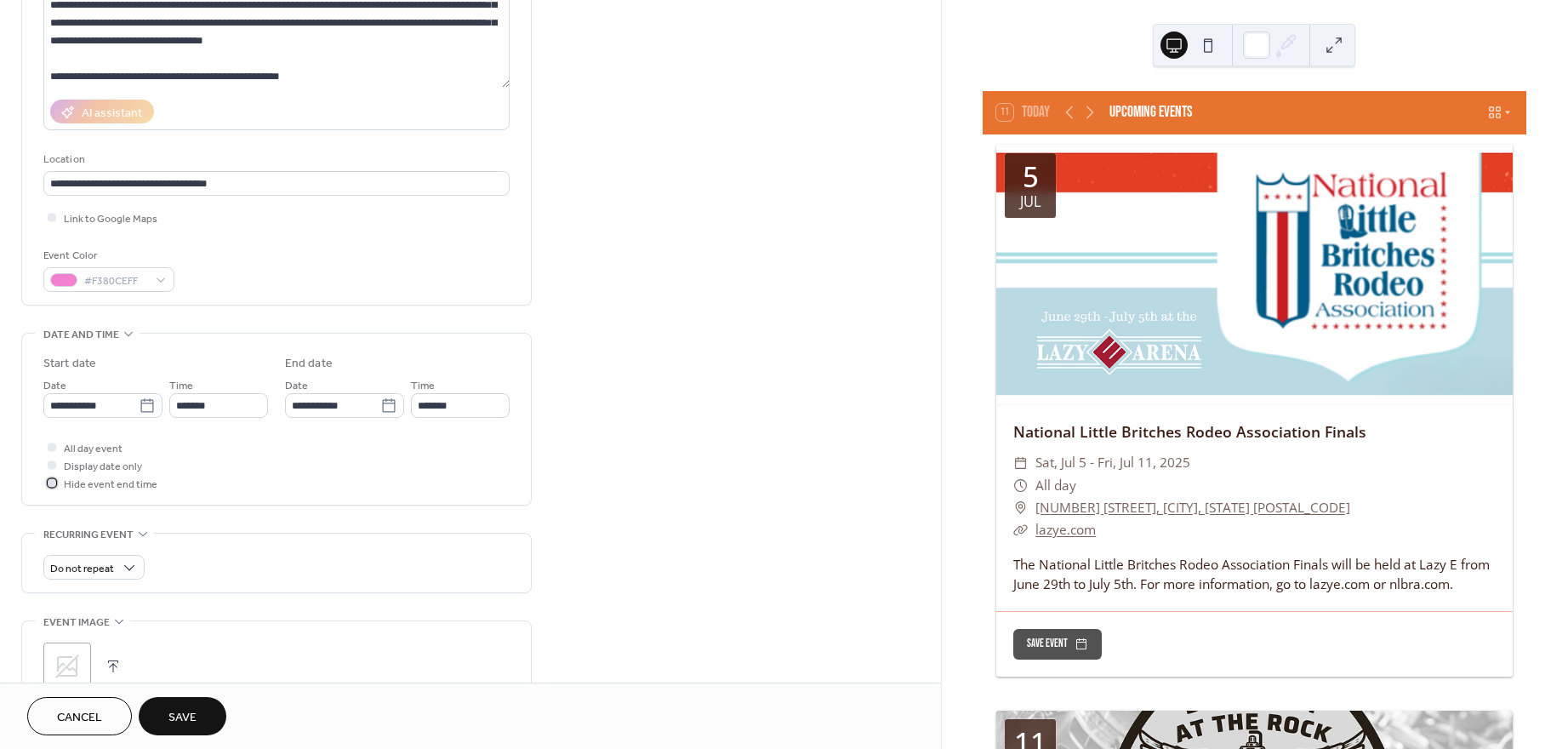 click at bounding box center (52, 483) 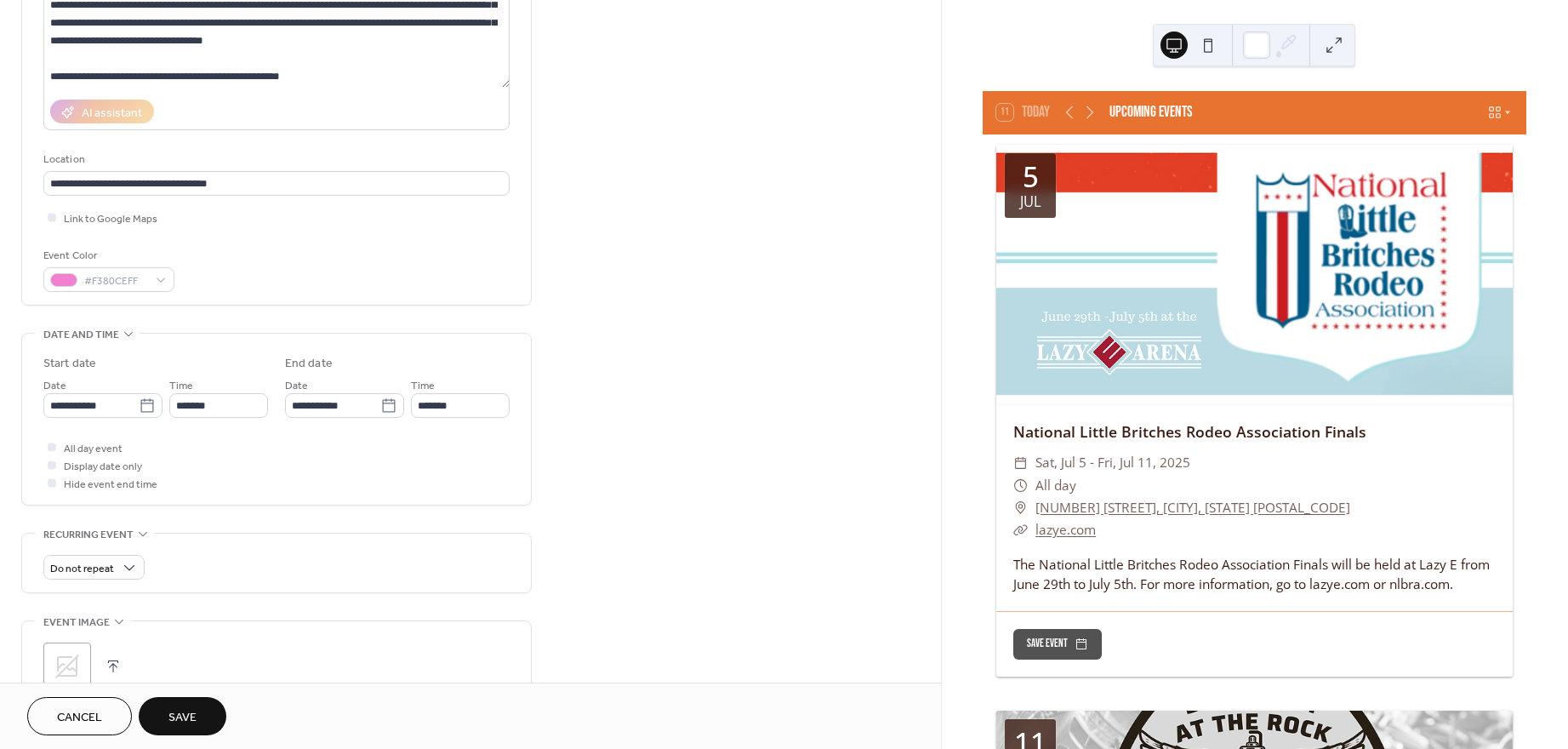 click at bounding box center (113, 666) 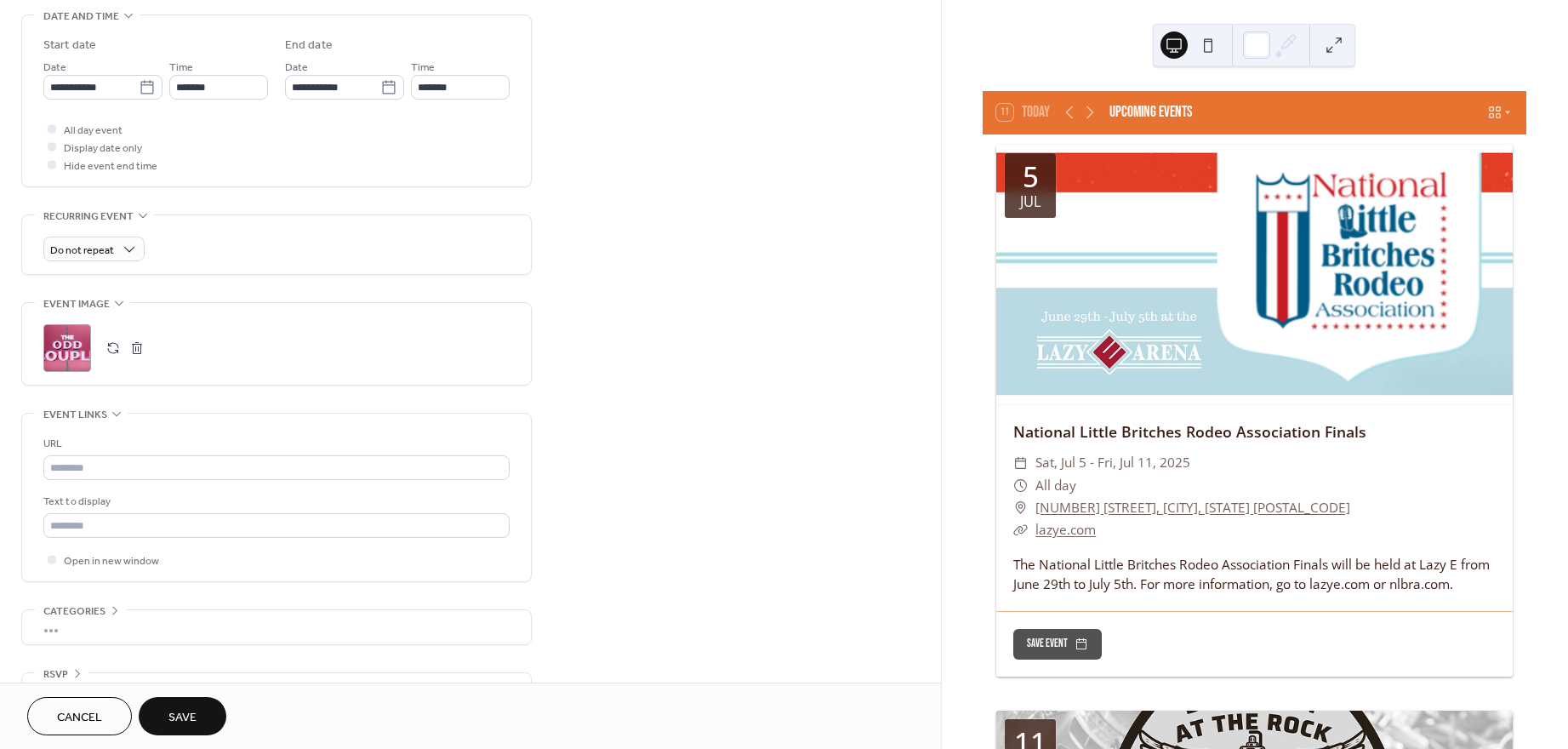 scroll, scrollTop: 543, scrollLeft: 0, axis: vertical 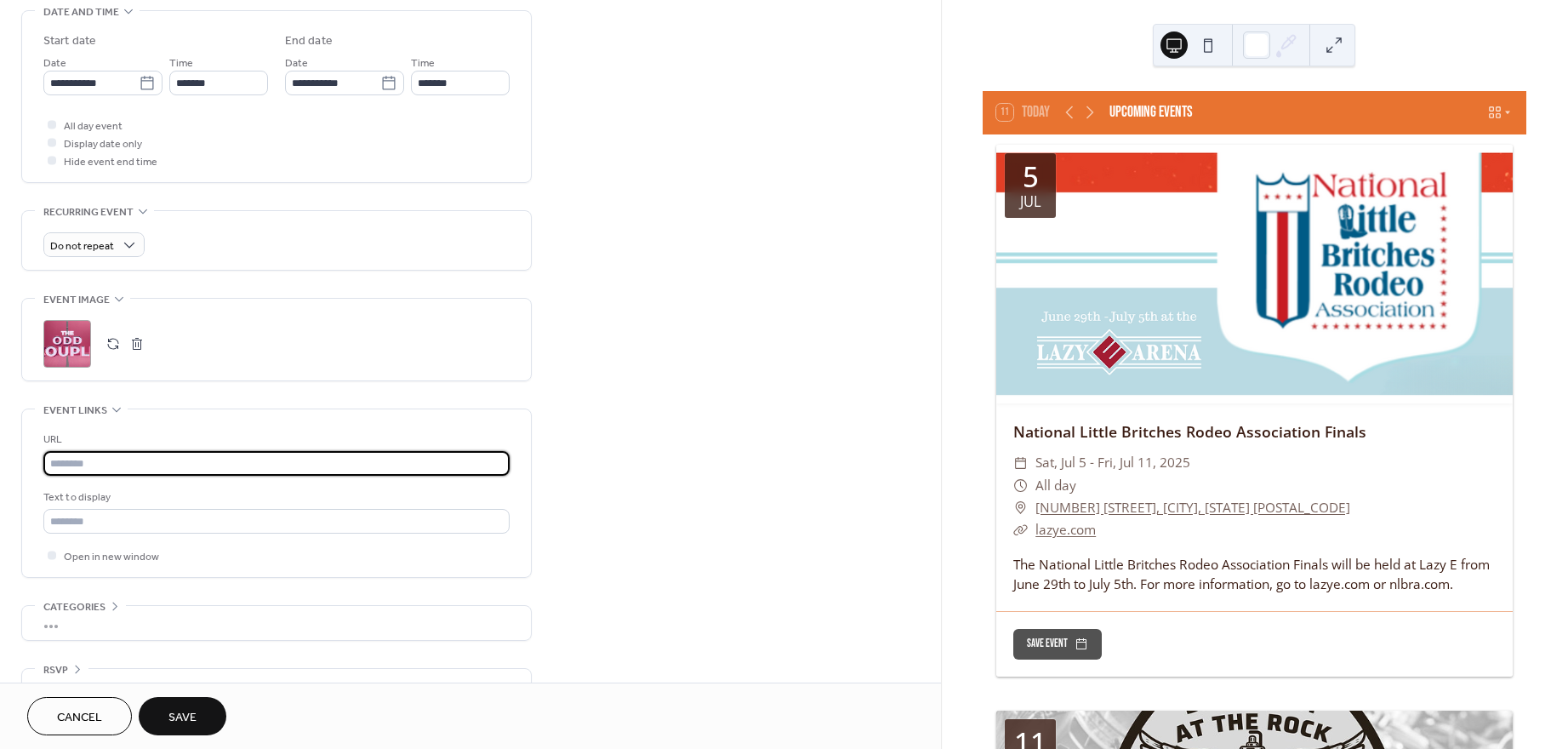 click at bounding box center (277, 463) 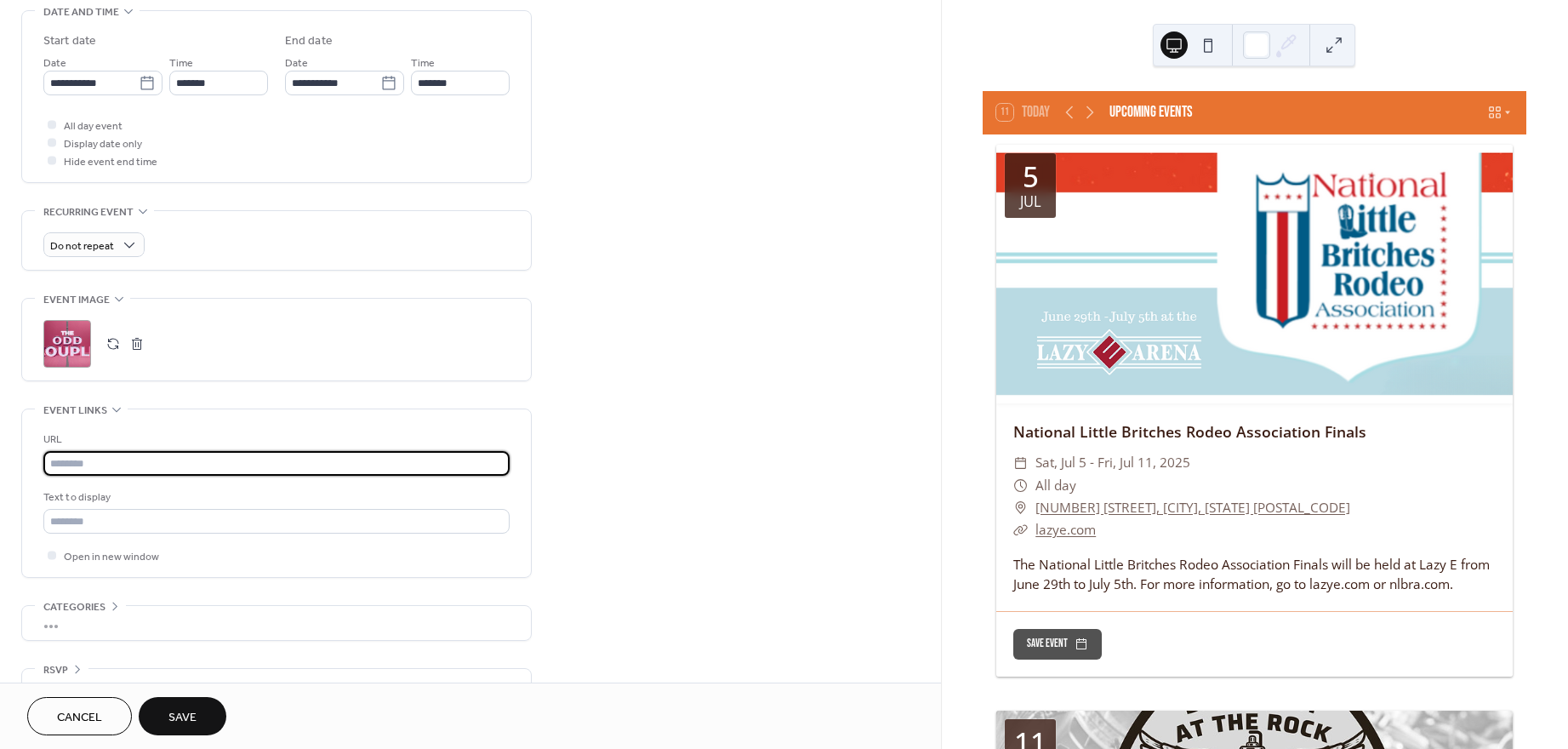 type on "**********" 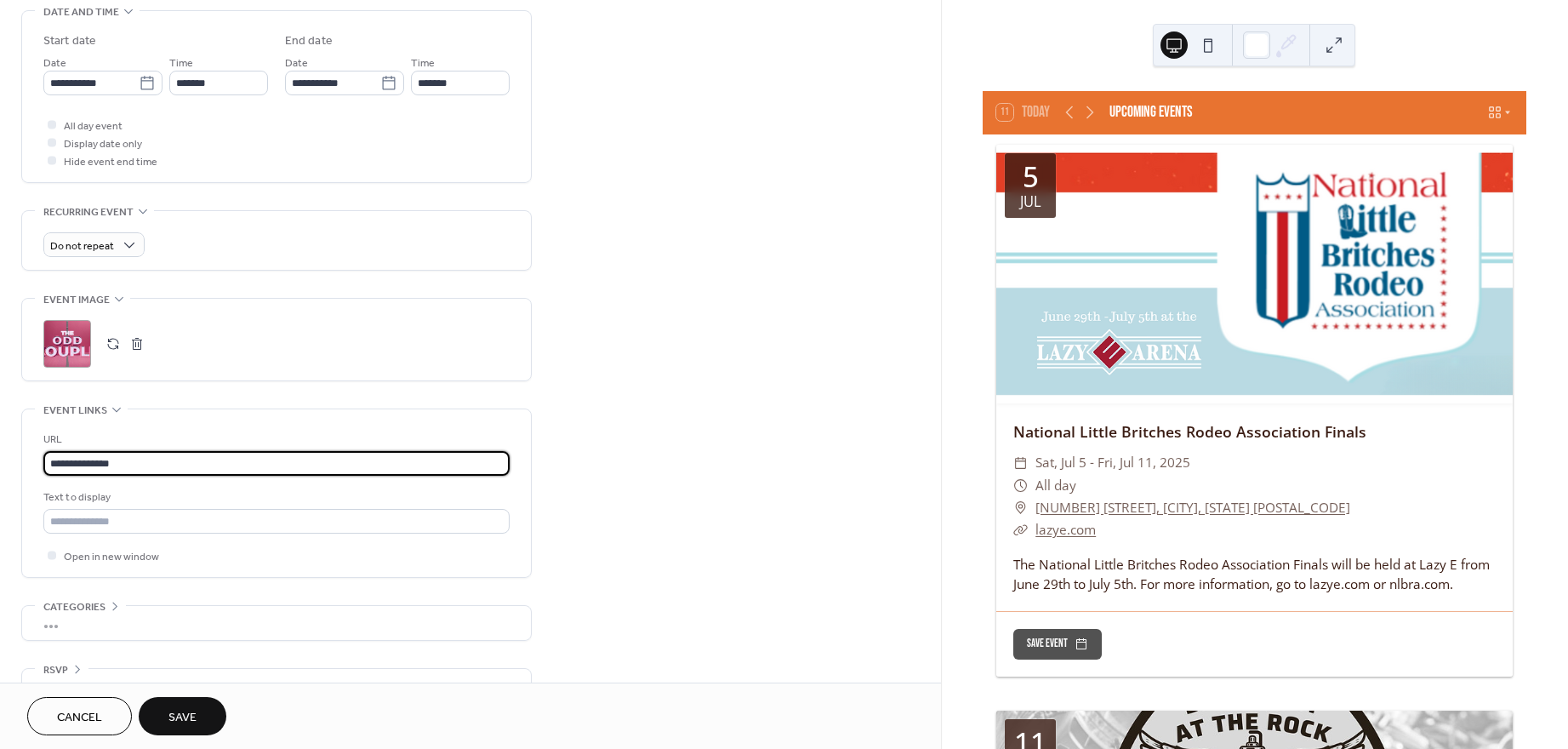 scroll, scrollTop: 582, scrollLeft: 0, axis: vertical 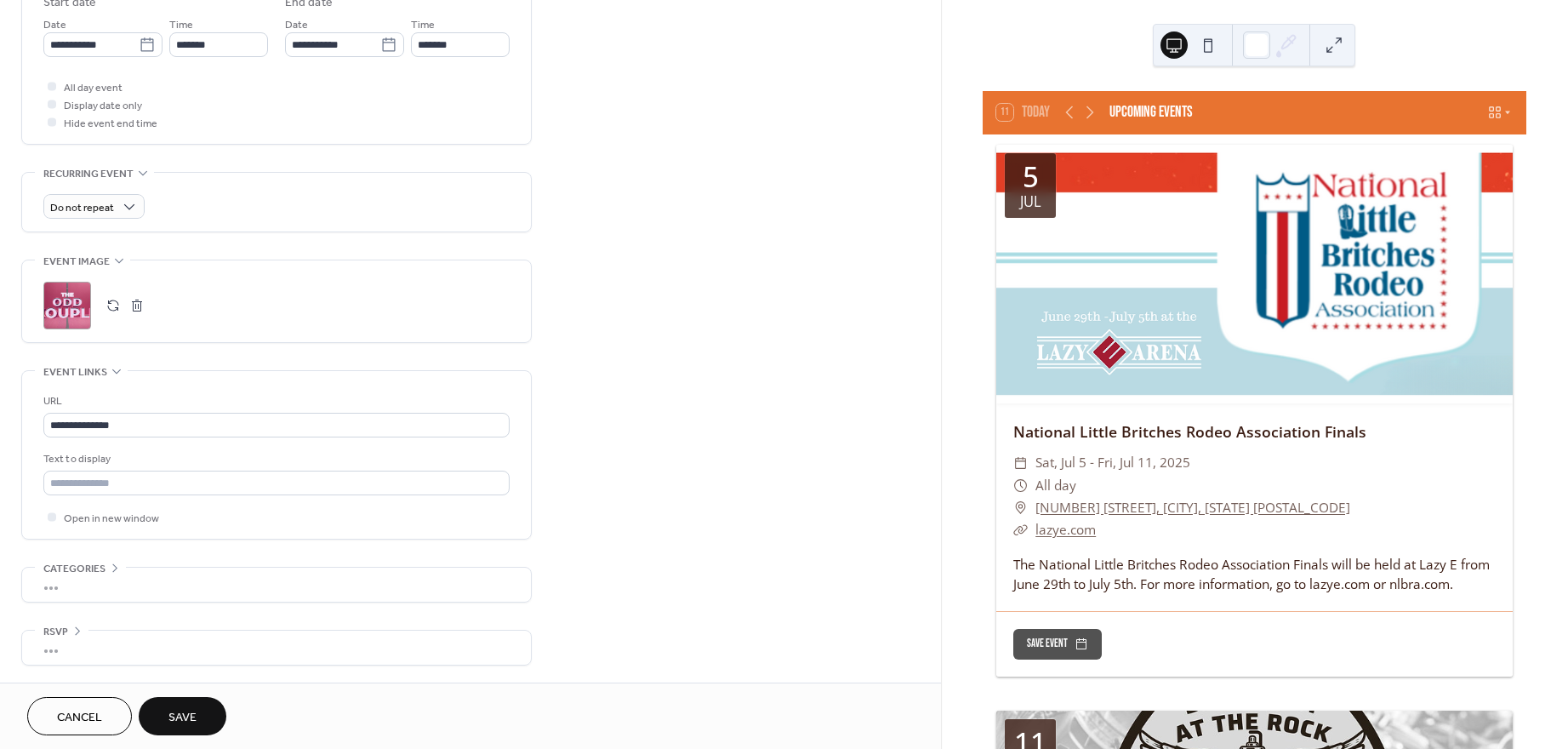 click on "Save" at bounding box center (182, 716) 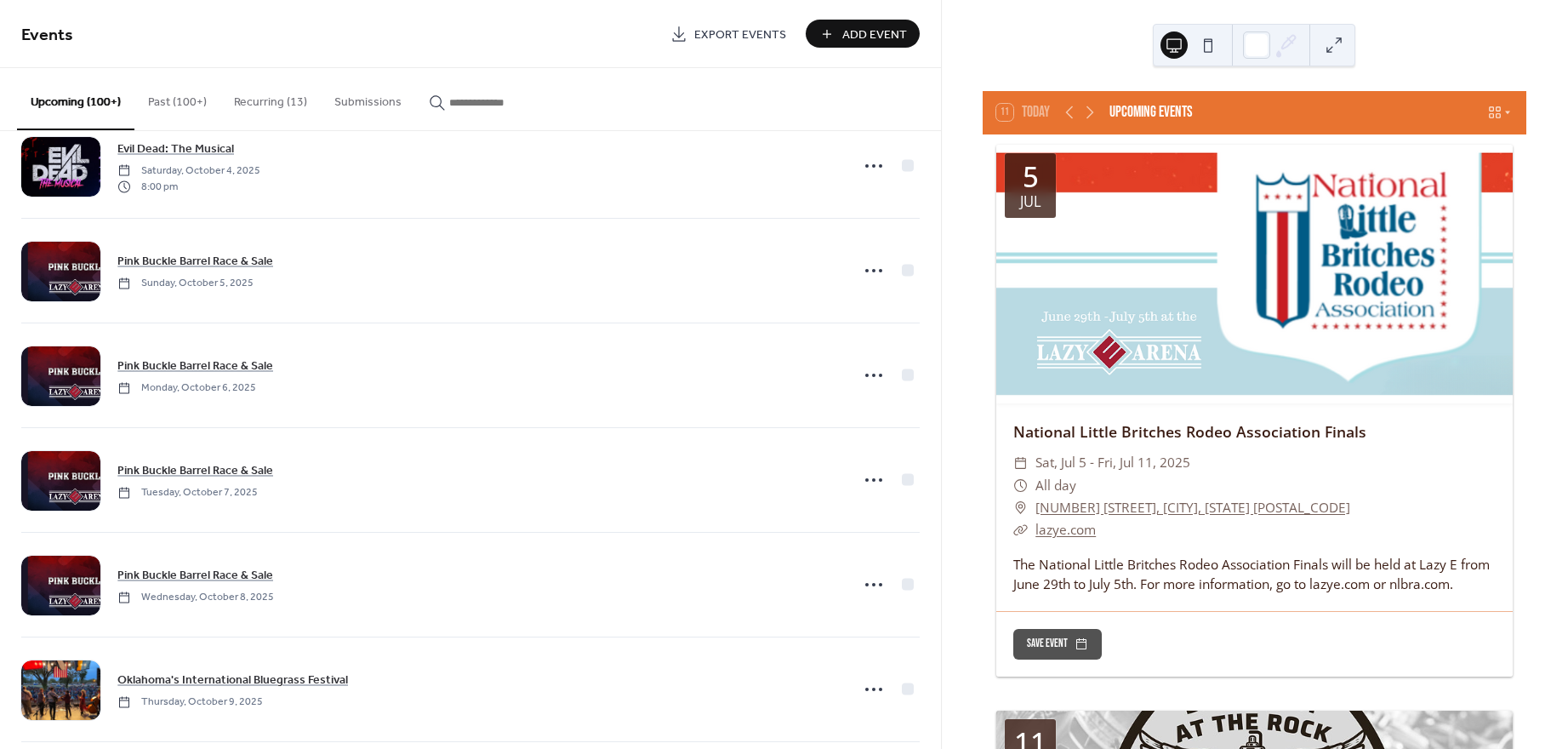 scroll, scrollTop: 14410, scrollLeft: 0, axis: vertical 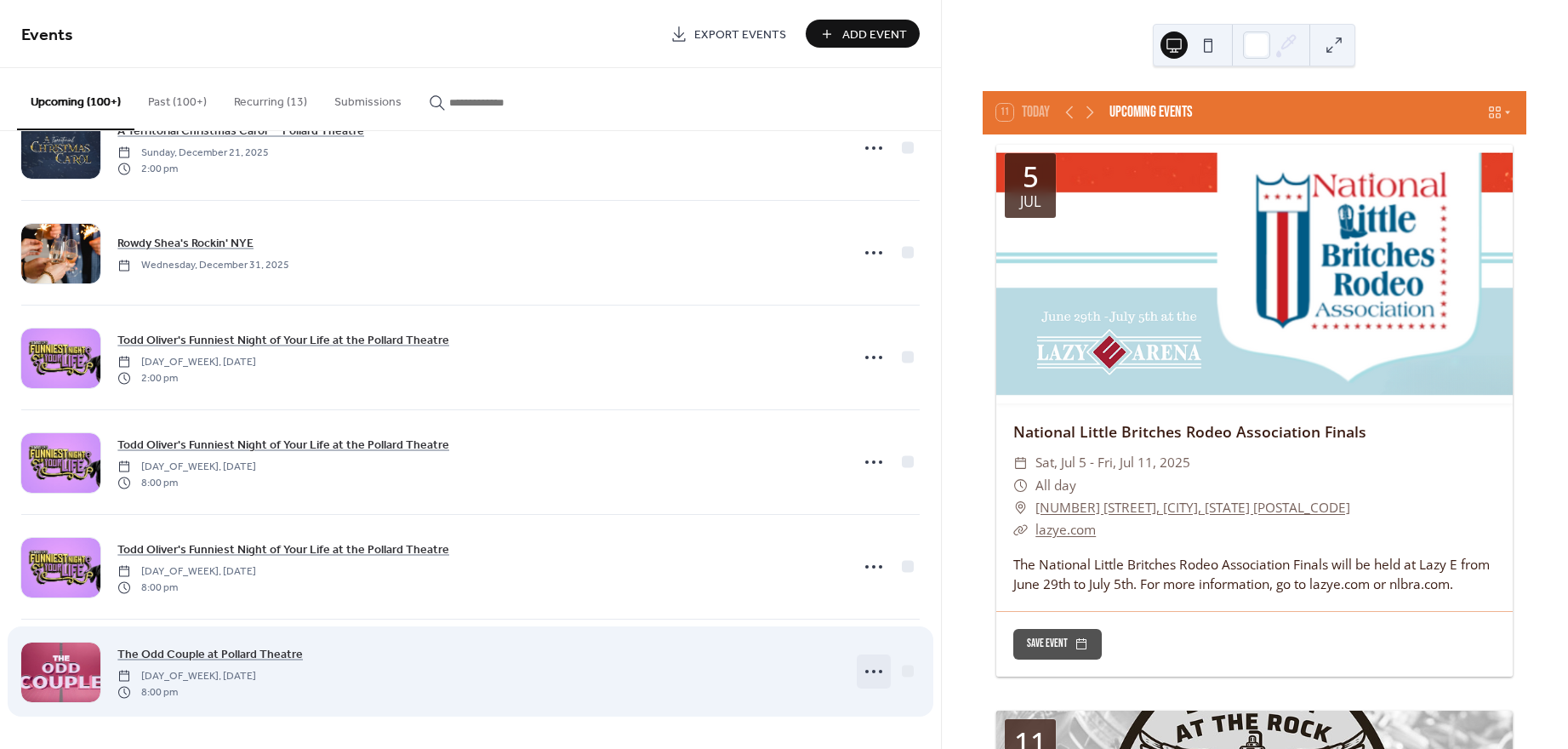 click 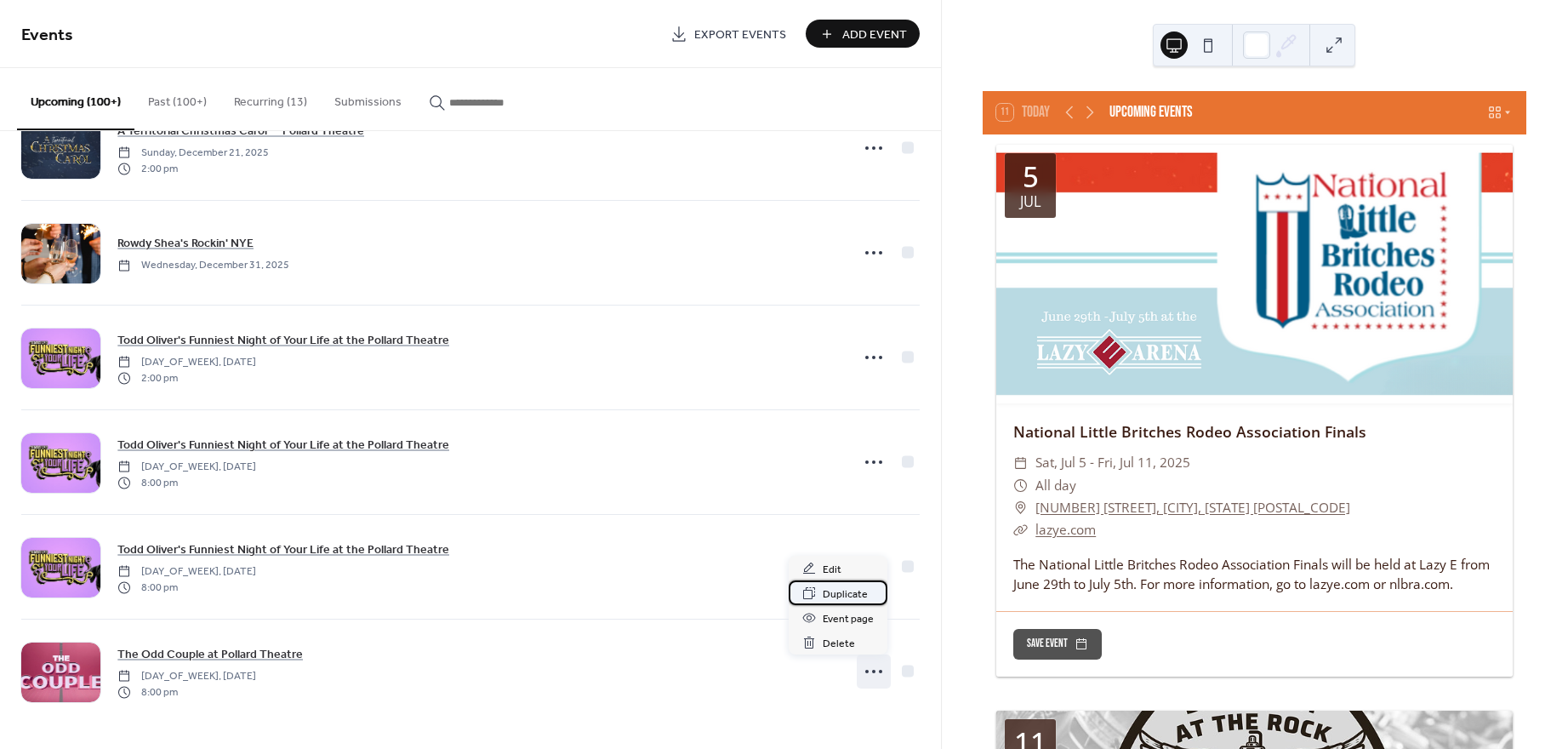 click on "Duplicate" at bounding box center [845, 594] 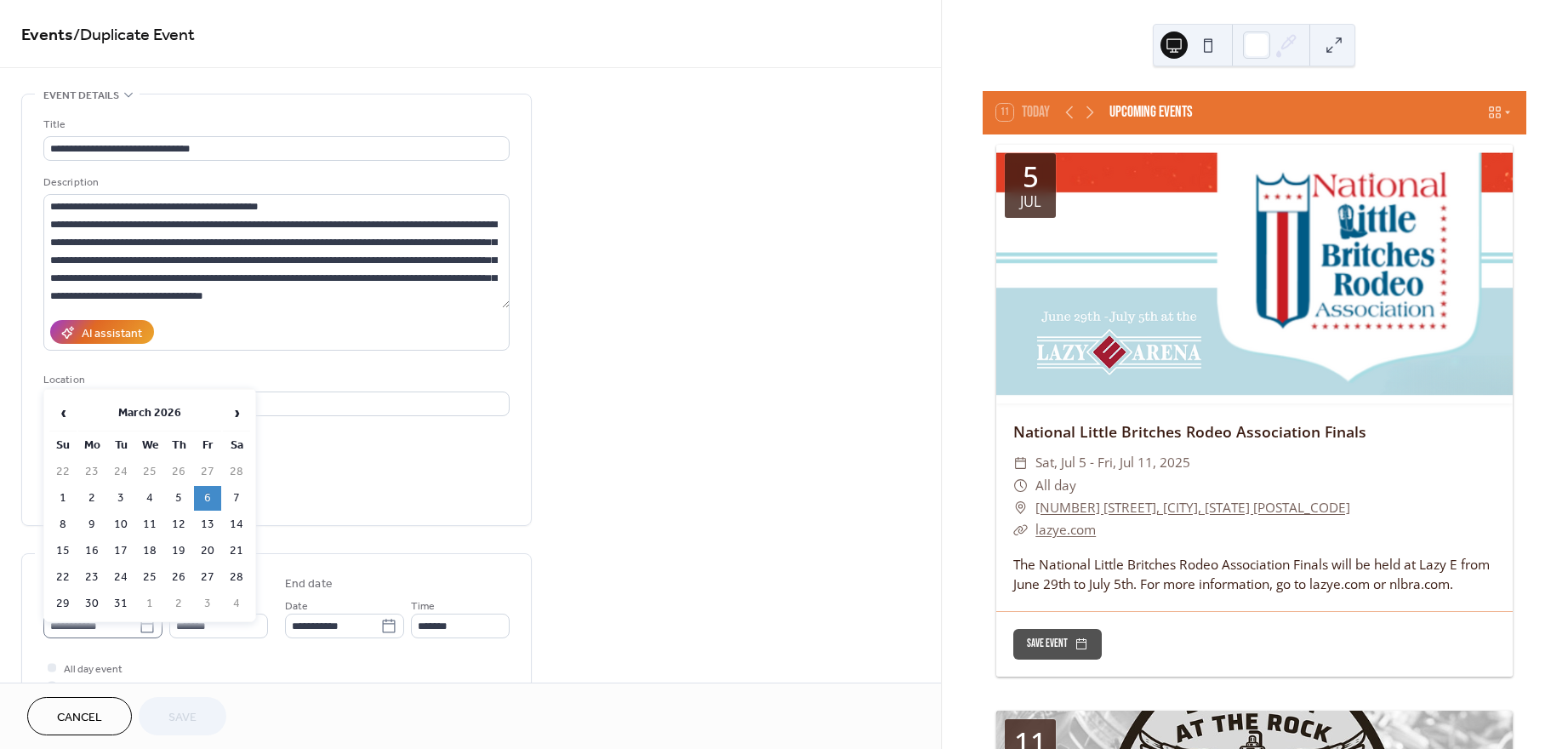 click 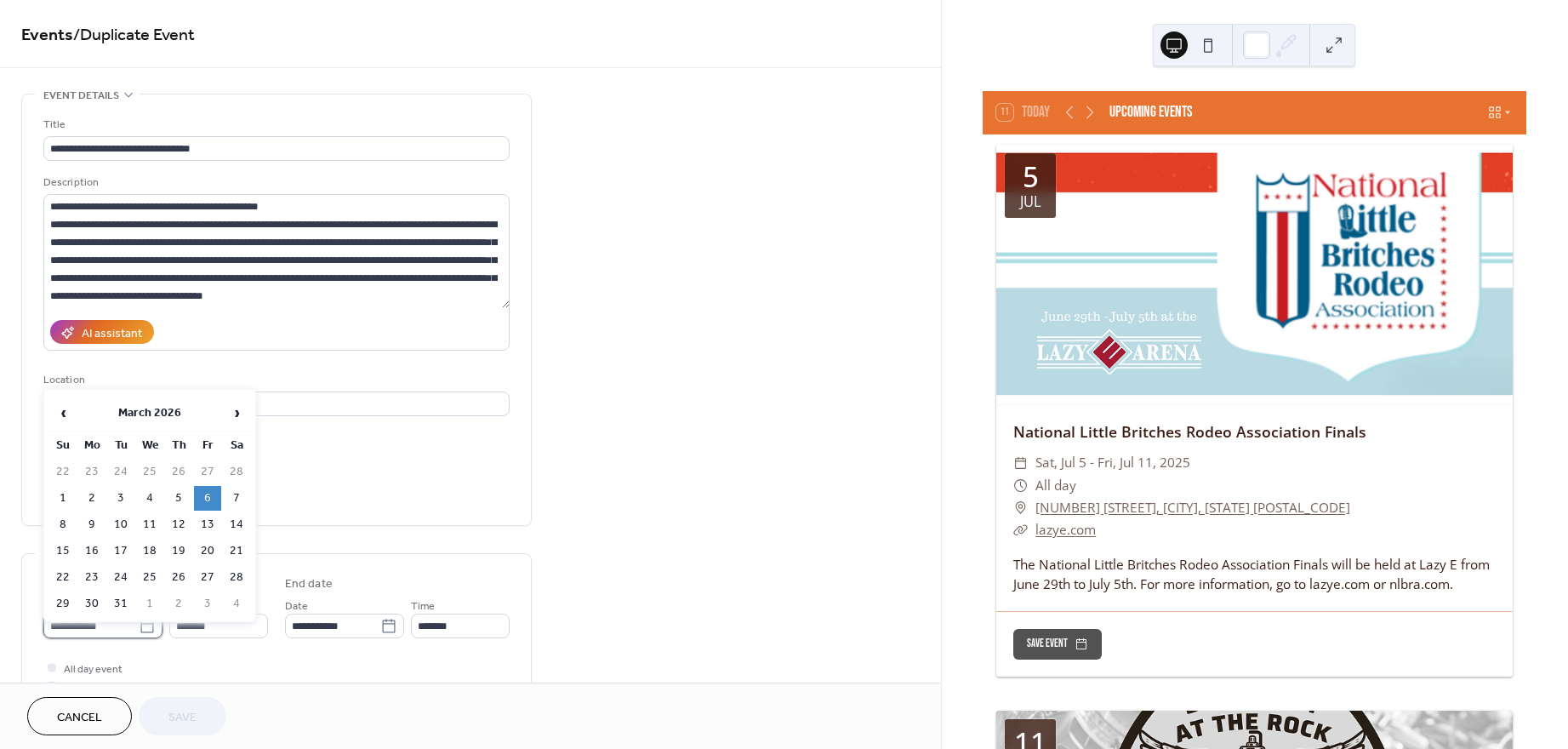 click on "**********" at bounding box center [91, 626] 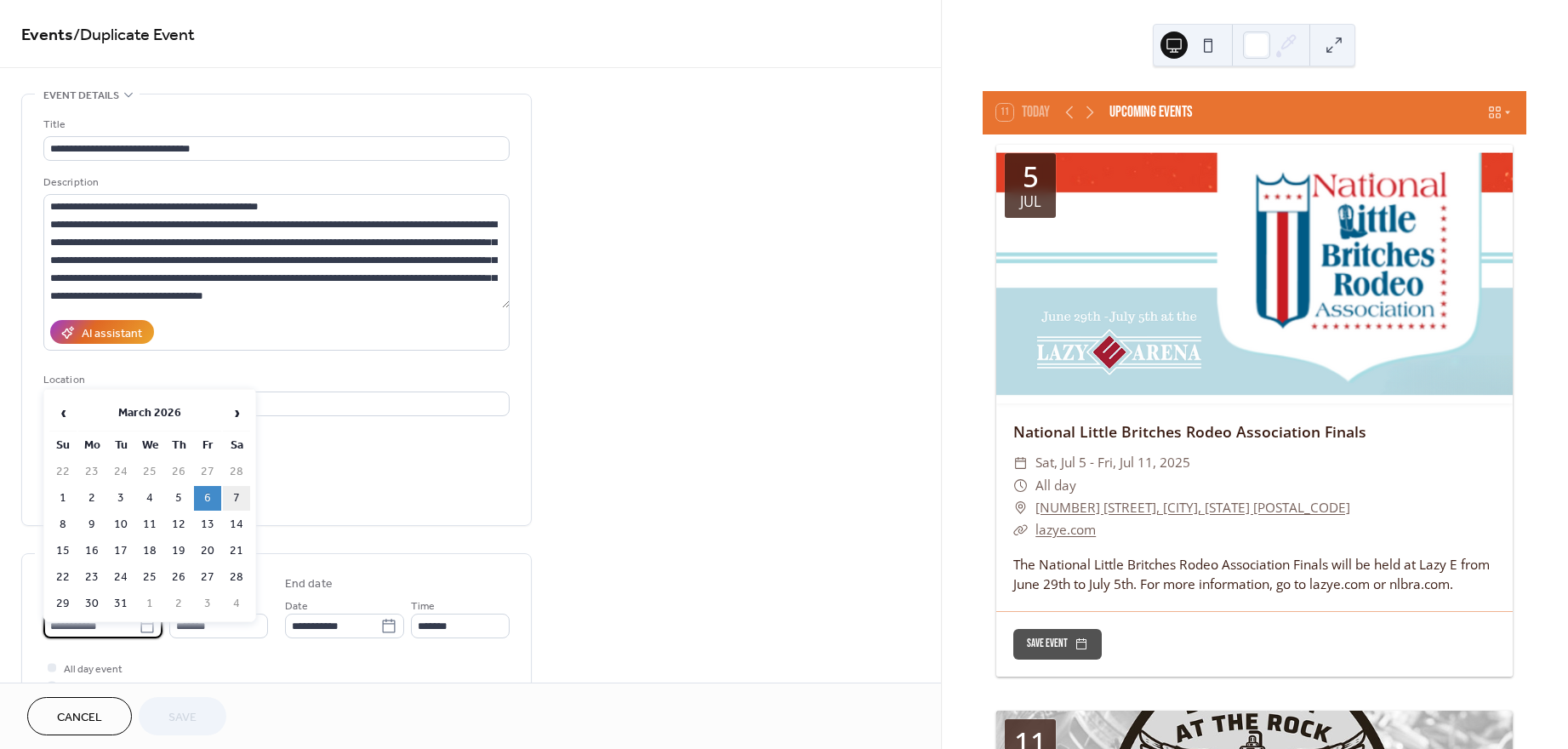 click on "7" at bounding box center [237, 498] 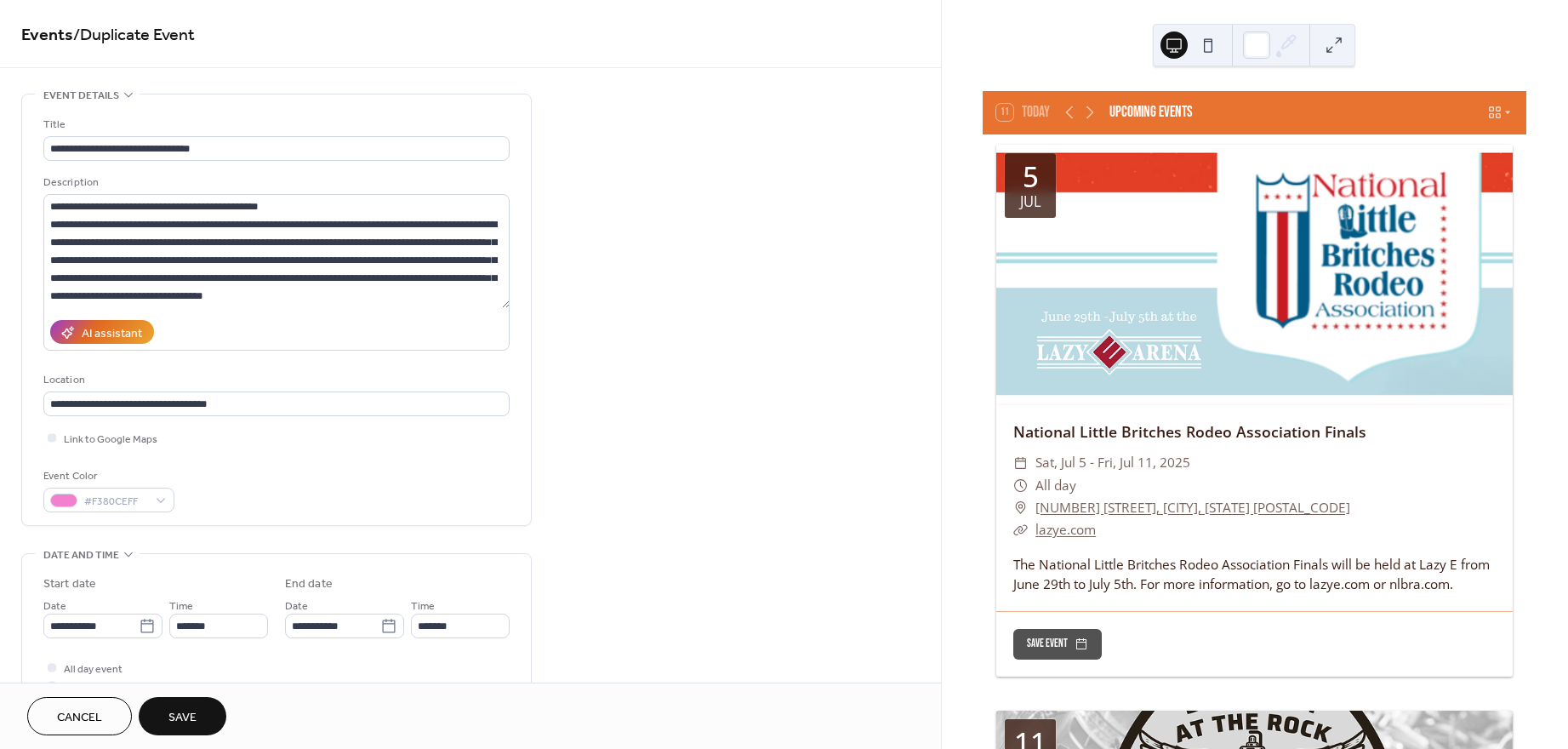 click on "Save" at bounding box center [182, 716] 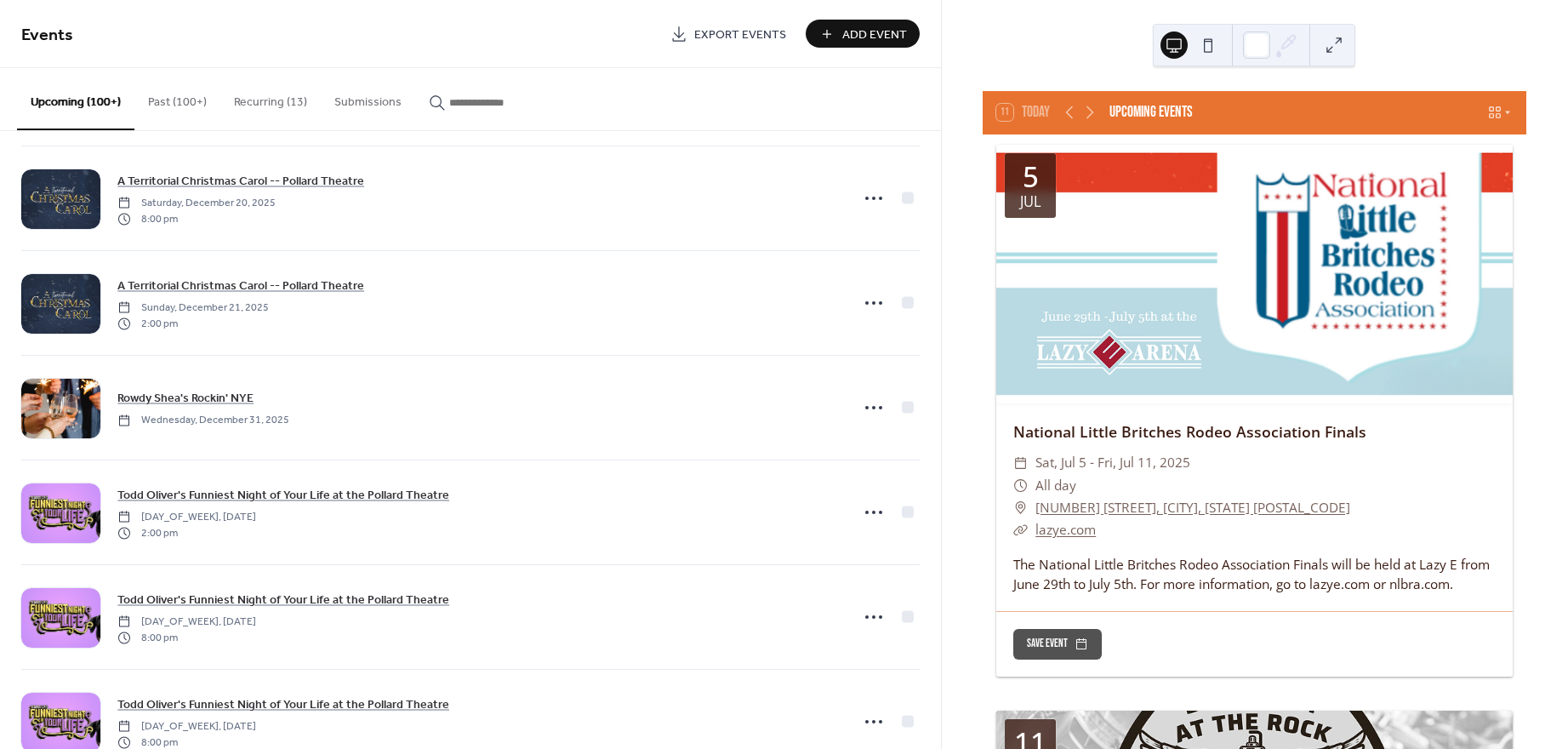 scroll, scrollTop: 14514, scrollLeft: 0, axis: vertical 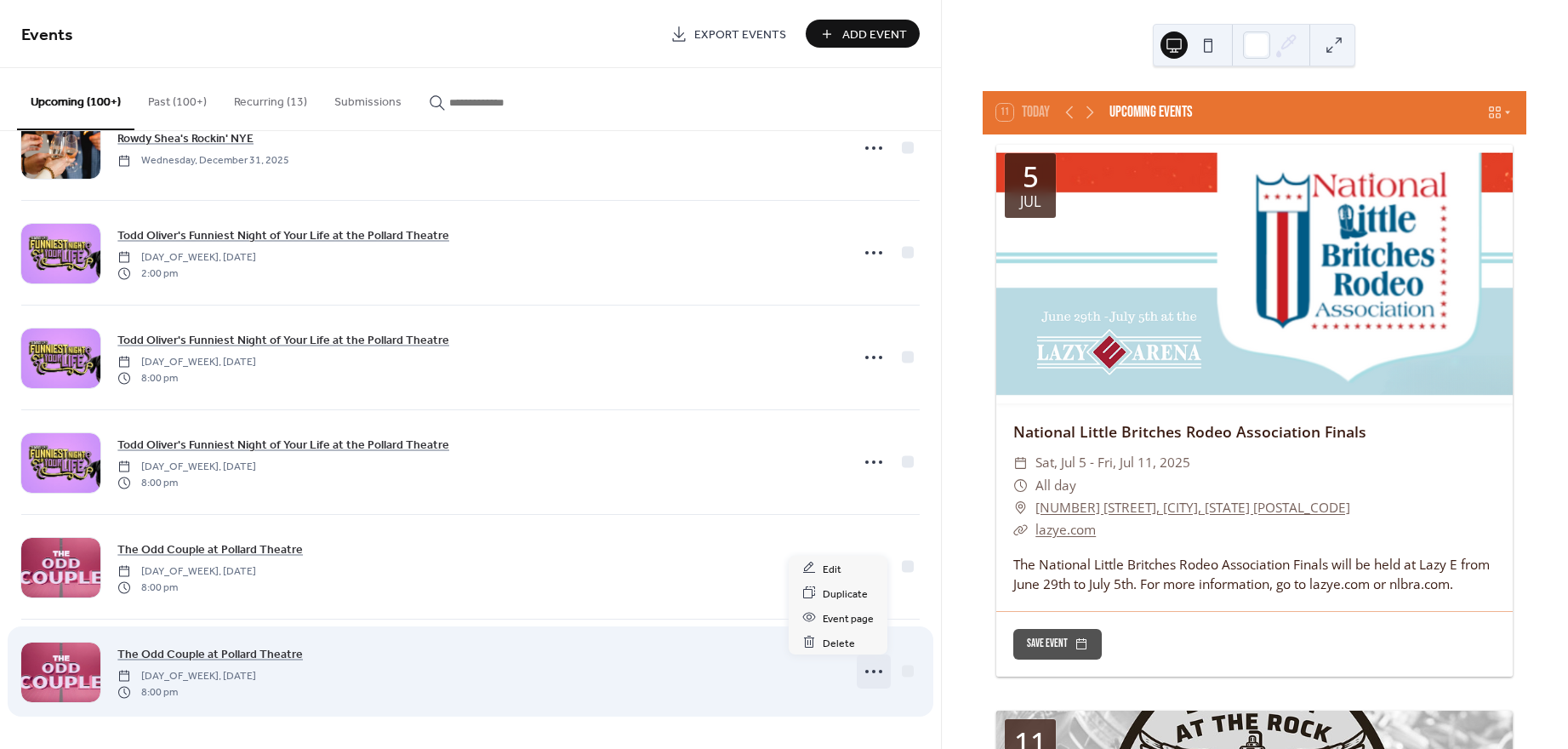 click 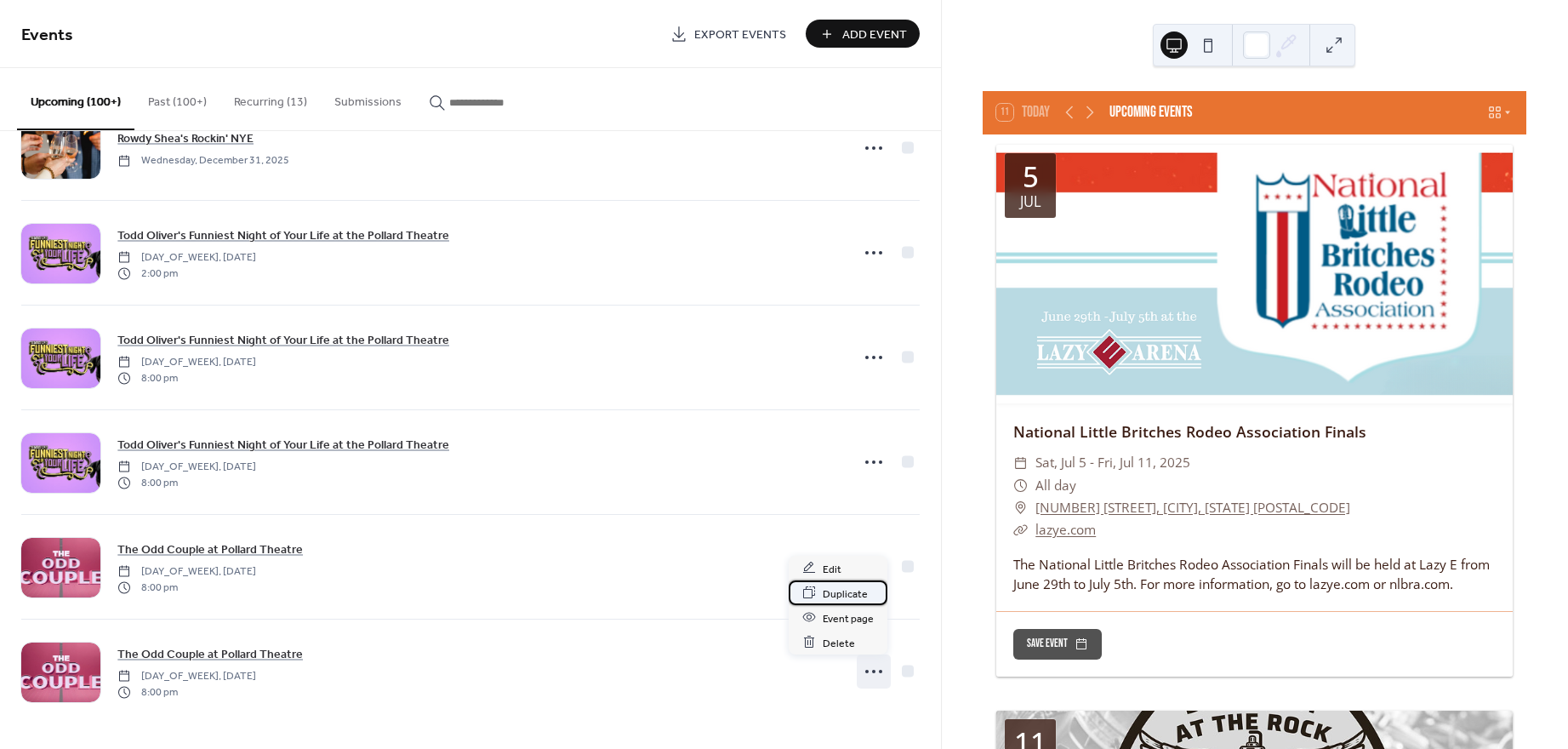 click on "Duplicate" at bounding box center (845, 593) 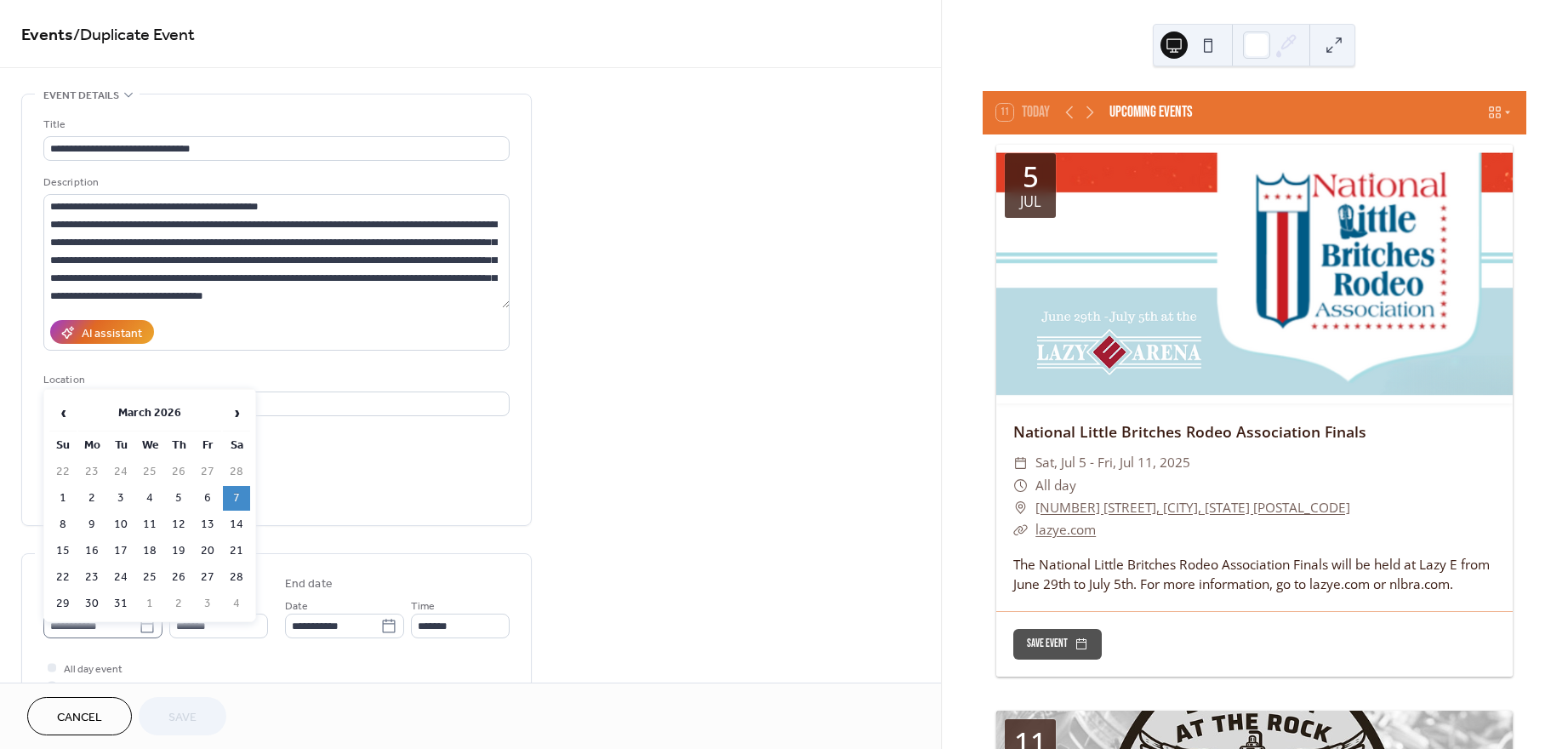click 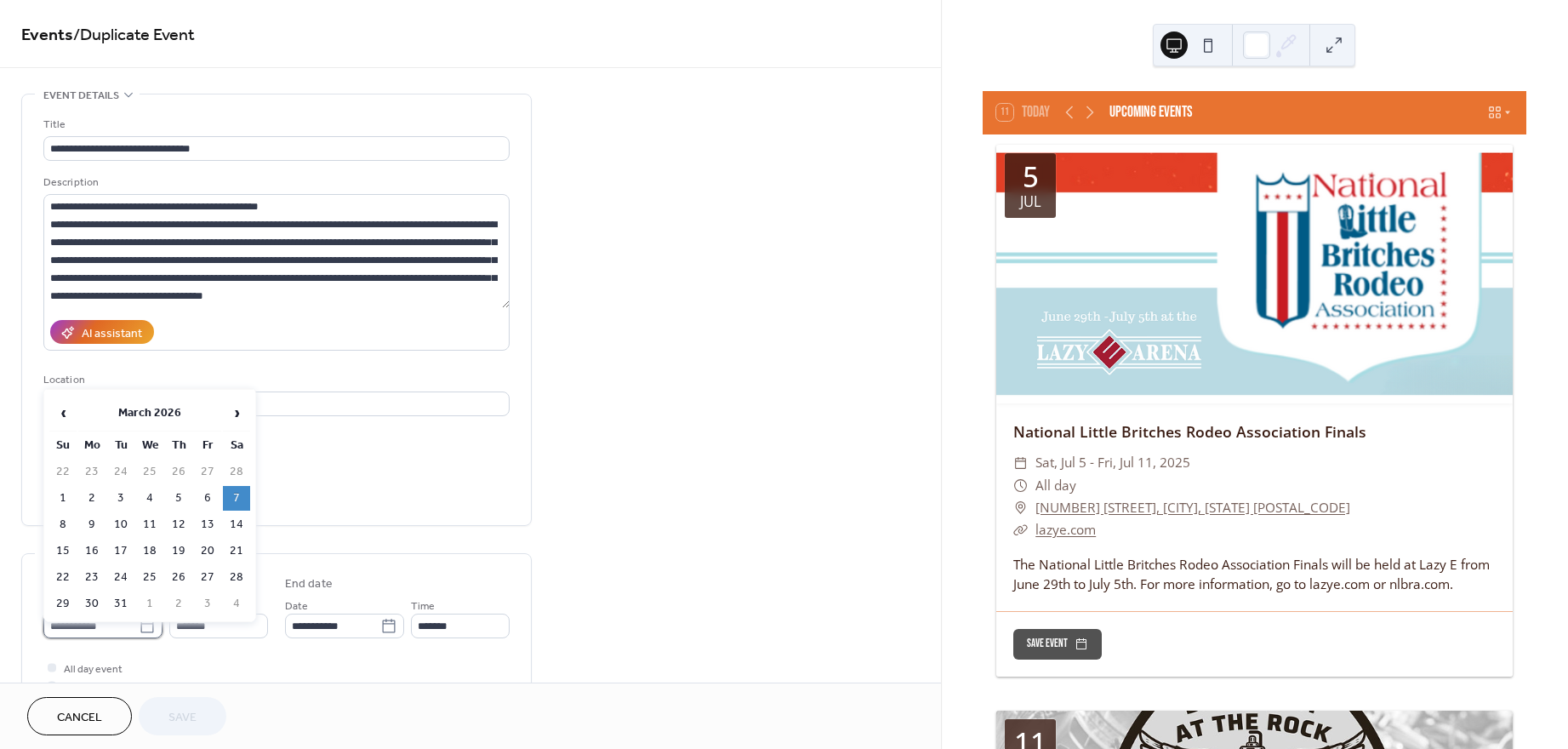 click on "**********" at bounding box center [91, 626] 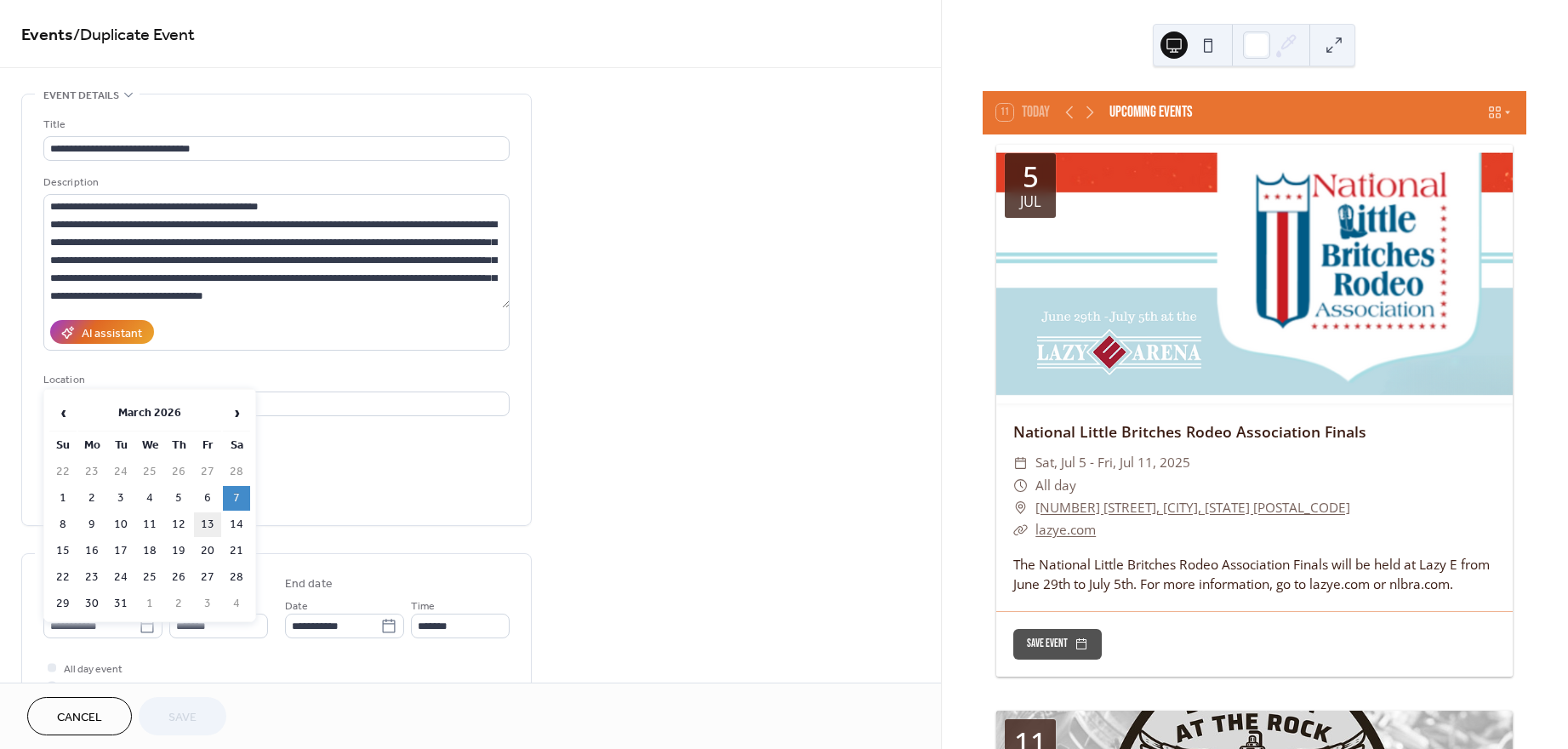 click on "13" at bounding box center [208, 524] 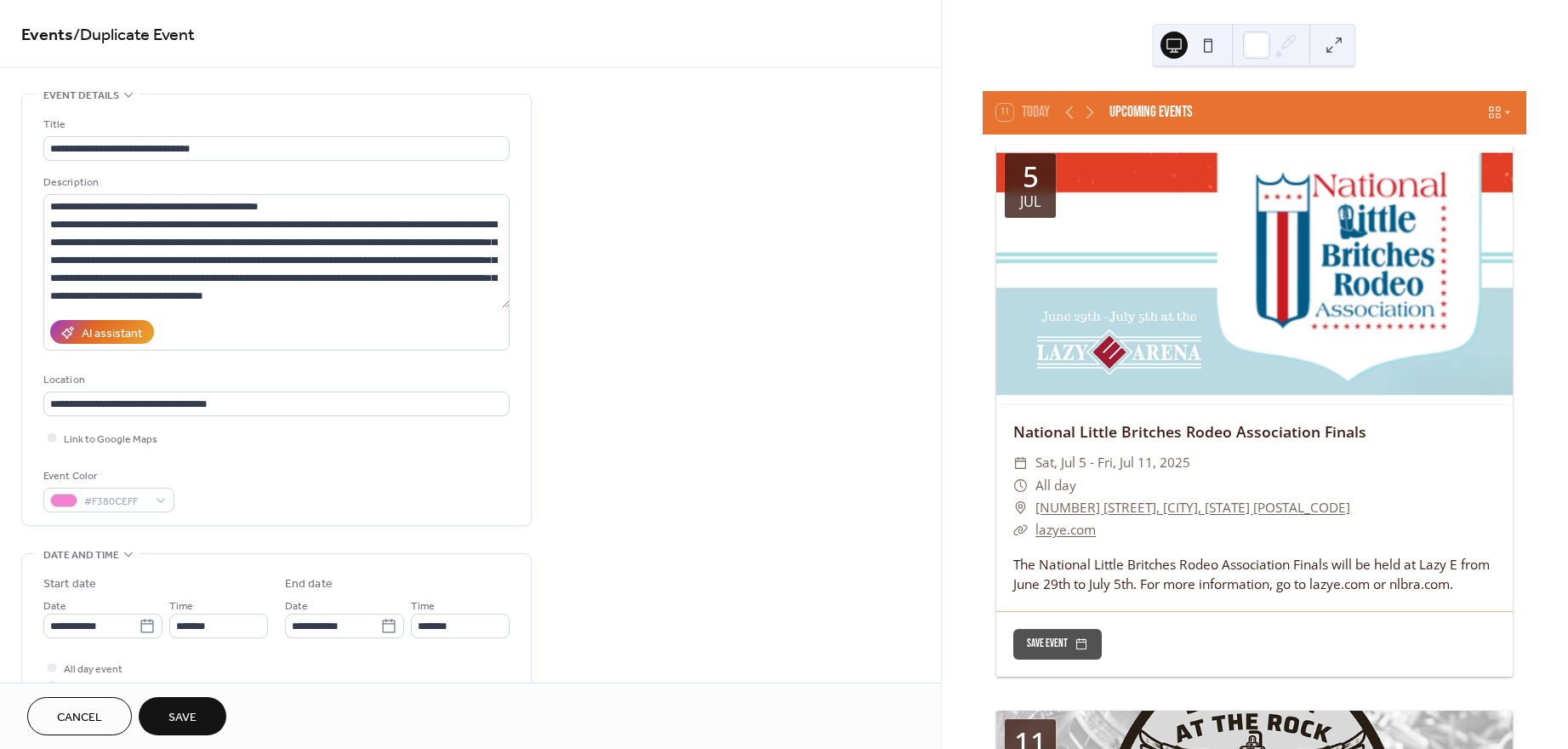 click on "Save" at bounding box center [182, 718] 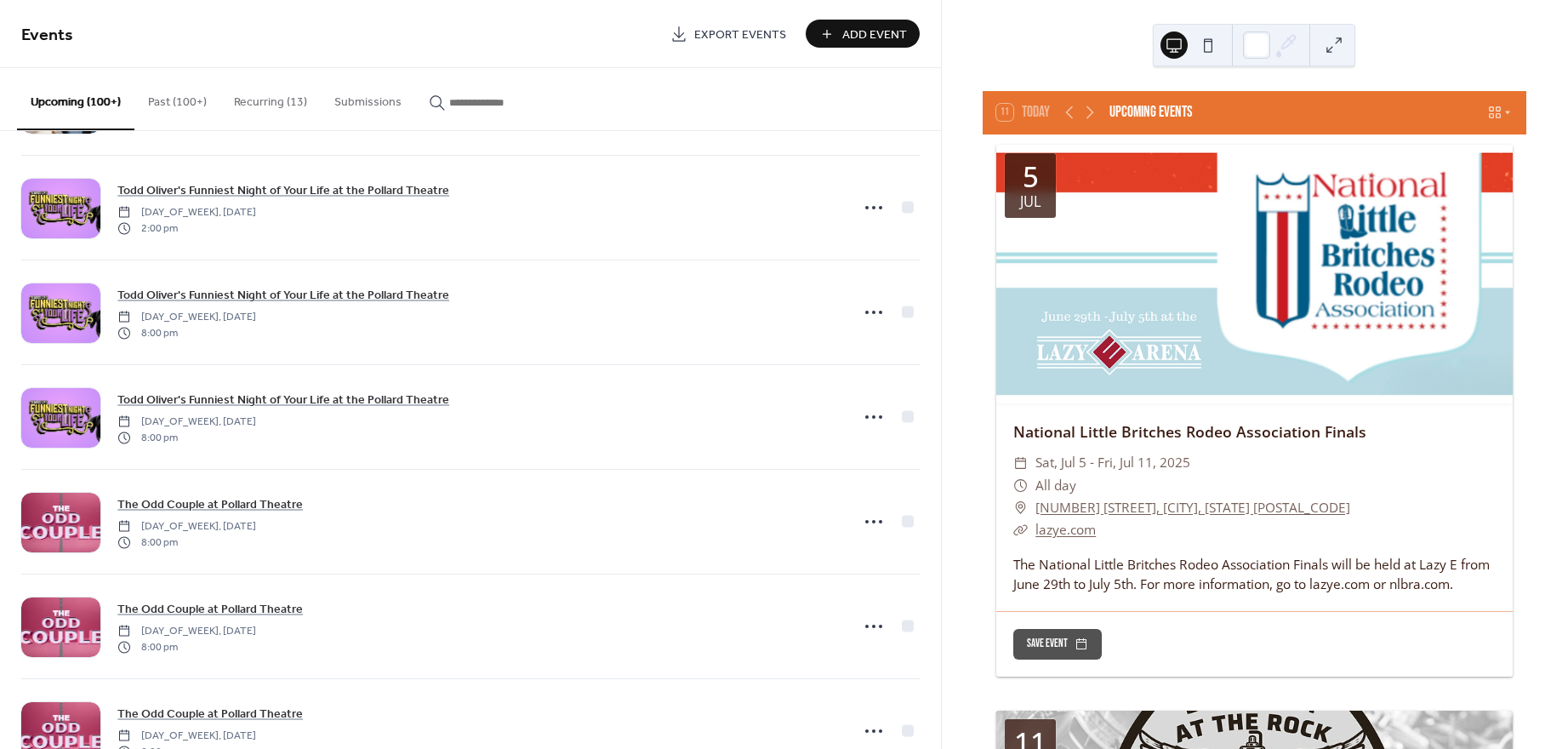 scroll, scrollTop: 14619, scrollLeft: 0, axis: vertical 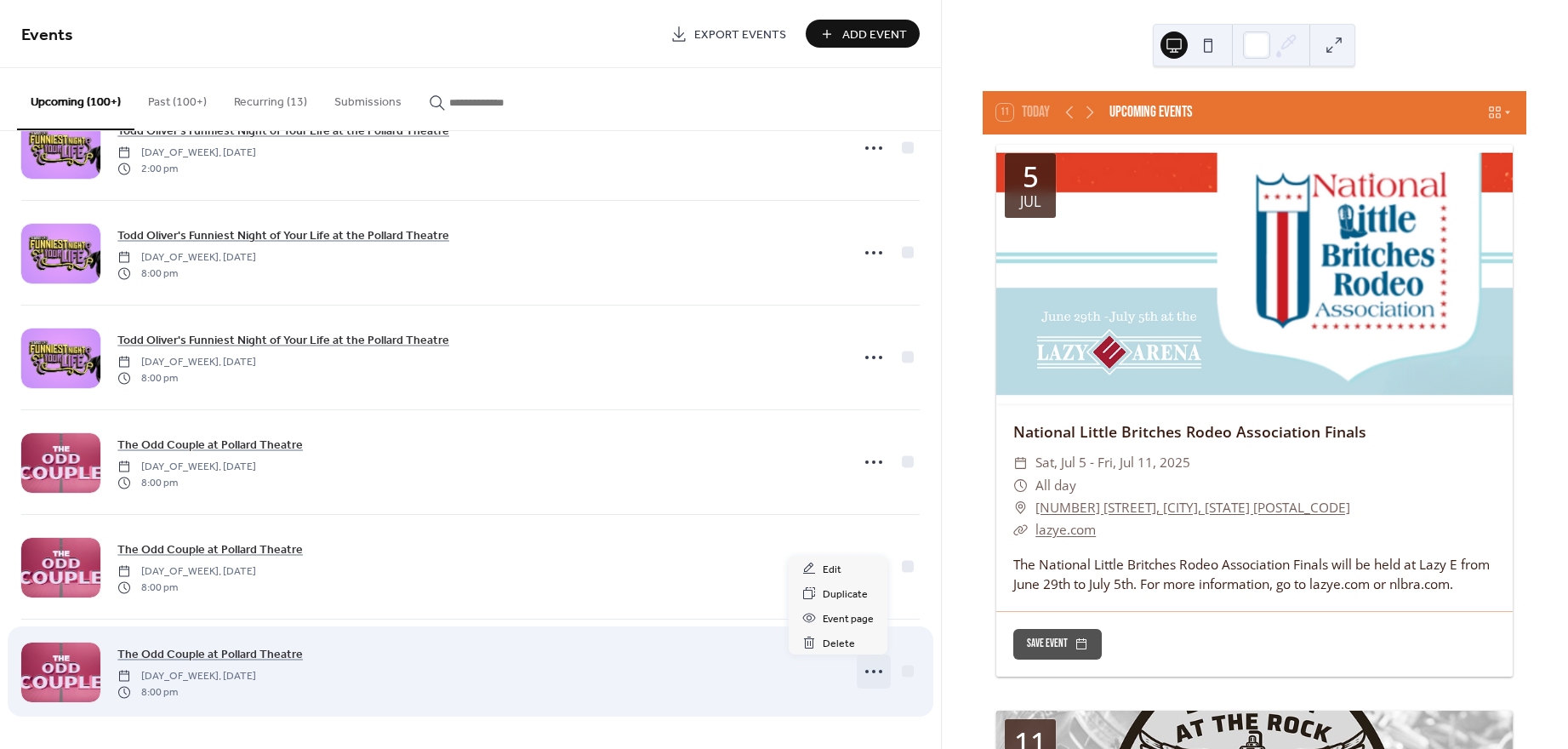 click 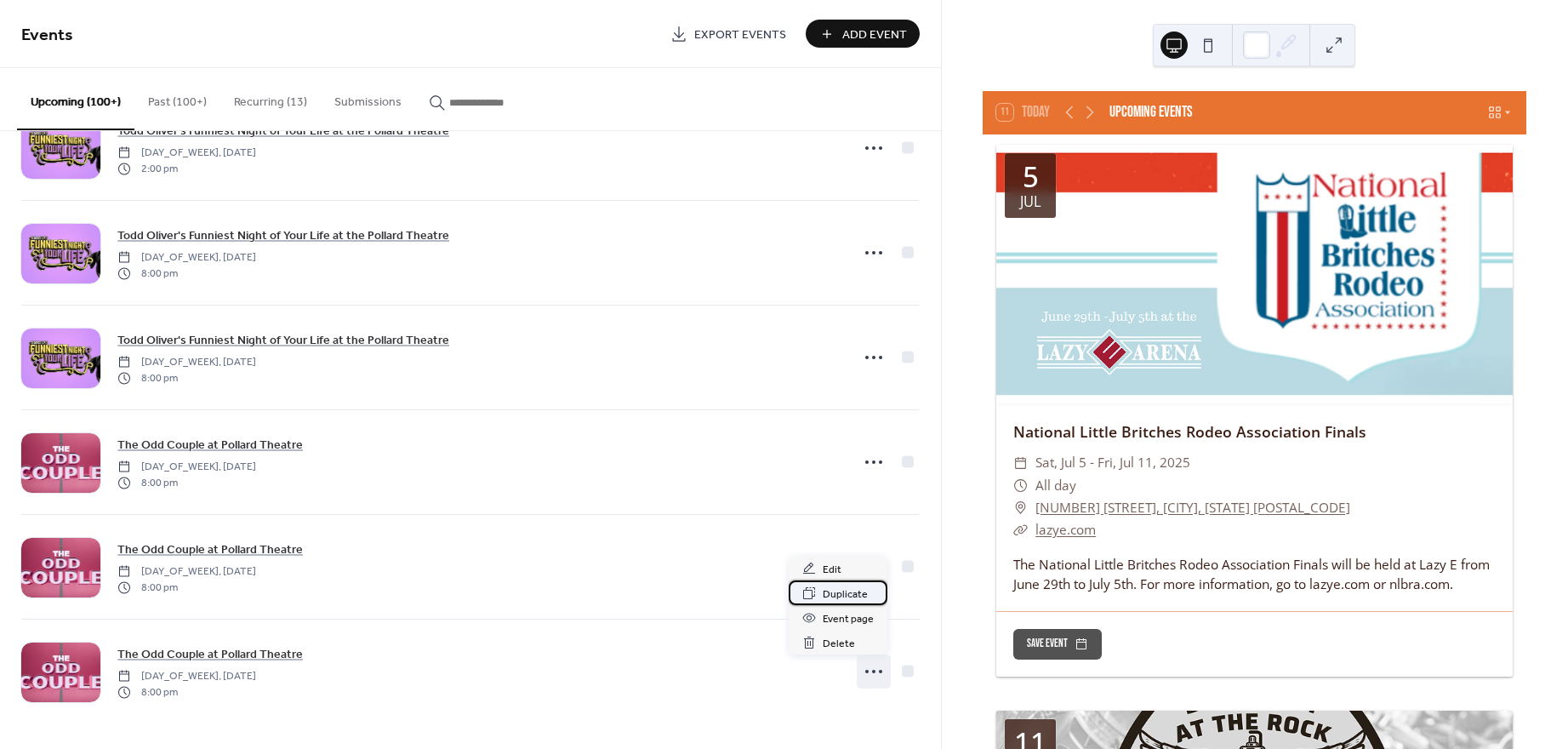 click on "Duplicate" at bounding box center (845, 594) 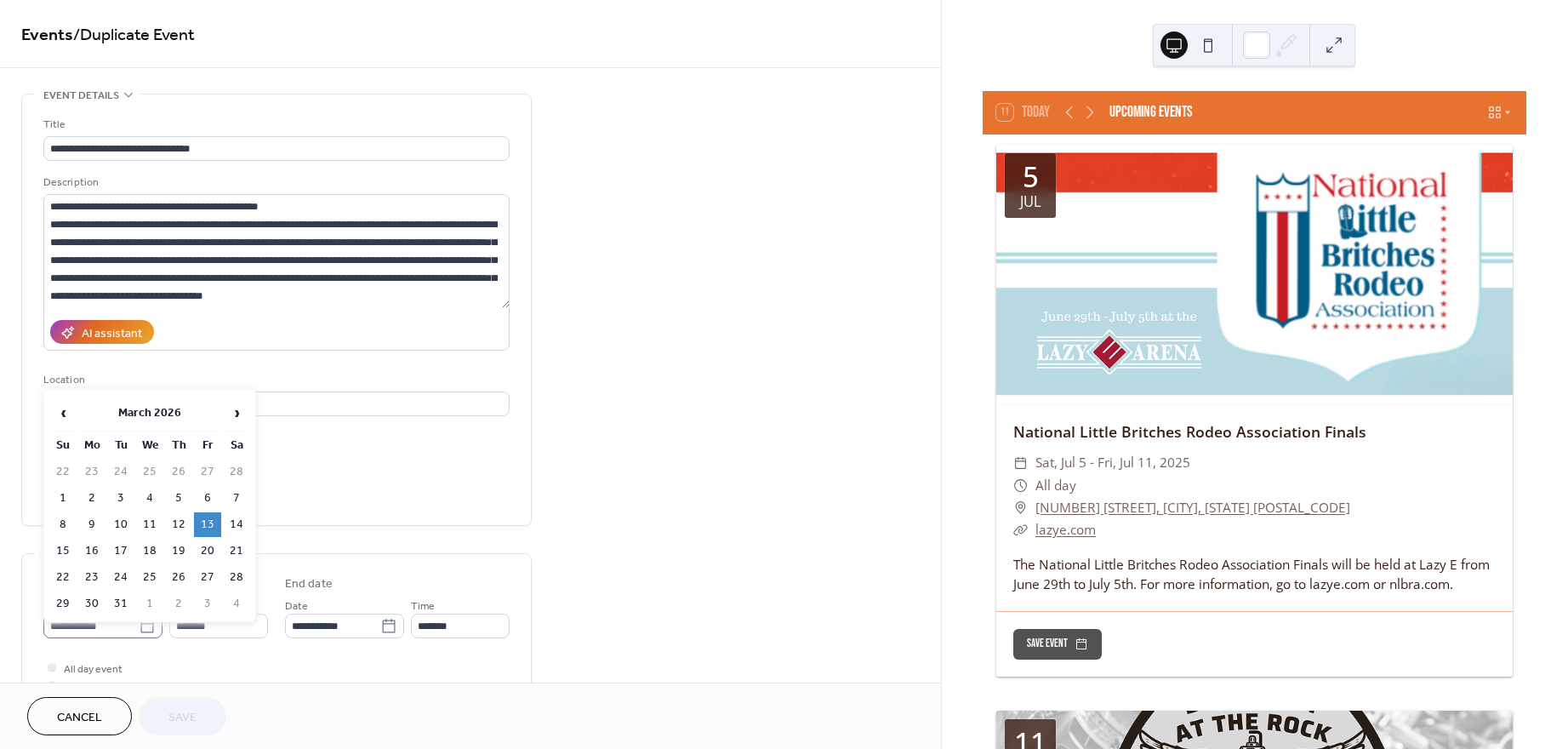 click 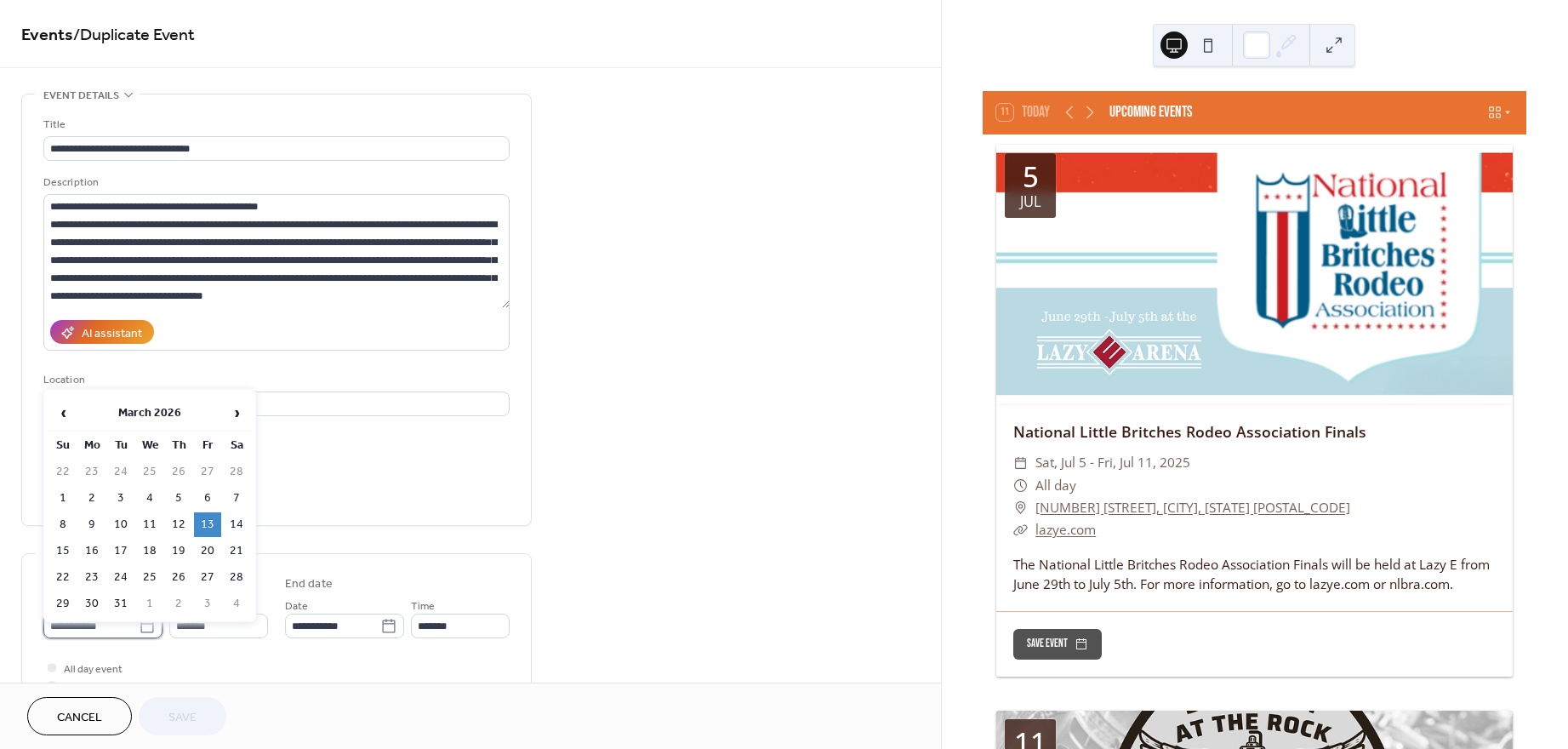 click on "**********" at bounding box center [91, 626] 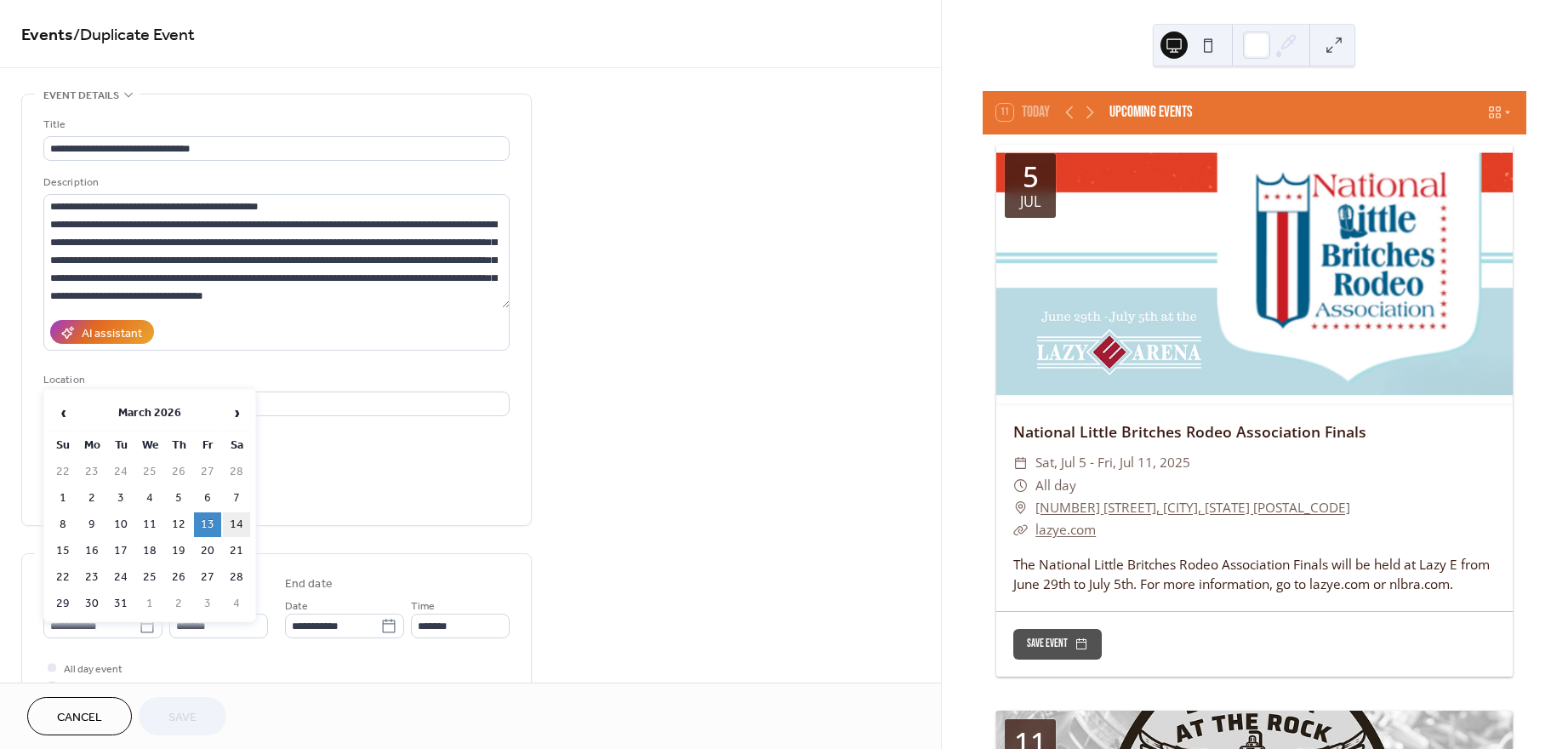 click on "14" at bounding box center [237, 524] 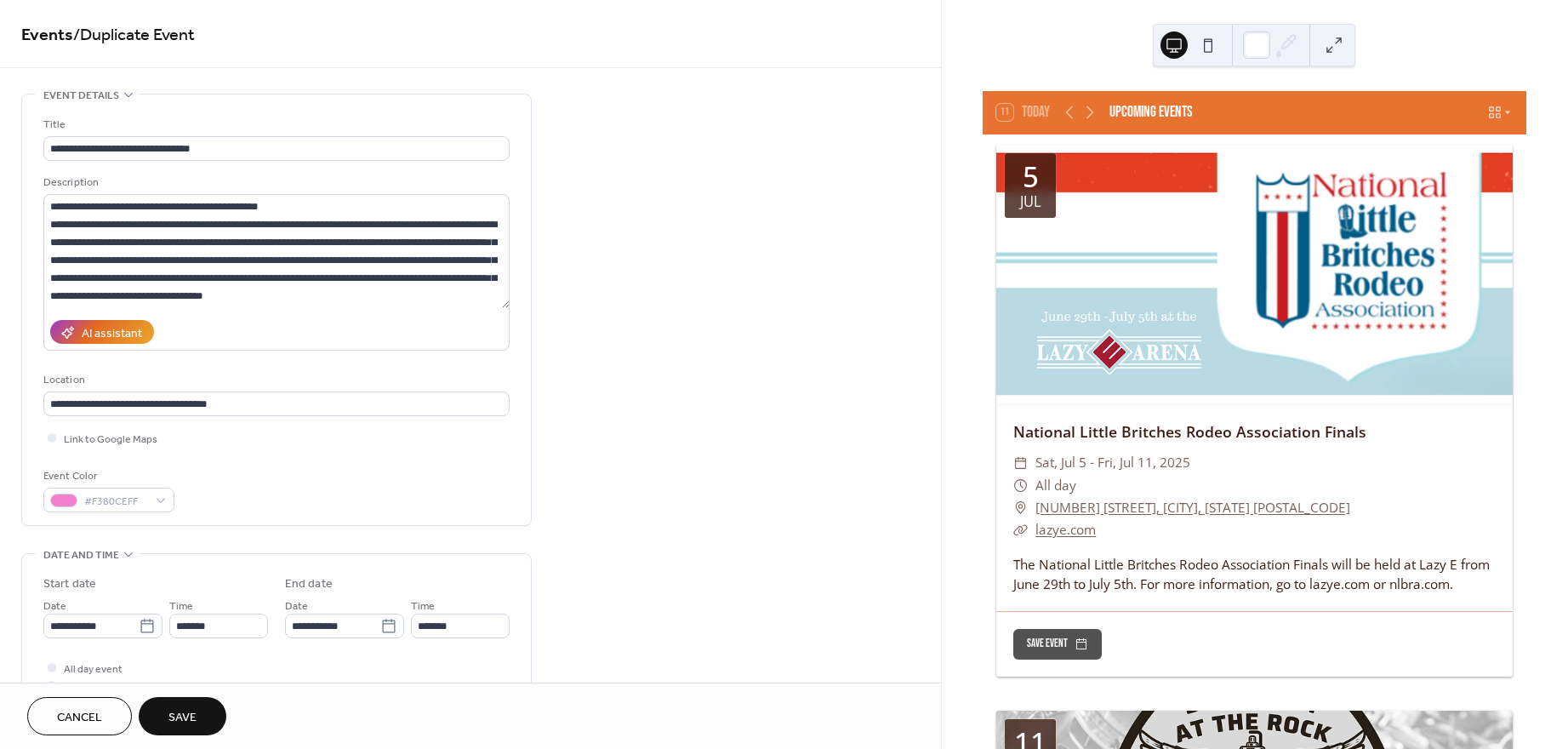 click on "Save" at bounding box center [182, 718] 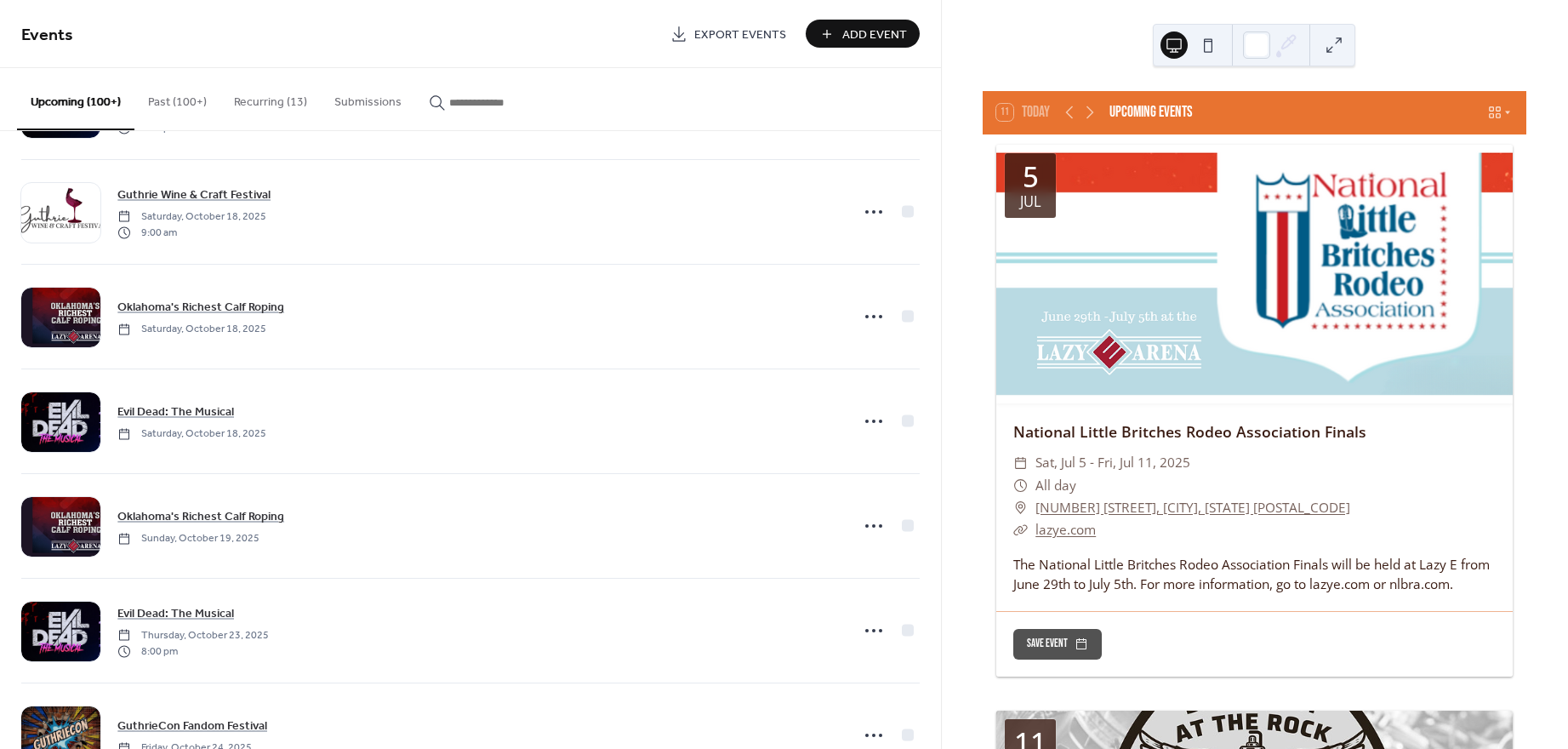 scroll, scrollTop: 14725, scrollLeft: 0, axis: vertical 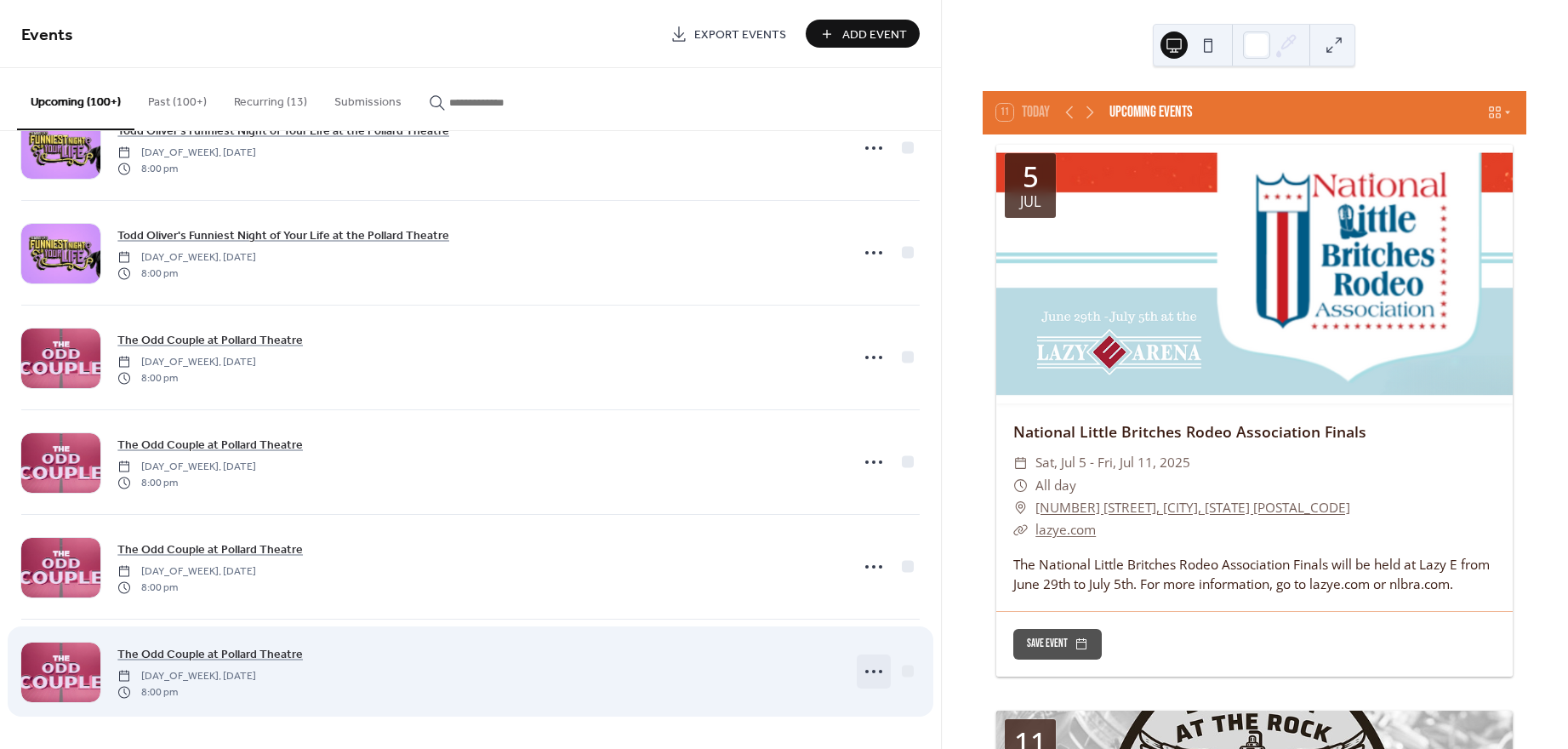 click 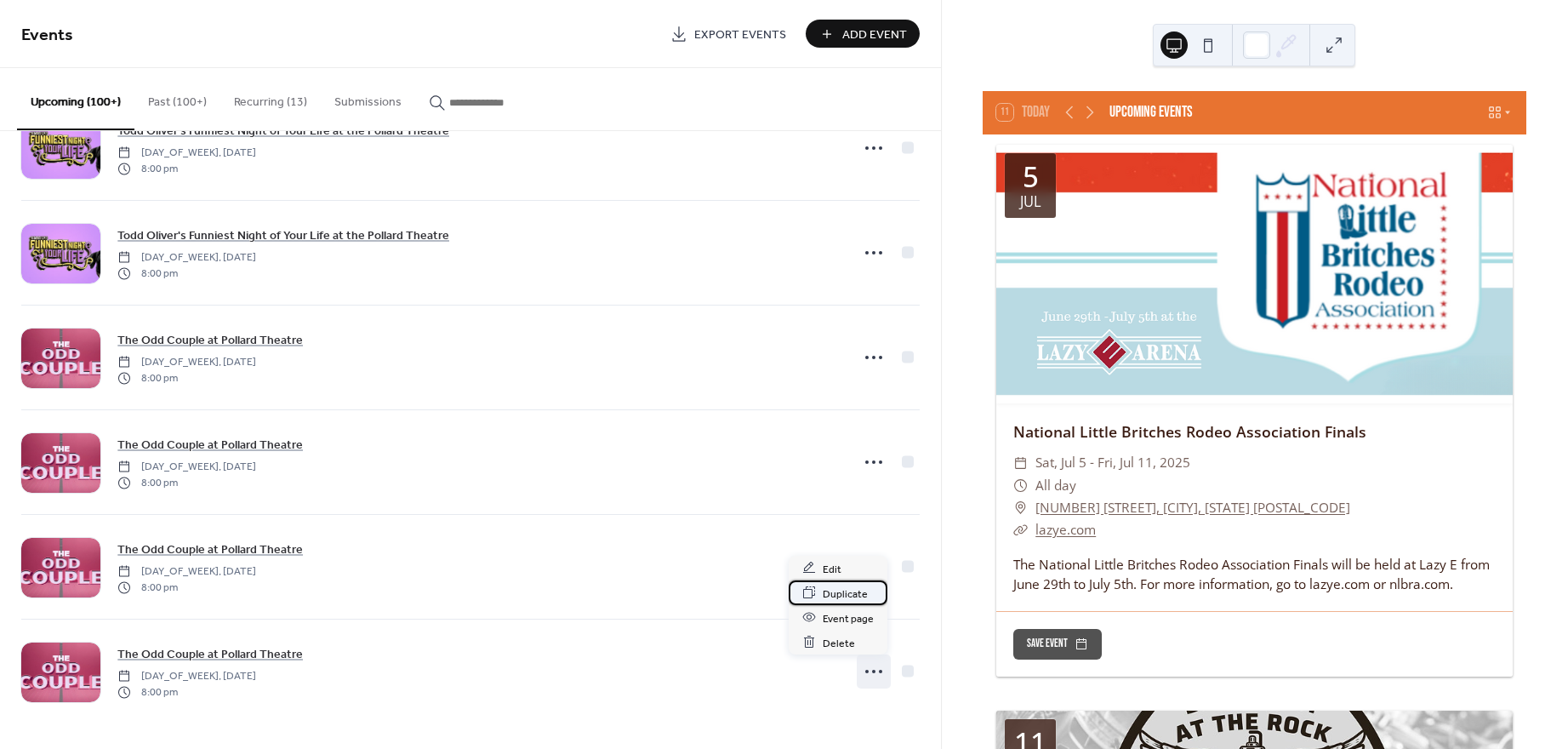 click on "Duplicate" at bounding box center [845, 593] 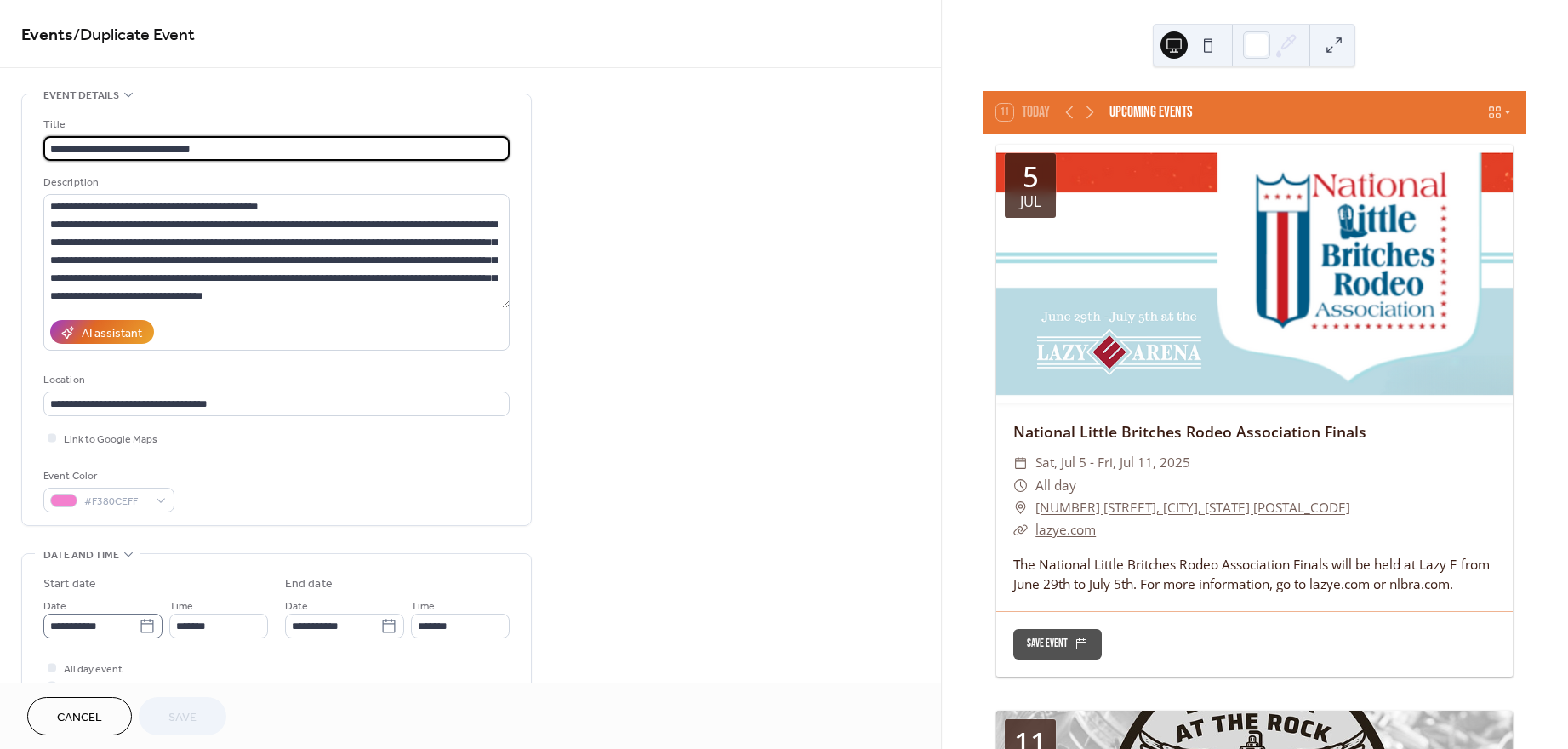 click 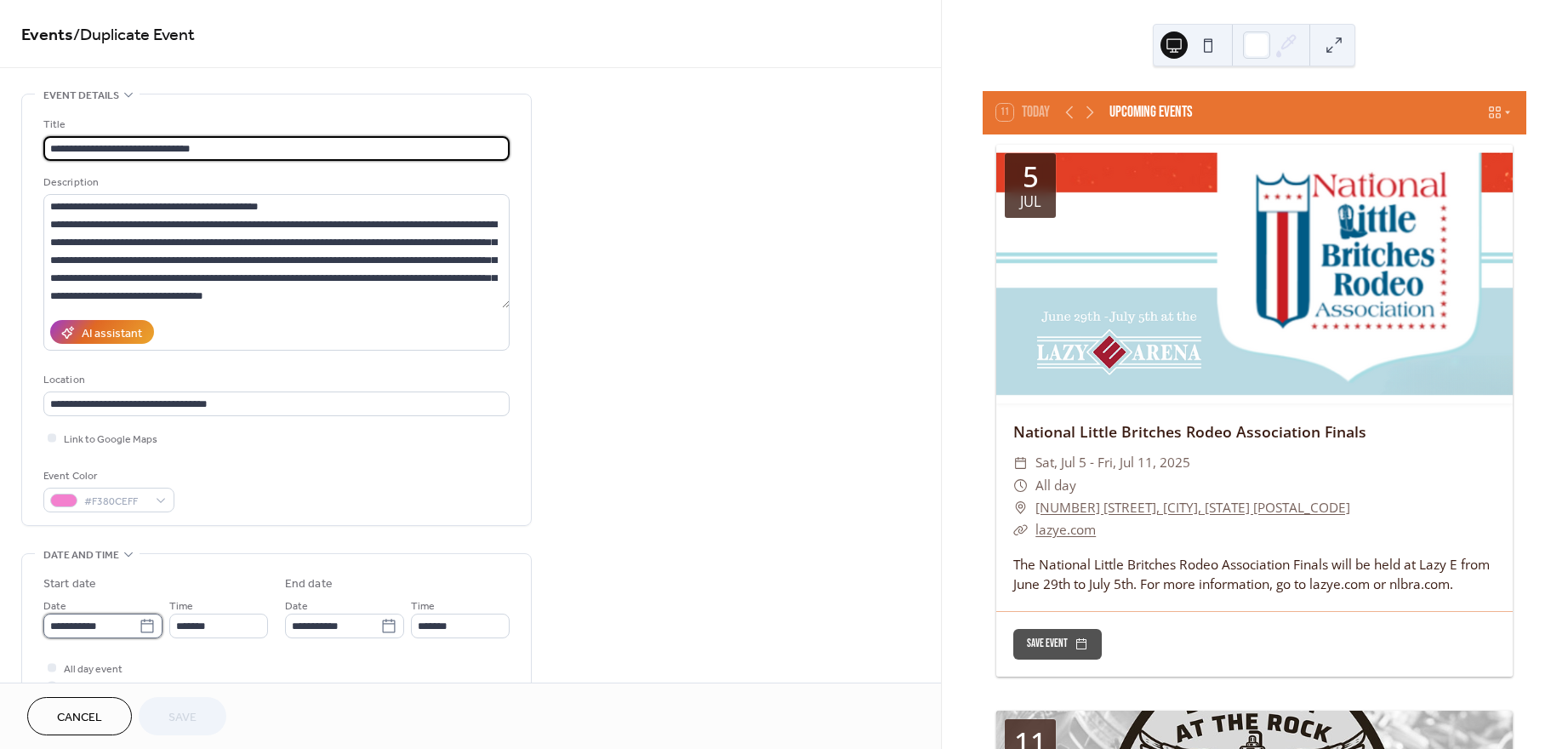 click on "**********" at bounding box center (91, 626) 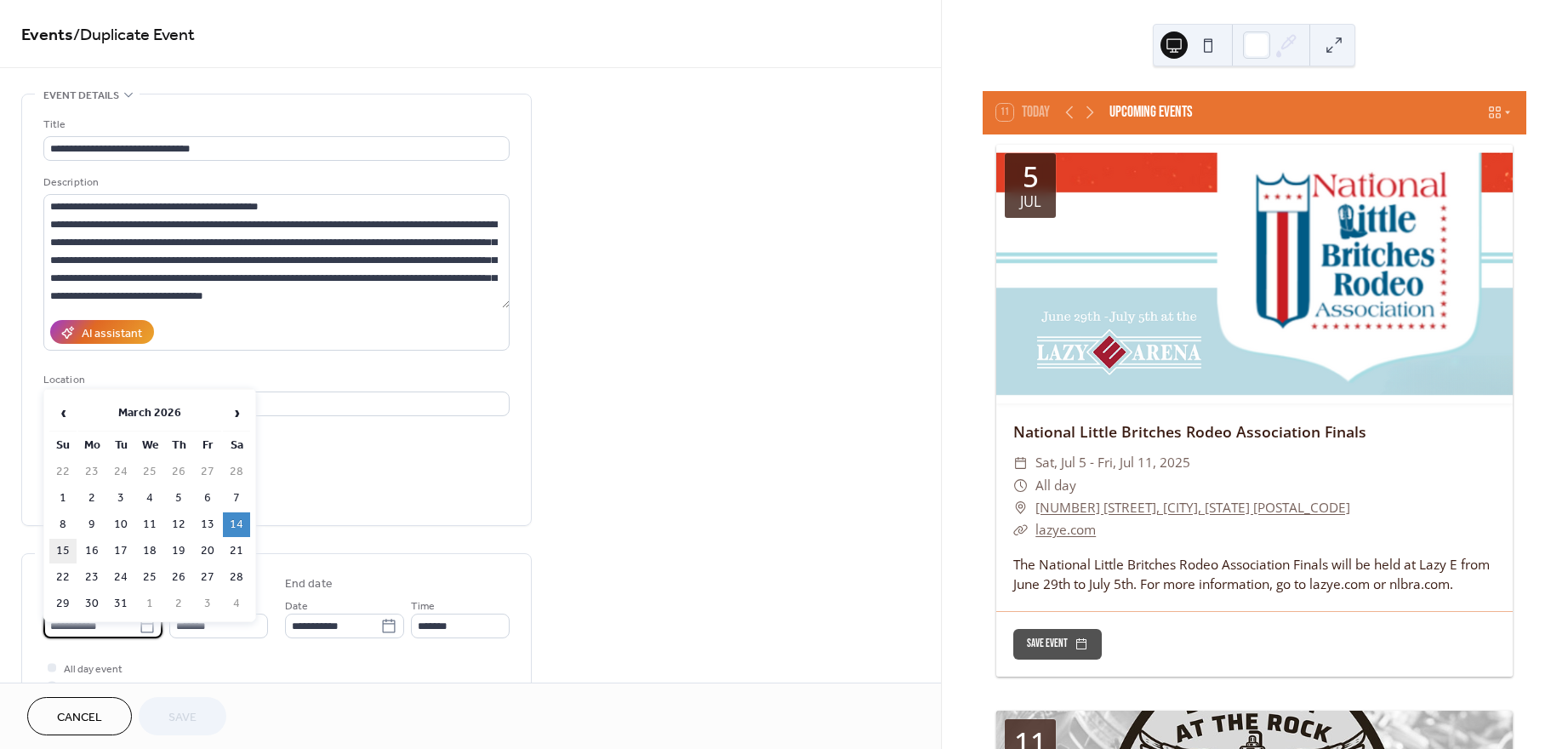 click on "15" at bounding box center (63, 551) 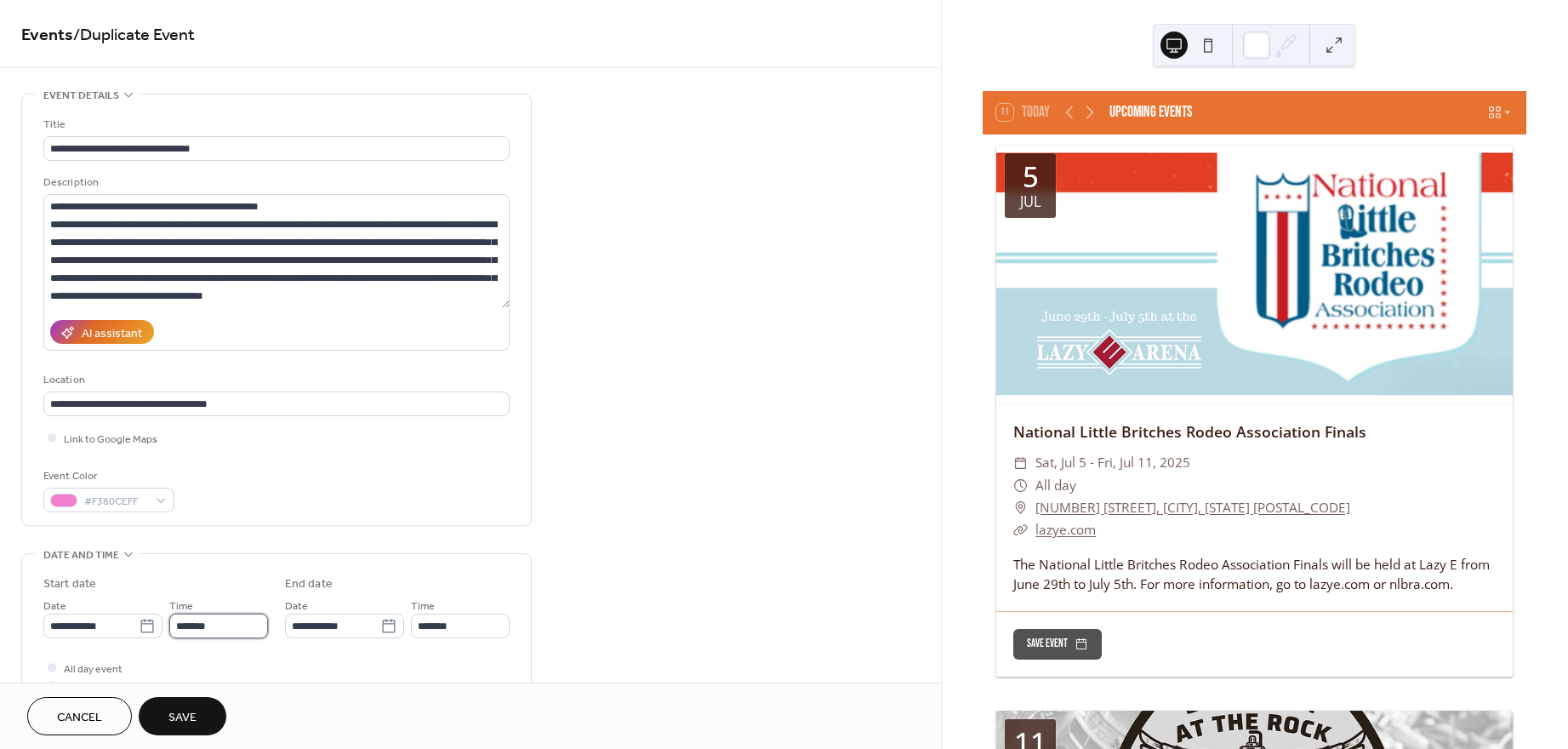 click on "*******" at bounding box center (219, 626) 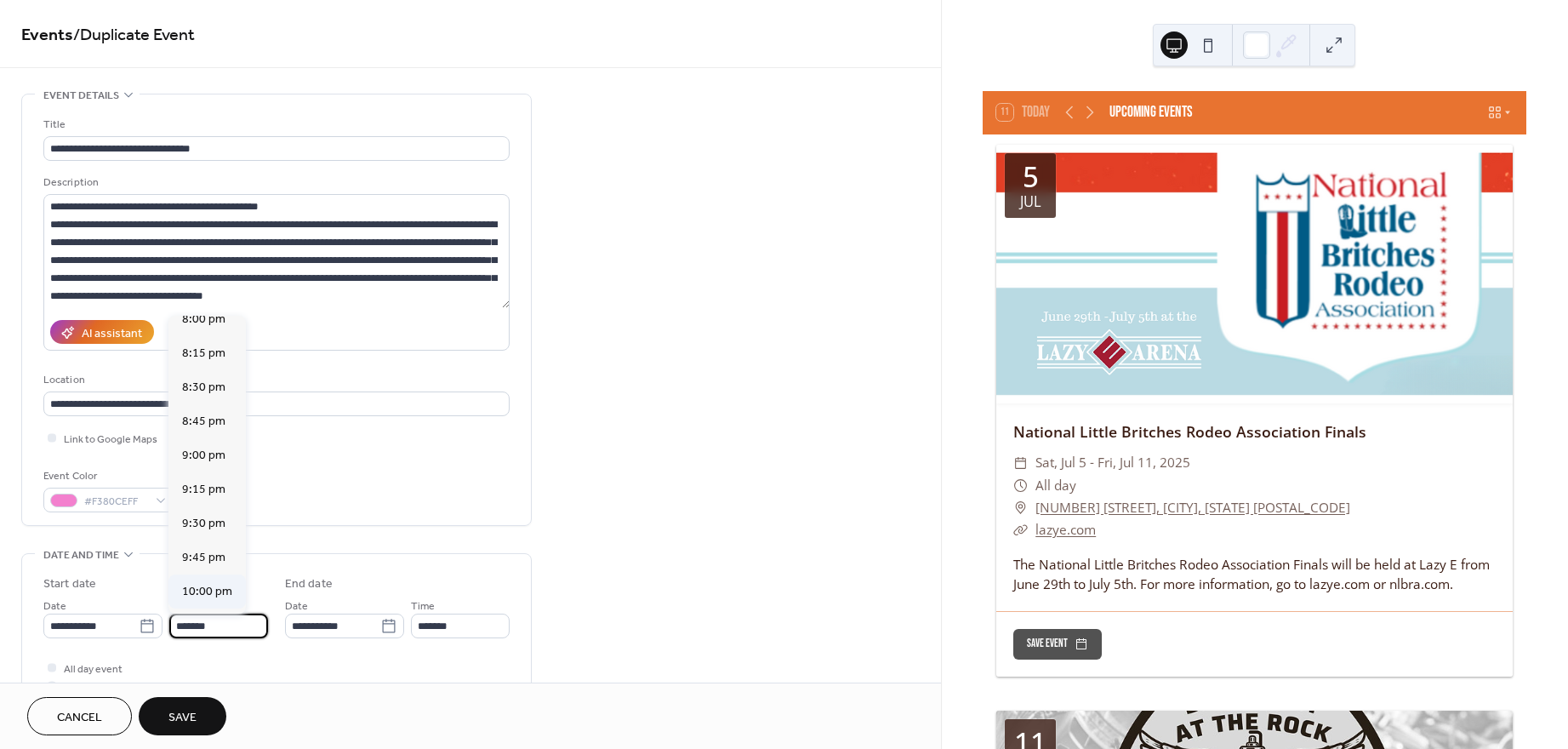 scroll, scrollTop: 1916, scrollLeft: 0, axis: vertical 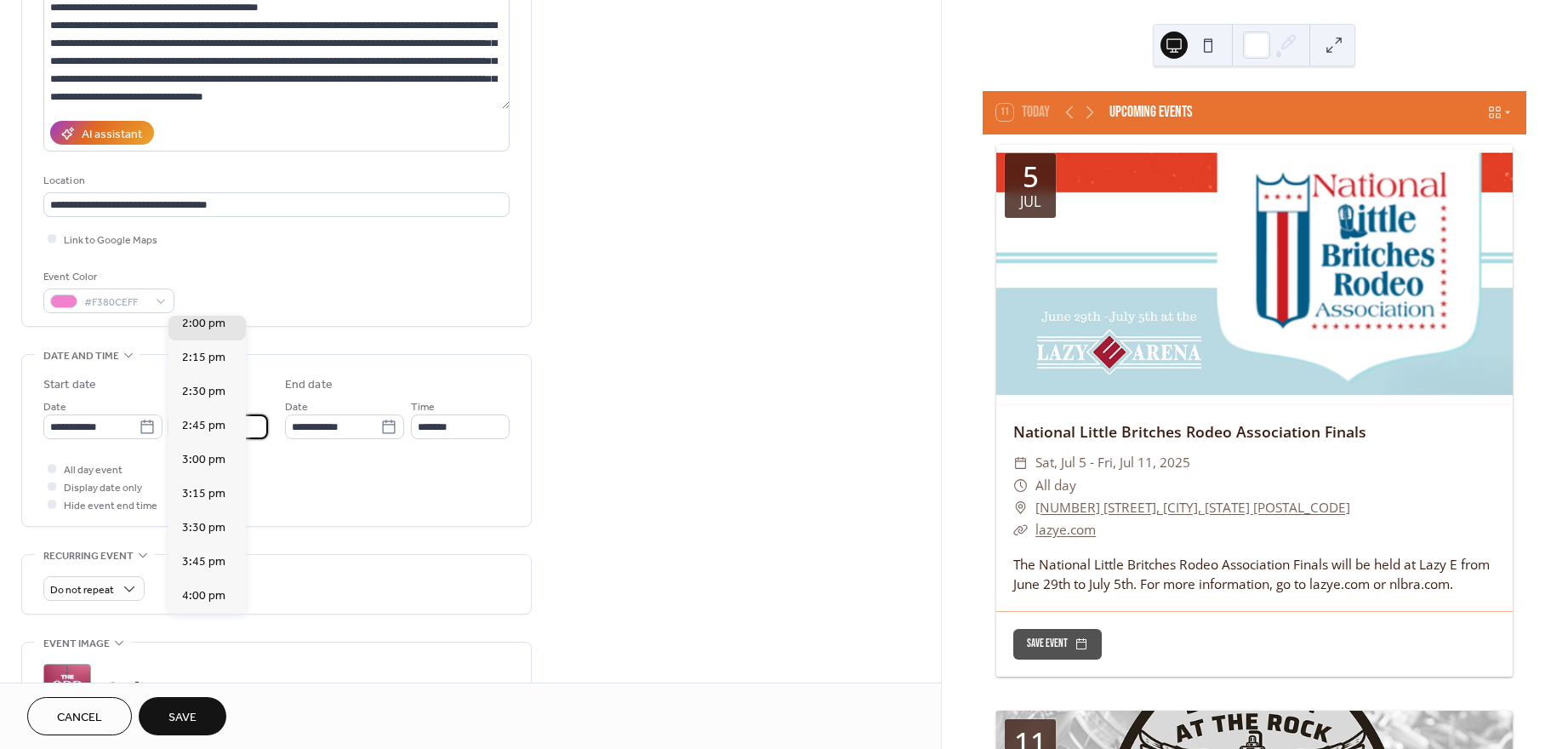 type on "*******" 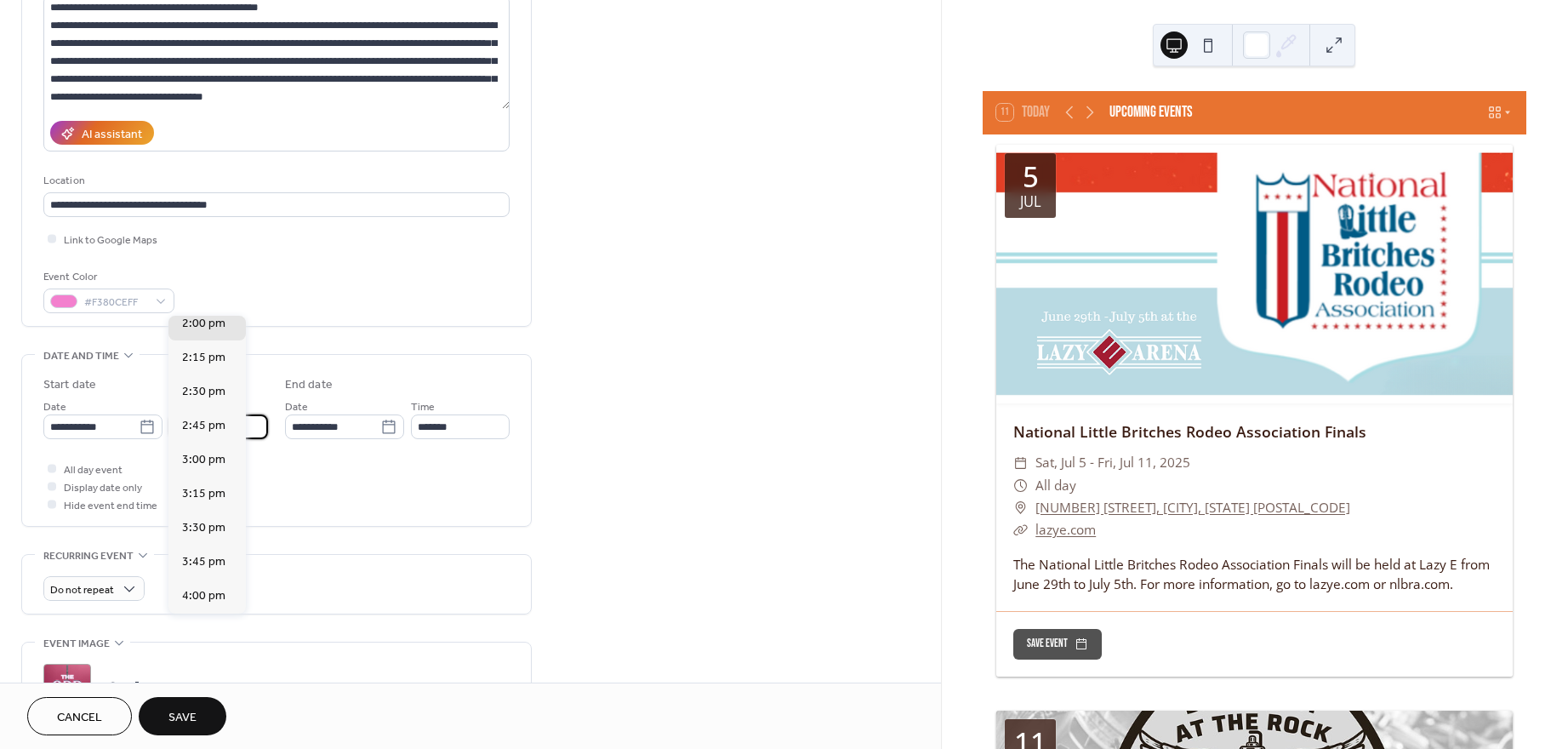 type on "*******" 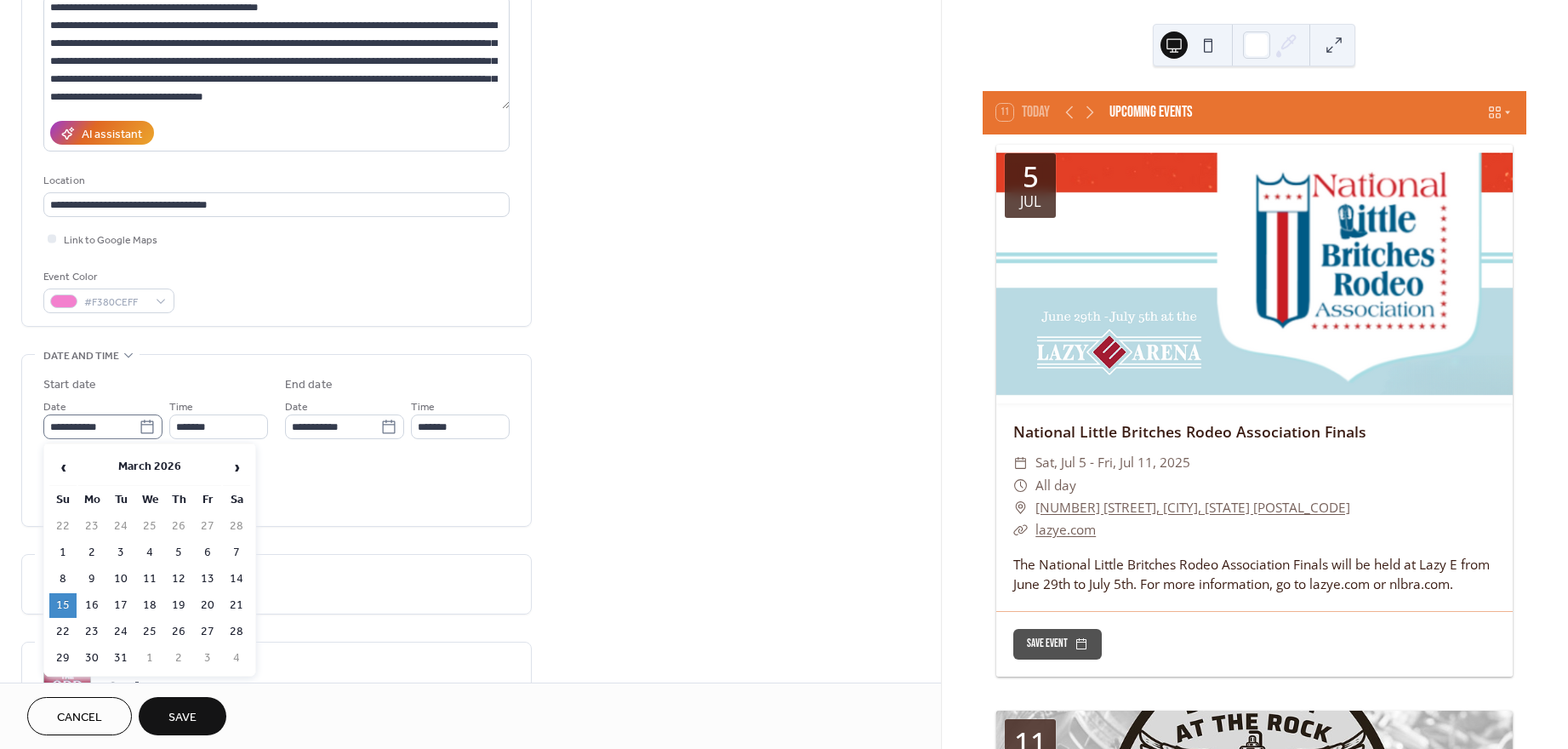 click 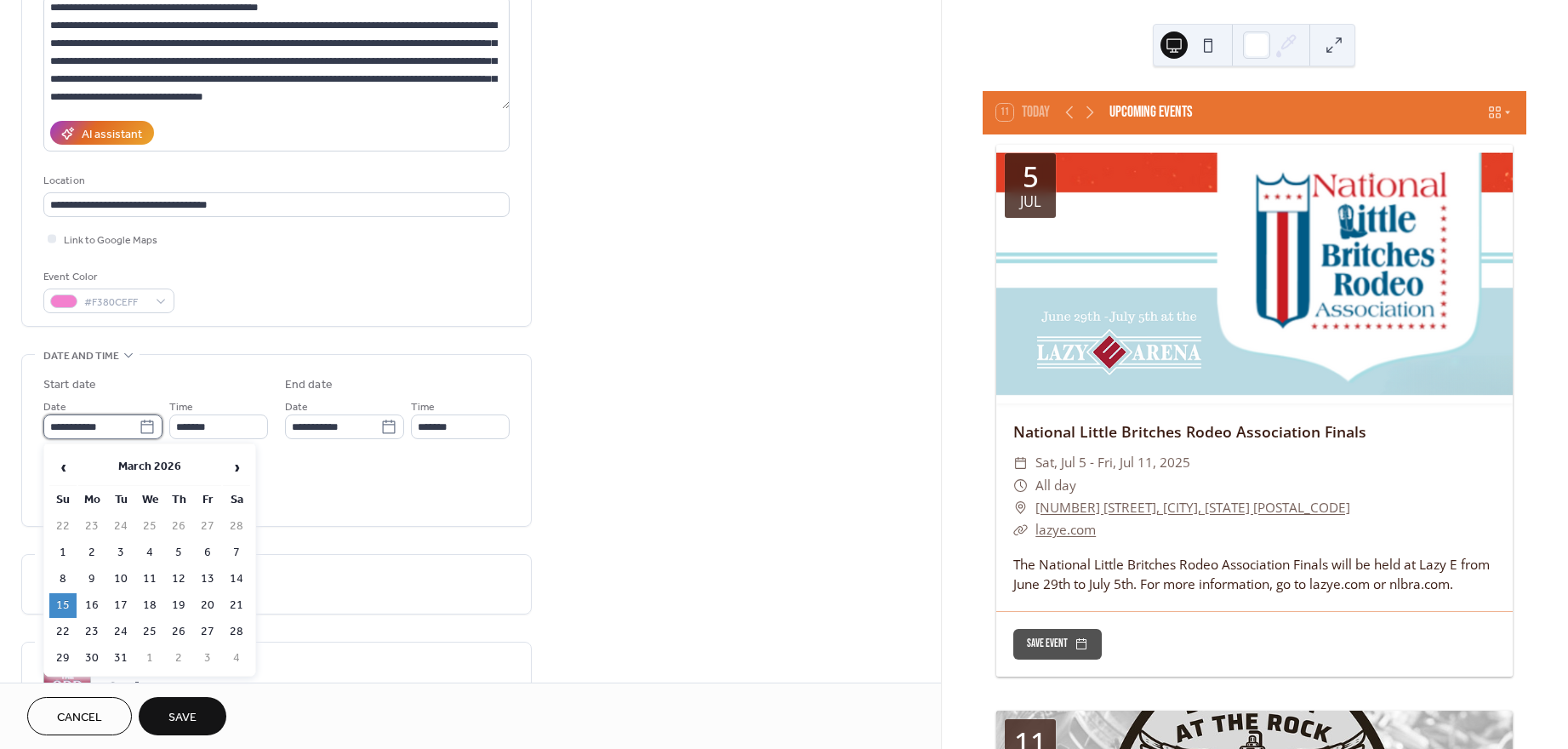 click on "**********" at bounding box center (91, 426) 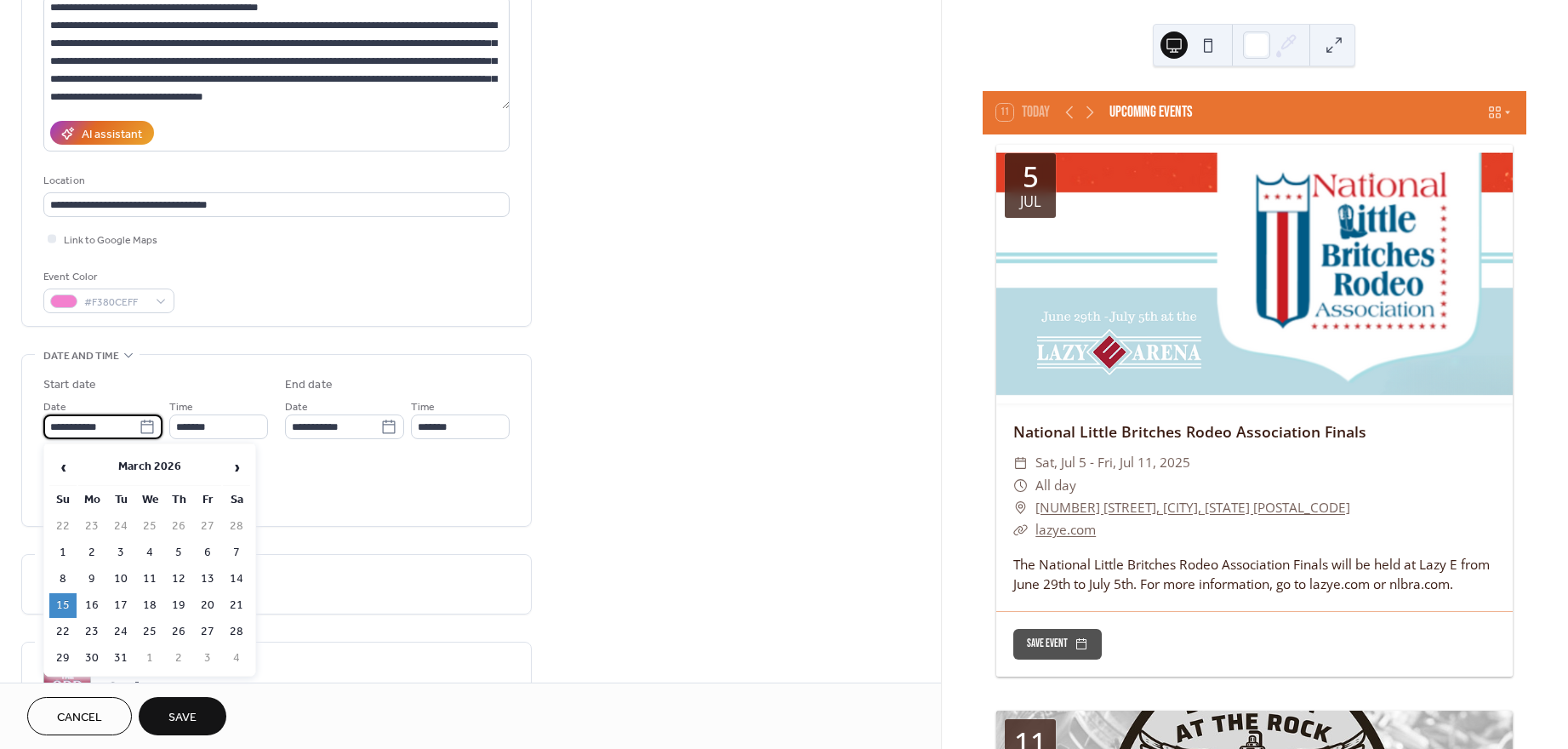 click on "Save" at bounding box center [182, 716] 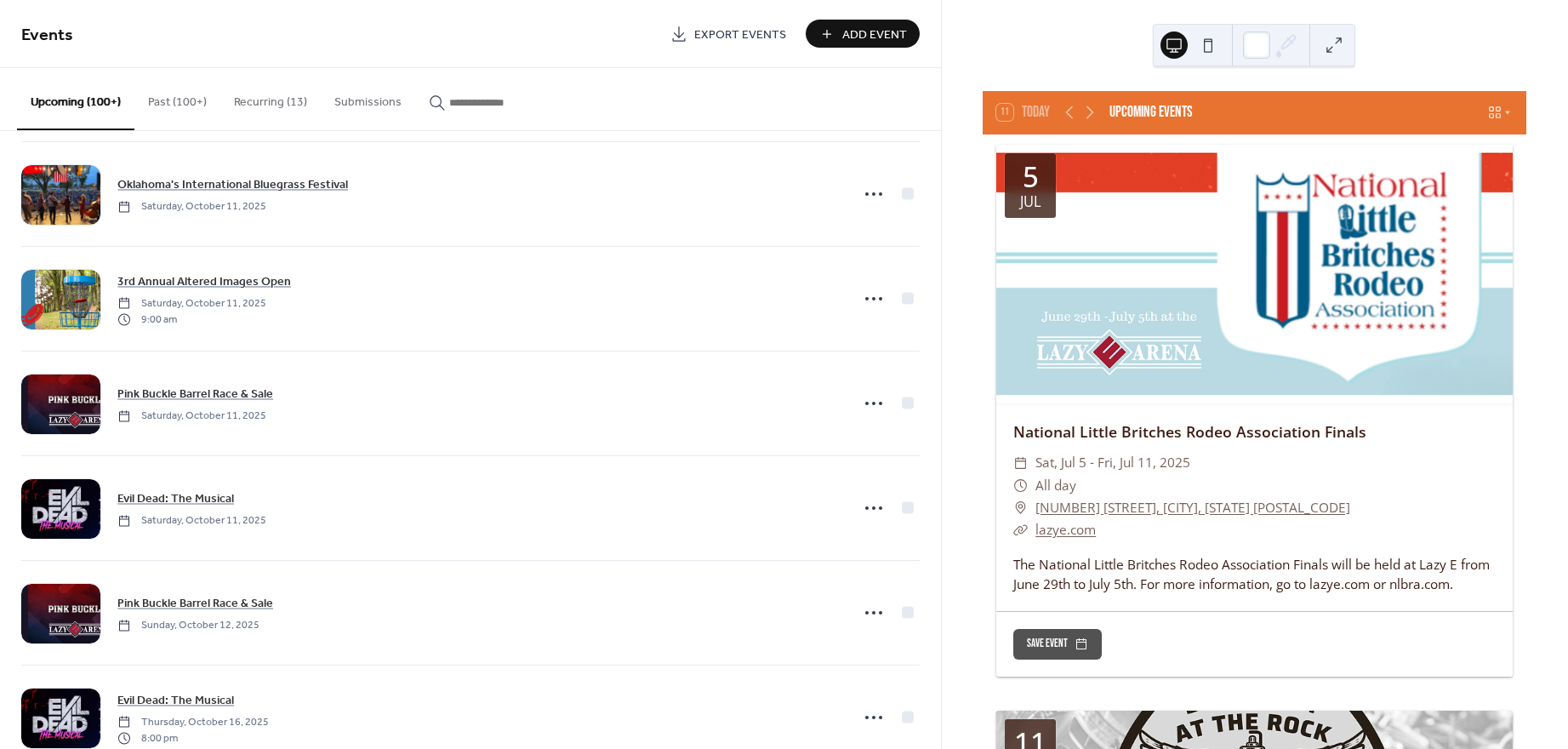 scroll, scrollTop: 14828, scrollLeft: 0, axis: vertical 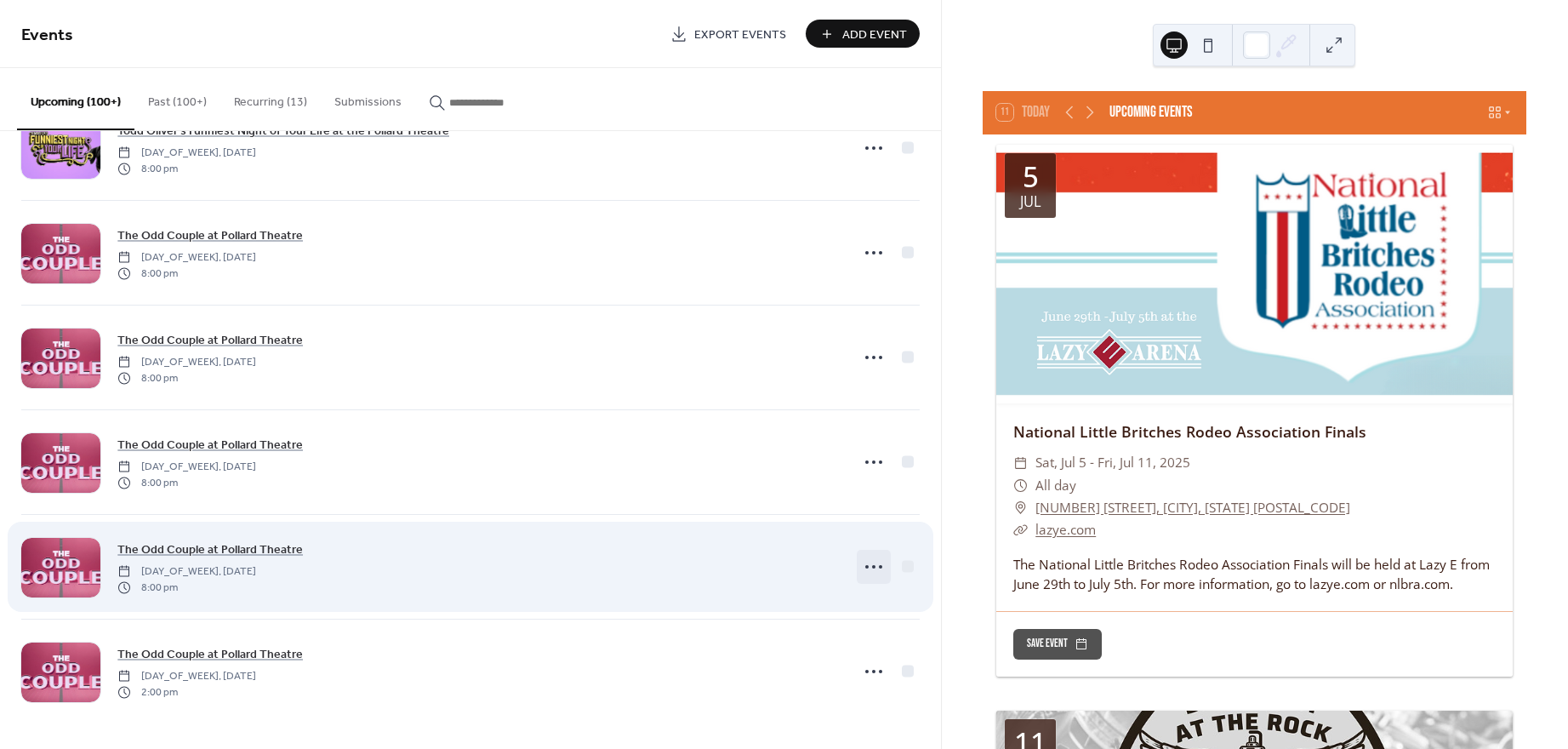 click 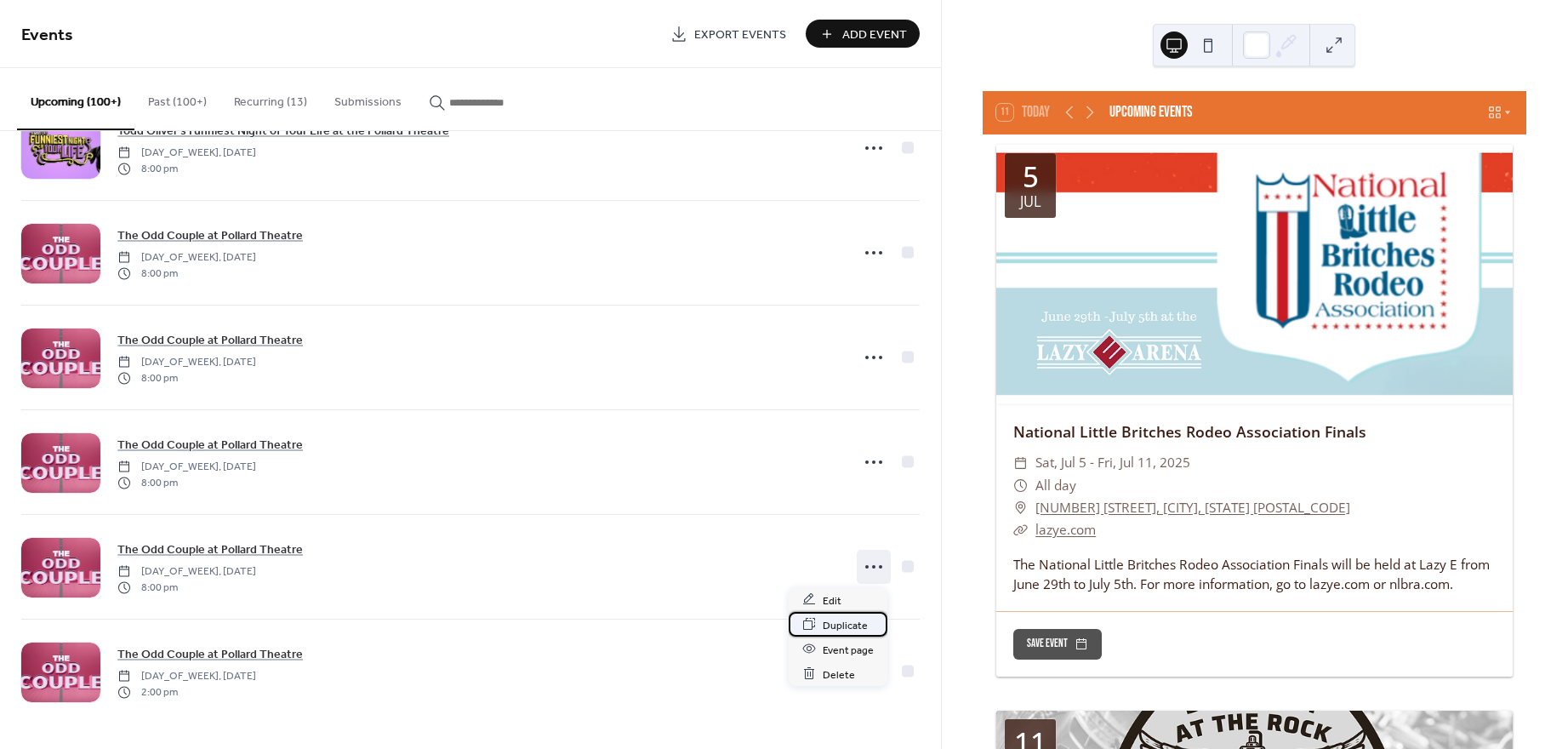 click on "Duplicate" at bounding box center [845, 625] 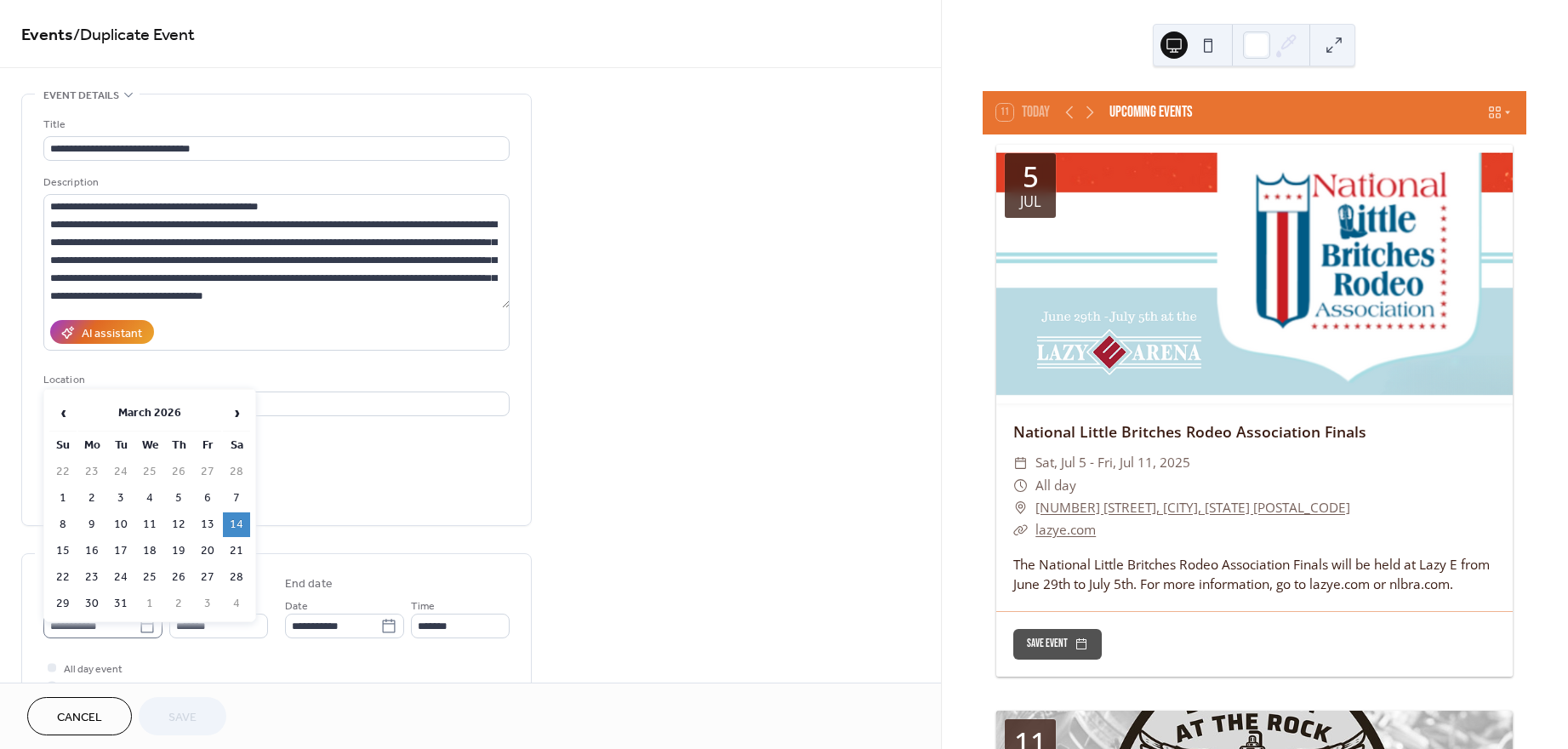 click 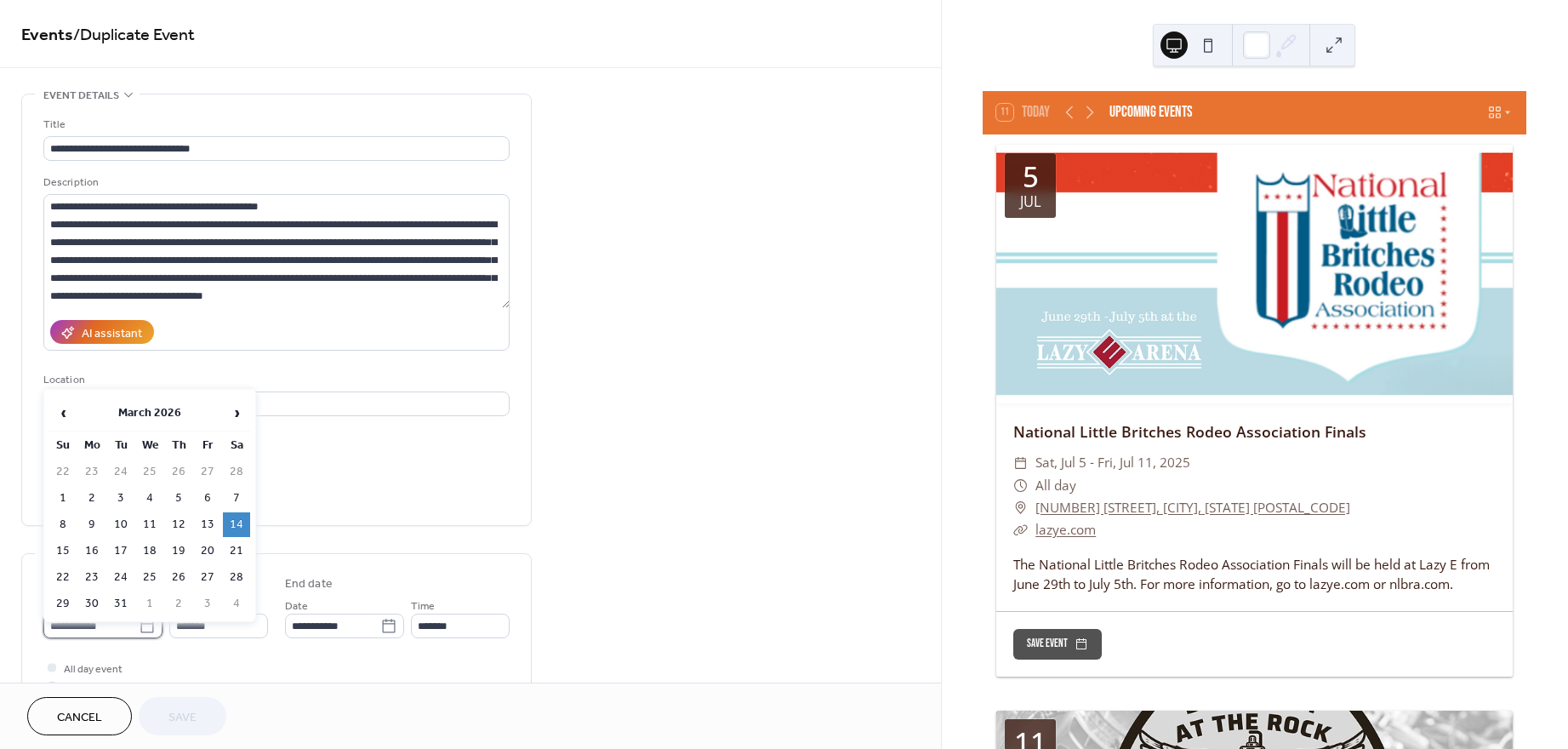 click on "**********" at bounding box center (91, 626) 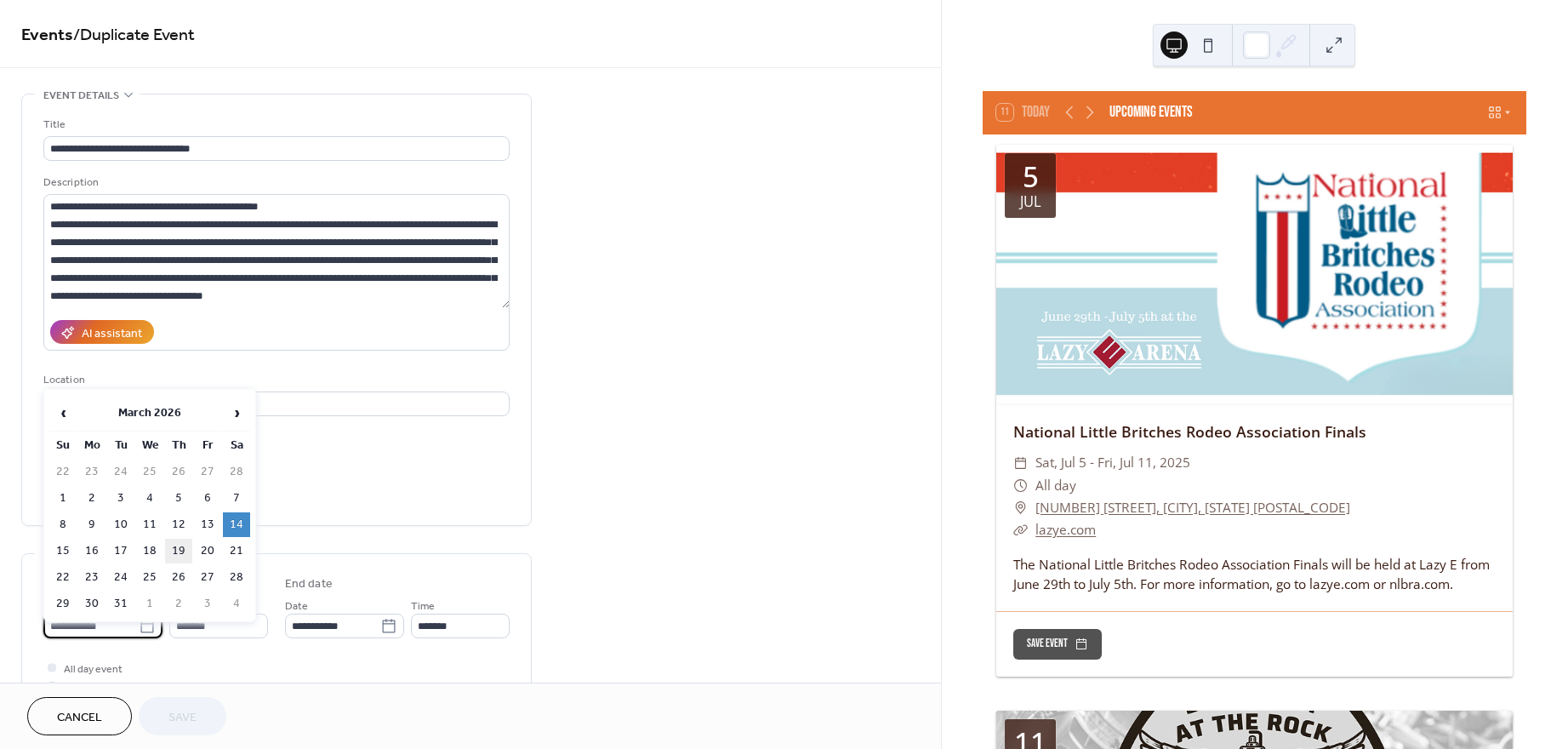 click on "19" at bounding box center [179, 551] 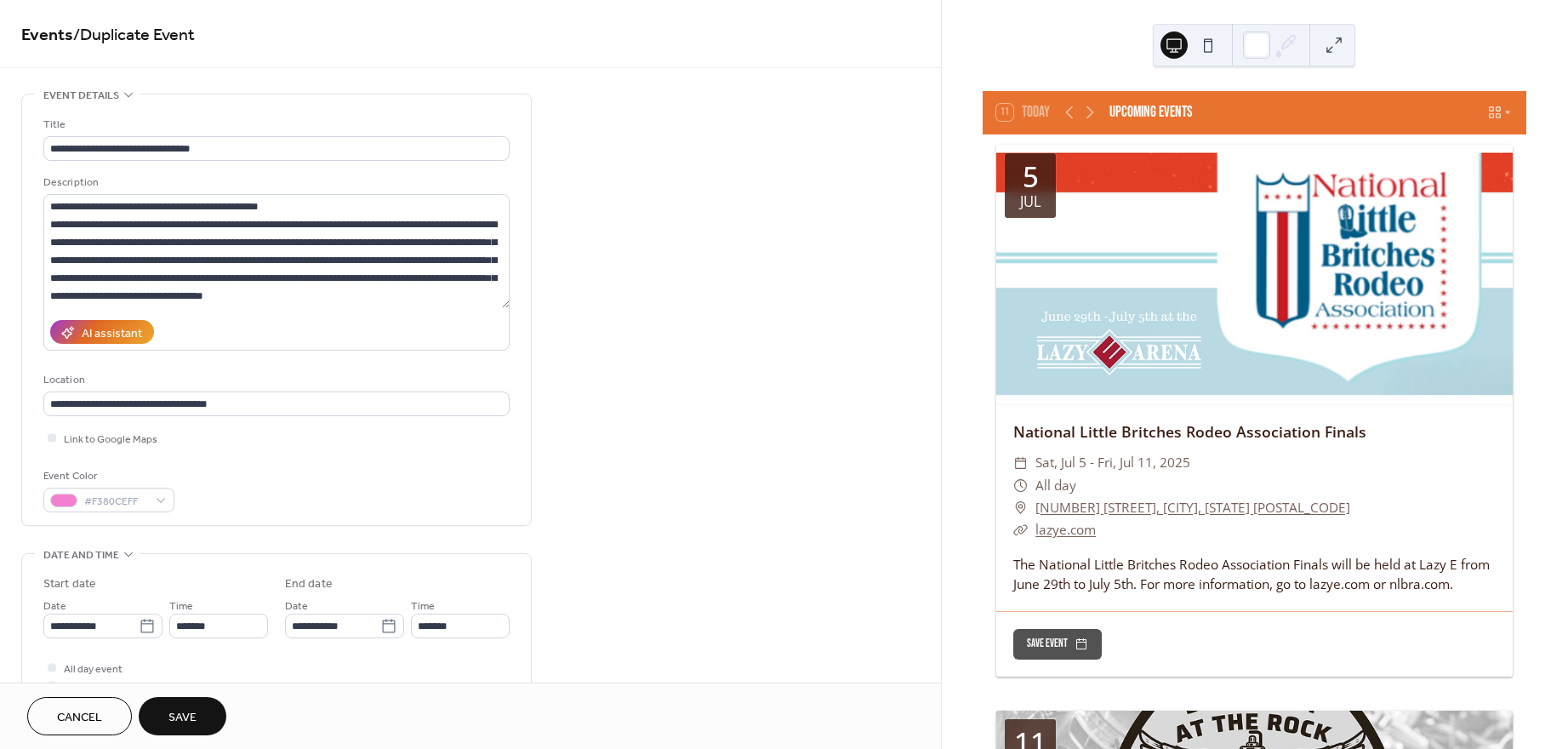 click on "Save" at bounding box center [182, 718] 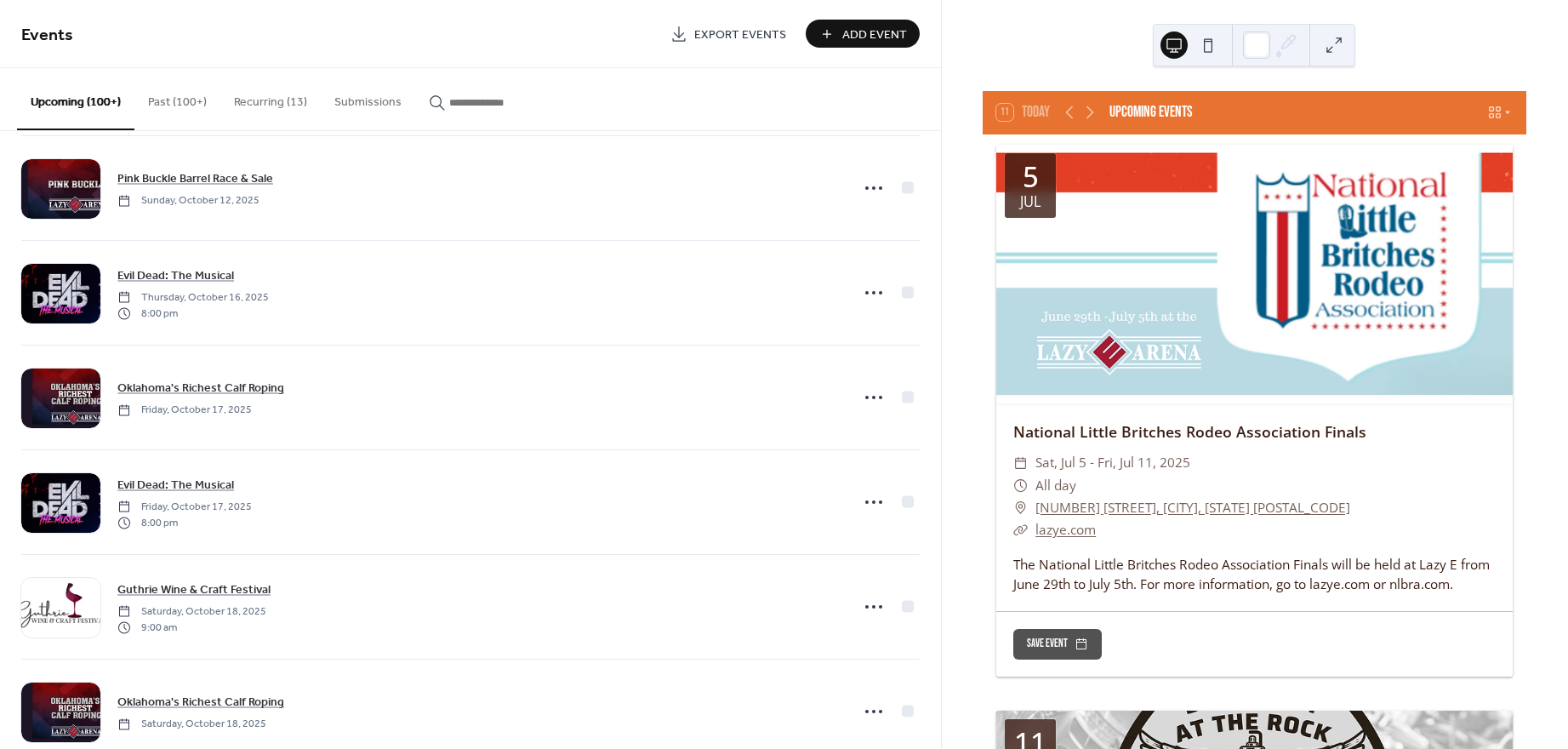 scroll, scrollTop: 14933, scrollLeft: 0, axis: vertical 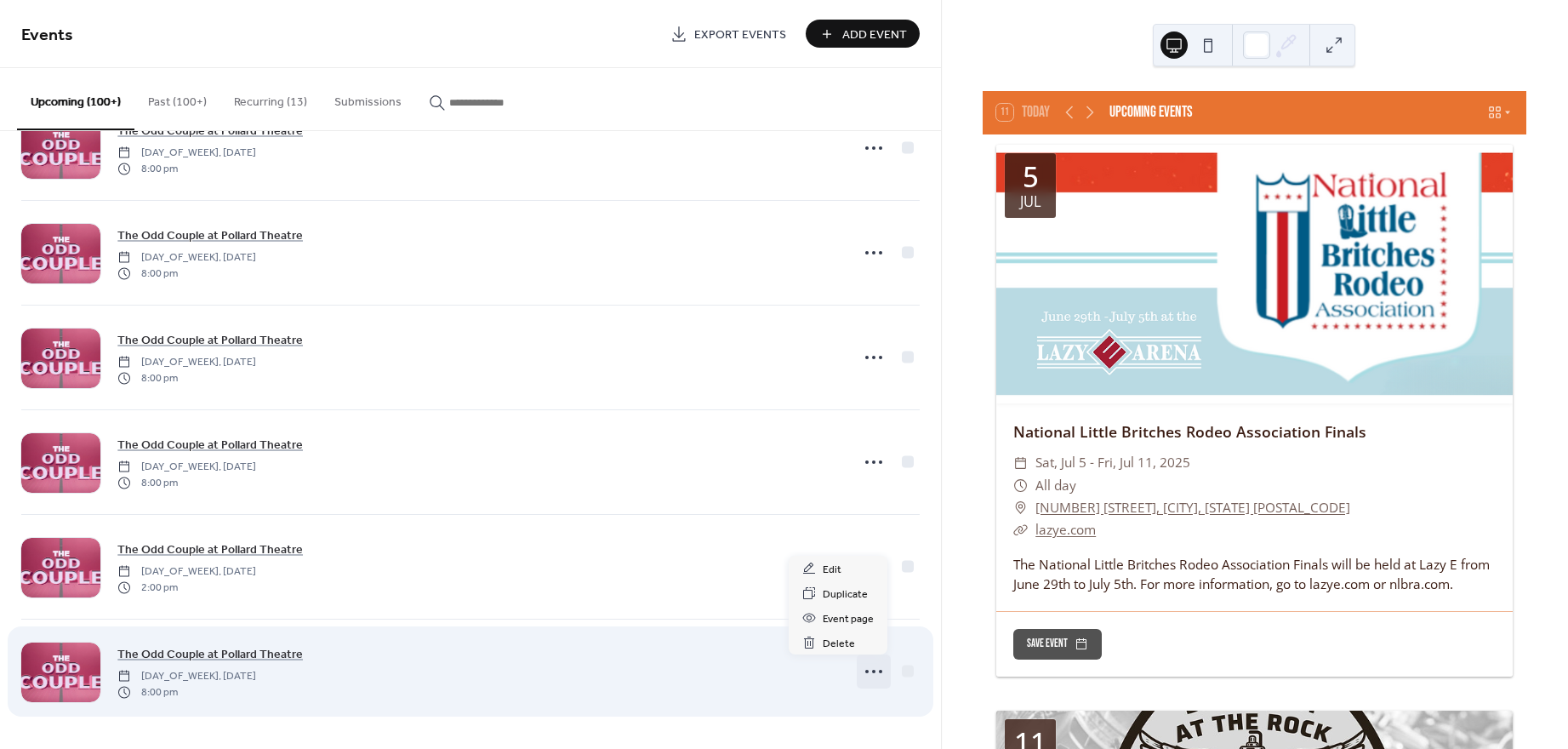 click 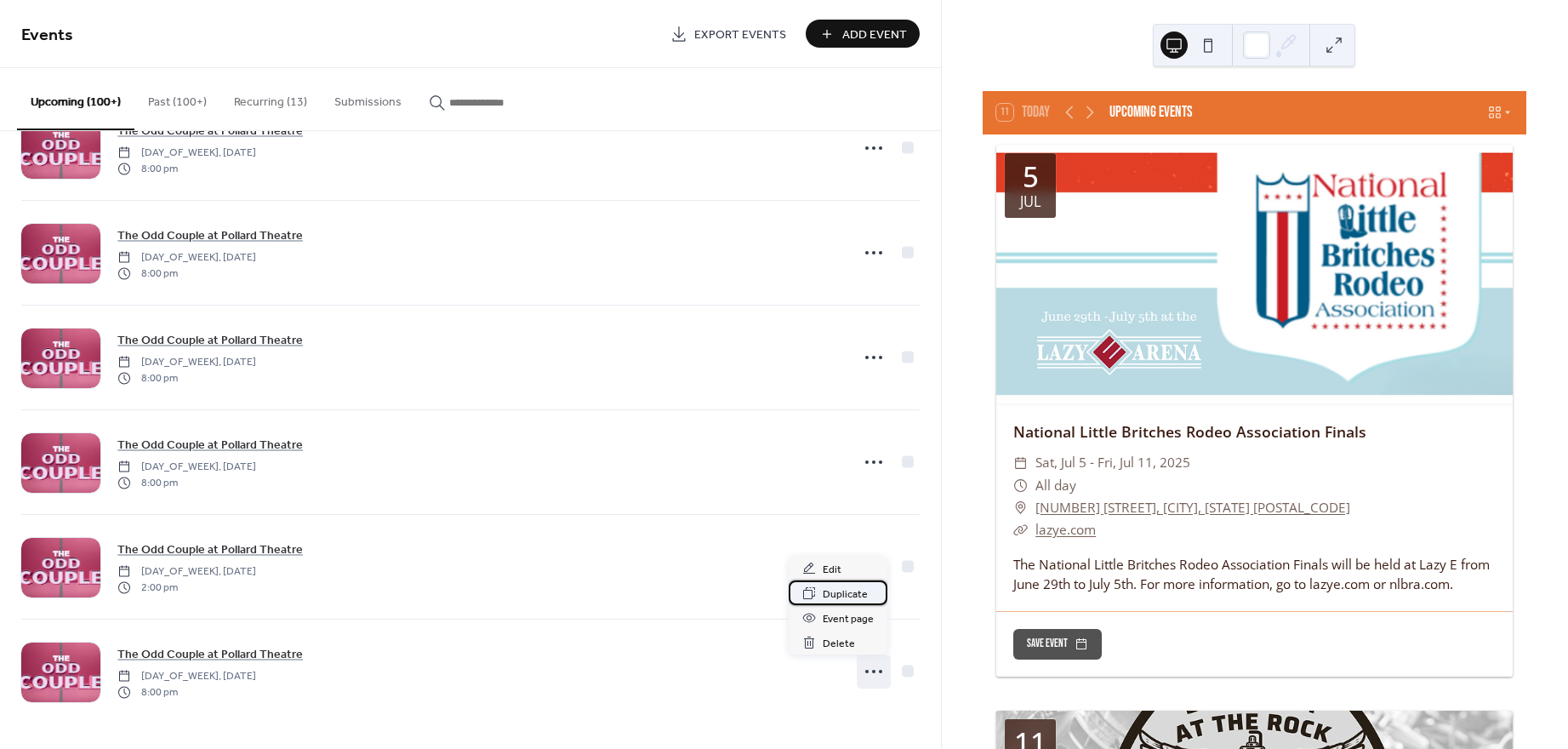 click on "Duplicate" at bounding box center (845, 594) 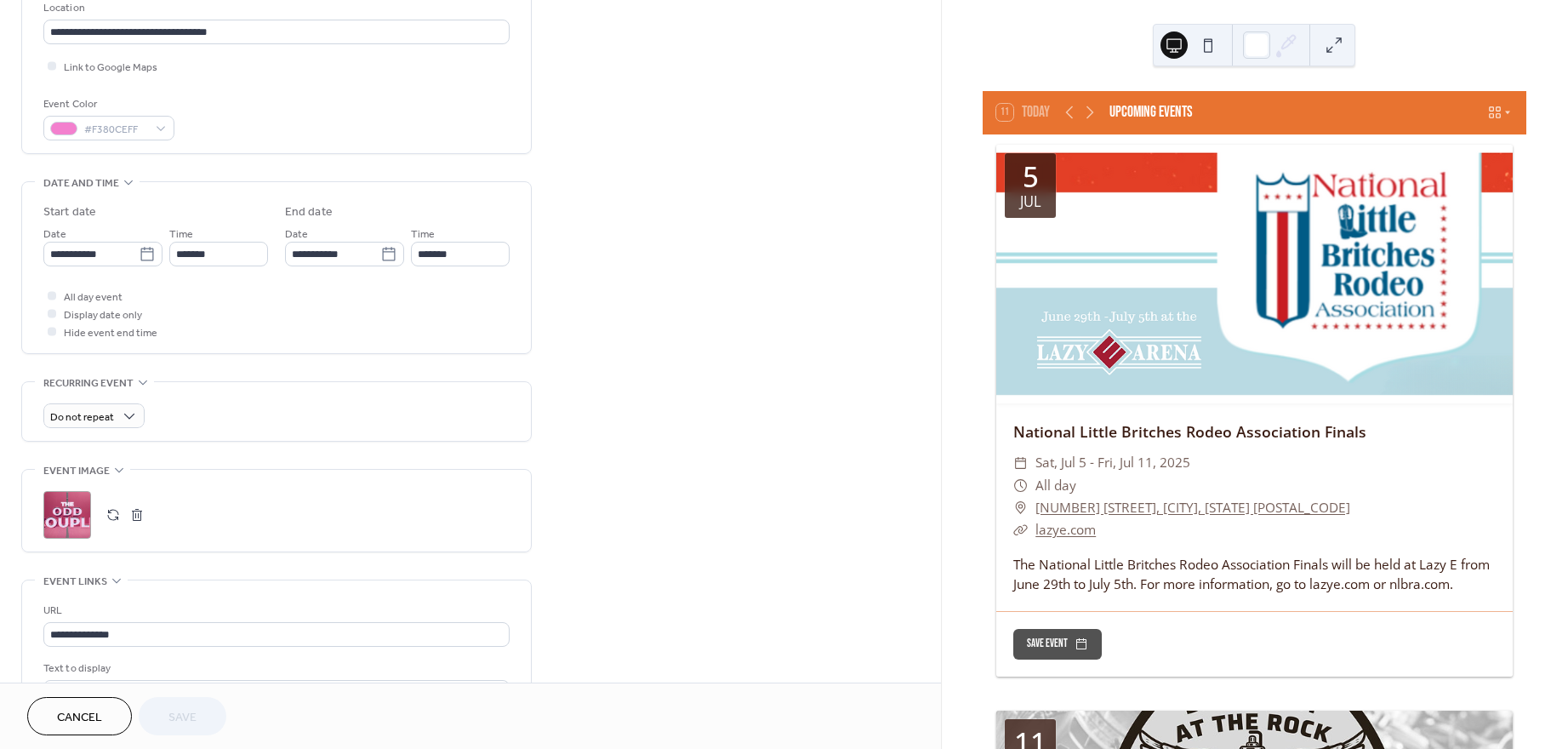 scroll, scrollTop: 374, scrollLeft: 0, axis: vertical 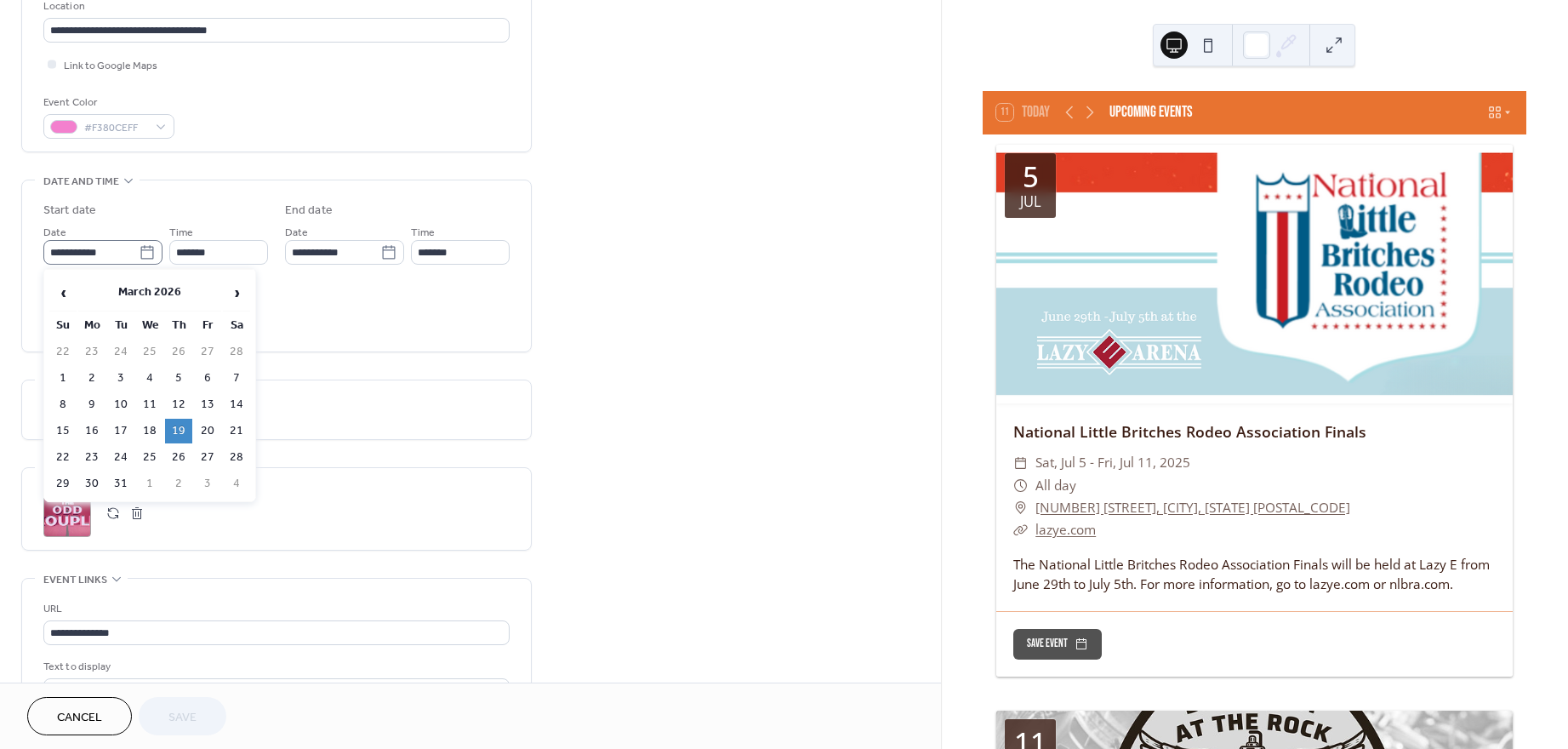 click 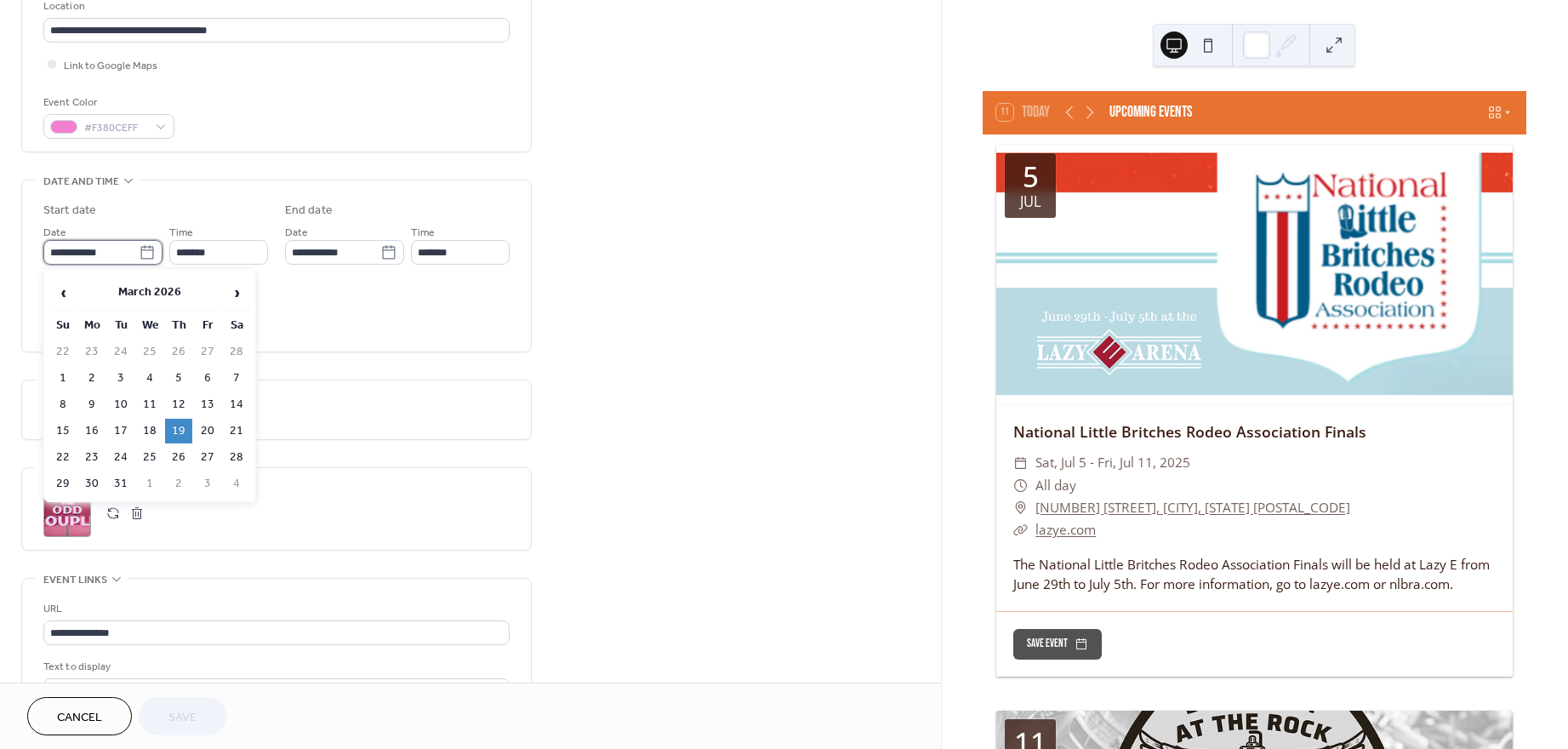 click on "**********" at bounding box center (91, 252) 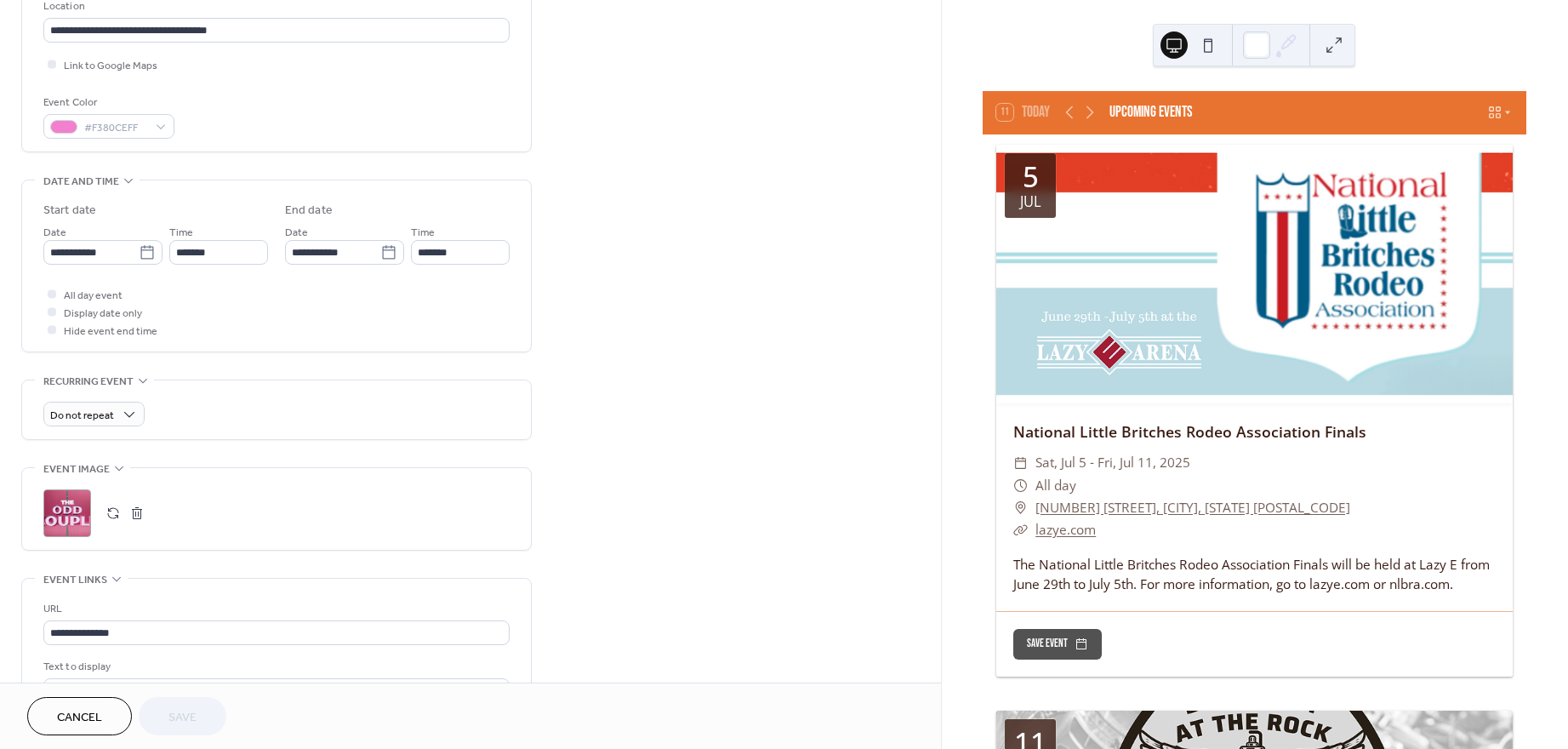 click on "**********" at bounding box center (470, 305) 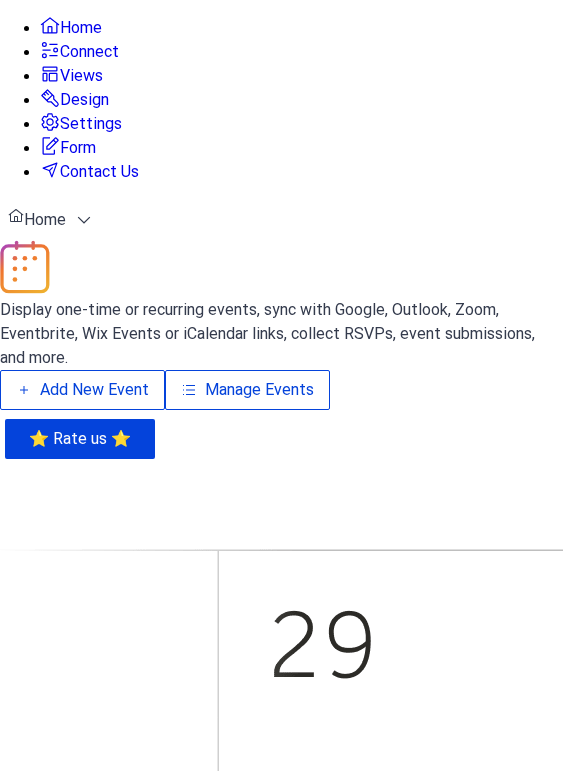 scroll, scrollTop: 0, scrollLeft: 0, axis: both 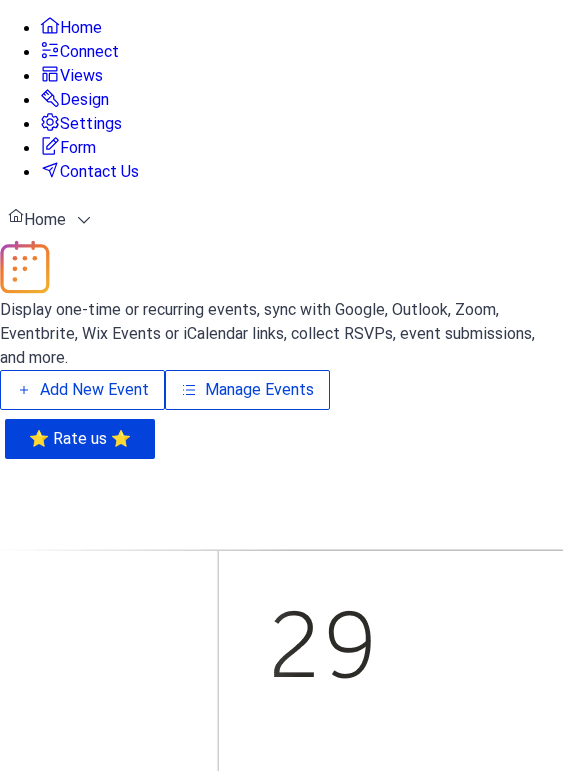 click on "Manage Events" at bounding box center (259, 390) 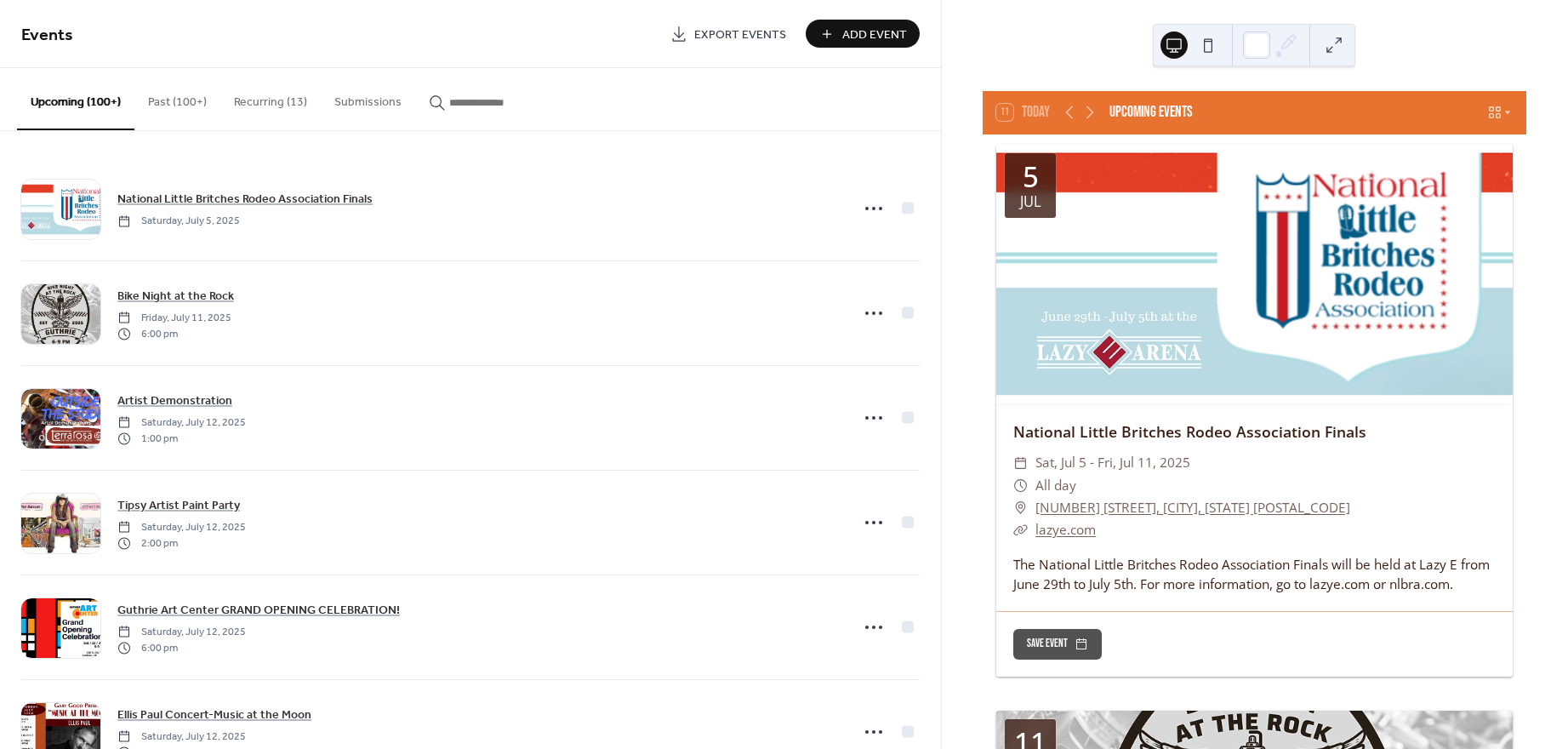 scroll, scrollTop: 0, scrollLeft: 0, axis: both 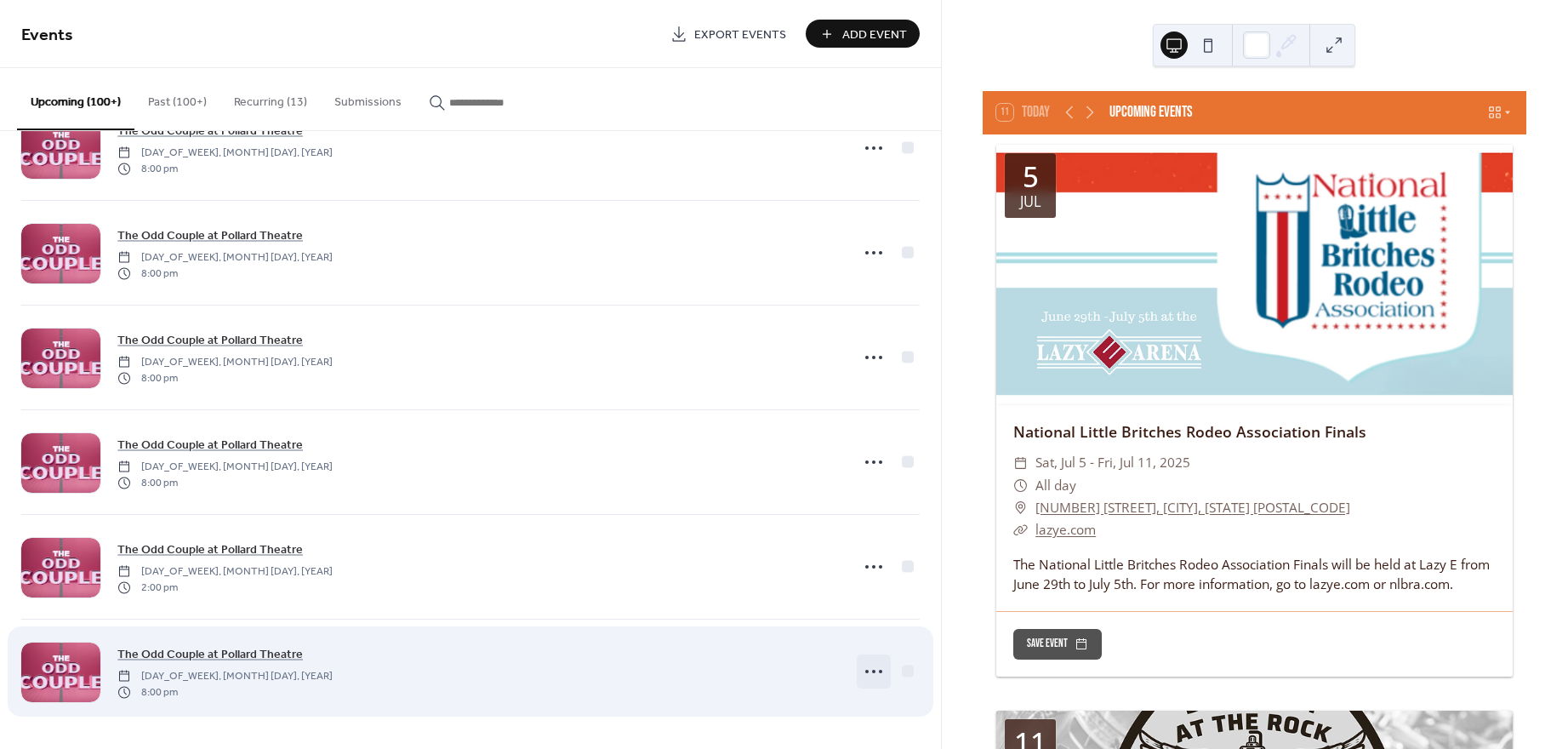 click 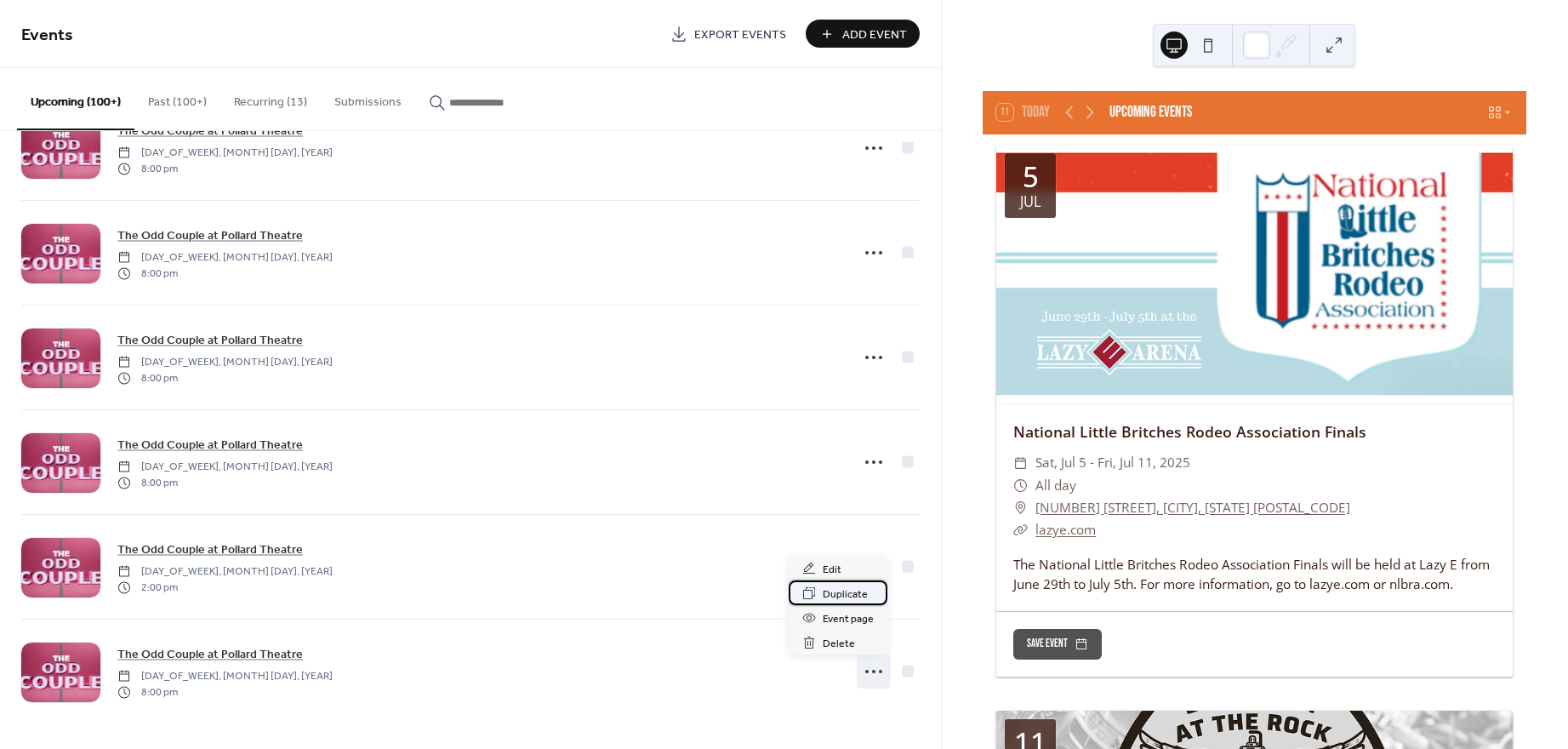 click on "Duplicate" at bounding box center (845, 594) 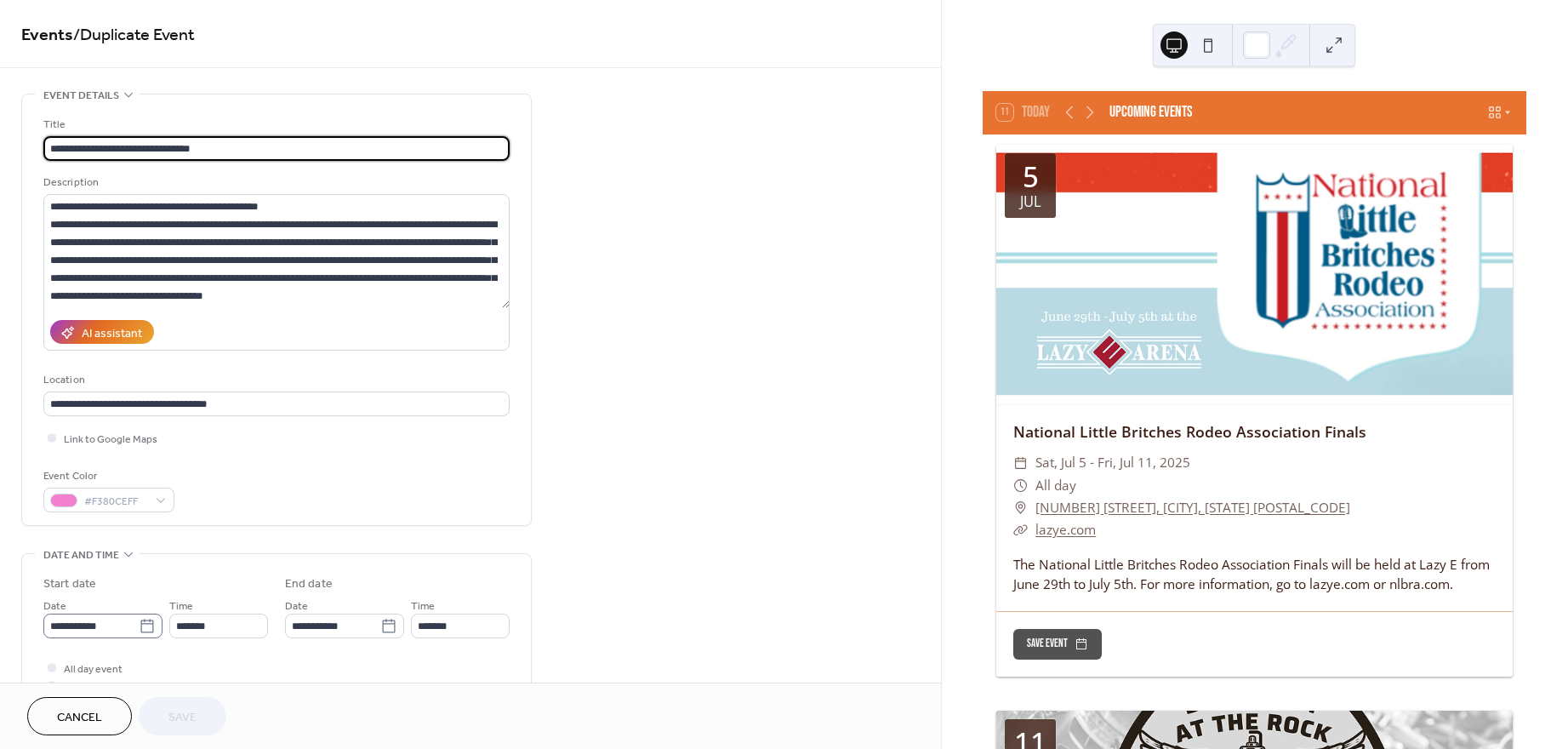 click 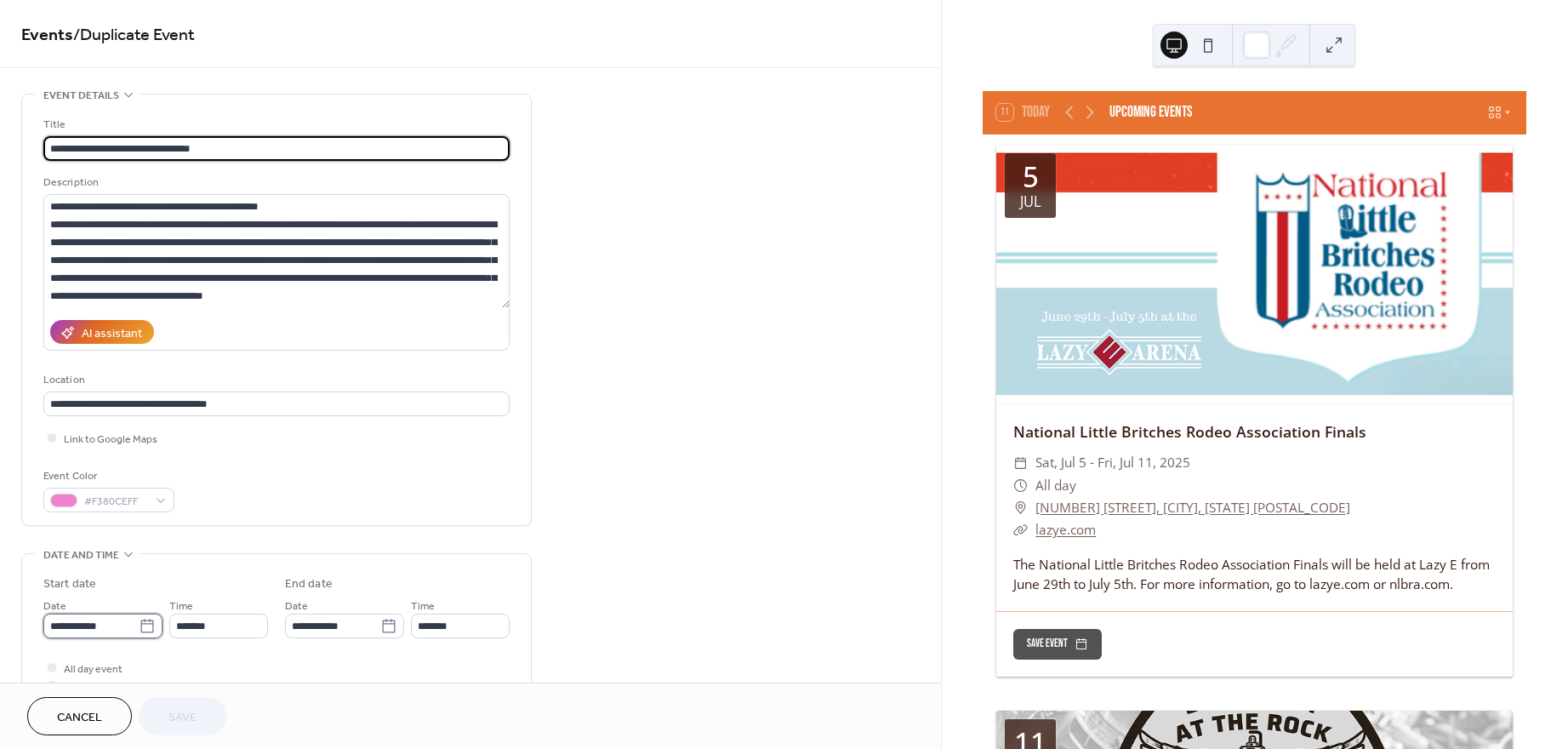 click on "**********" at bounding box center (91, 626) 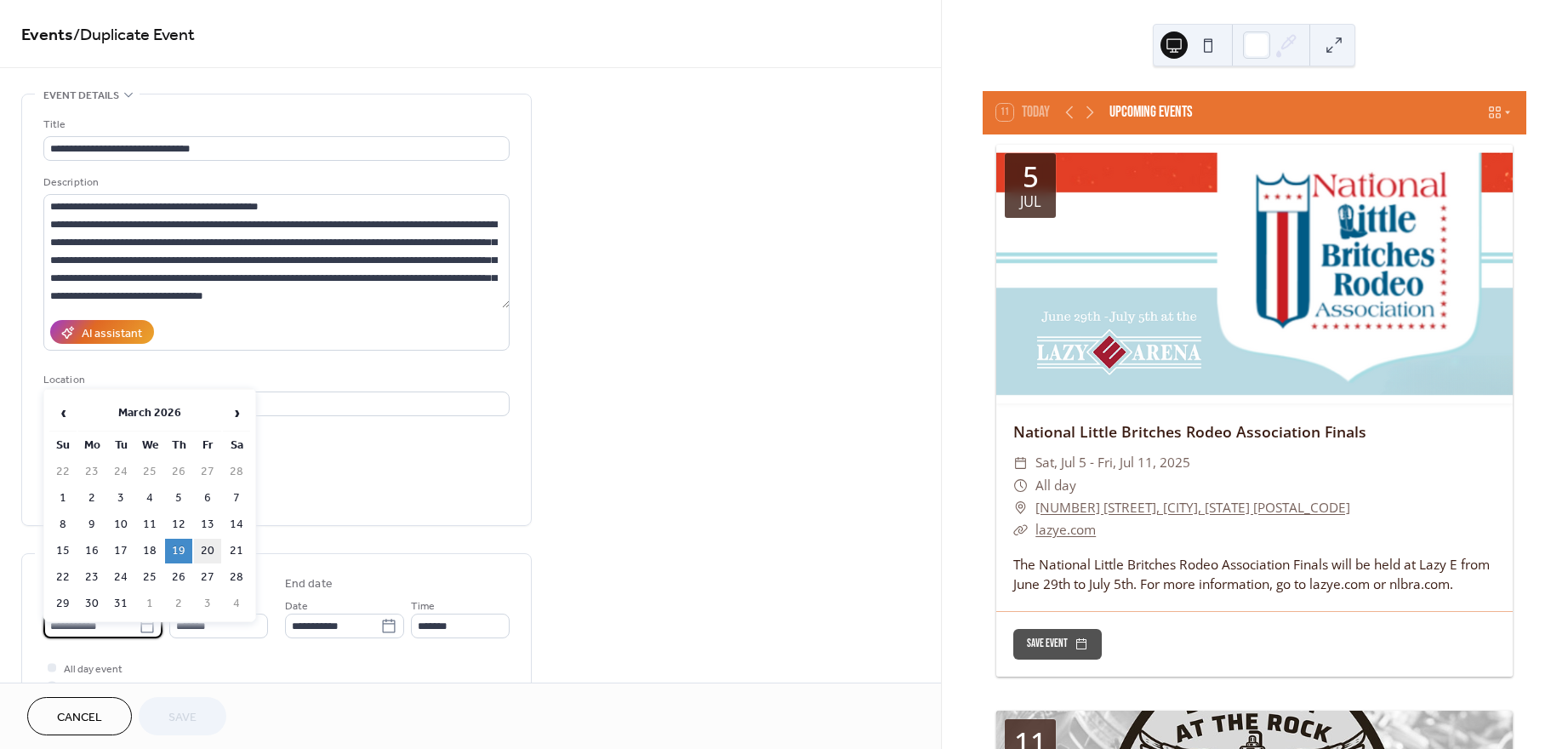 click on "20" at bounding box center (208, 551) 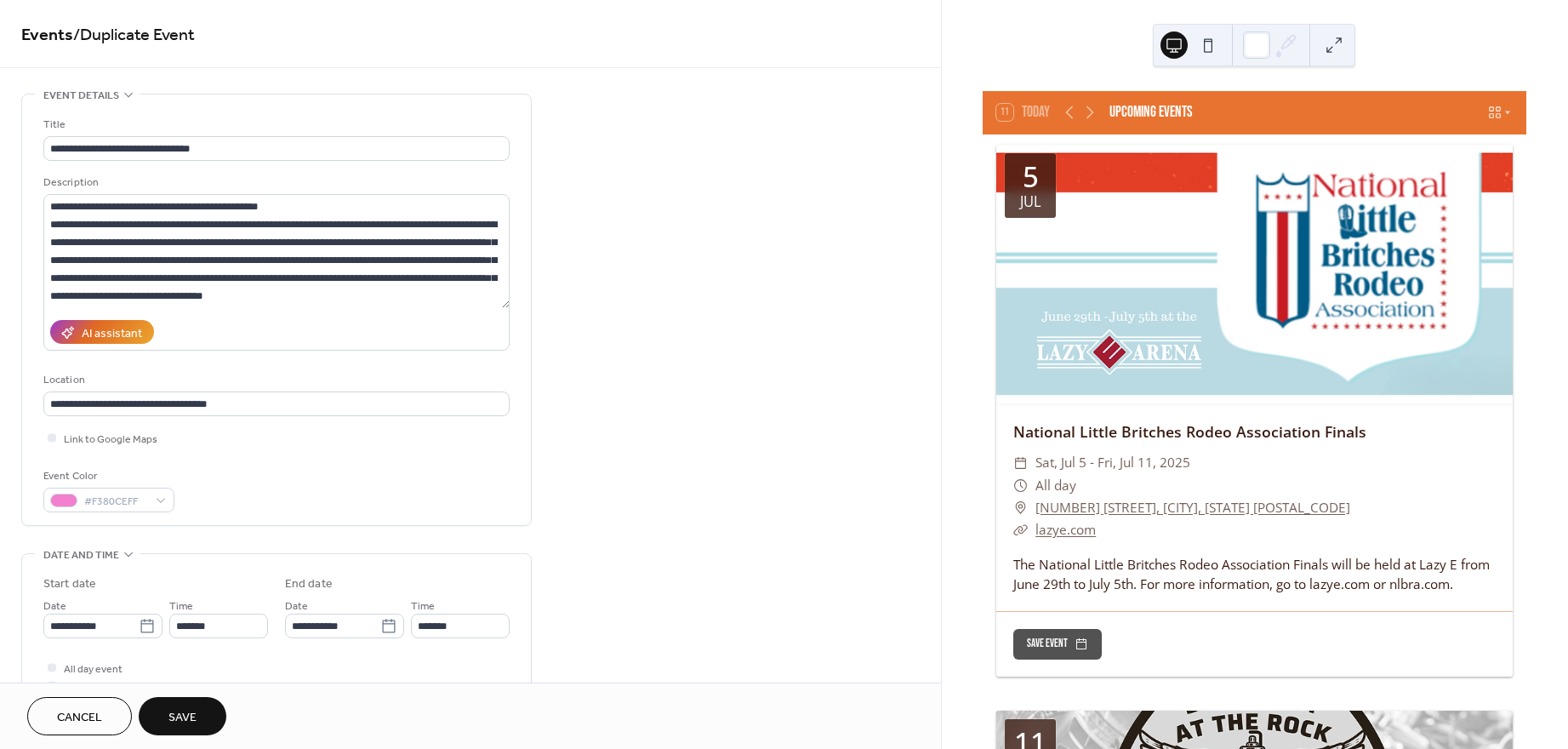 click on "Save" at bounding box center [182, 718] 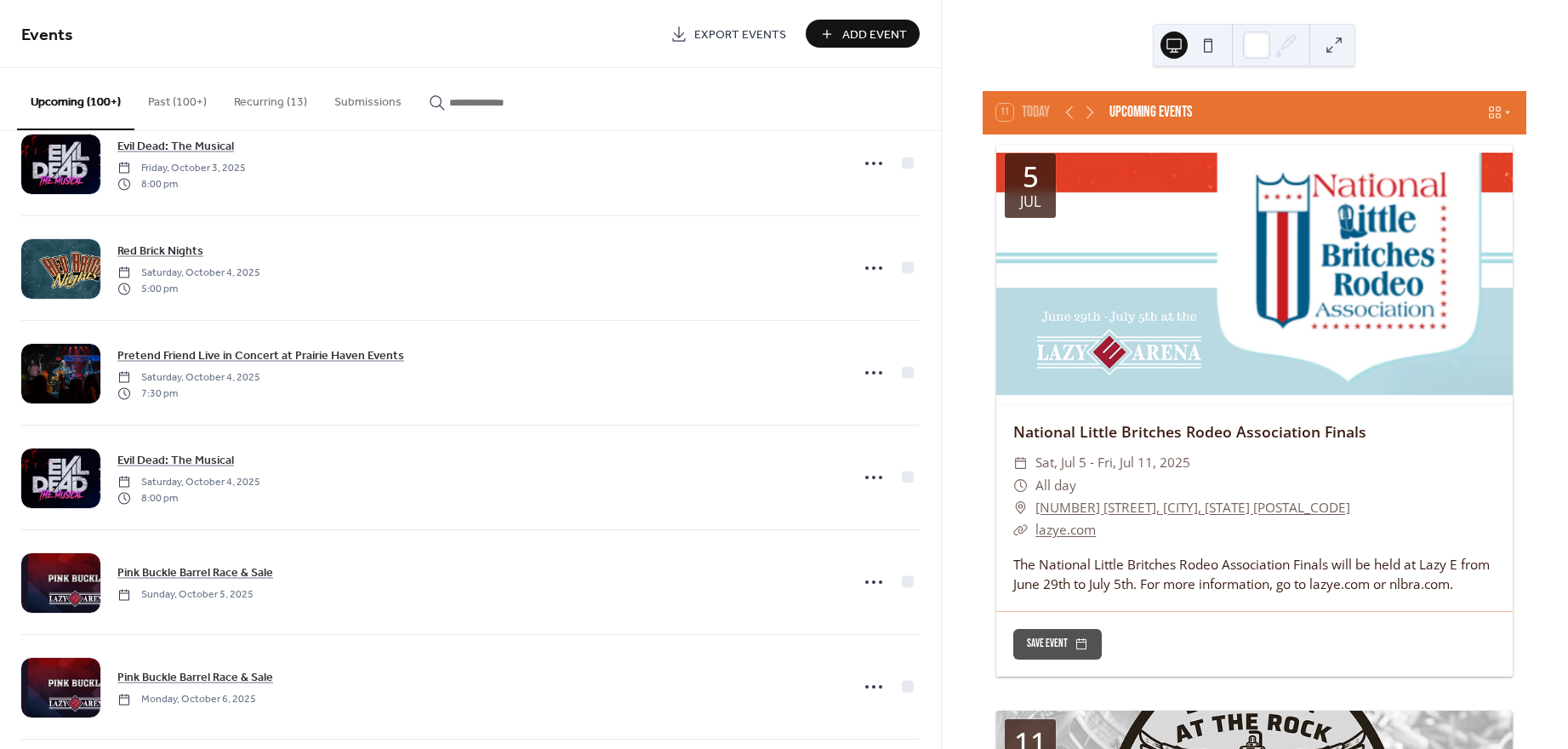 scroll, scrollTop: 15039, scrollLeft: 0, axis: vertical 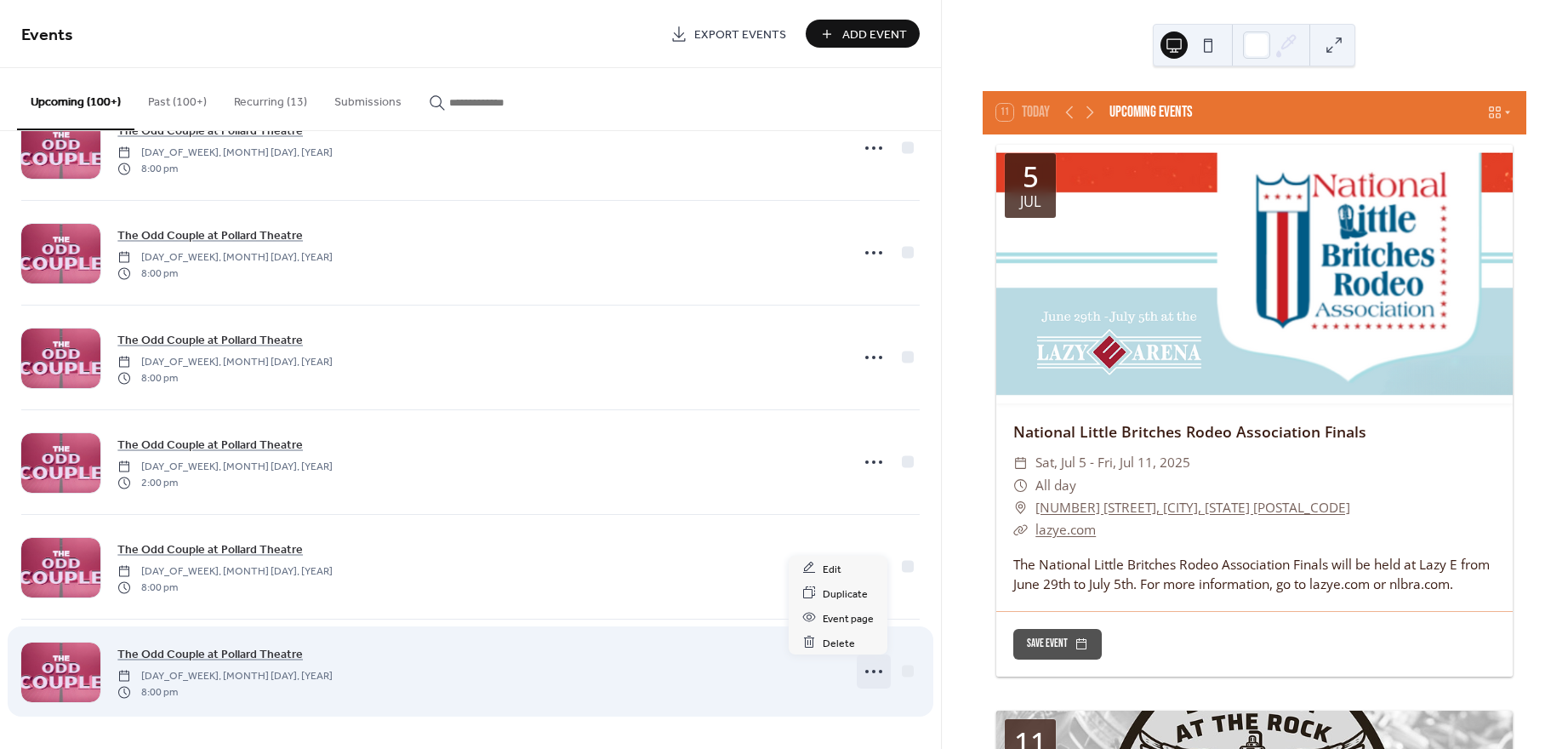 click 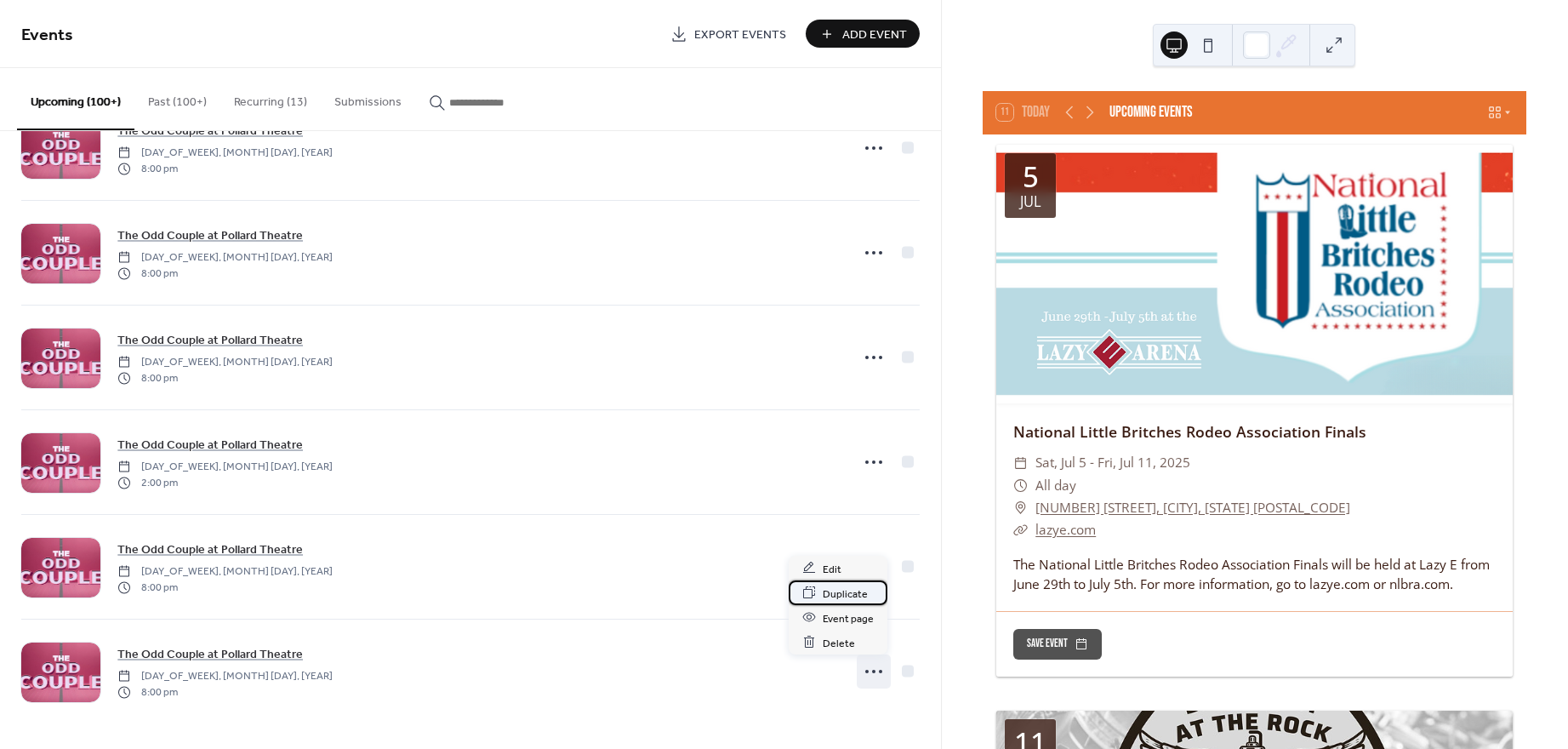 click on "Duplicate" at bounding box center [845, 593] 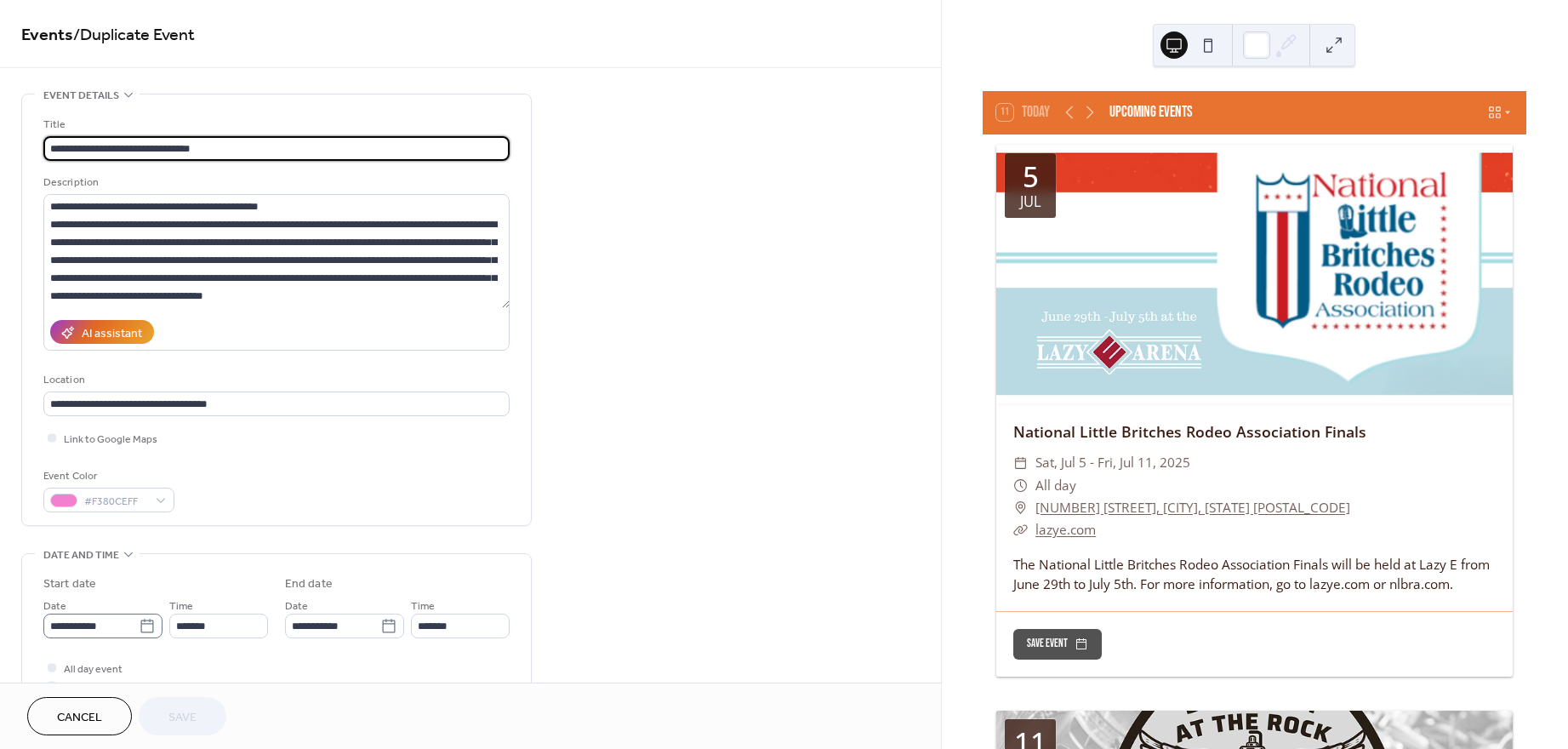 click 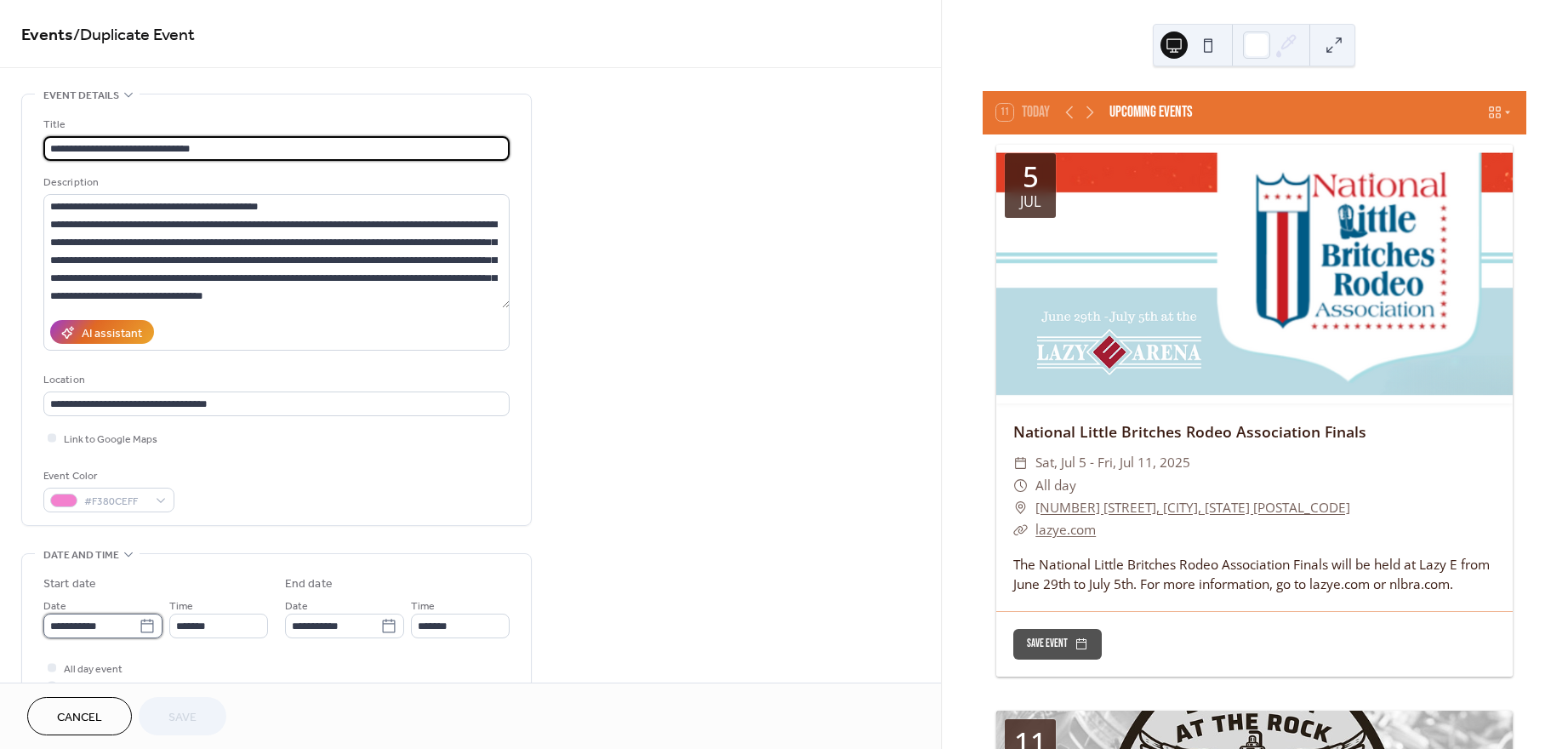 click on "**********" at bounding box center [91, 626] 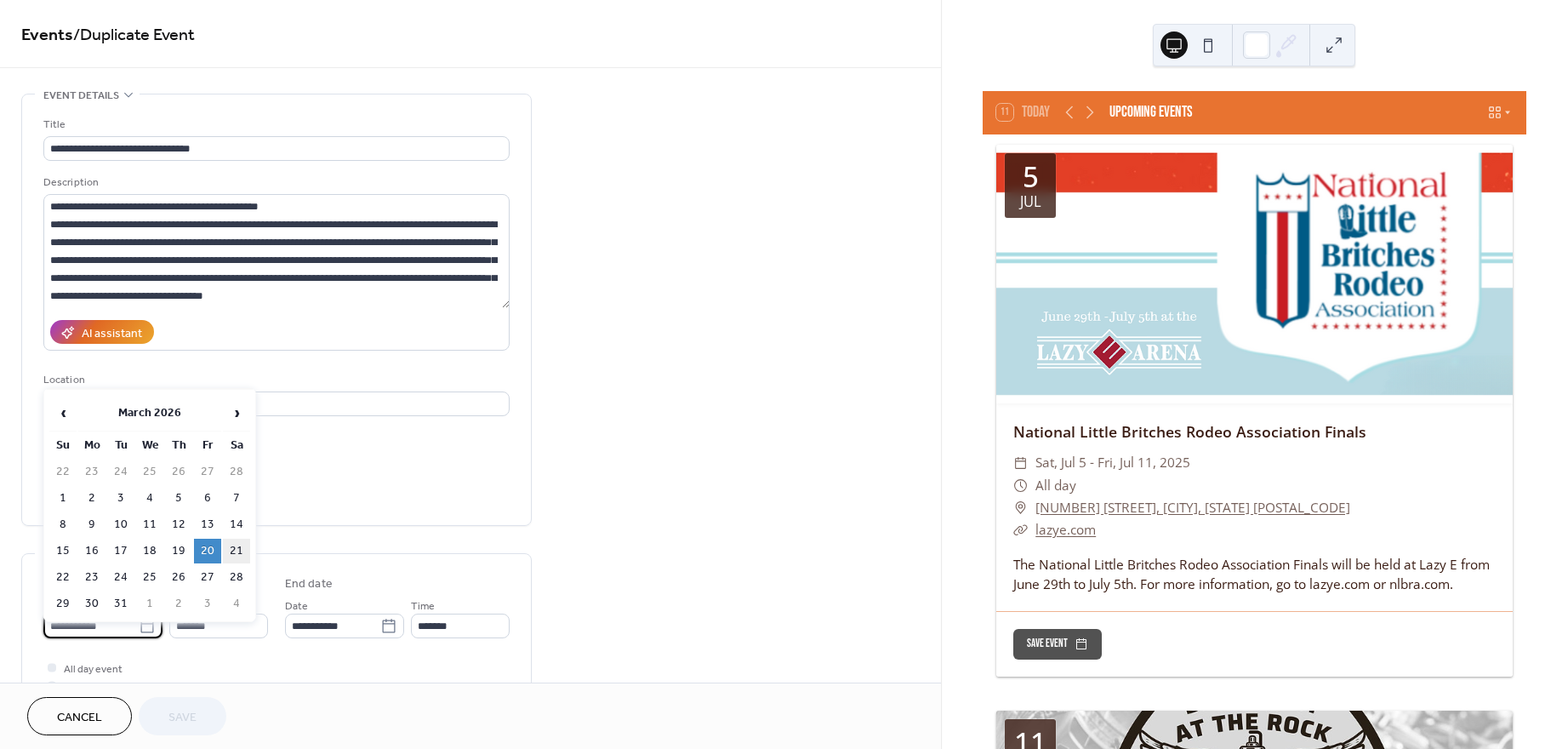 click on "21" at bounding box center (237, 551) 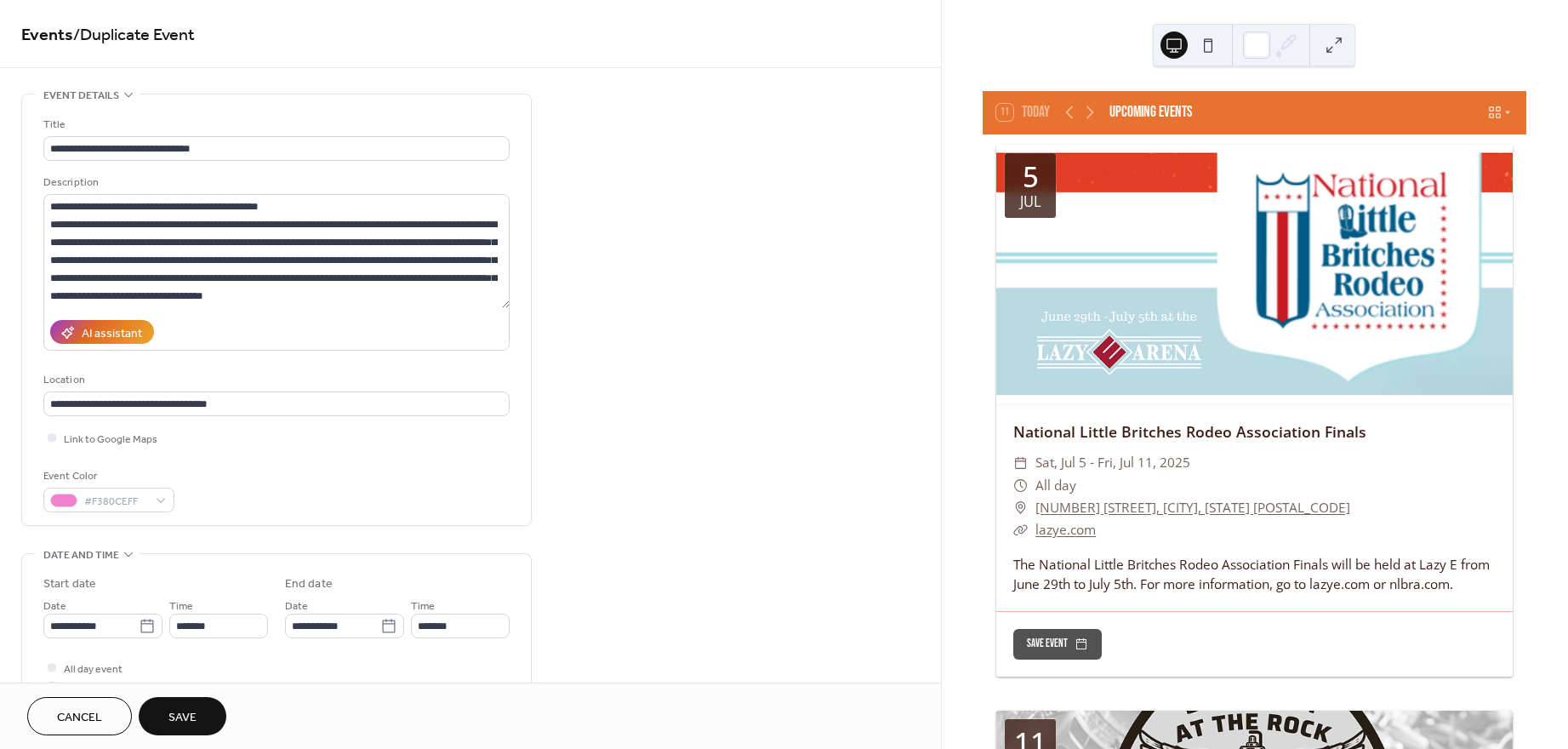 click on "Save" at bounding box center [182, 716] 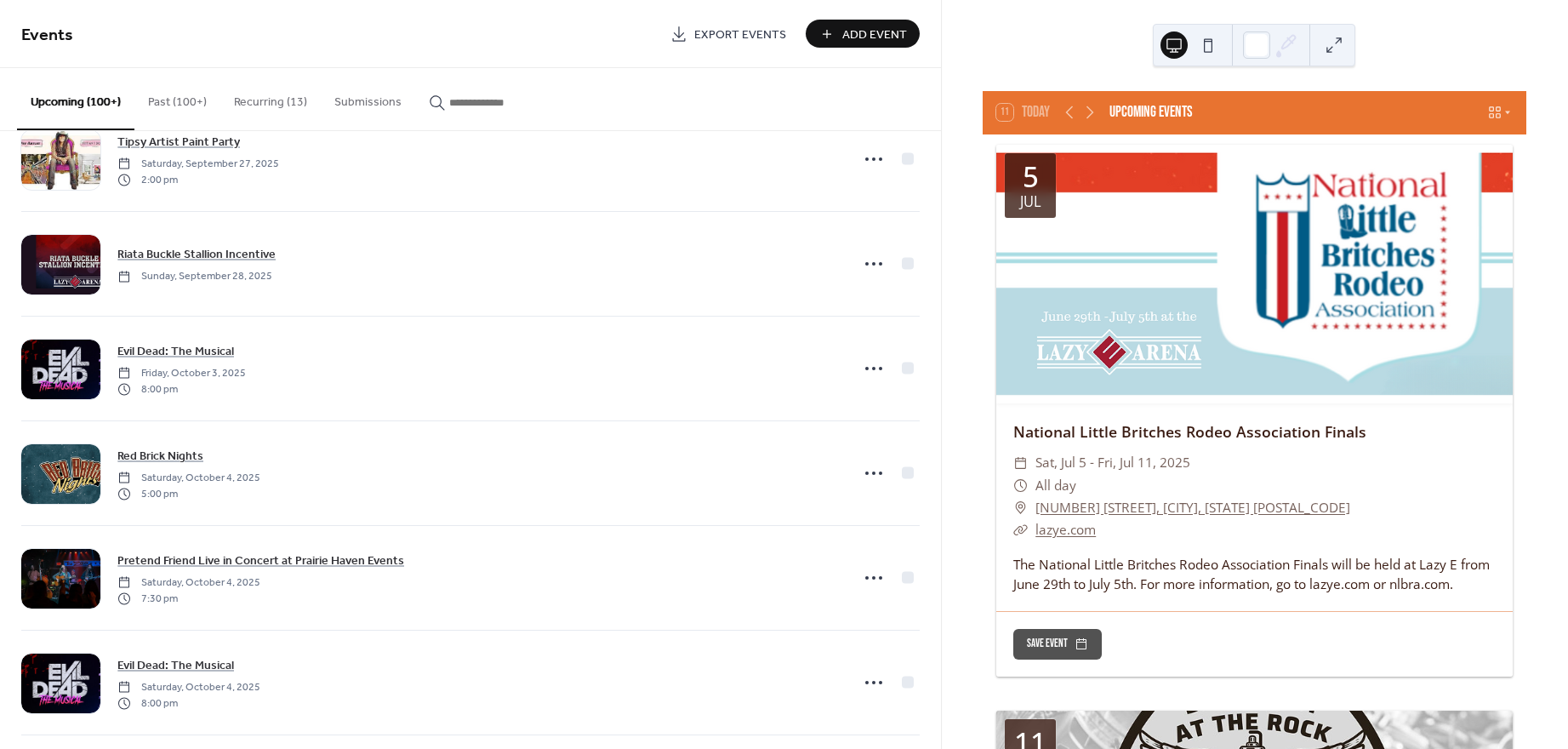 scroll, scrollTop: 15143, scrollLeft: 0, axis: vertical 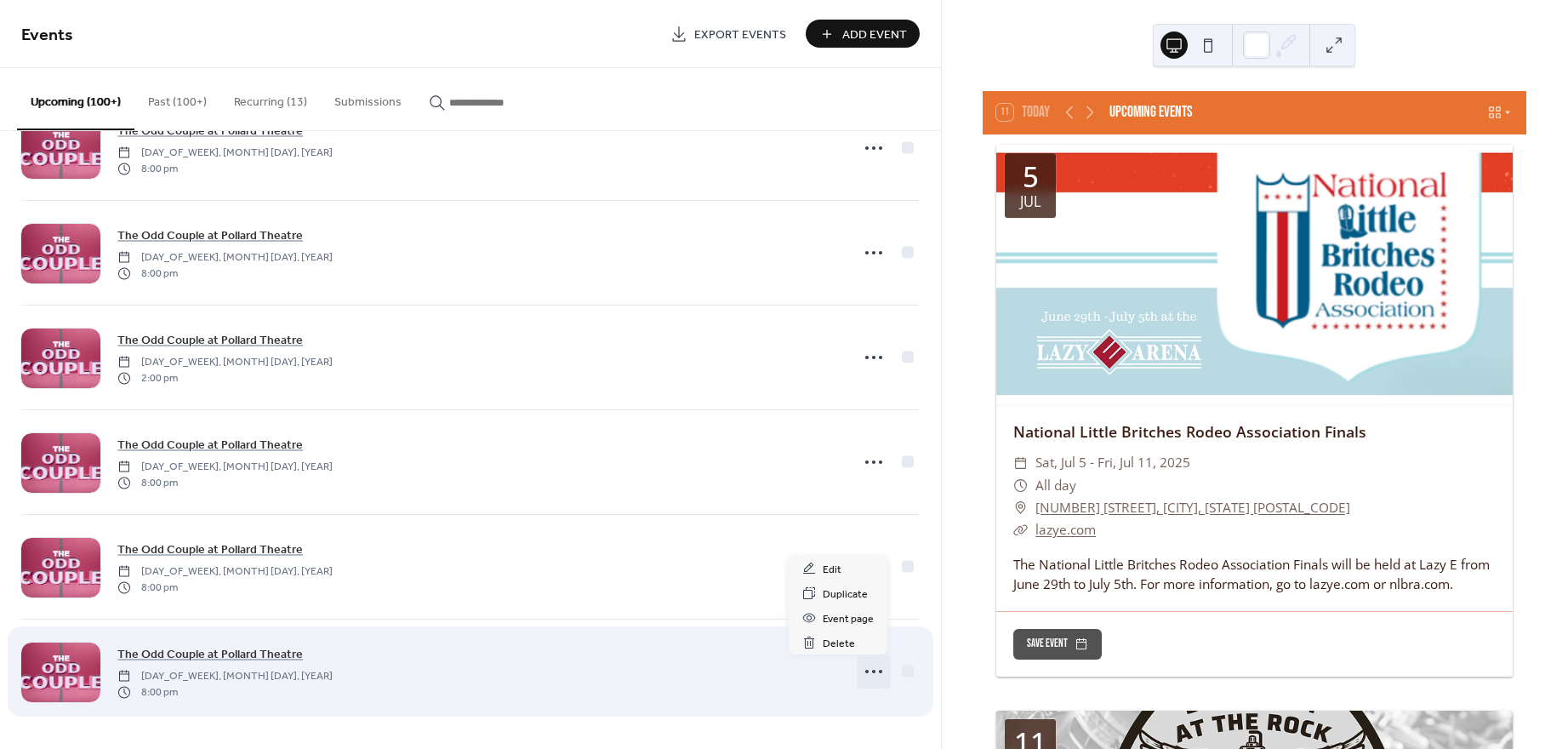 click 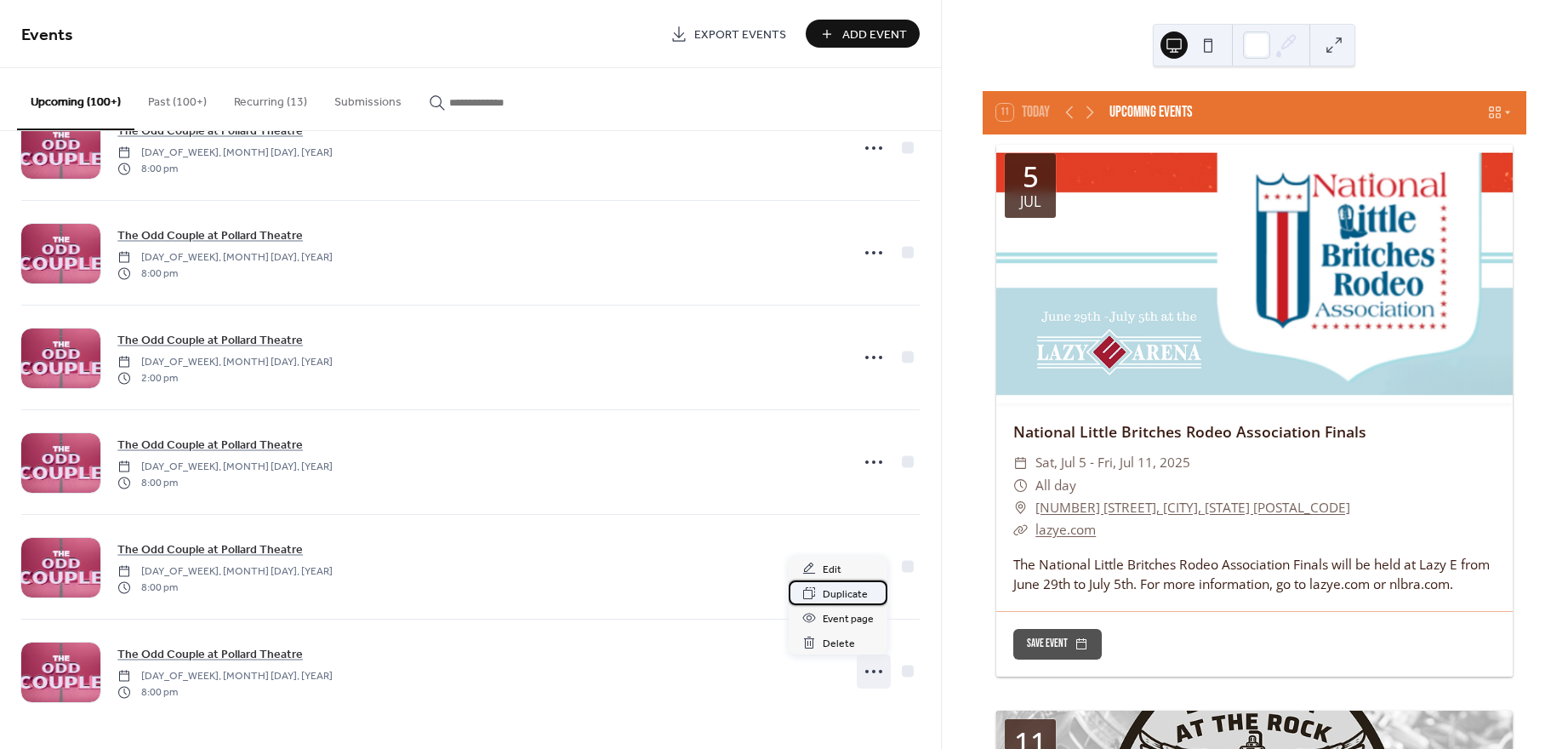 click on "Duplicate" at bounding box center (845, 594) 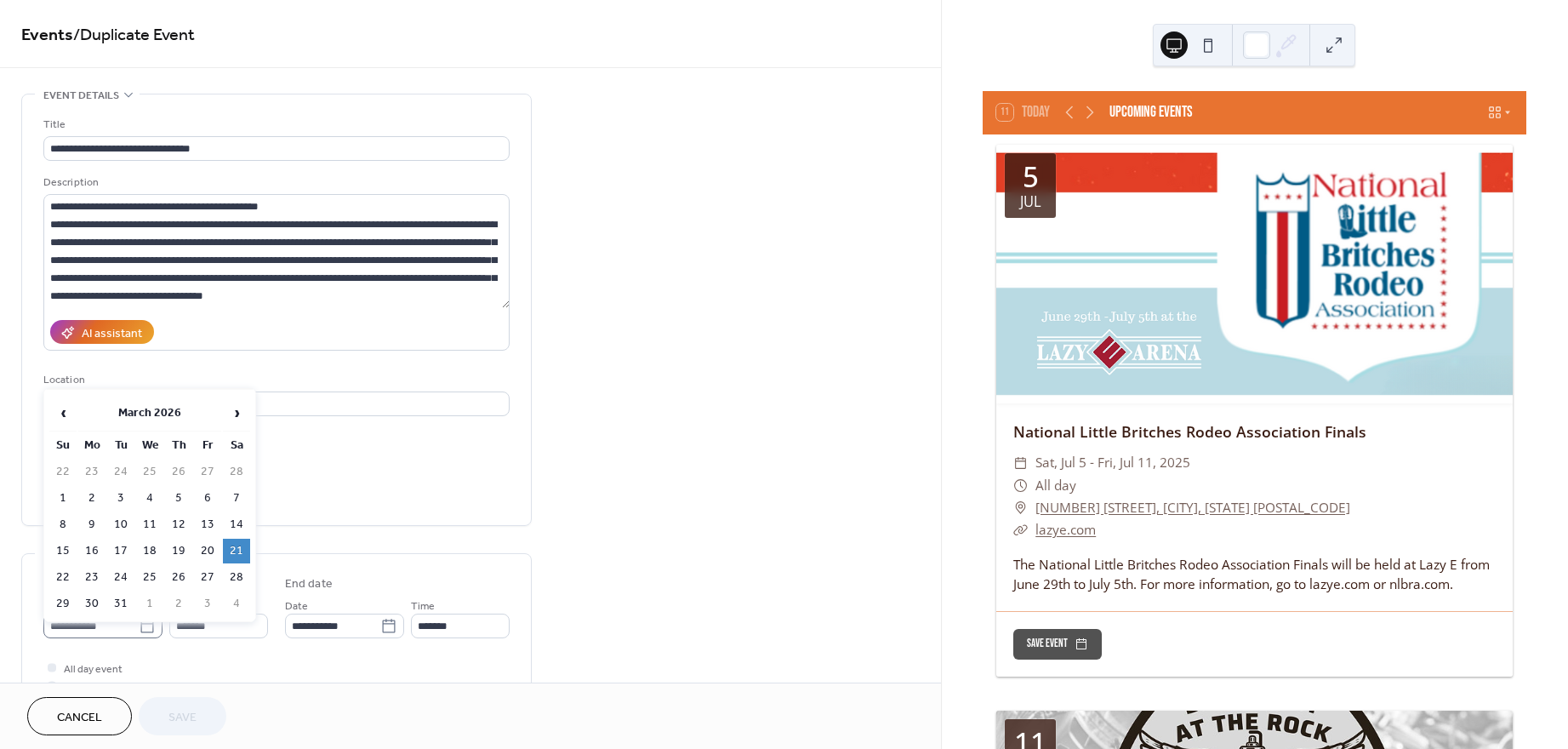 click 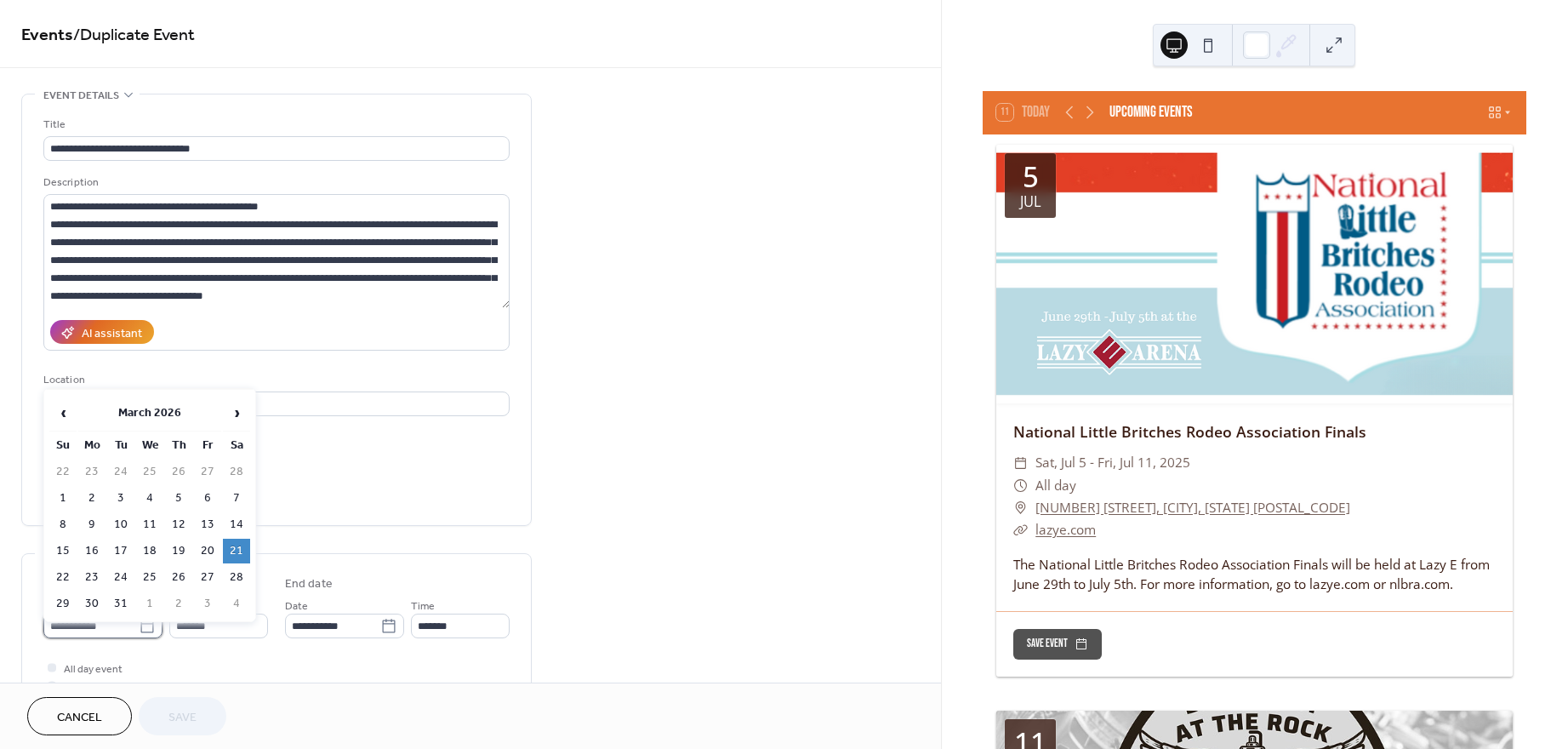 click on "**********" at bounding box center (91, 626) 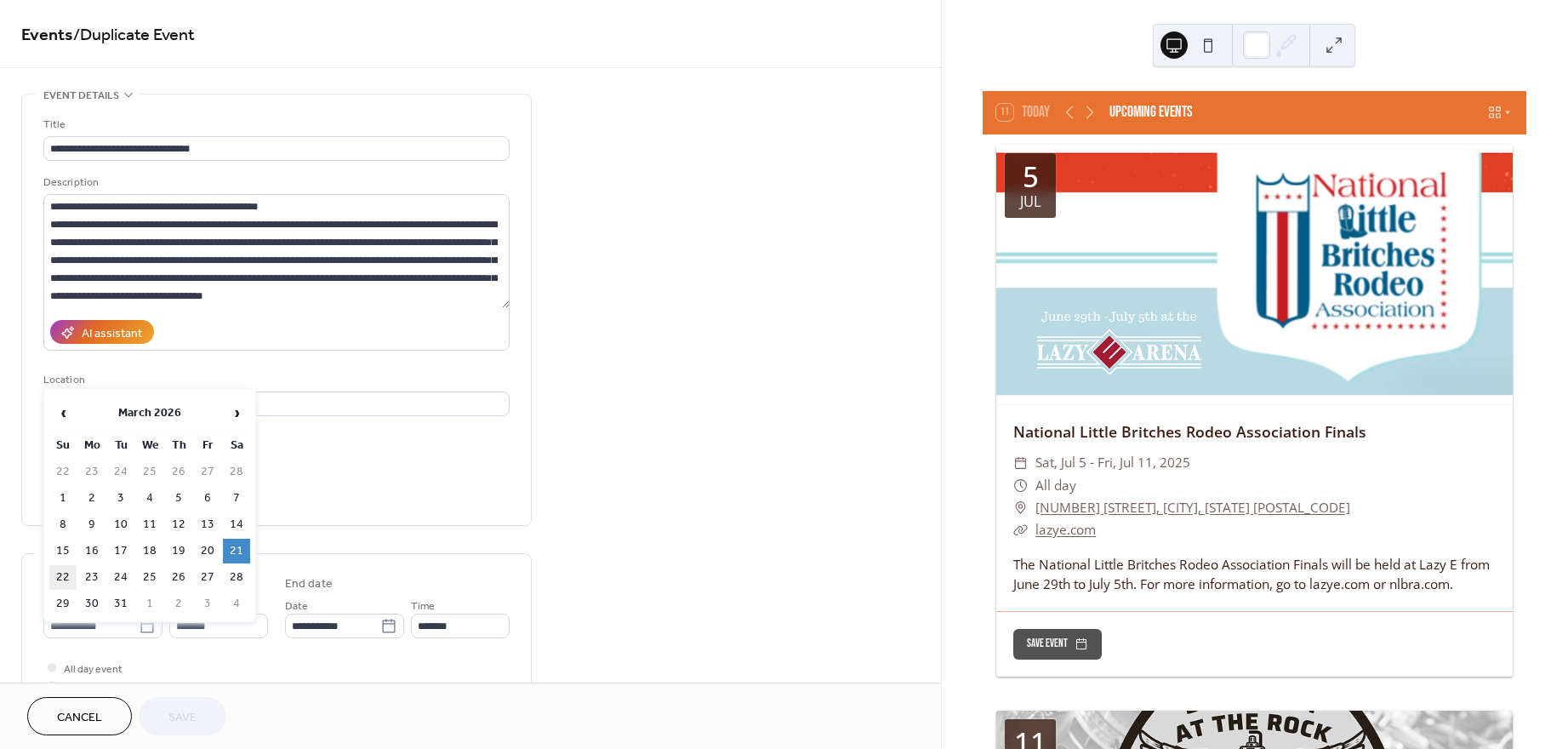 click on "22" at bounding box center [63, 577] 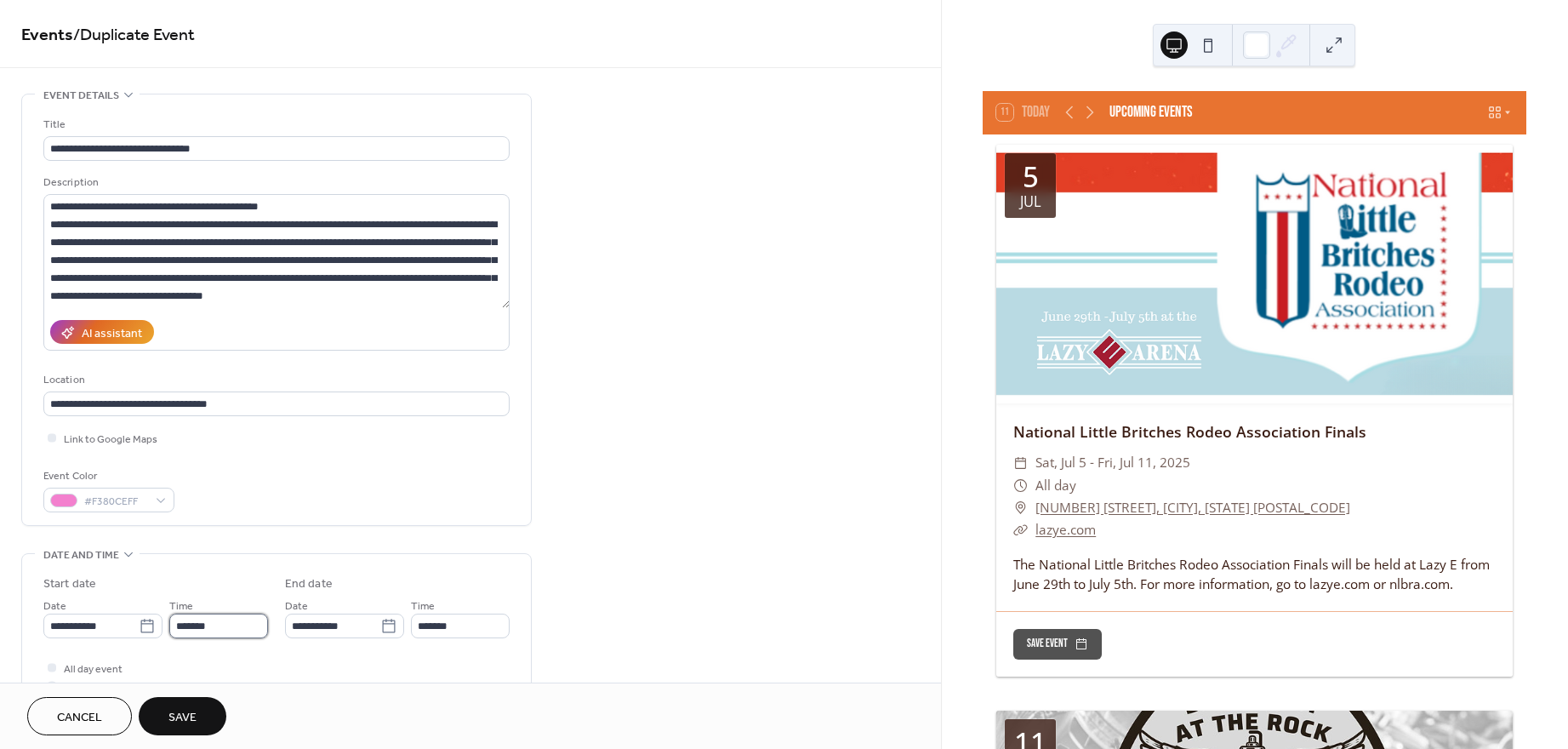 click on "*******" at bounding box center (219, 626) 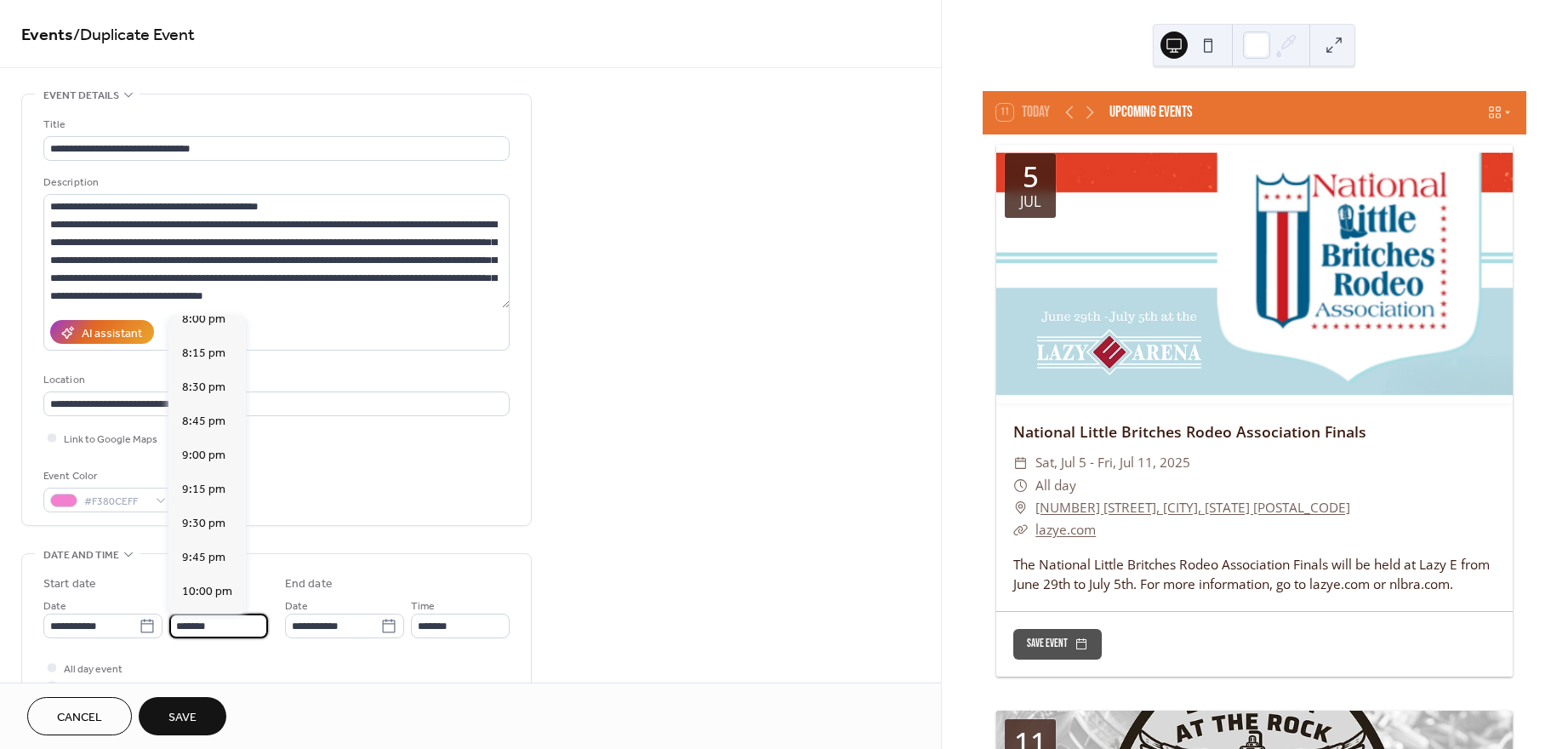 scroll, scrollTop: 1916, scrollLeft: 0, axis: vertical 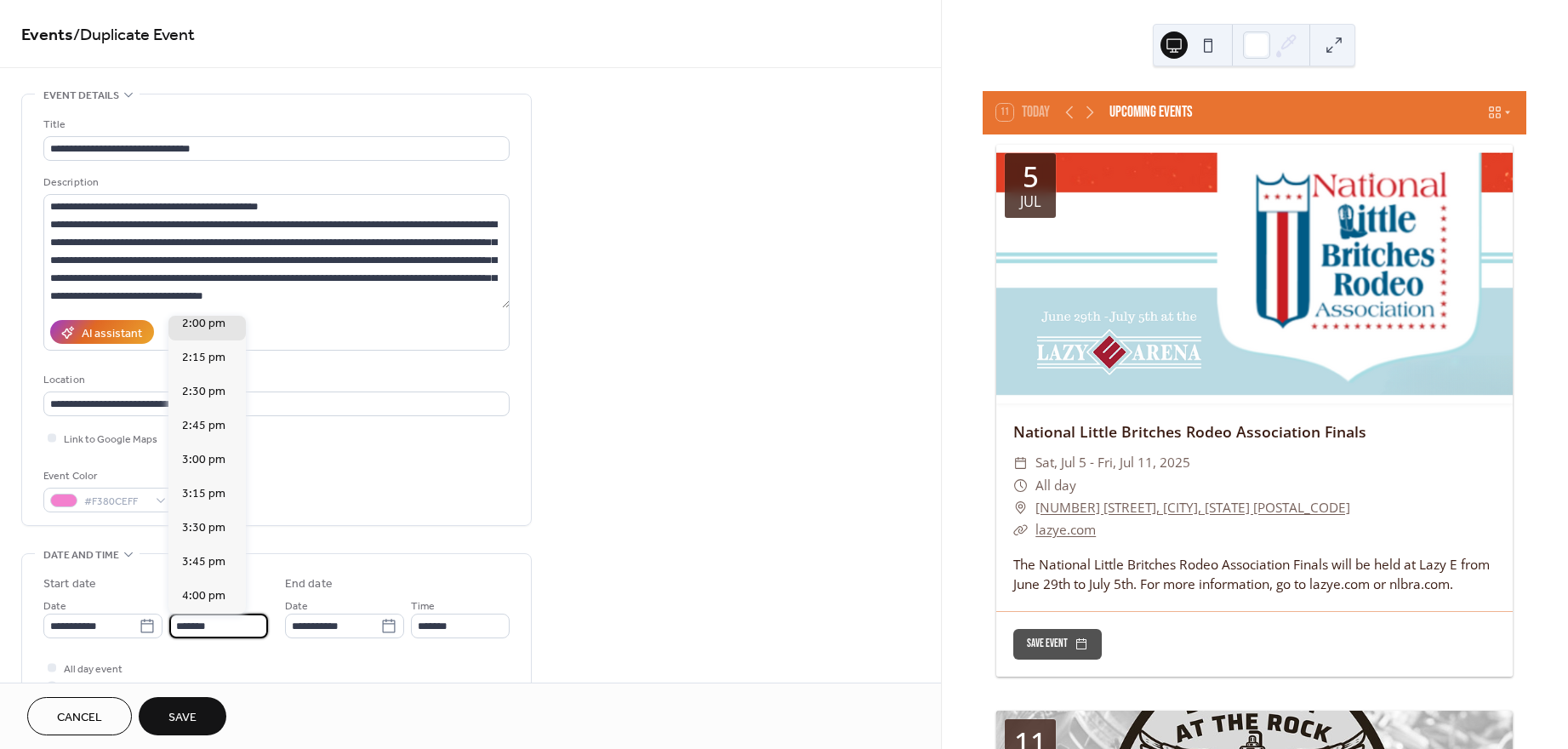 type on "*******" 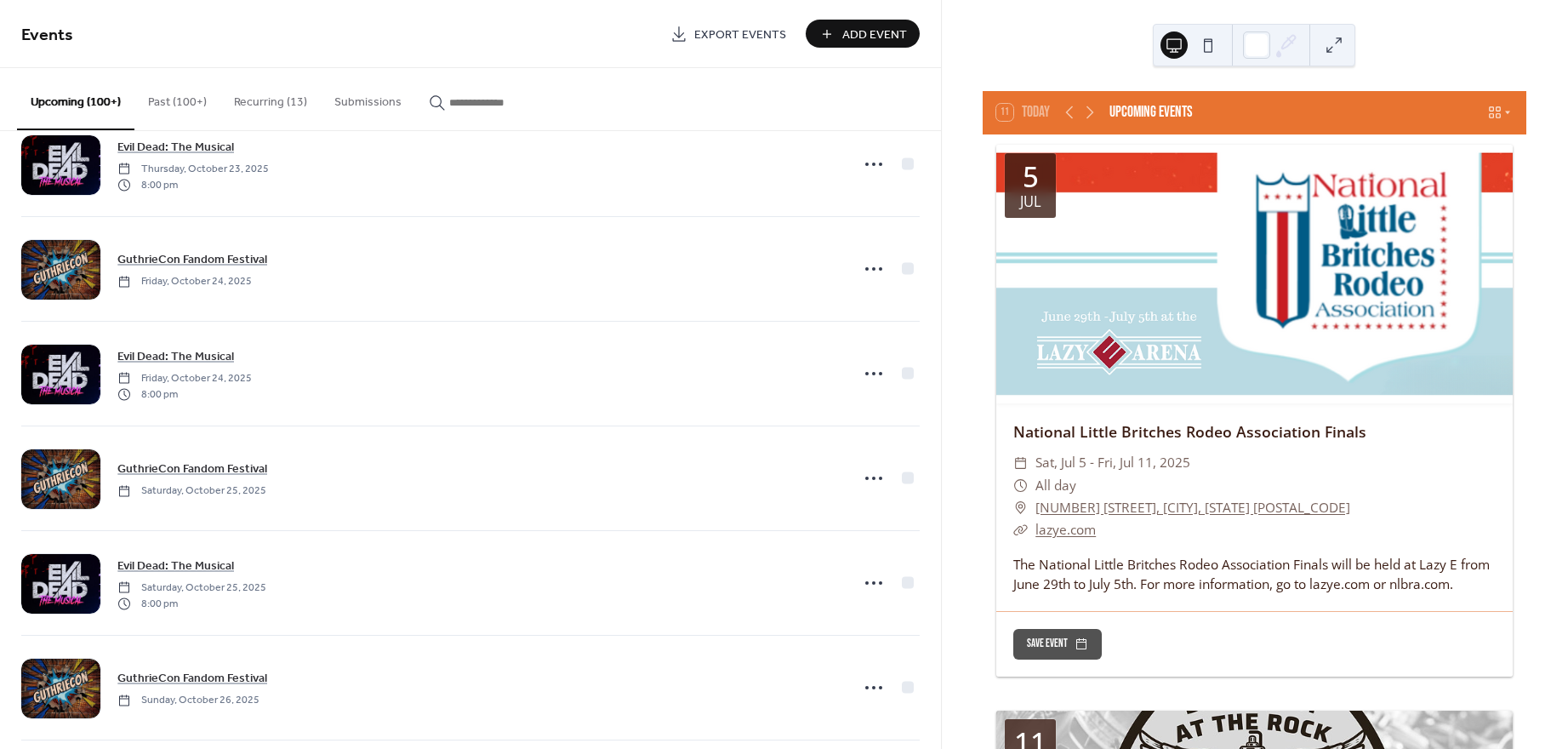 scroll, scrollTop: 15247, scrollLeft: 0, axis: vertical 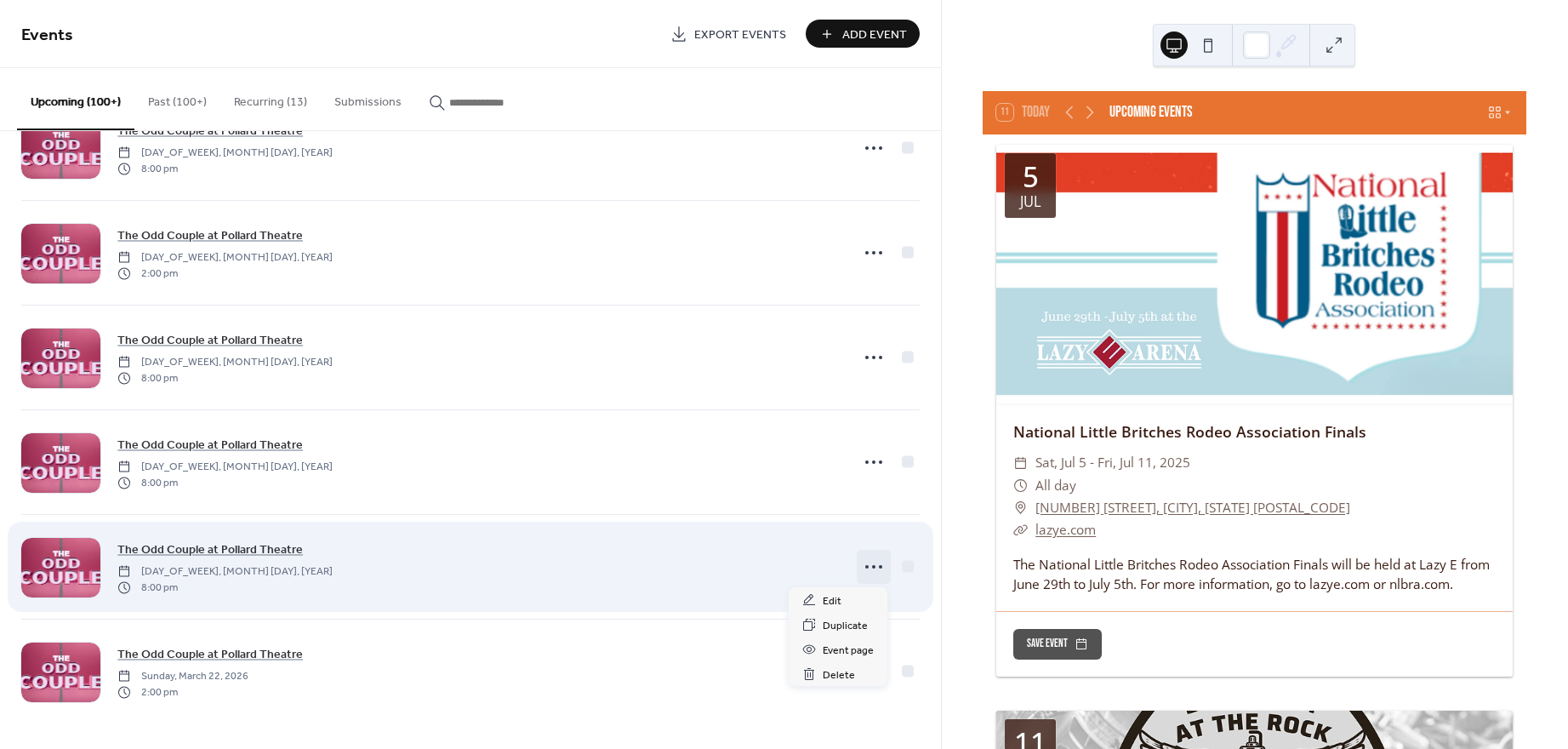 click 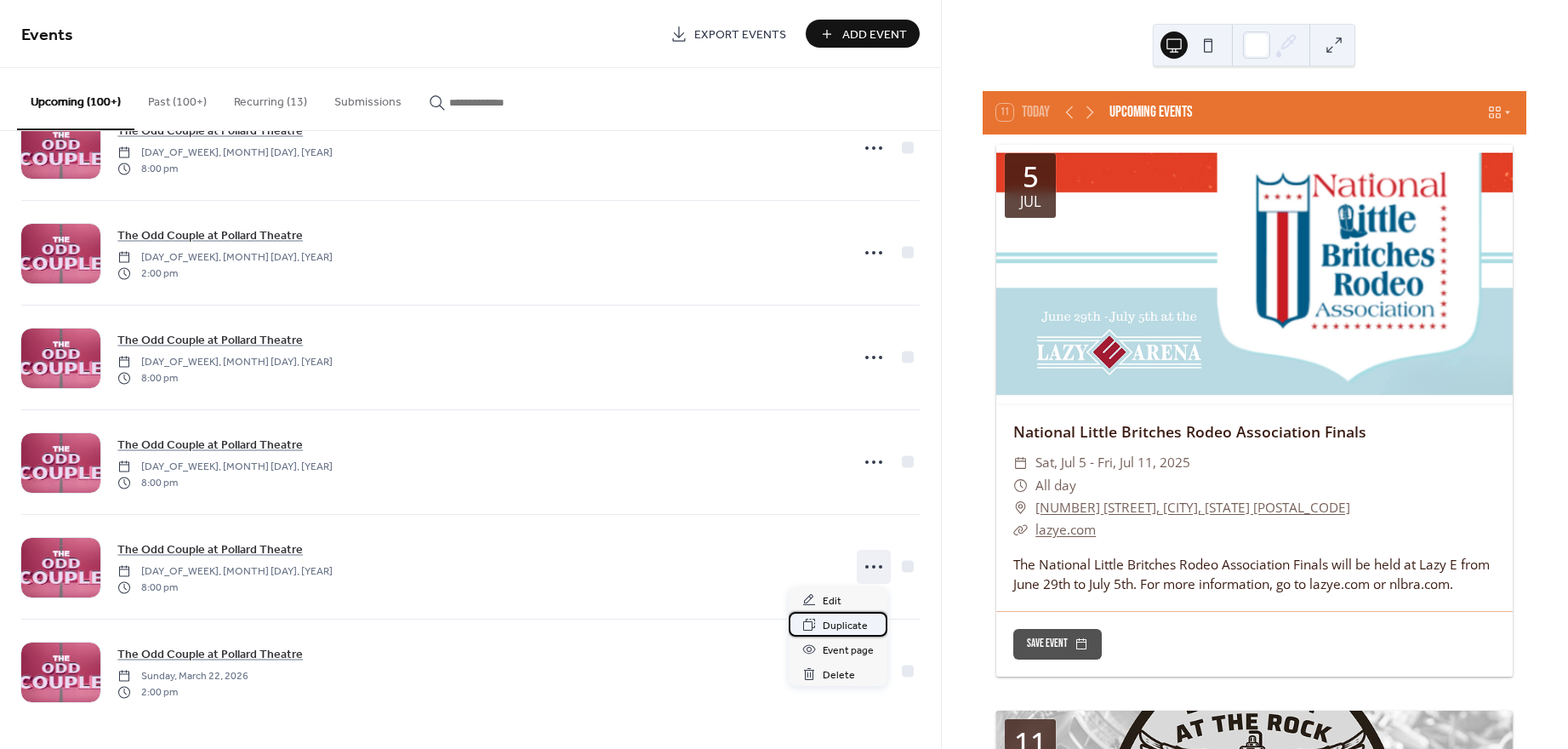 click on "Duplicate" at bounding box center [845, 626] 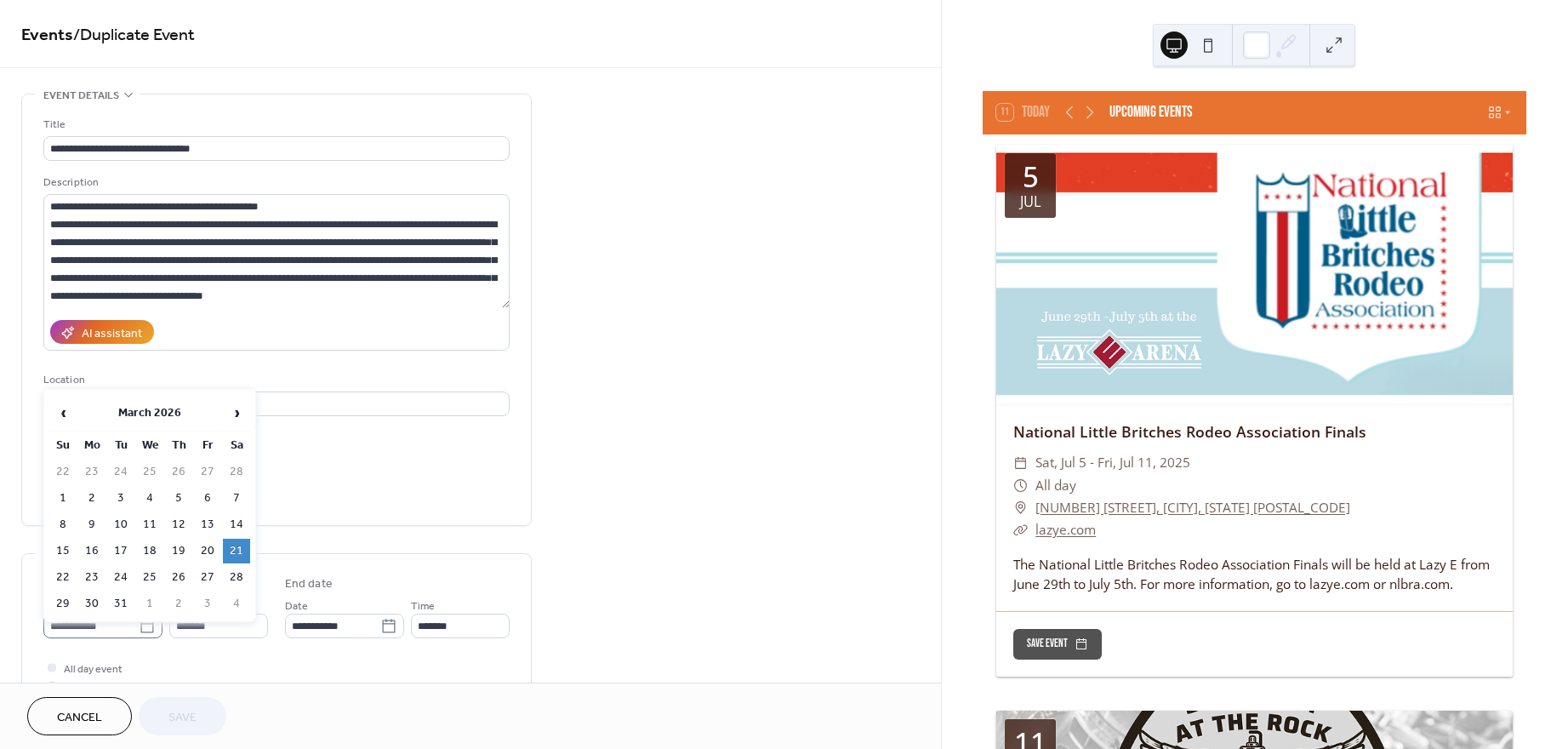 click 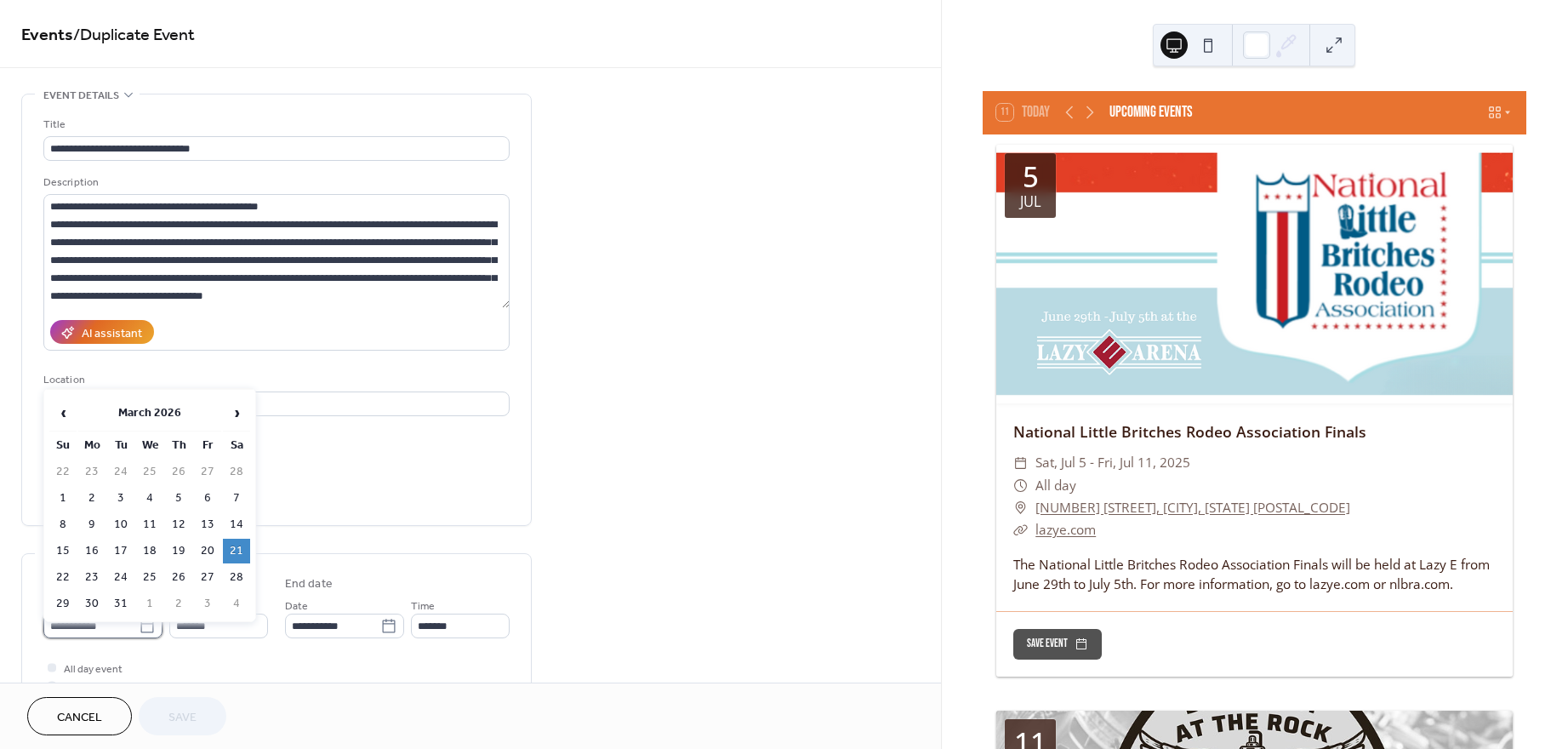 click on "**********" at bounding box center (91, 626) 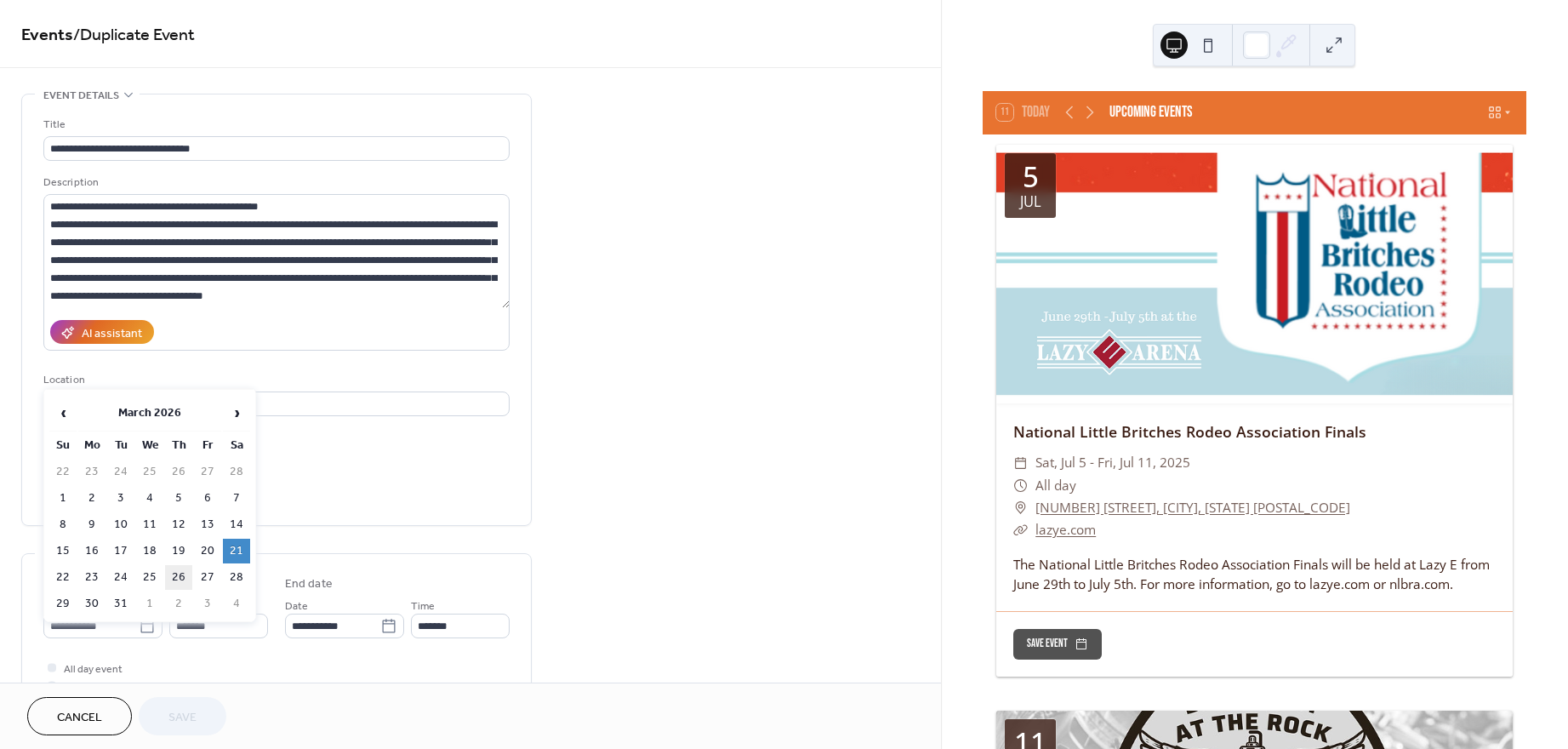 click on "26" at bounding box center (179, 577) 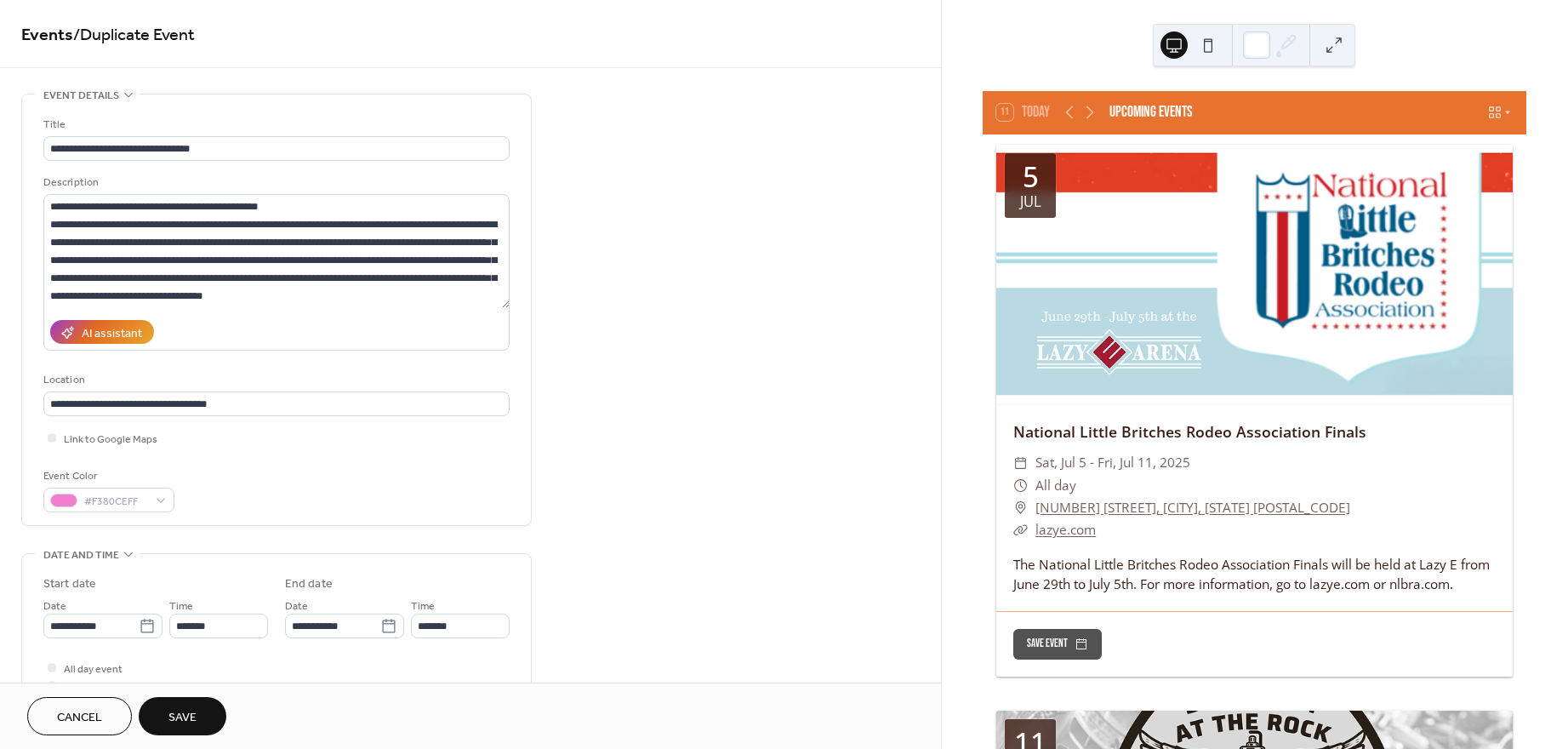 click on "Save" at bounding box center (182, 718) 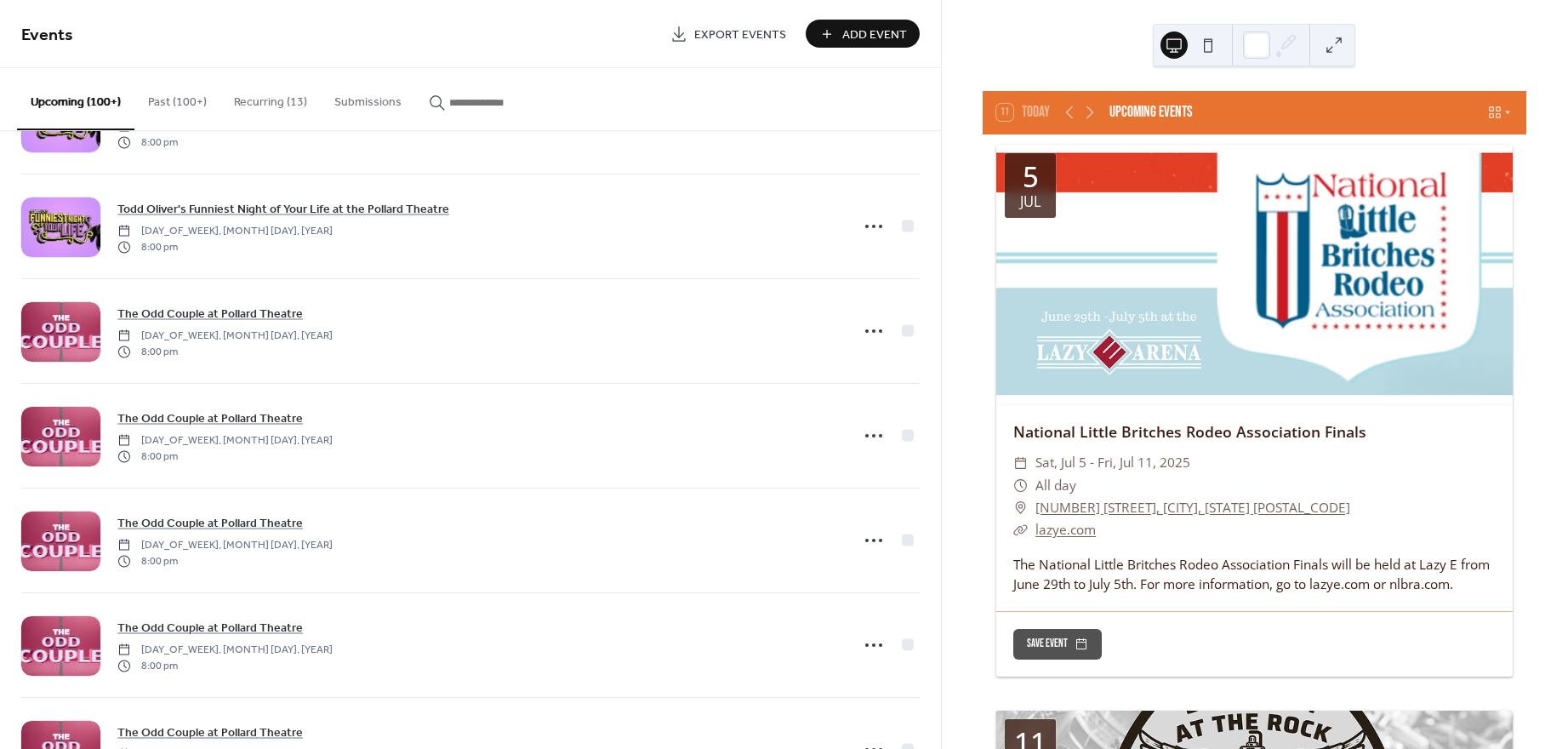 scroll, scrollTop: 15353, scrollLeft: 0, axis: vertical 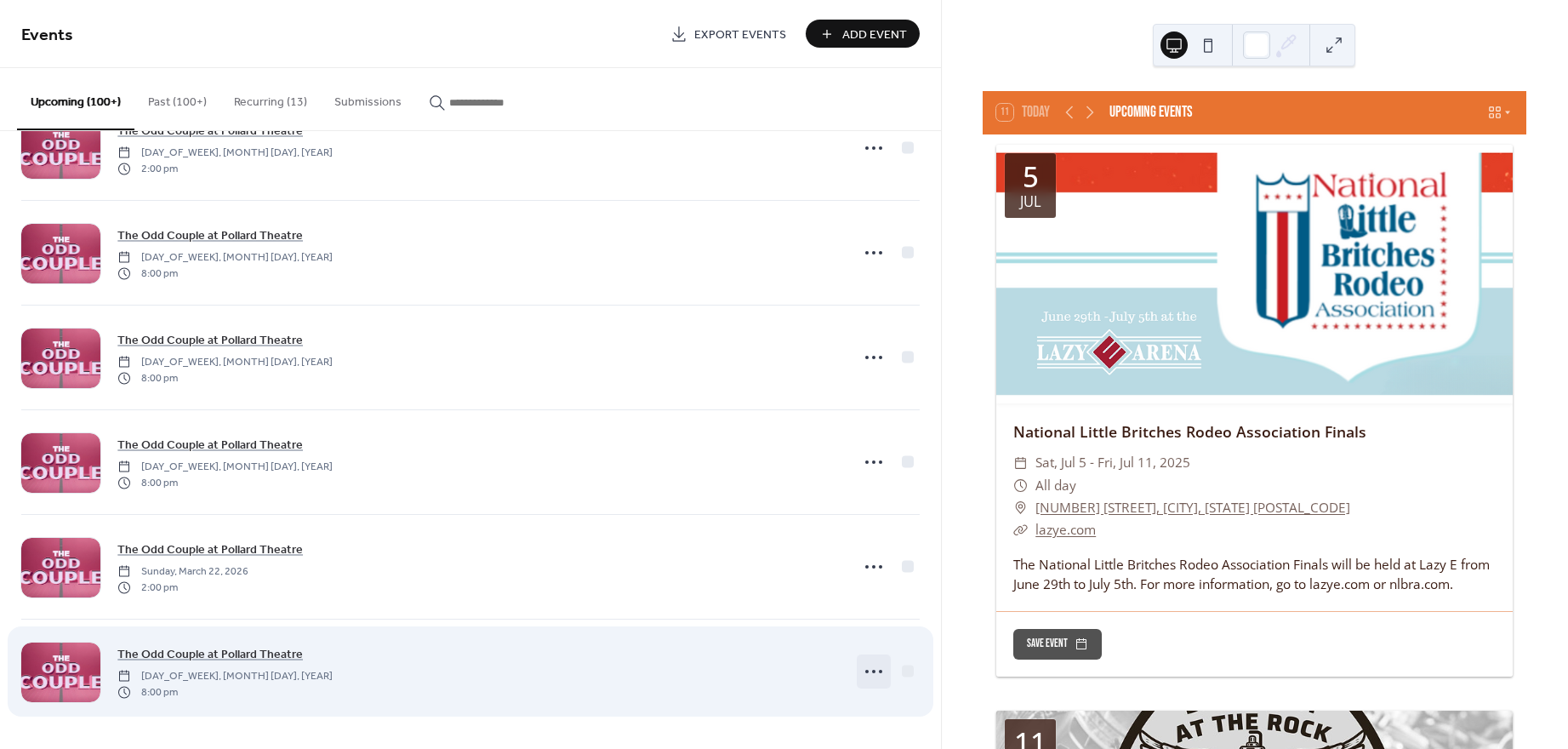 click 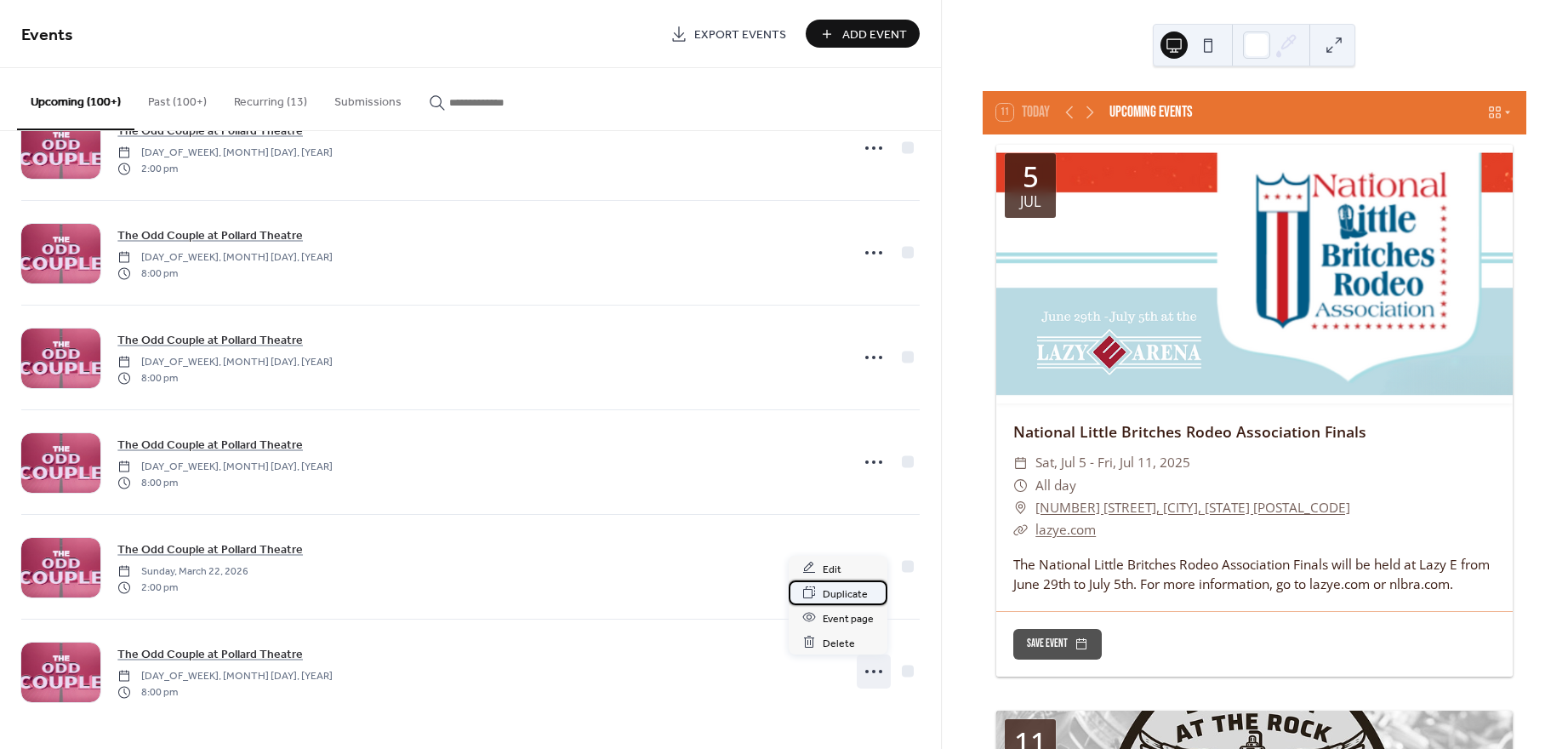 click on "Duplicate" at bounding box center [845, 593] 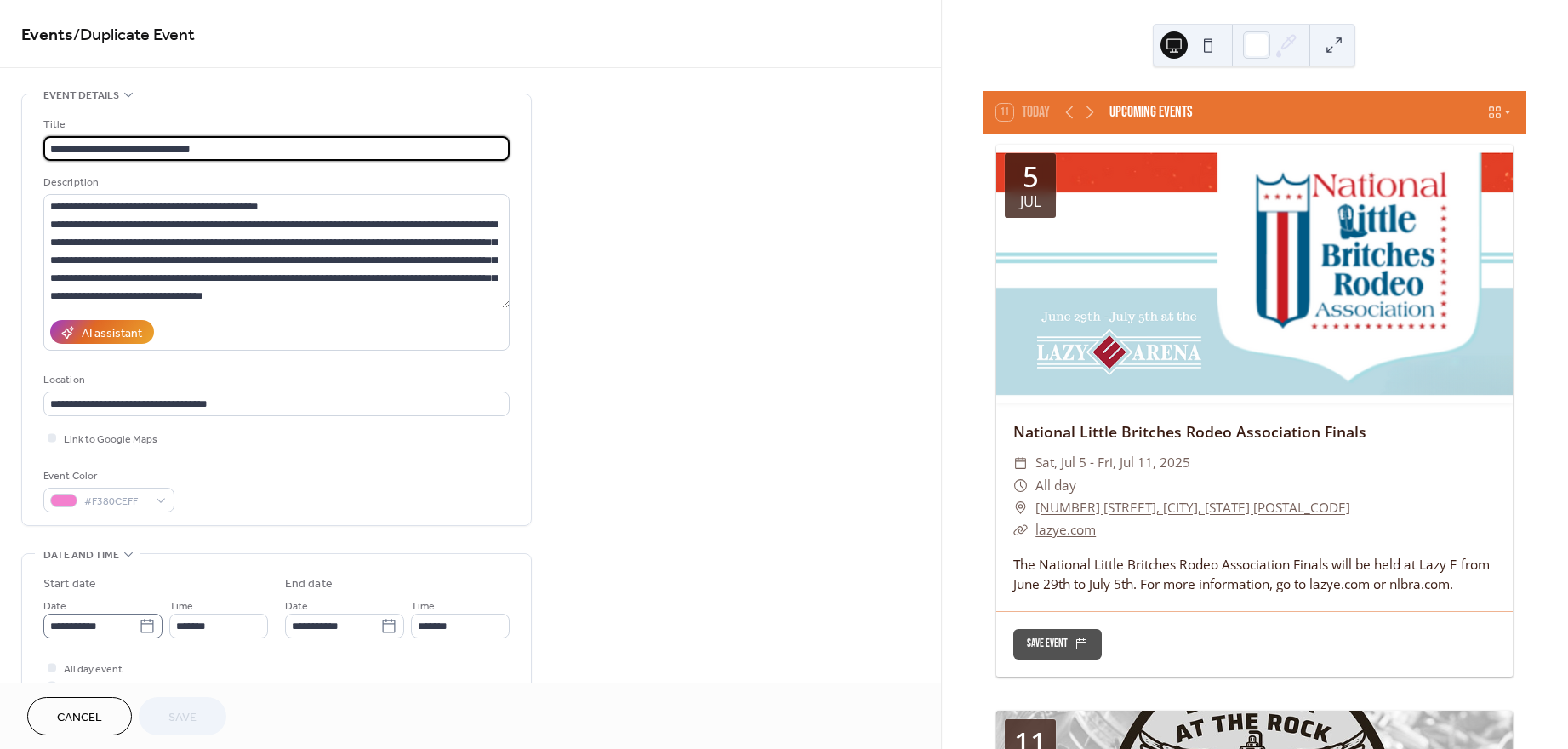 click 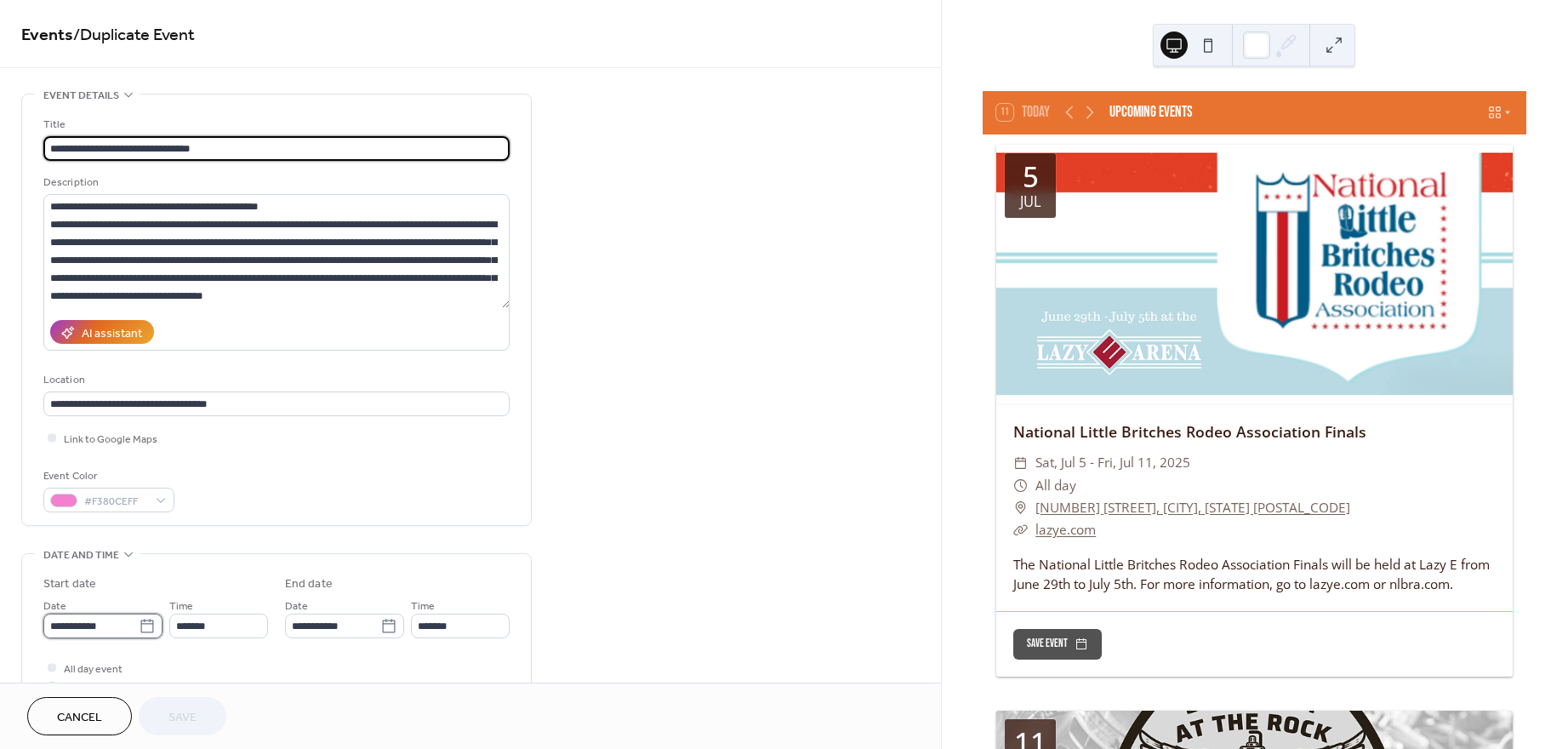 click on "**********" at bounding box center [91, 626] 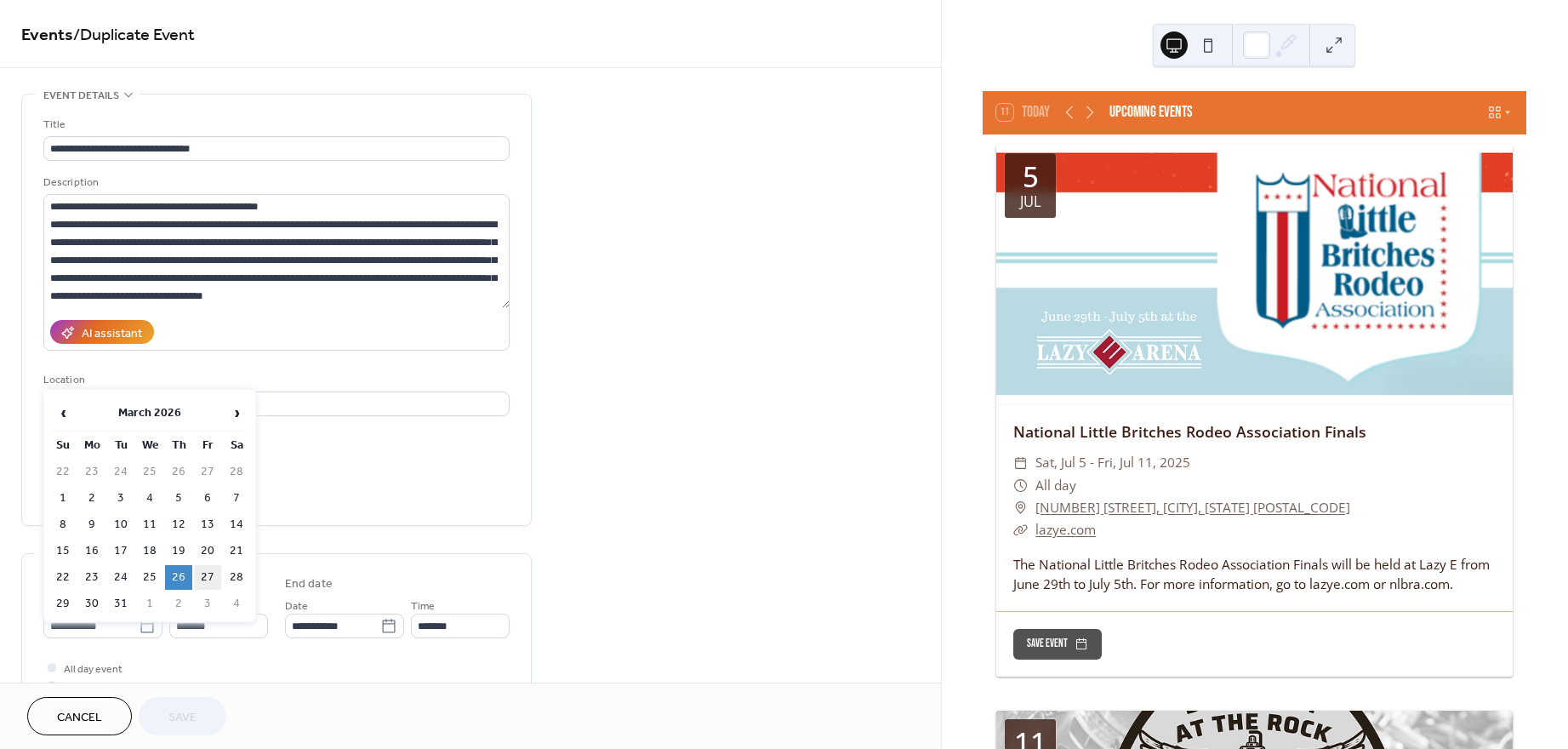 click on "27" at bounding box center [208, 577] 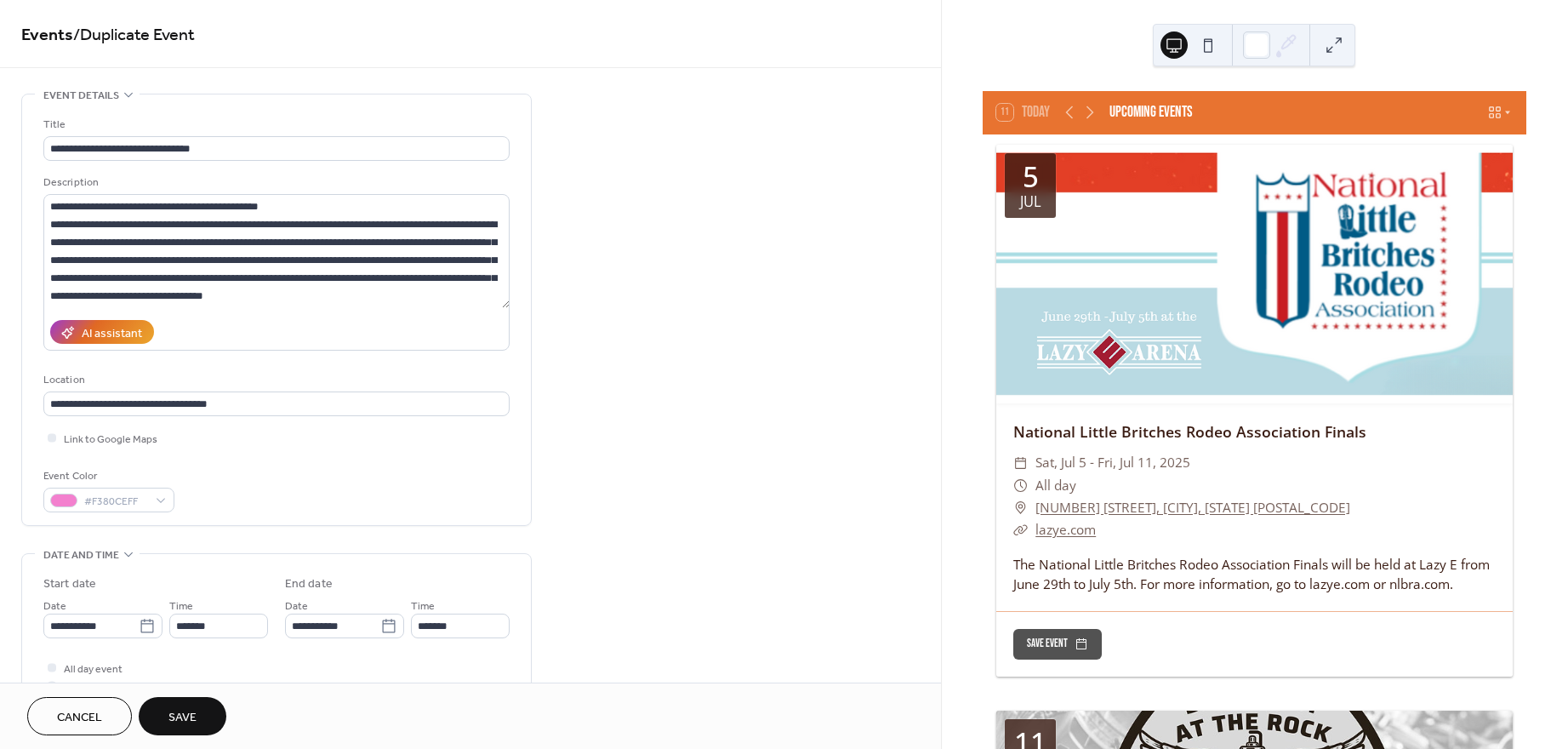 click on "Save" at bounding box center [182, 718] 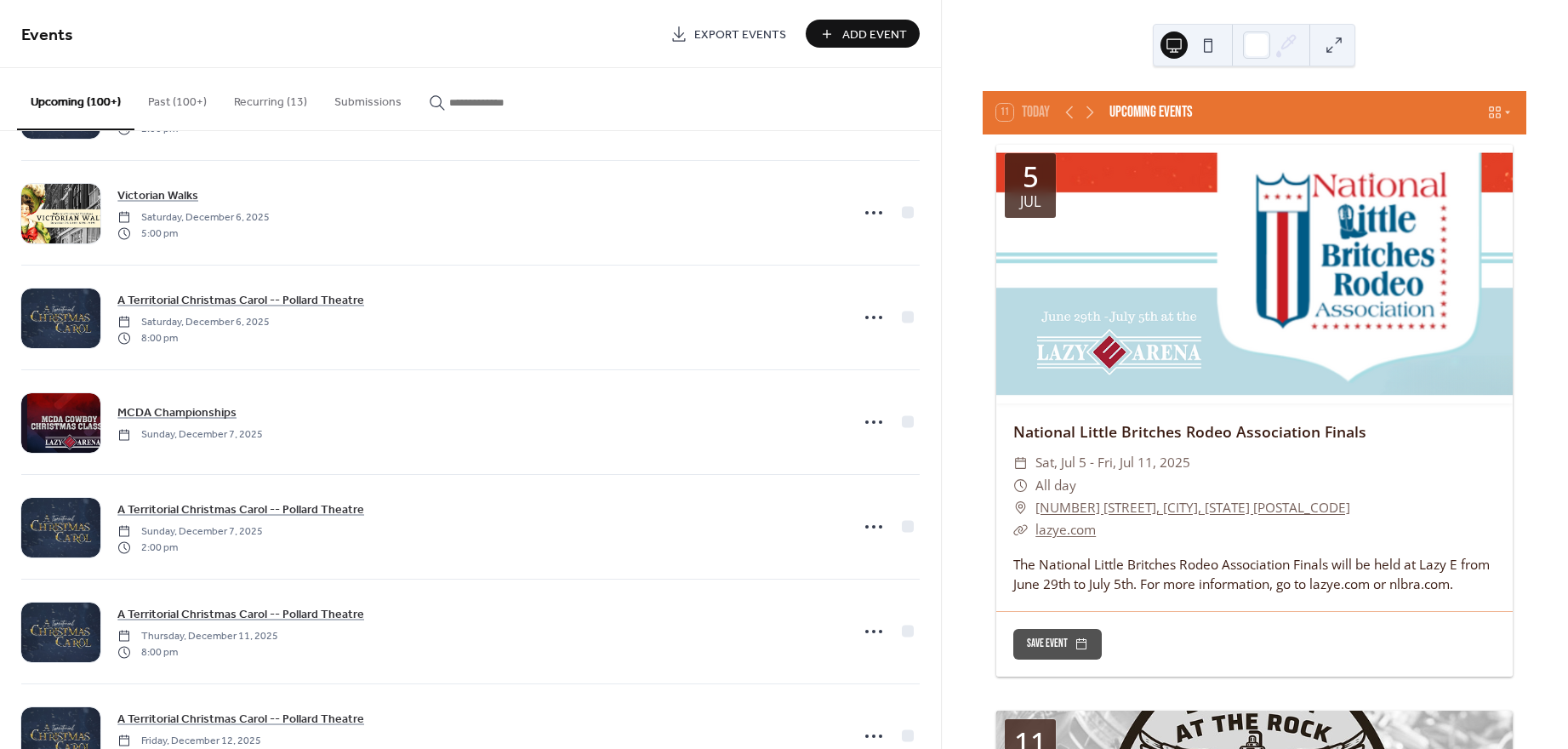scroll, scrollTop: 15457, scrollLeft: 0, axis: vertical 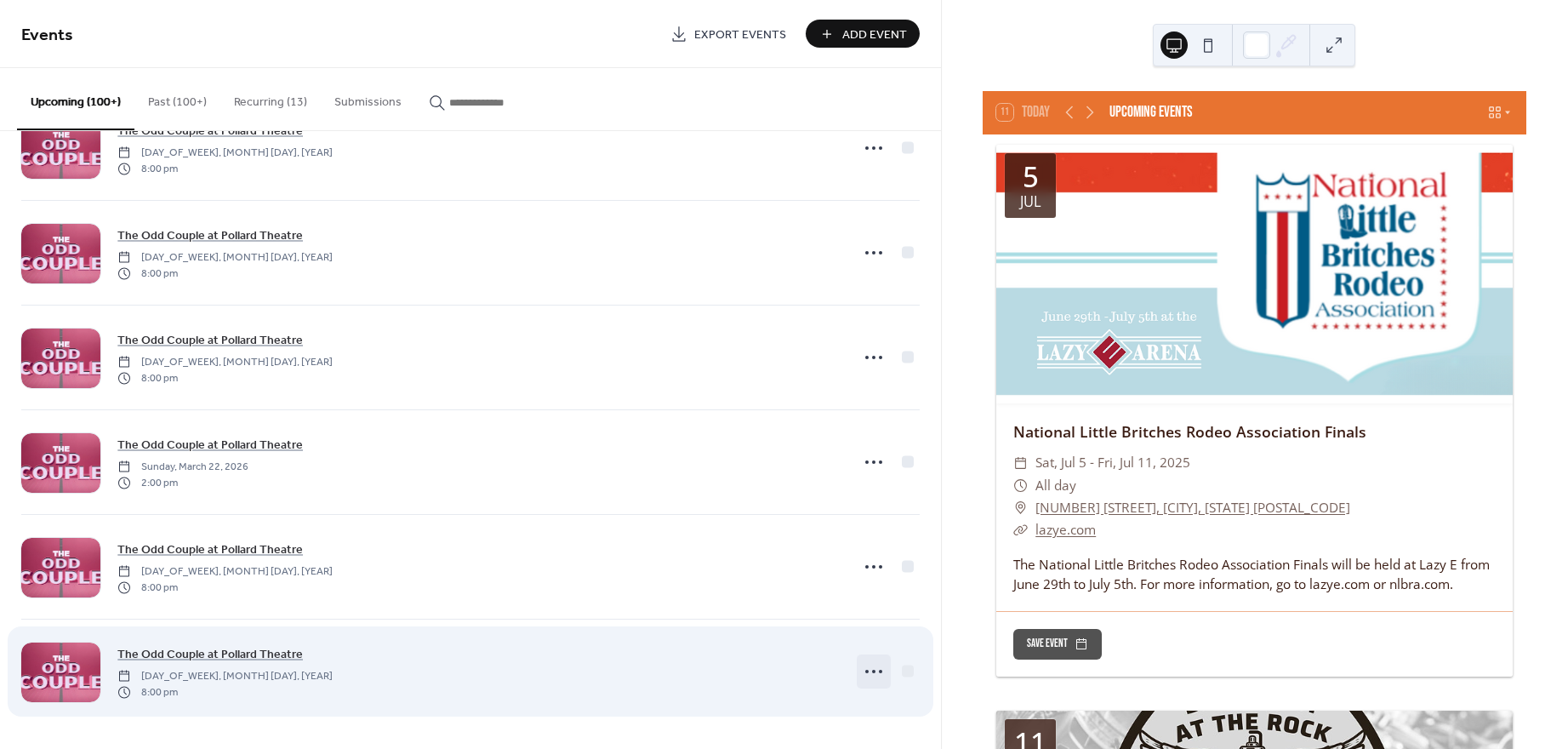 click 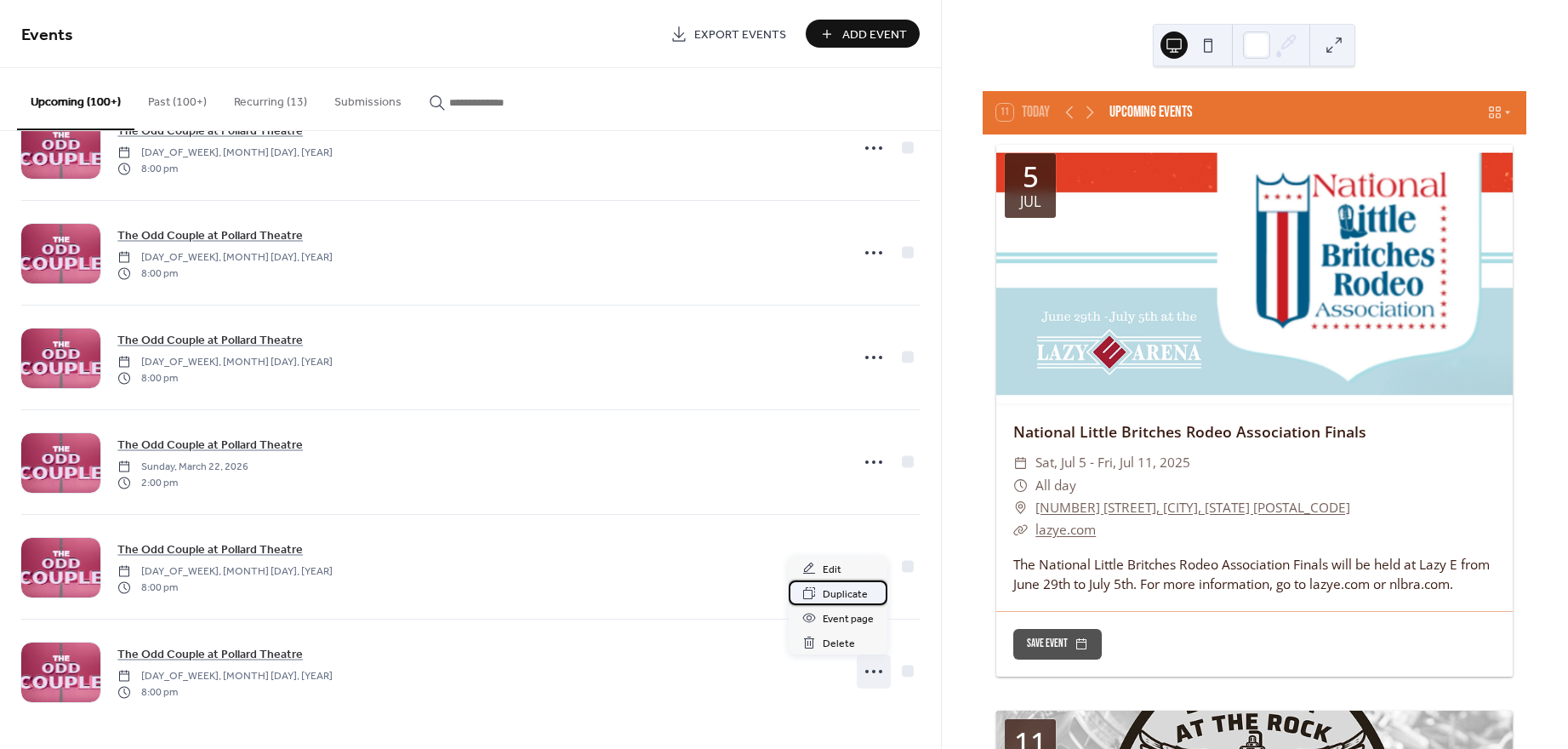 click on "Duplicate" at bounding box center [845, 594] 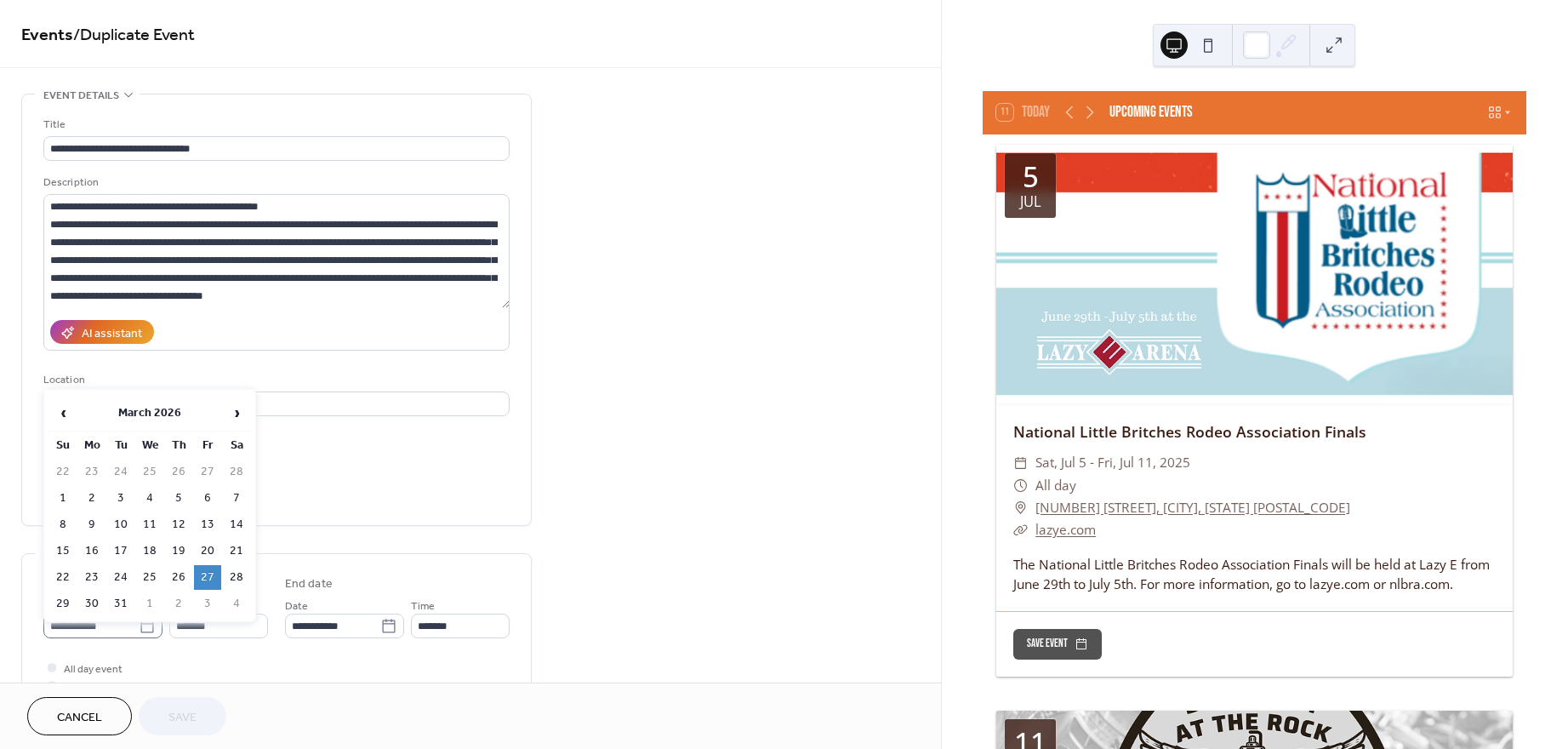 click 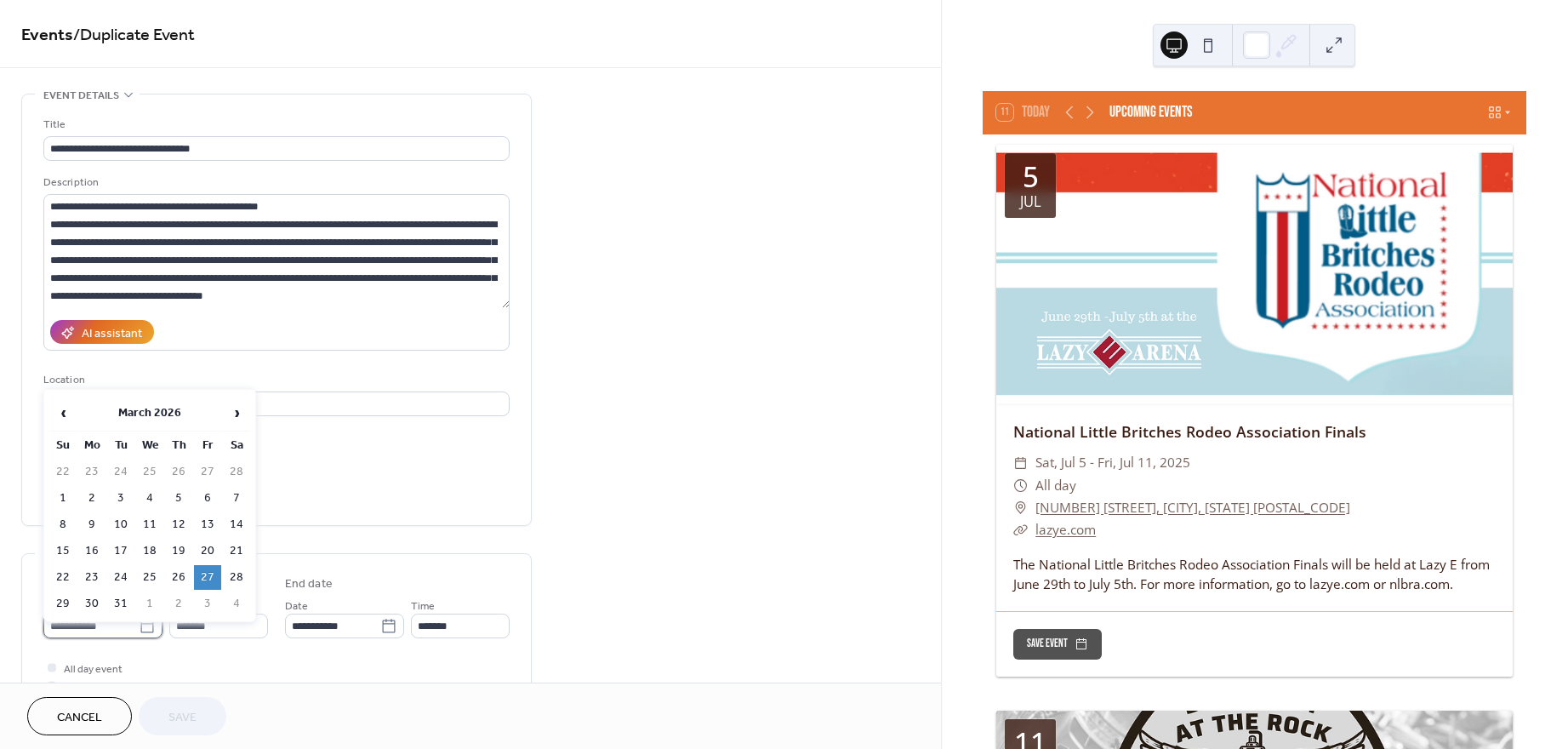 click on "**********" at bounding box center [91, 626] 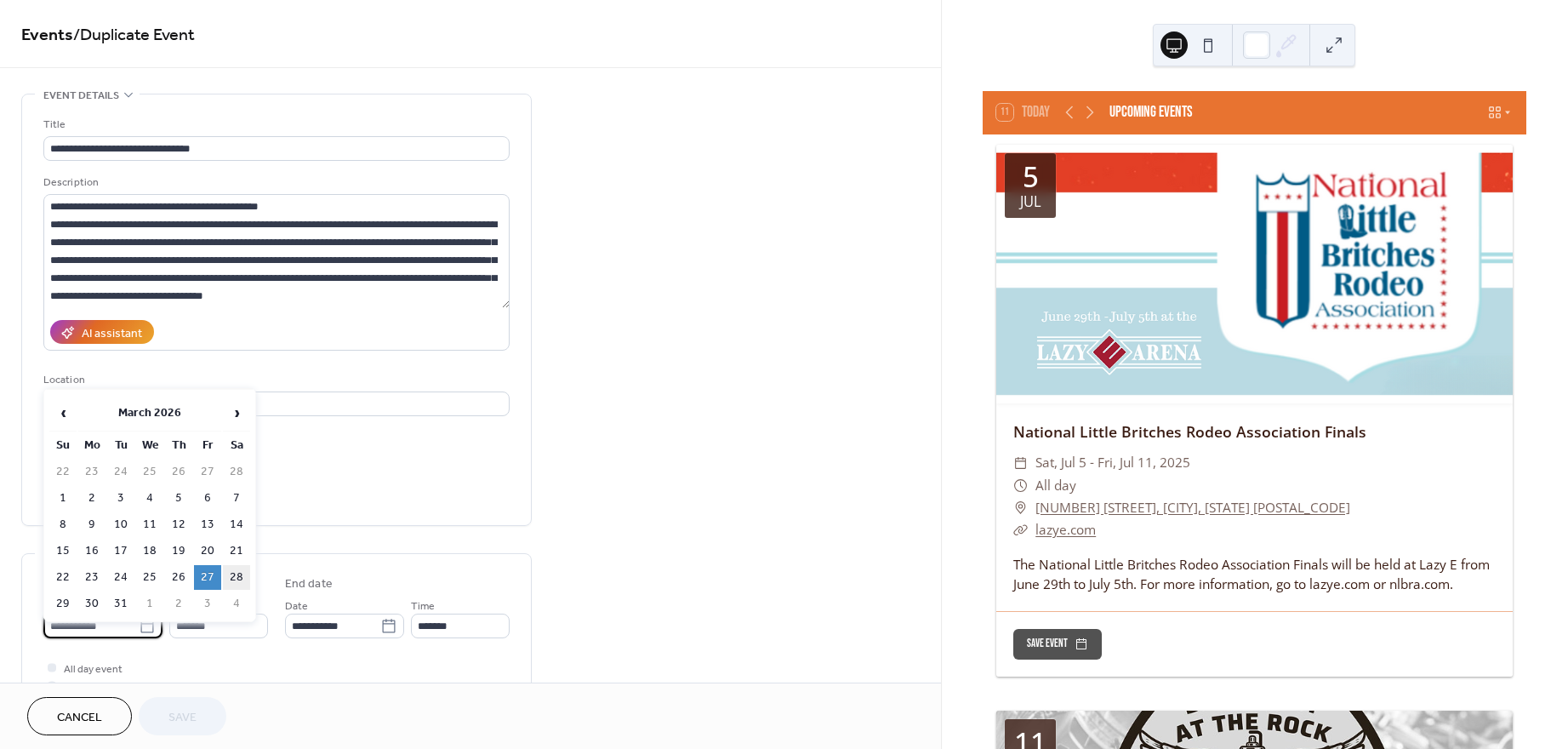 click on "28" at bounding box center [237, 577] 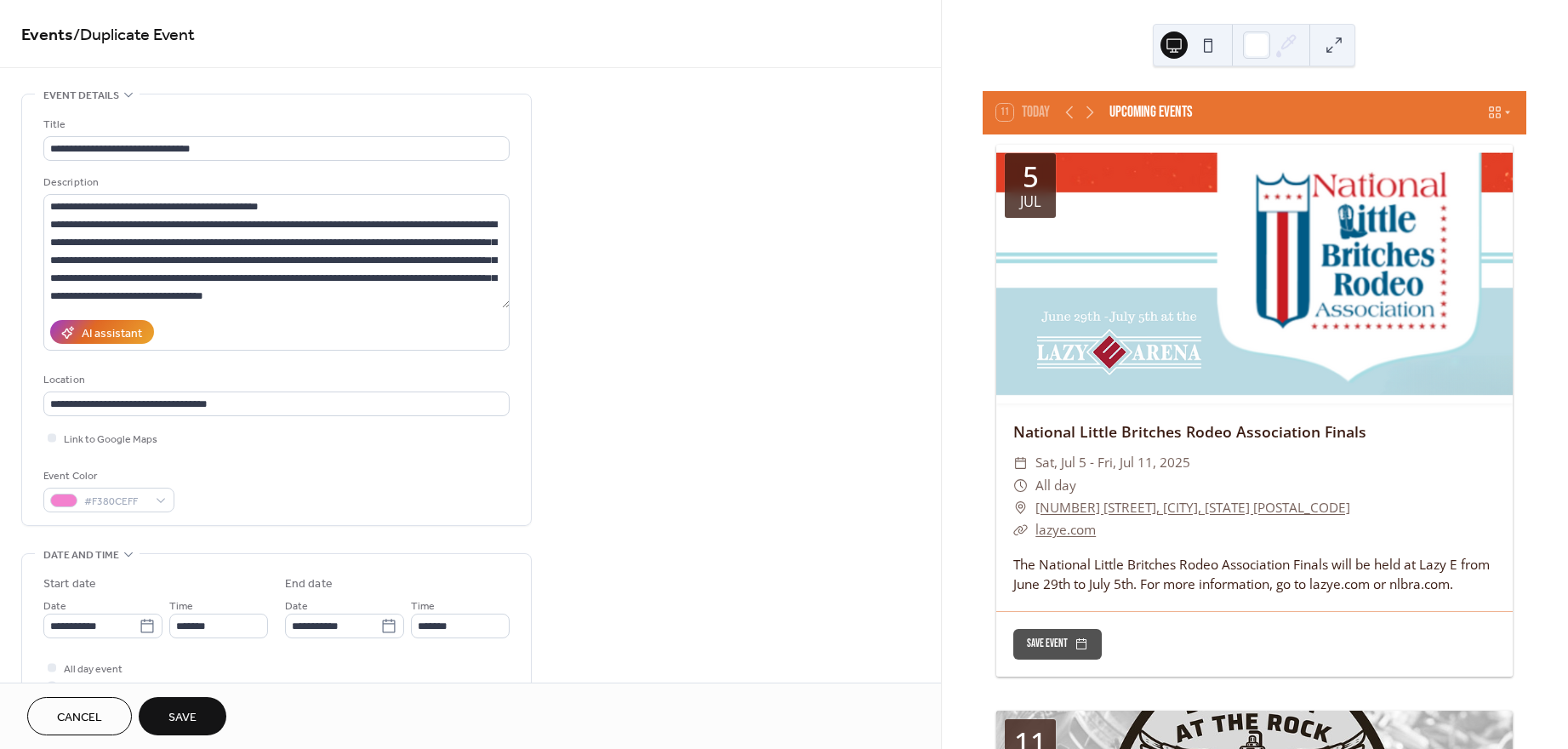 click on "Save" at bounding box center [182, 718] 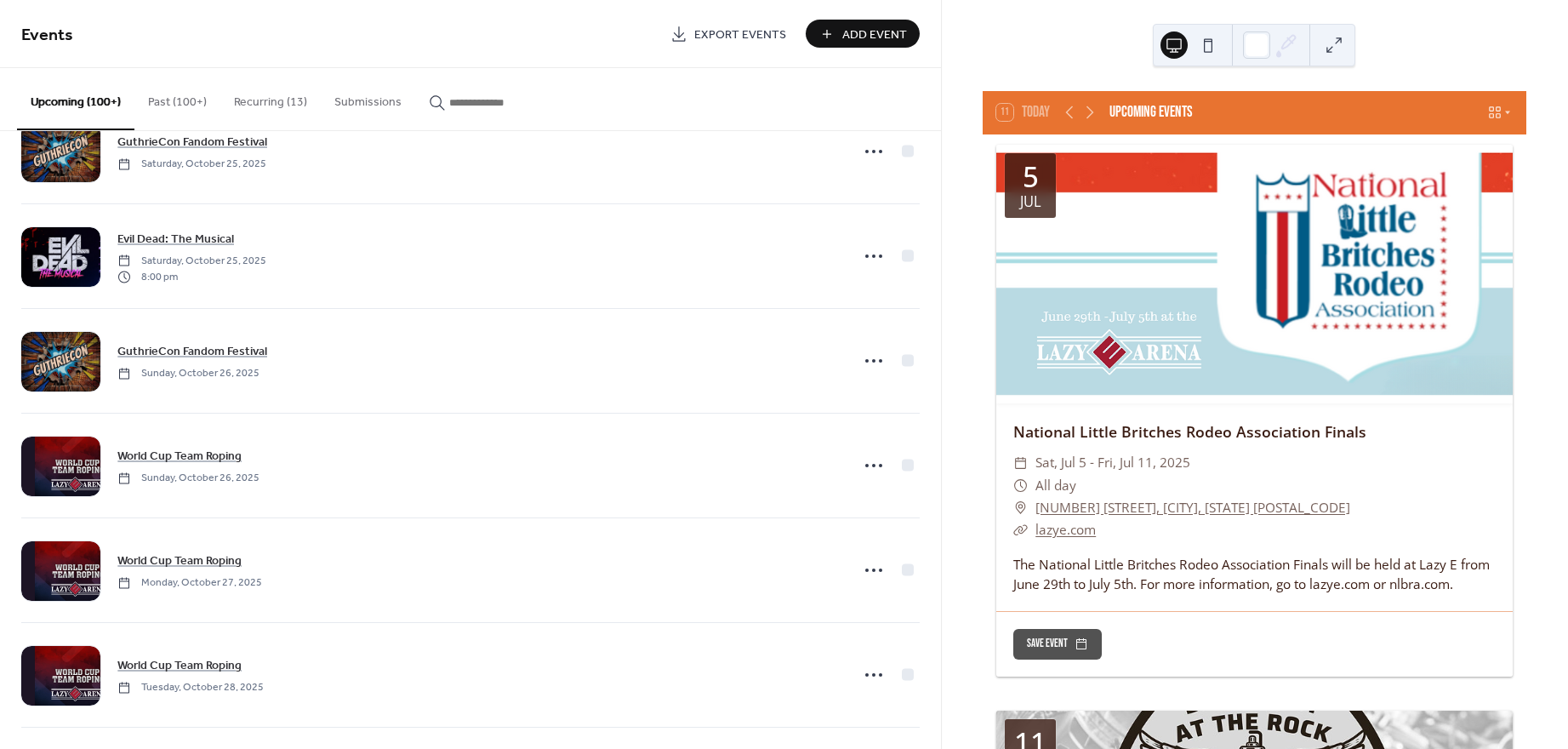 scroll, scrollTop: 15562, scrollLeft: 0, axis: vertical 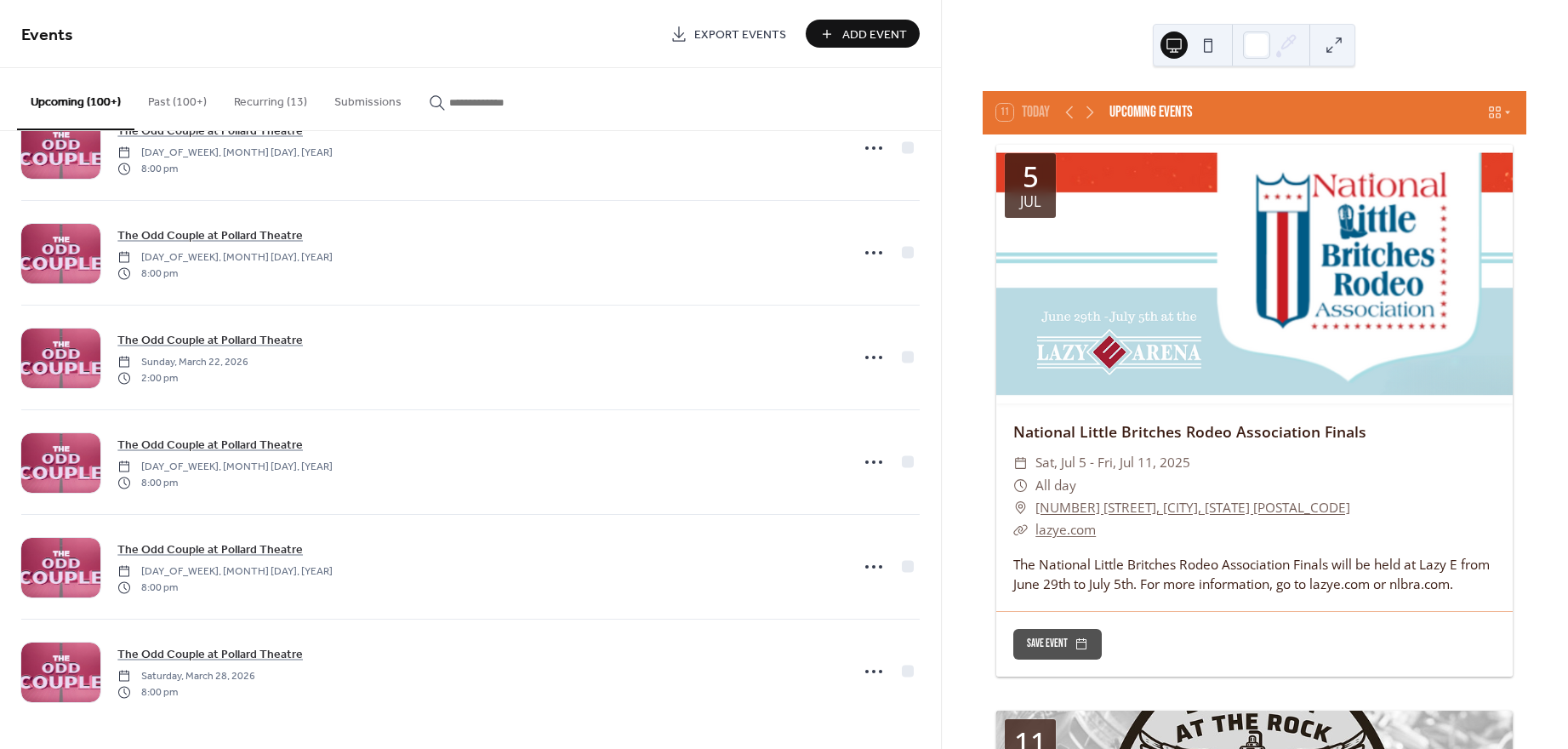 click on "Add Event" at bounding box center (875, 35) 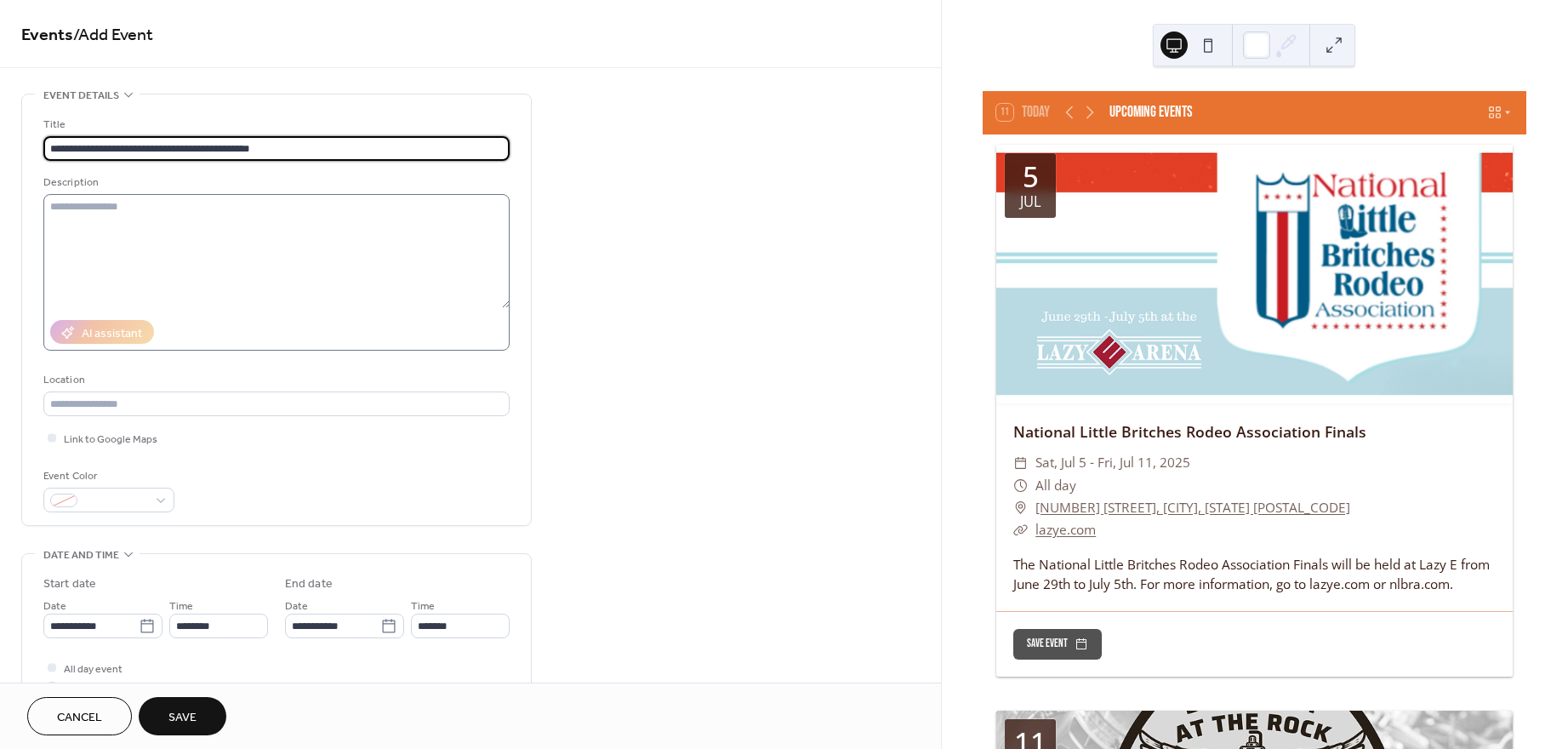 type on "**********" 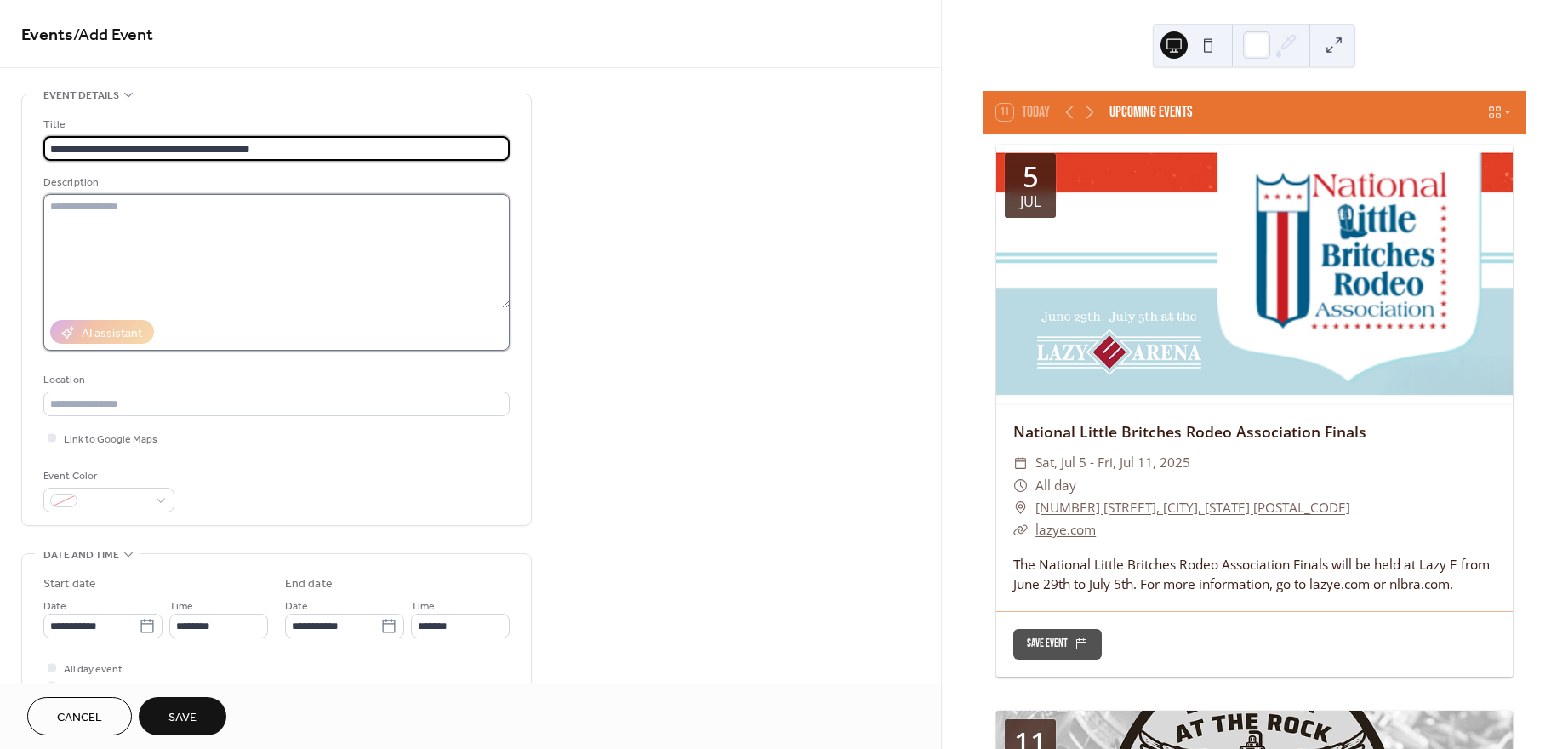 click at bounding box center [277, 251] 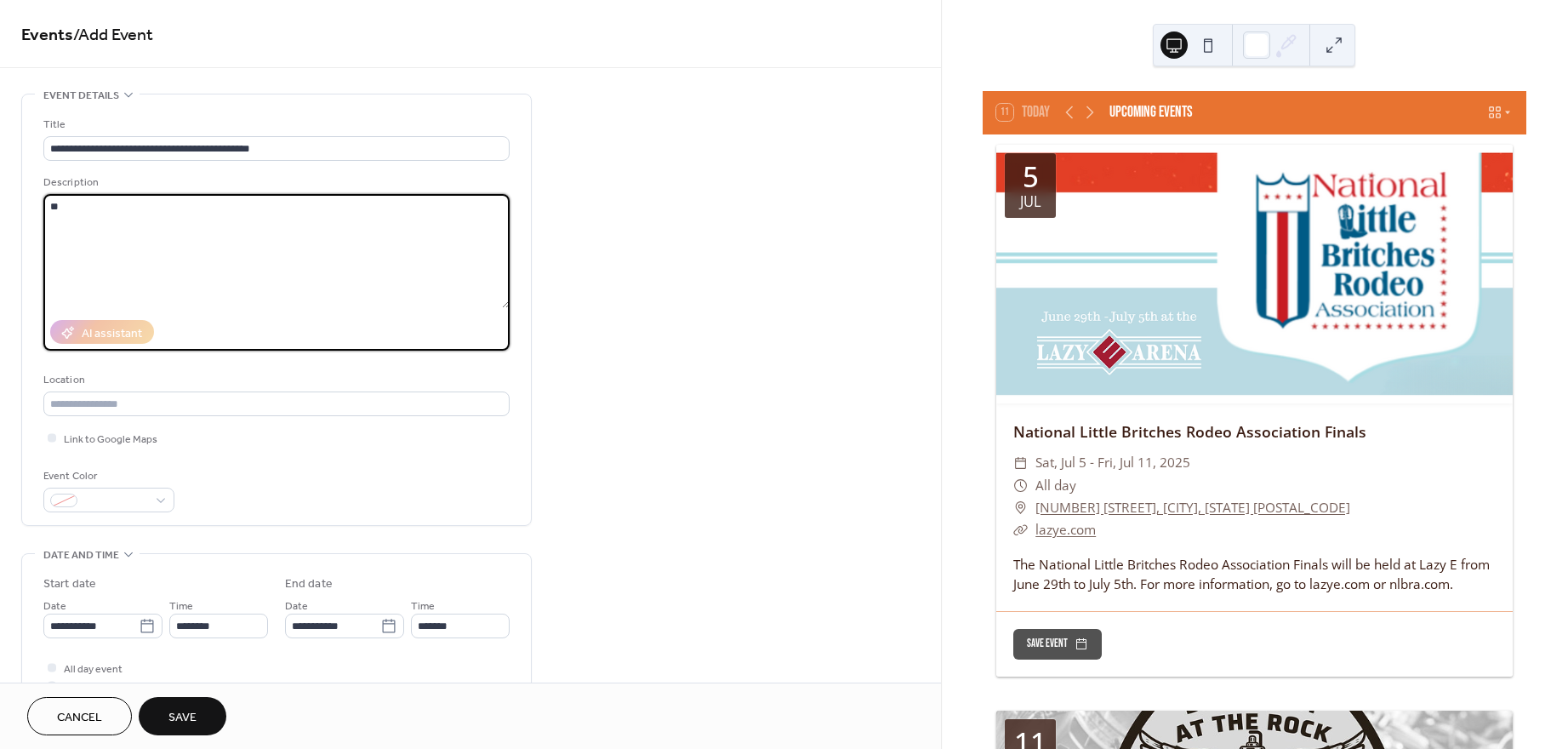 type on "*" 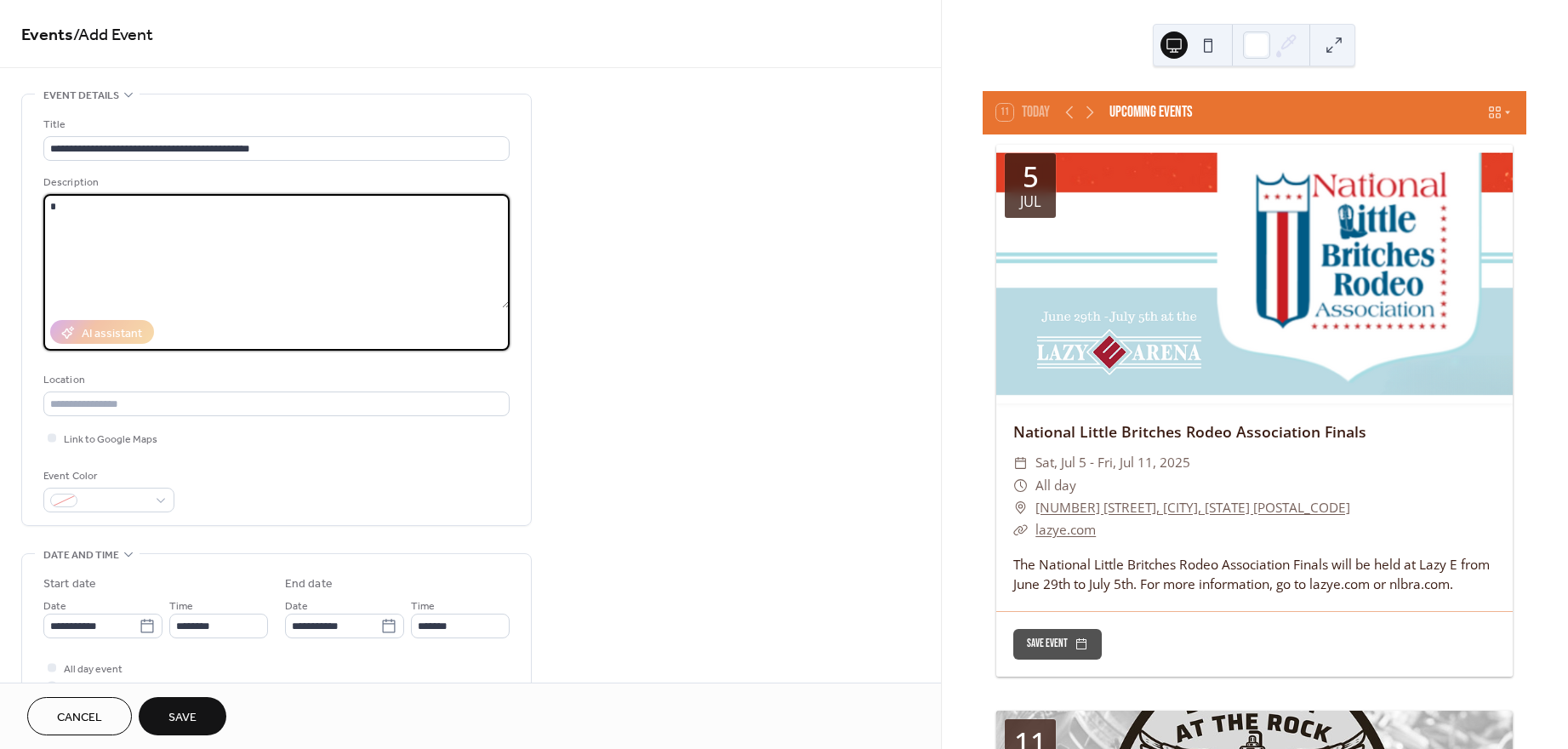 type 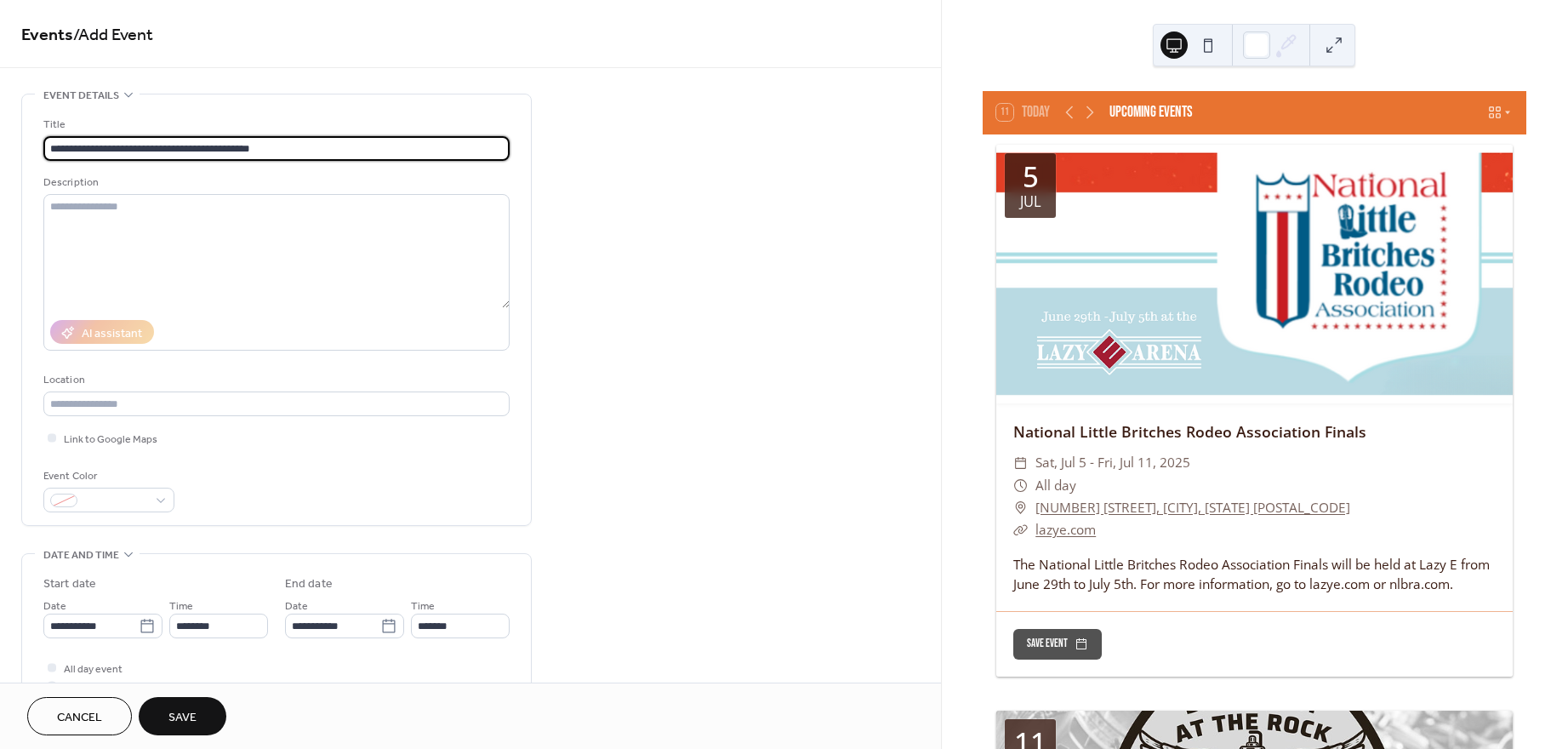 click on "**********" at bounding box center [277, 148] 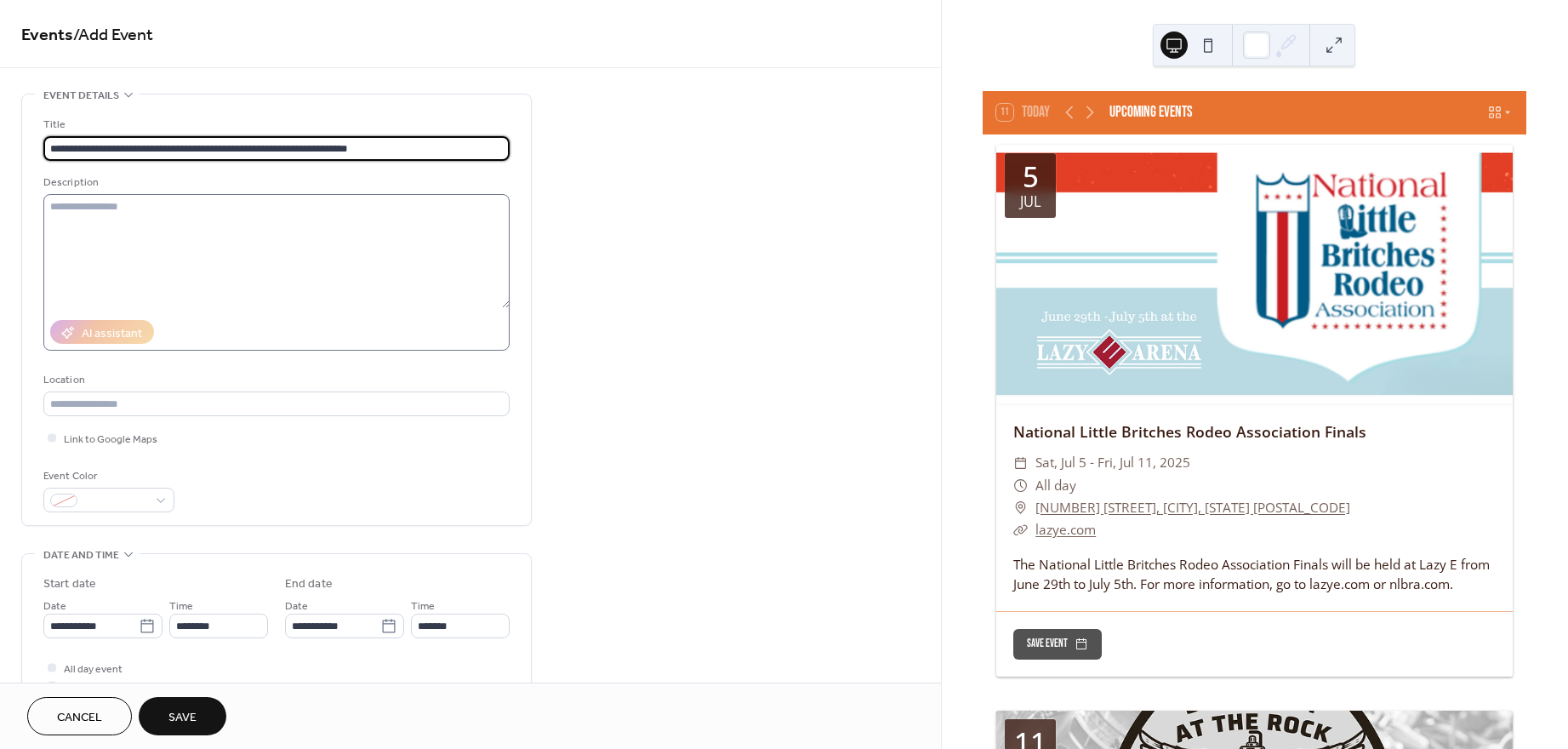 type on "**********" 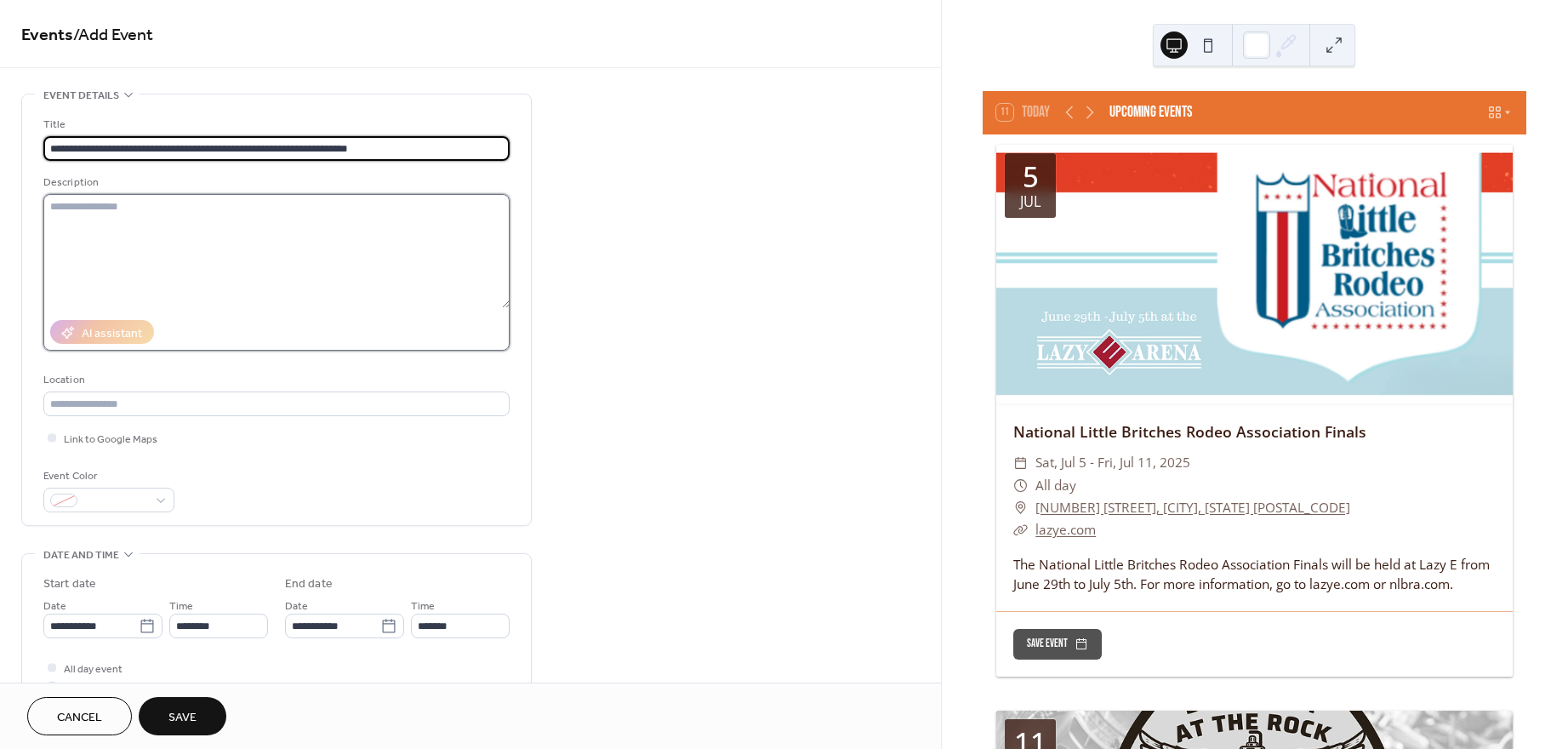 click at bounding box center [277, 251] 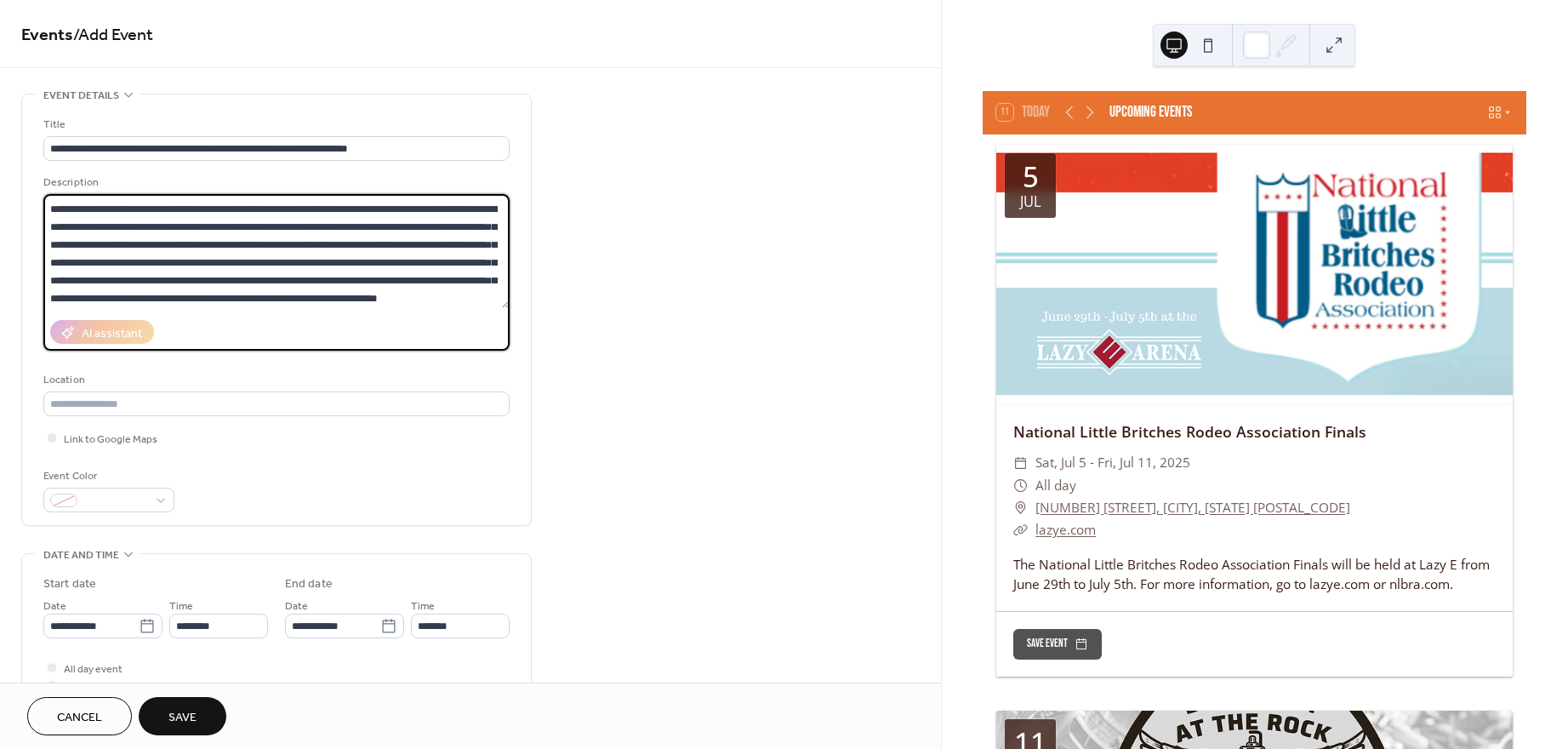 scroll, scrollTop: 33, scrollLeft: 0, axis: vertical 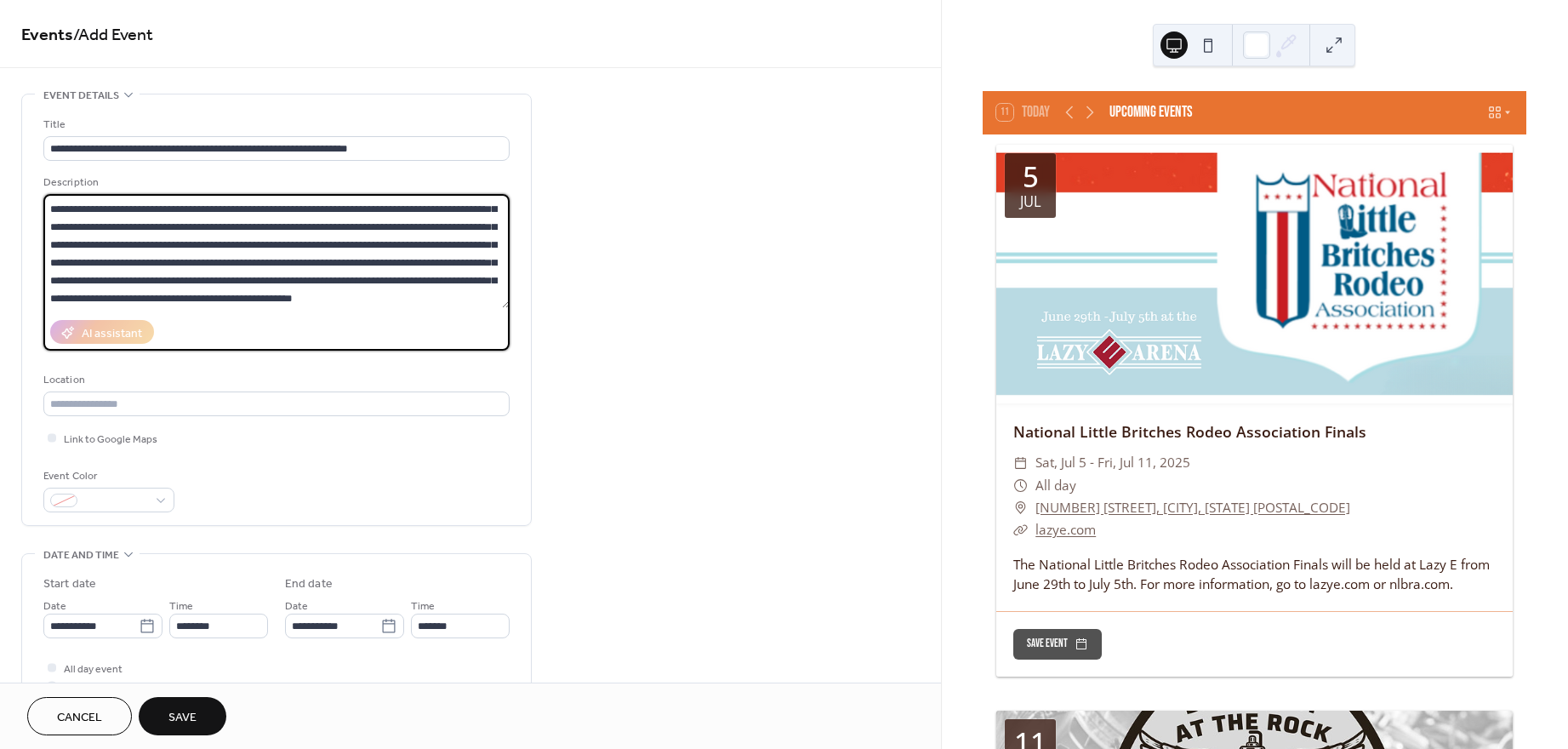 click on "**********" at bounding box center (277, 251) 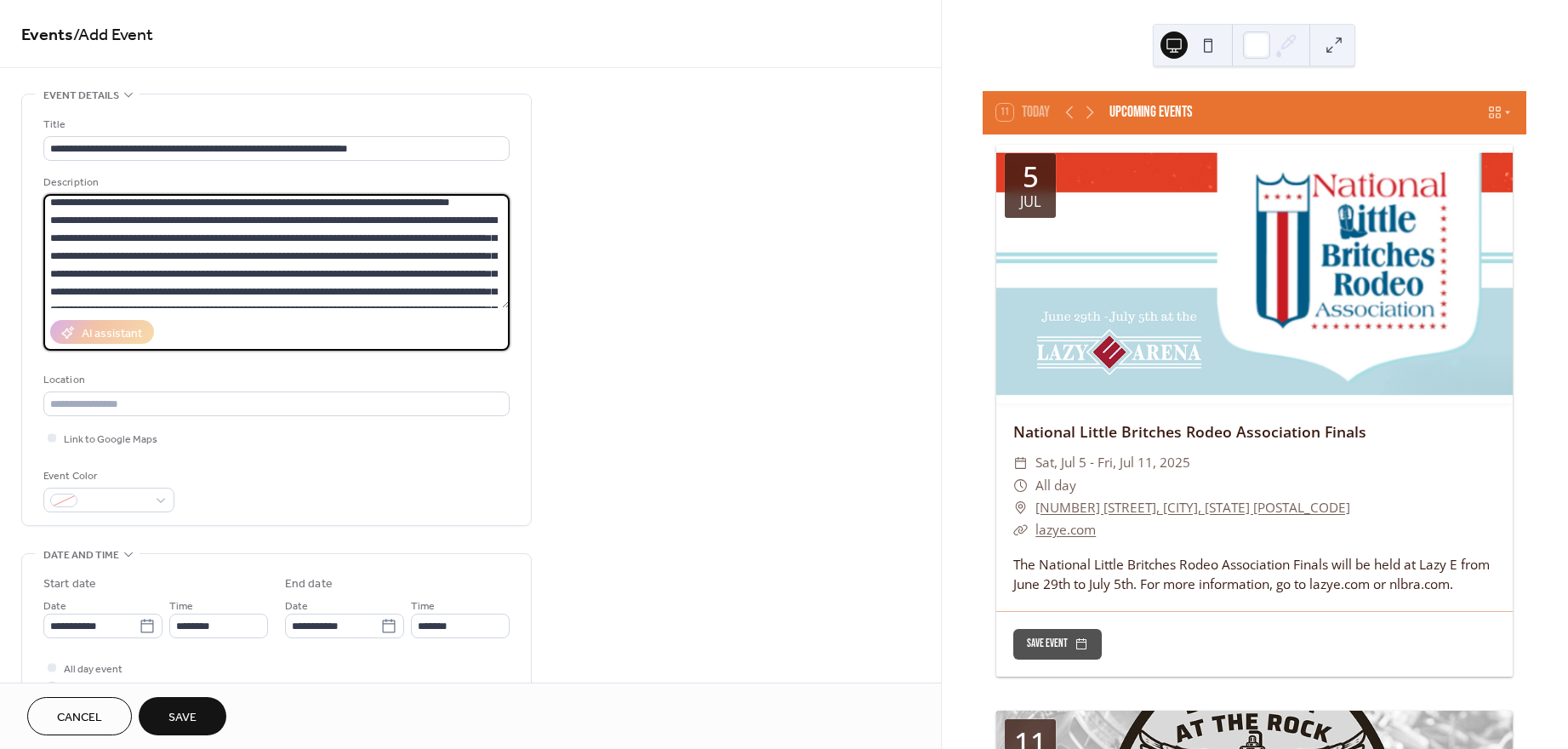 scroll, scrollTop: 0, scrollLeft: 0, axis: both 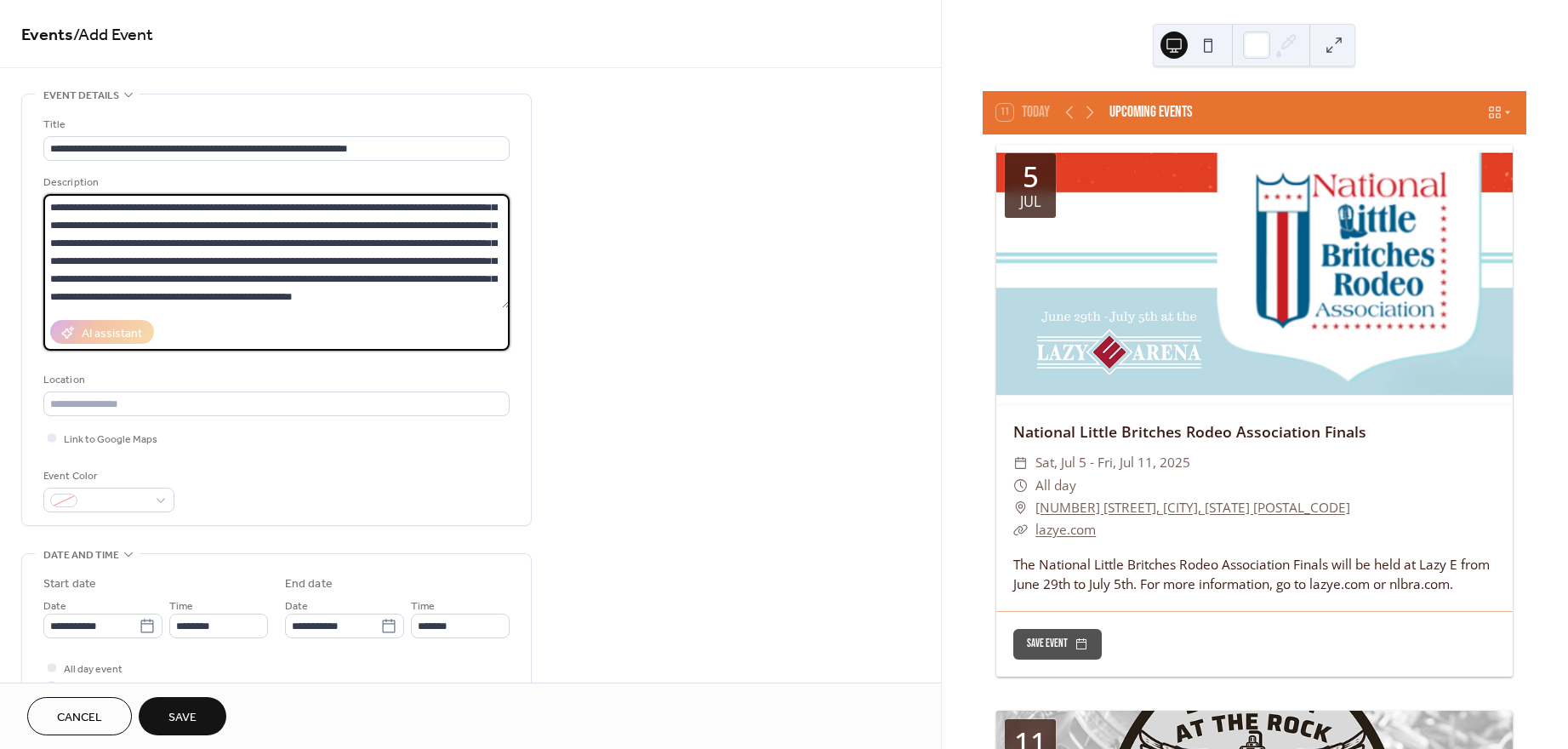 click on "**********" at bounding box center (277, 251) 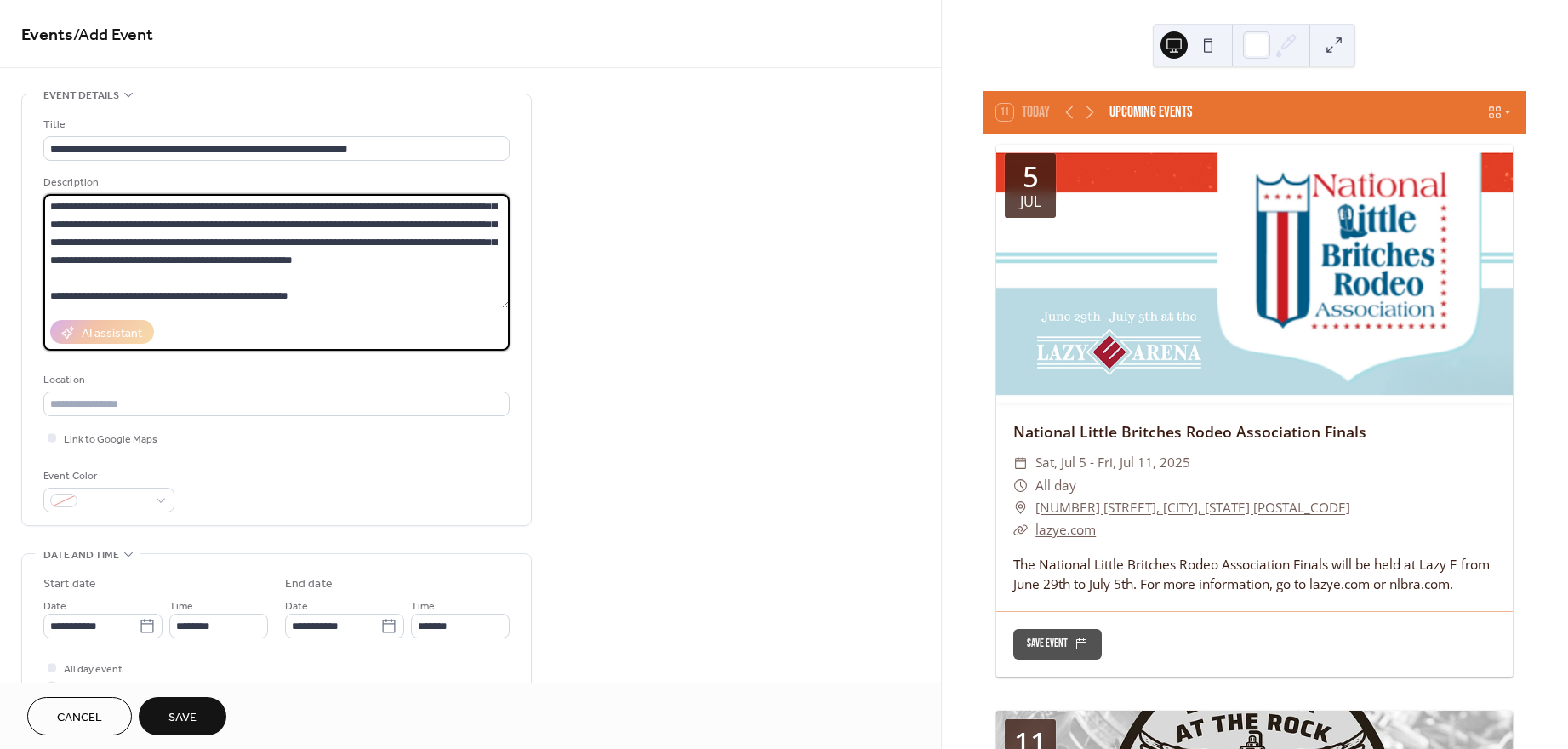 scroll, scrollTop: 105, scrollLeft: 0, axis: vertical 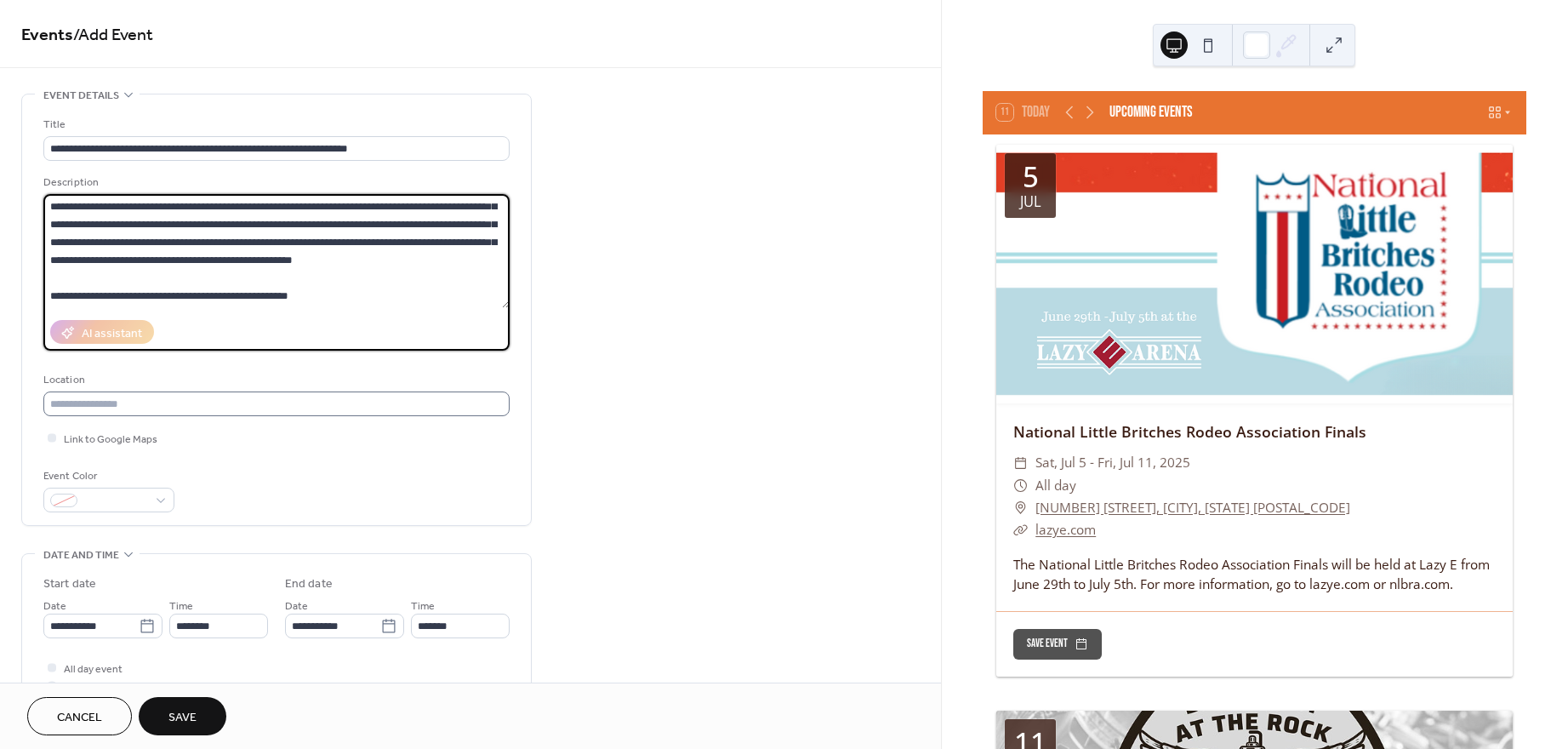 type on "**********" 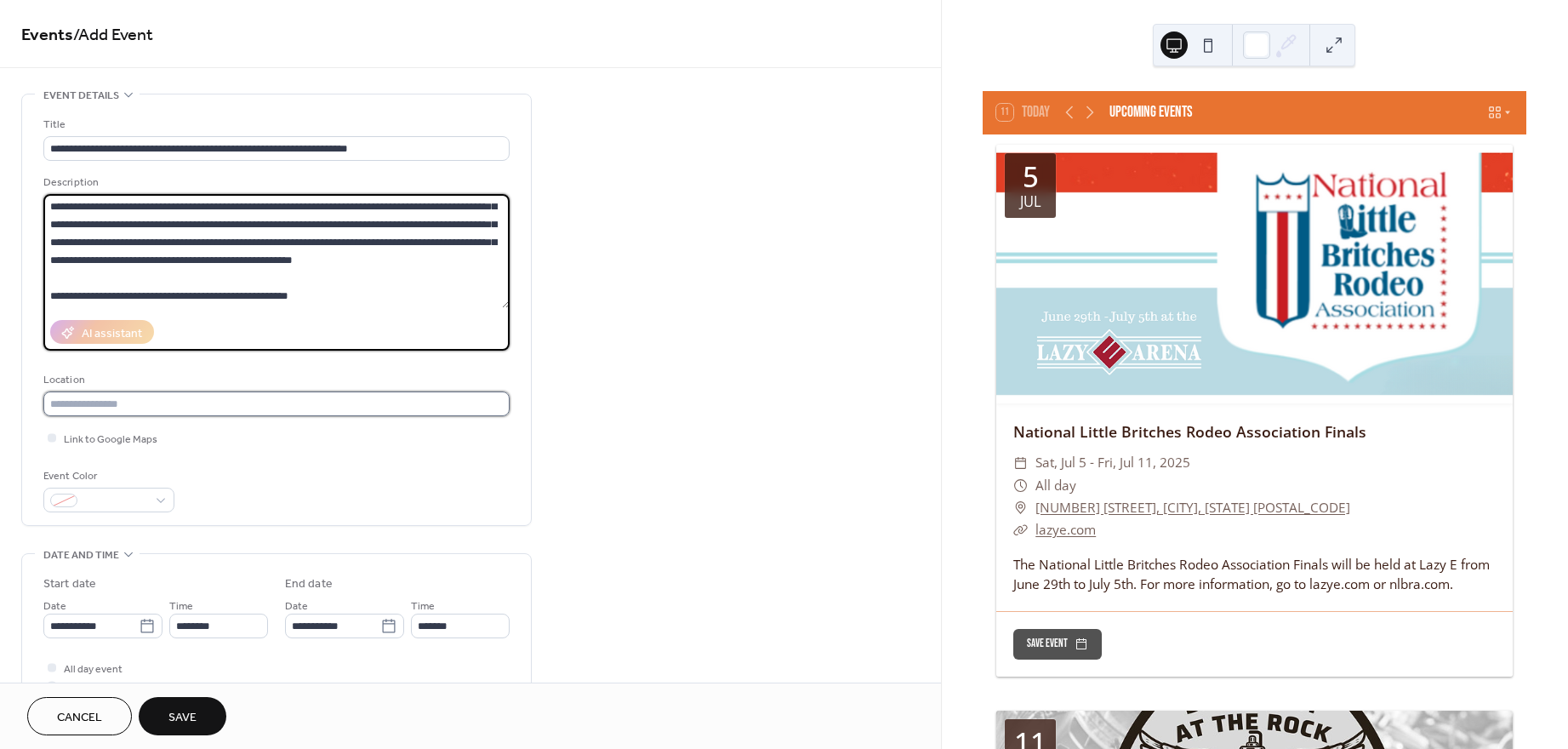 click at bounding box center [277, 403] 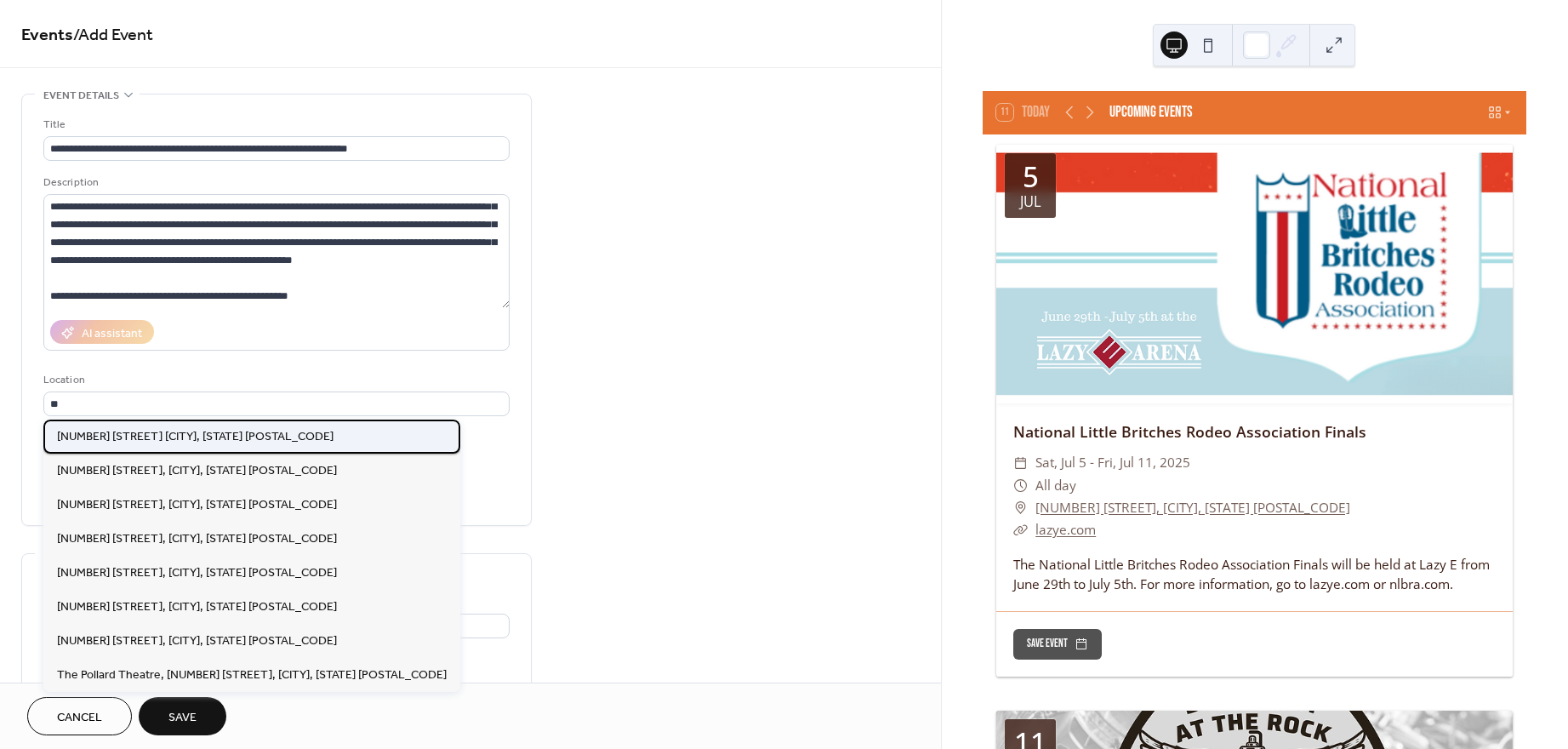 click on "[NUMBER] [STREET] [CITY], [STATE] [POSTAL_CODE]" at bounding box center (195, 437) 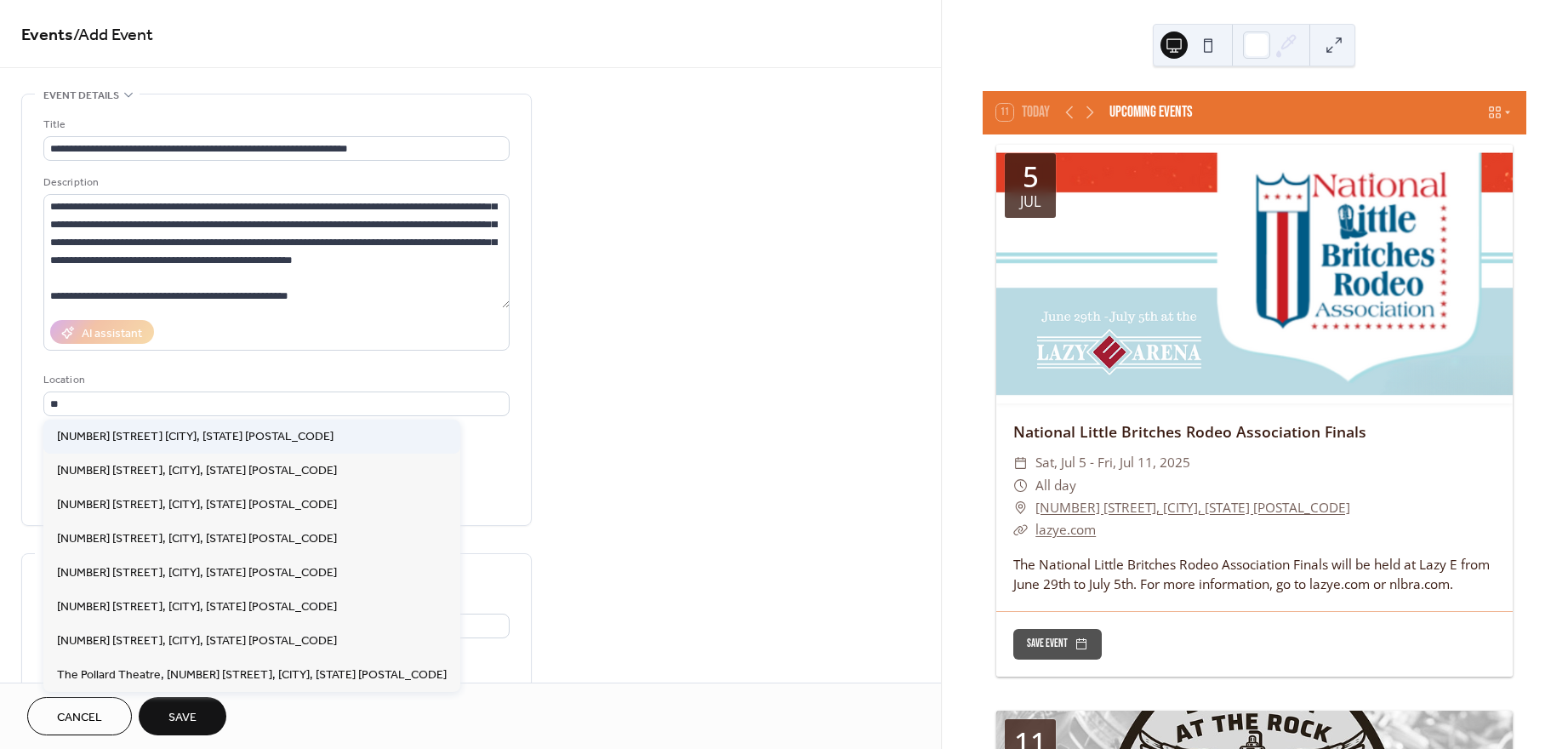 type on "**********" 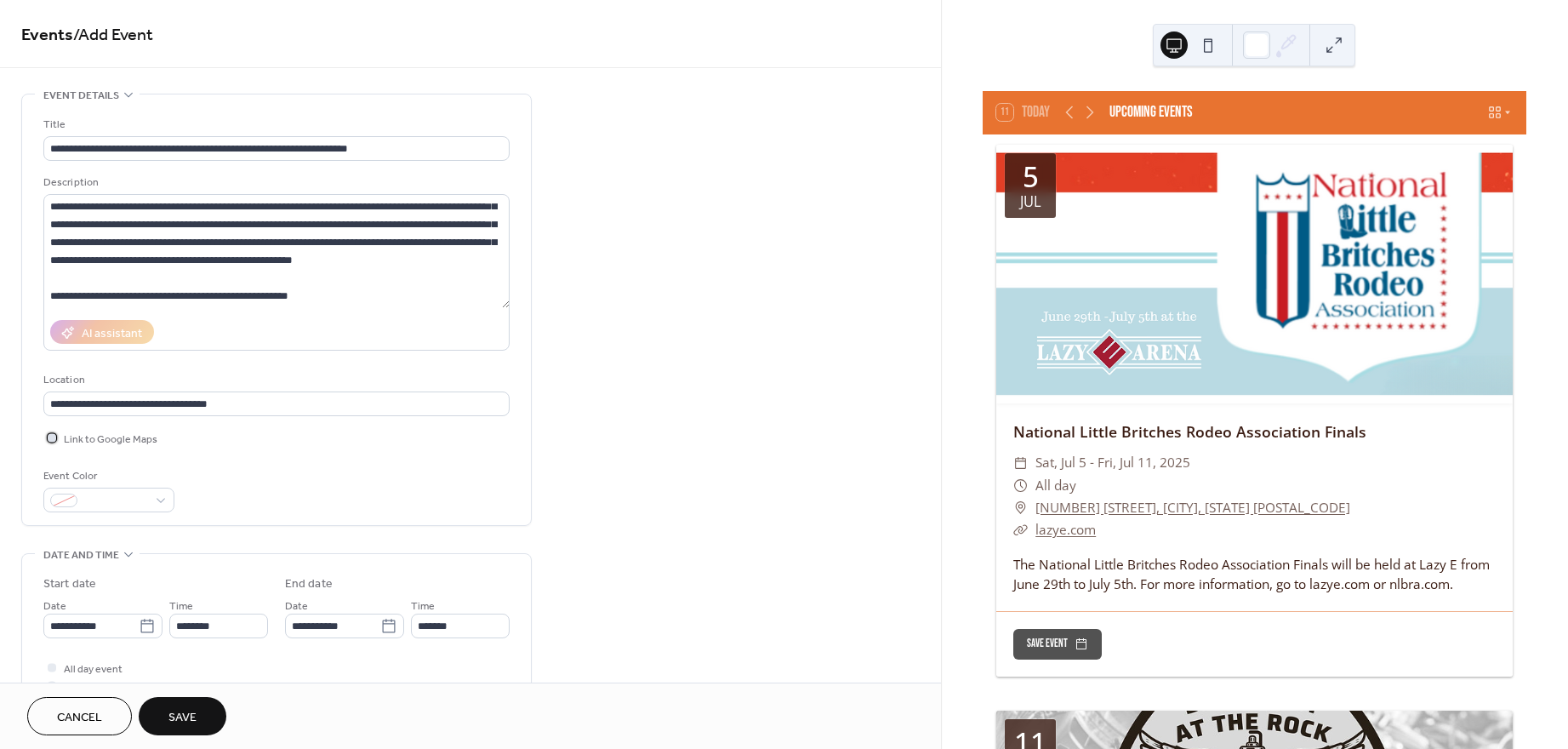 click at bounding box center (52, 437) 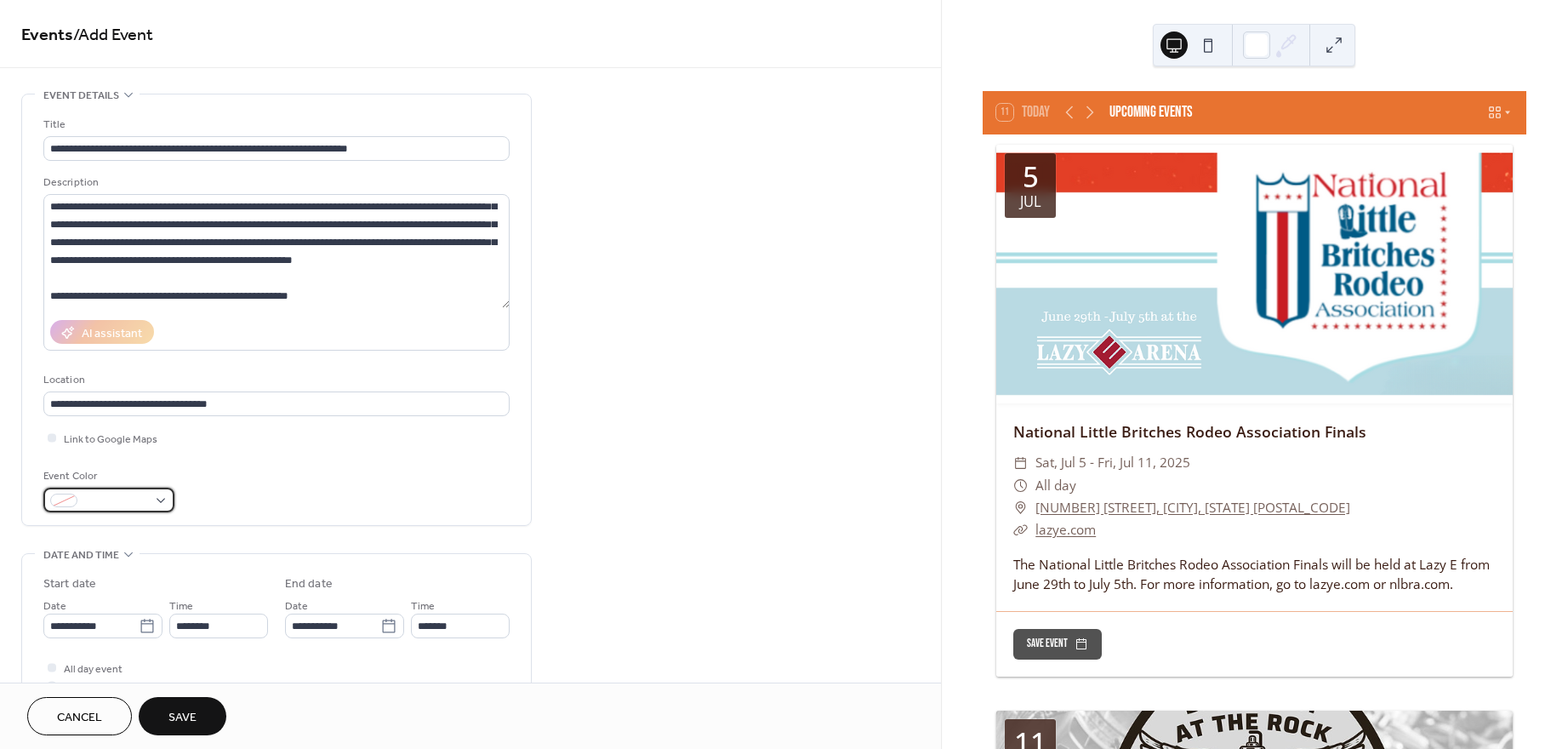 click at bounding box center (109, 500) 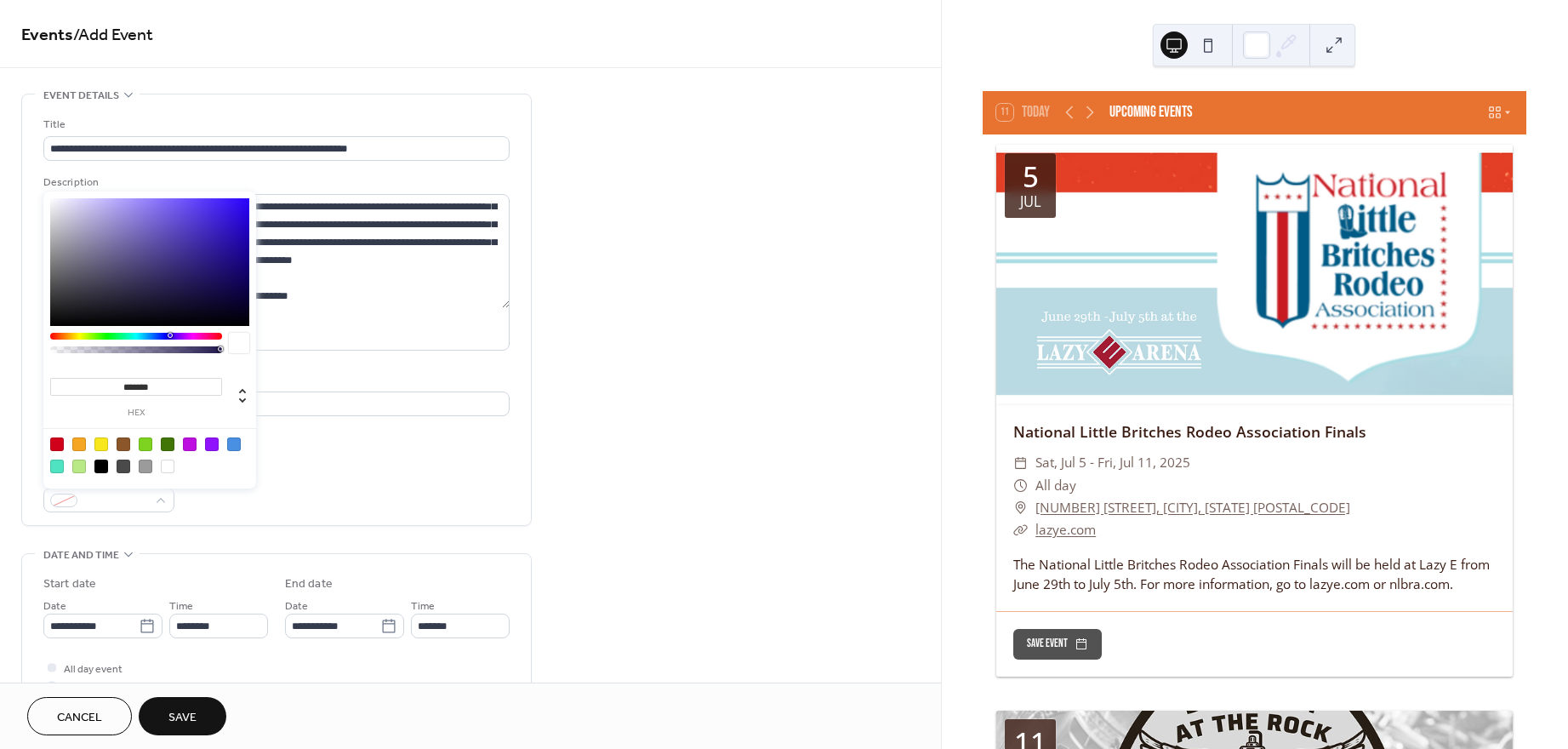 click on "**********" at bounding box center (470, 678) 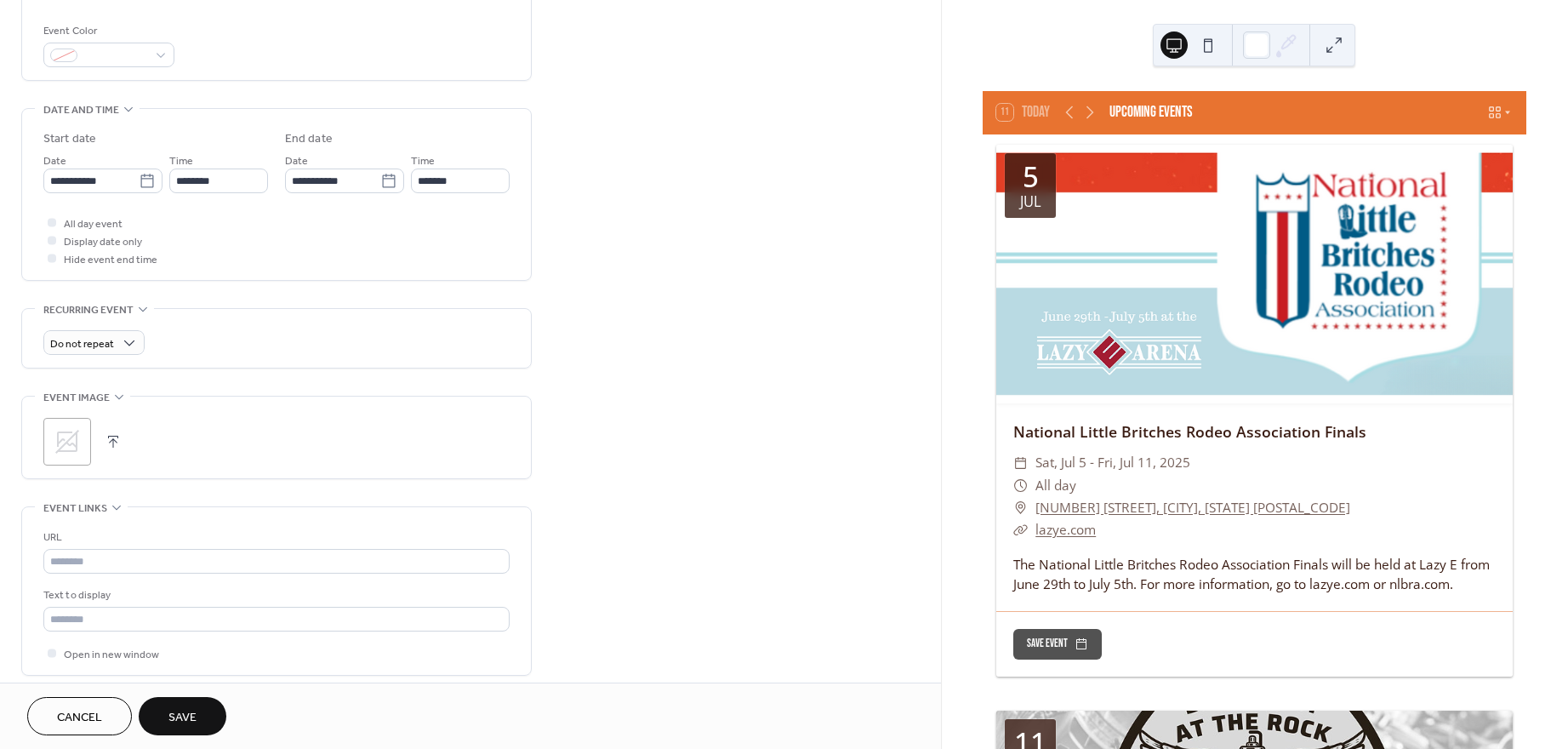 scroll, scrollTop: 448, scrollLeft: 0, axis: vertical 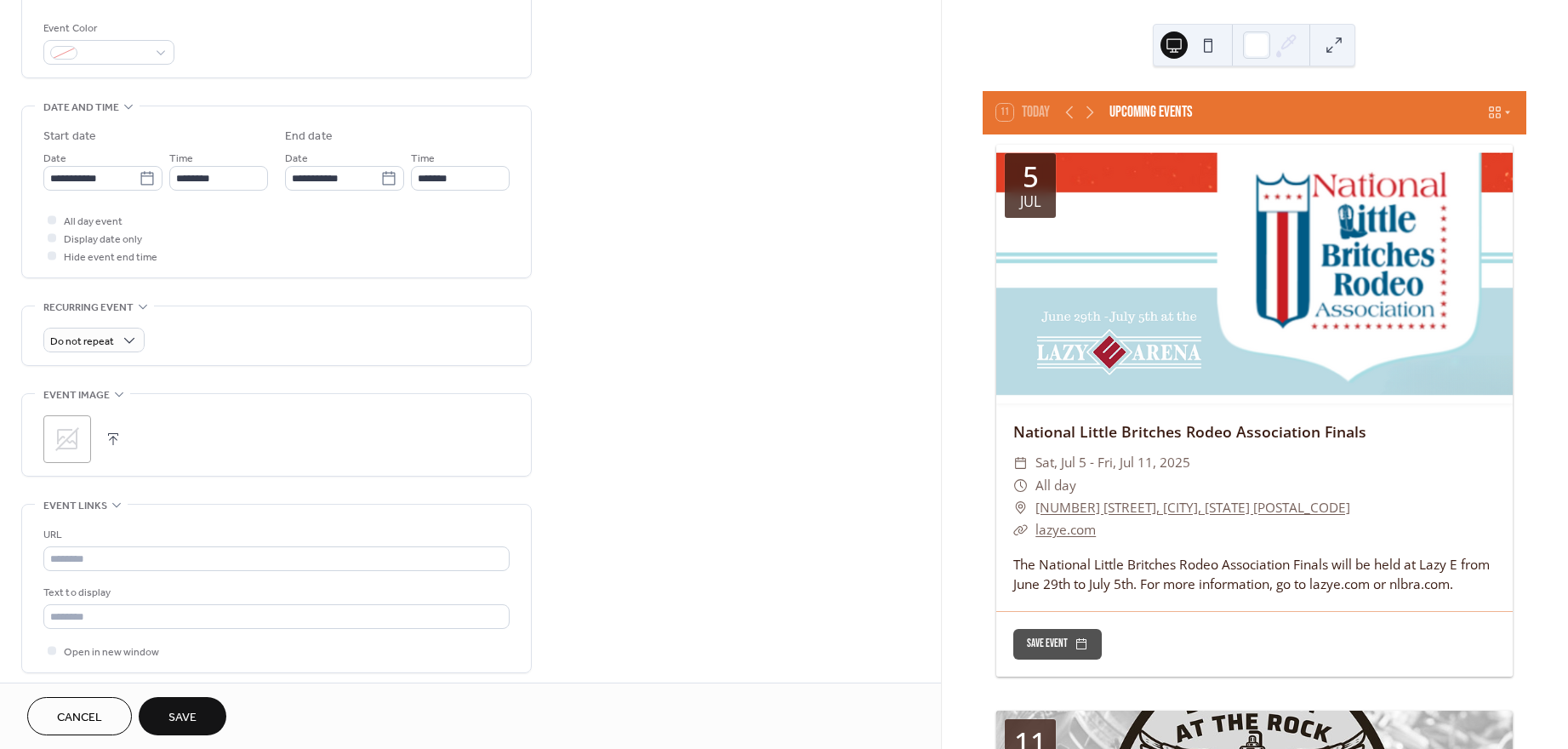 click at bounding box center (113, 439) 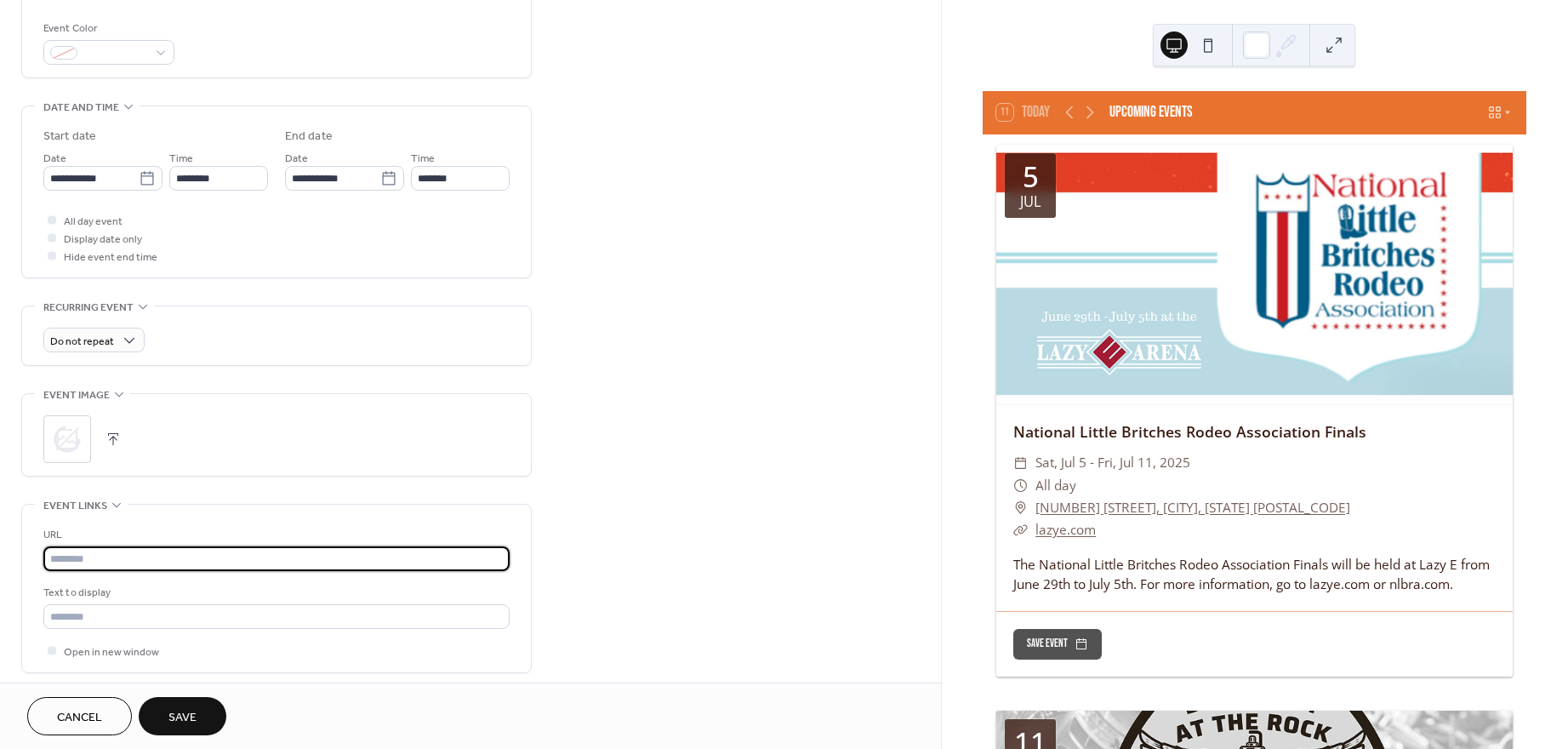 click at bounding box center [277, 558] 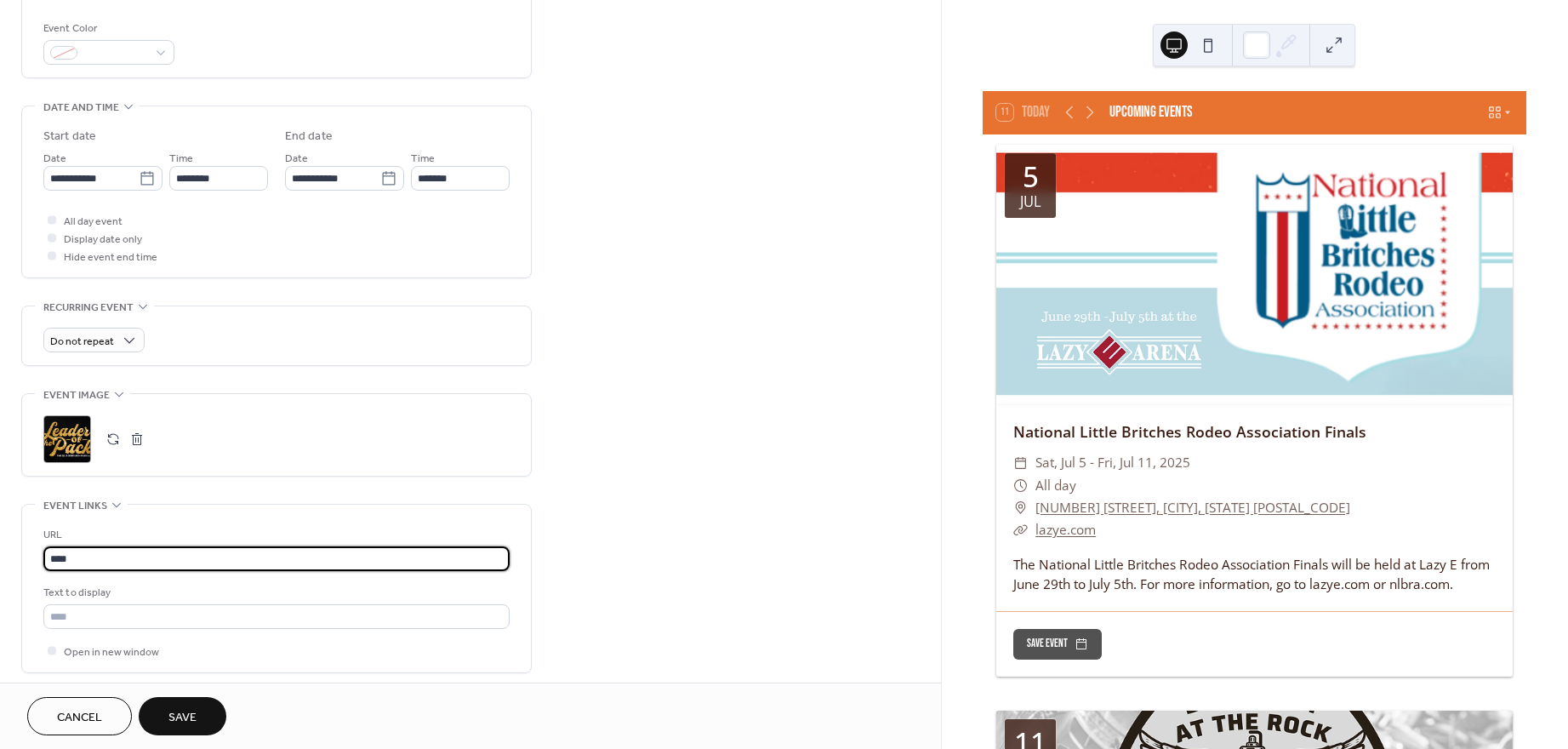 type on "**********" 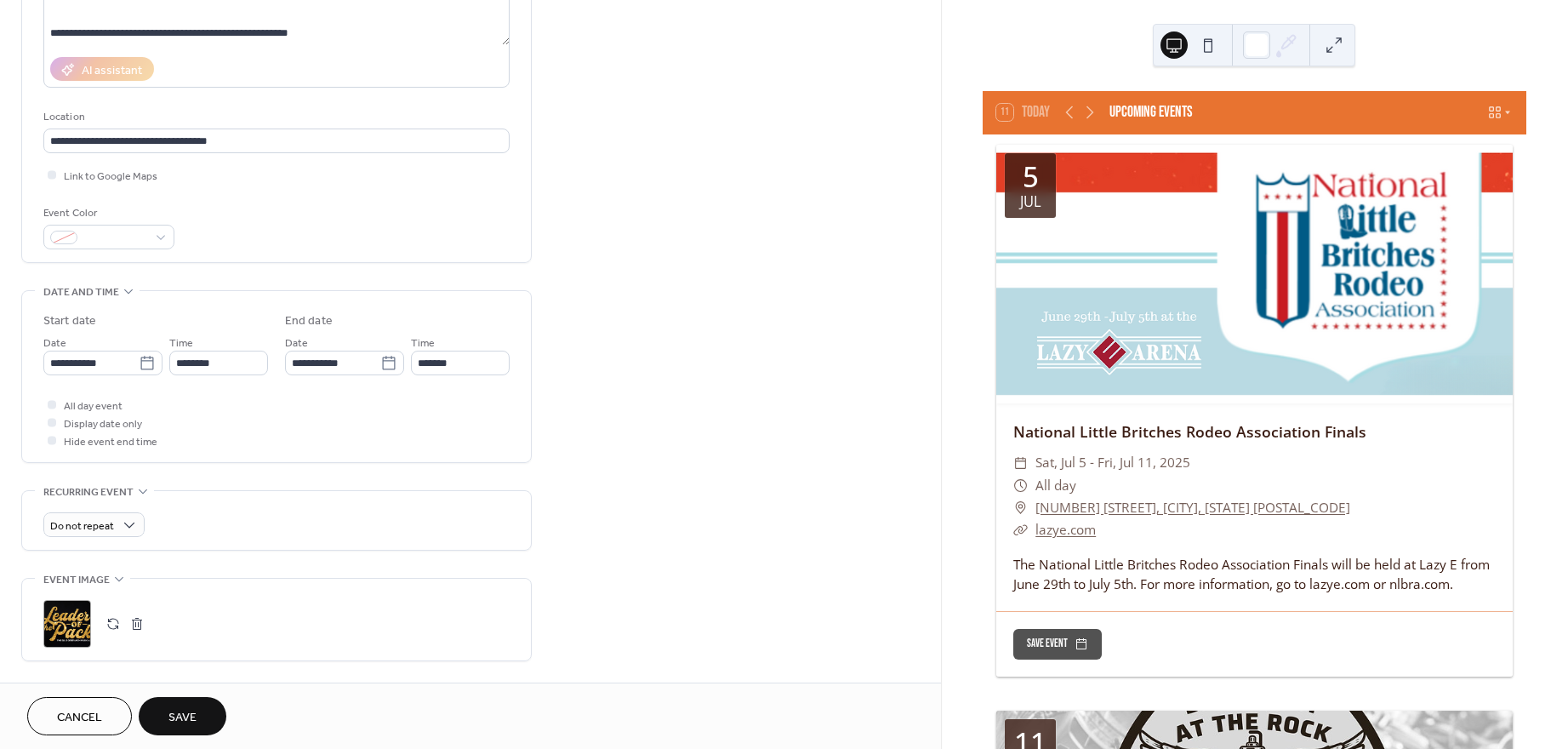 scroll, scrollTop: 281, scrollLeft: 0, axis: vertical 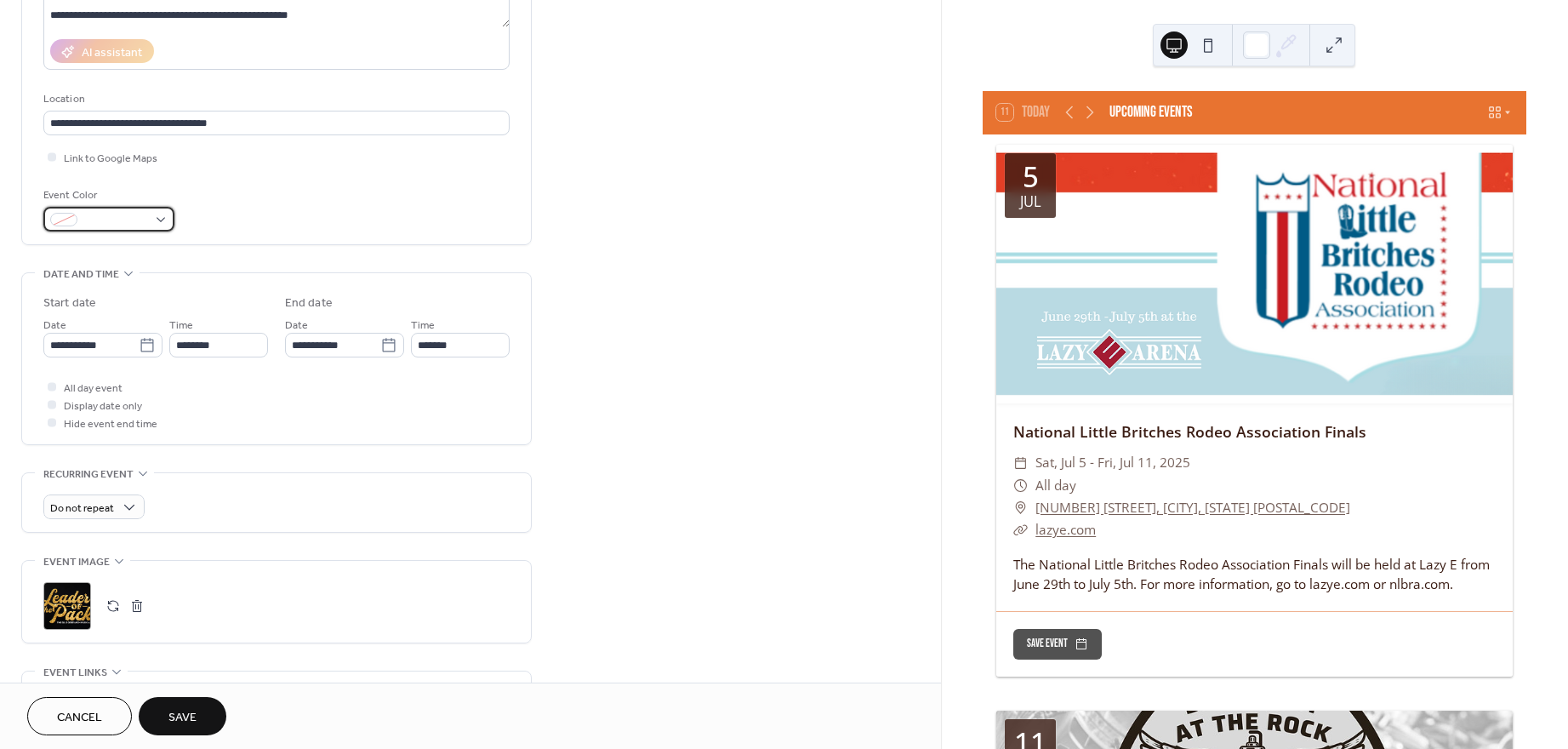 click at bounding box center [109, 219] 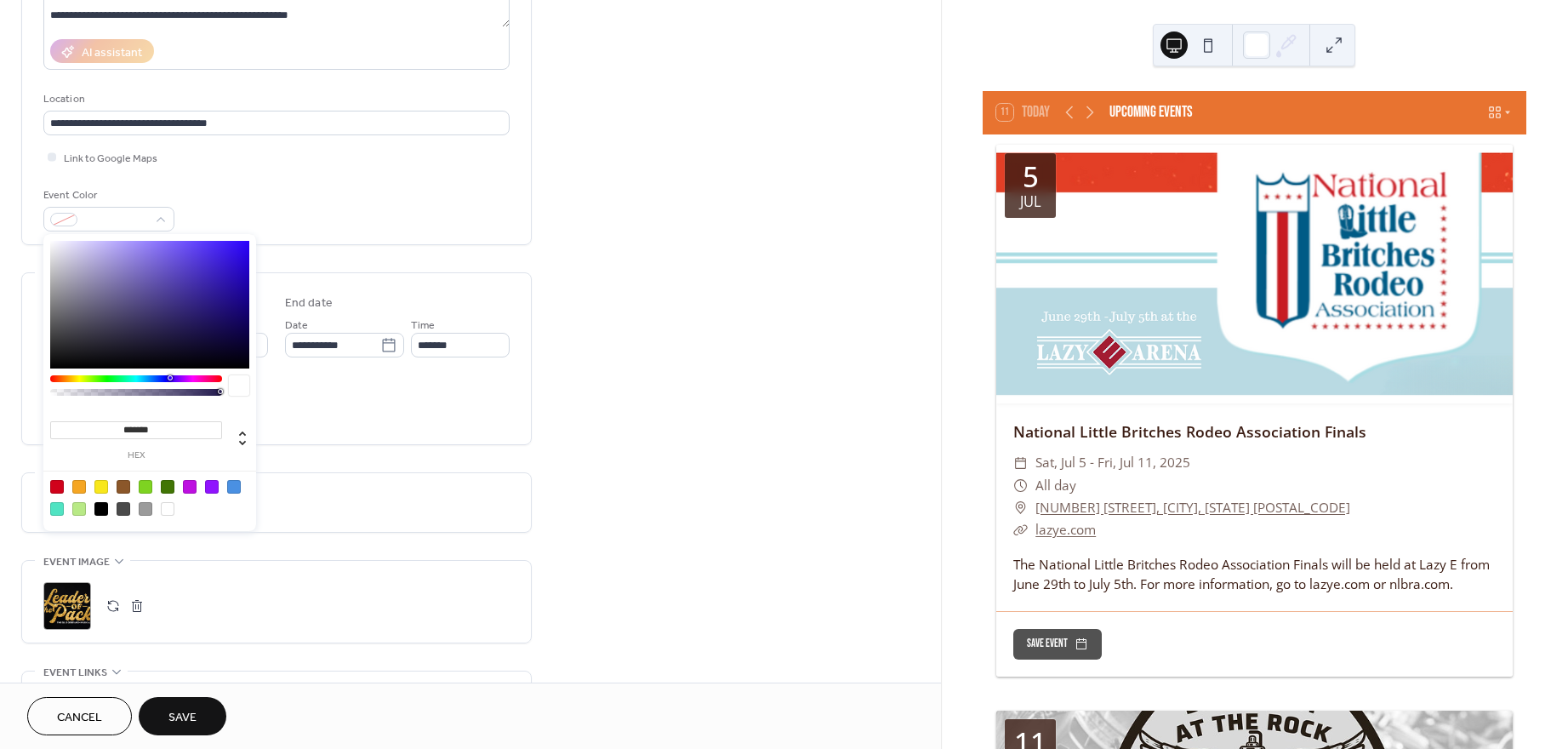 click at bounding box center (57, 487) 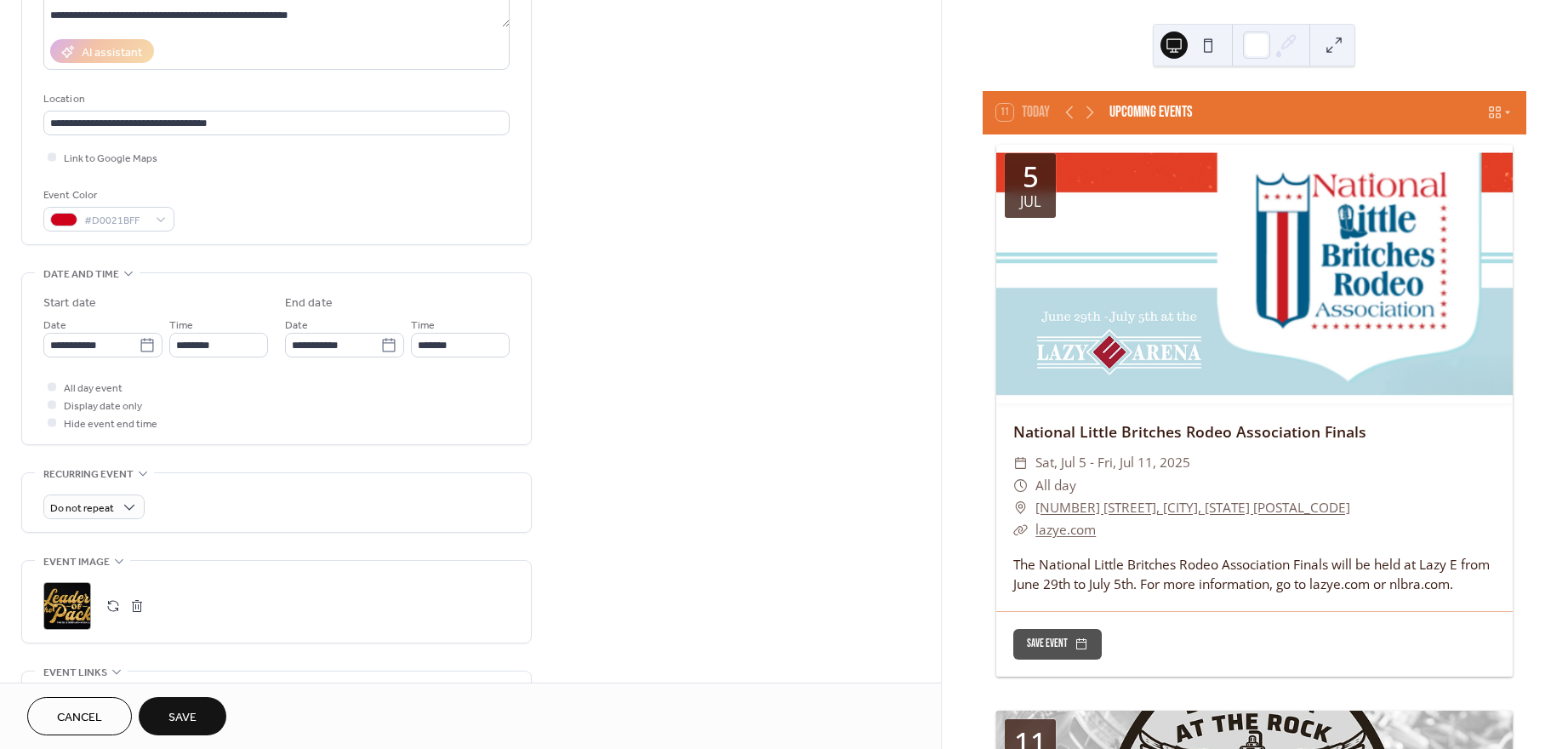 click on "**********" at bounding box center [470, 397] 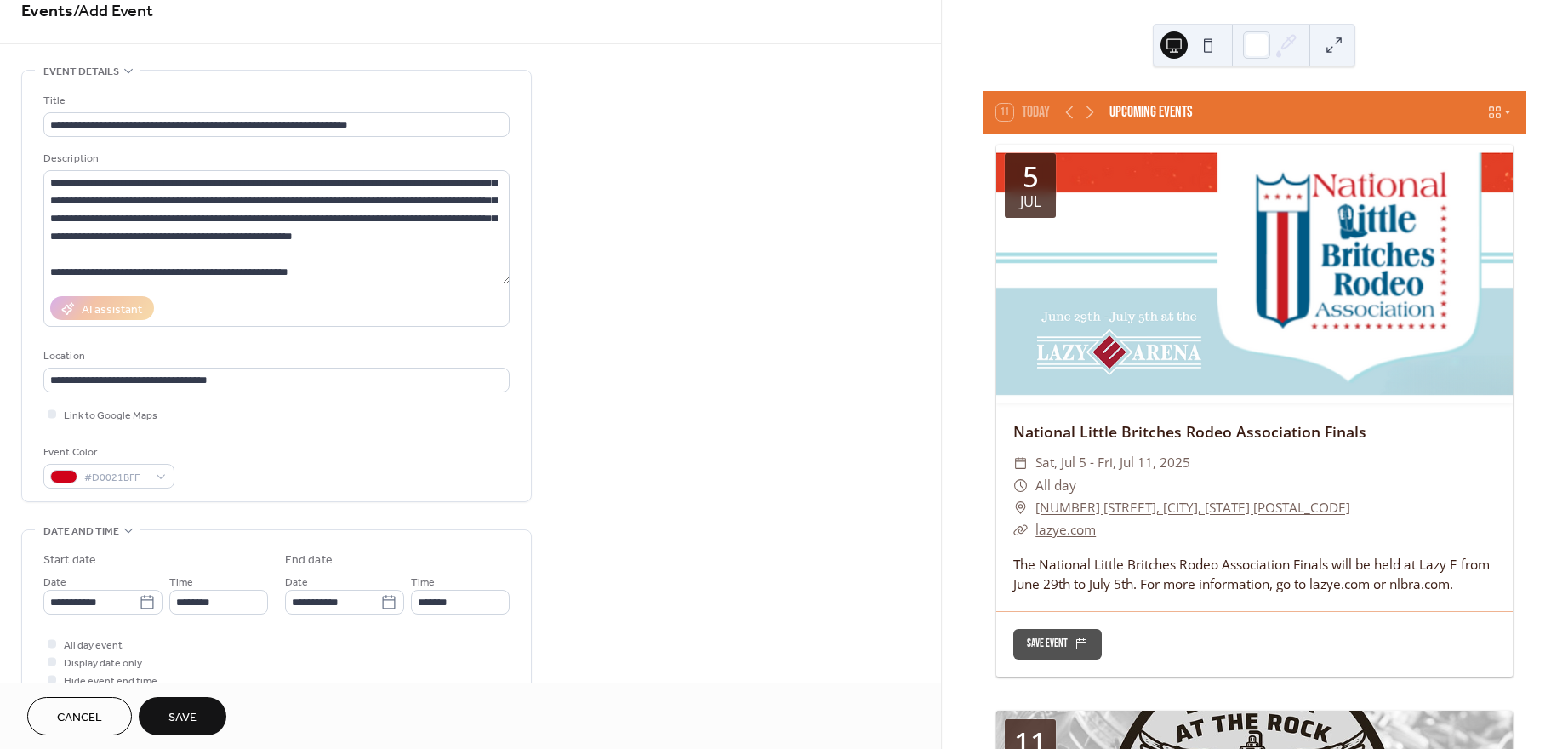 scroll, scrollTop: 16, scrollLeft: 0, axis: vertical 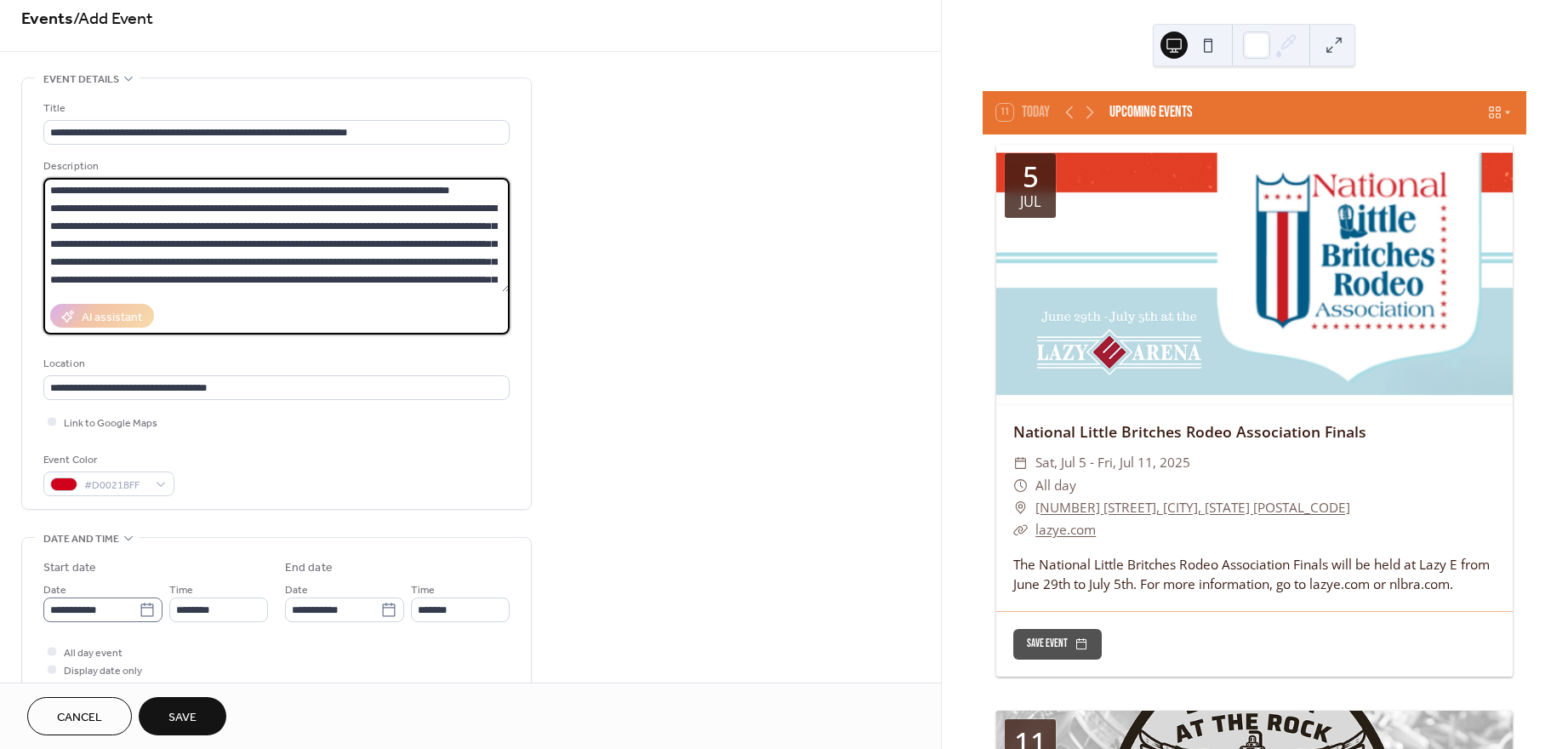 click 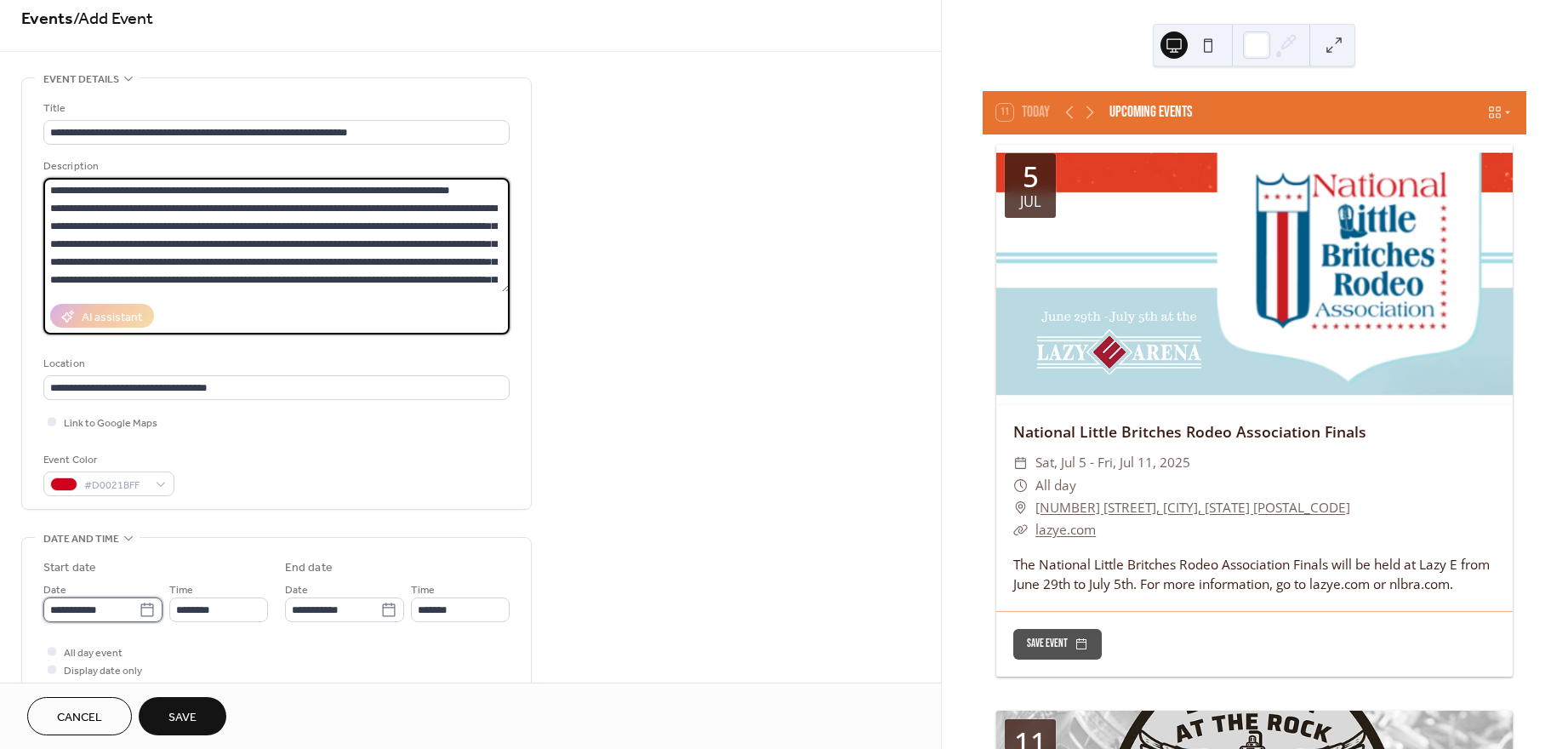 click on "**********" at bounding box center (91, 609) 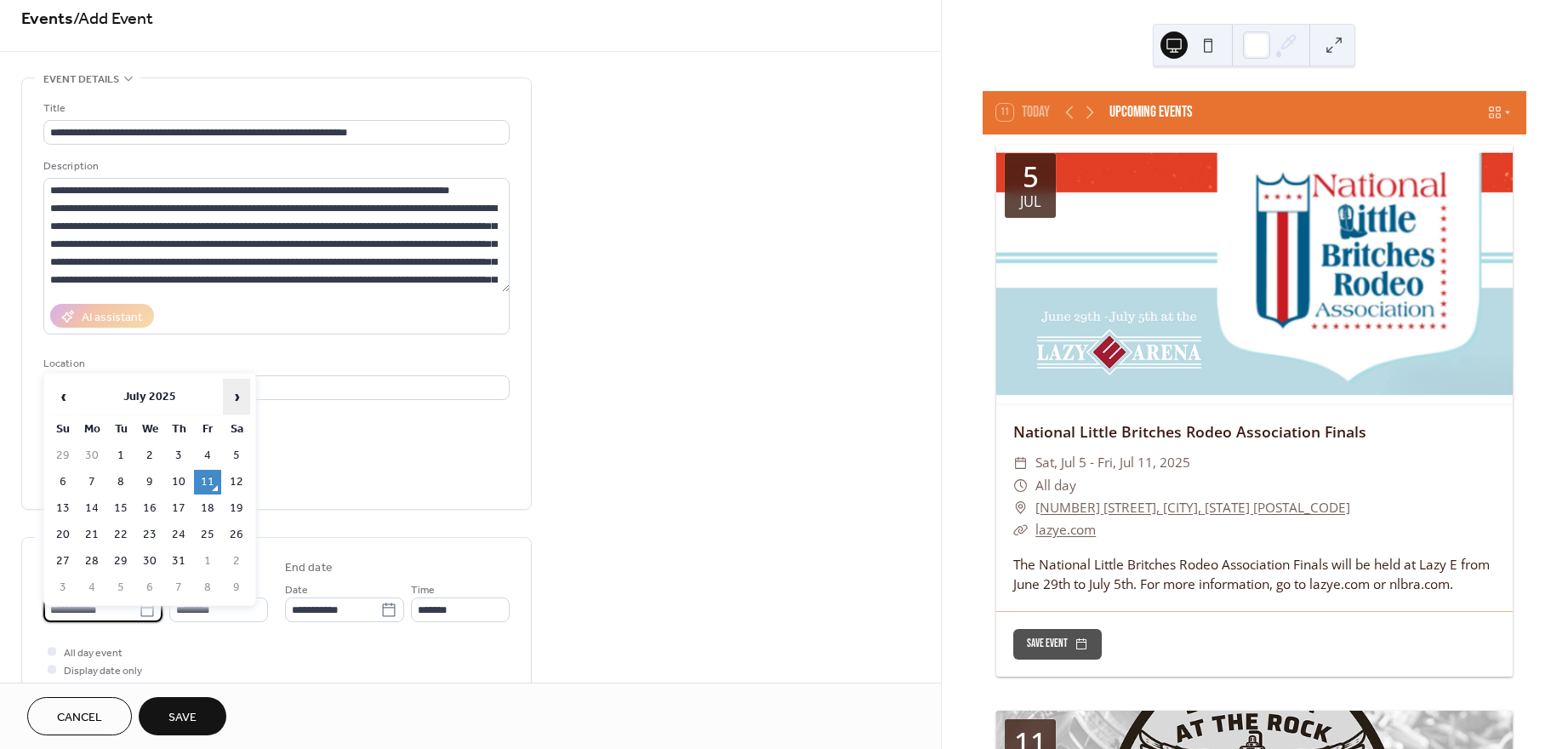 click on "›" at bounding box center (237, 397) 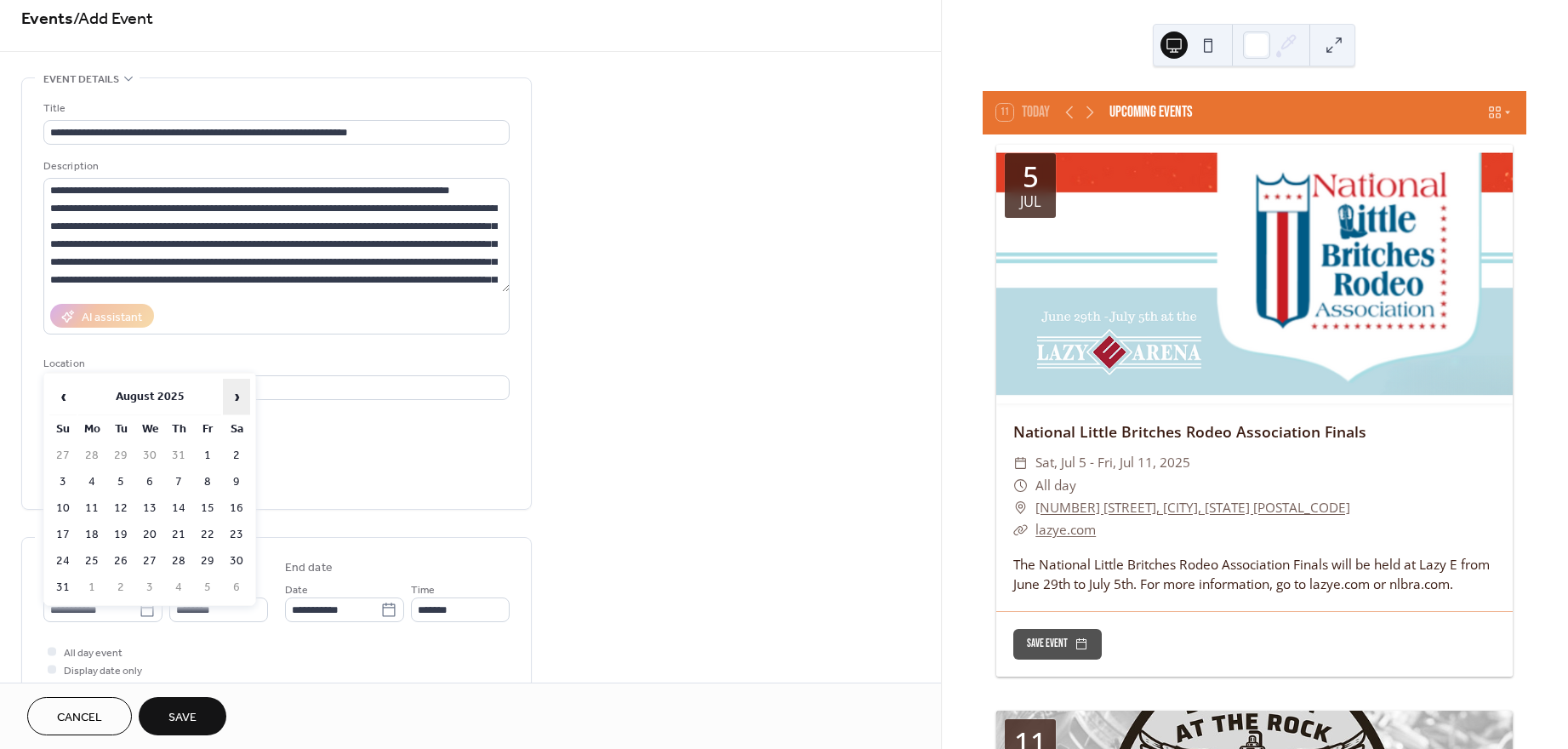 click on "›" at bounding box center (237, 397) 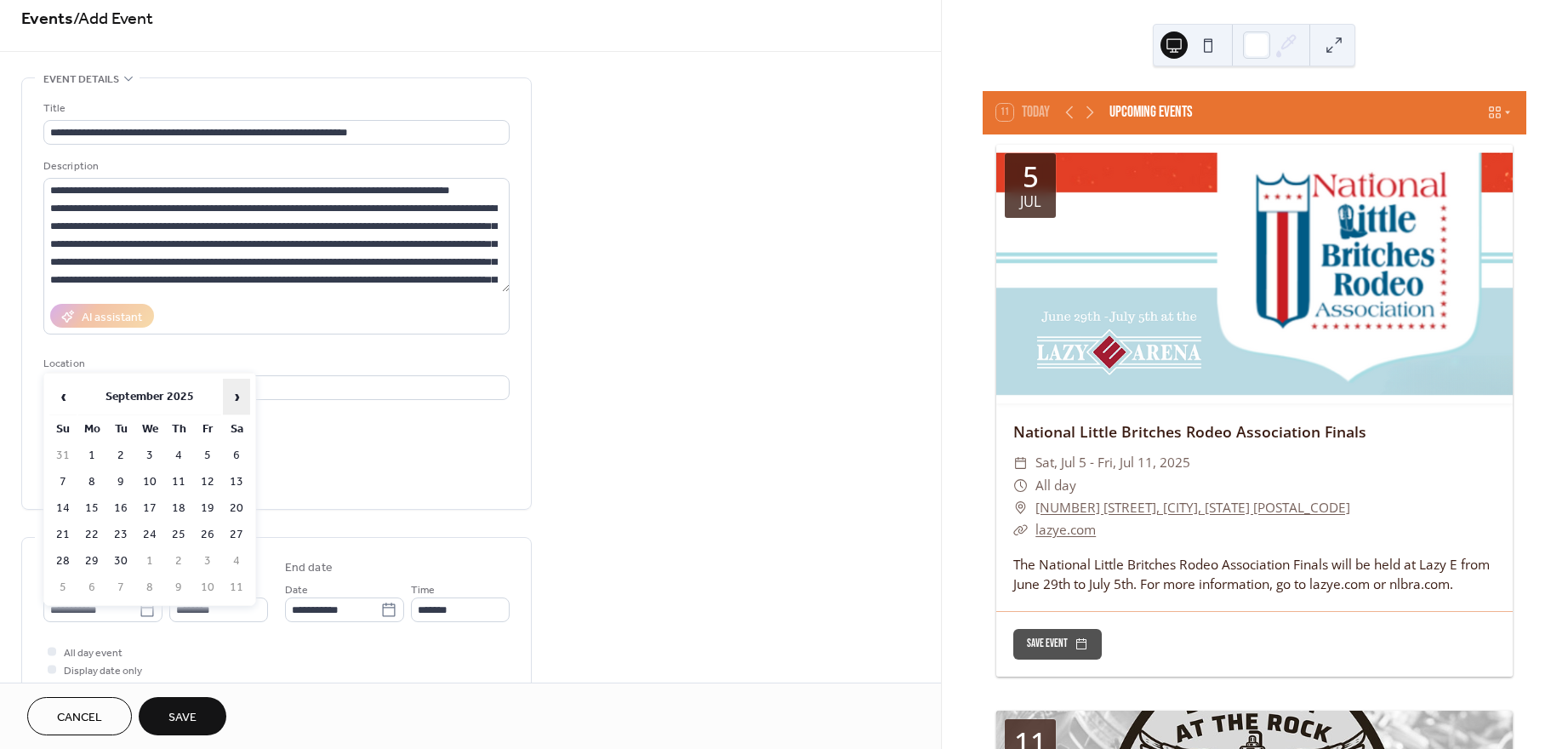 click on "›" at bounding box center [237, 397] 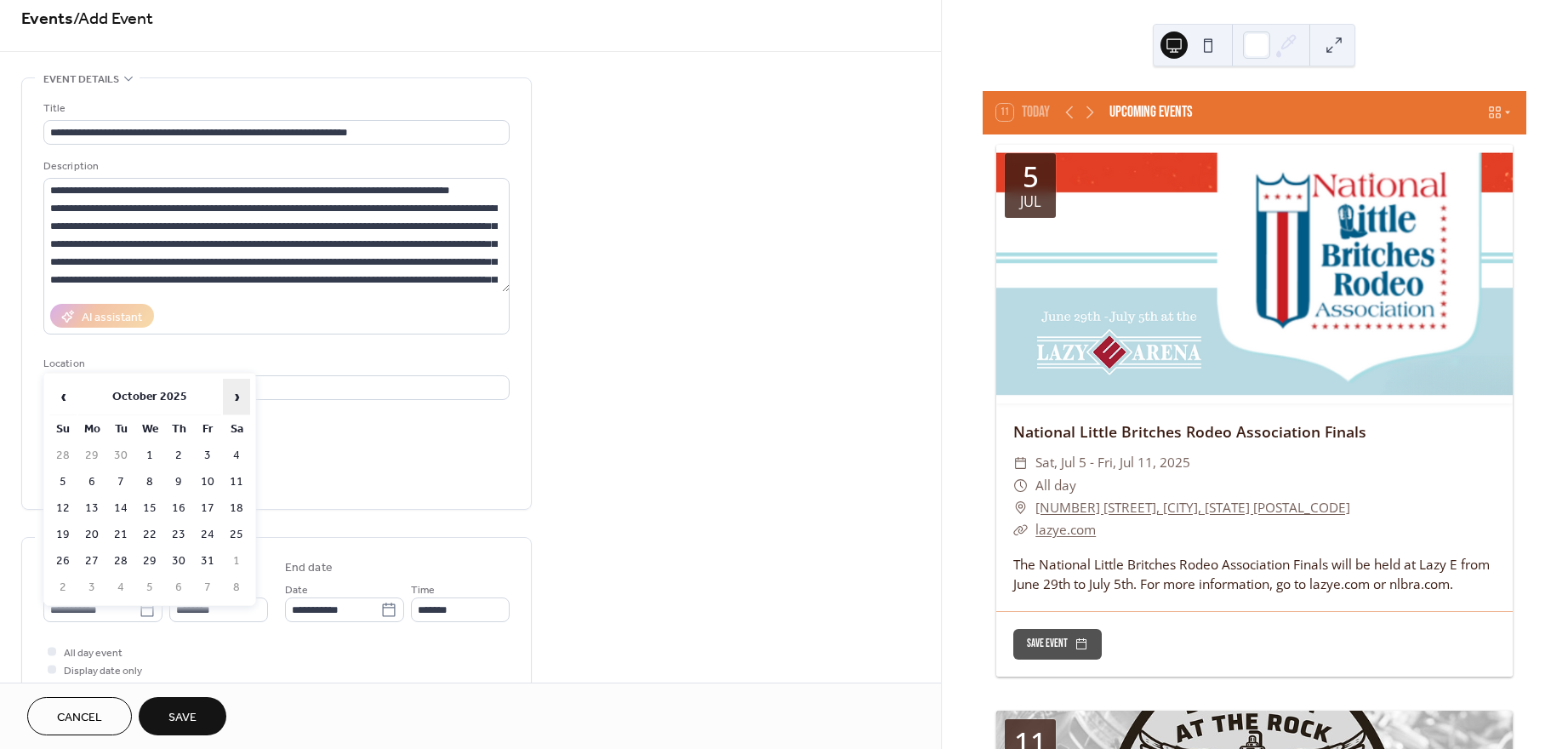click on "›" at bounding box center [237, 397] 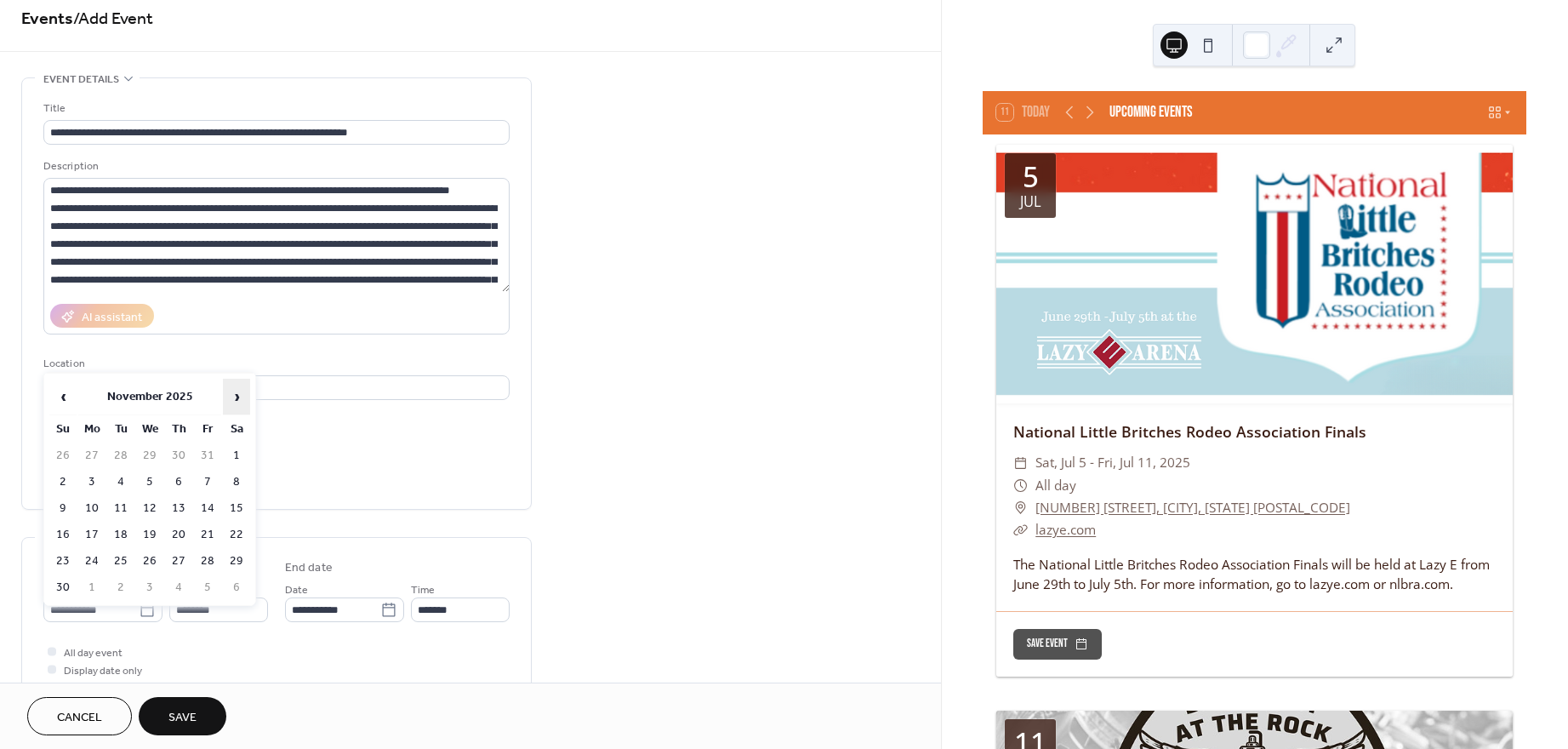 click on "›" at bounding box center [237, 397] 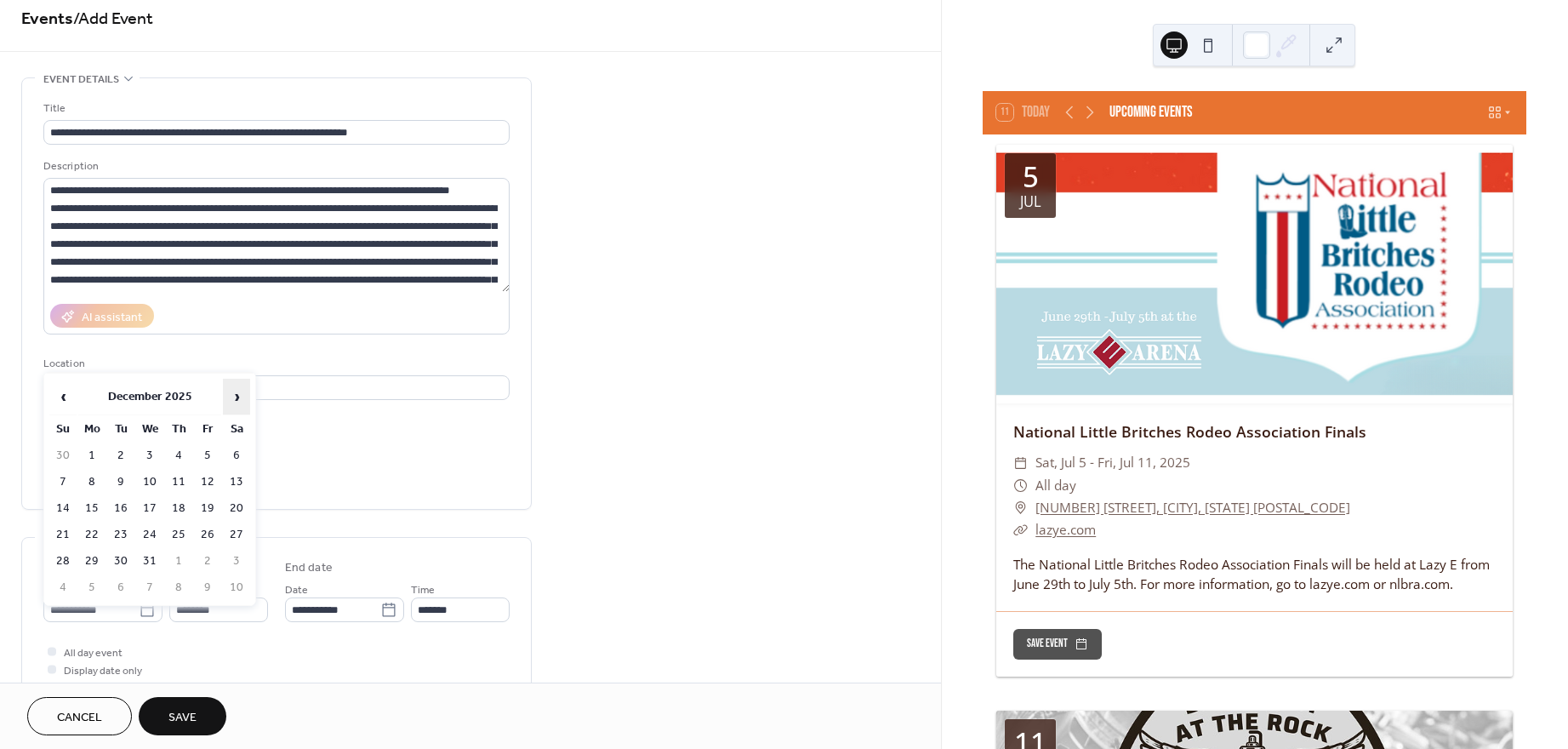 click on "›" at bounding box center (237, 397) 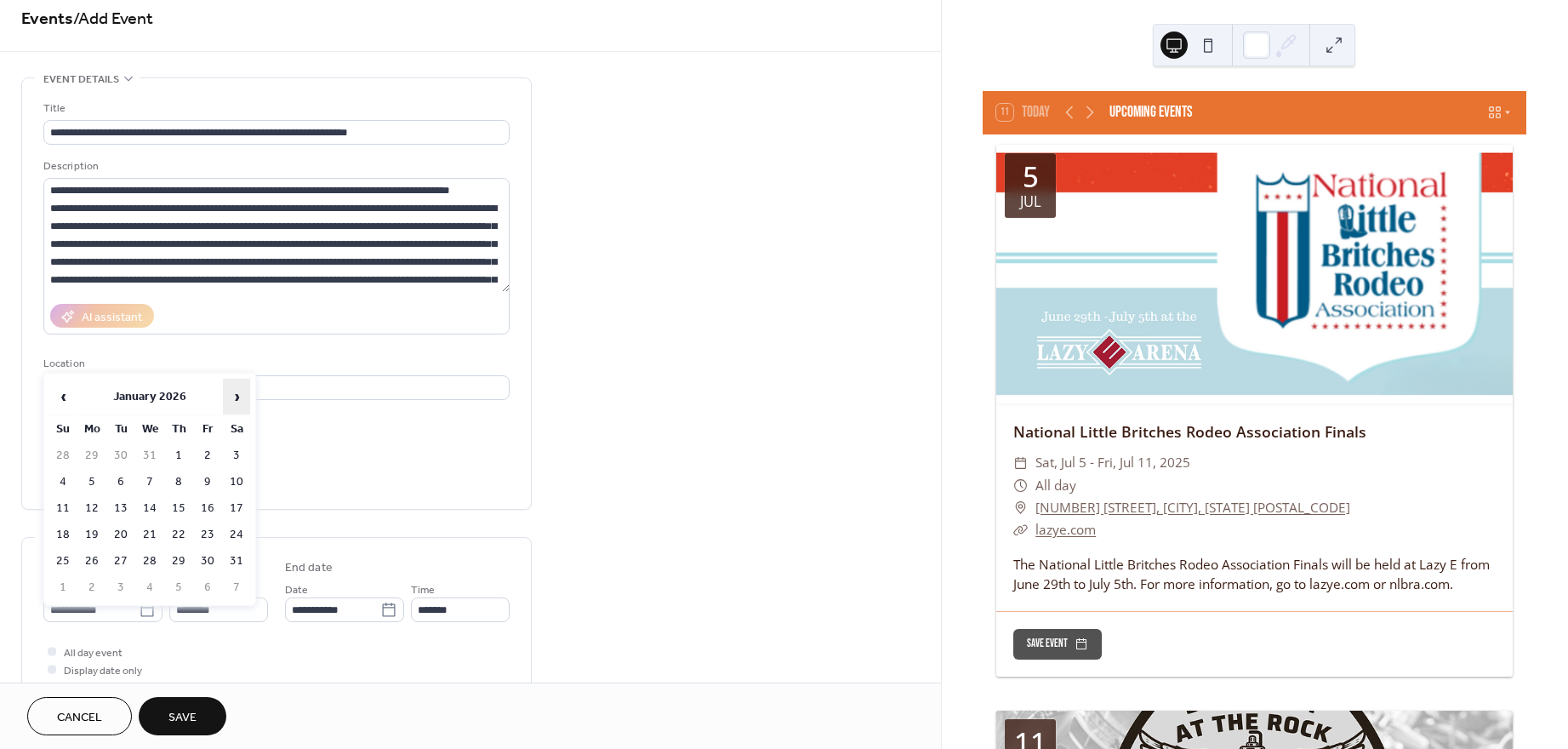 click on "›" at bounding box center (237, 397) 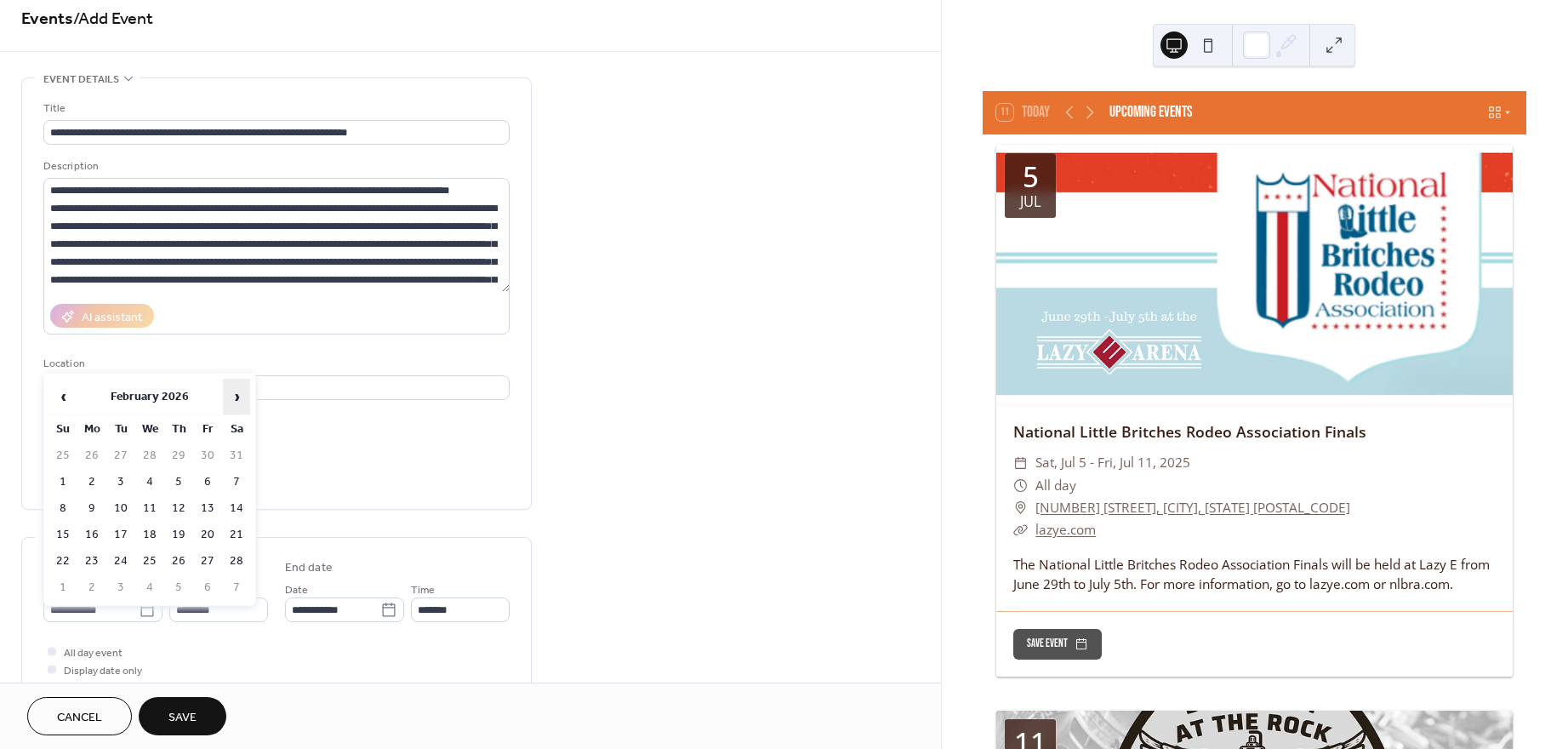 click on "›" at bounding box center (237, 397) 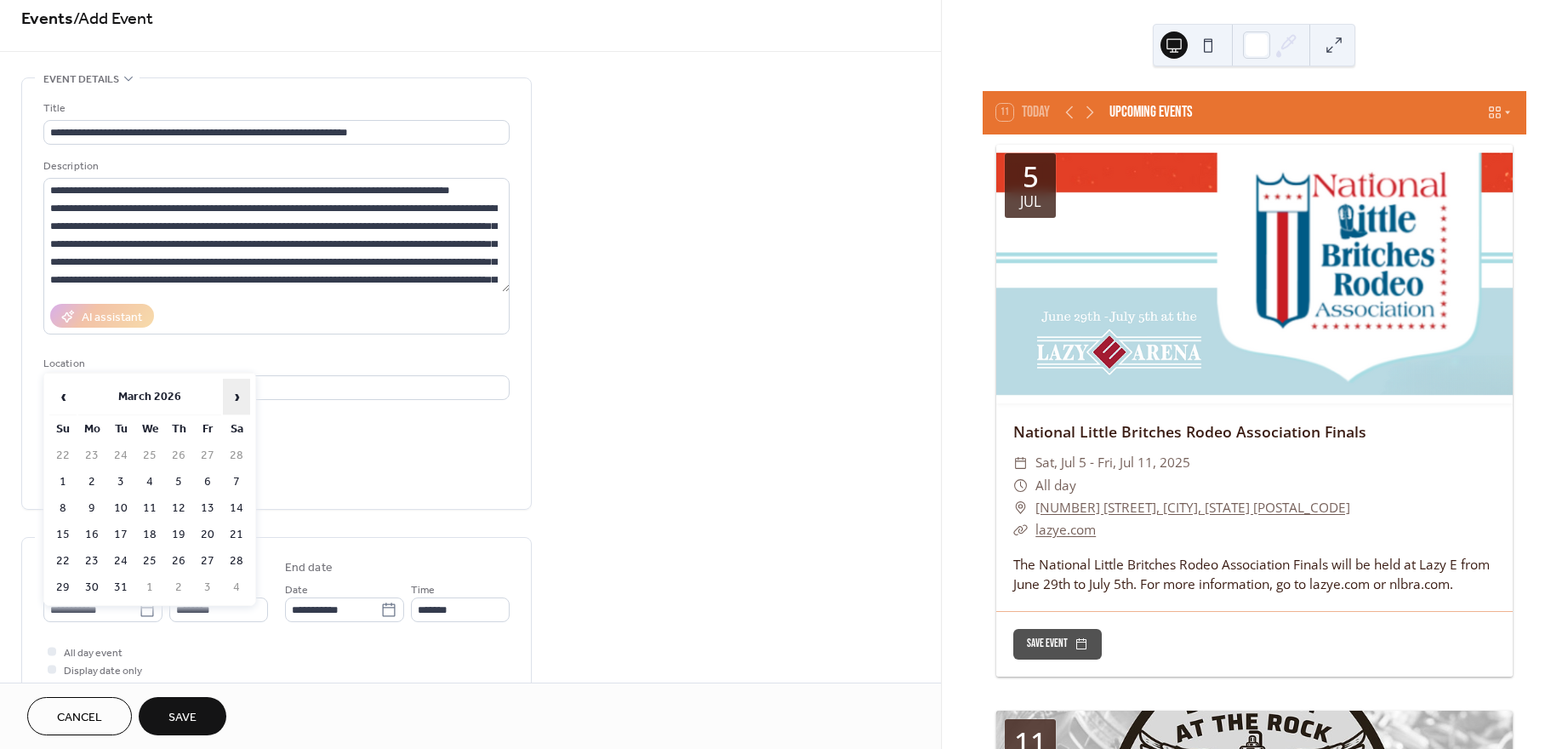 click on "›" at bounding box center (237, 397) 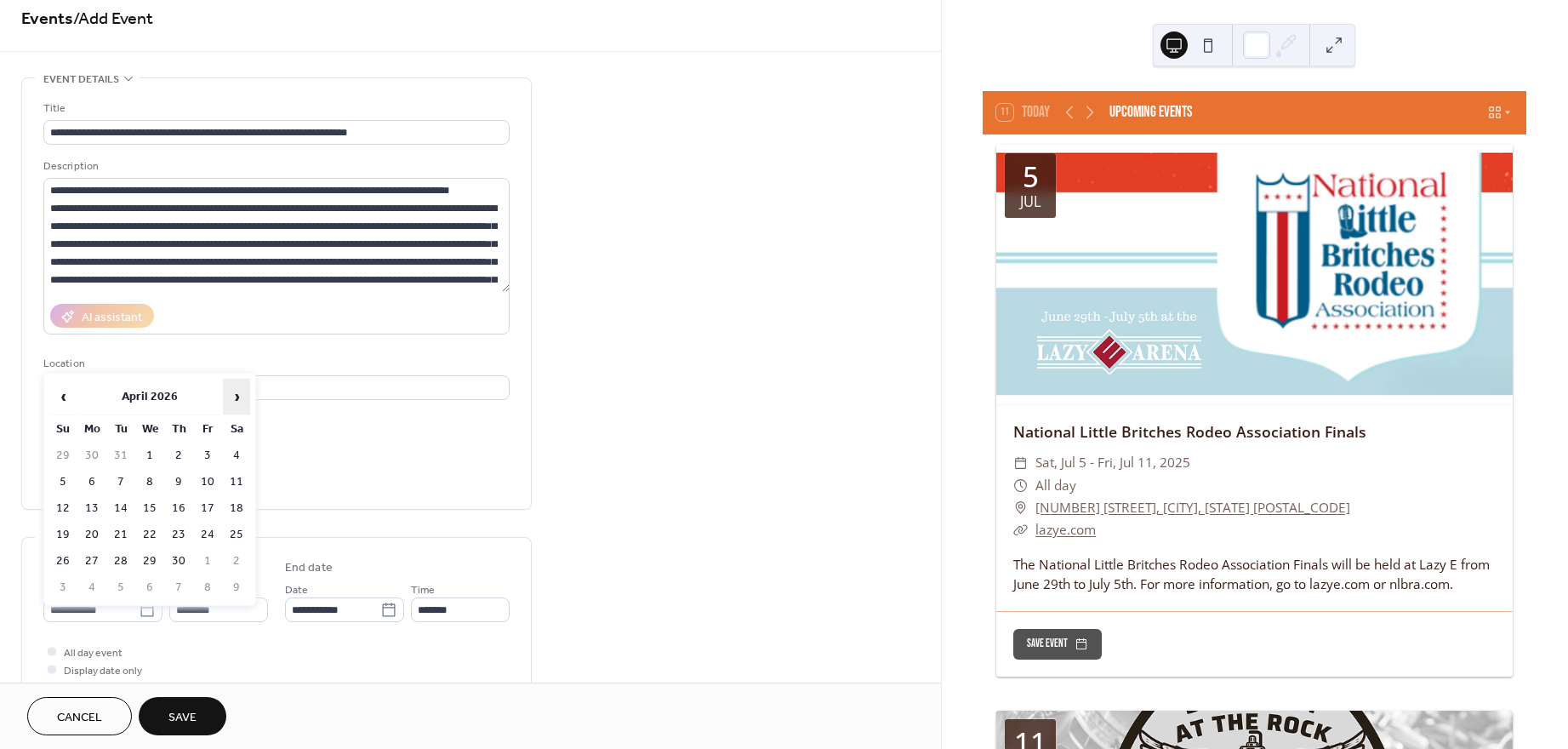 click on "›" at bounding box center (237, 397) 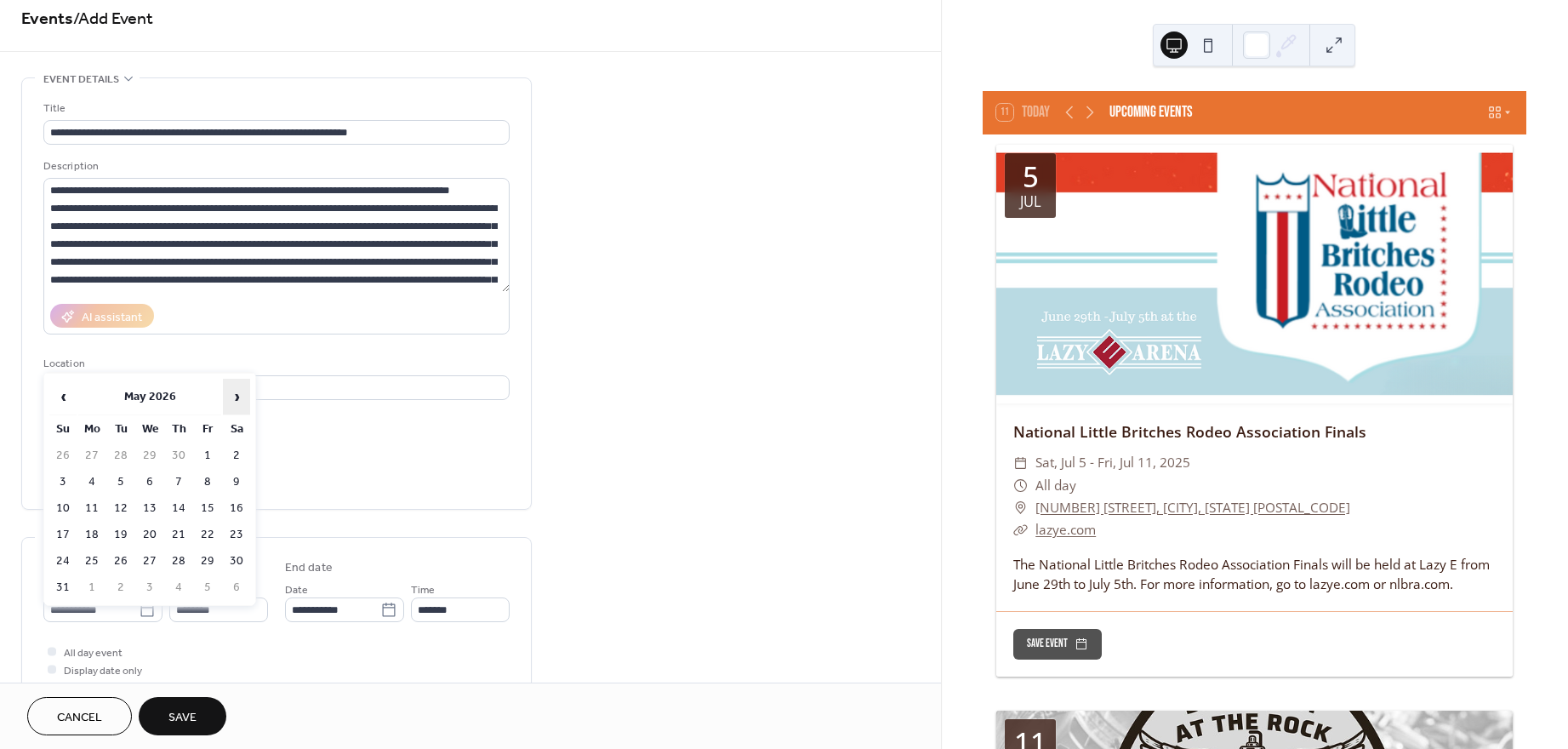 click on "›" at bounding box center [237, 397] 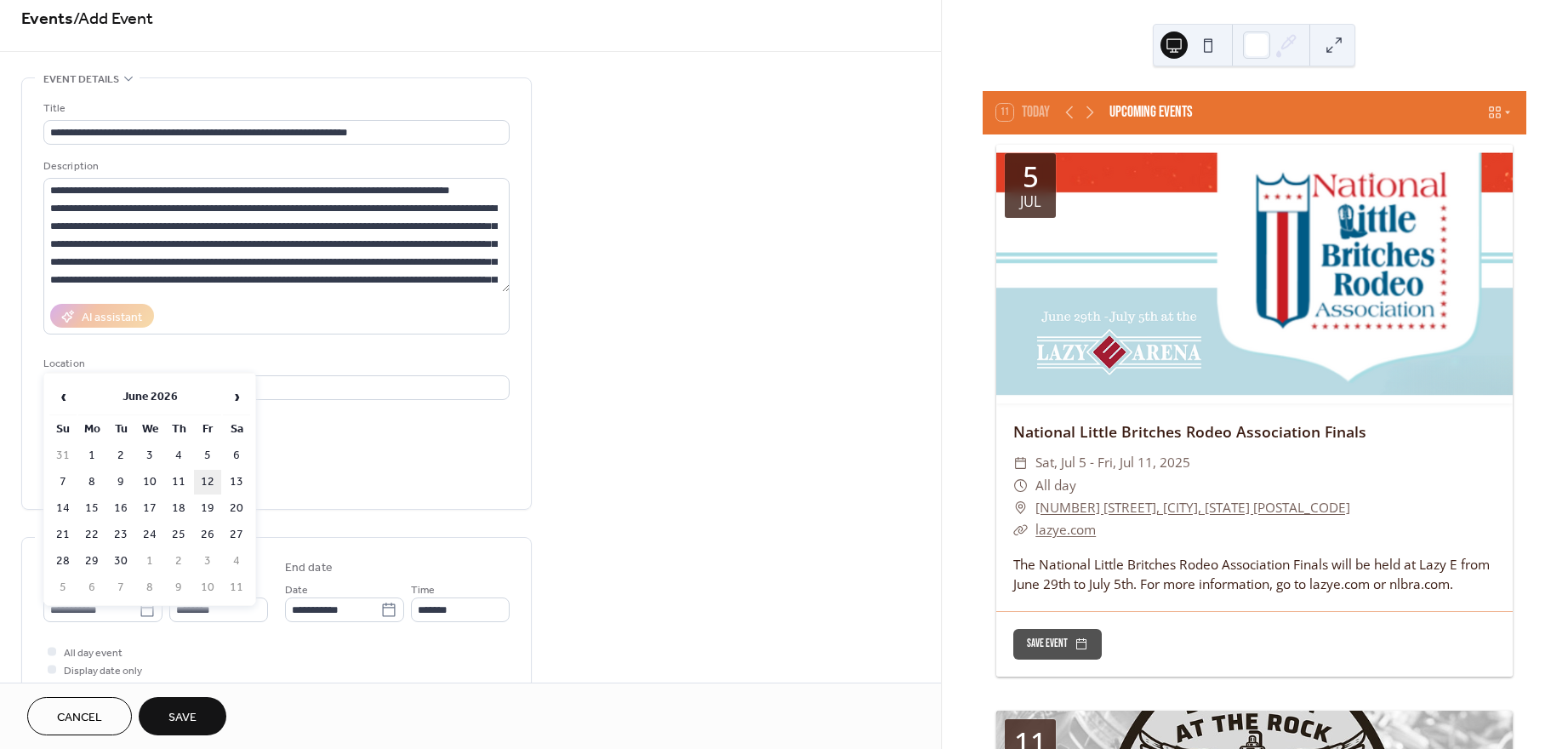 click on "12" at bounding box center [208, 482] 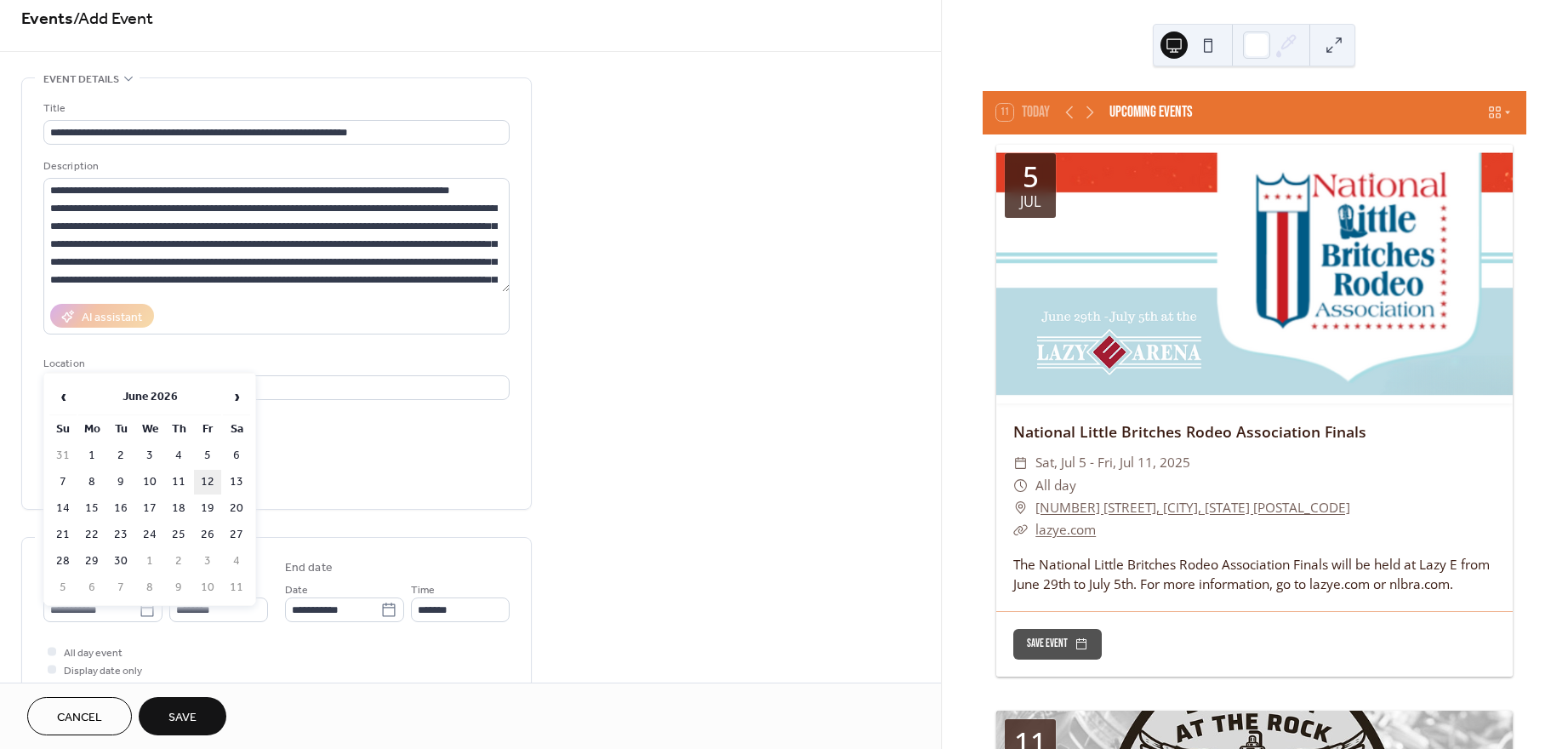 type on "**********" 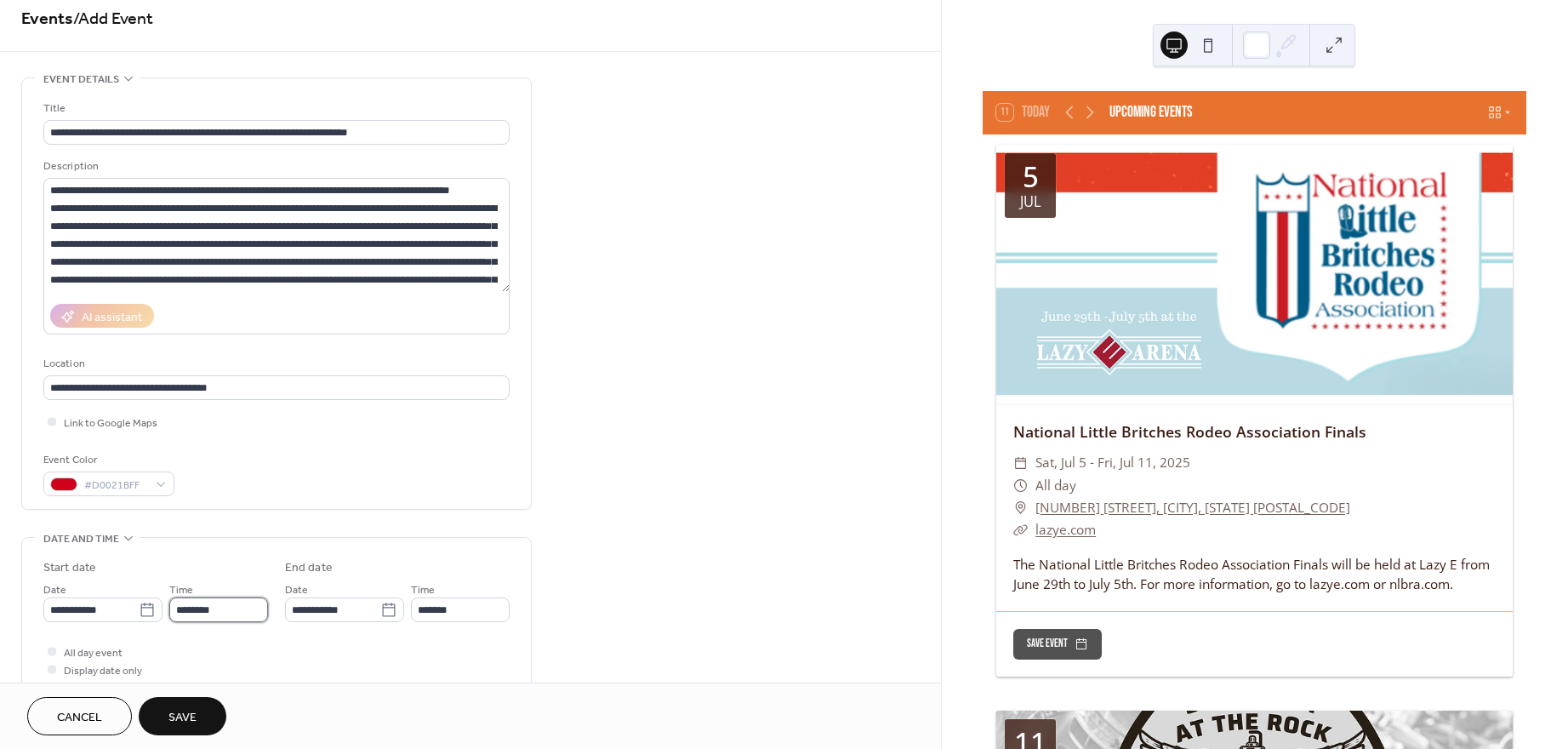 click on "********" at bounding box center (219, 609) 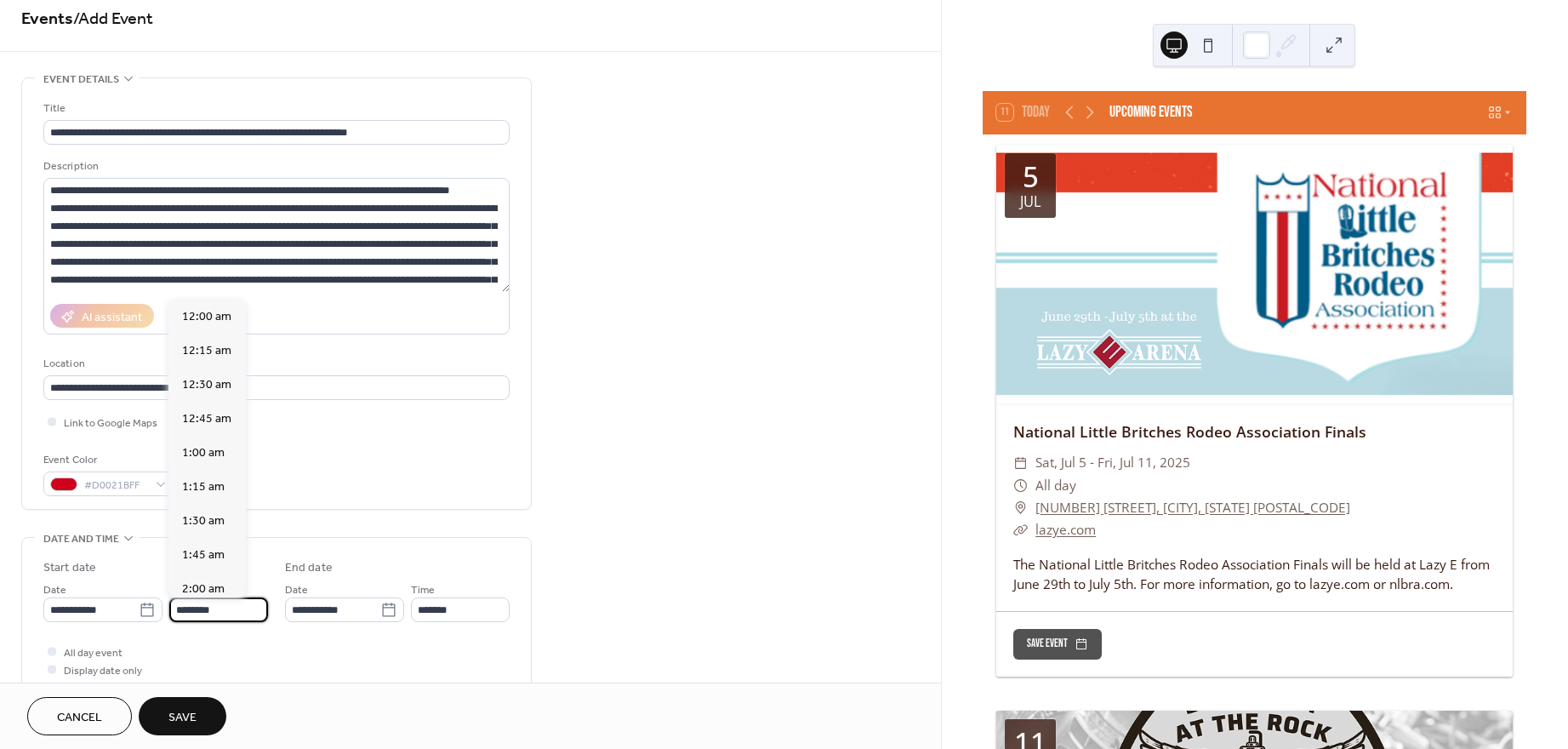 scroll, scrollTop: 1642, scrollLeft: 0, axis: vertical 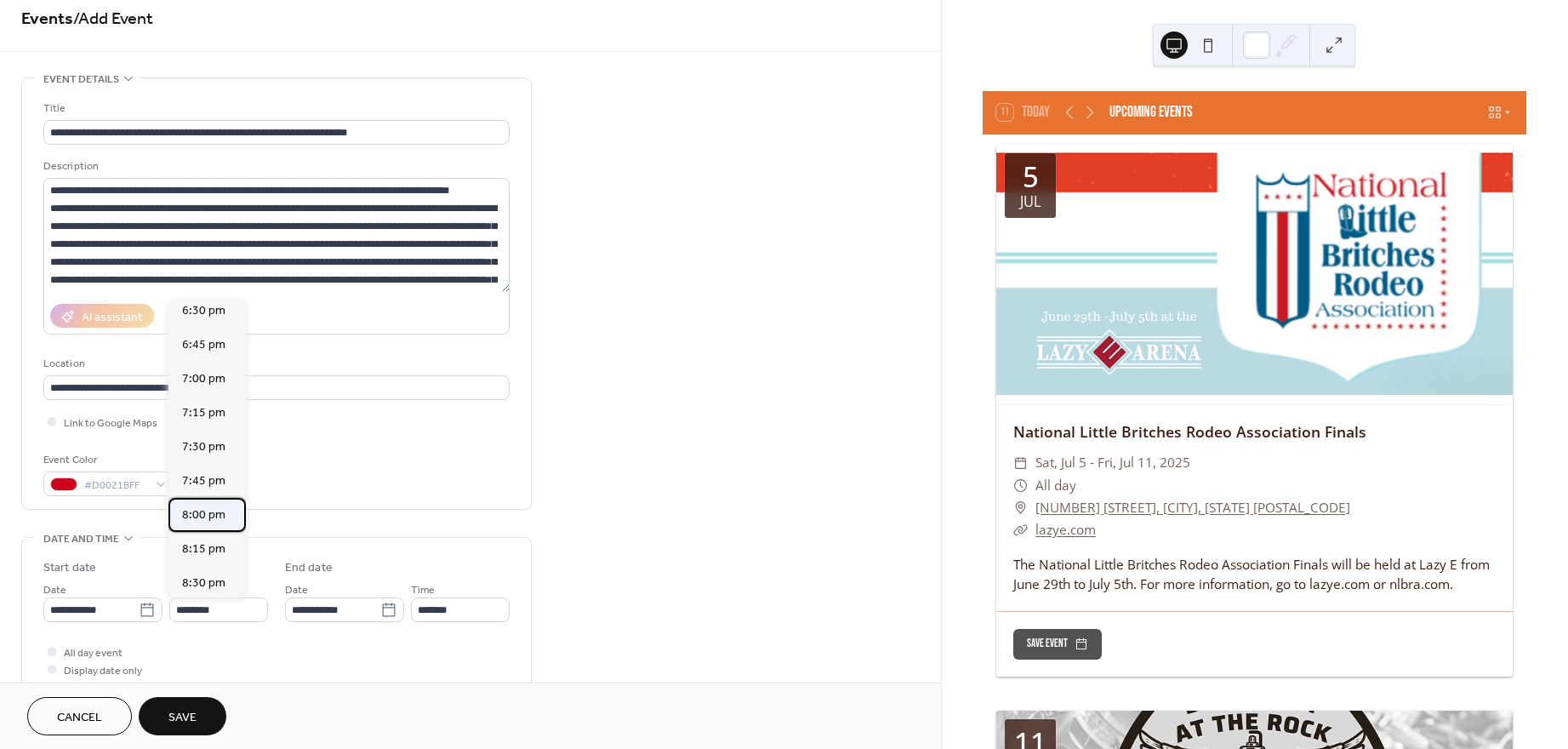 click on "8:00 pm" at bounding box center [203, 515] 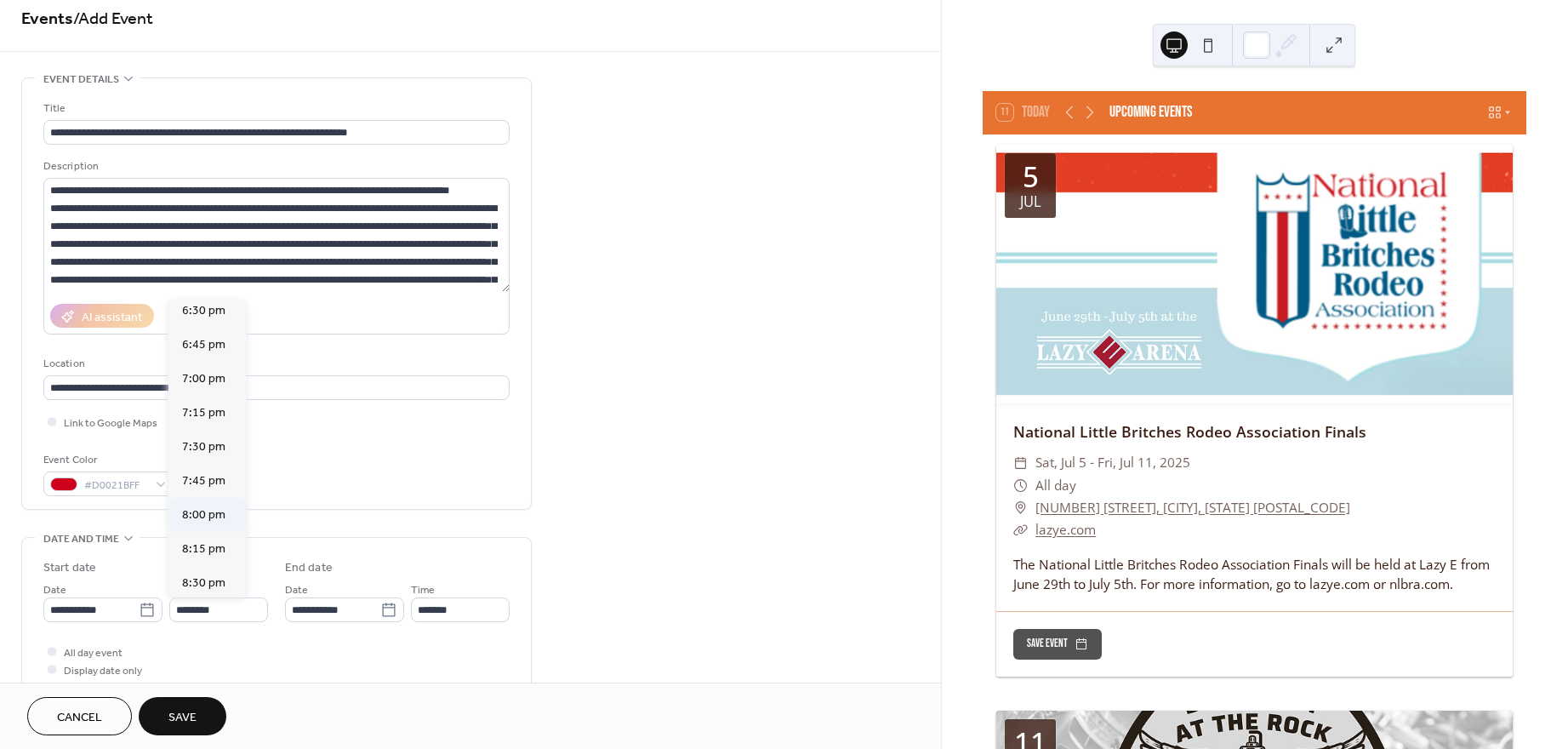 type on "*******" 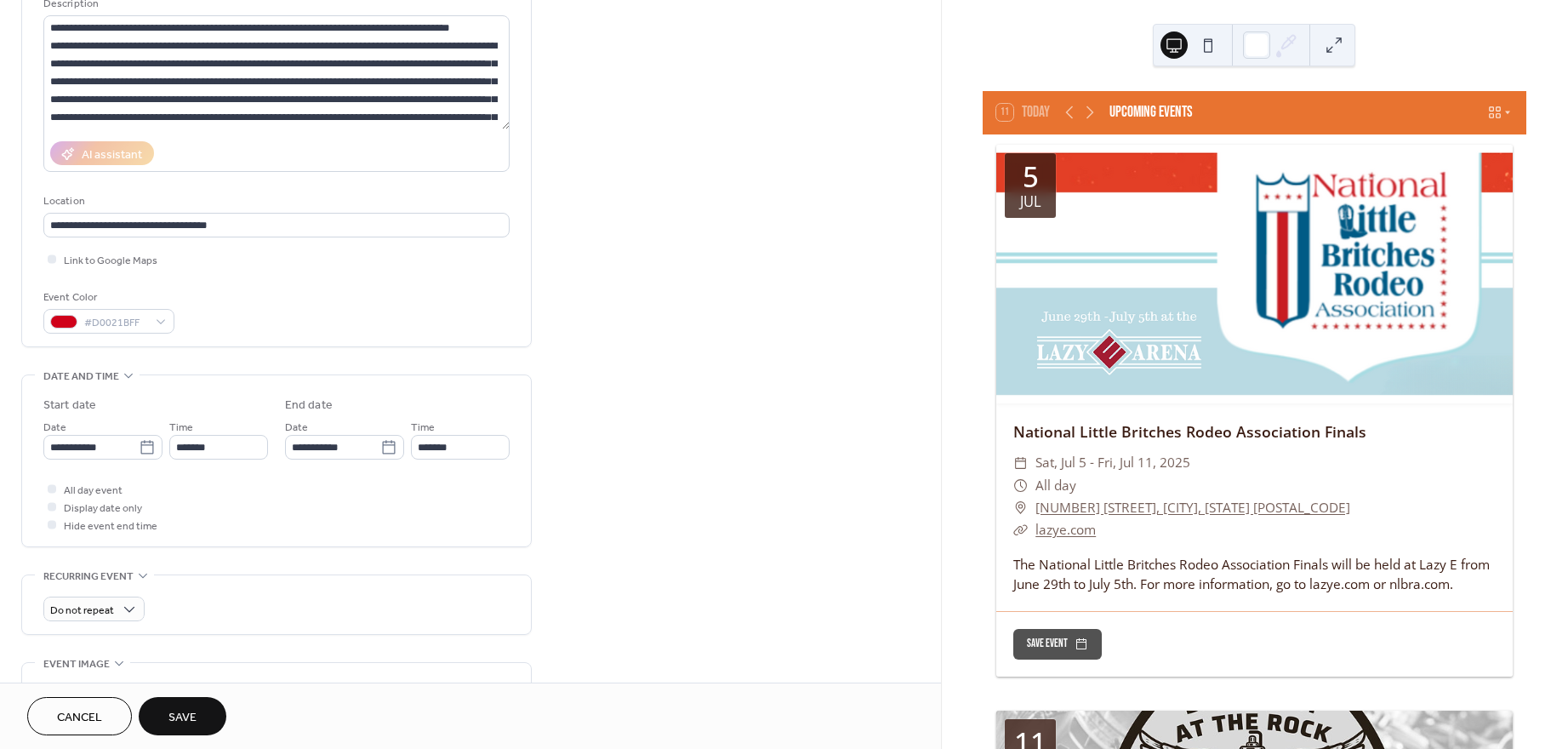 scroll, scrollTop: 185, scrollLeft: 0, axis: vertical 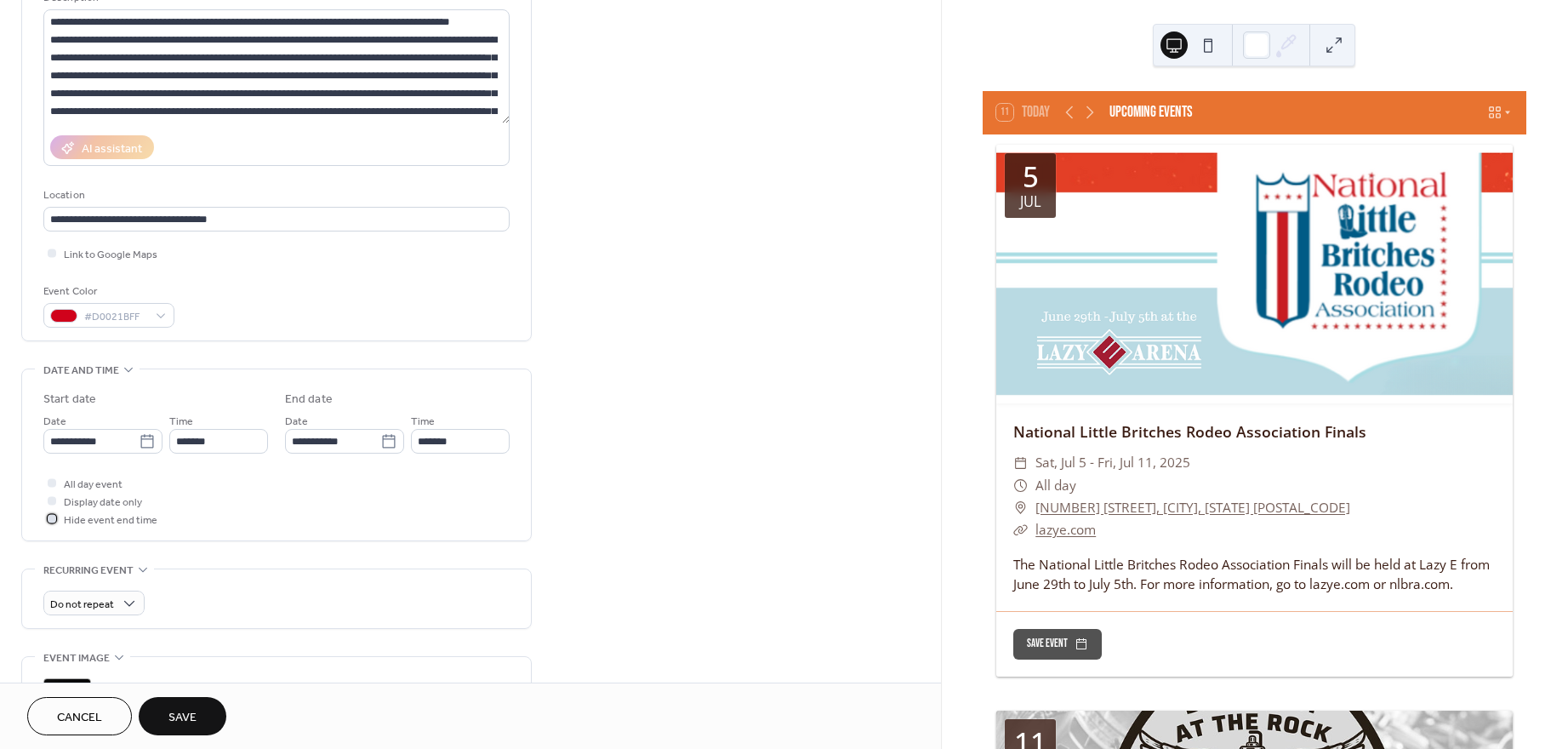 click at bounding box center [52, 518] 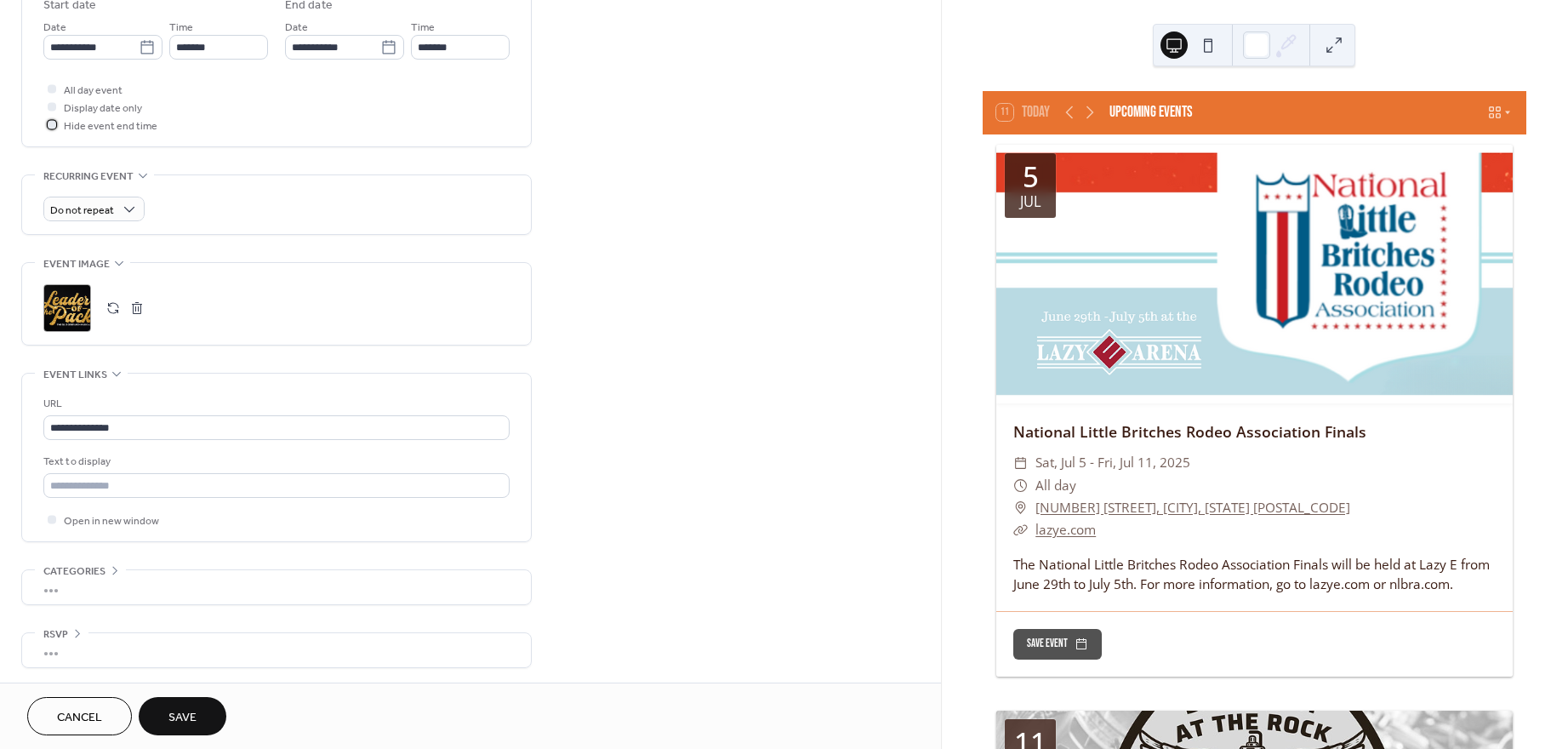 scroll, scrollTop: 582, scrollLeft: 0, axis: vertical 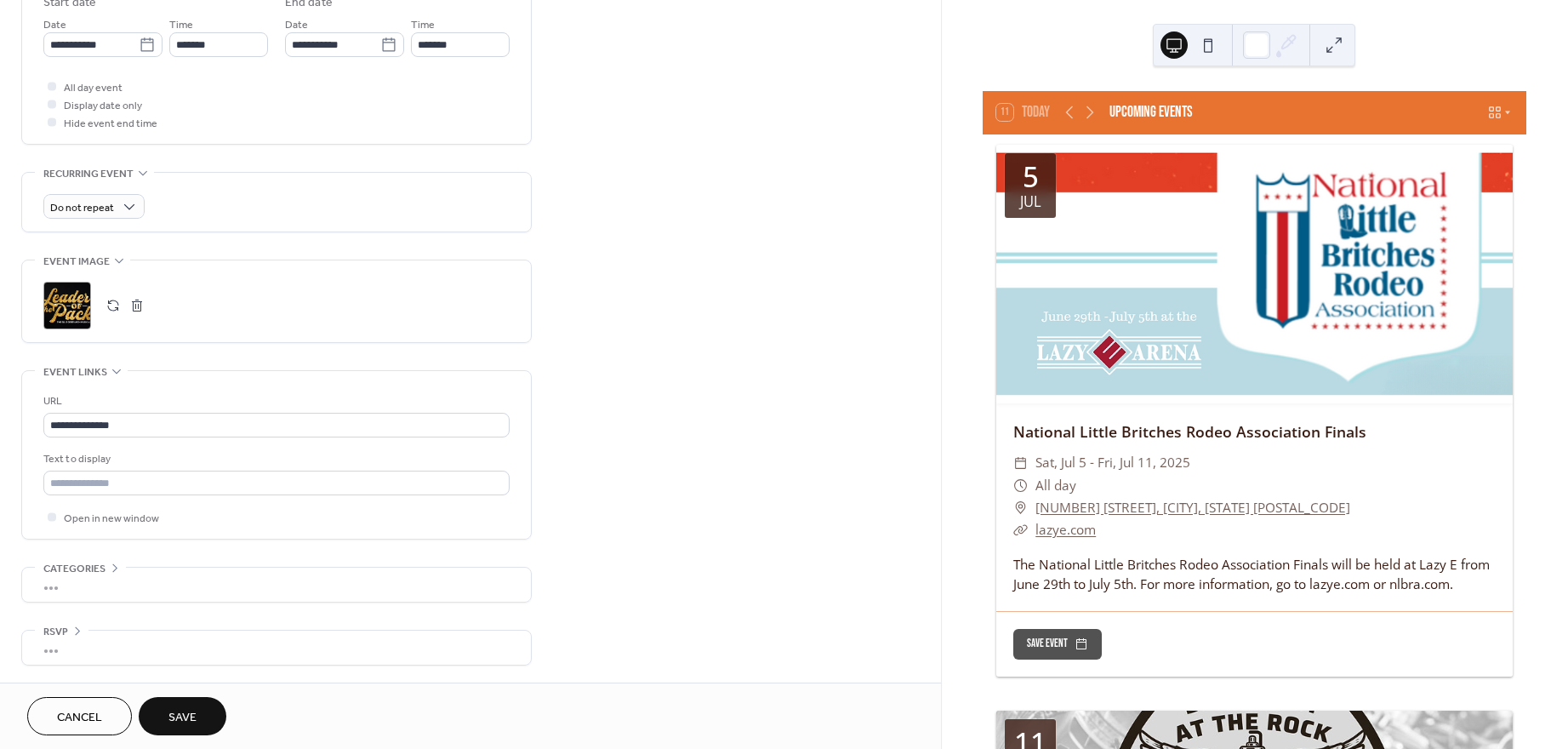 click on "Save" at bounding box center [182, 718] 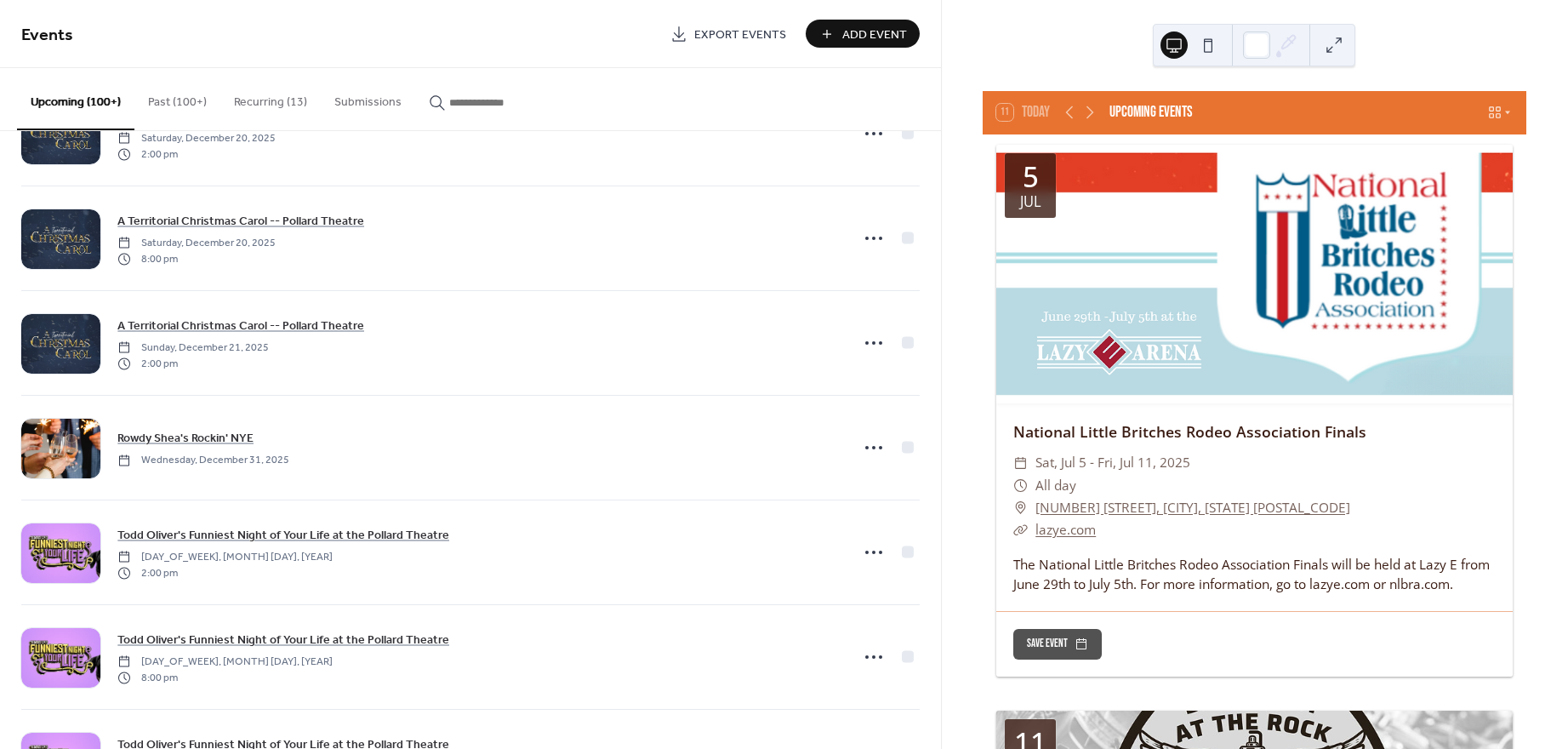 scroll, scrollTop: 15667, scrollLeft: 0, axis: vertical 